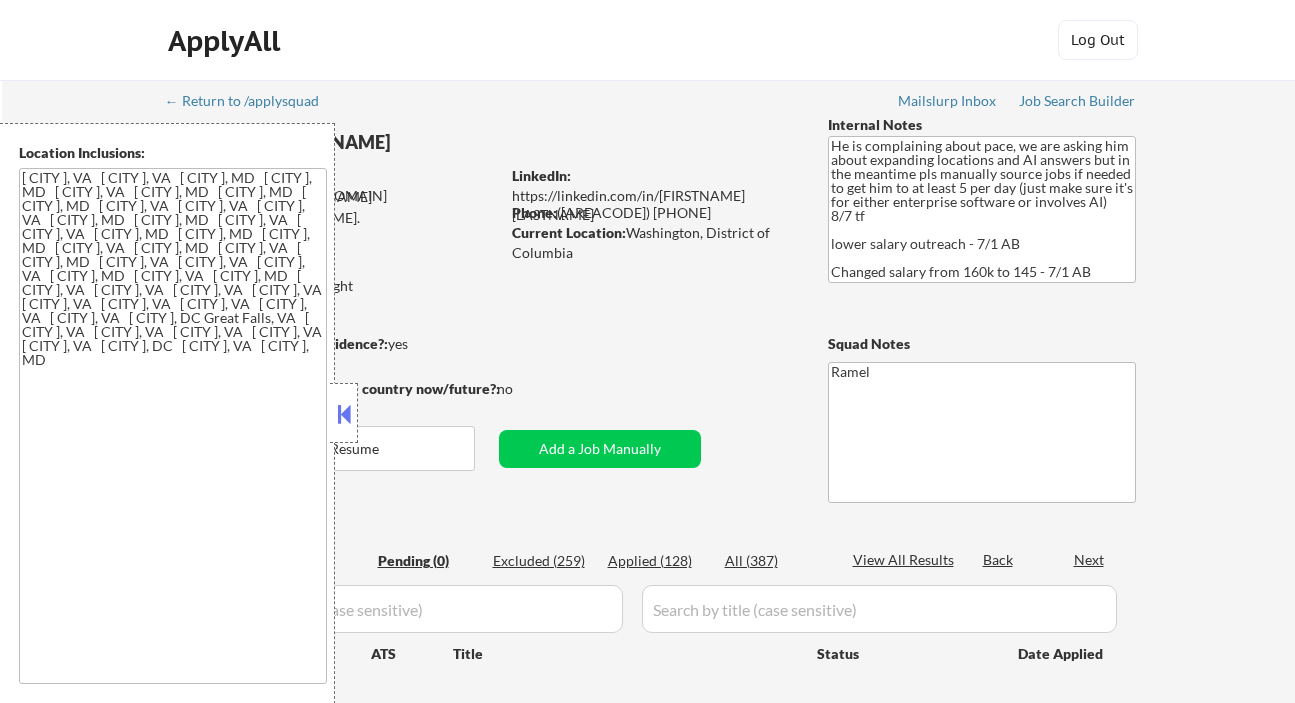 scroll, scrollTop: 0, scrollLeft: 0, axis: both 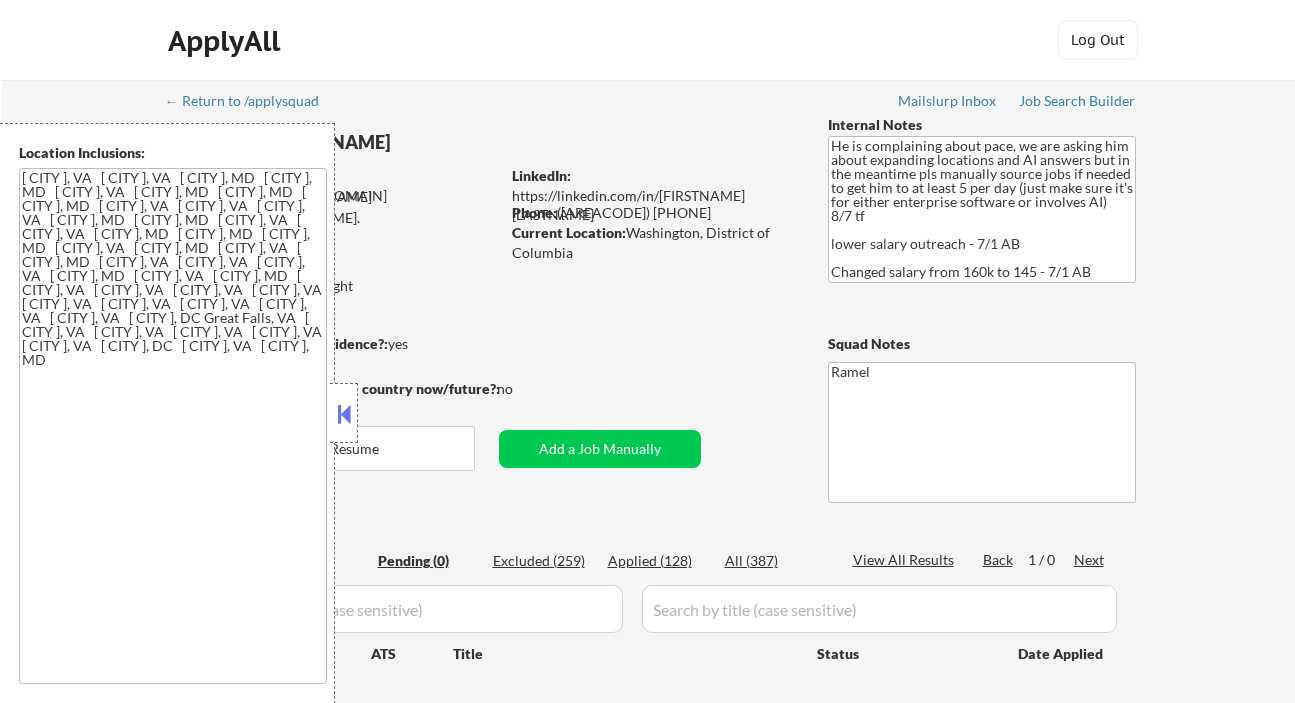 click at bounding box center [344, 414] 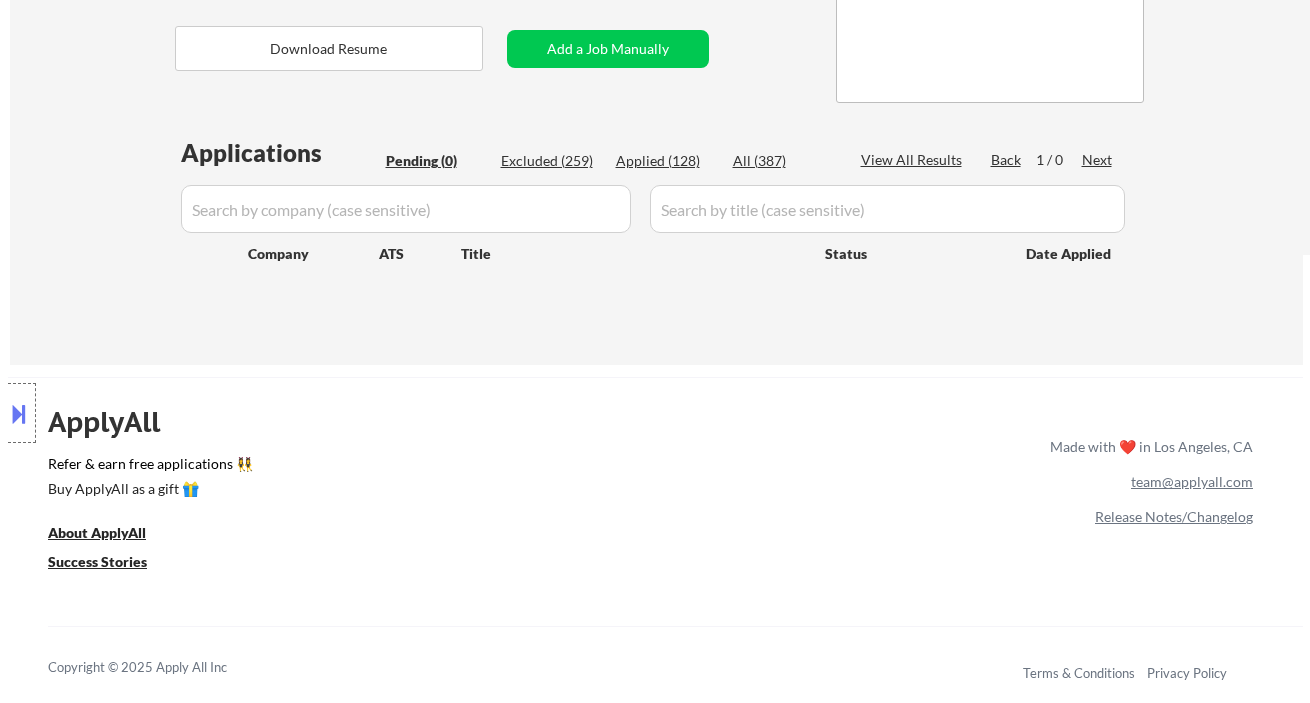 scroll, scrollTop: 266, scrollLeft: 0, axis: vertical 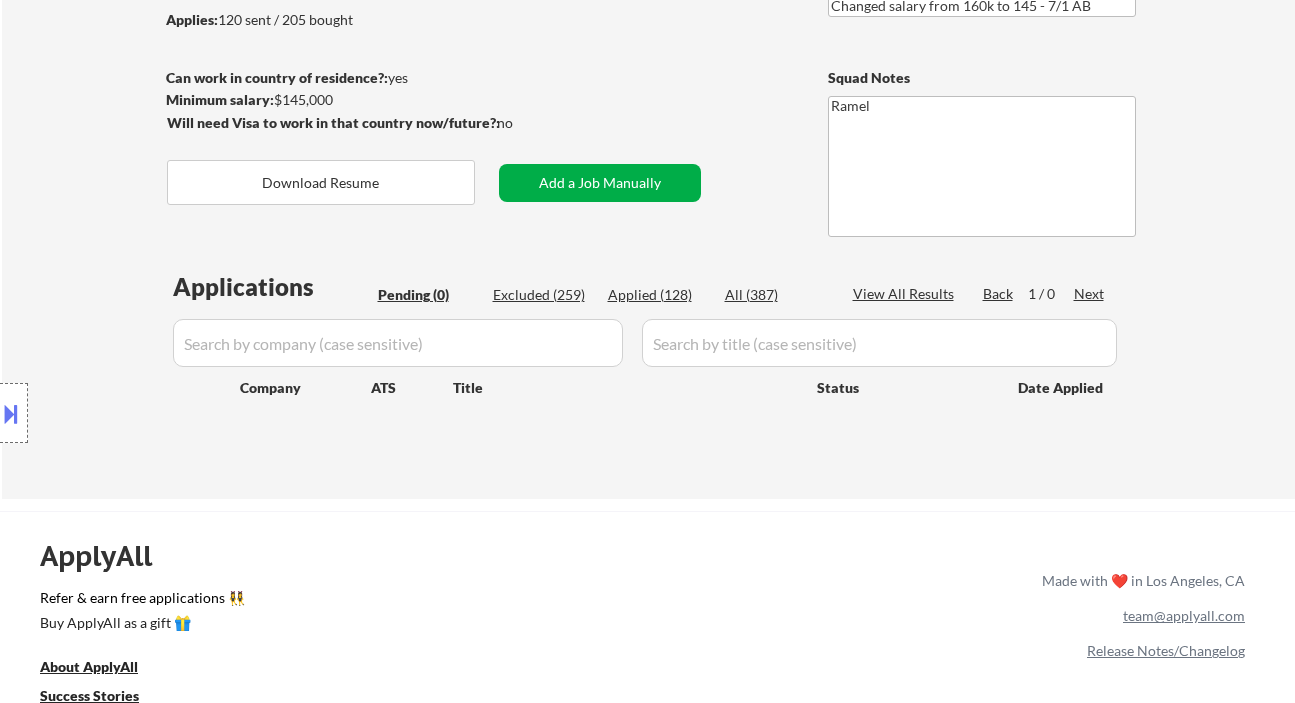 click on "Add a Job Manually" at bounding box center (600, 183) 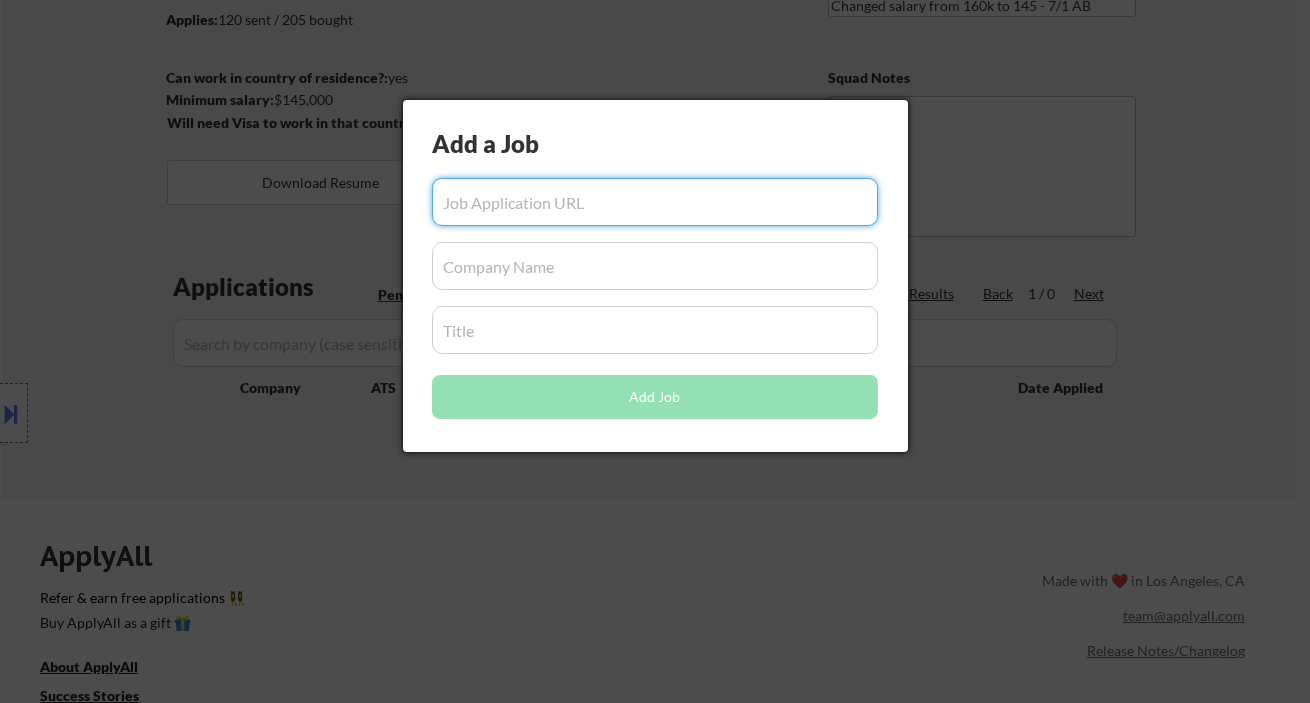 click at bounding box center (655, 202) 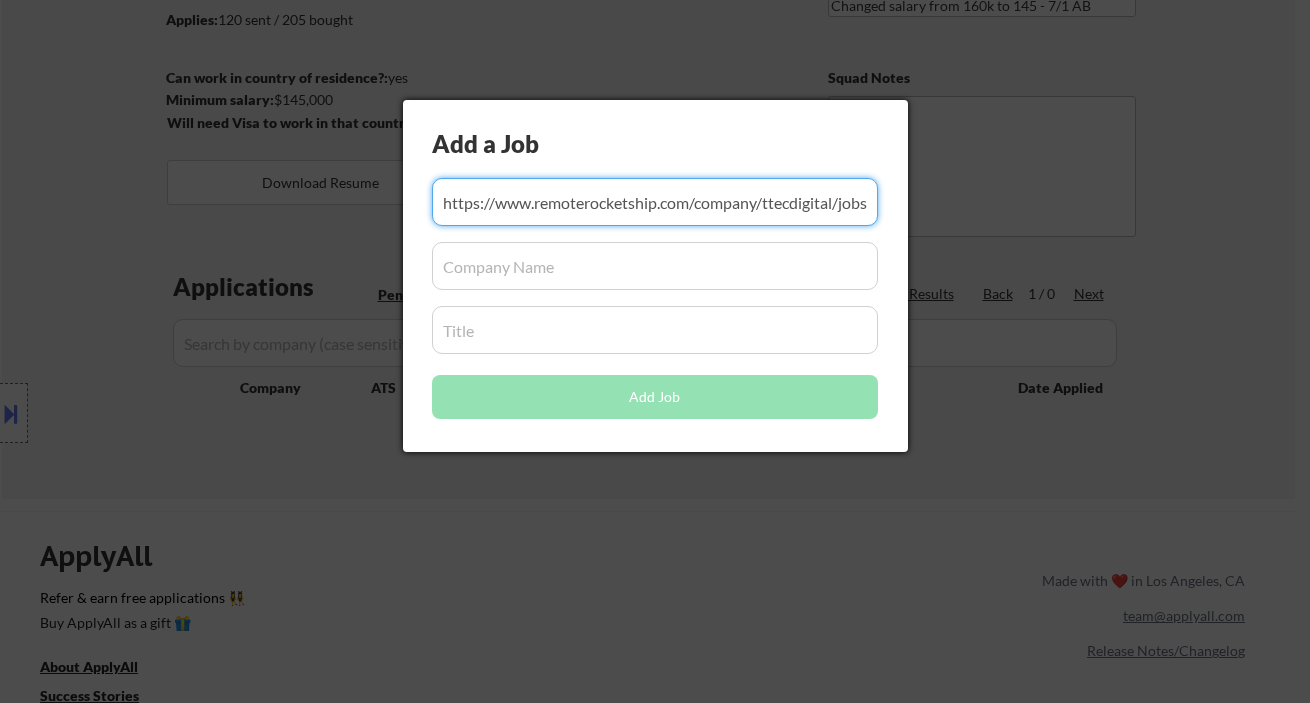 scroll, scrollTop: 0, scrollLeft: 335, axis: horizontal 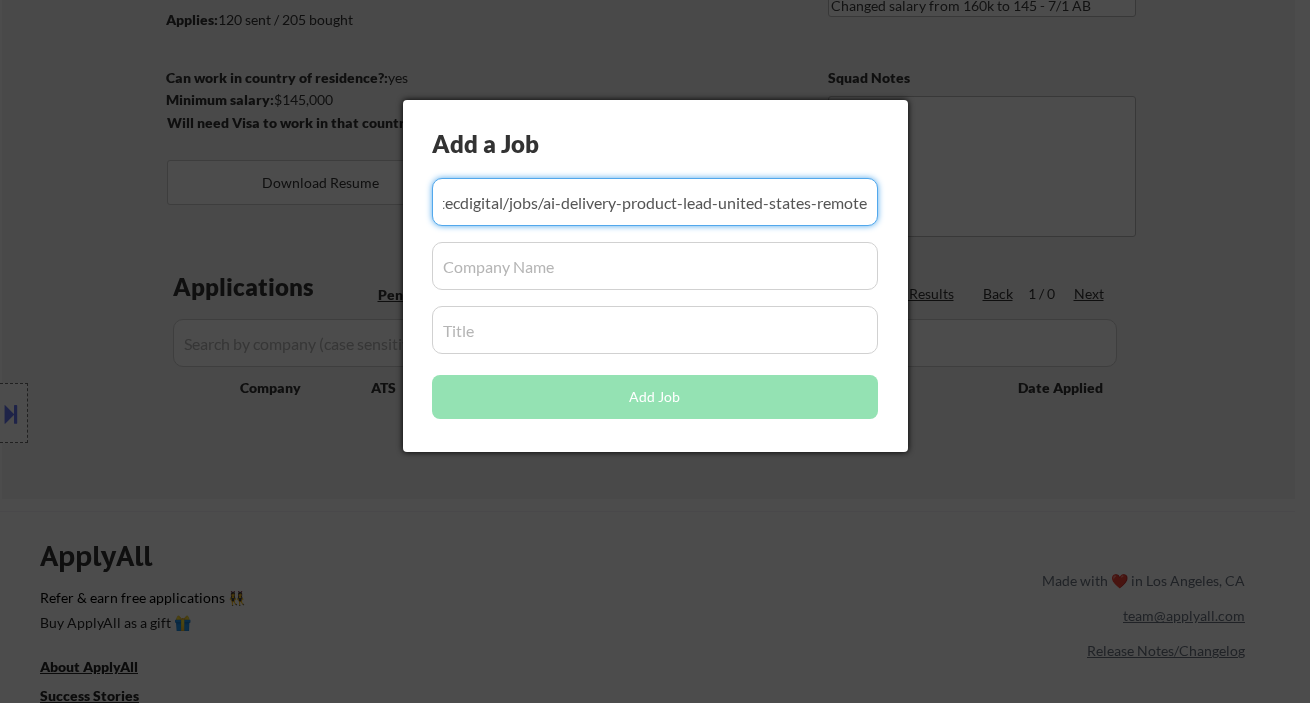 type on "https://www.remoterocketship.com/company/ttecdigital/jobs/ai-delivery-product-lead-united-states-remote" 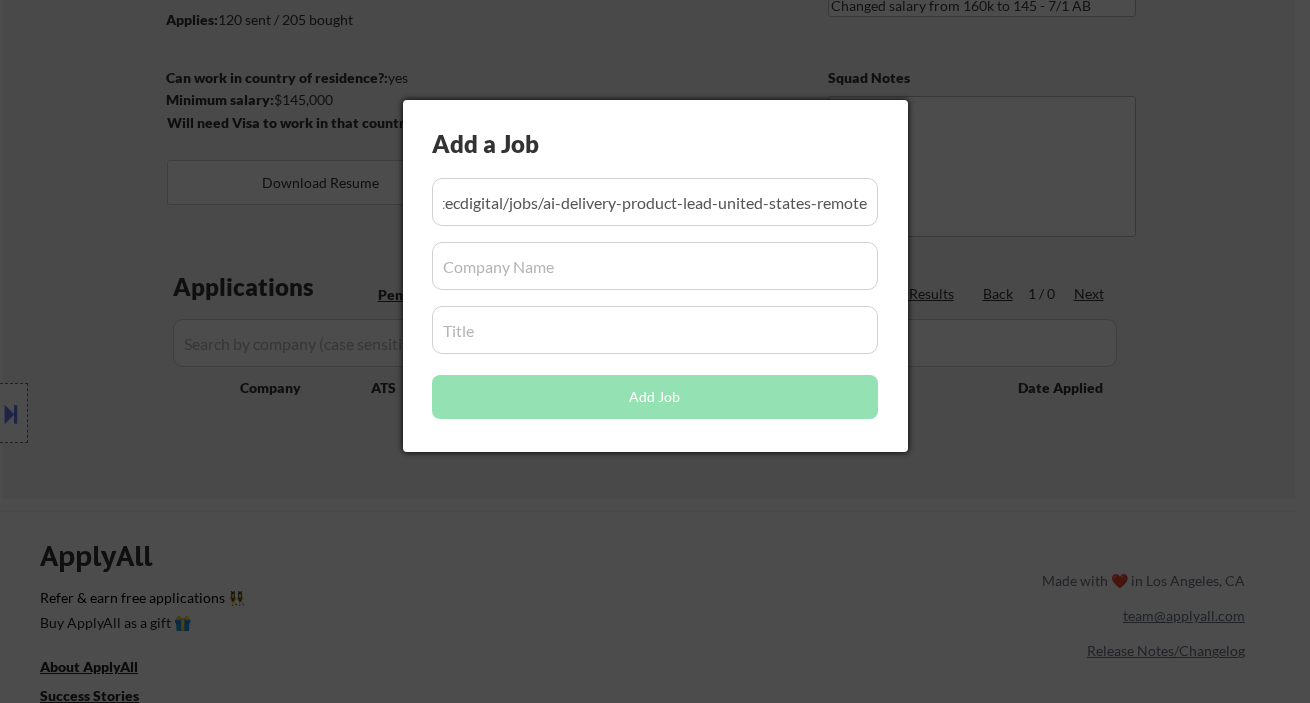 scroll, scrollTop: 0, scrollLeft: 0, axis: both 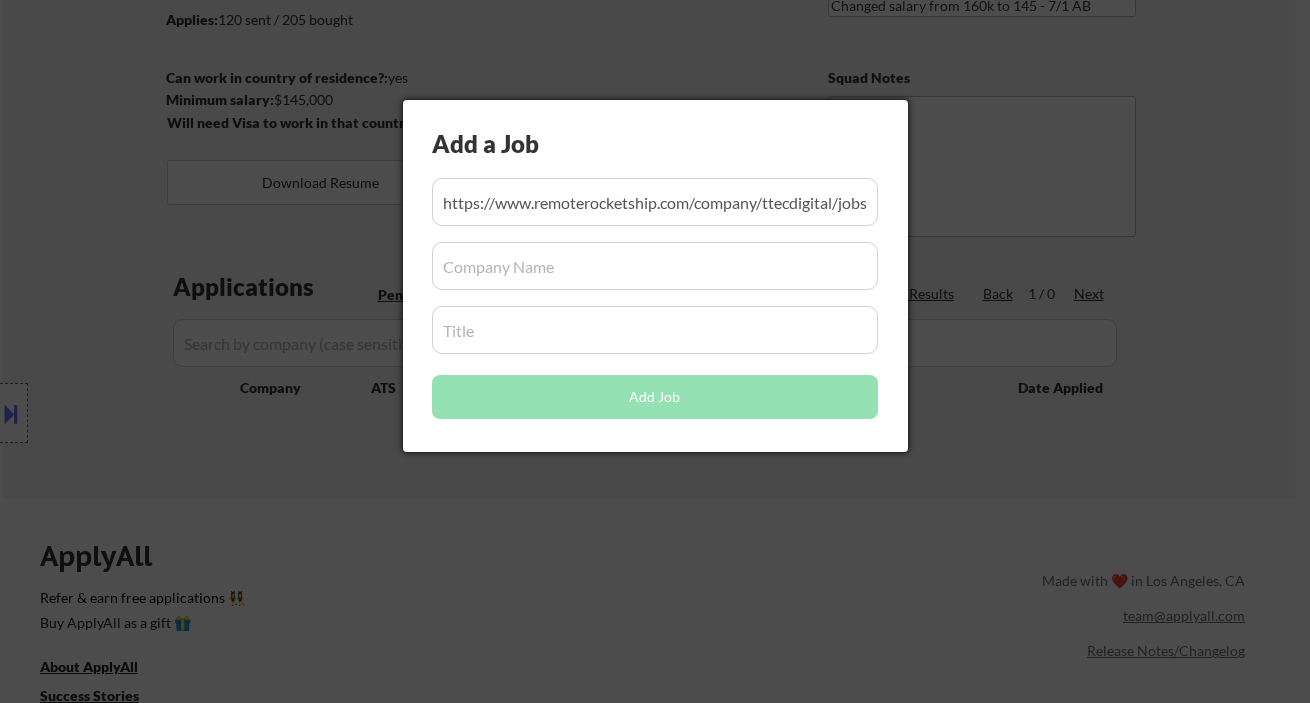 click at bounding box center (655, 266) 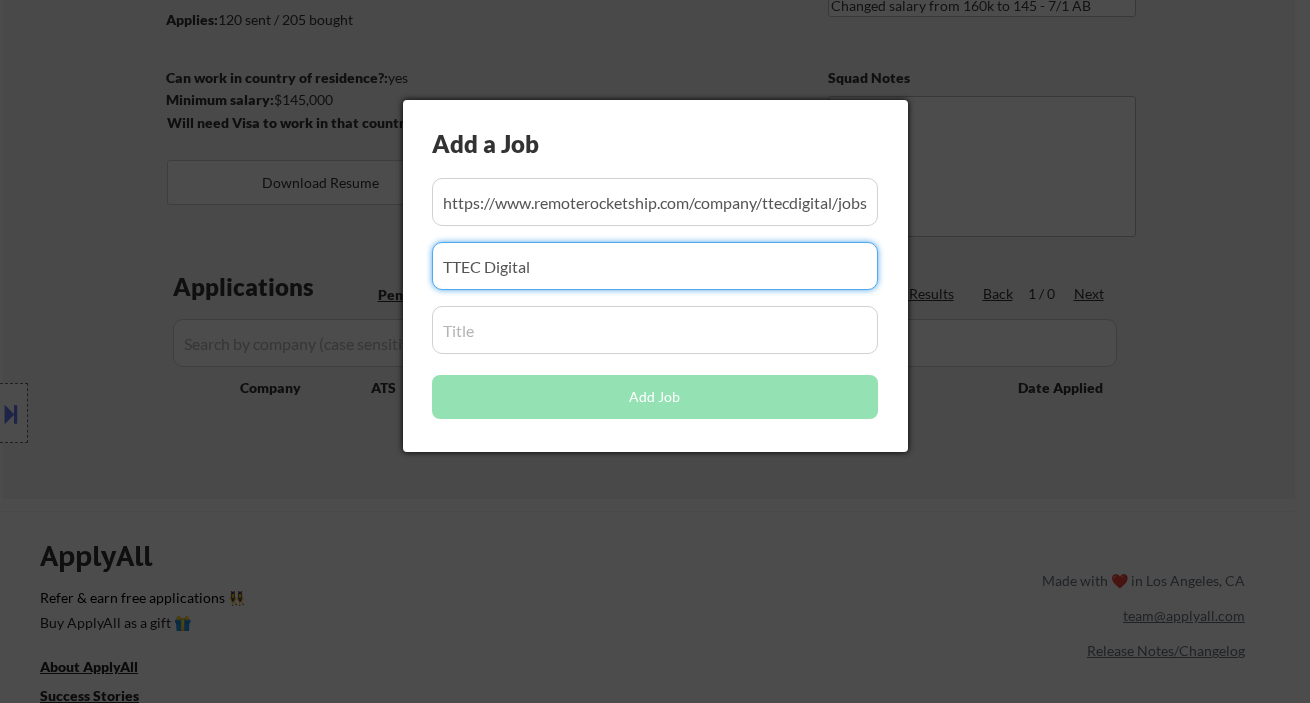 type on "TTEC Digital" 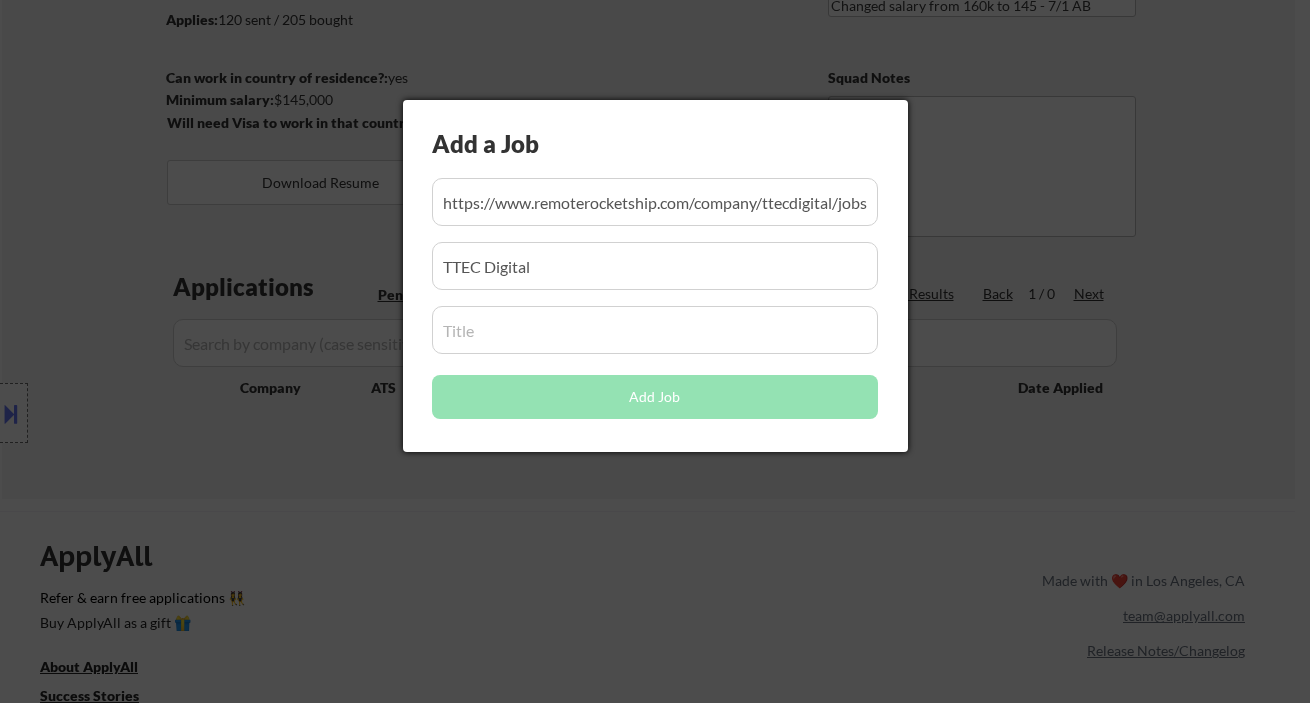 click at bounding box center (655, 330) 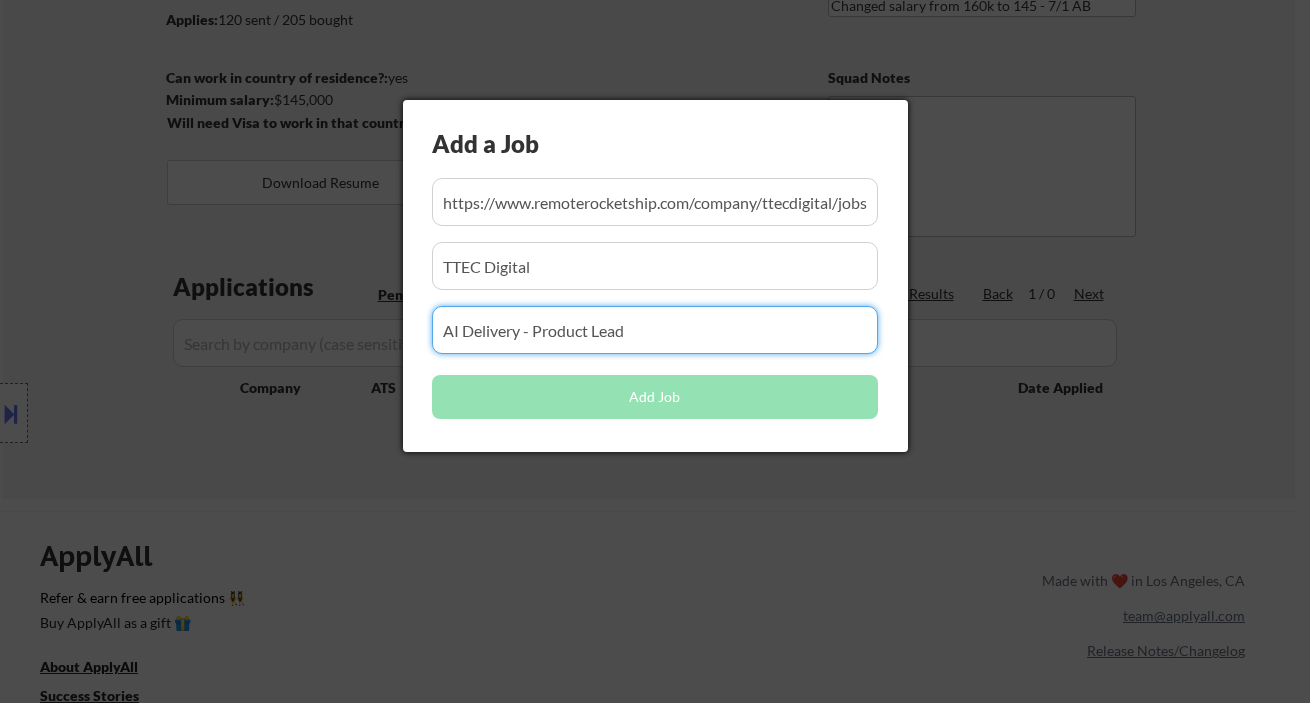 type on "AI Delivery - Product Lead" 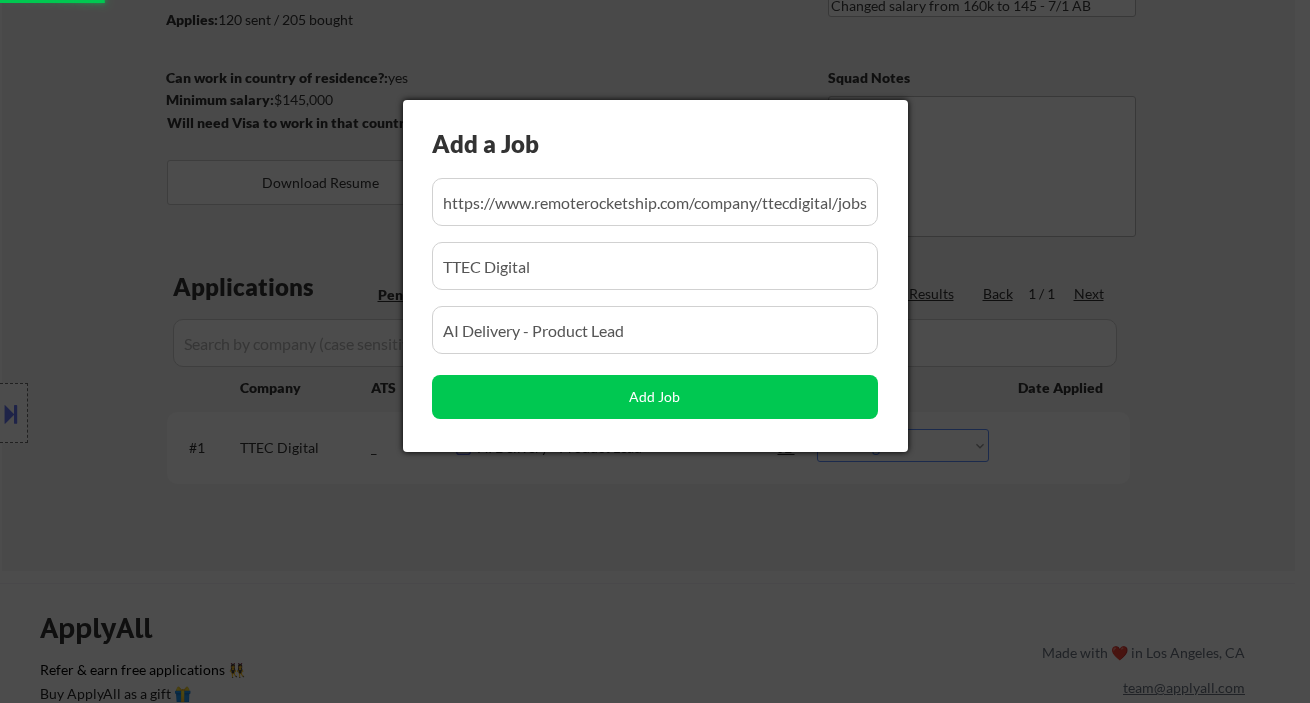 click at bounding box center [655, 351] 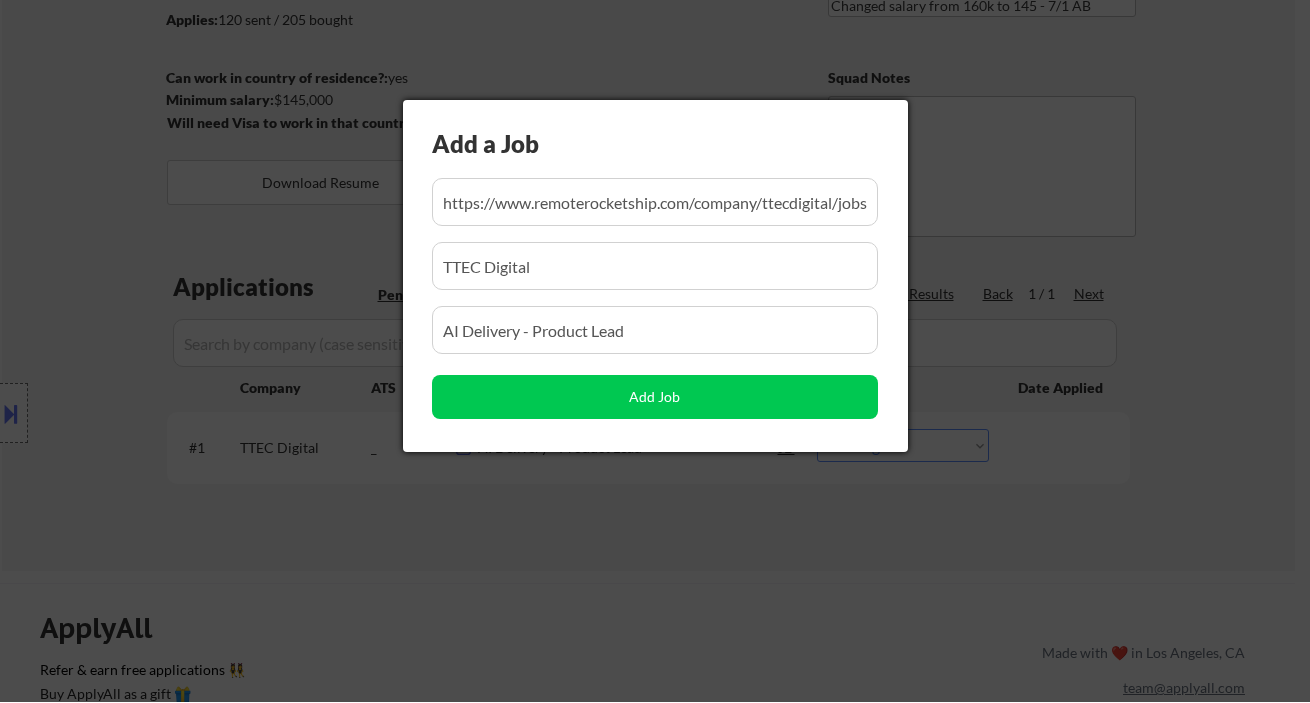 scroll, scrollTop: 0, scrollLeft: 335, axis: horizontal 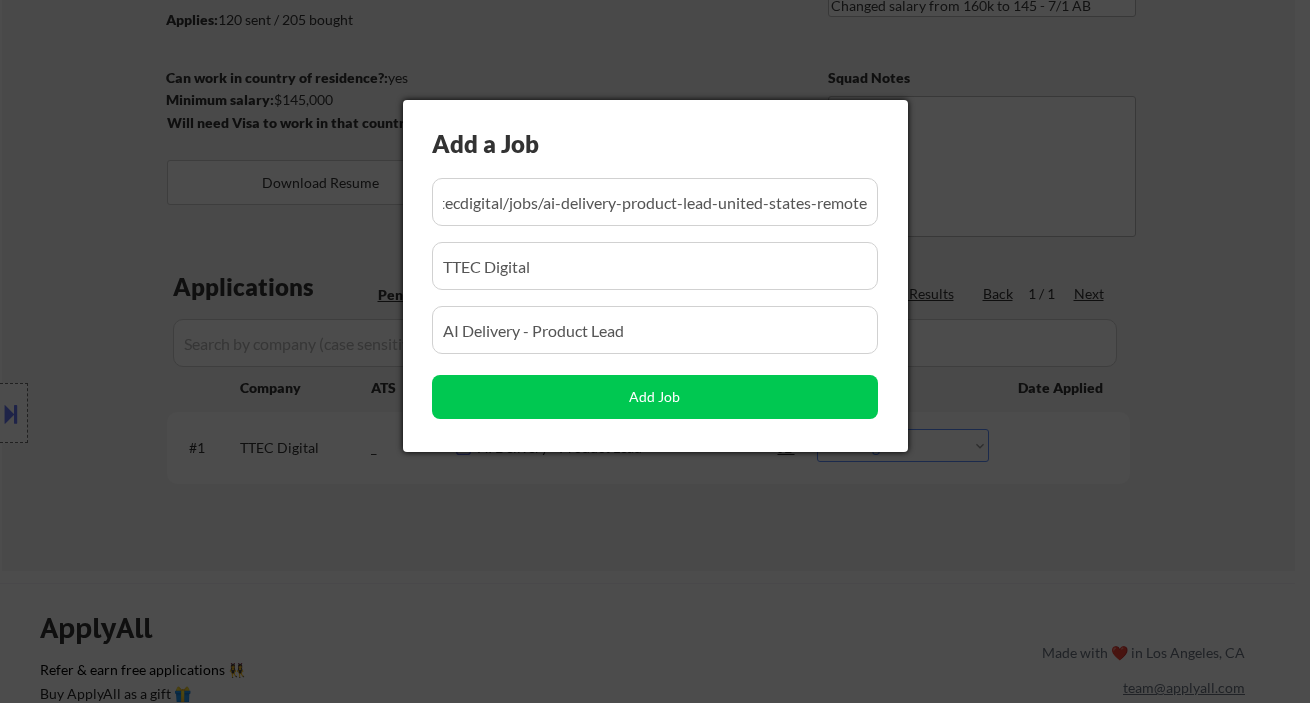 click at bounding box center [655, 351] 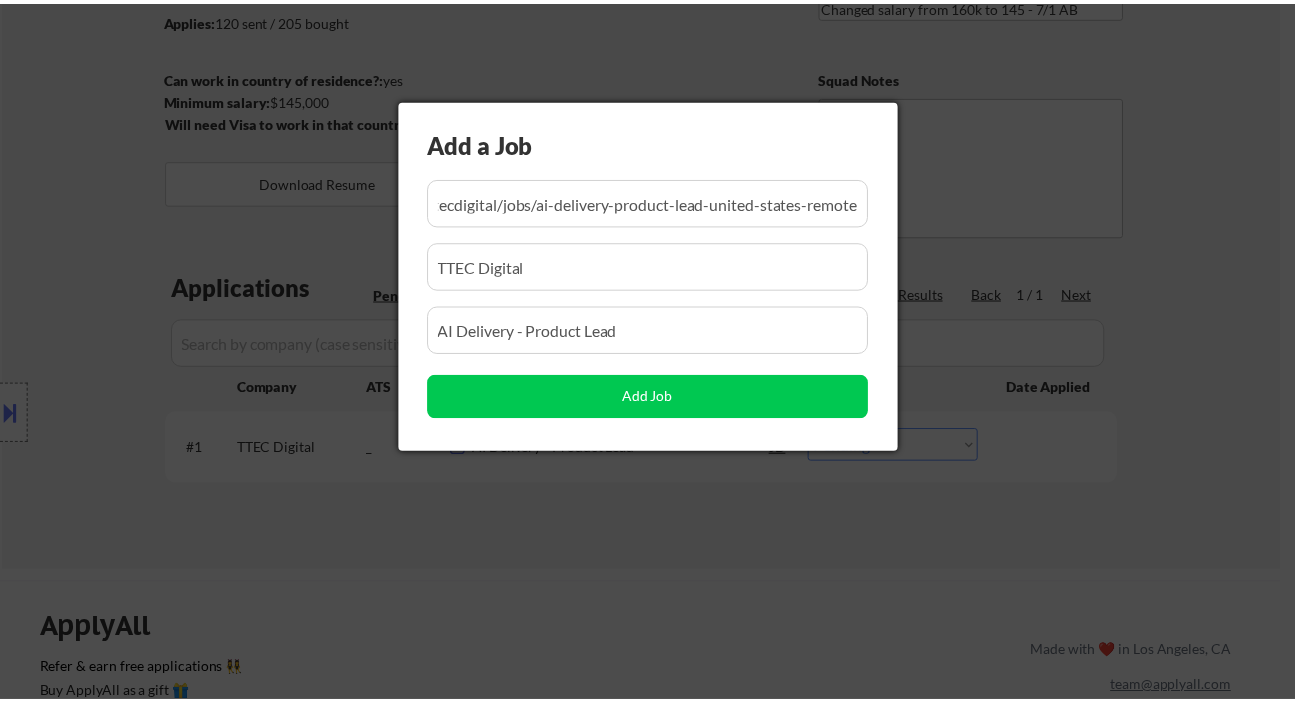 scroll, scrollTop: 0, scrollLeft: 0, axis: both 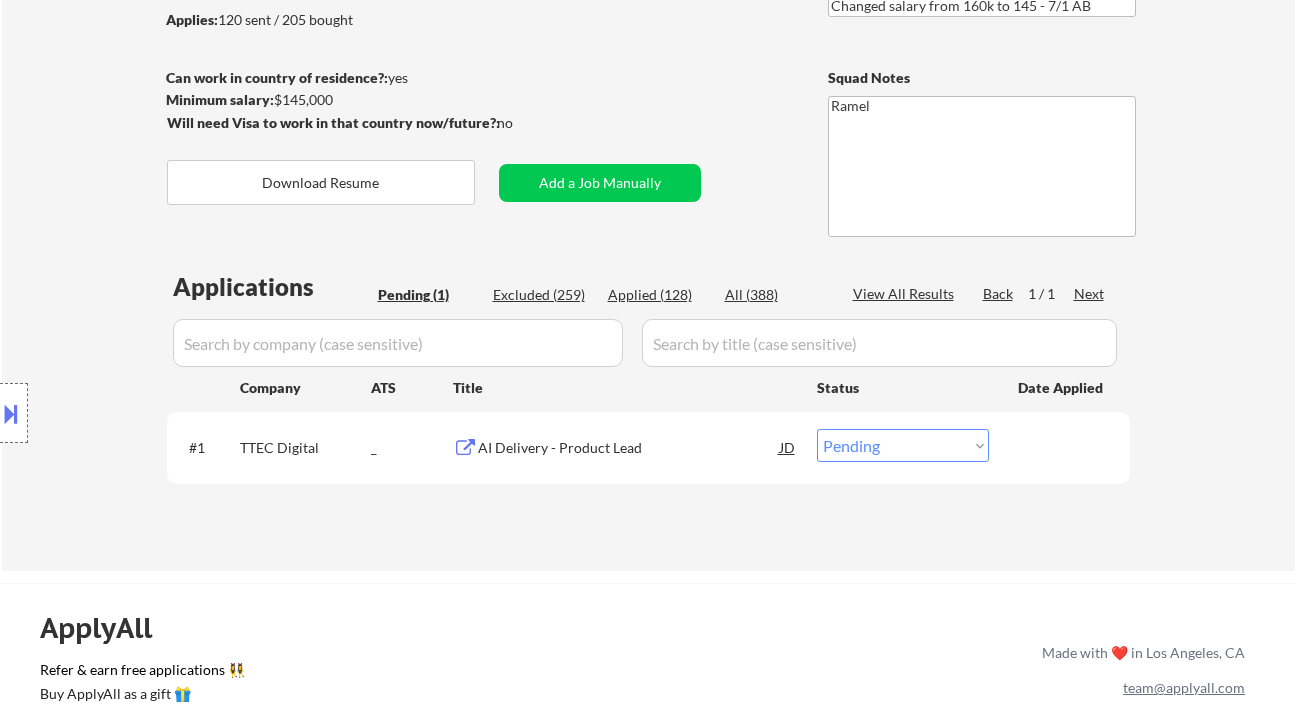 click on "Choose an option... Pending Applied Excluded (Questions) Excluded (Expired) Excluded (Location) Excluded (Bad Match) Excluded (Blocklist) Excluded (Salary) Excluded (Other)" at bounding box center [903, 445] 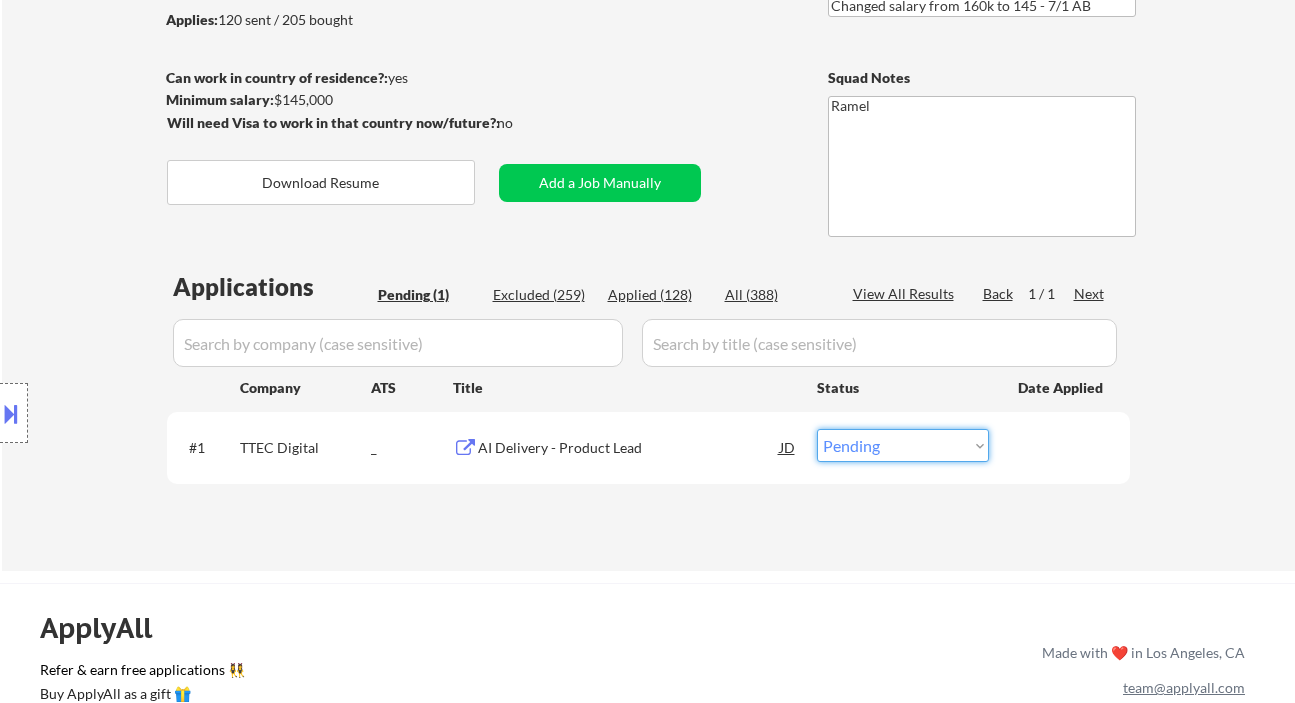 select on ""applied"" 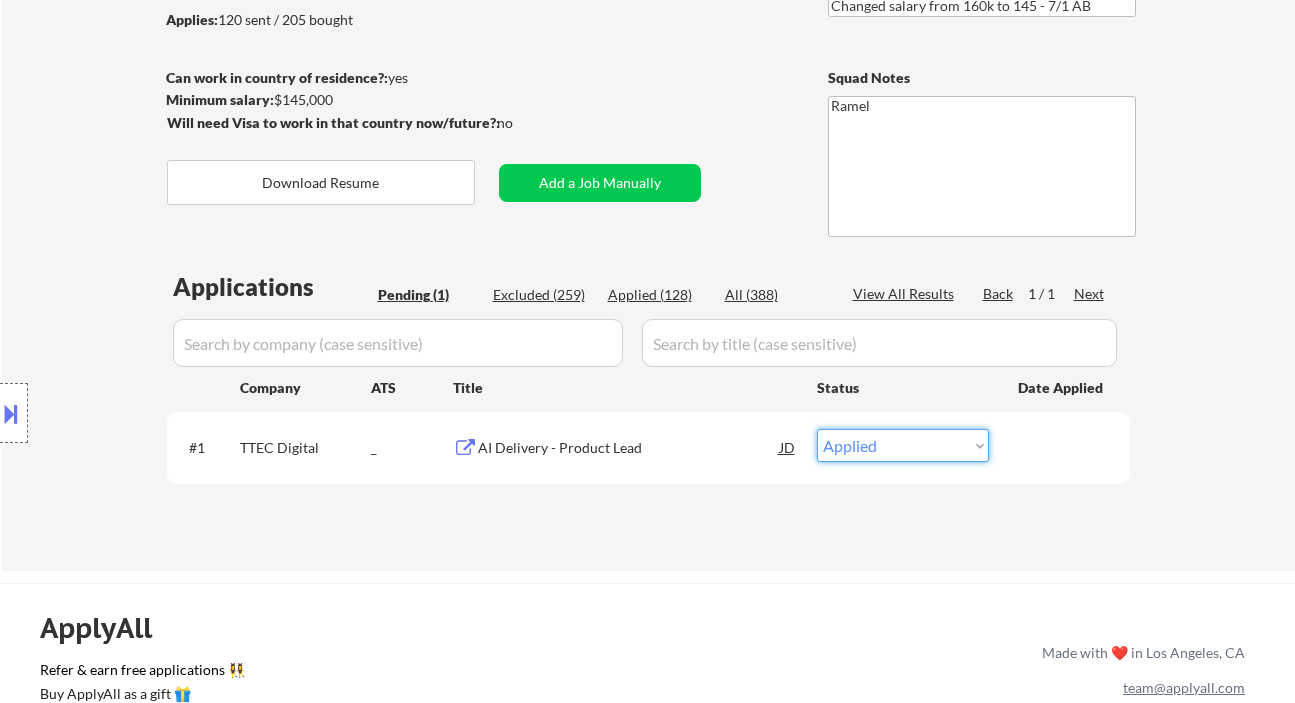 click on "Choose an option... Pending Applied Excluded (Questions) Excluded (Expired) Excluded (Location) Excluded (Bad Match) Excluded (Blocklist) Excluded (Salary) Excluded (Other)" at bounding box center (903, 445) 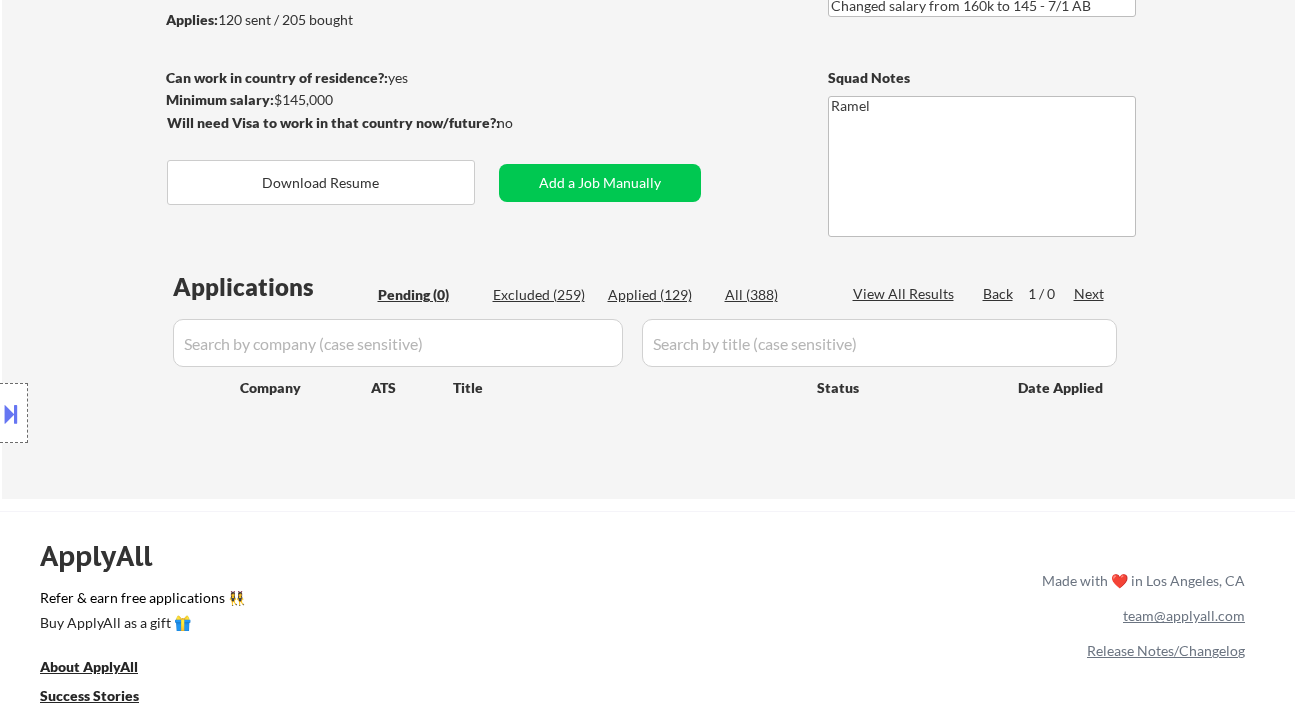 click on "Applied (129)" at bounding box center (658, 295) 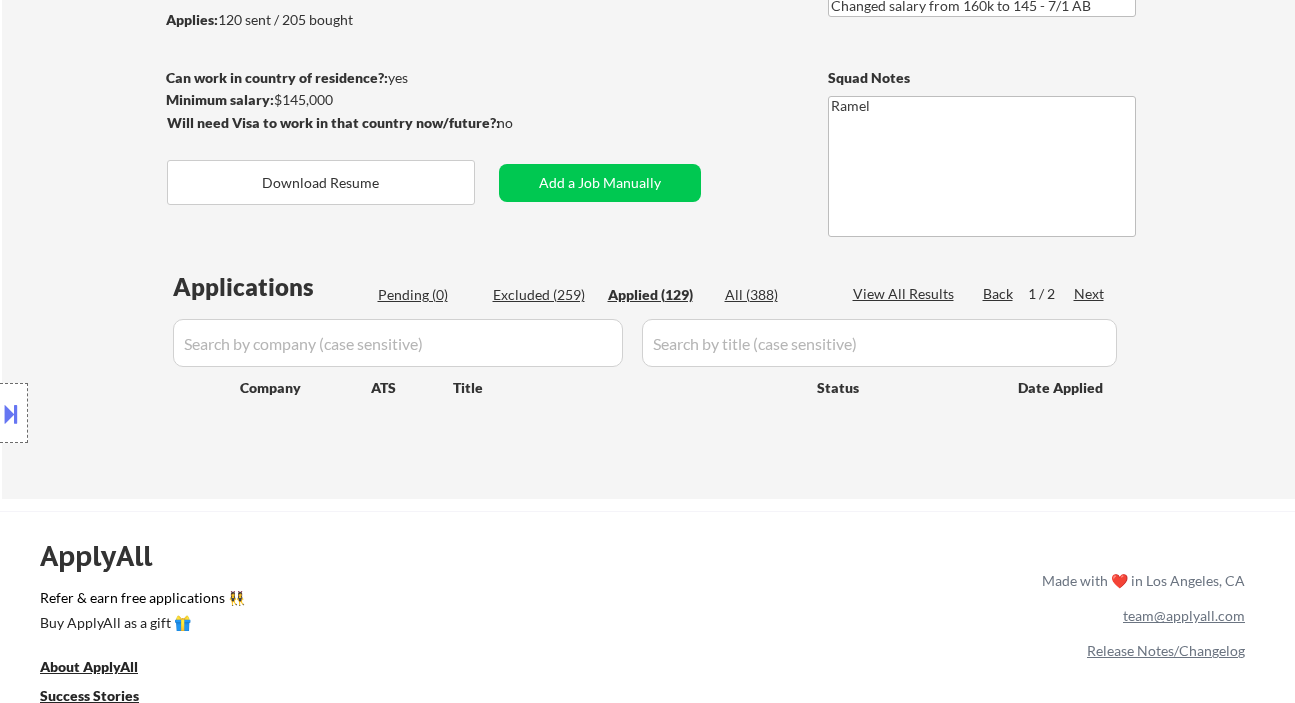 select on ""applied"" 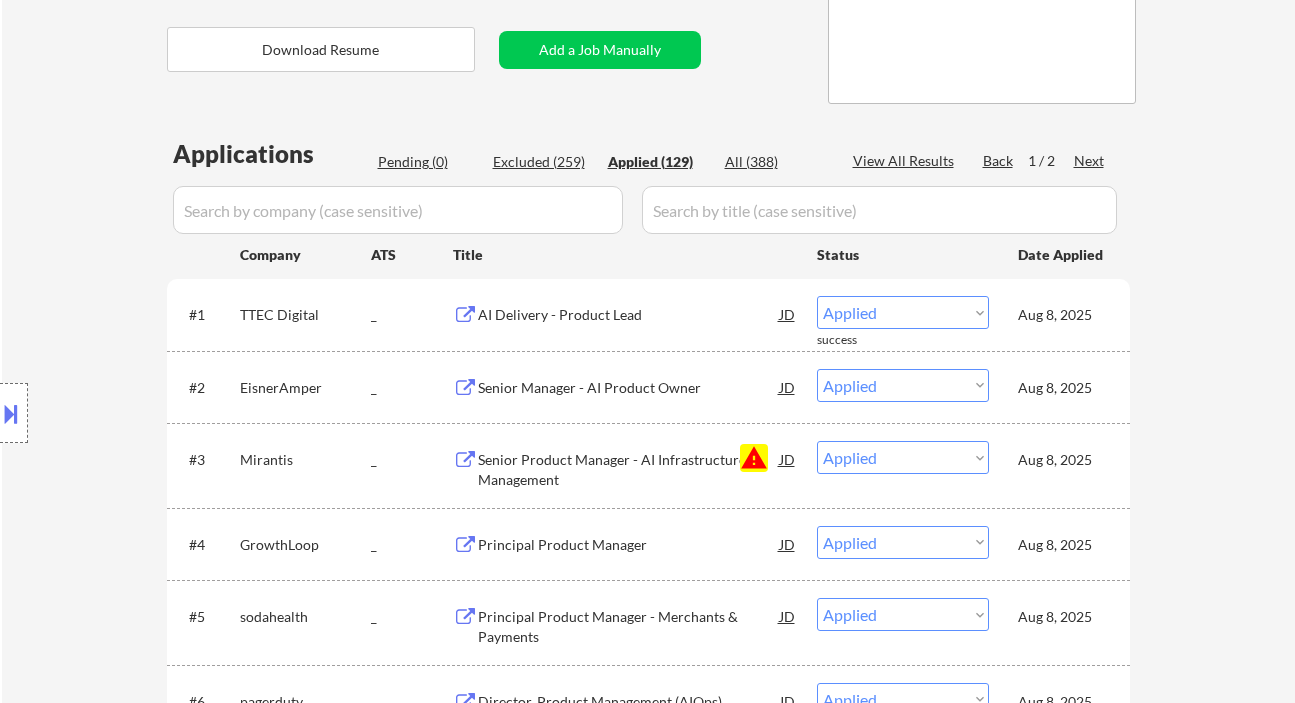 scroll, scrollTop: 400, scrollLeft: 0, axis: vertical 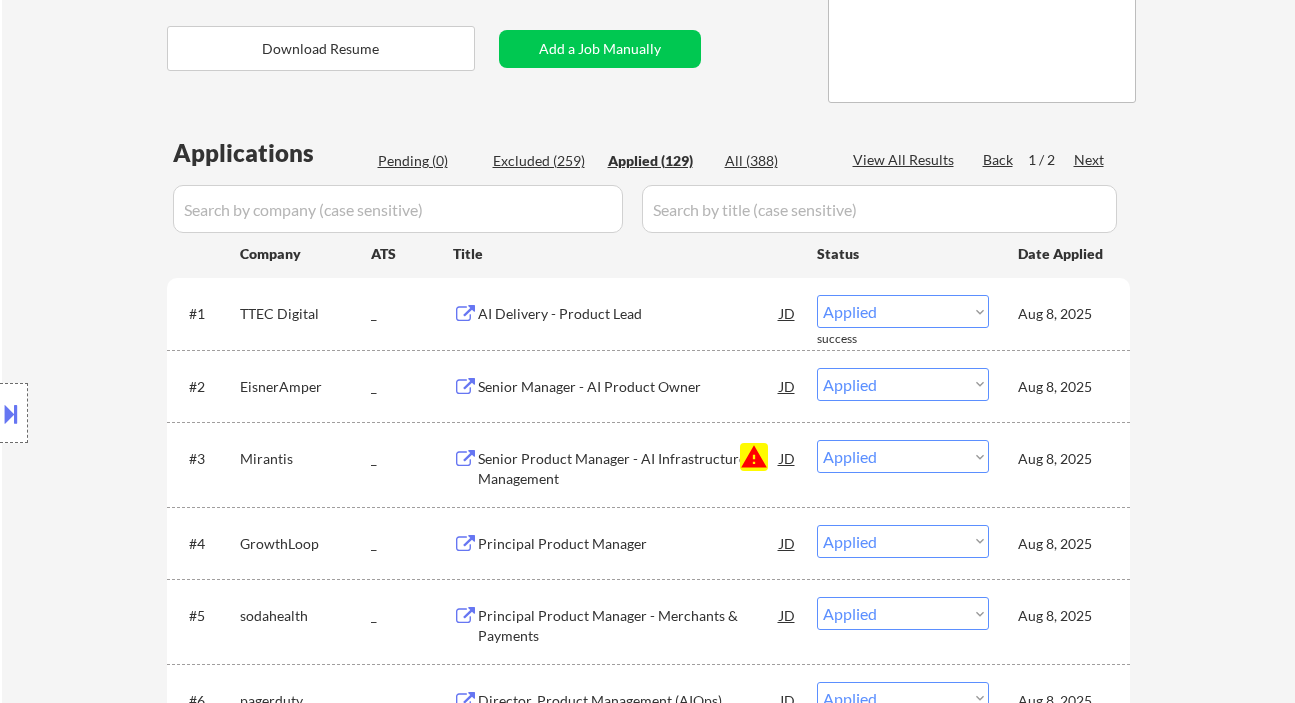 drag, startPoint x: 290, startPoint y: 461, endPoint x: 228, endPoint y: 461, distance: 62 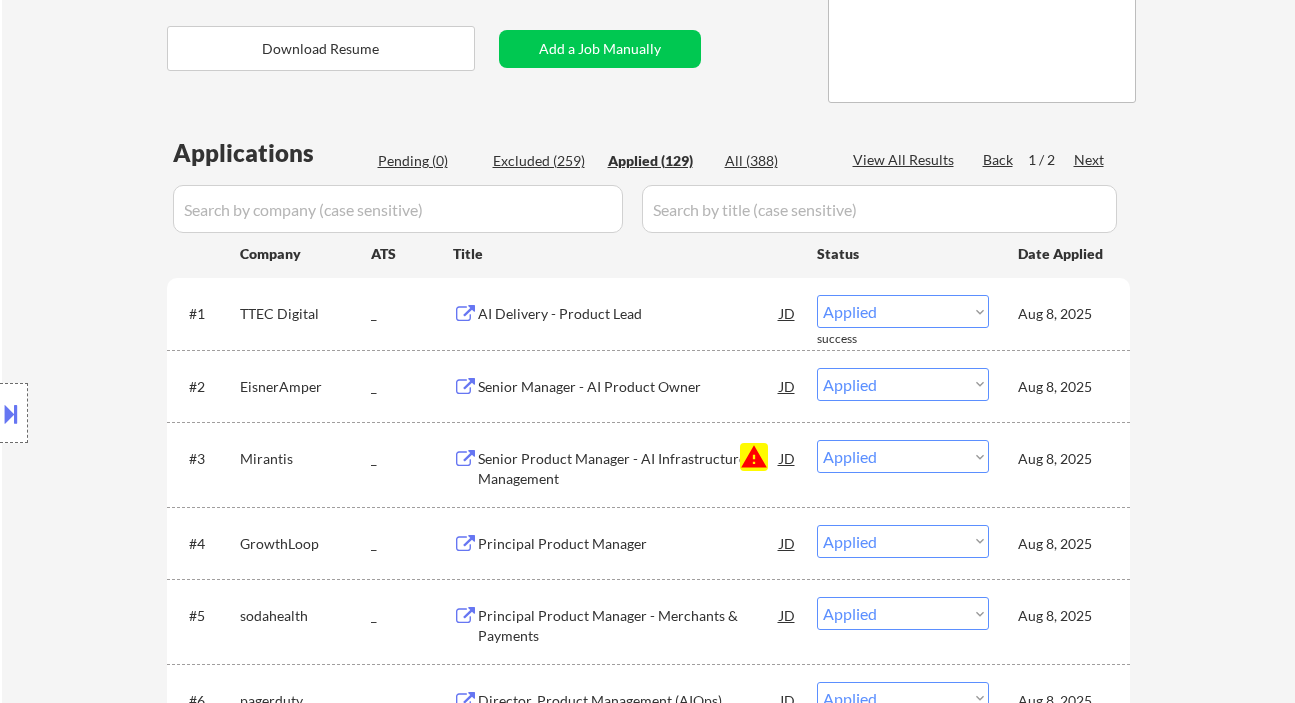 click on "JD" at bounding box center (788, 458) 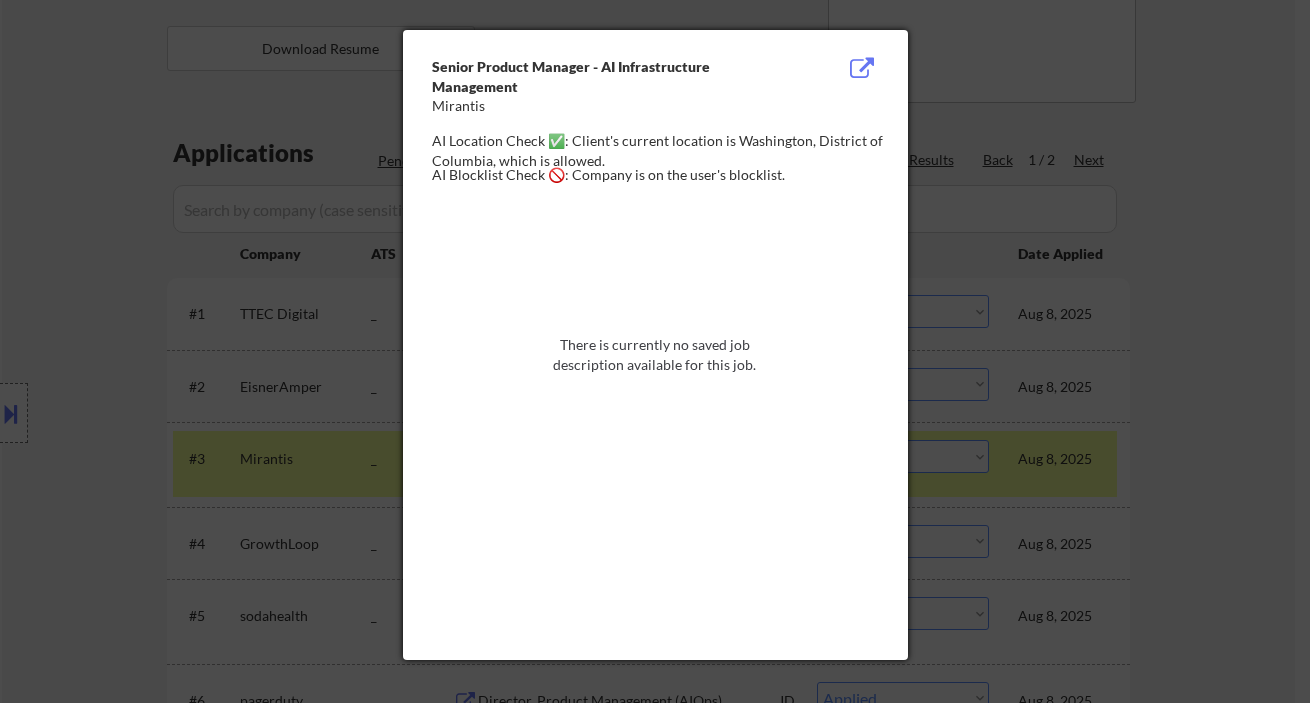 click at bounding box center [655, 351] 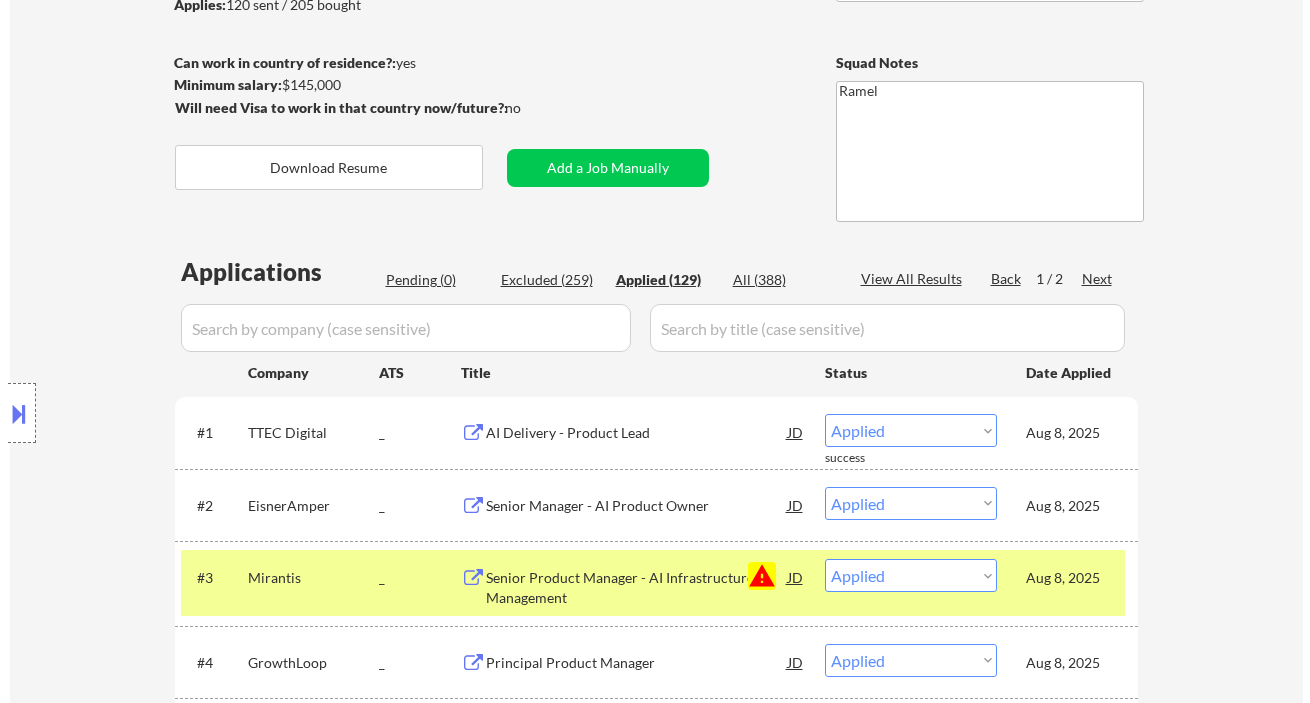 scroll, scrollTop: 266, scrollLeft: 0, axis: vertical 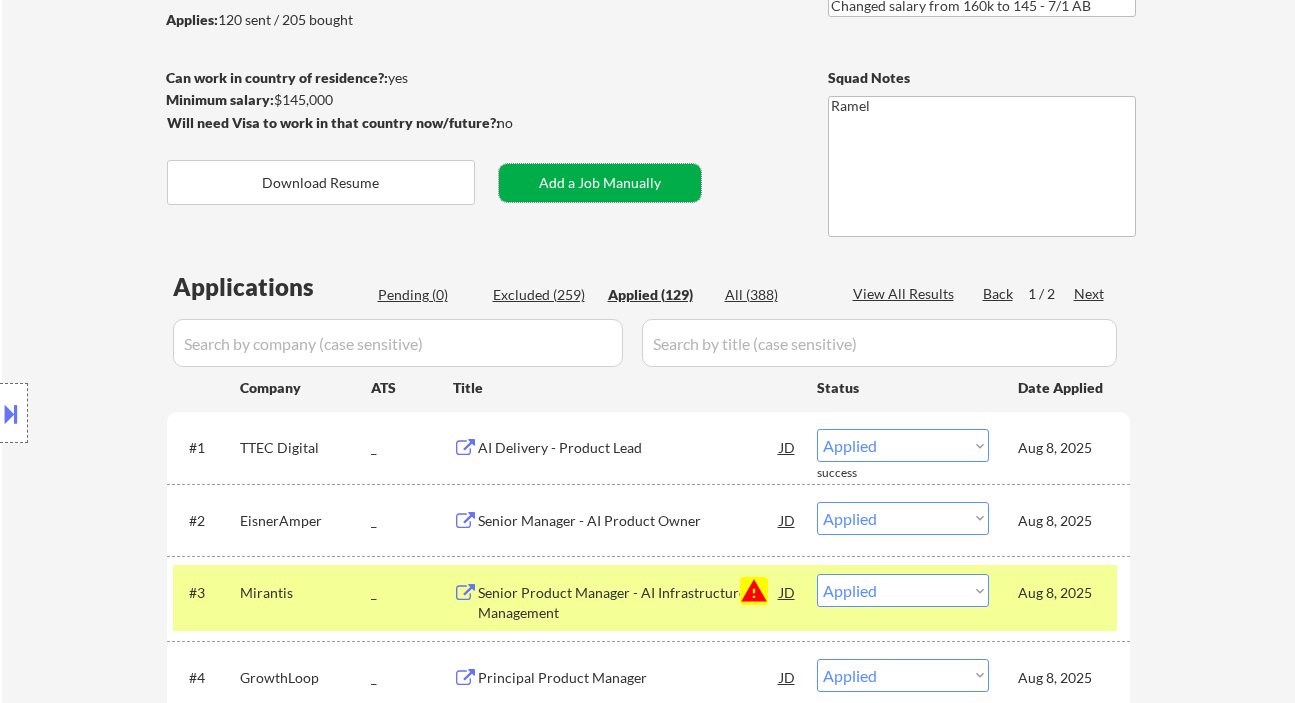 click on "Add a Job Manually" at bounding box center [600, 183] 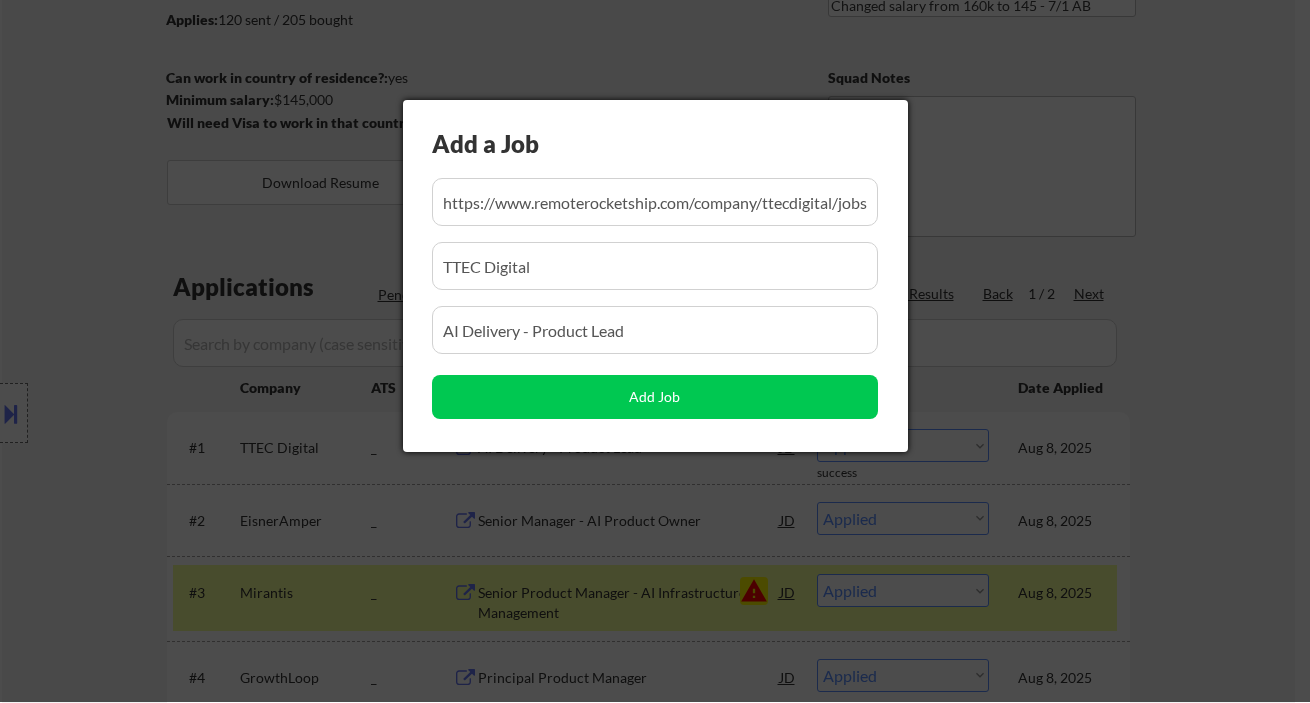 scroll, scrollTop: 0, scrollLeft: 335, axis: horizontal 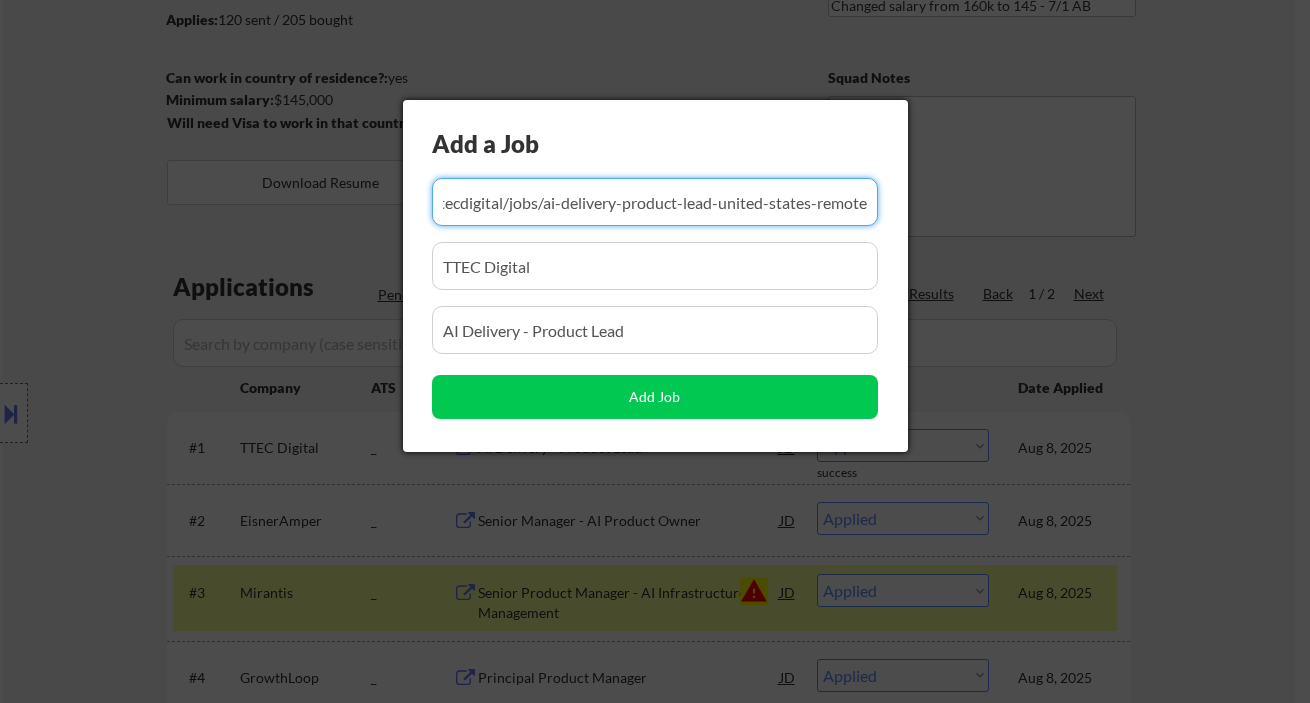 click at bounding box center (655, 202) 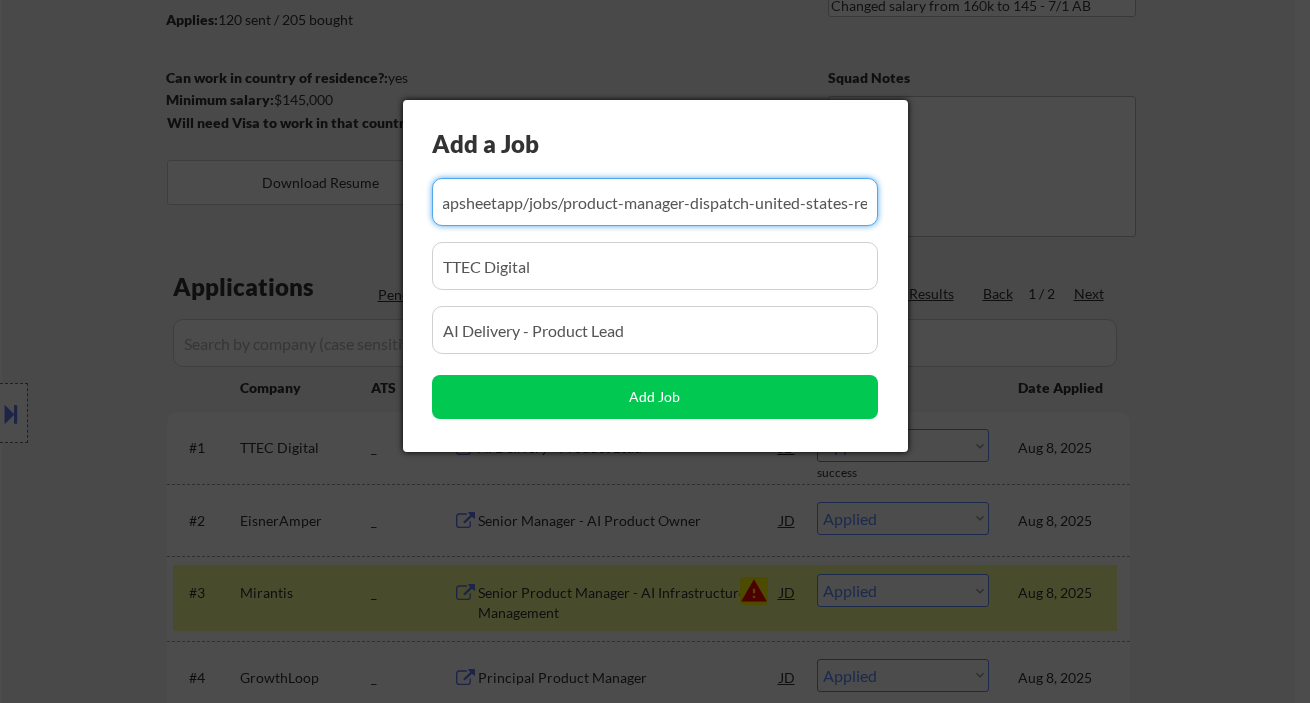 scroll, scrollTop: 0, scrollLeft: 377, axis: horizontal 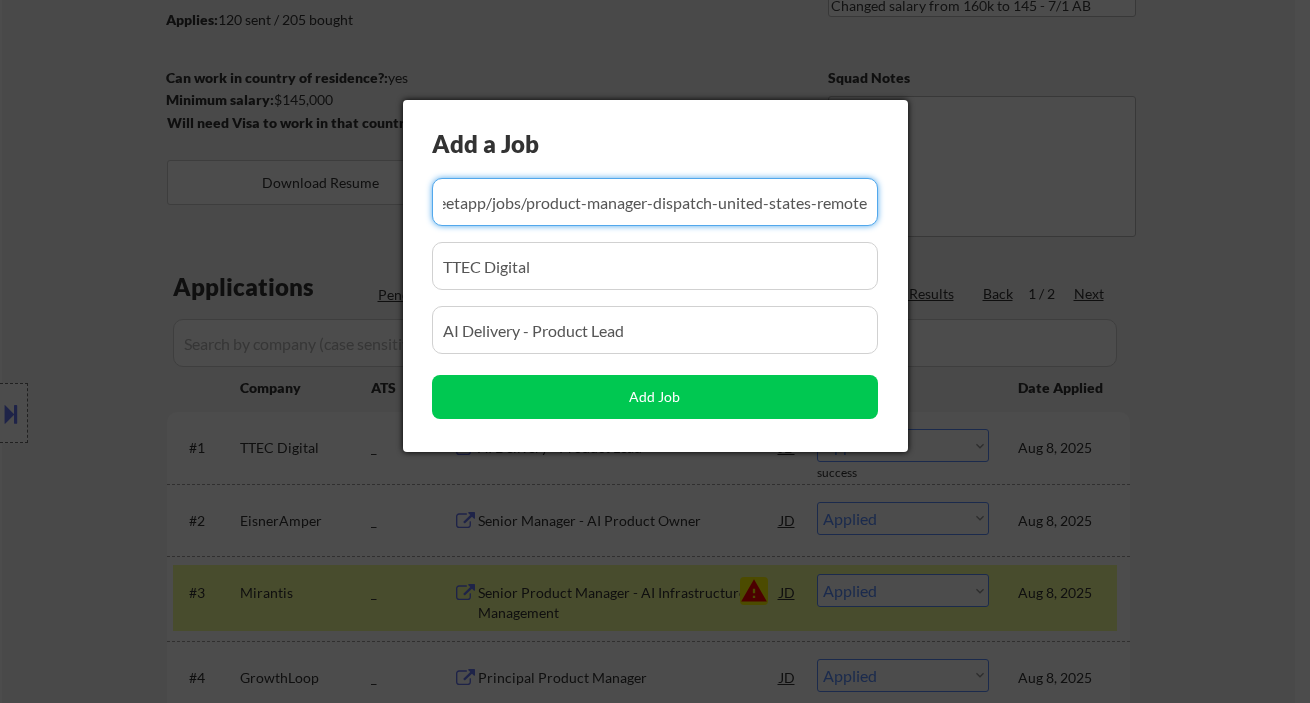 type on "https://www.remoterocketship.com/company/snapsheetapp/jobs/product-manager-dispatch-united-states-remote" 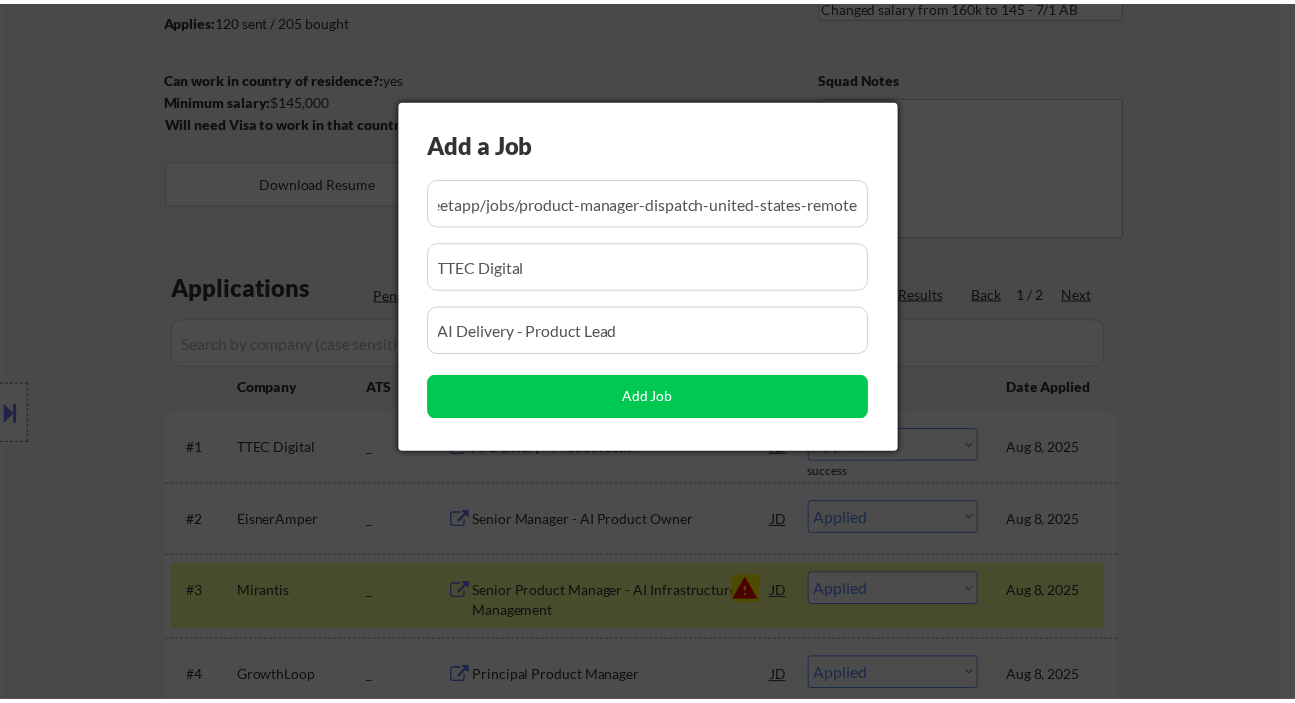 scroll, scrollTop: 0, scrollLeft: 0, axis: both 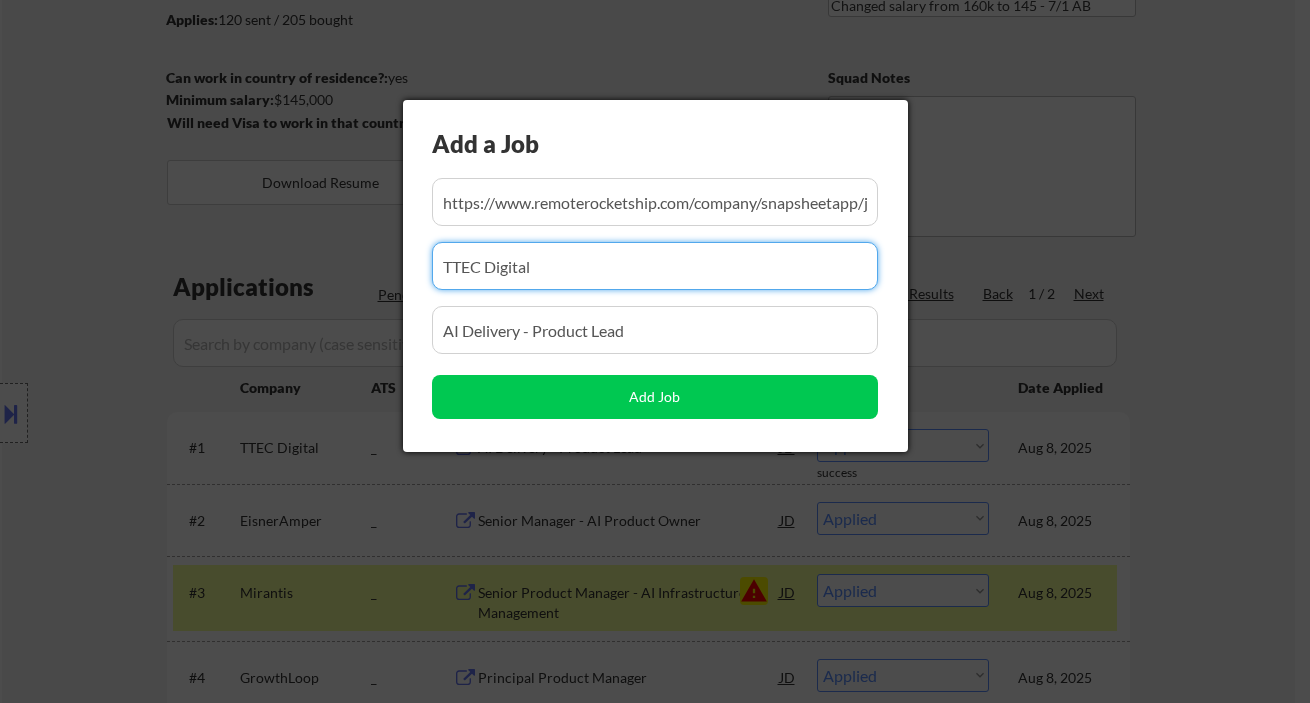 drag, startPoint x: 568, startPoint y: 263, endPoint x: 396, endPoint y: 265, distance: 172.01163 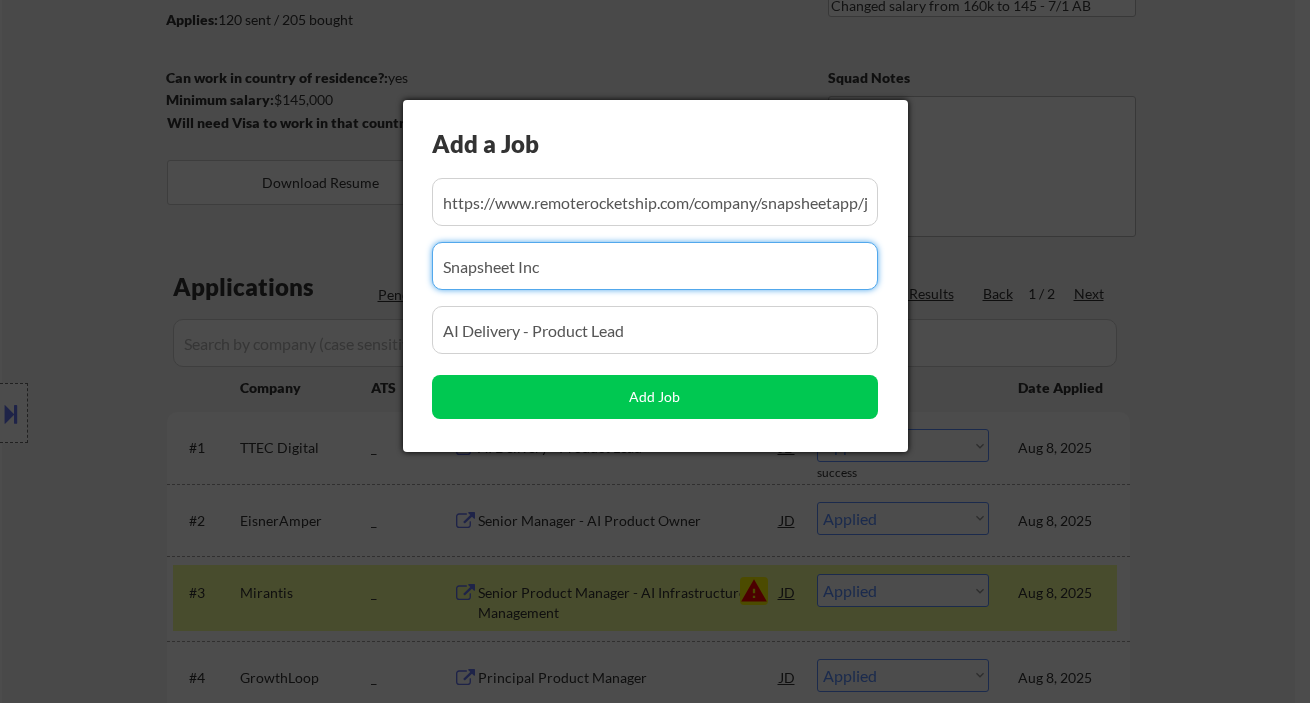type on "Snapsheet Inc" 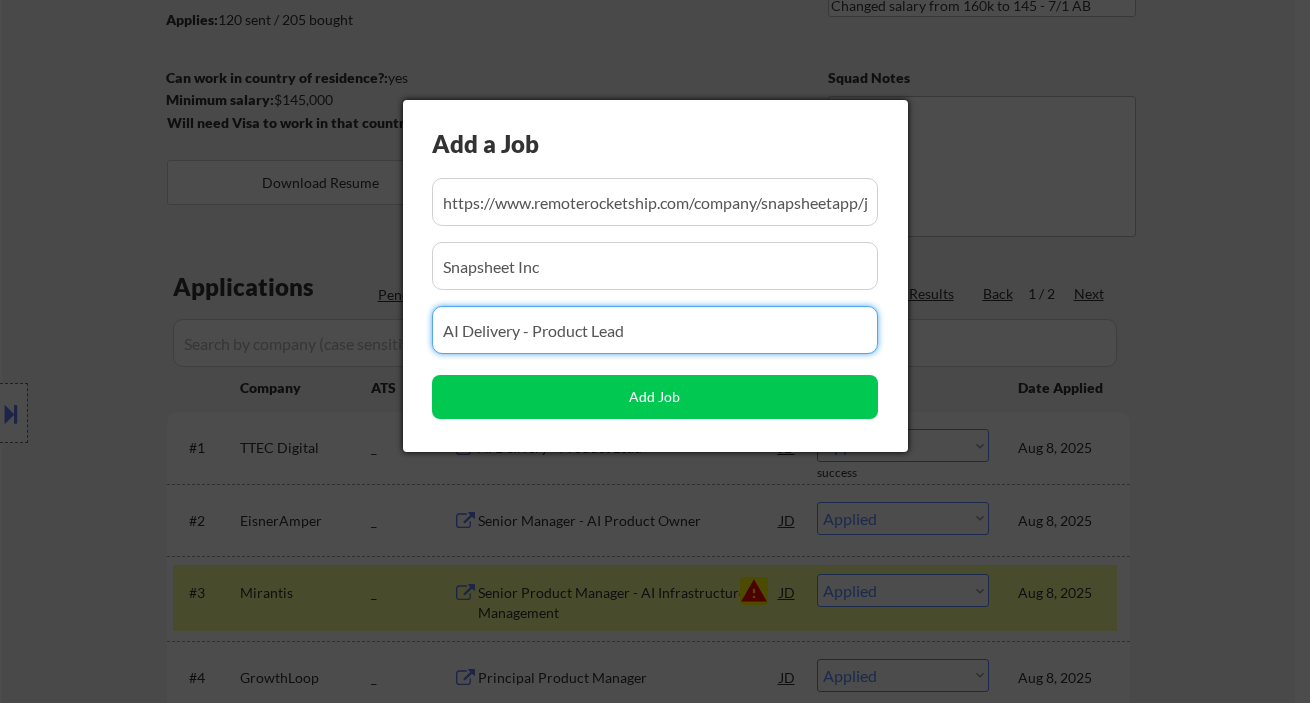 drag, startPoint x: 684, startPoint y: 340, endPoint x: 406, endPoint y: 331, distance: 278.14566 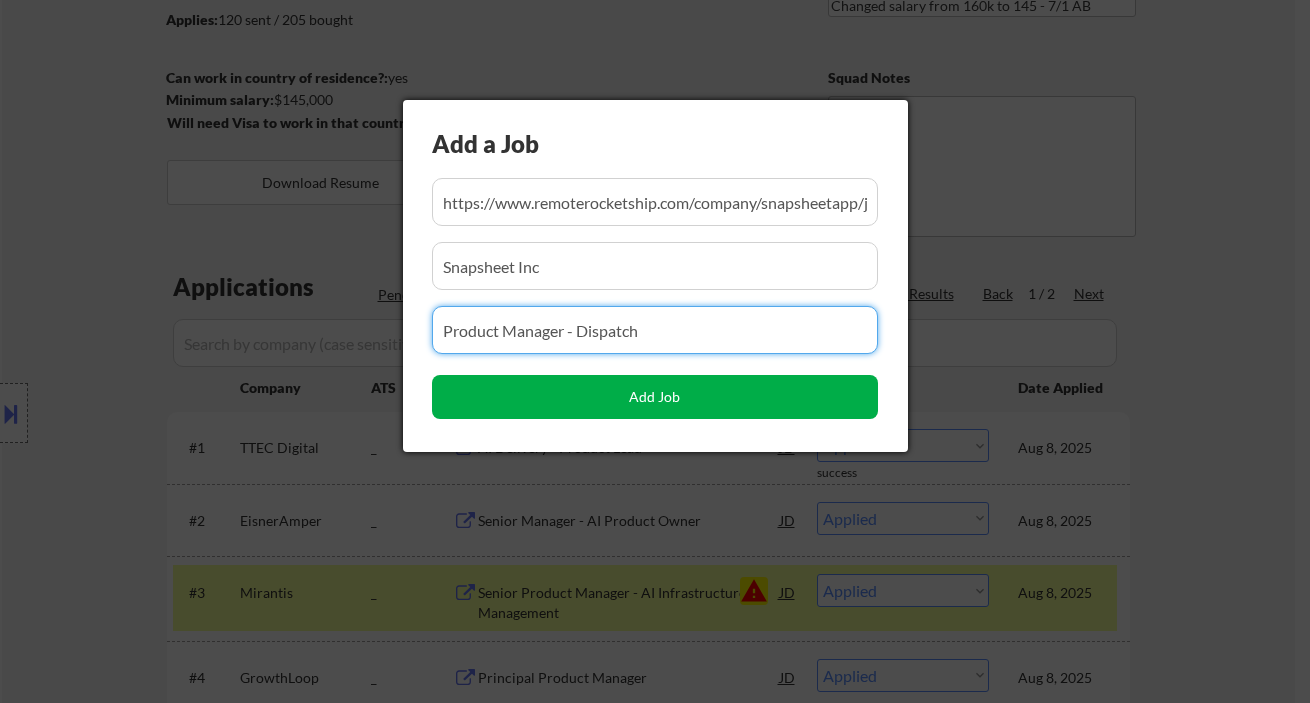 type on "Product Manager - Dispatch" 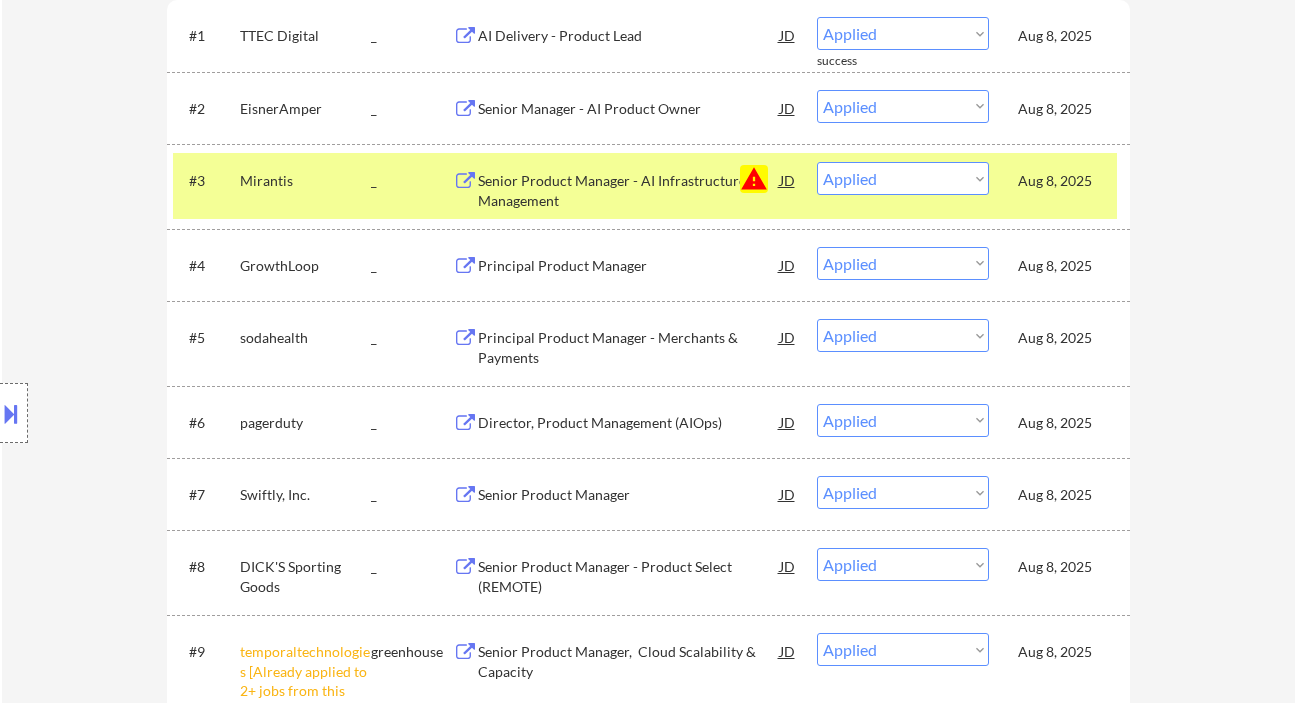 scroll, scrollTop: 666, scrollLeft: 0, axis: vertical 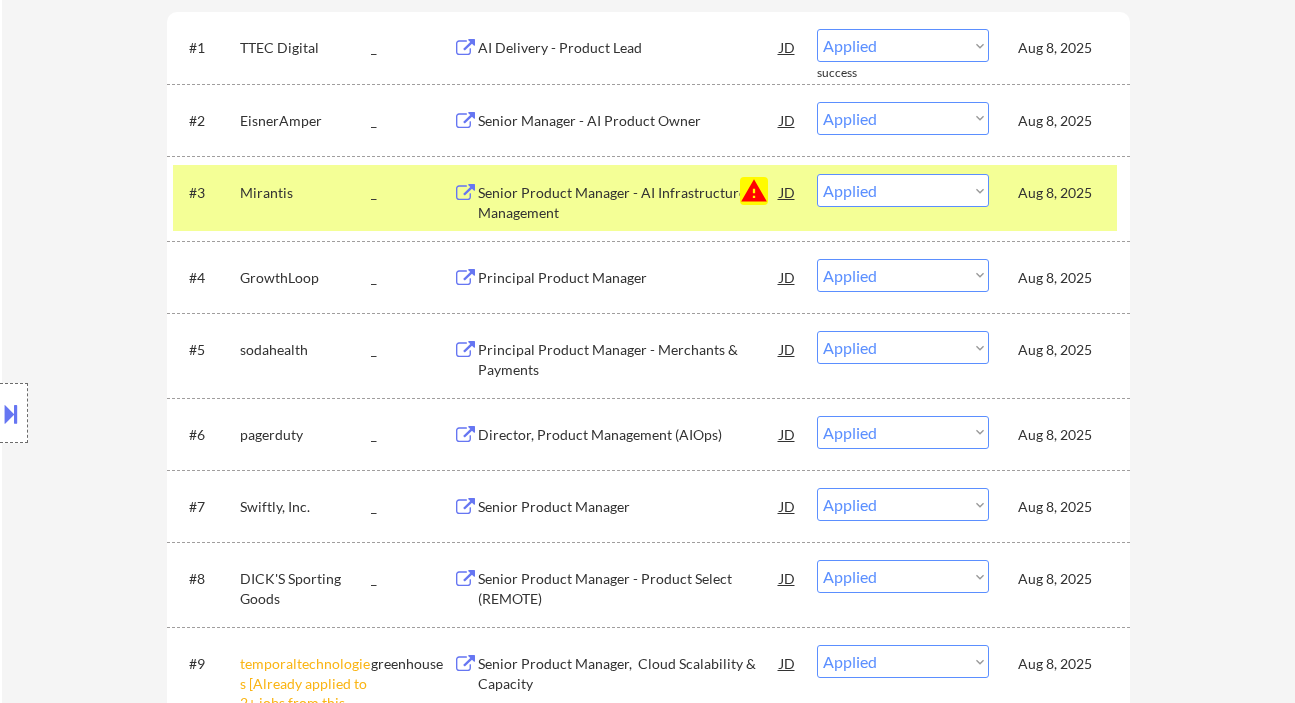 click on "JD" at bounding box center [788, 192] 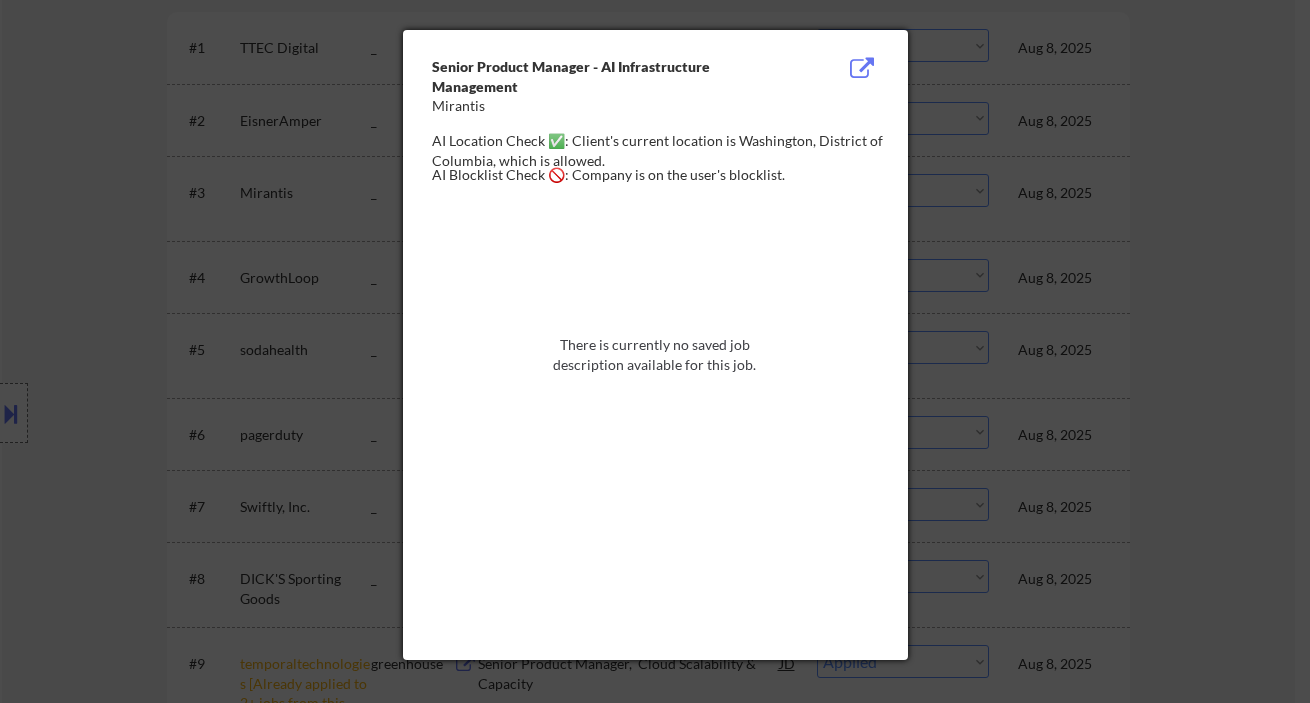 click at bounding box center (655, 351) 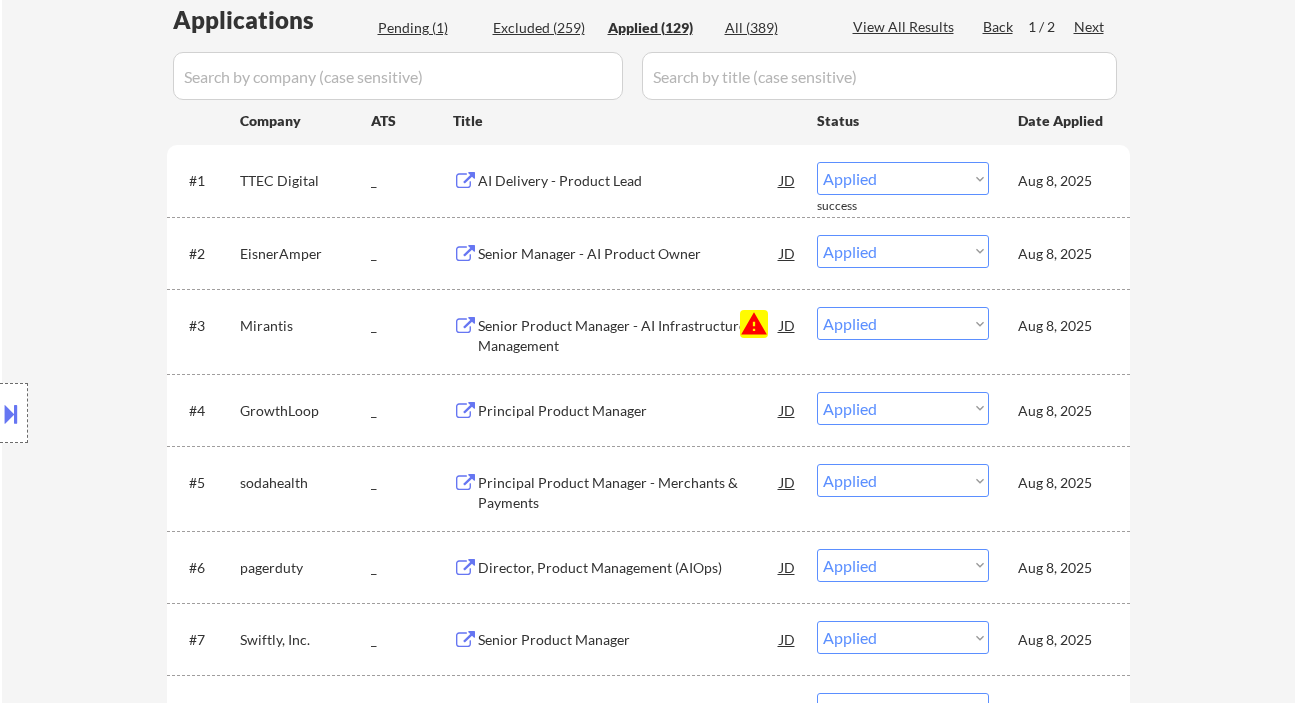 scroll, scrollTop: 400, scrollLeft: 0, axis: vertical 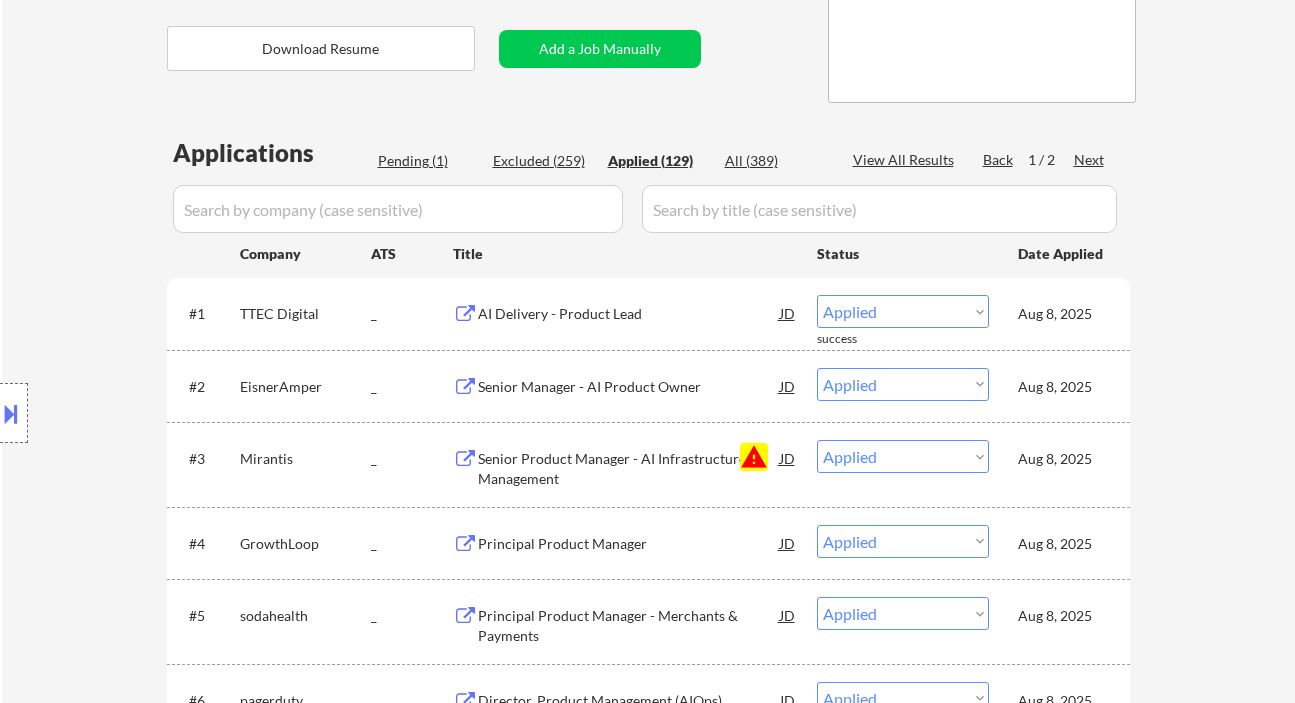 click on "Pending (1)" at bounding box center (428, 161) 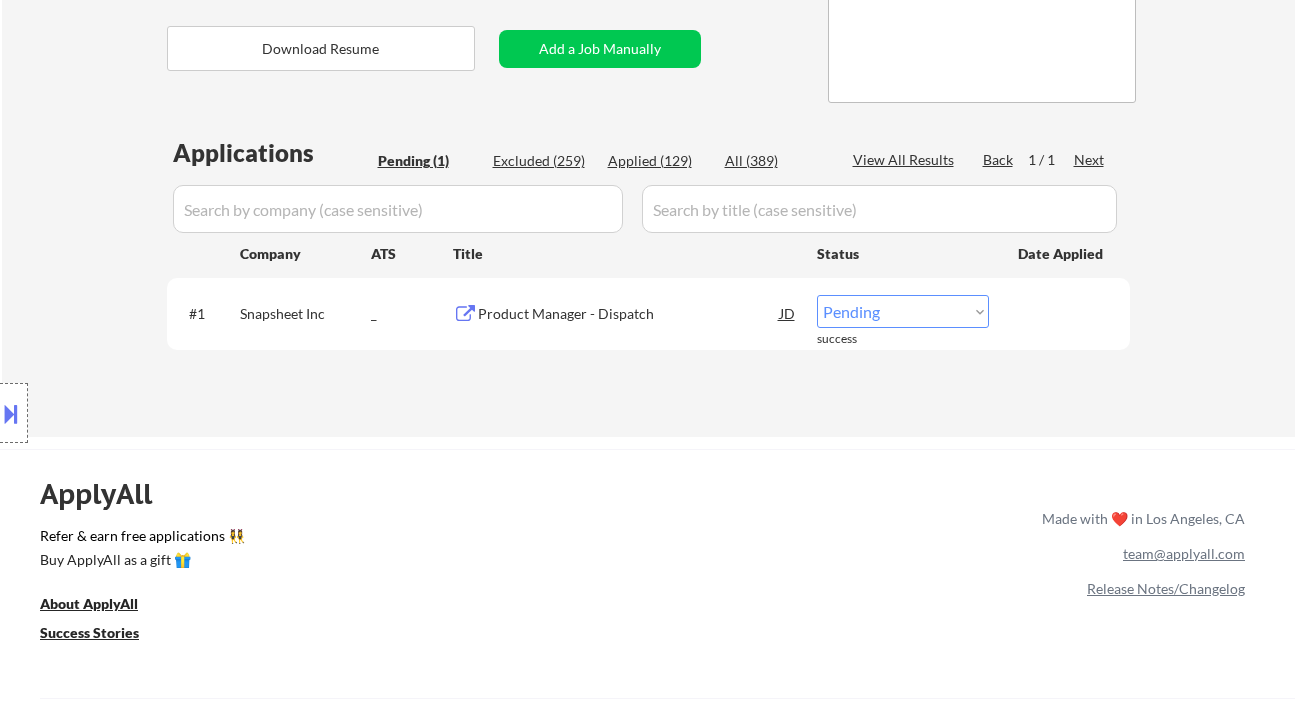 click on "Choose an option... Pending Applied Excluded (Questions) Excluded (Expired) Excluded (Location) Excluded (Bad Match) Excluded (Blocklist) Excluded (Salary) Excluded (Other)" at bounding box center (903, 311) 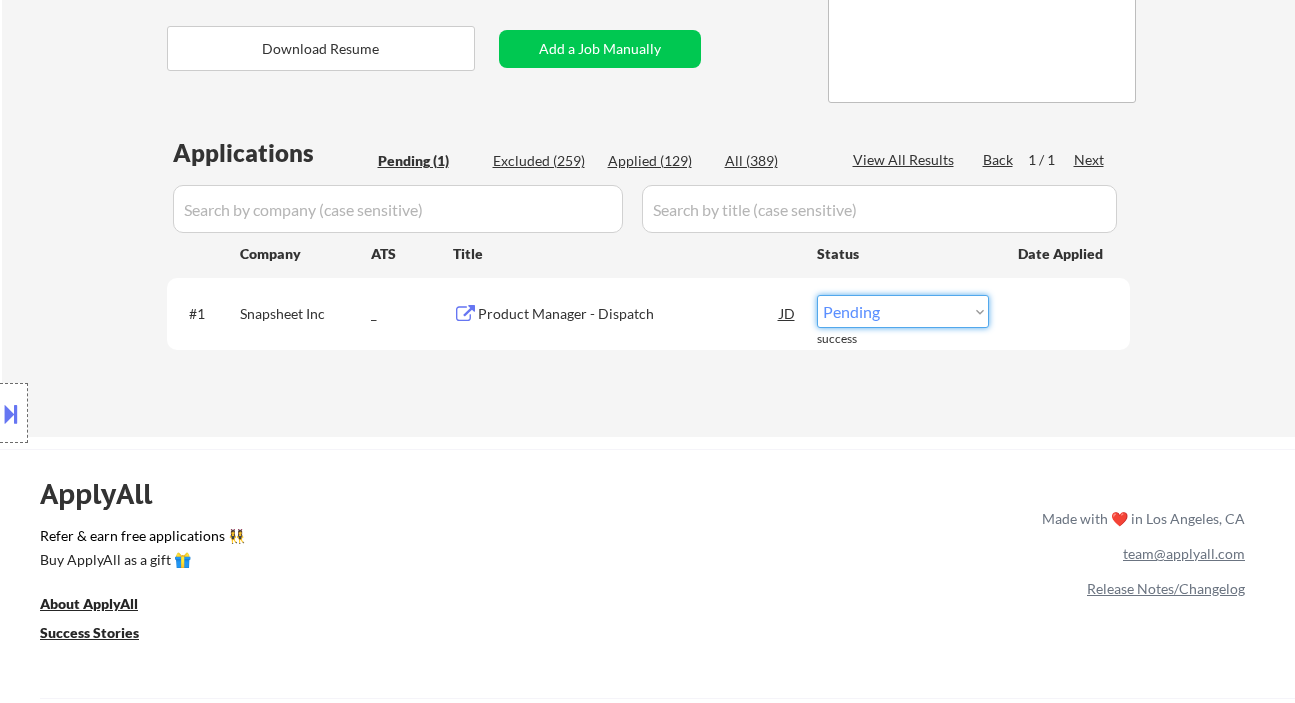 select on ""applied"" 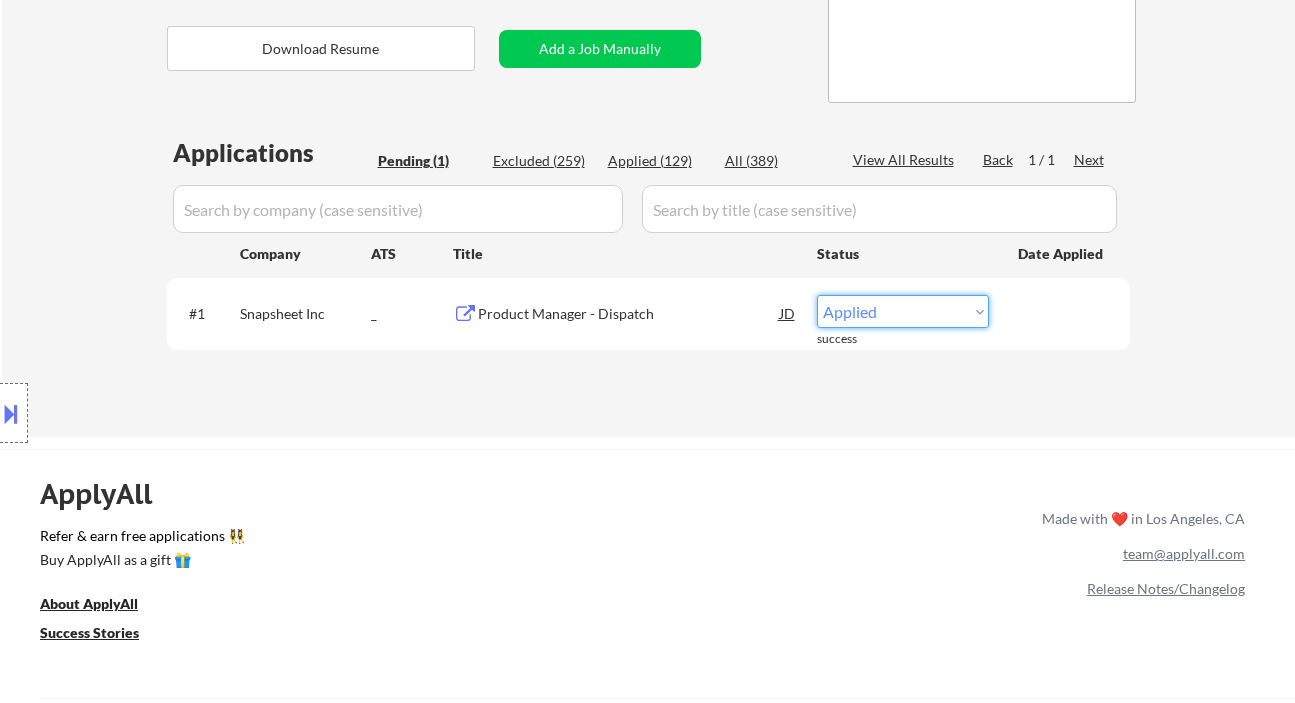 click on "Choose an option... Pending Applied Excluded (Questions) Excluded (Expired) Excluded (Location) Excluded (Bad Match) Excluded (Blocklist) Excluded (Salary) Excluded (Other)" at bounding box center [903, 311] 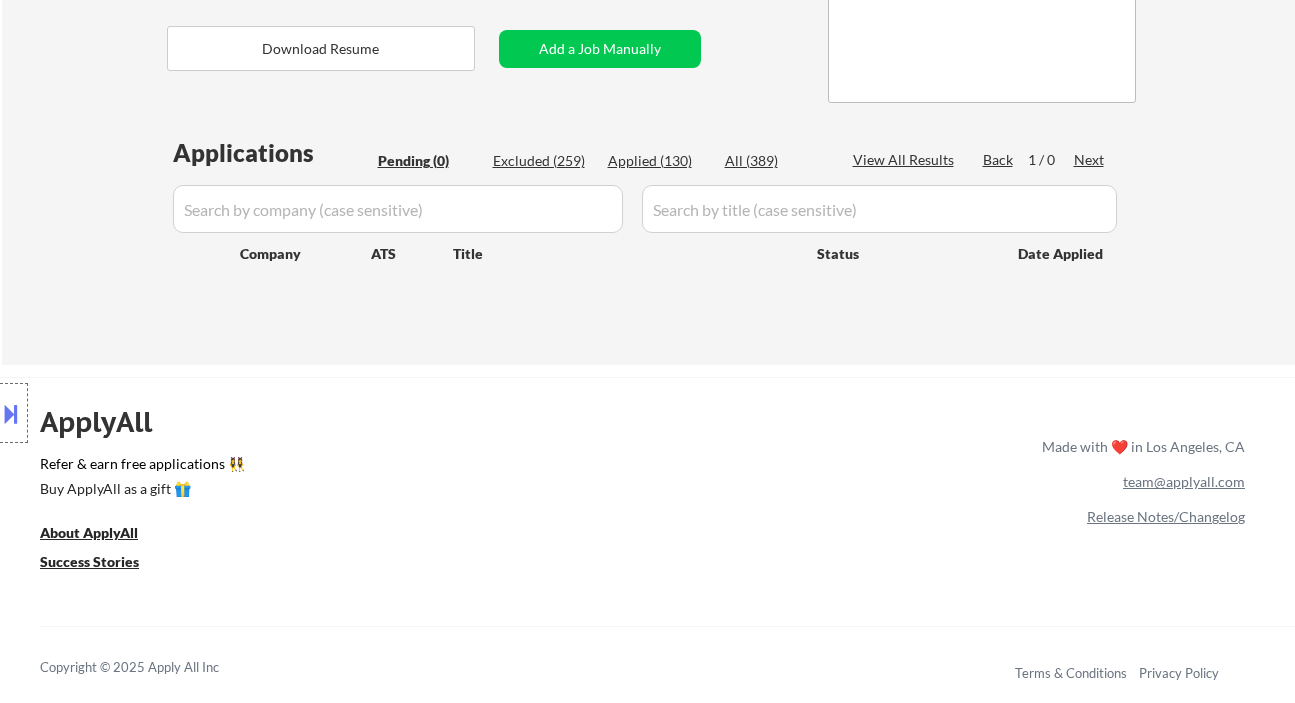 drag, startPoint x: 38, startPoint y: 206, endPoint x: 157, endPoint y: 80, distance: 173.31186 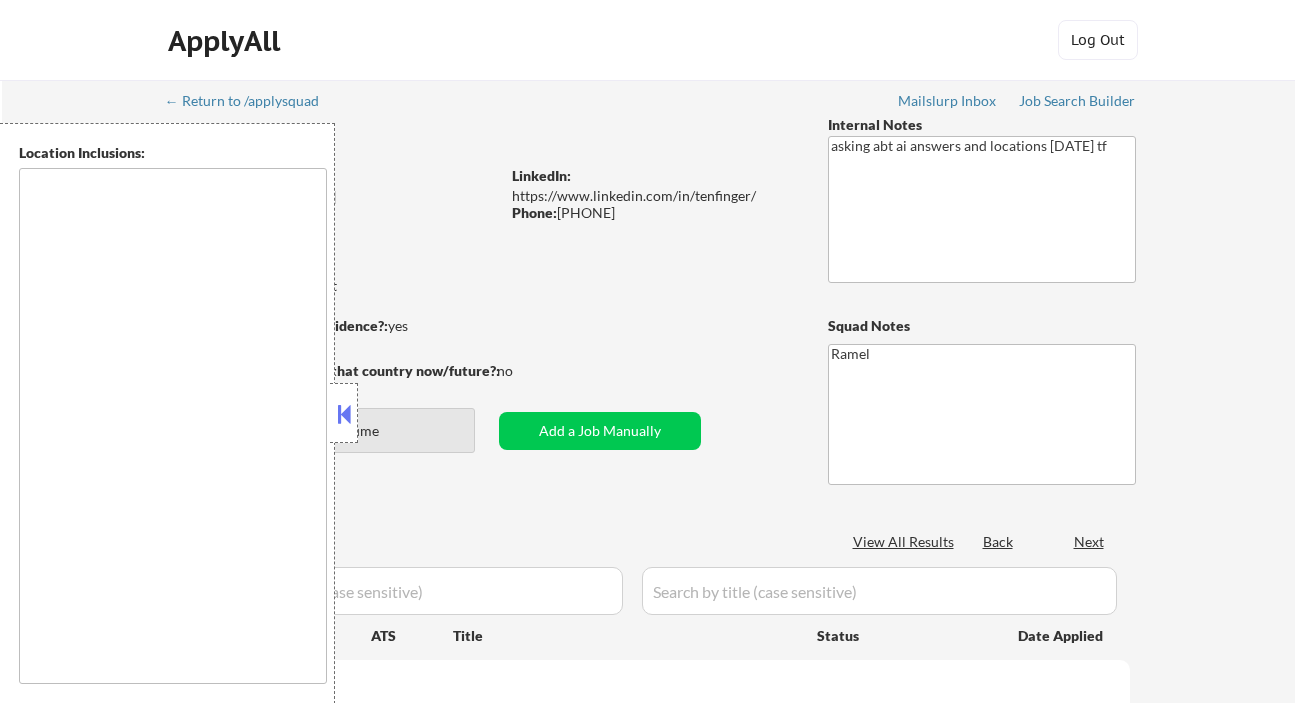 scroll, scrollTop: 0, scrollLeft: 0, axis: both 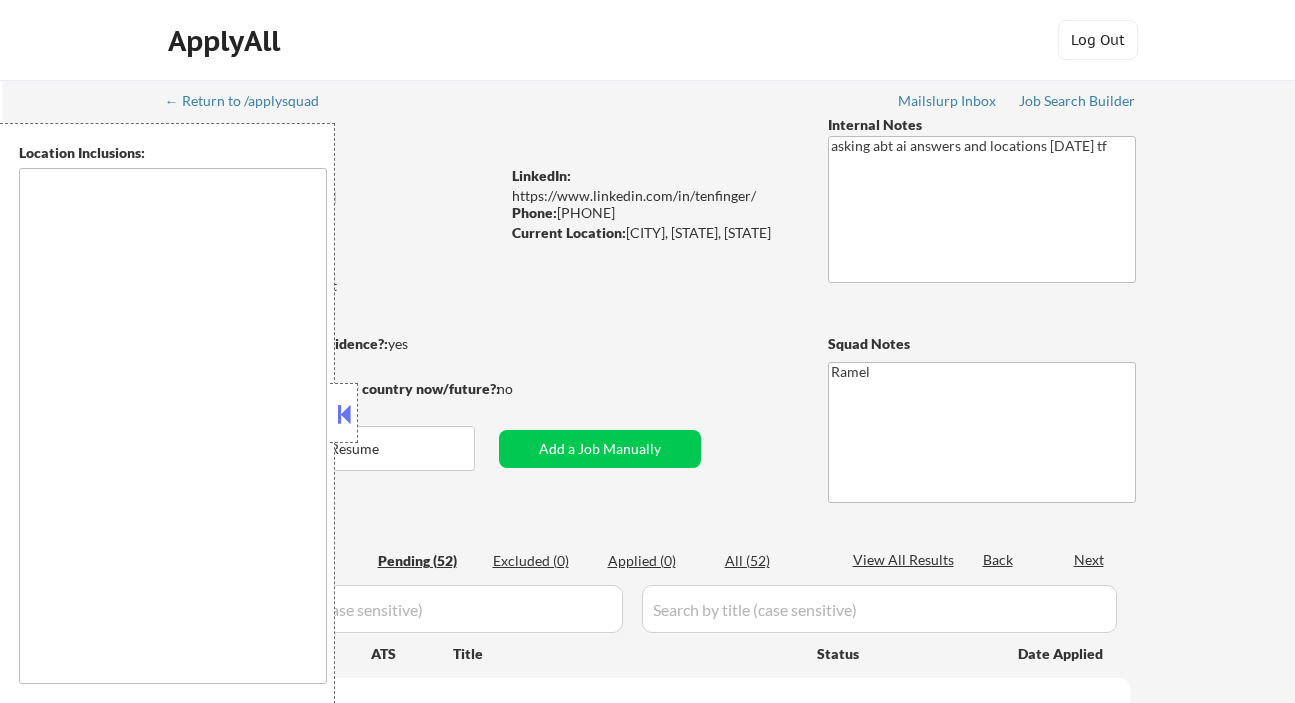click at bounding box center (344, 414) 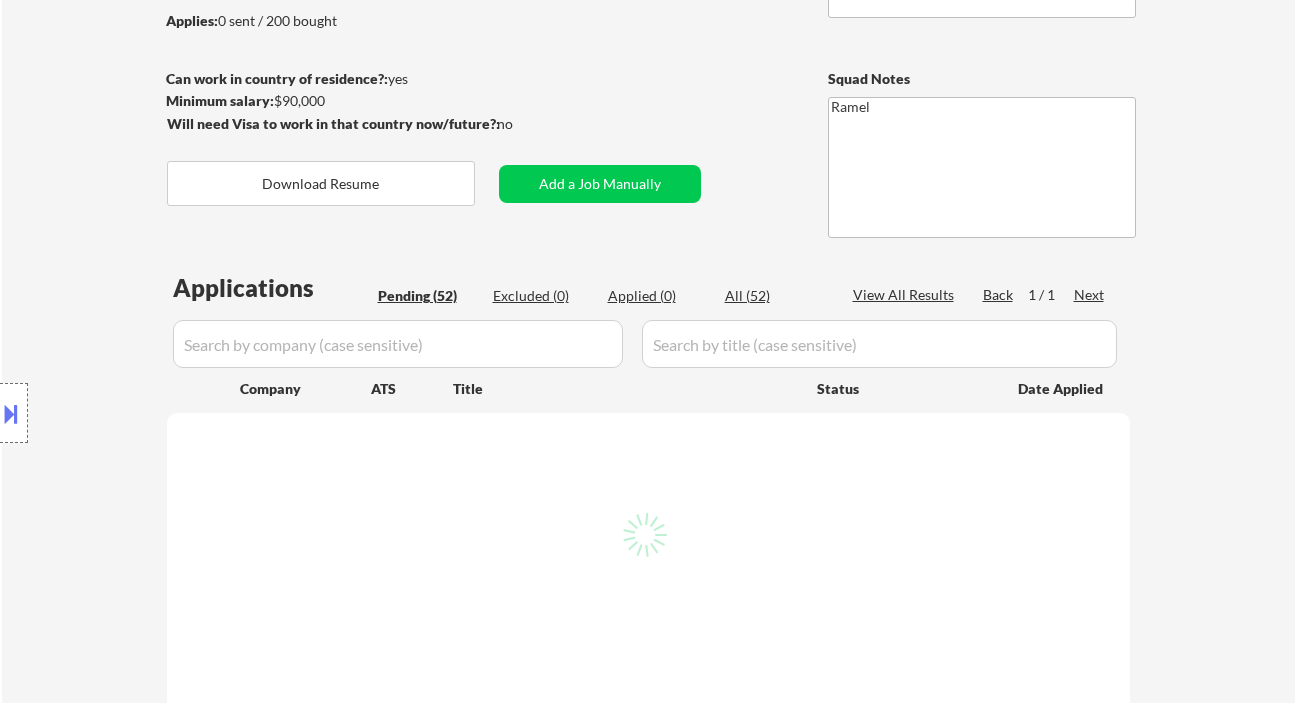 scroll, scrollTop: 266, scrollLeft: 0, axis: vertical 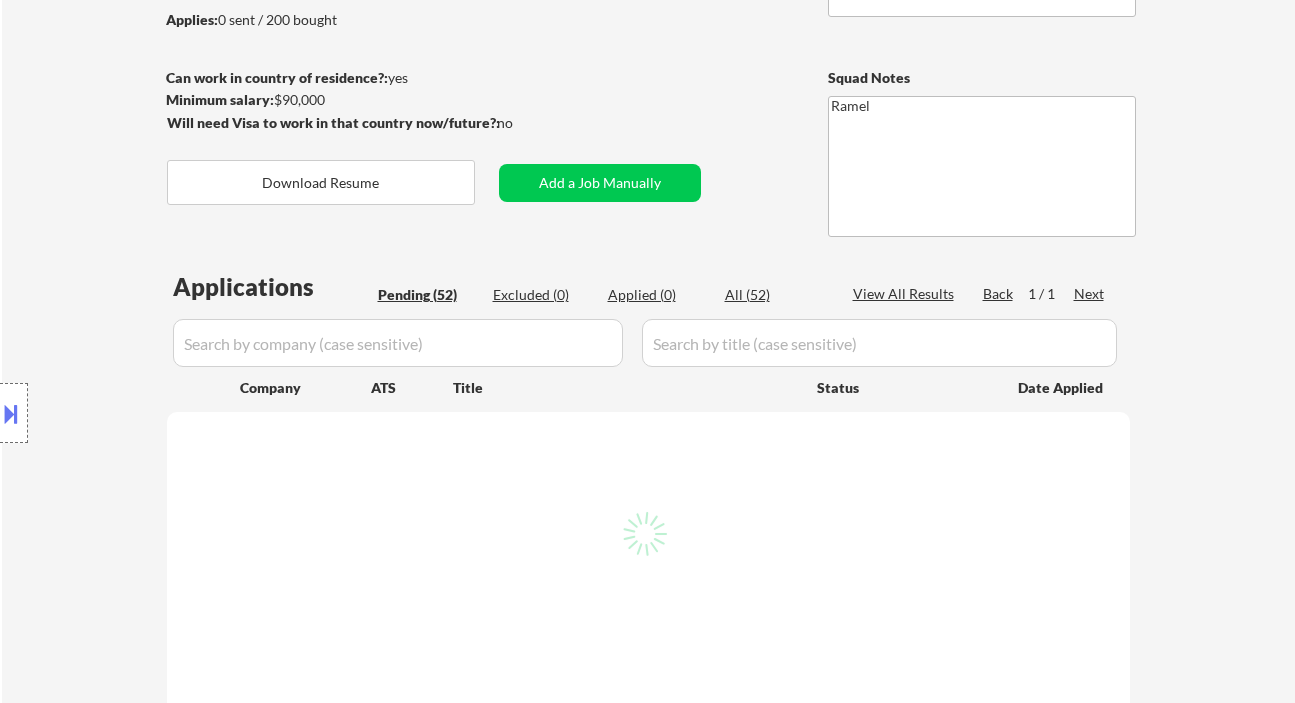 select on ""pending"" 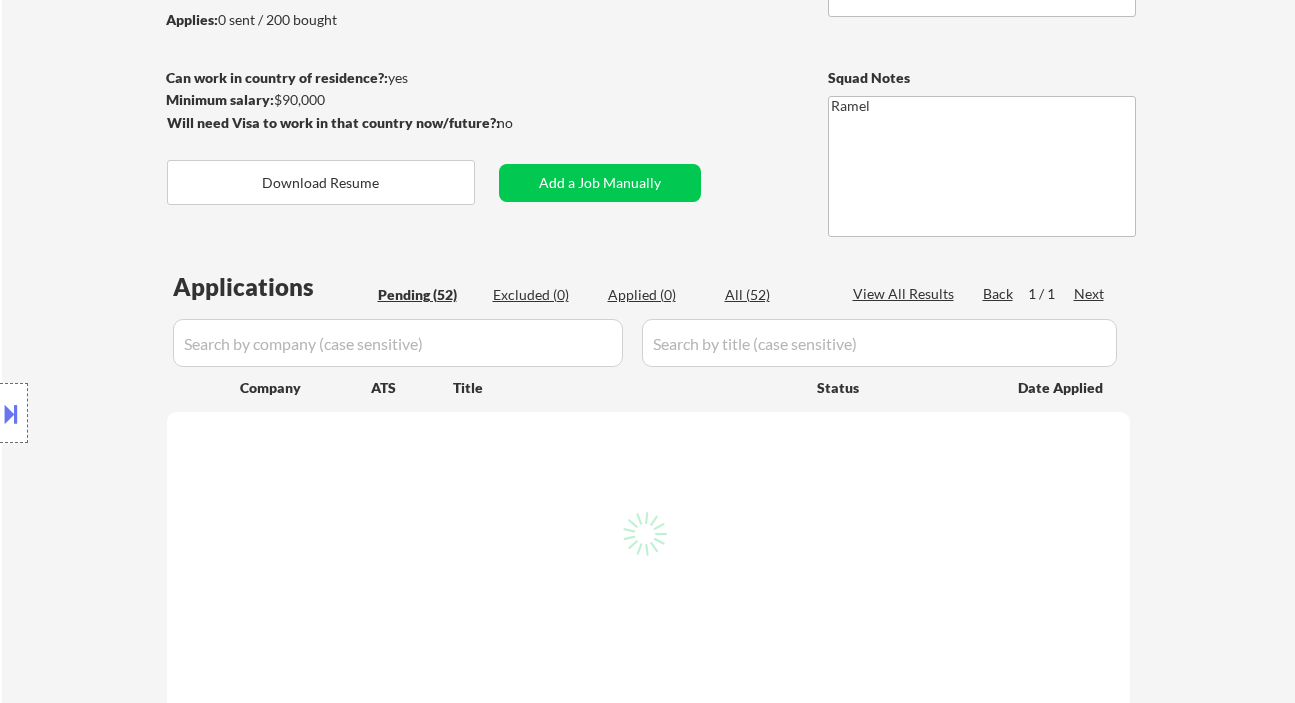 select on ""pending"" 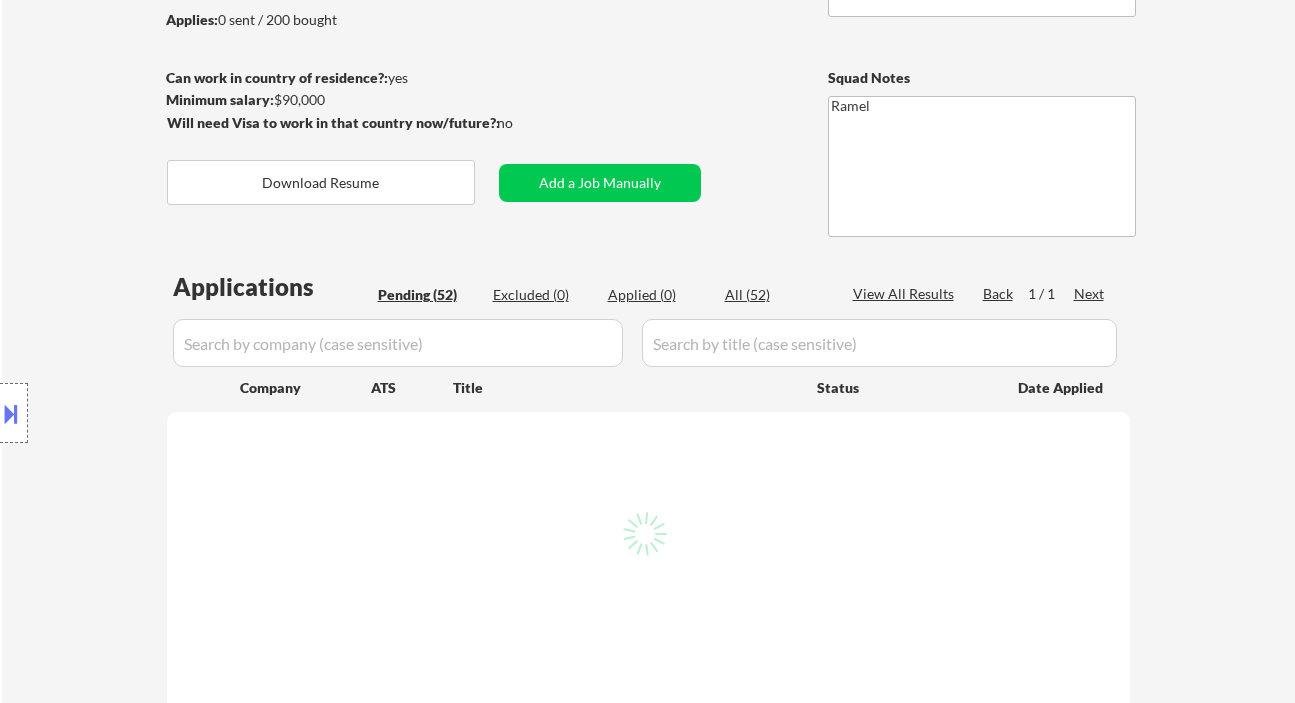 select on ""pending"" 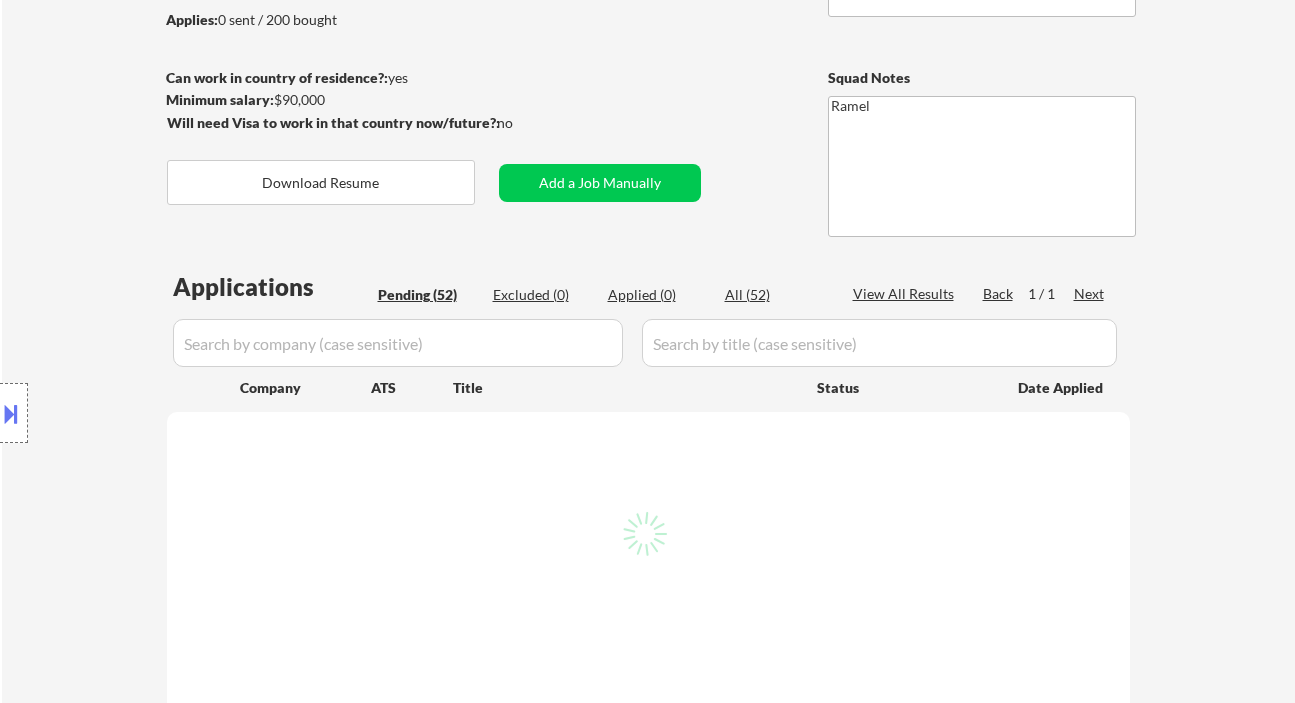 select on ""pending"" 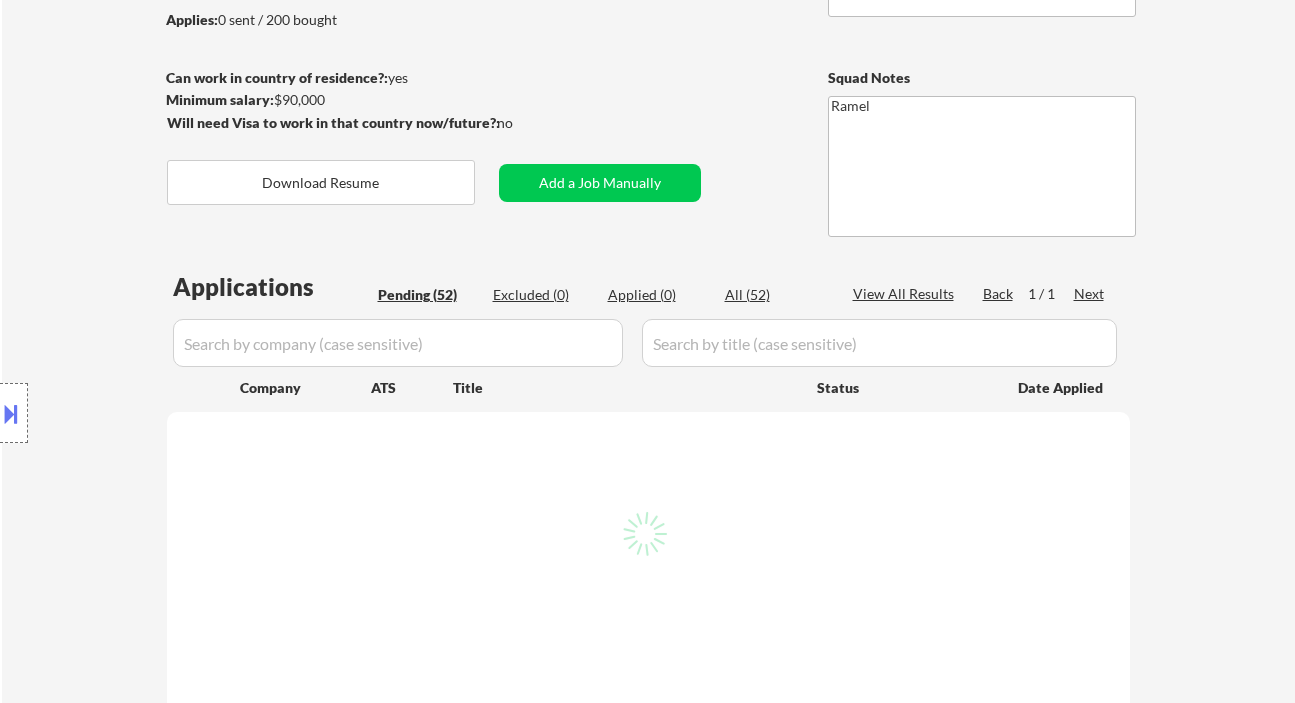 select on ""pending"" 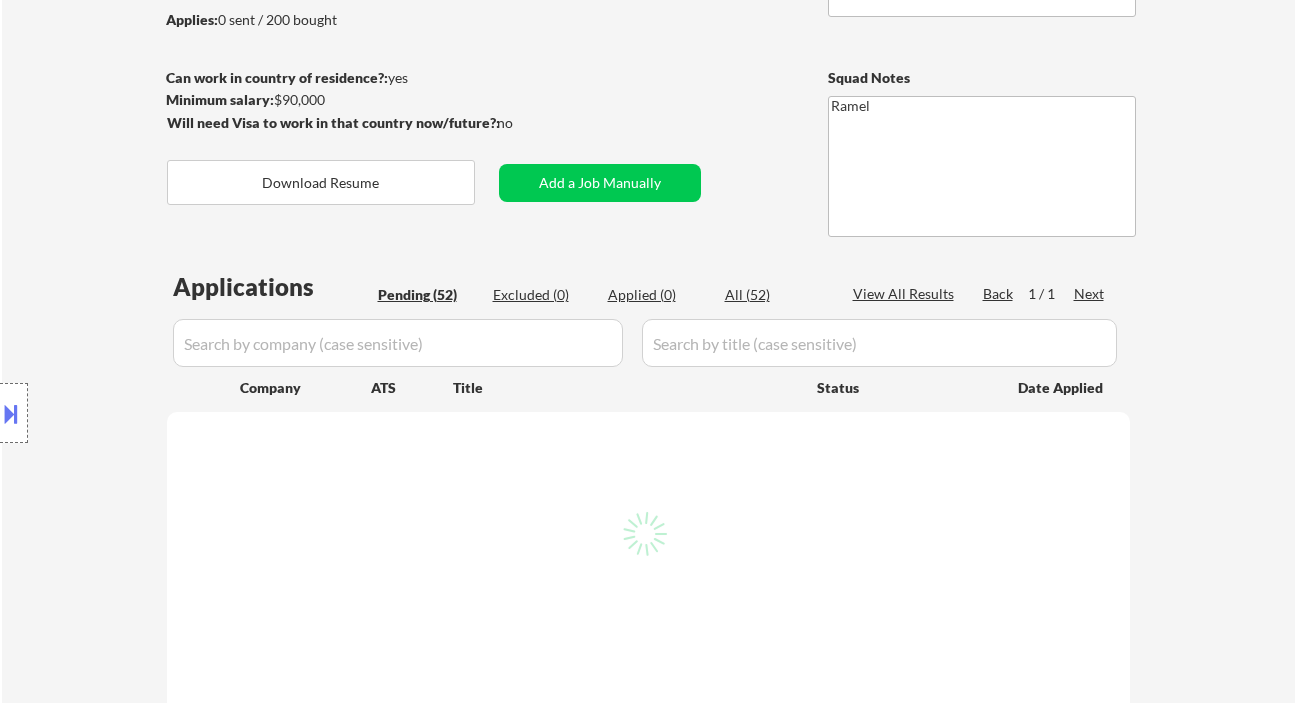 select on ""pending"" 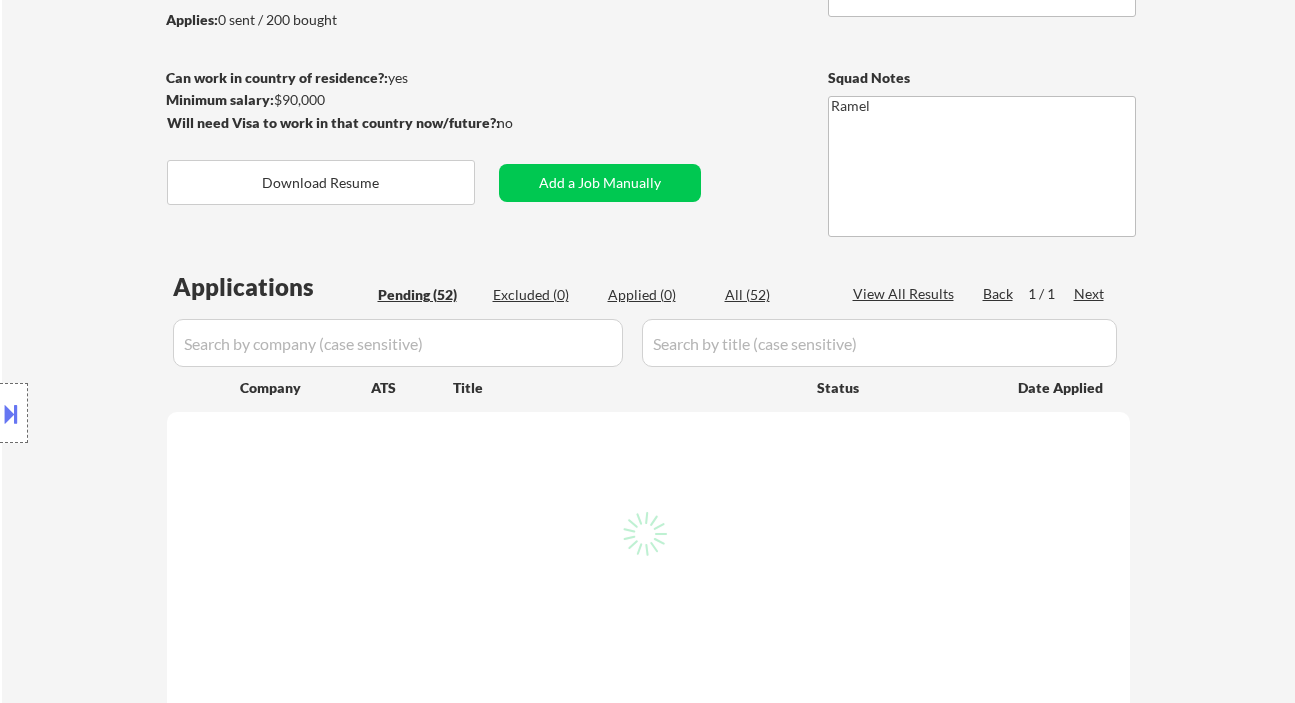 select on ""pending"" 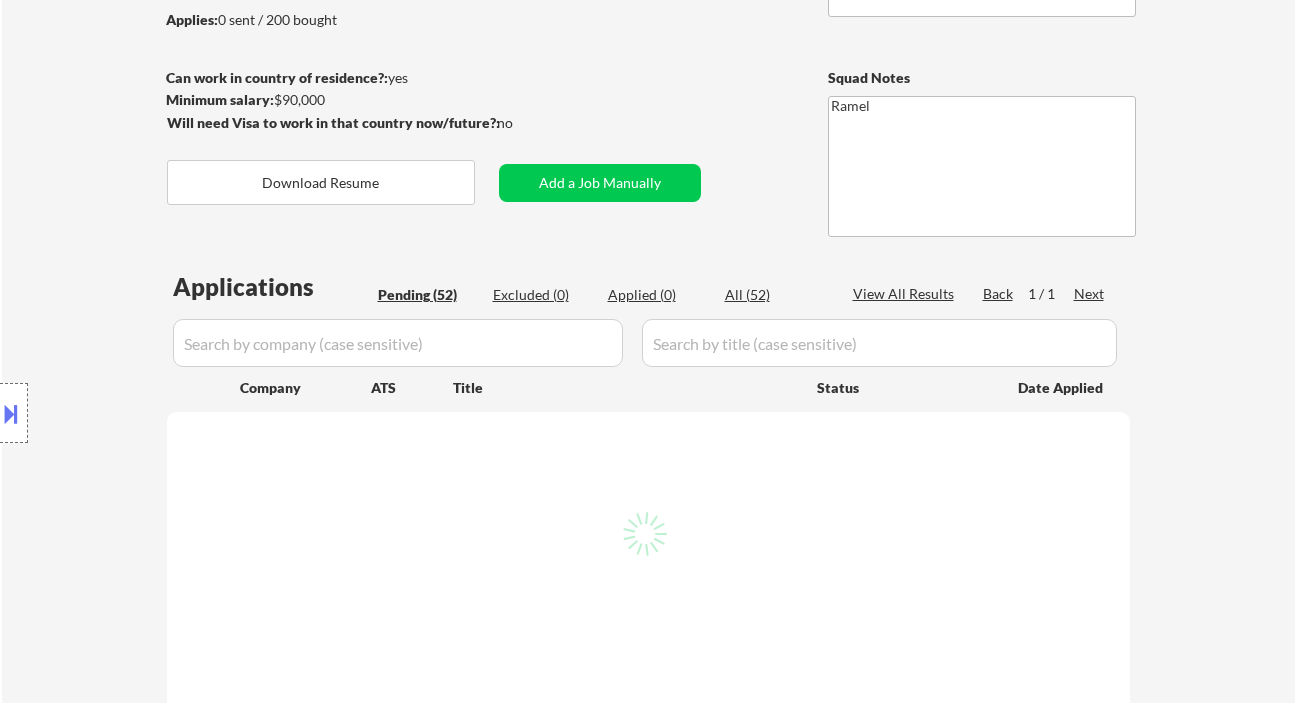 select on ""pending"" 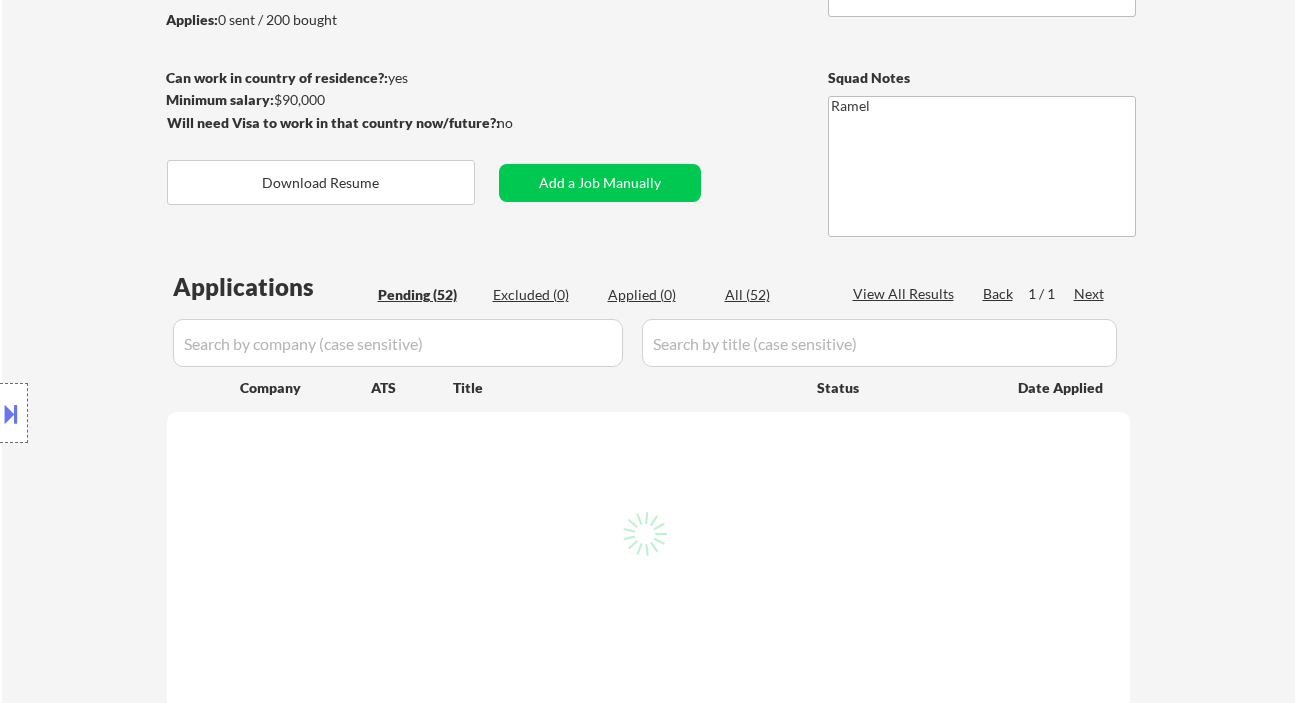 select on ""pending"" 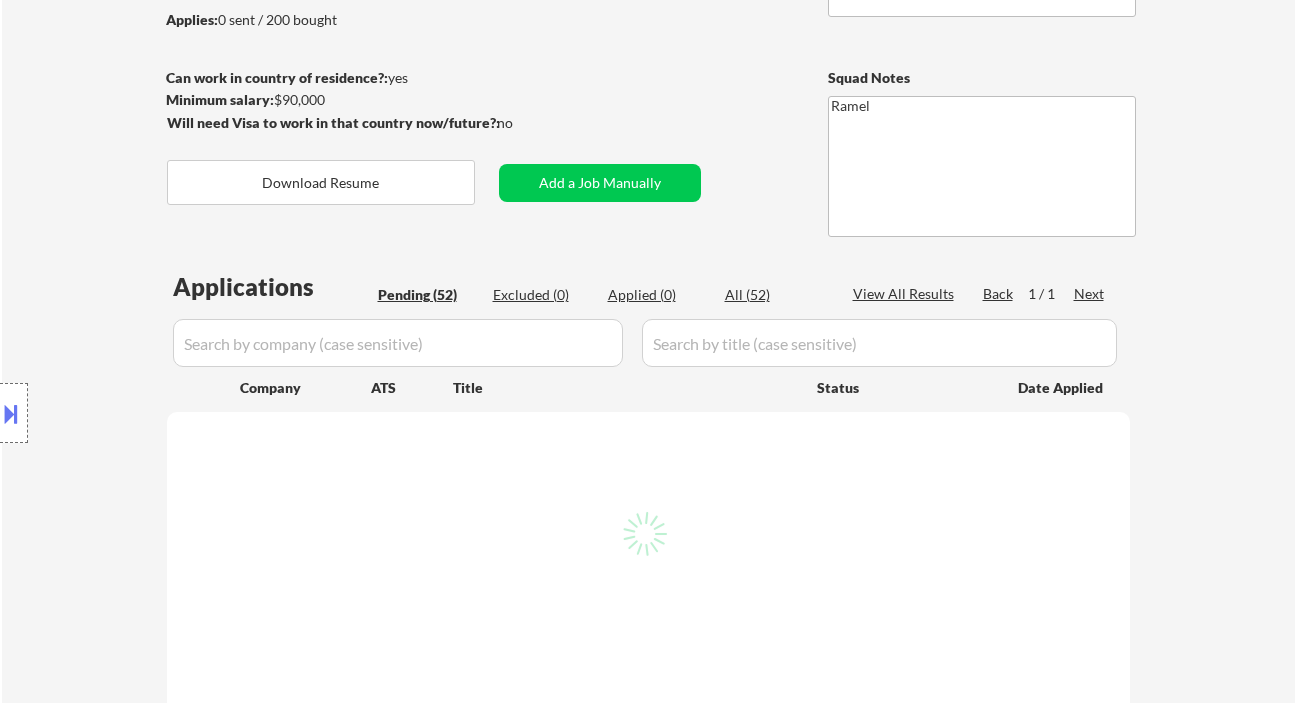 select on ""pending"" 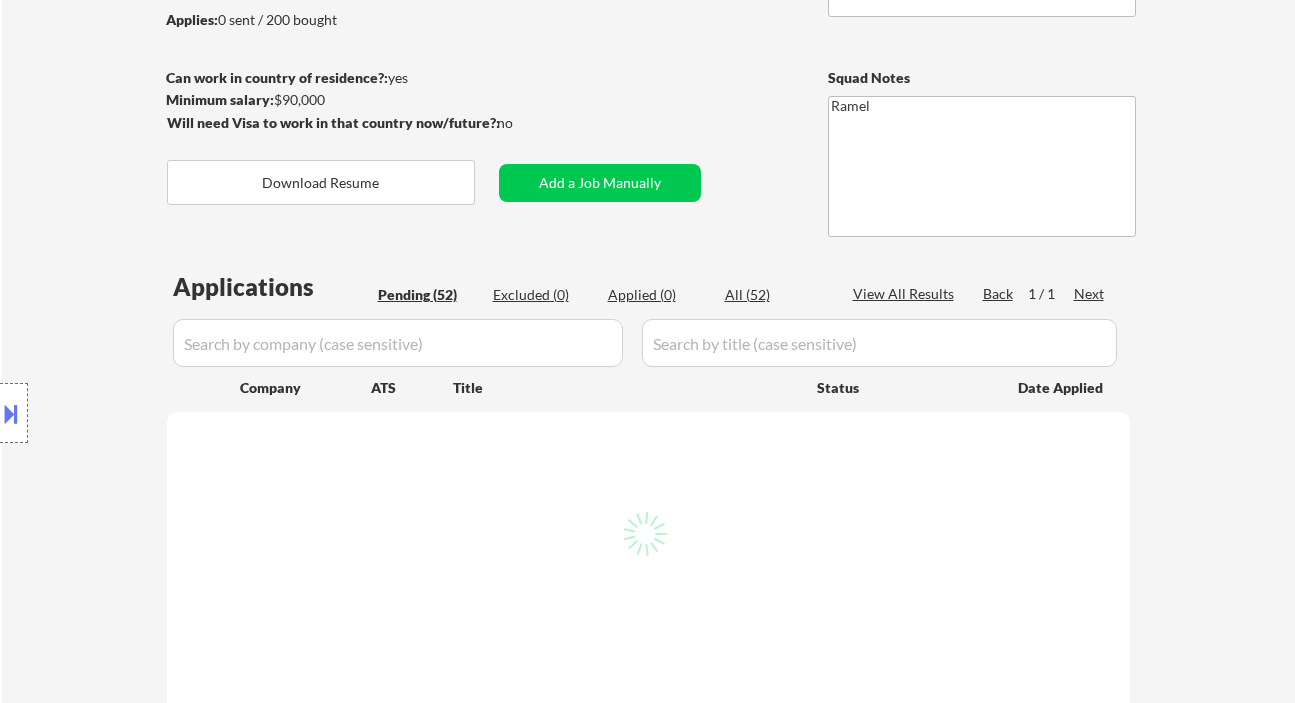 select on ""pending"" 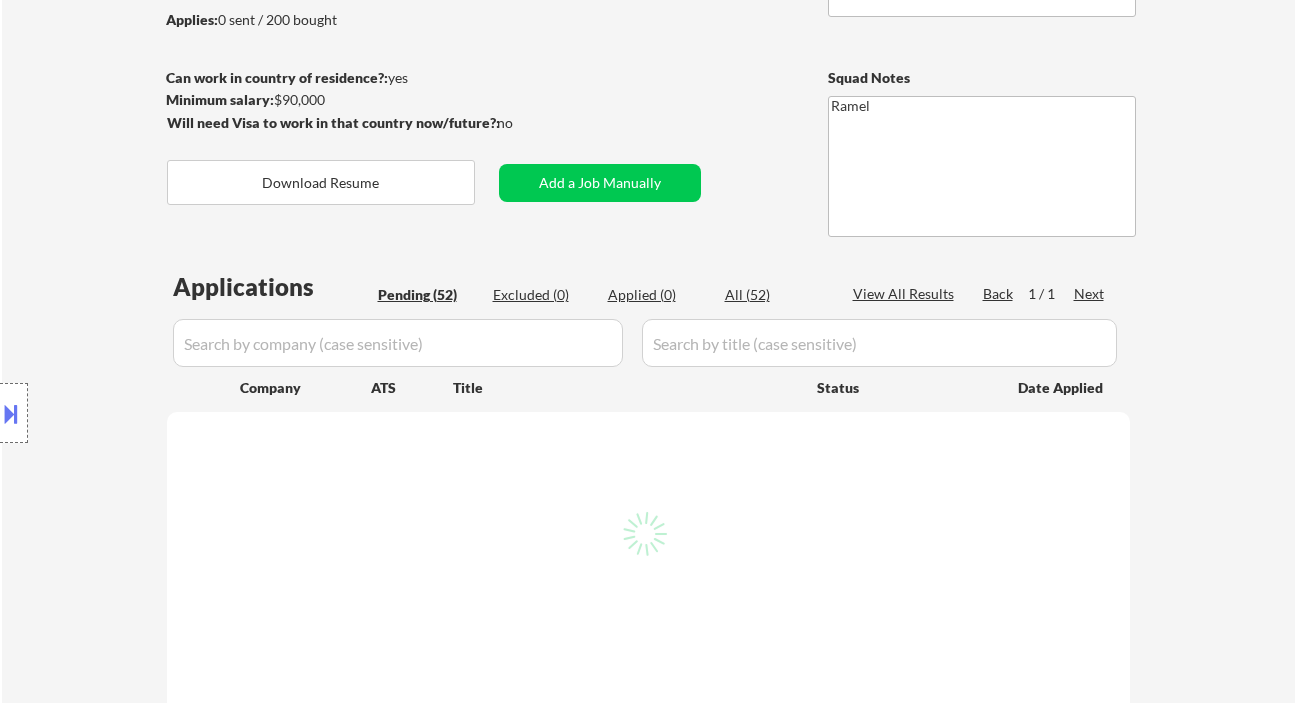 select on ""pending"" 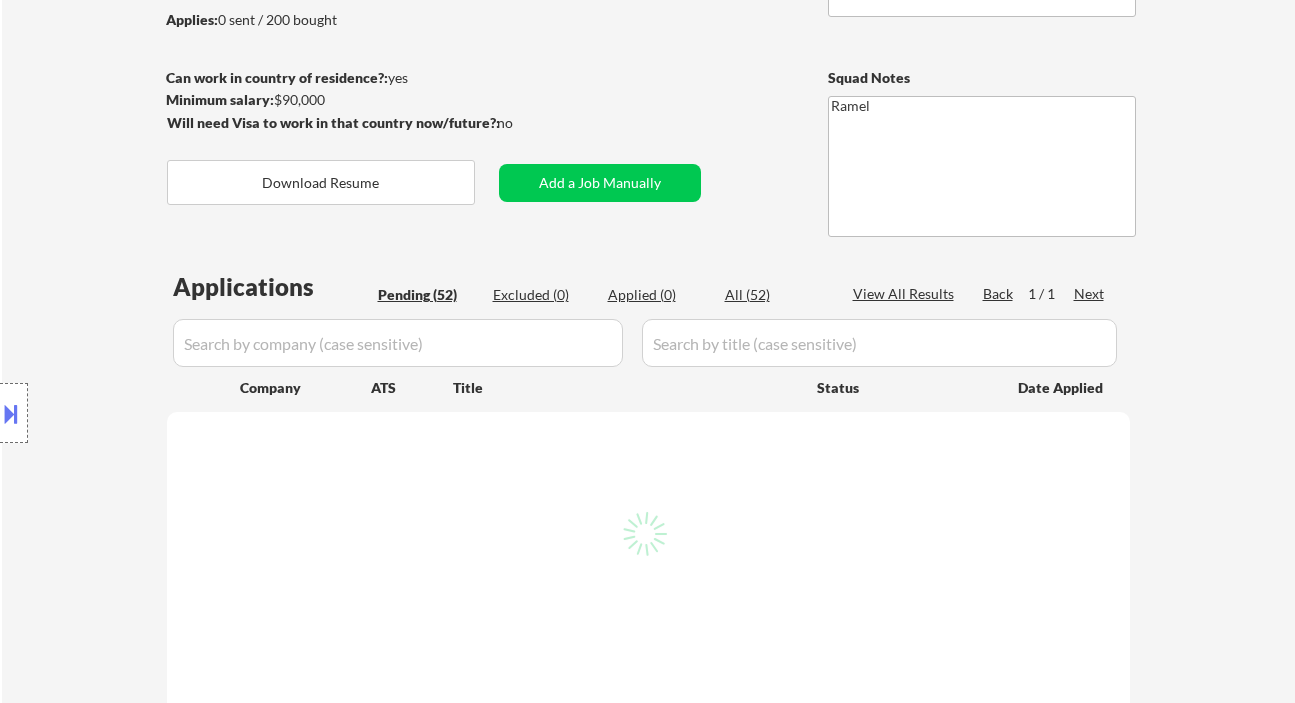 select on ""pending"" 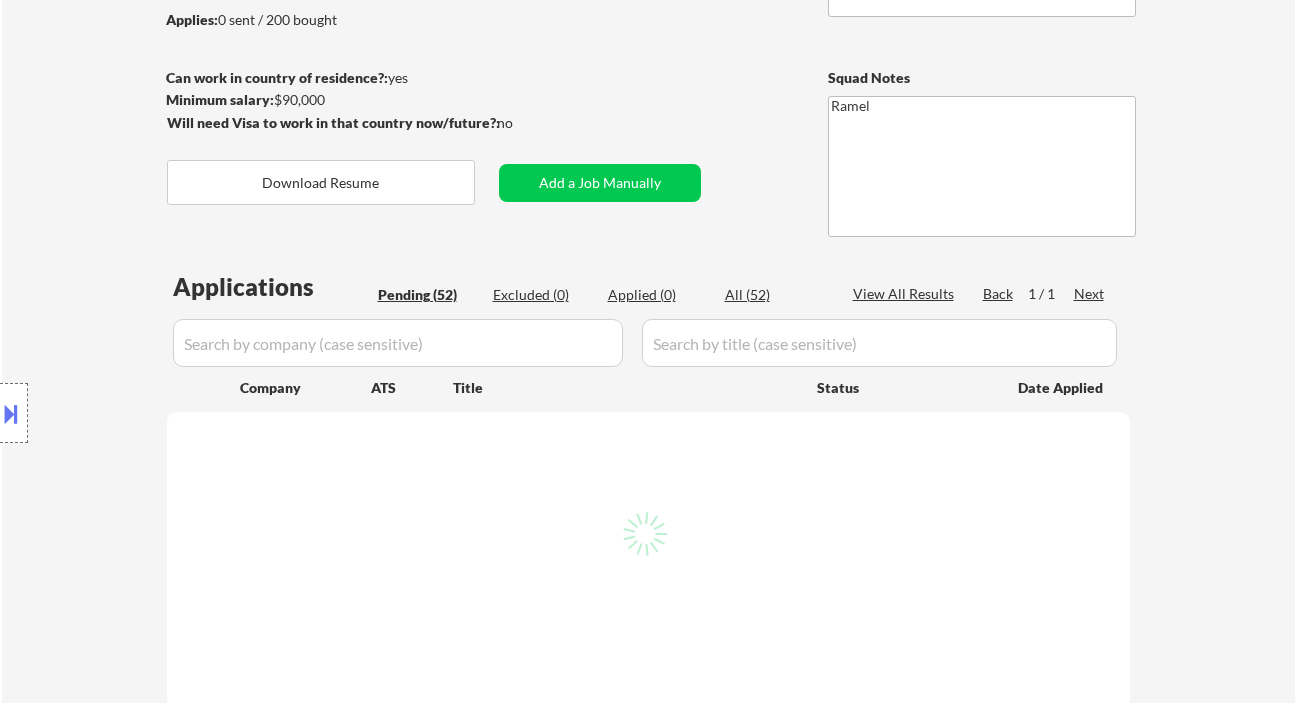 select on ""pending"" 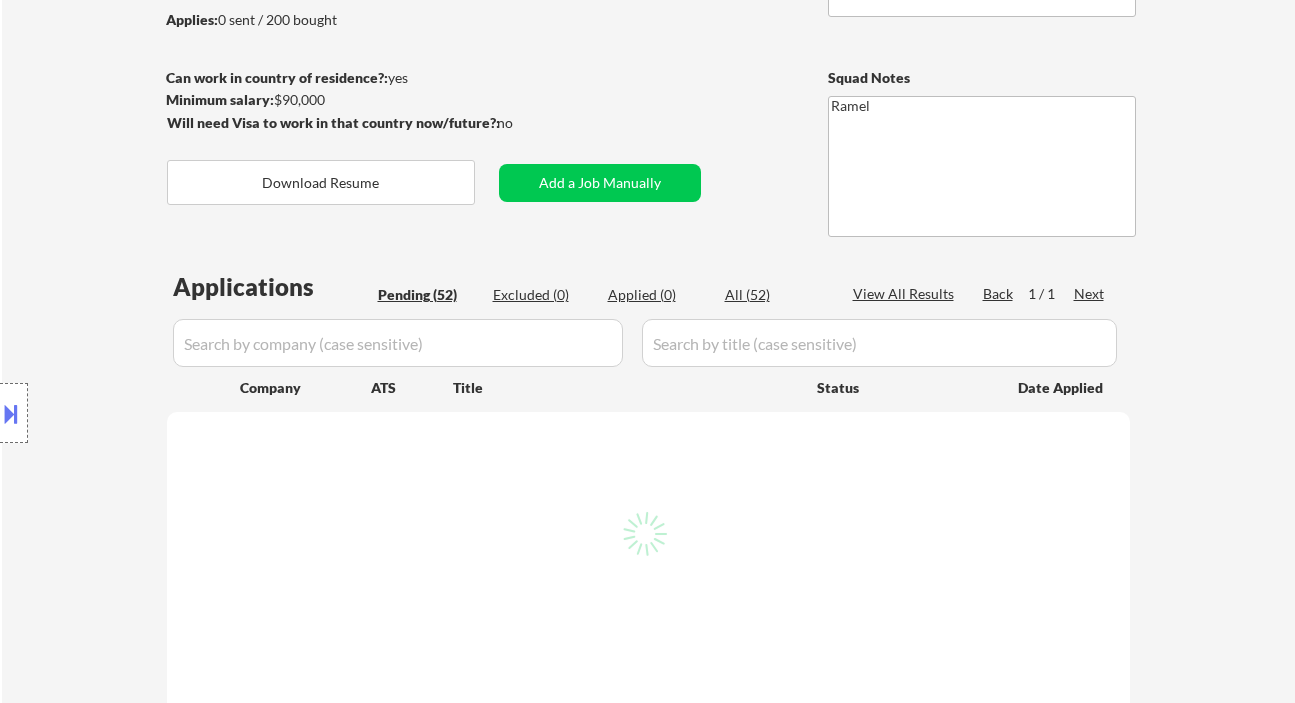 select on ""pending"" 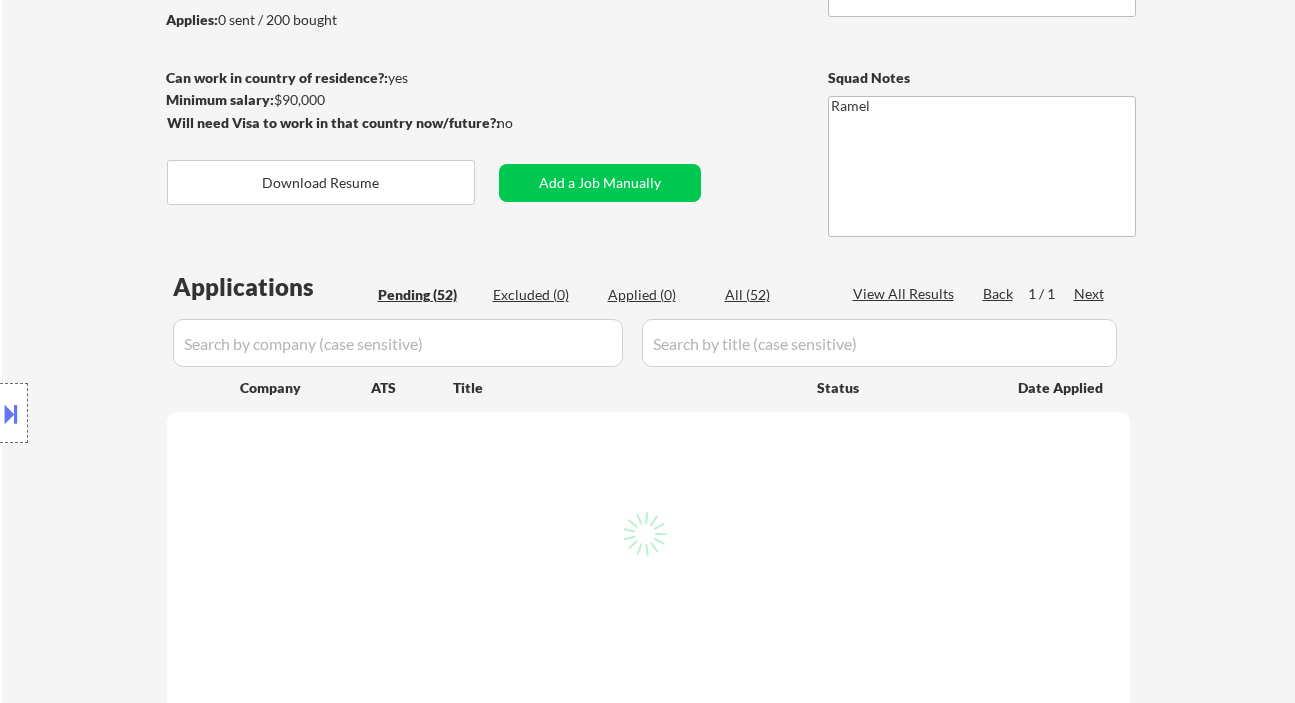 select on ""pending"" 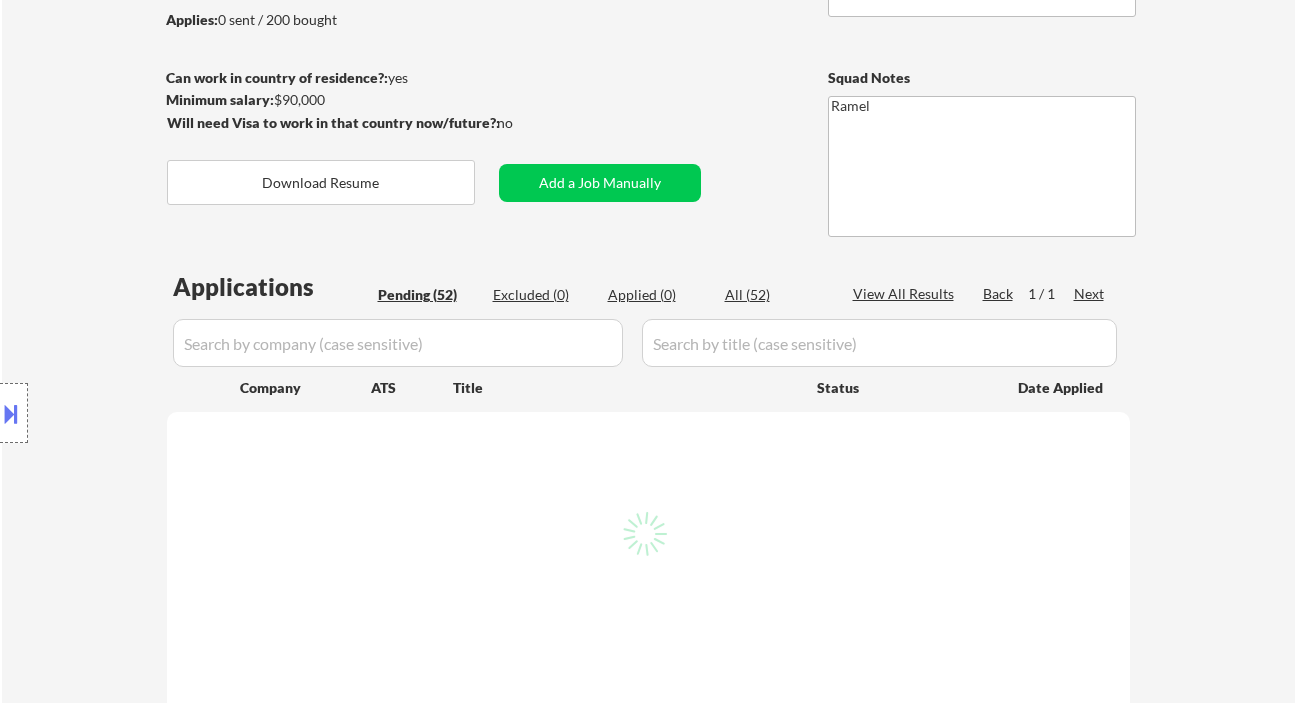 select on ""pending"" 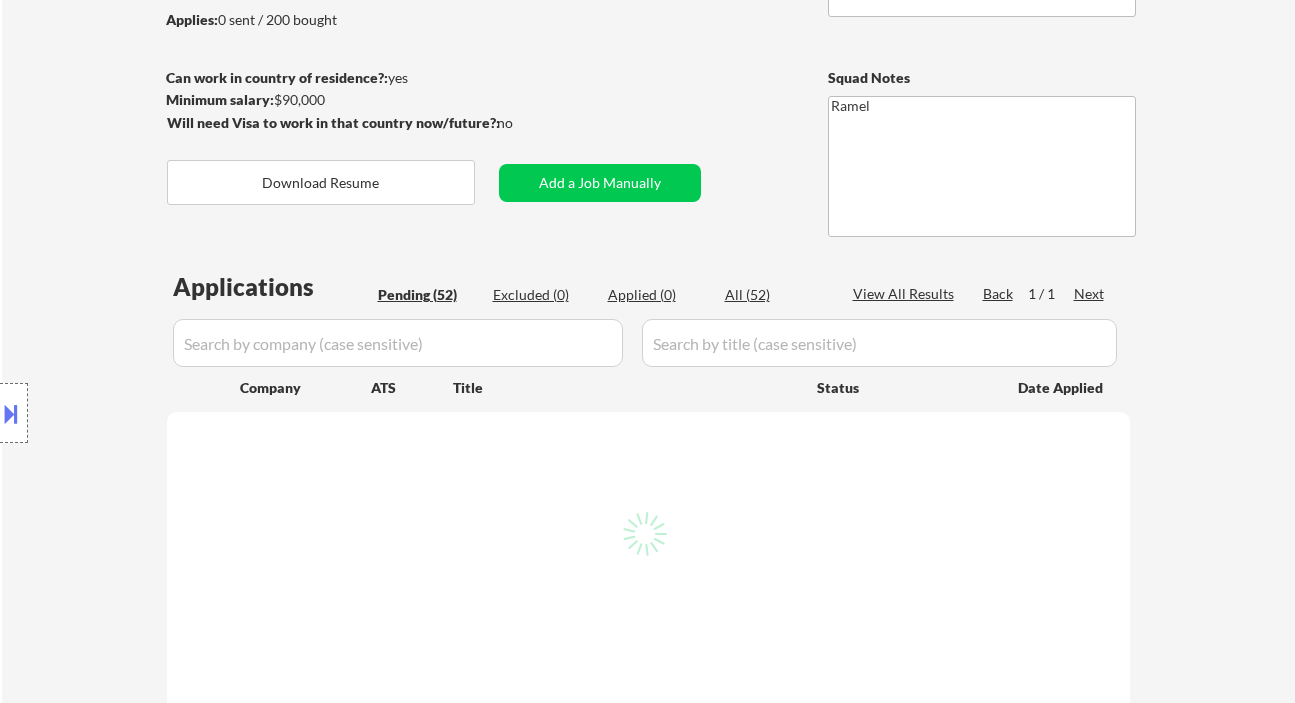 select on ""pending"" 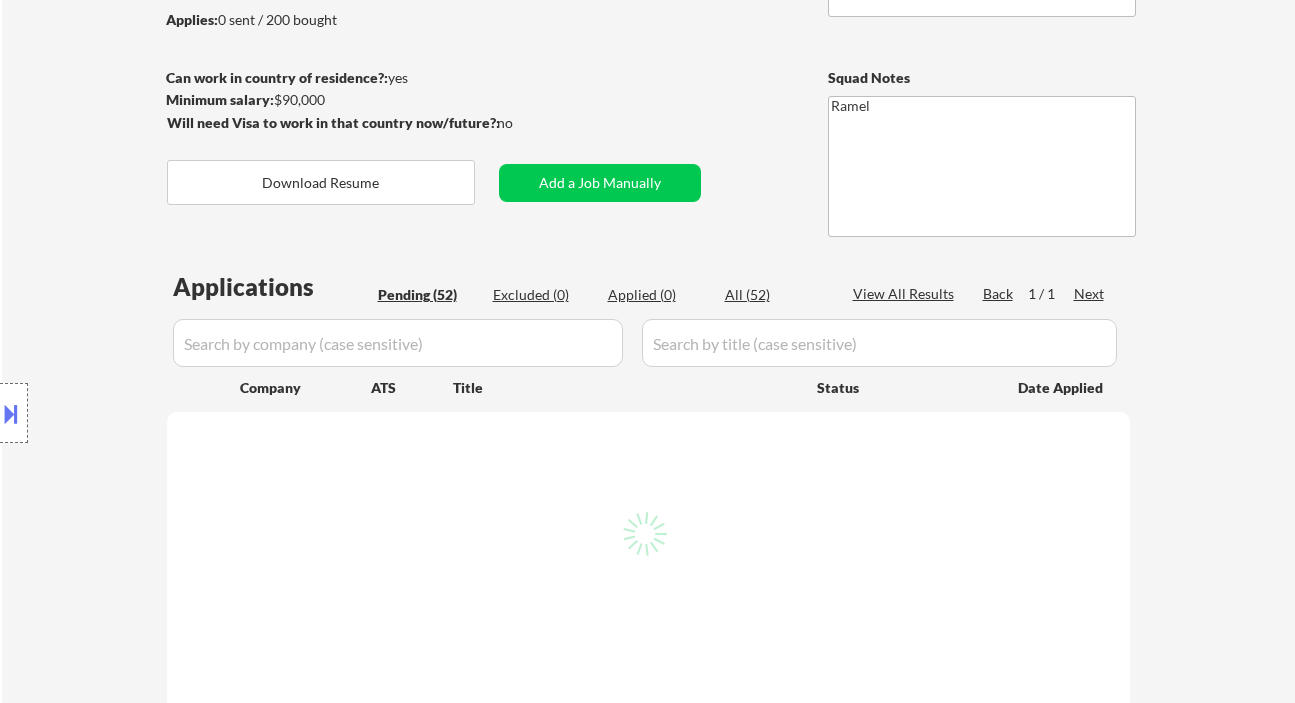 select on ""pending"" 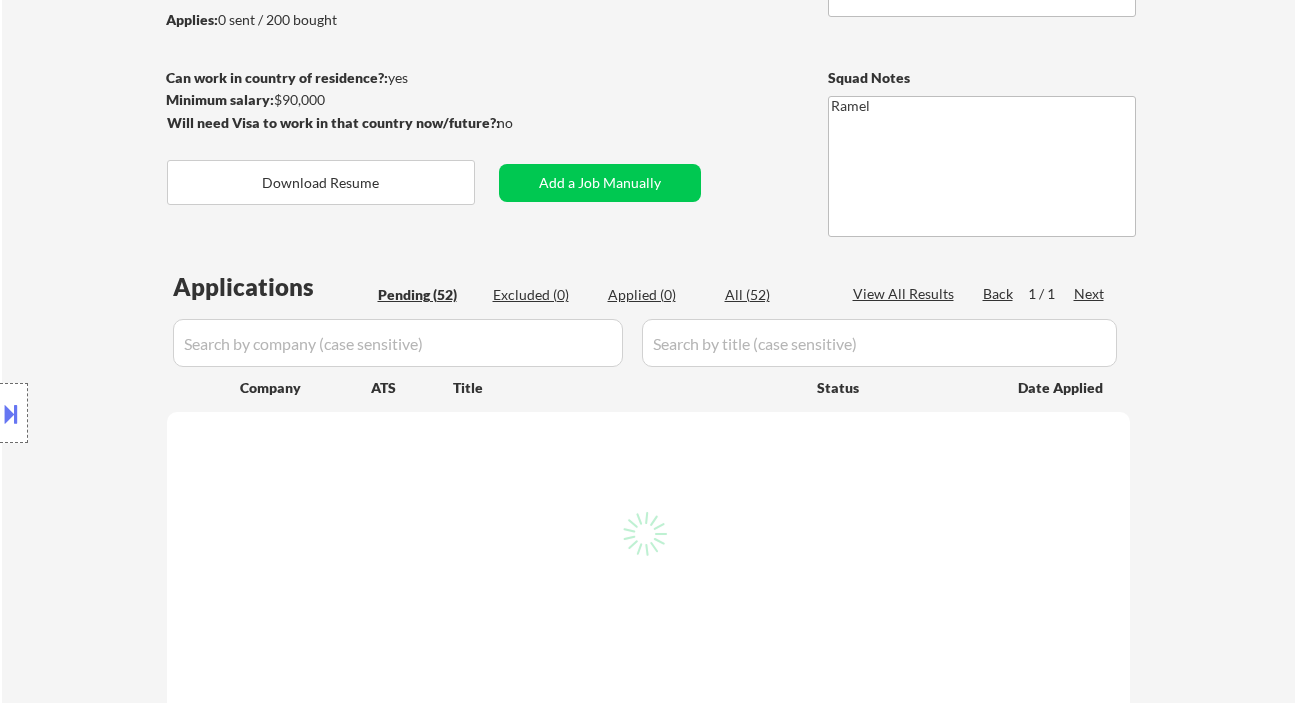 select on ""pending"" 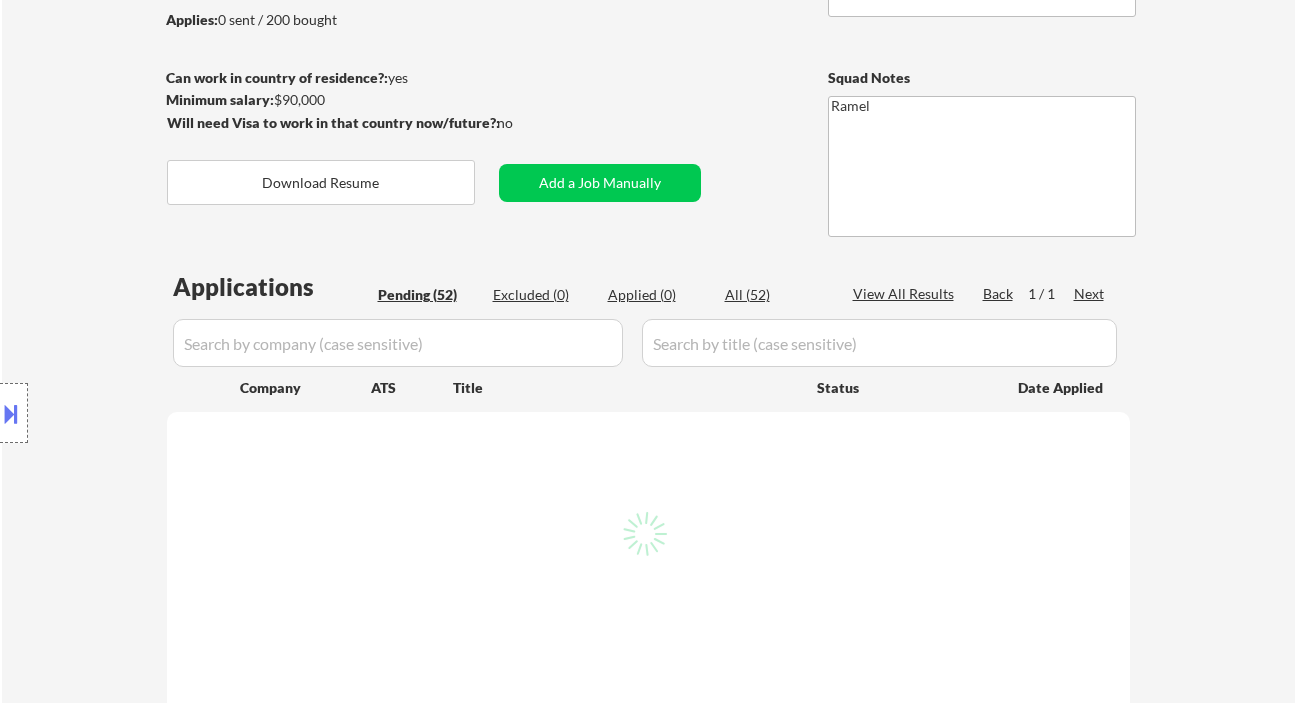 select on ""pending"" 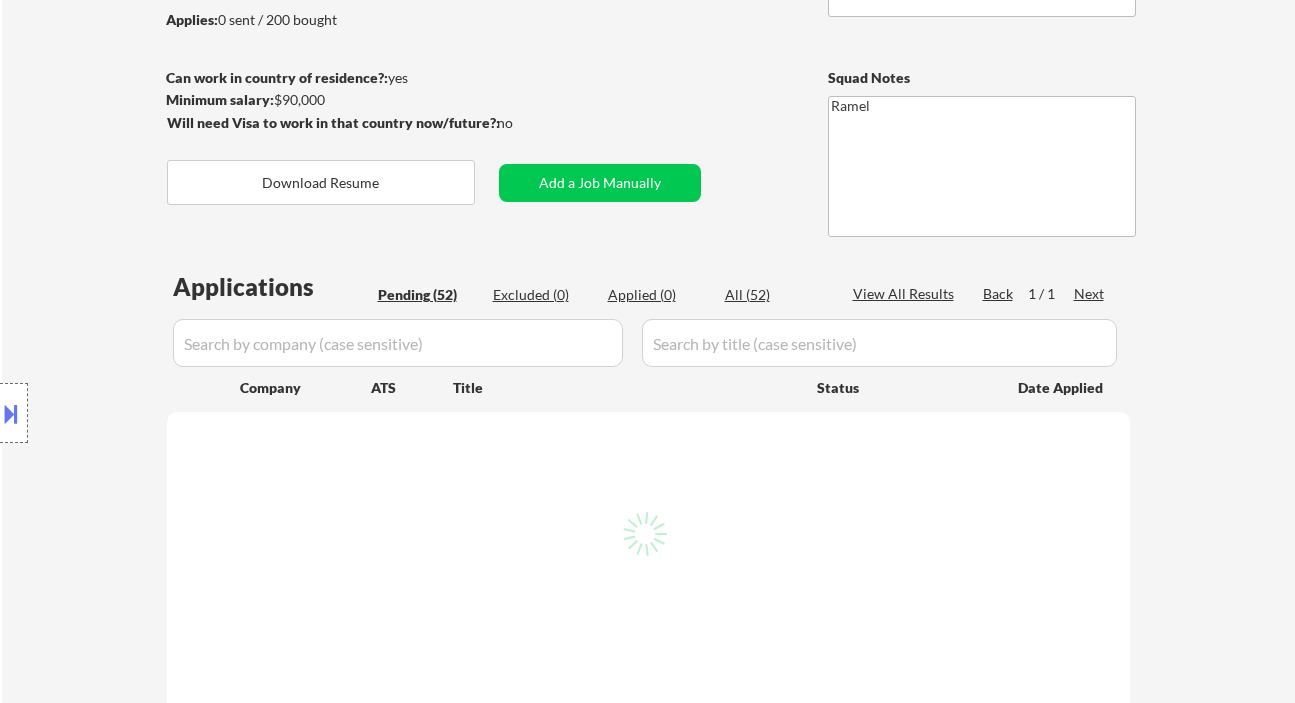 select on ""pending"" 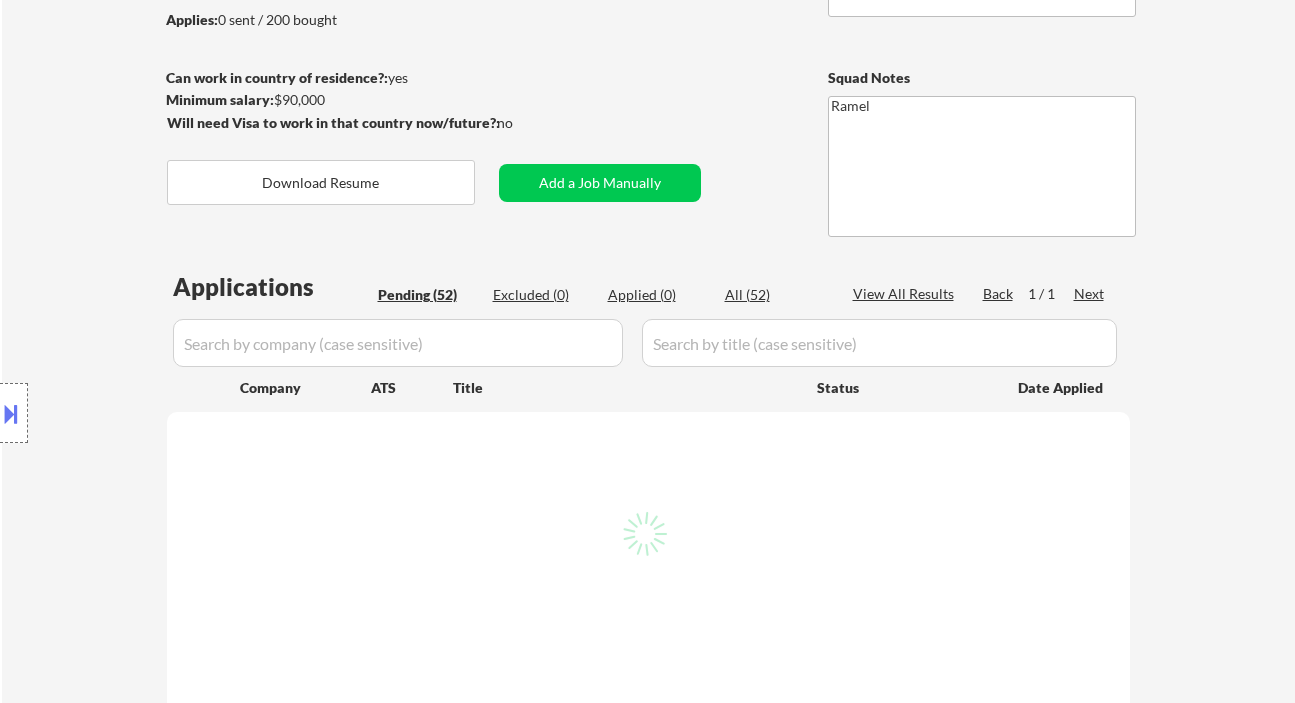 select on ""pending"" 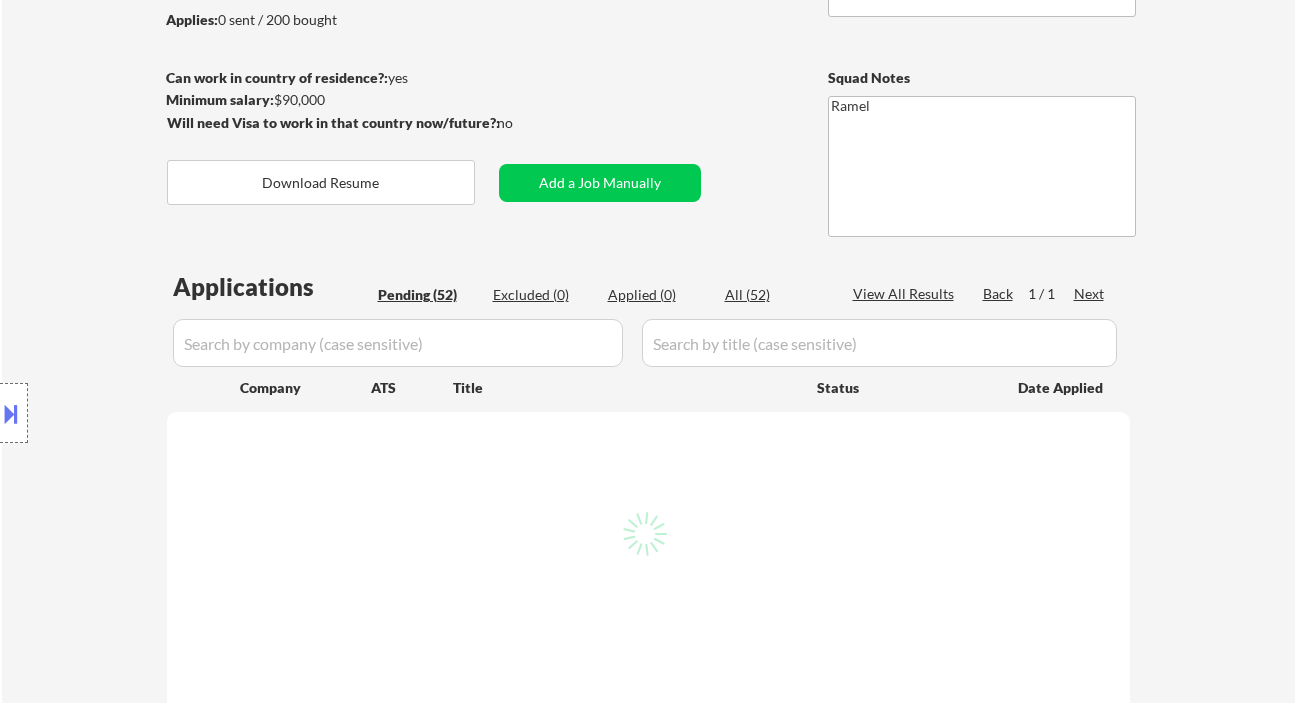 select on ""pending"" 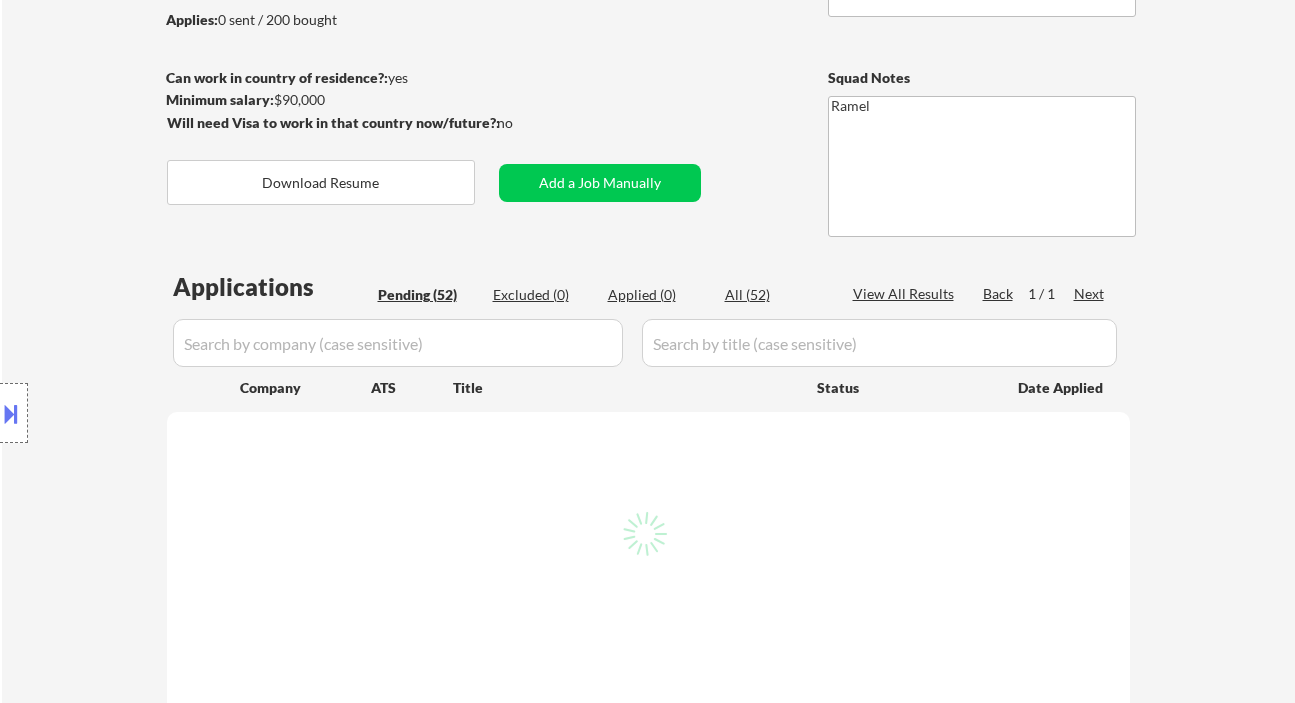 select on ""pending"" 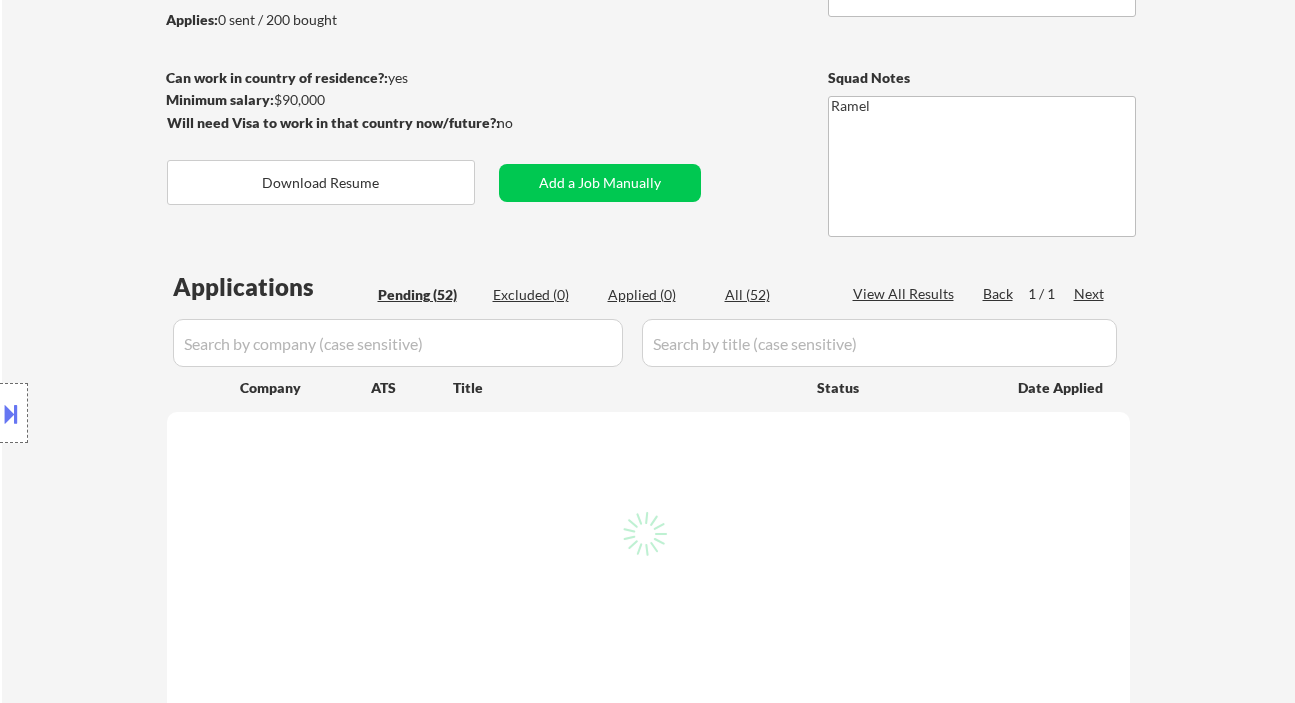 select on ""pending"" 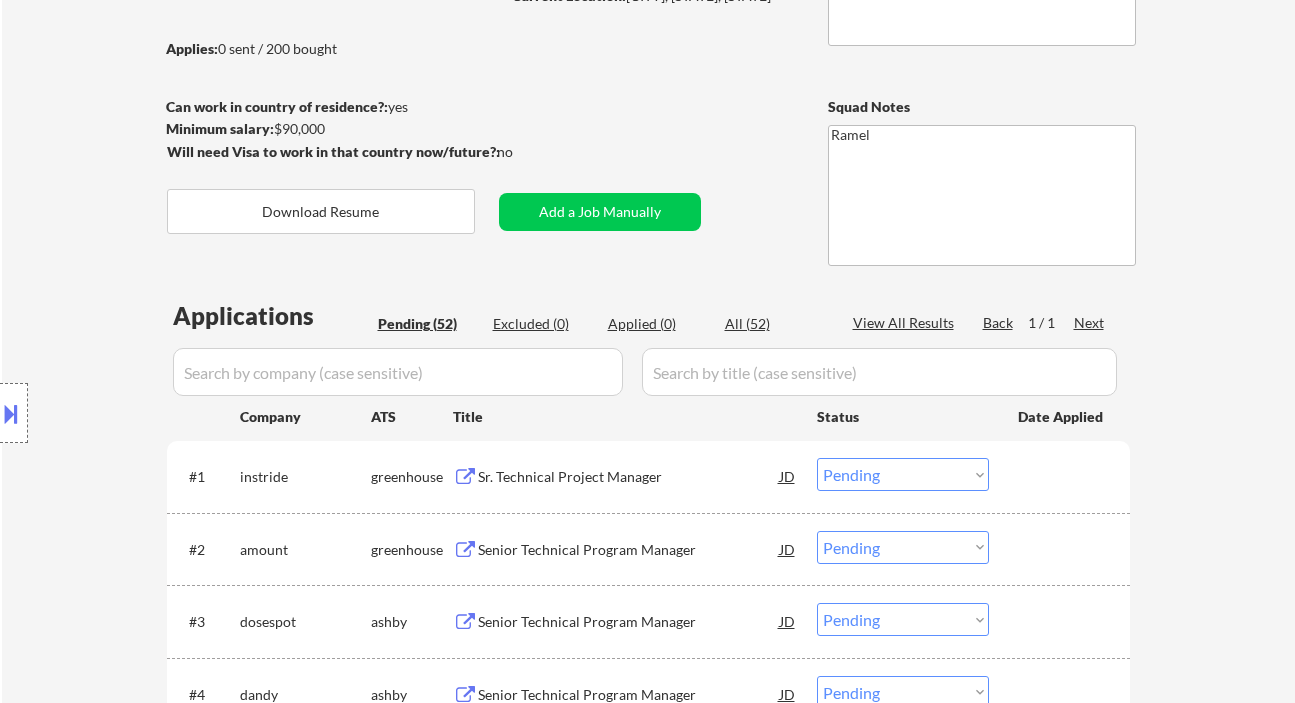 scroll, scrollTop: 266, scrollLeft: 0, axis: vertical 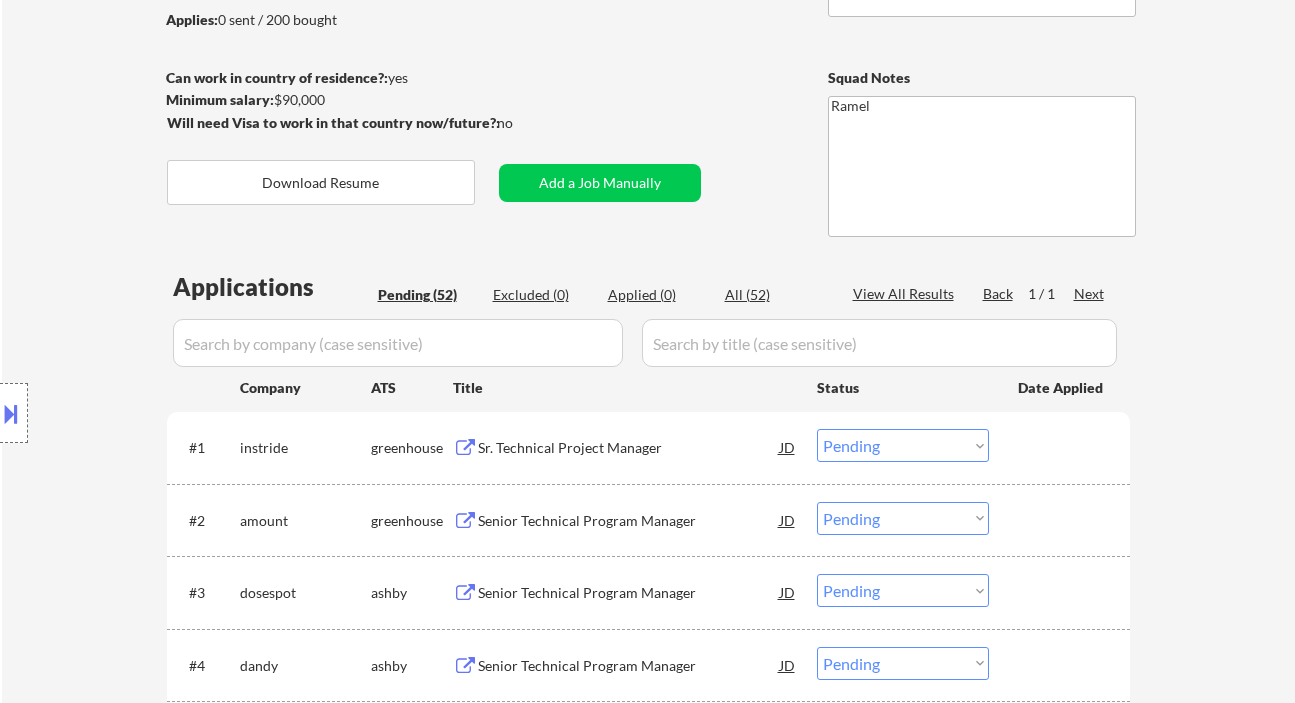 click on "Location Inclusions:" at bounding box center (179, 413) 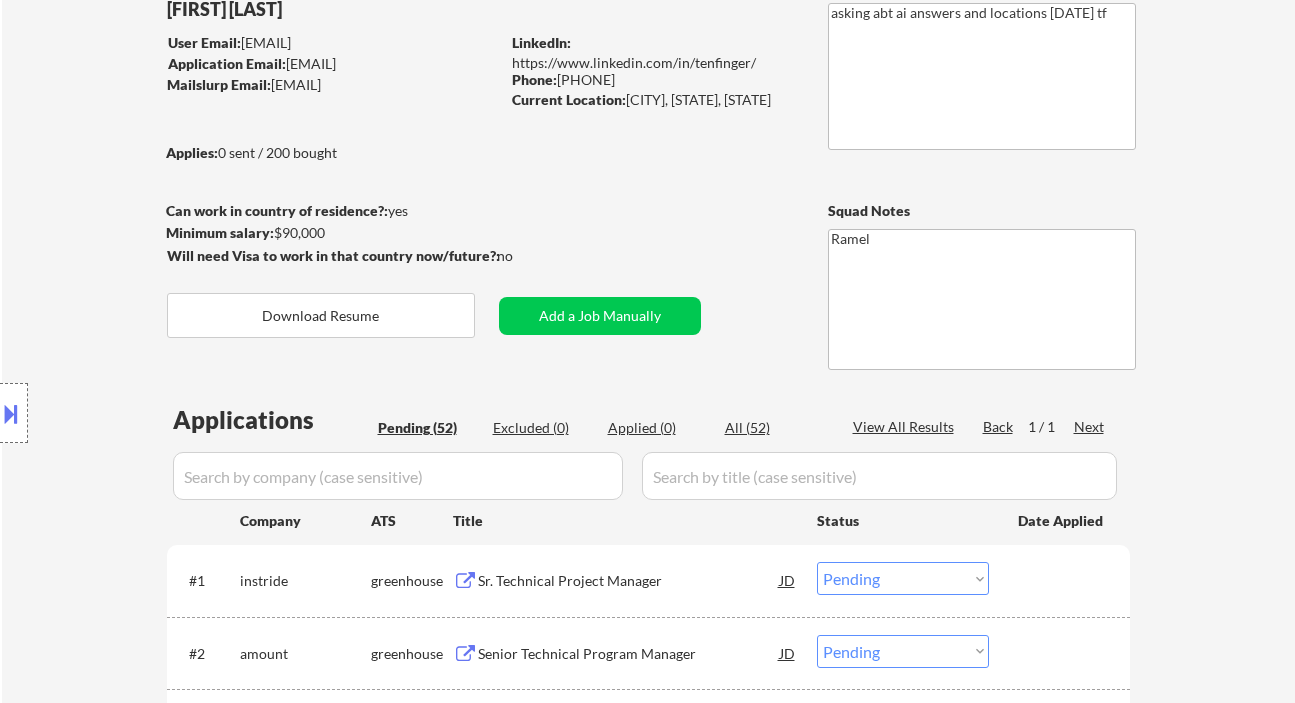 scroll, scrollTop: 266, scrollLeft: 0, axis: vertical 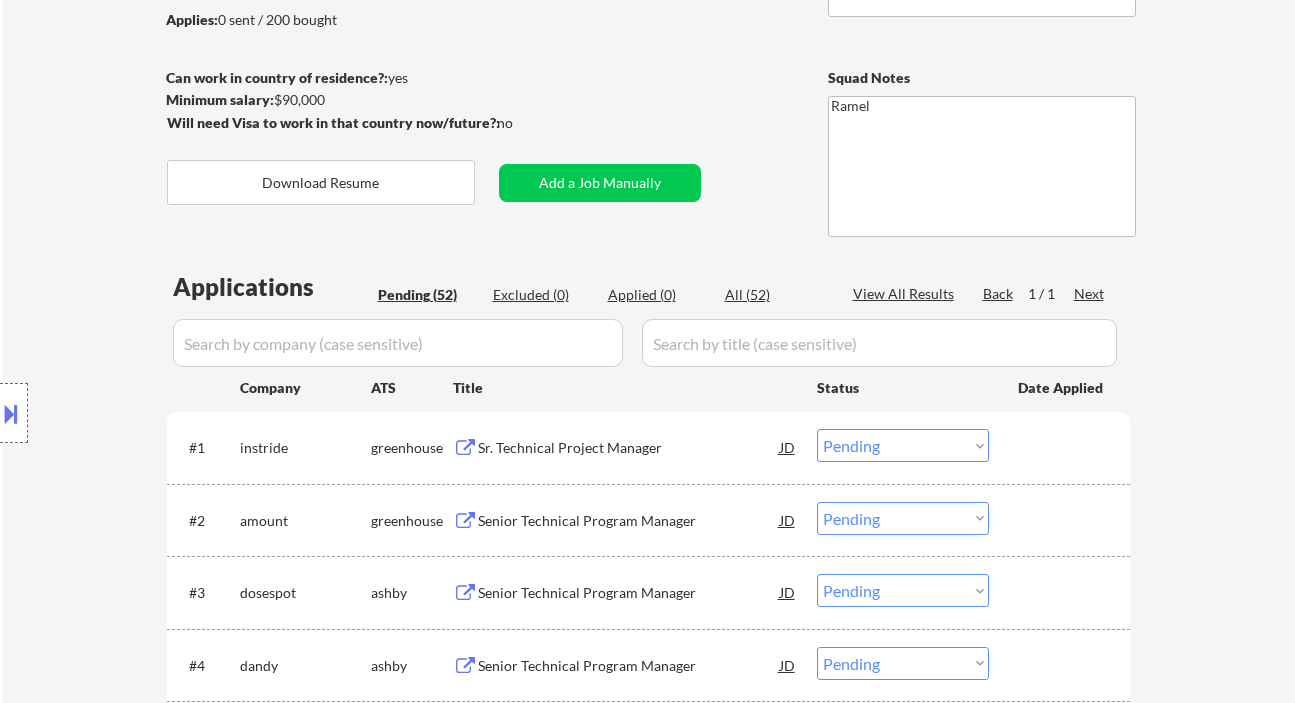 click on "Location Inclusions:" at bounding box center (179, 413) 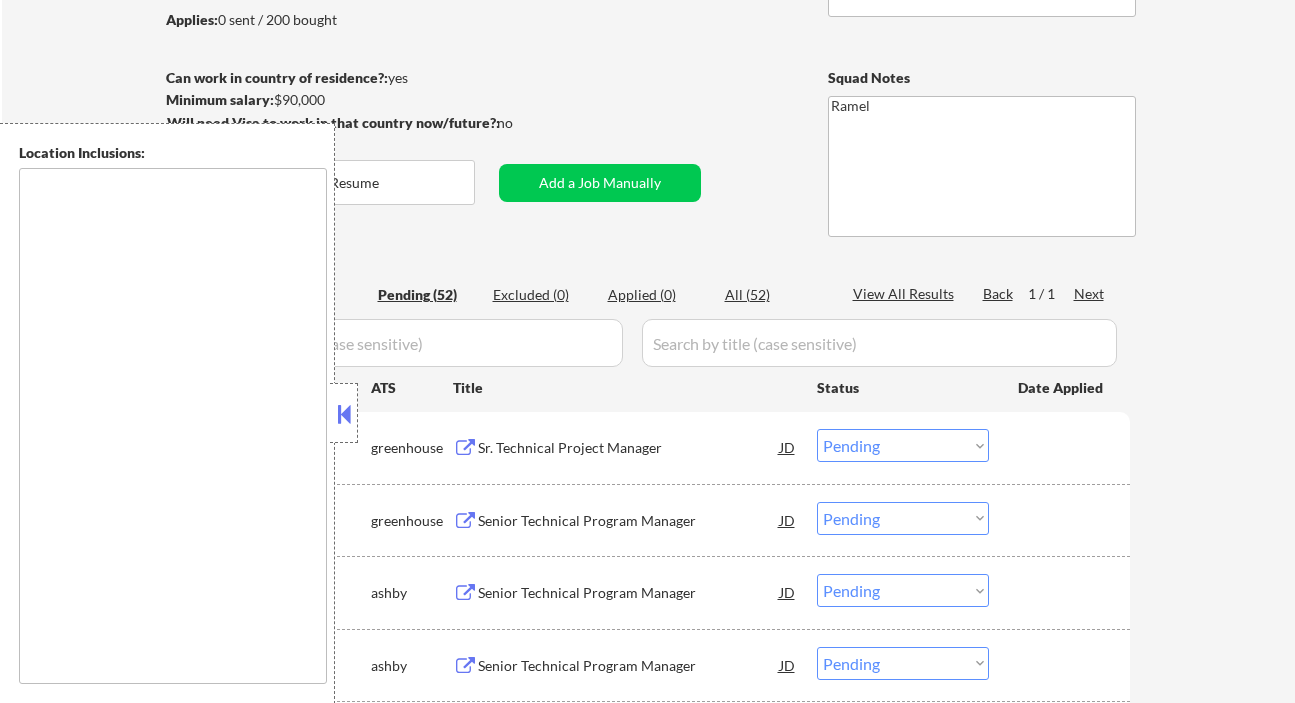 click at bounding box center [344, 414] 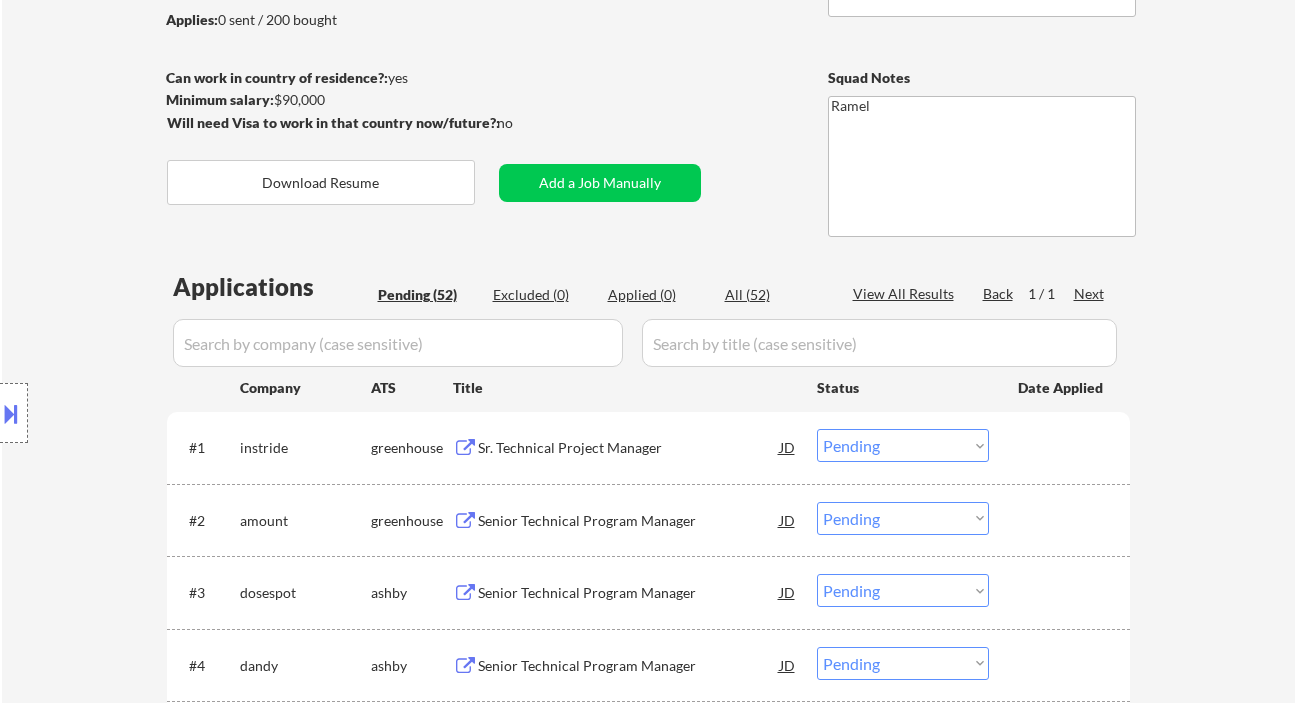 click on "Location Inclusions:" at bounding box center [179, 413] 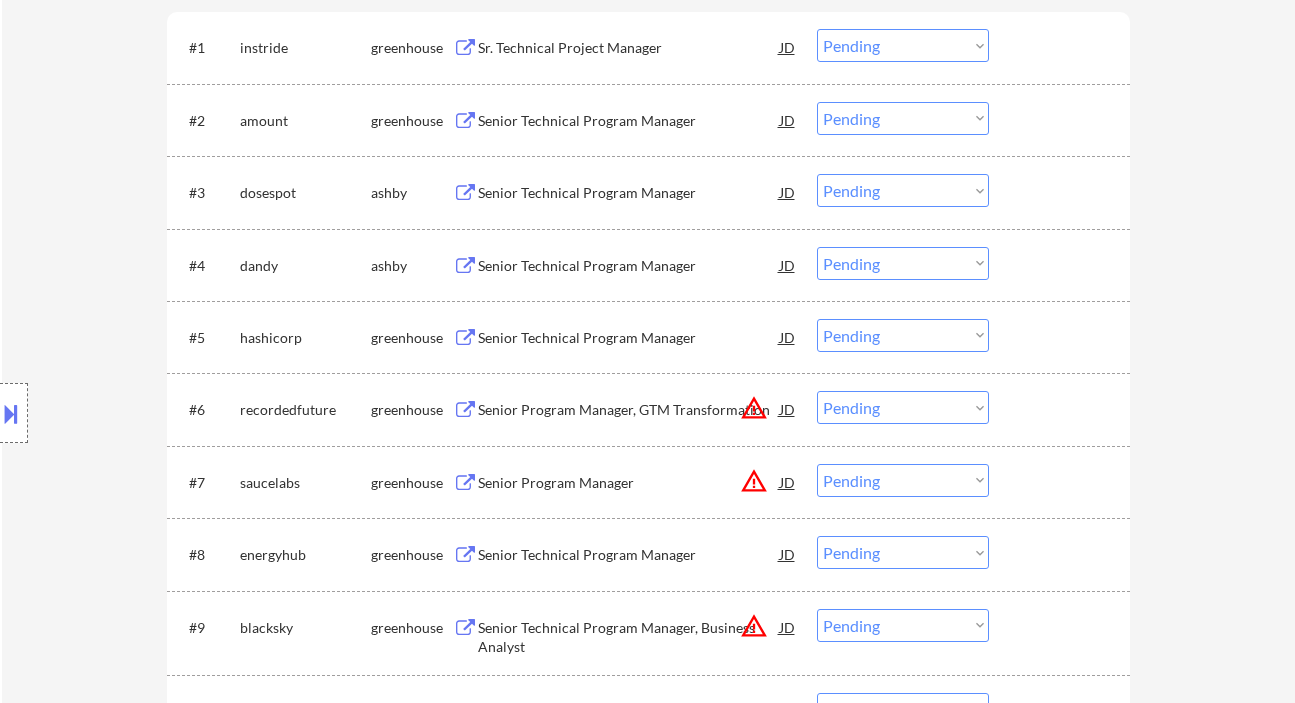 scroll, scrollTop: 666, scrollLeft: 0, axis: vertical 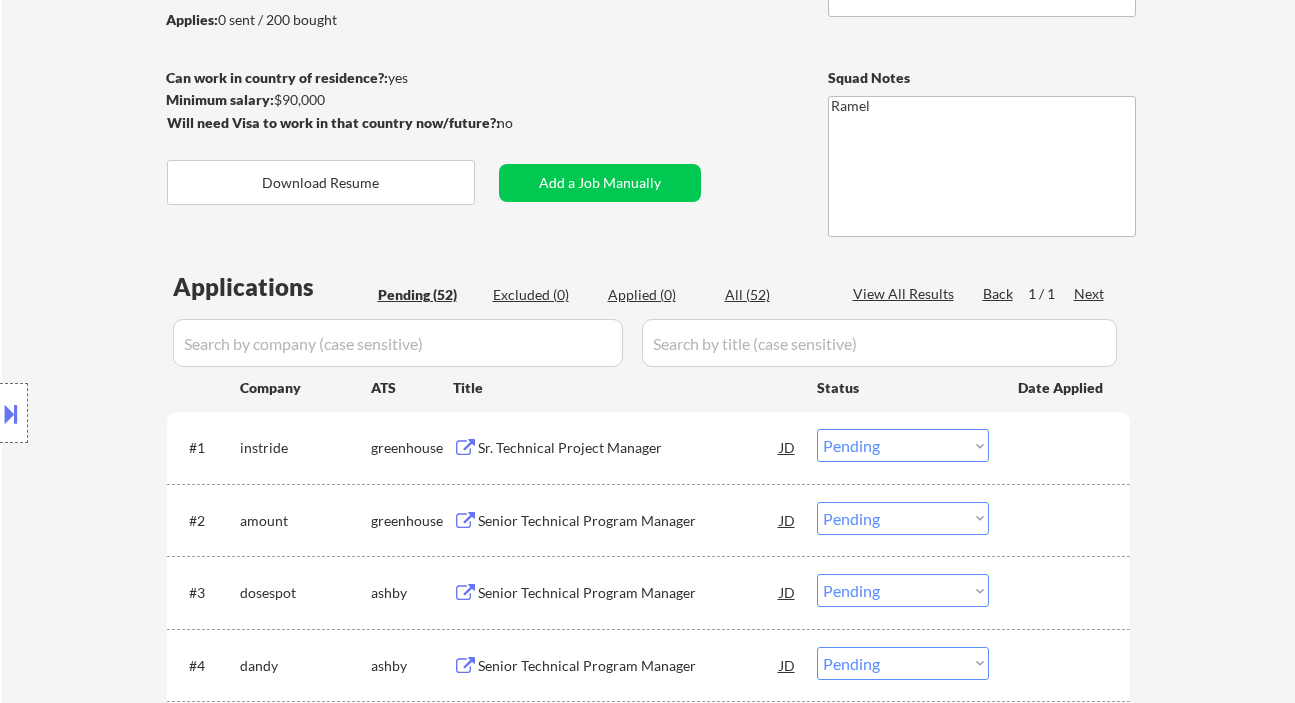click on "Sr. Technical Project Manager" at bounding box center [629, 448] 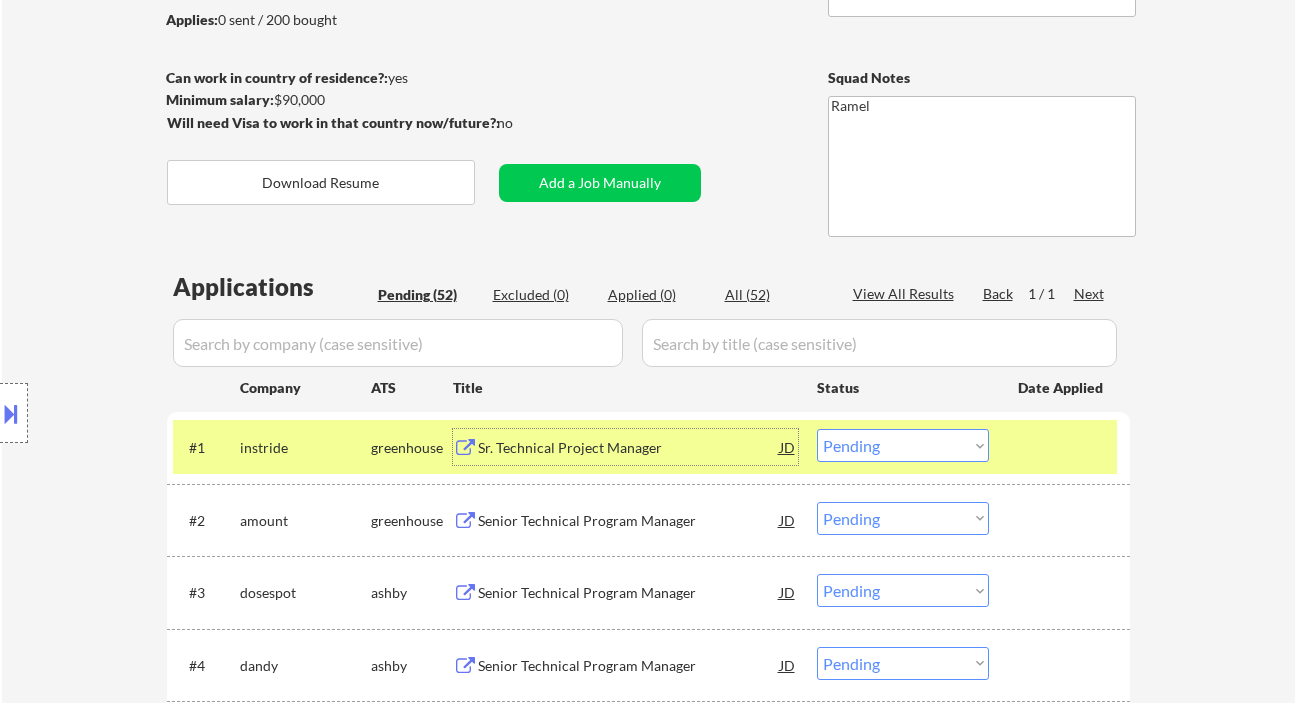 click on "Choose an option... Pending Applied Excluded (Questions) Excluded (Expired) Excluded (Location) Excluded (Bad Match) Excluded (Blocklist) Excluded (Salary) Excluded (Other)" at bounding box center (903, 445) 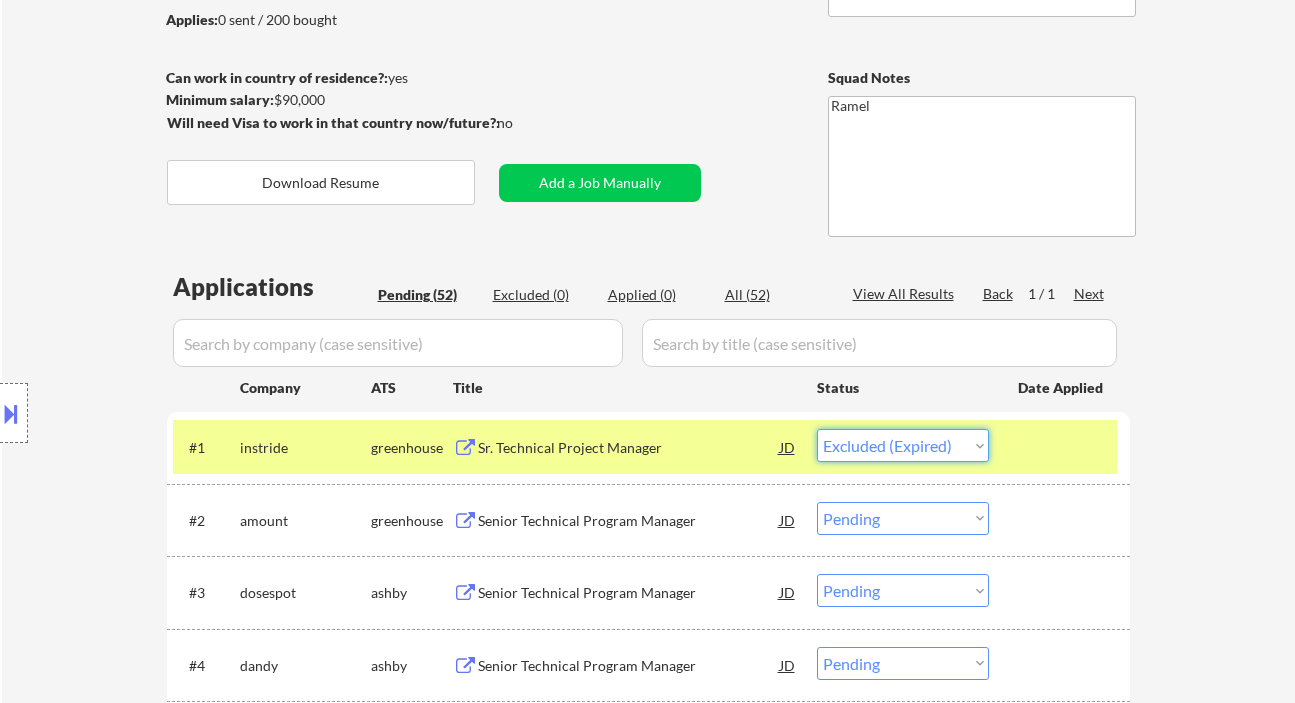 click on "Choose an option... Pending Applied Excluded (Questions) Excluded (Expired) Excluded (Location) Excluded (Bad Match) Excluded (Blocklist) Excluded (Salary) Excluded (Other)" at bounding box center [903, 445] 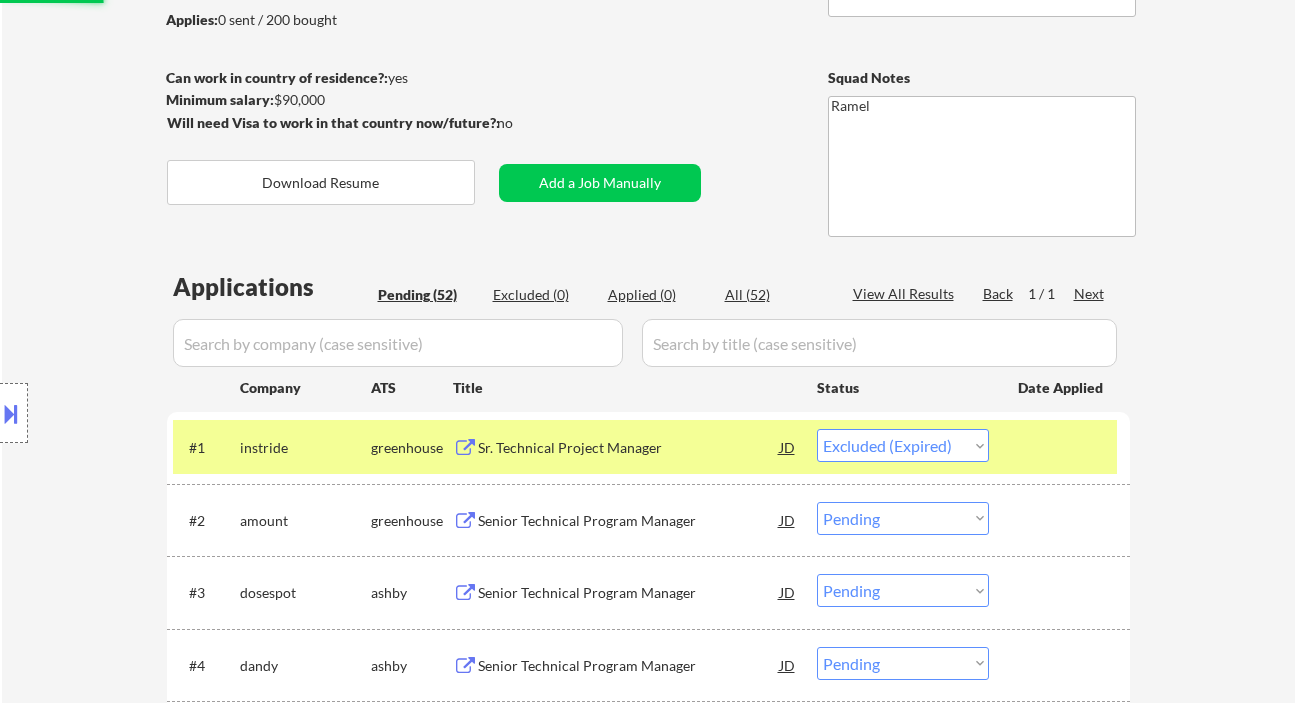 click on "Senior Technical Program Manager" at bounding box center (629, 521) 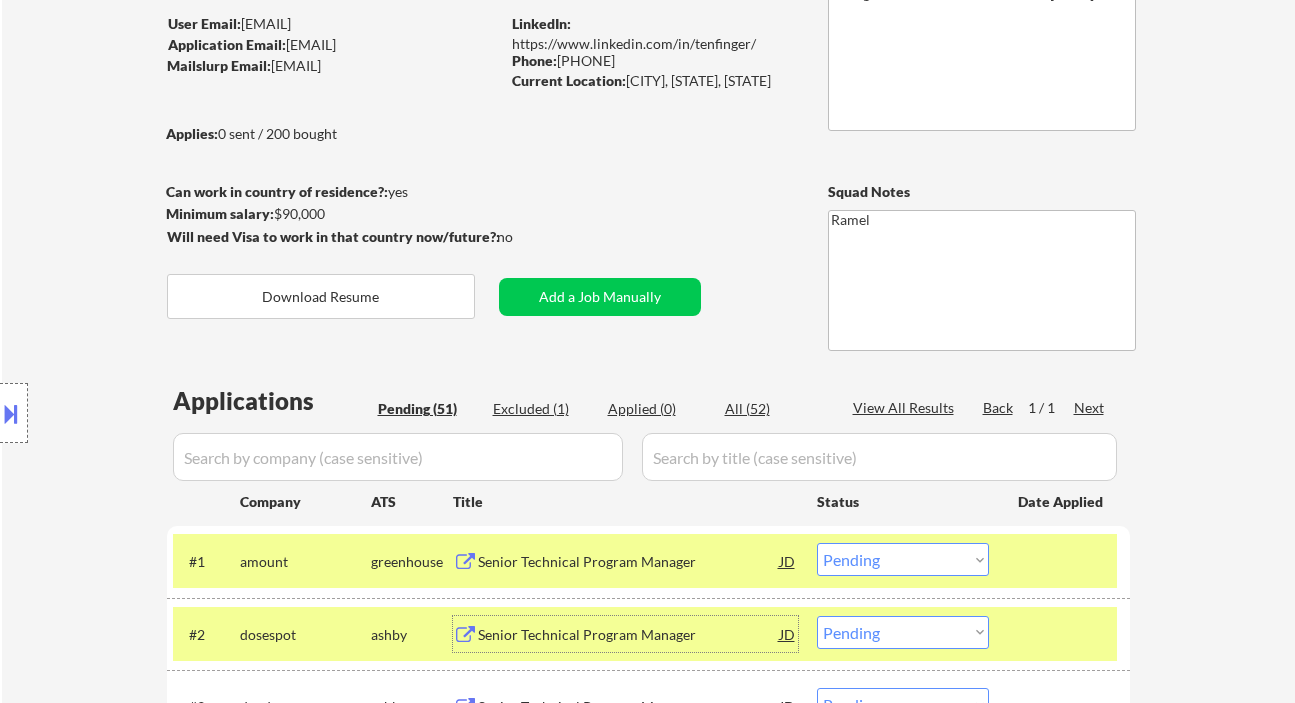 scroll, scrollTop: 133, scrollLeft: 0, axis: vertical 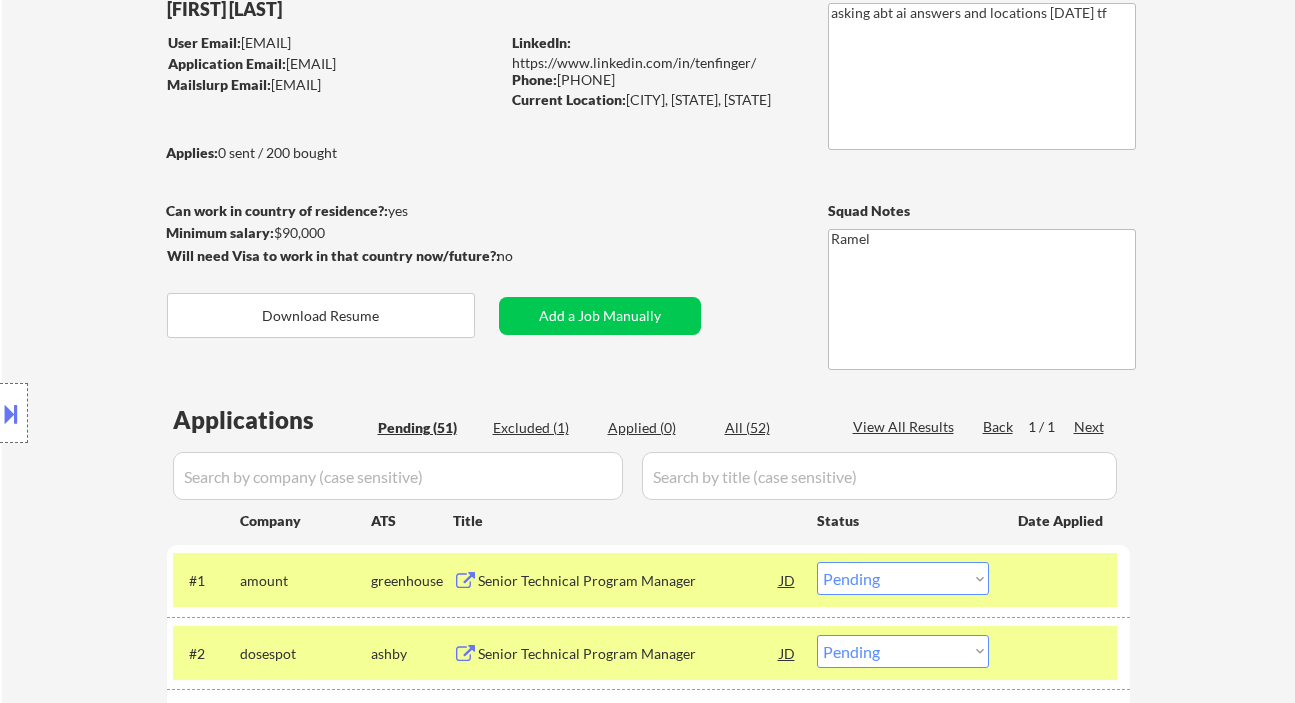drag, startPoint x: 629, startPoint y: 100, endPoint x: 571, endPoint y: 116, distance: 60.166435 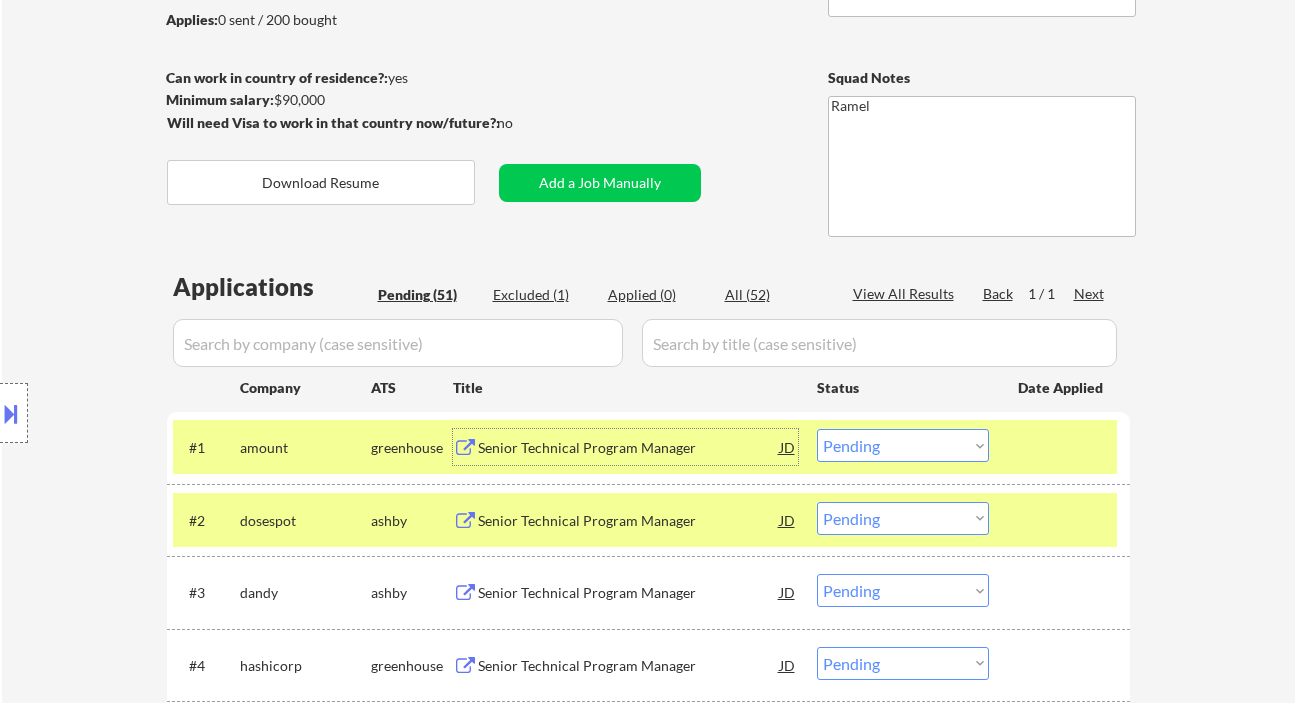 click on "Senior Technical Program Manager" at bounding box center [629, 448] 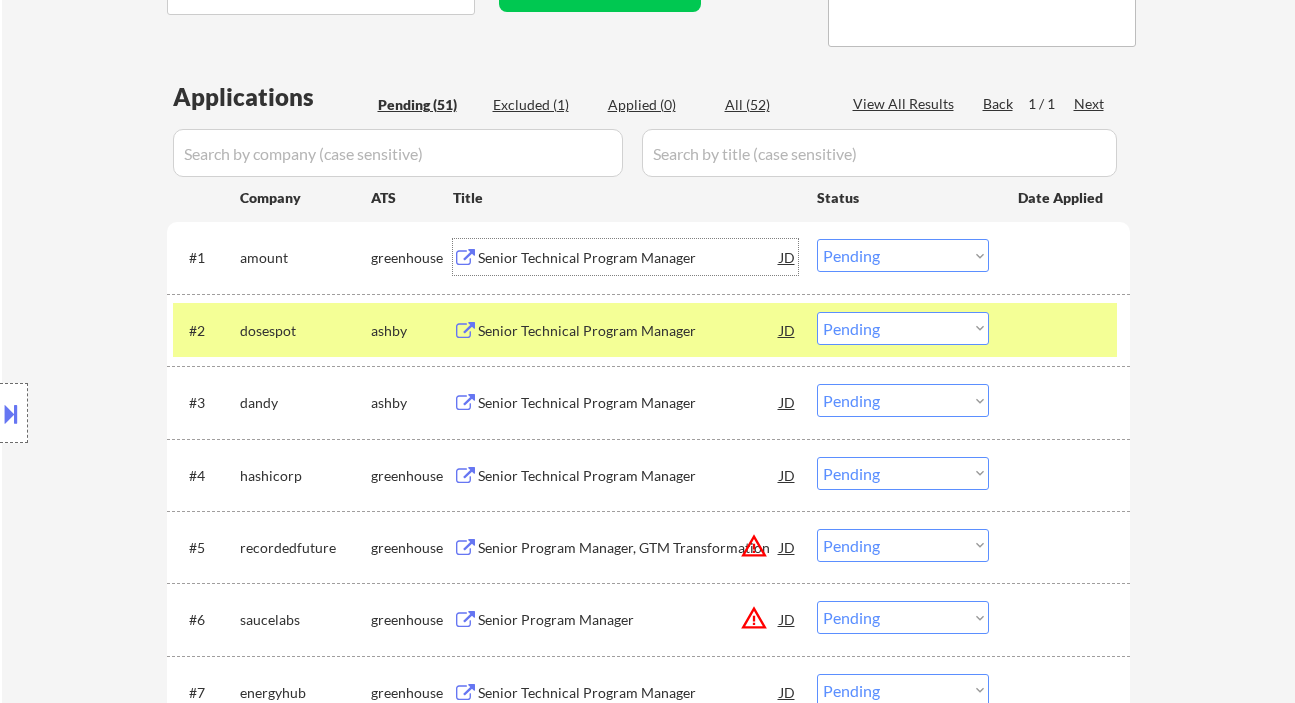 scroll, scrollTop: 533, scrollLeft: 0, axis: vertical 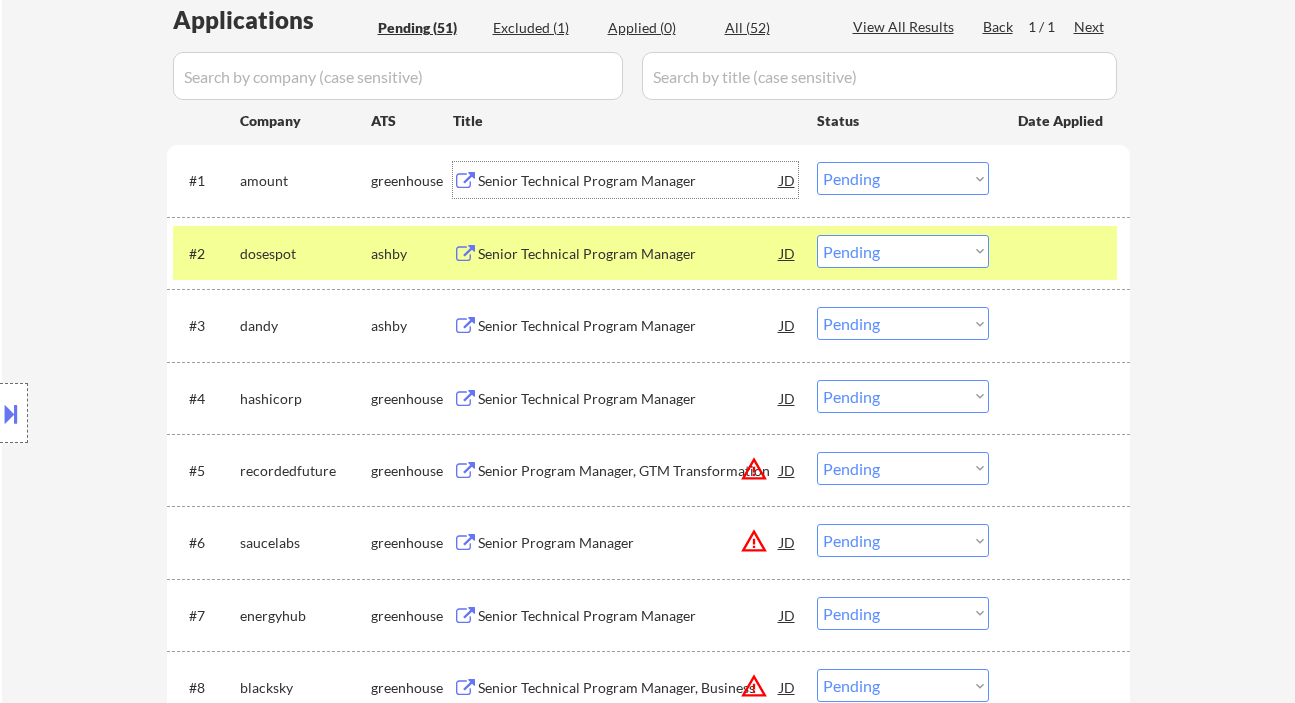 click on "Choose an option... Pending Applied Excluded (Questions) Excluded (Expired) Excluded (Location) Excluded (Bad Match) Excluded (Blocklist) Excluded (Salary) Excluded (Other)" at bounding box center (903, 178) 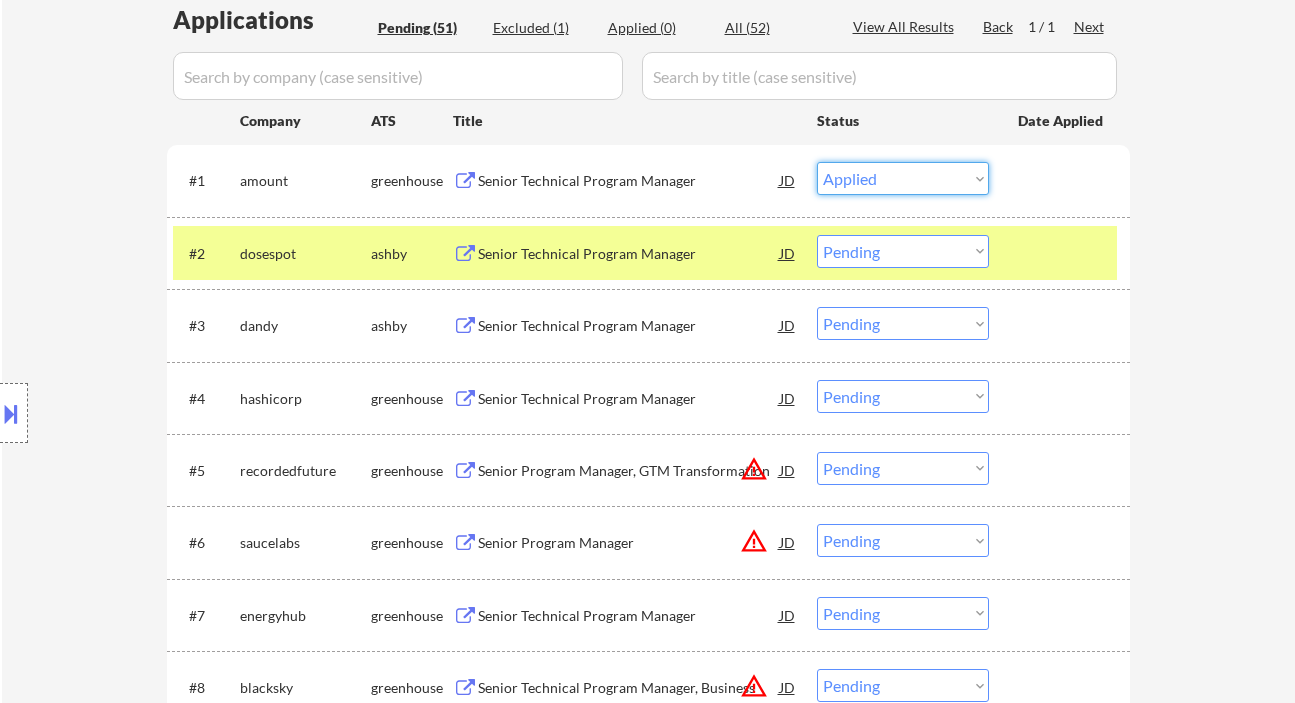 click on "Choose an option... Pending Applied Excluded (Questions) Excluded (Expired) Excluded (Location) Excluded (Bad Match) Excluded (Blocklist) Excluded (Salary) Excluded (Other)" at bounding box center [903, 178] 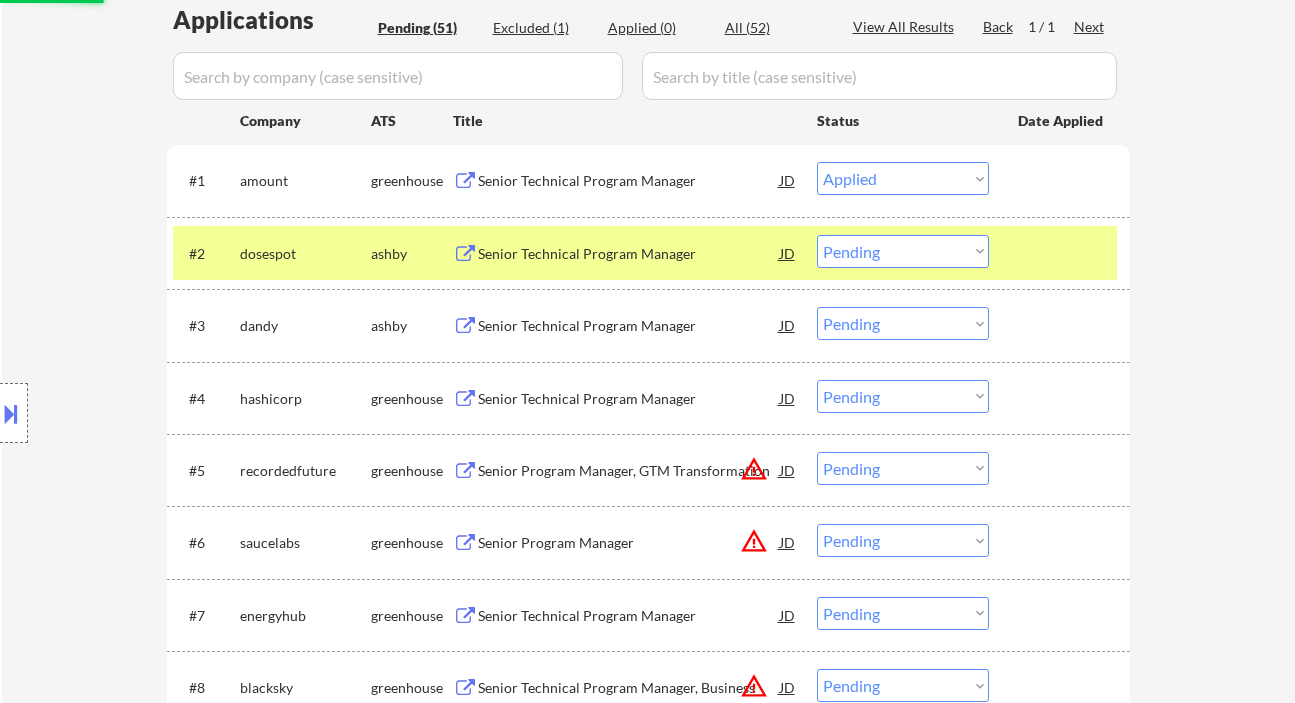 click on "Senior Technical Program Manager" at bounding box center [629, 254] 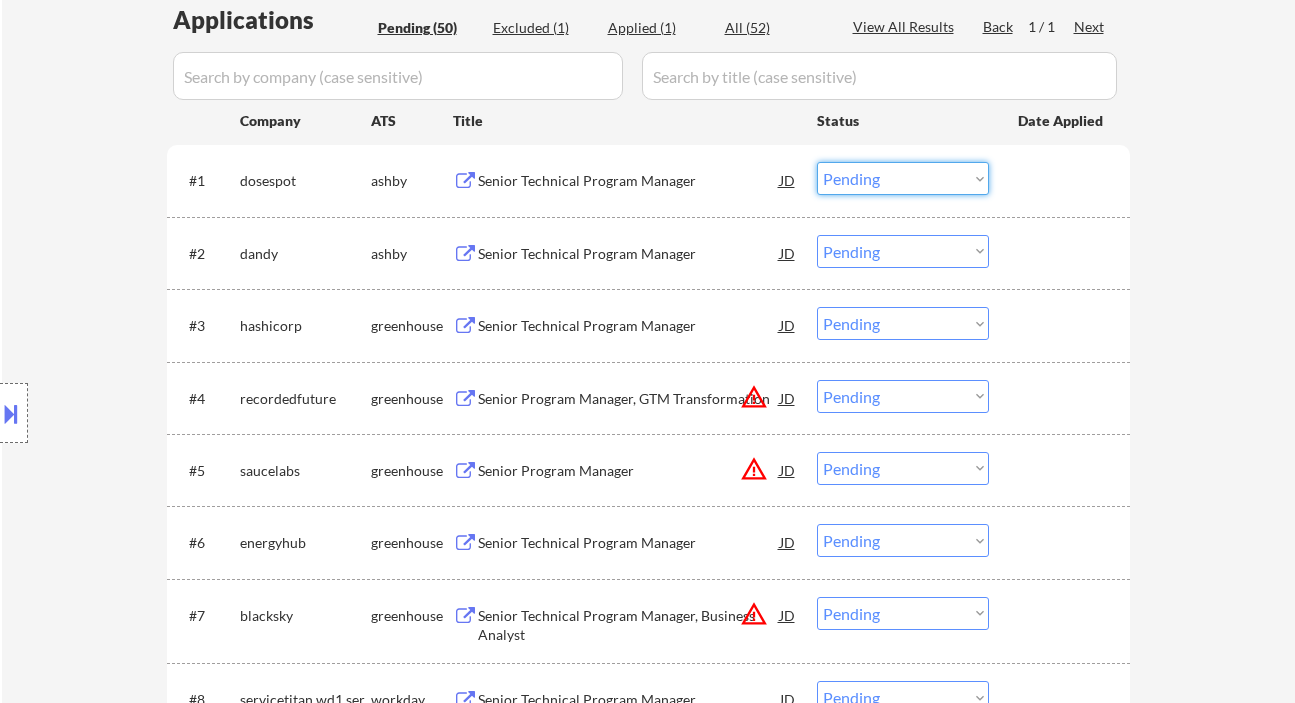 click on "Choose an option... Pending Applied Excluded (Questions) Excluded (Expired) Excluded (Location) Excluded (Bad Match) Excluded (Blocklist) Excluded (Salary) Excluded (Other)" at bounding box center (903, 178) 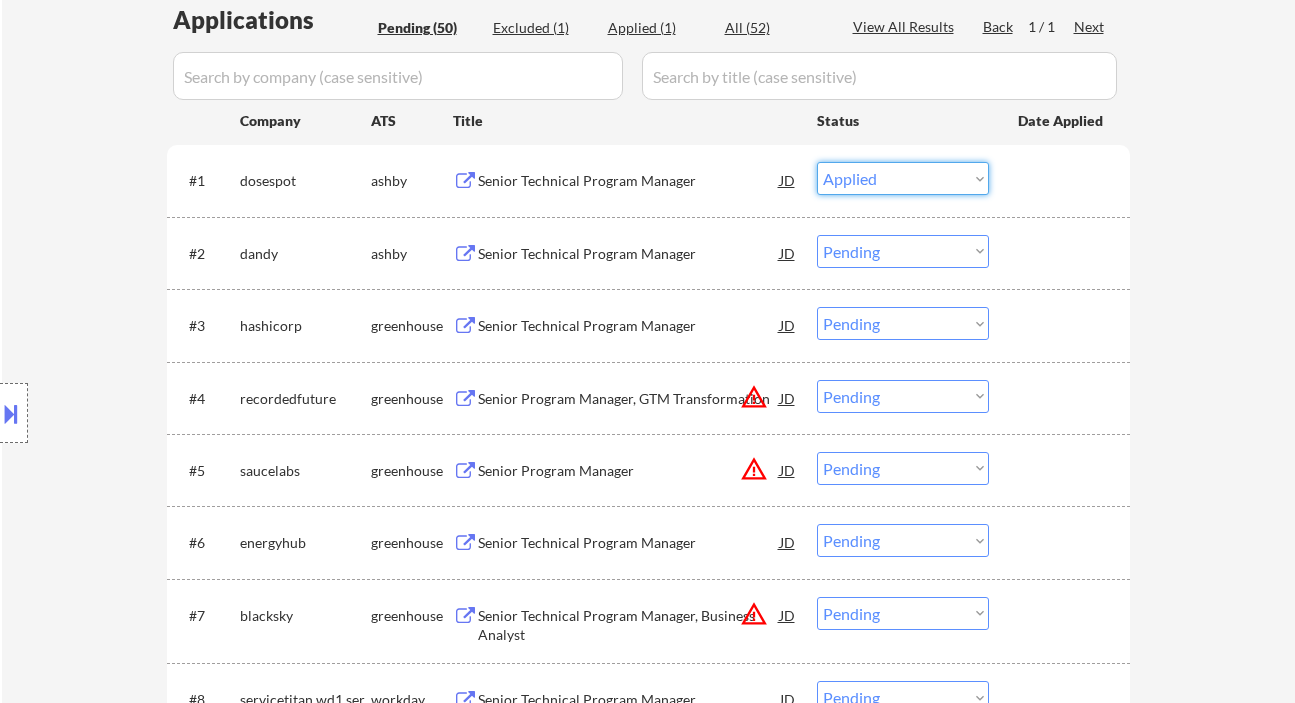 click on "Choose an option... Pending Applied Excluded (Questions) Excluded (Expired) Excluded (Location) Excluded (Bad Match) Excluded (Blocklist) Excluded (Salary) Excluded (Other)" at bounding box center [903, 178] 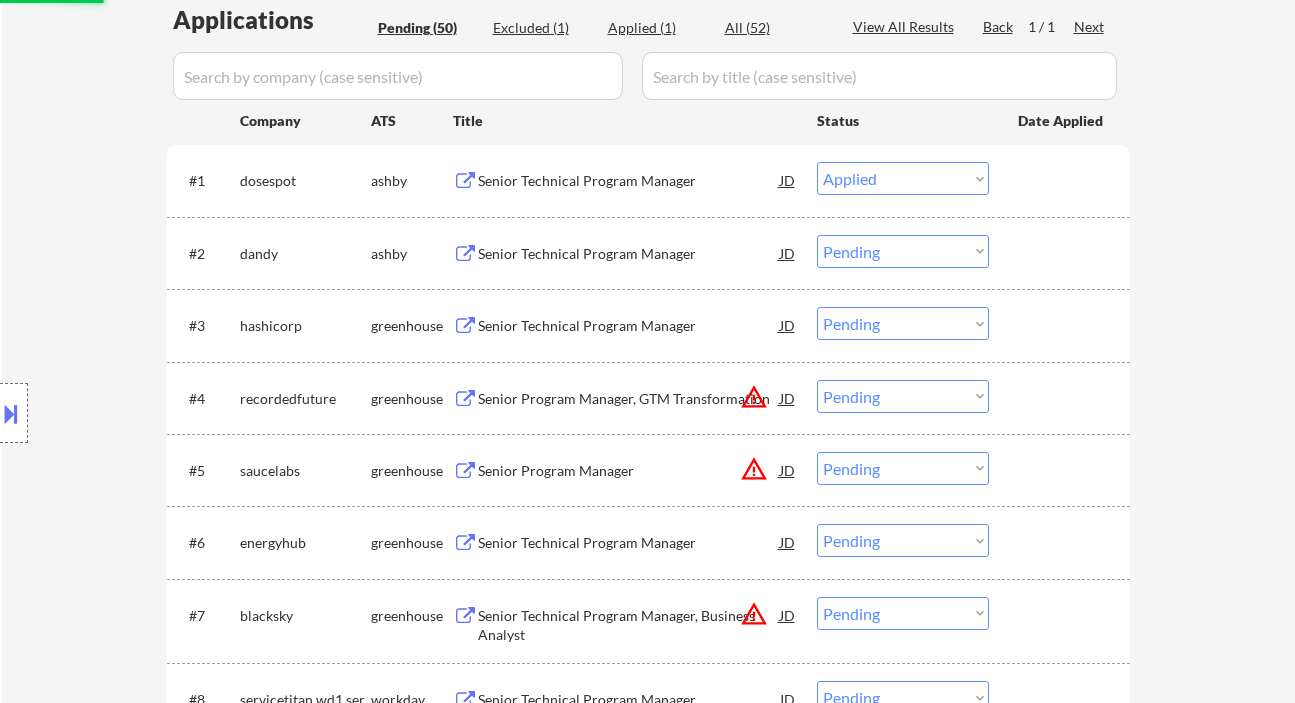 click on "Senior Technical Program Manager" at bounding box center [629, 254] 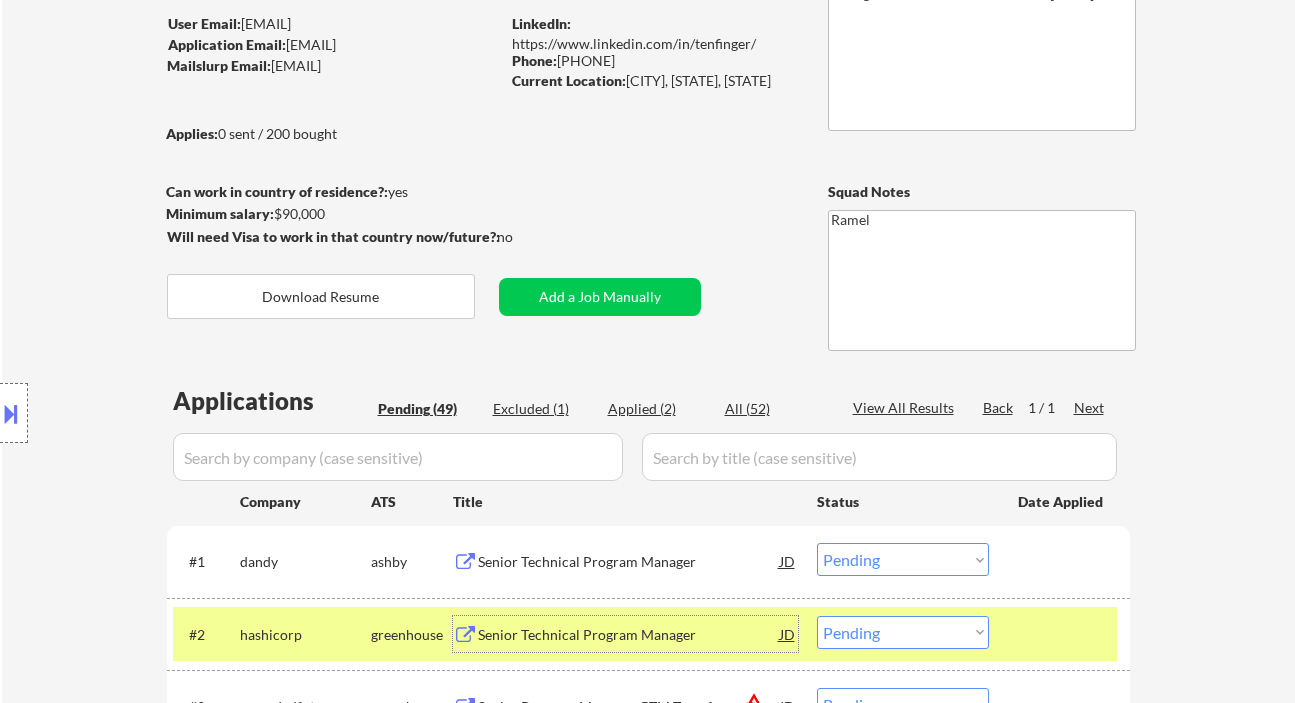 scroll, scrollTop: 133, scrollLeft: 0, axis: vertical 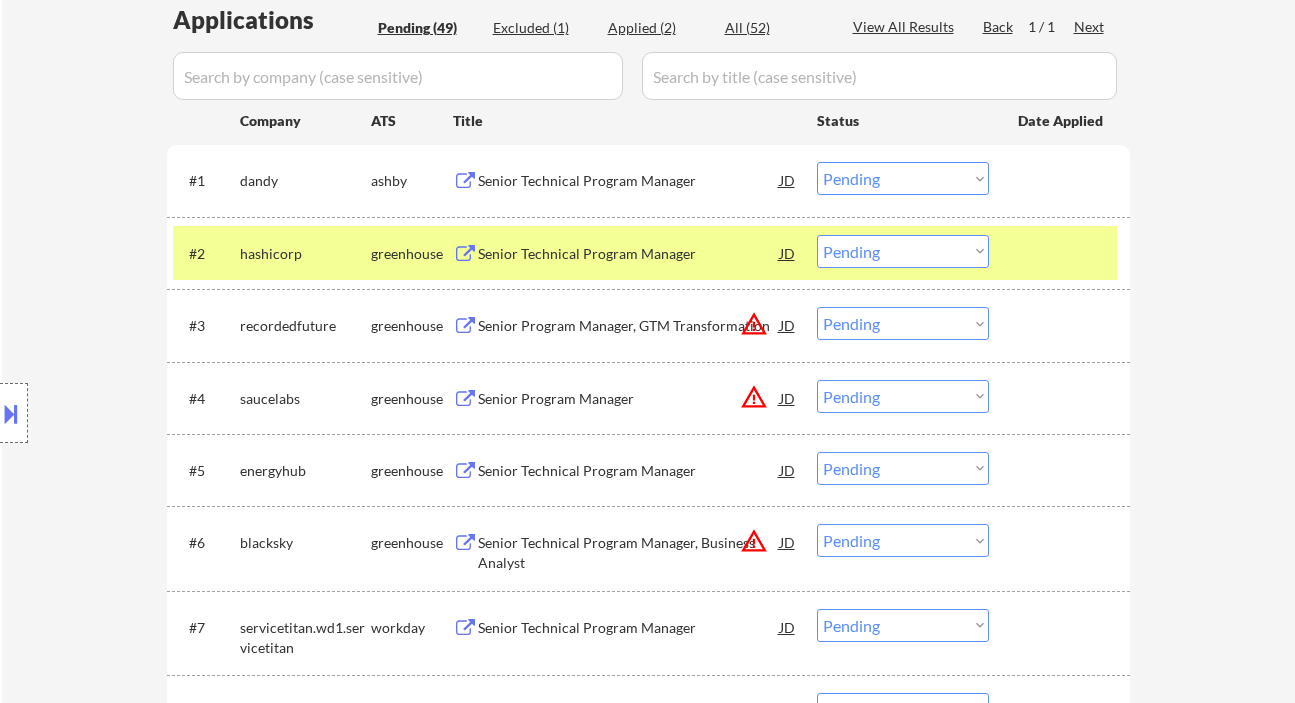 drag, startPoint x: 873, startPoint y: 164, endPoint x: 885, endPoint y: 183, distance: 22.472204 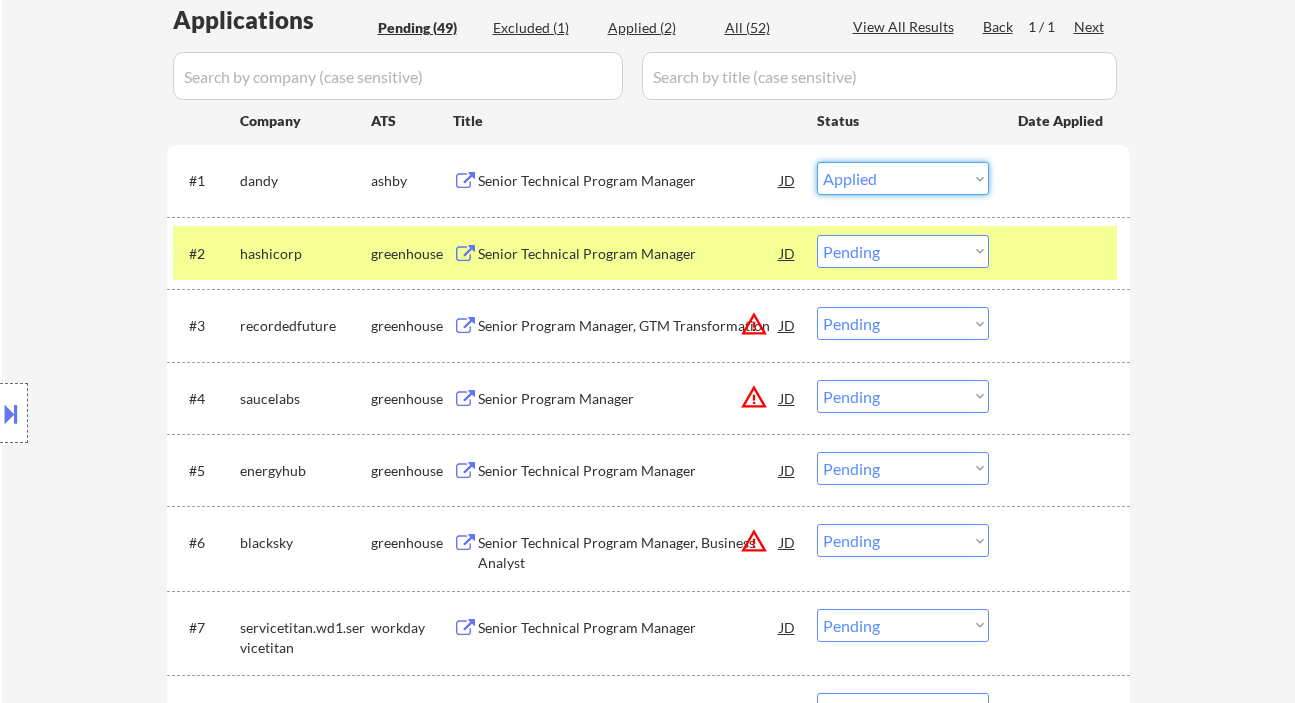 click on "Choose an option... Pending Applied Excluded (Questions) Excluded (Expired) Excluded (Location) Excluded (Bad Match) Excluded (Blocklist) Excluded (Salary) Excluded (Other)" at bounding box center [903, 178] 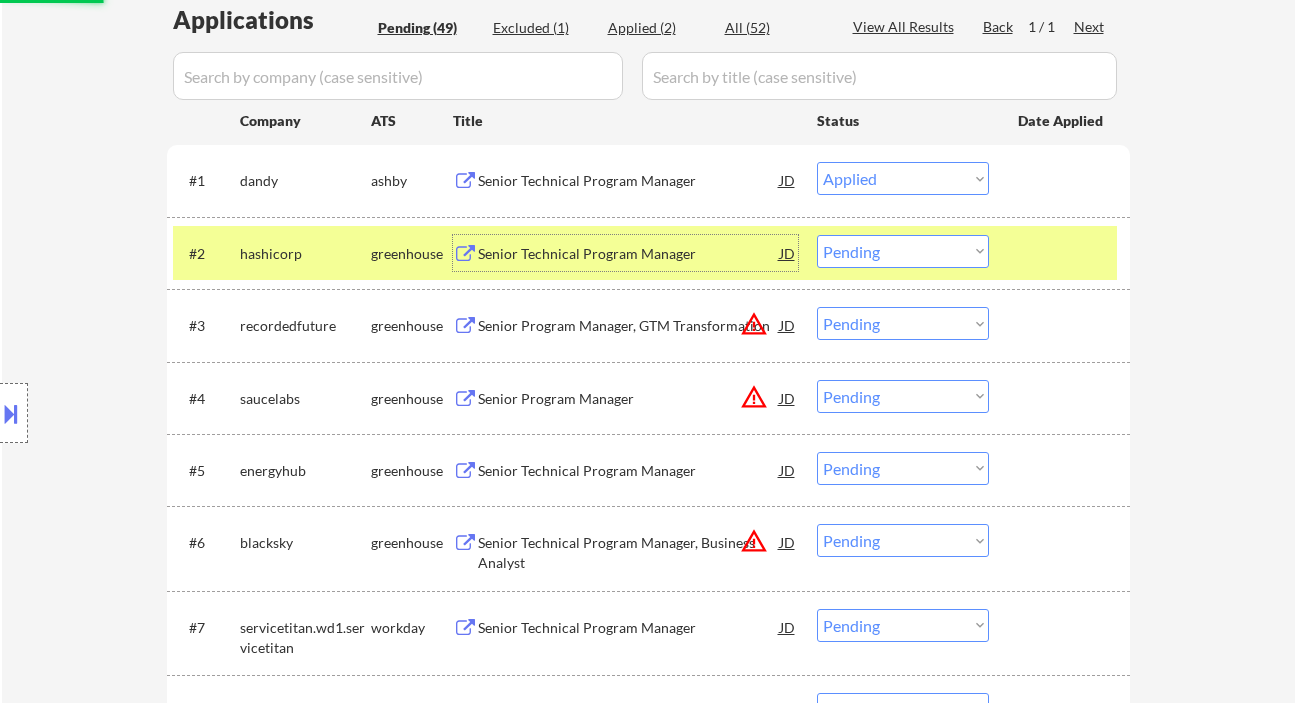 click on "Senior Technical Program Manager" at bounding box center (629, 254) 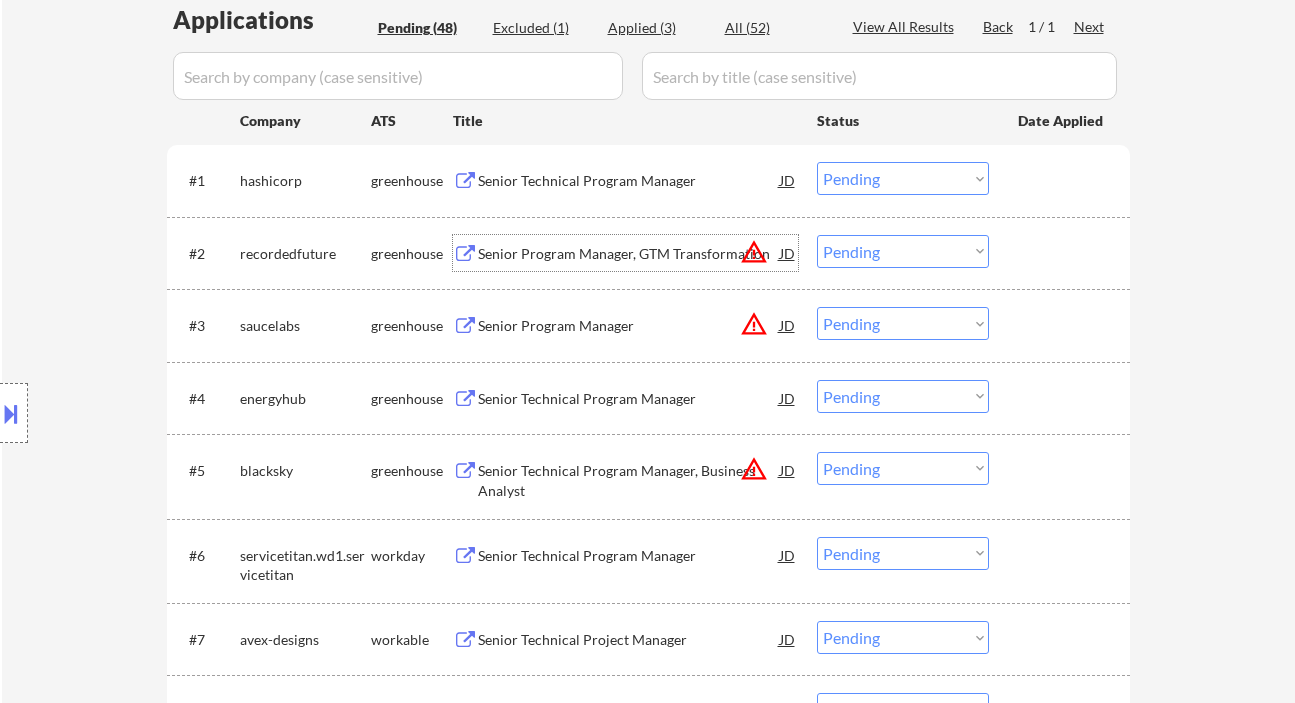 click on "Choose an option... Pending Applied Excluded (Questions) Excluded (Expired) Excluded (Location) Excluded (Bad Match) Excluded (Blocklist) Excluded (Salary) Excluded (Other)" at bounding box center [903, 178] 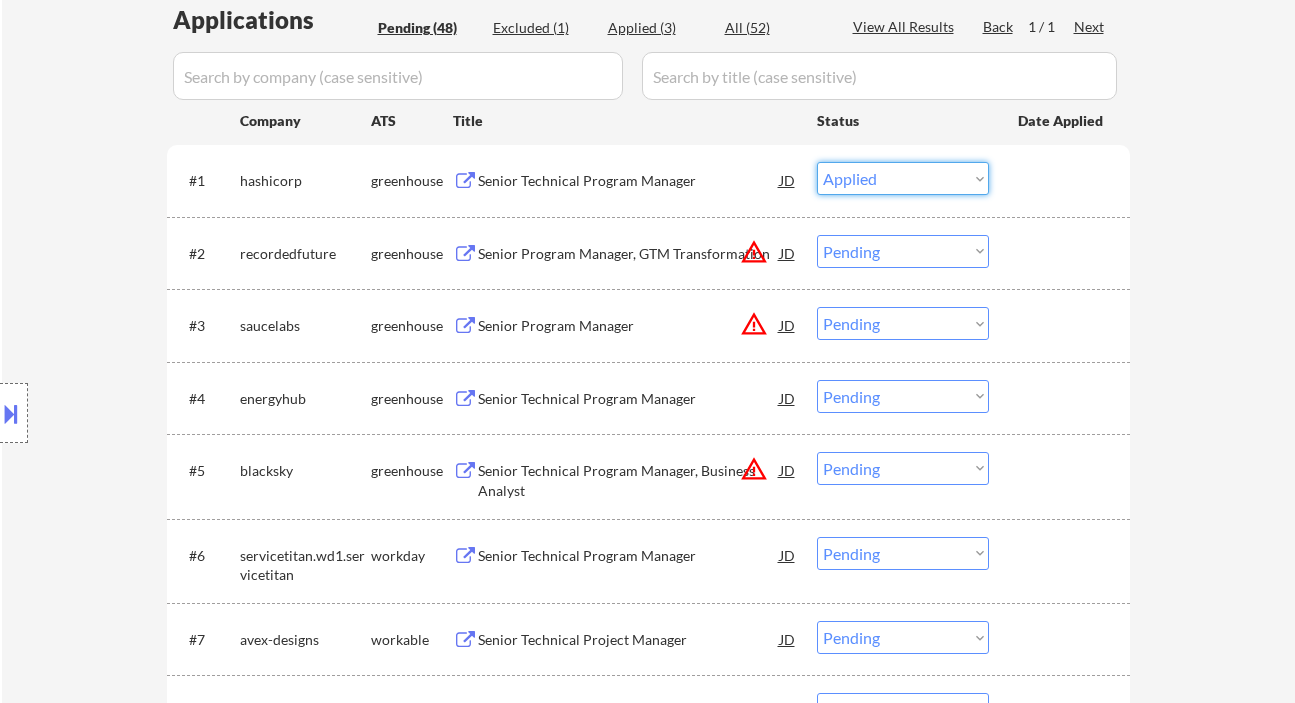 click on "Choose an option... Pending Applied Excluded (Questions) Excluded (Expired) Excluded (Location) Excluded (Bad Match) Excluded (Blocklist) Excluded (Salary) Excluded (Other)" at bounding box center (903, 178) 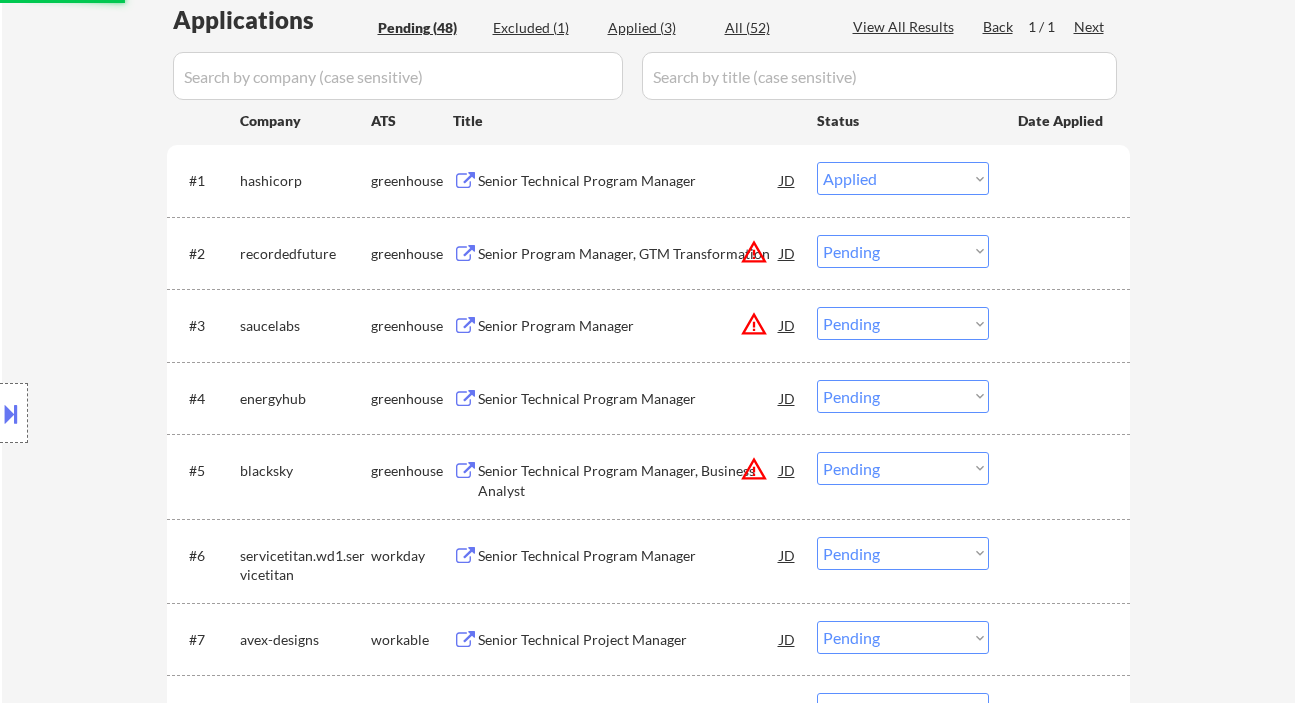 click on "Senior Technical Program Manager" at bounding box center (629, 399) 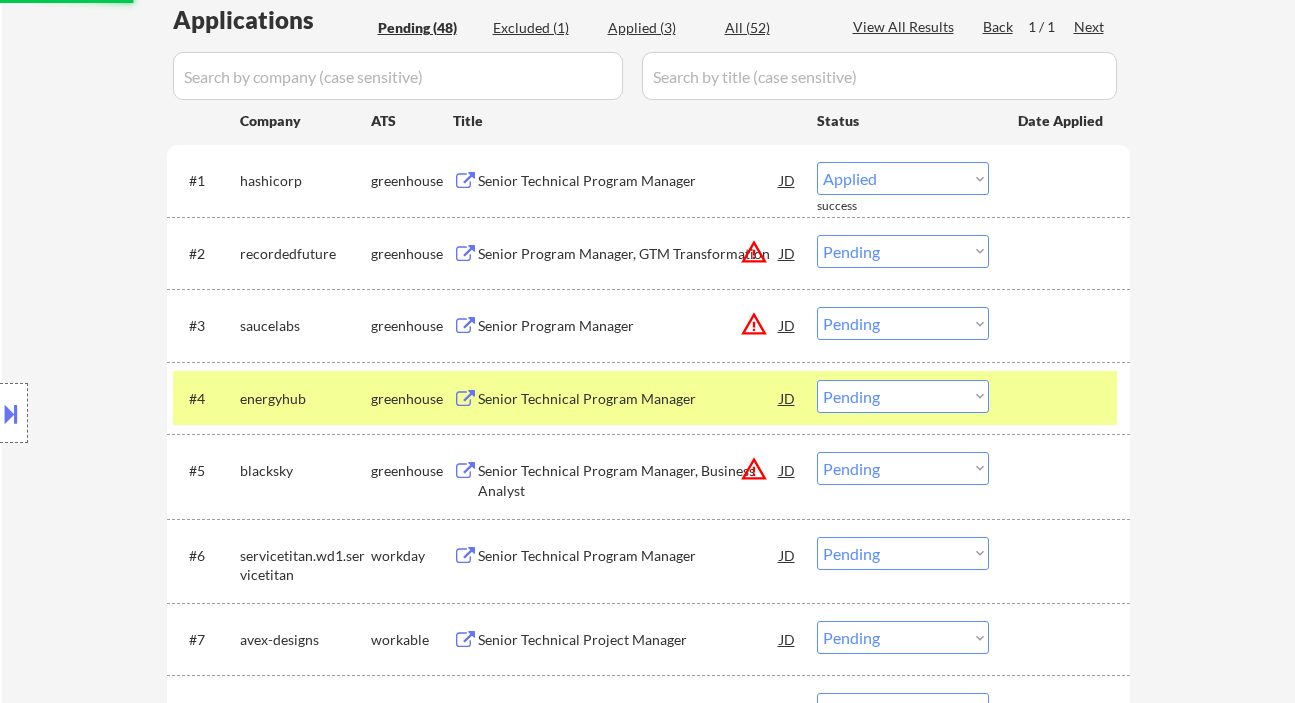 select on ""pending"" 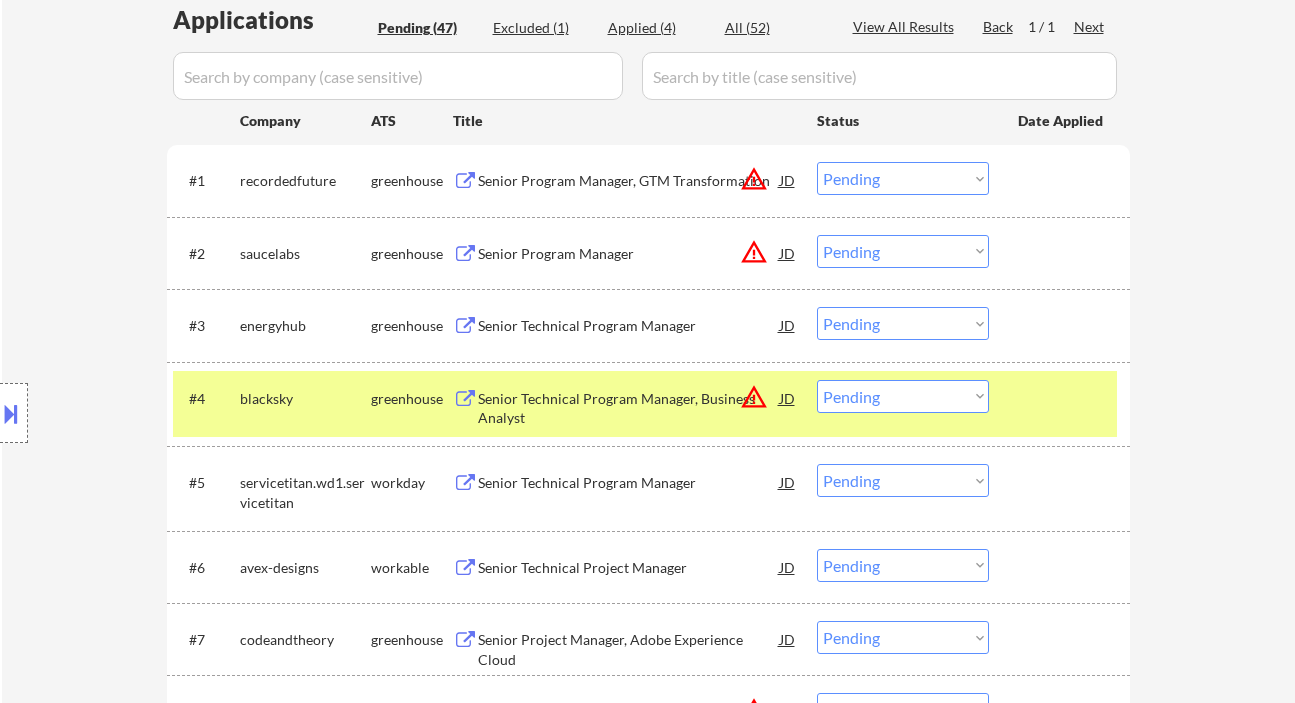 click on "Choose an option... Pending Applied Excluded (Questions) Excluded (Expired) Excluded (Location) Excluded (Bad Match) Excluded (Blocklist) Excluded (Salary) Excluded (Other)" at bounding box center (903, 323) 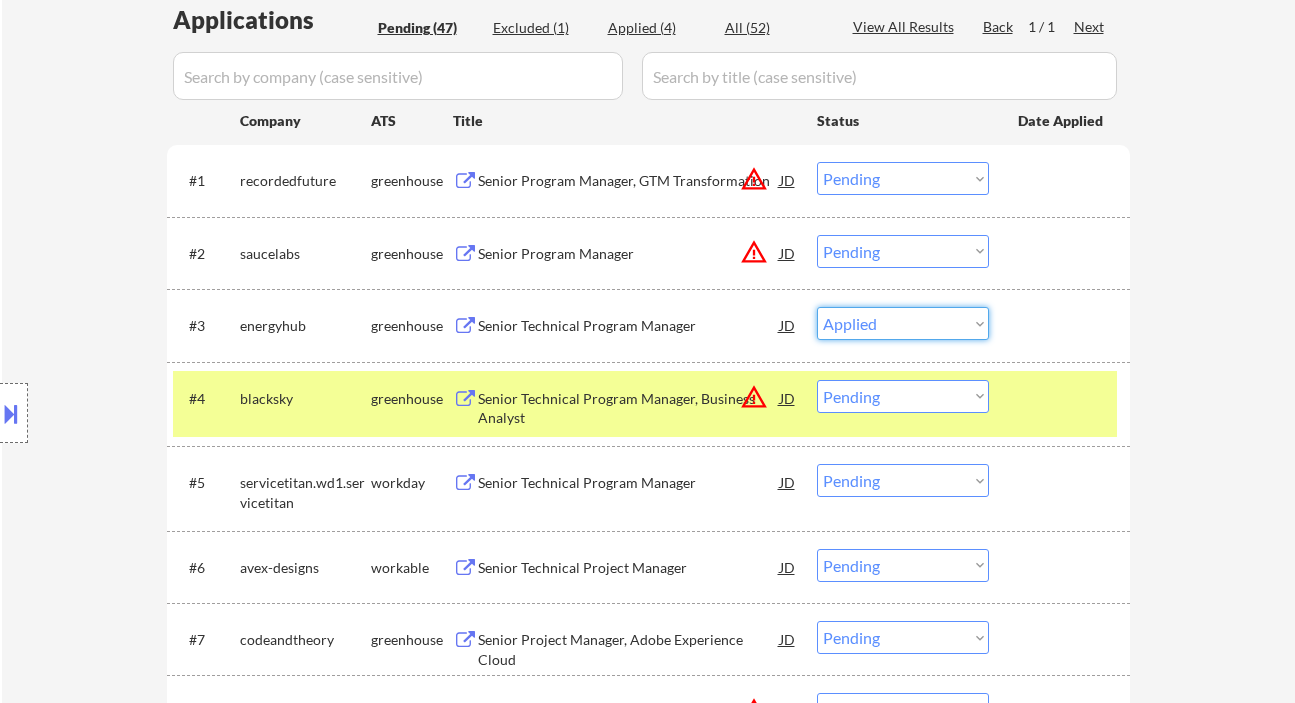 click on "Choose an option... Pending Applied Excluded (Questions) Excluded (Expired) Excluded (Location) Excluded (Bad Match) Excluded (Blocklist) Excluded (Salary) Excluded (Other)" at bounding box center [903, 323] 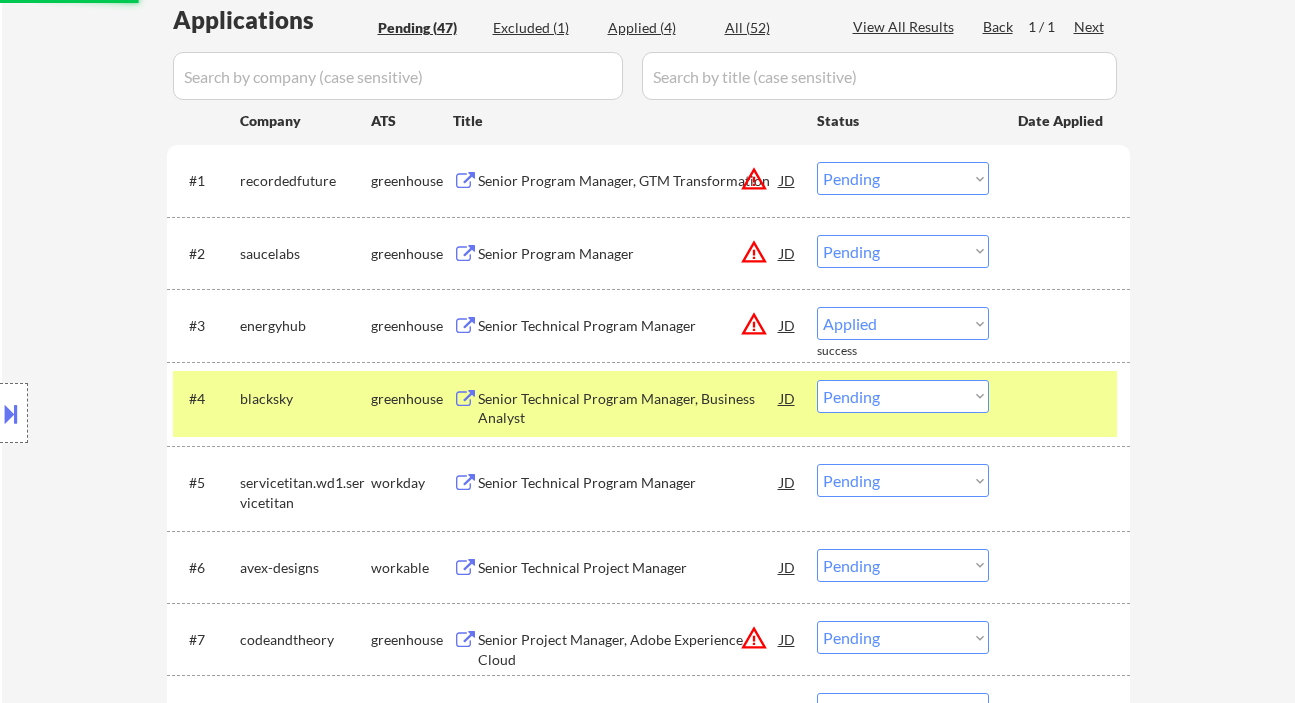 select on ""pending"" 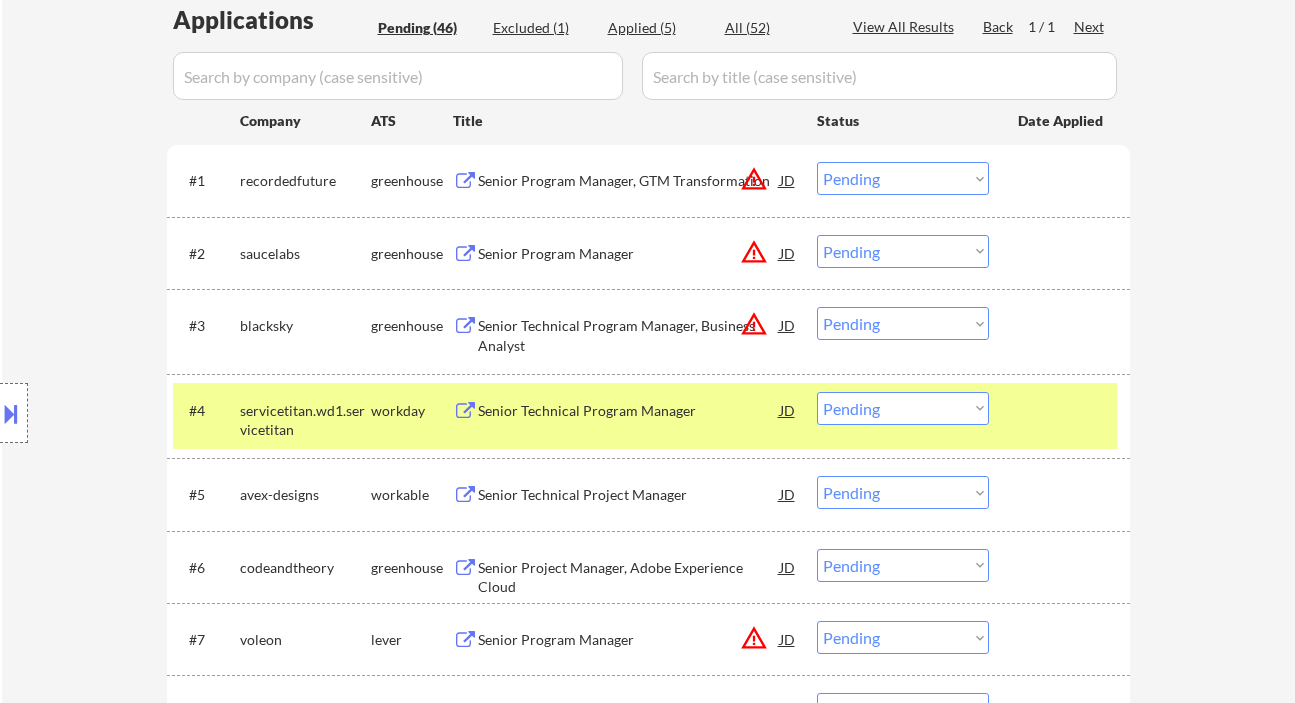 click on "Senior Technical Project Manager" at bounding box center (629, 495) 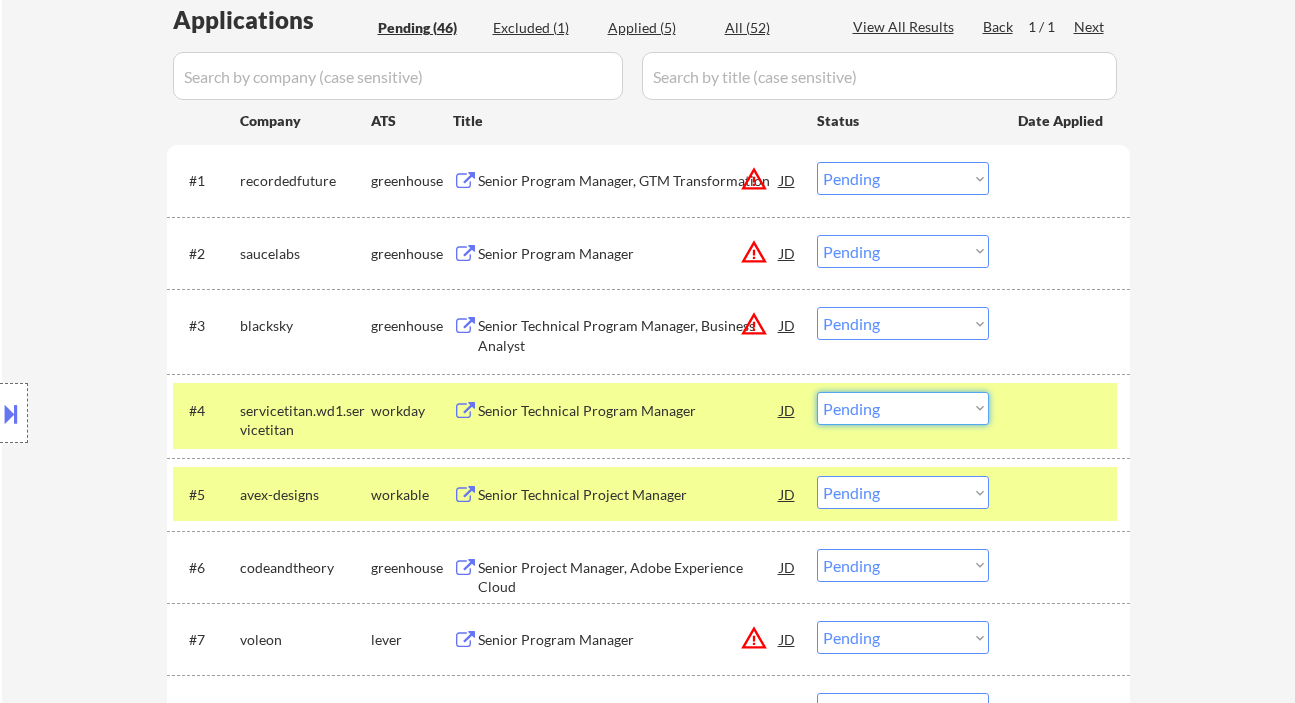 click on "Choose an option... Pending Applied Excluded (Questions) Excluded (Expired) Excluded (Location) Excluded (Bad Match) Excluded (Blocklist) Excluded (Salary) Excluded (Other)" at bounding box center (903, 408) 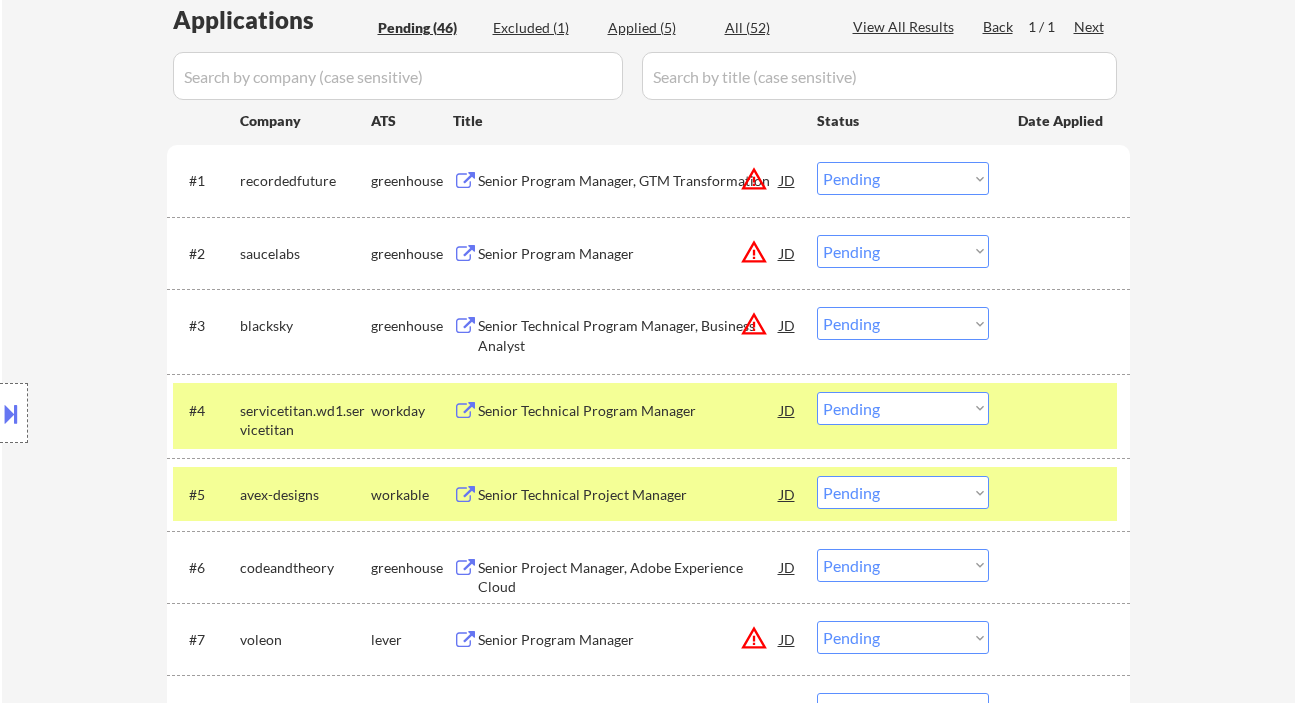 drag, startPoint x: 922, startPoint y: 493, endPoint x: 917, endPoint y: 507, distance: 14.866069 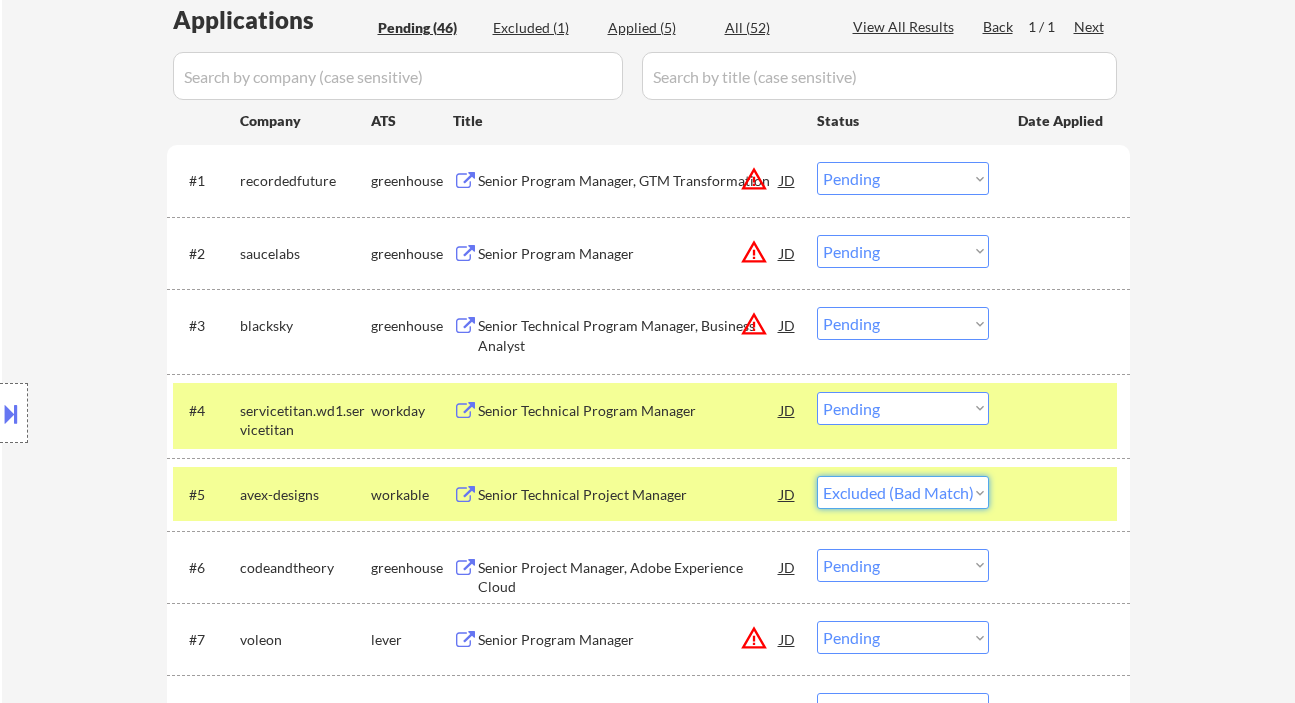 click on "Choose an option... Pending Applied Excluded (Questions) Excluded (Expired) Excluded (Location) Excluded (Bad Match) Excluded (Blocklist) Excluded (Salary) Excluded (Other)" at bounding box center (903, 492) 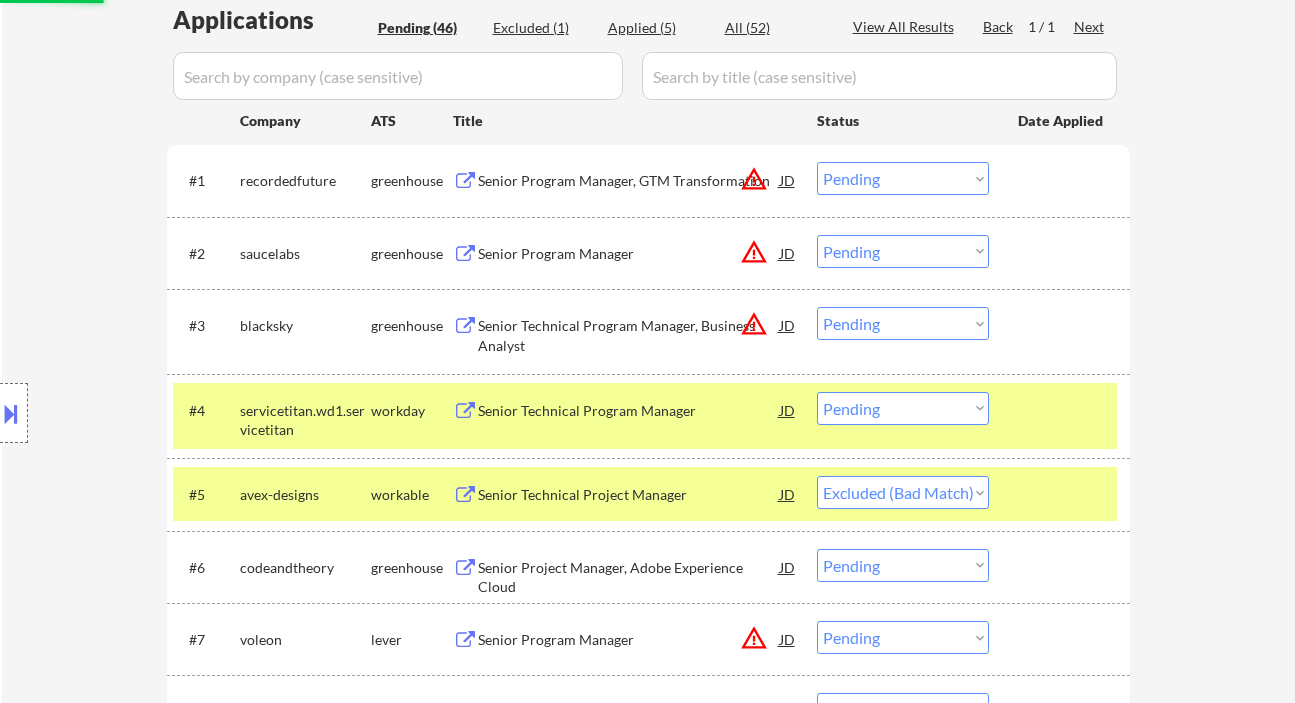 scroll, scrollTop: 666, scrollLeft: 0, axis: vertical 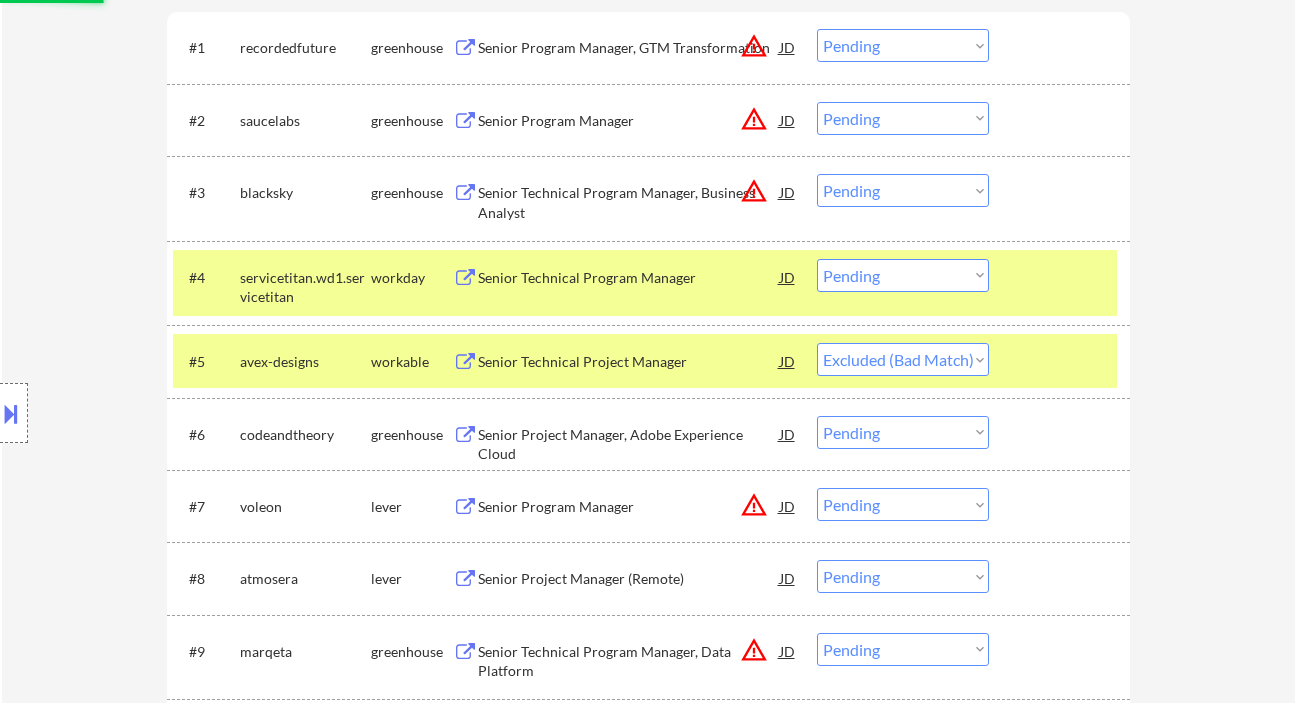 click on "Senior Project Manager, Adobe Experience Cloud" at bounding box center [629, 444] 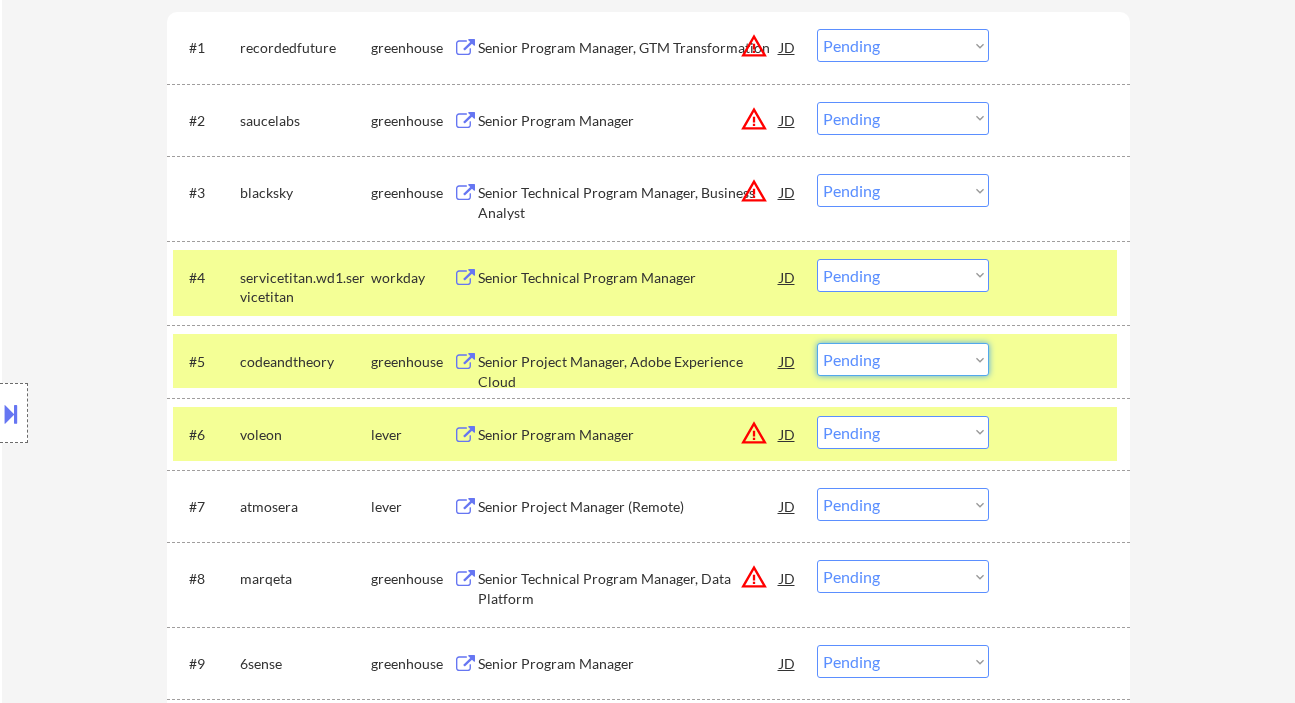 drag, startPoint x: 884, startPoint y: 346, endPoint x: 896, endPoint y: 363, distance: 20.808653 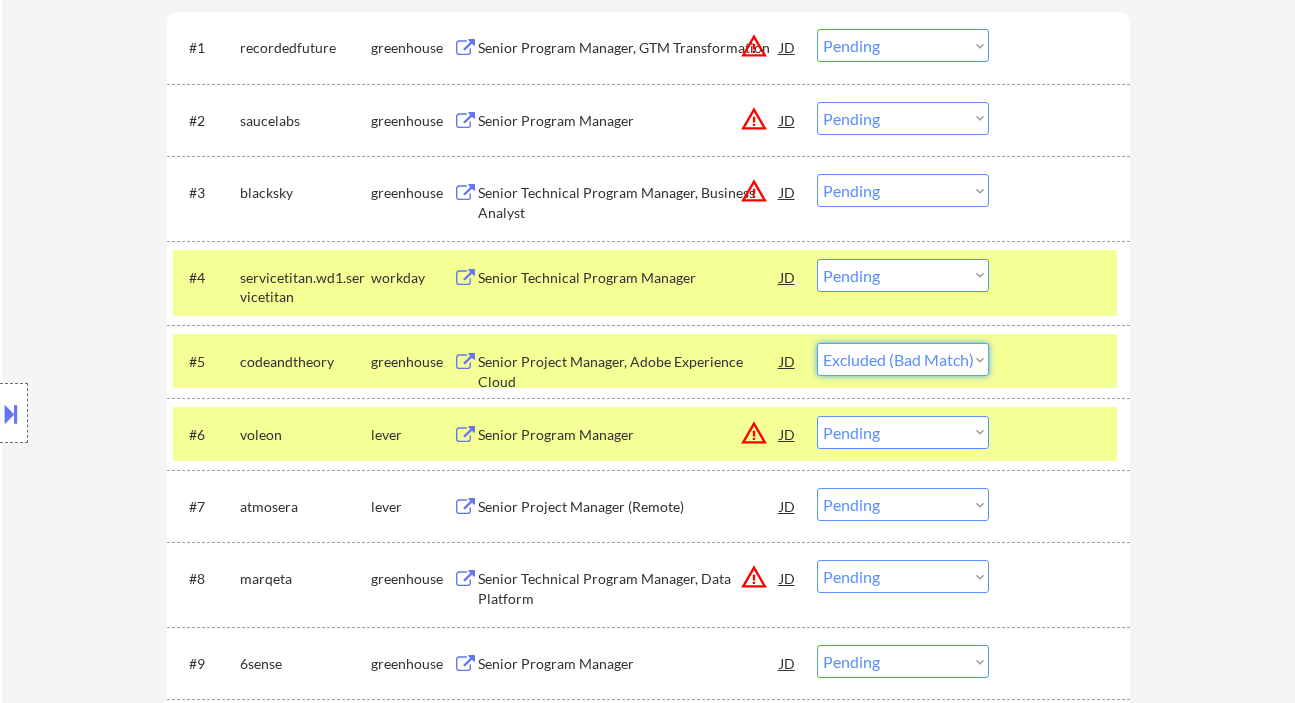 click on "Choose an option... Pending Applied Excluded (Questions) Excluded (Expired) Excluded (Location) Excluded (Bad Match) Excluded (Blocklist) Excluded (Salary) Excluded (Other)" at bounding box center (903, 359) 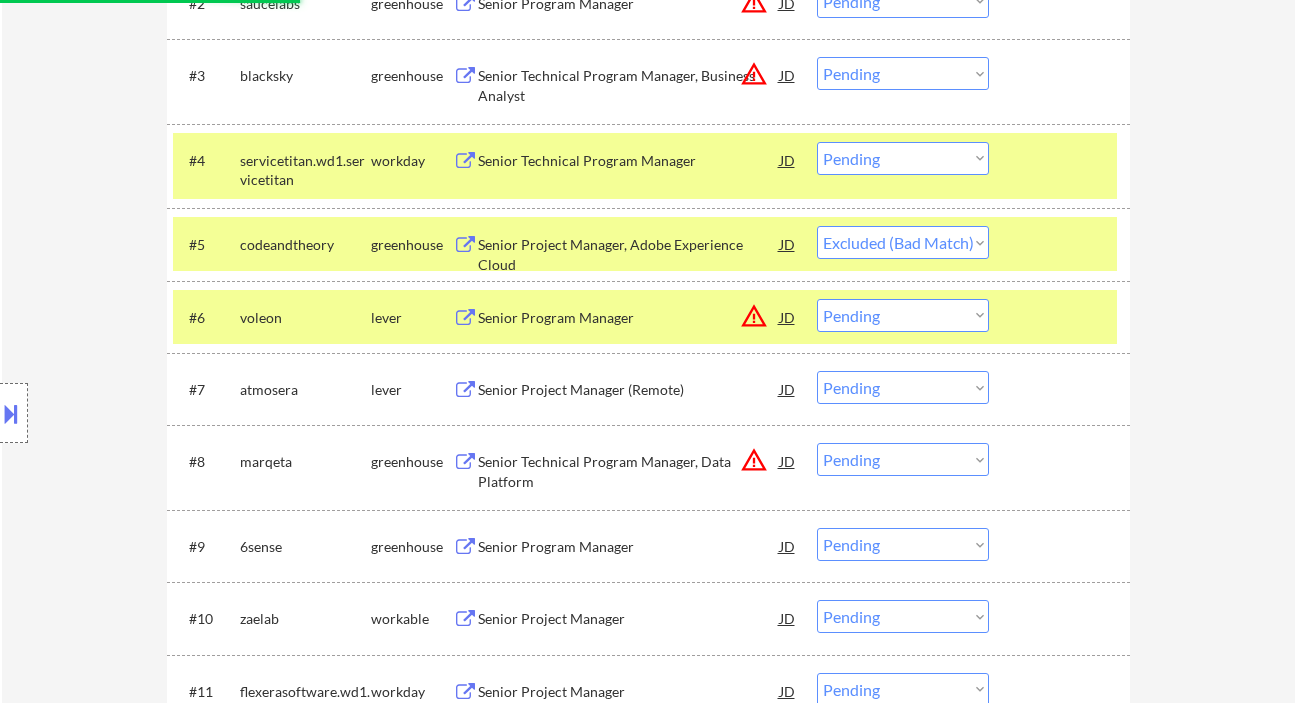 scroll, scrollTop: 800, scrollLeft: 0, axis: vertical 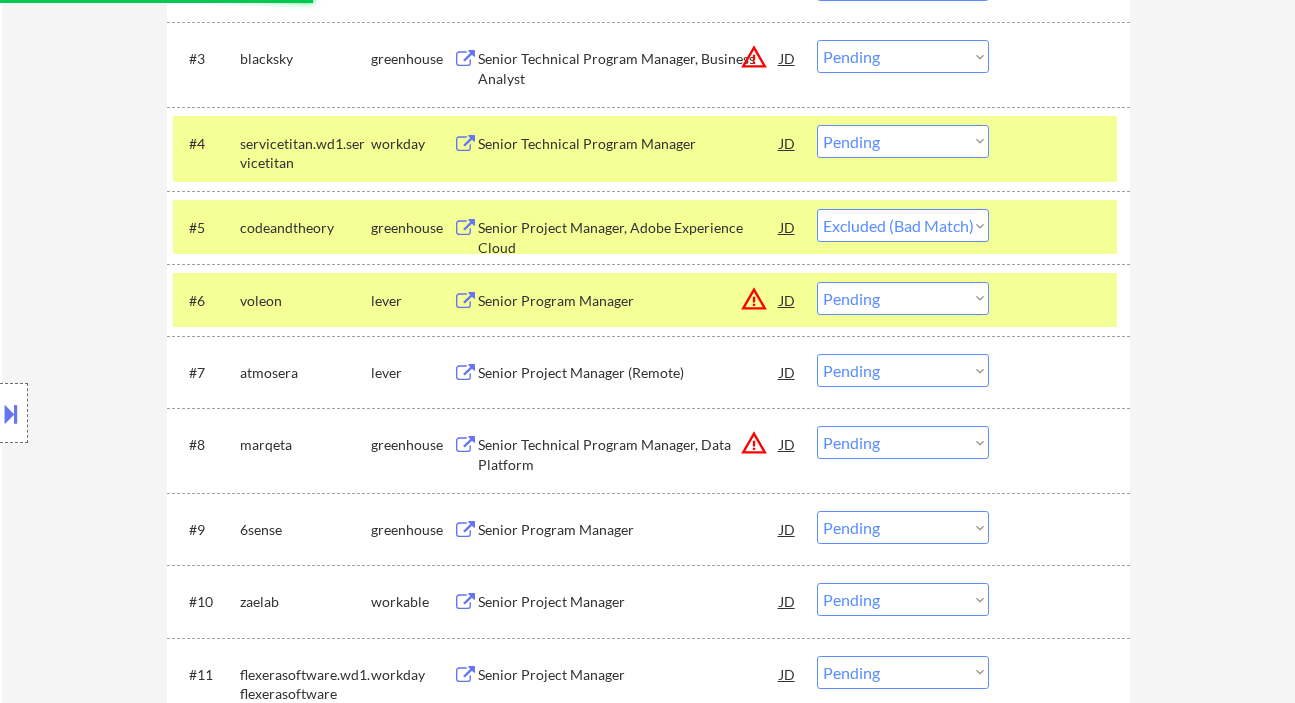 click on "Senior Project Manager (Remote)" at bounding box center [629, 372] 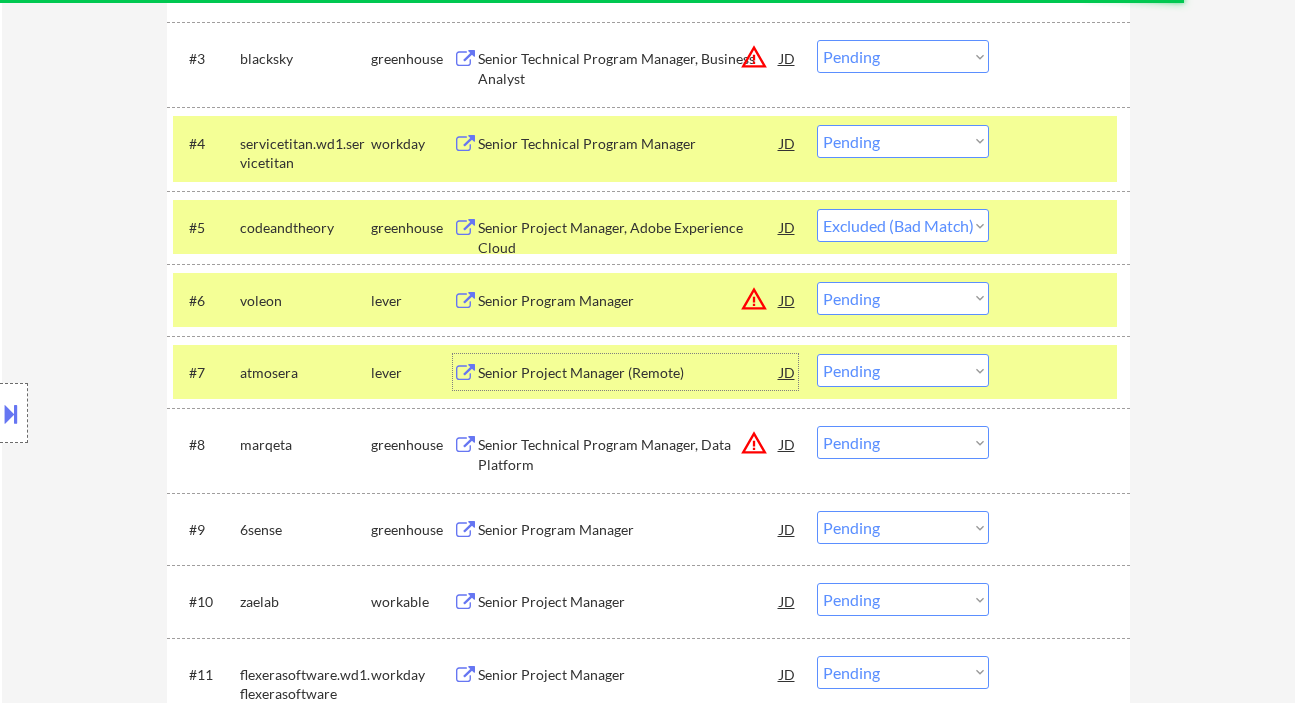 drag, startPoint x: 886, startPoint y: 373, endPoint x: 900, endPoint y: 386, distance: 19.104973 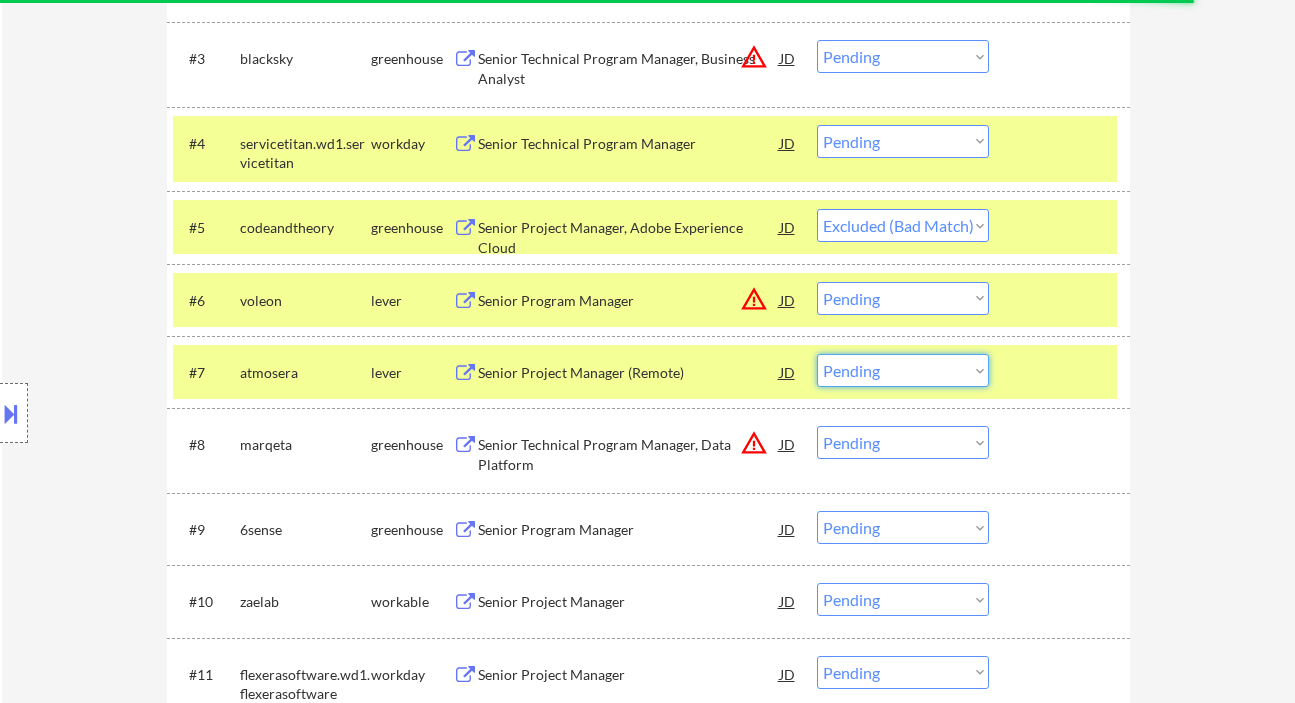 select on ""excluded__bad_match_"" 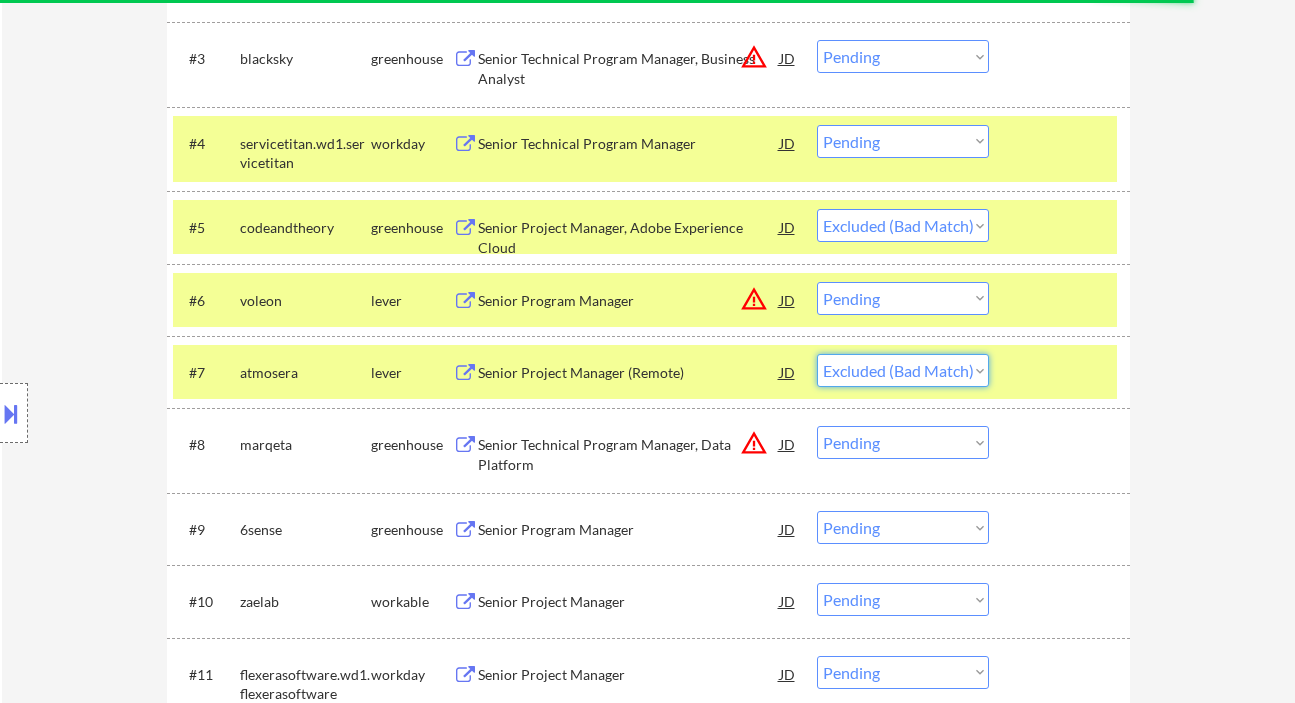 click on "Choose an option... Pending Applied Excluded (Questions) Excluded (Expired) Excluded (Location) Excluded (Bad Match) Excluded (Blocklist) Excluded (Salary) Excluded (Other)" at bounding box center (903, 370) 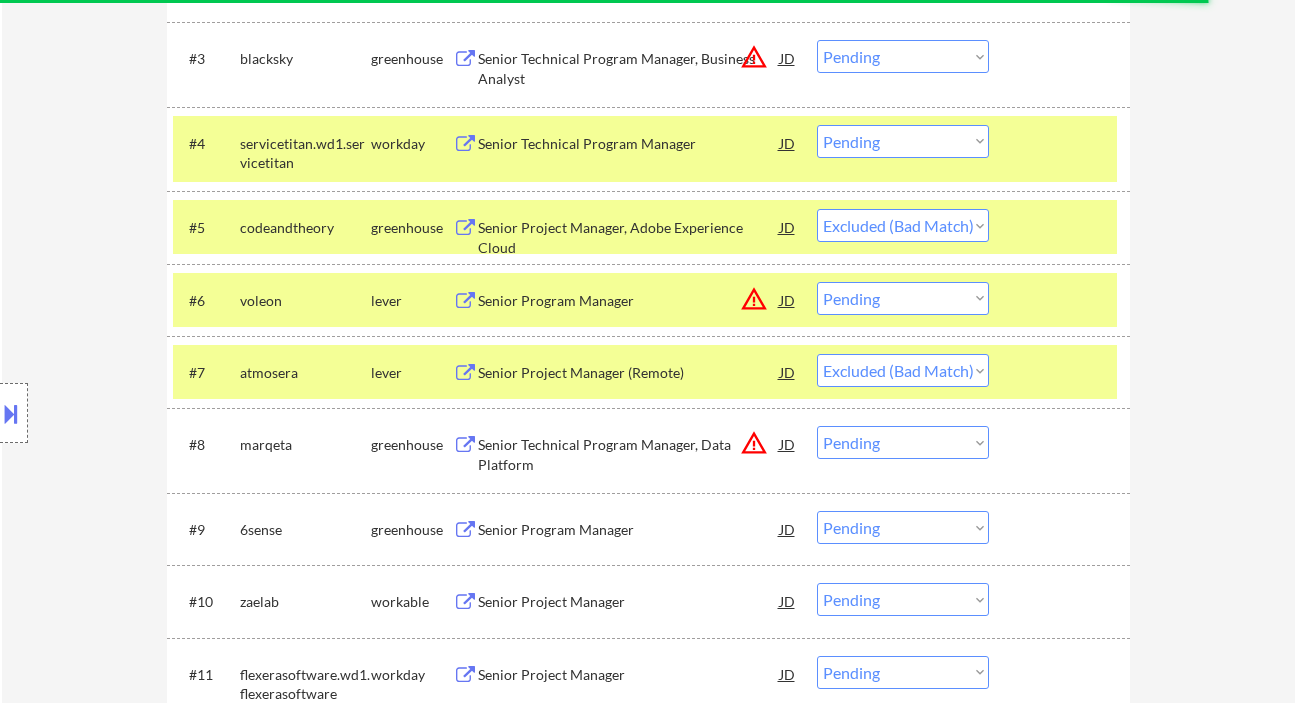click on "Senior Program Manager" at bounding box center (629, 530) 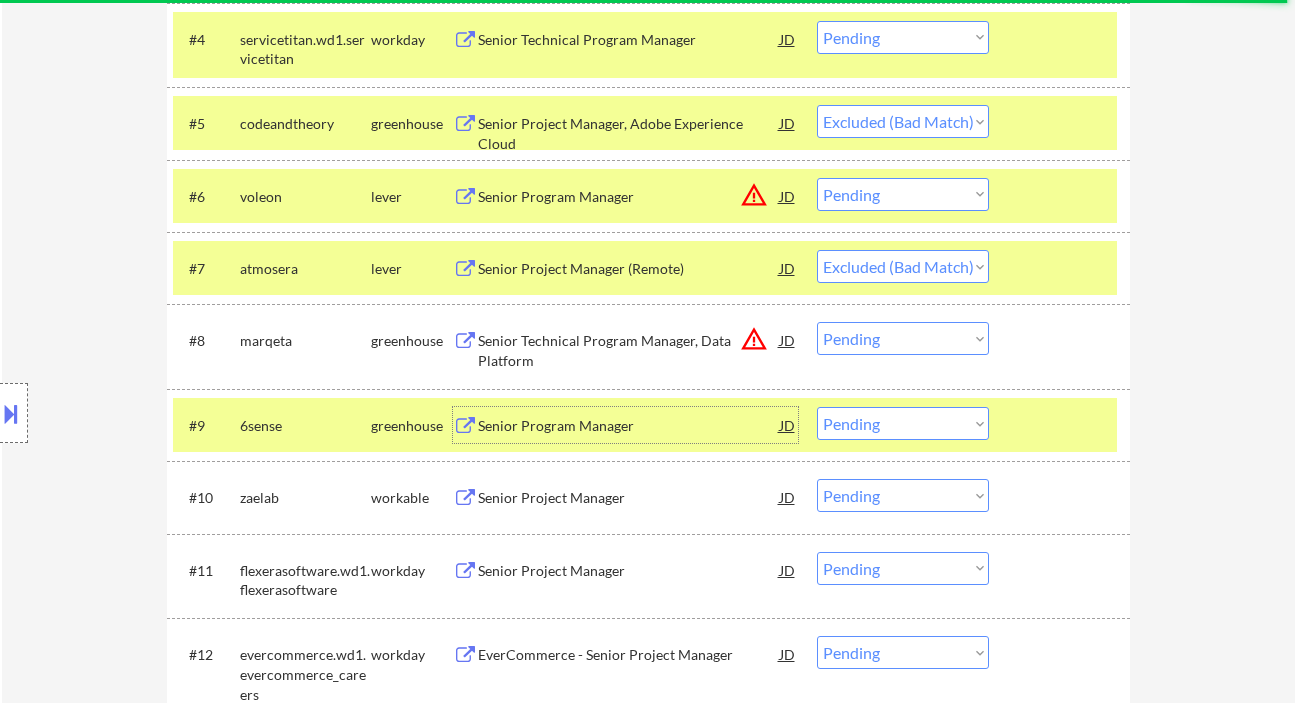 scroll, scrollTop: 933, scrollLeft: 0, axis: vertical 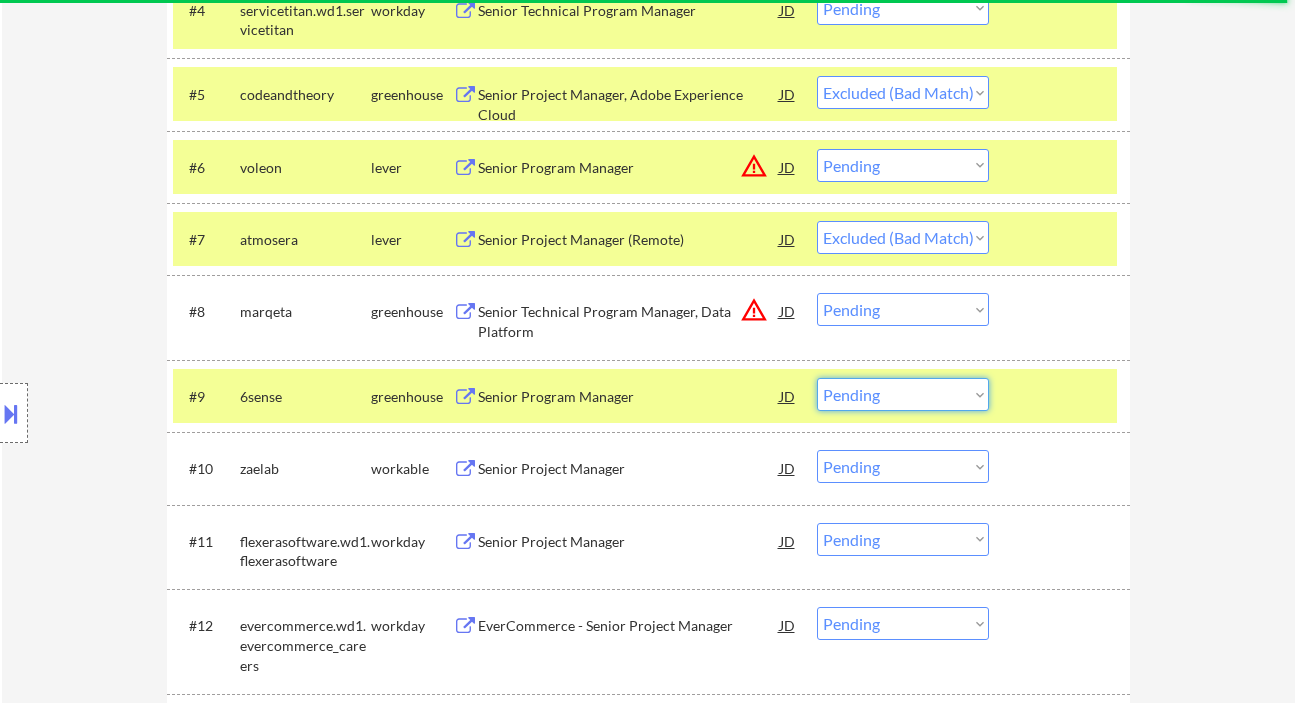 click on "Choose an option... Pending Applied Excluded (Questions) Excluded (Expired) Excluded (Location) Excluded (Bad Match) Excluded (Blocklist) Excluded (Salary) Excluded (Other)" at bounding box center [903, 394] 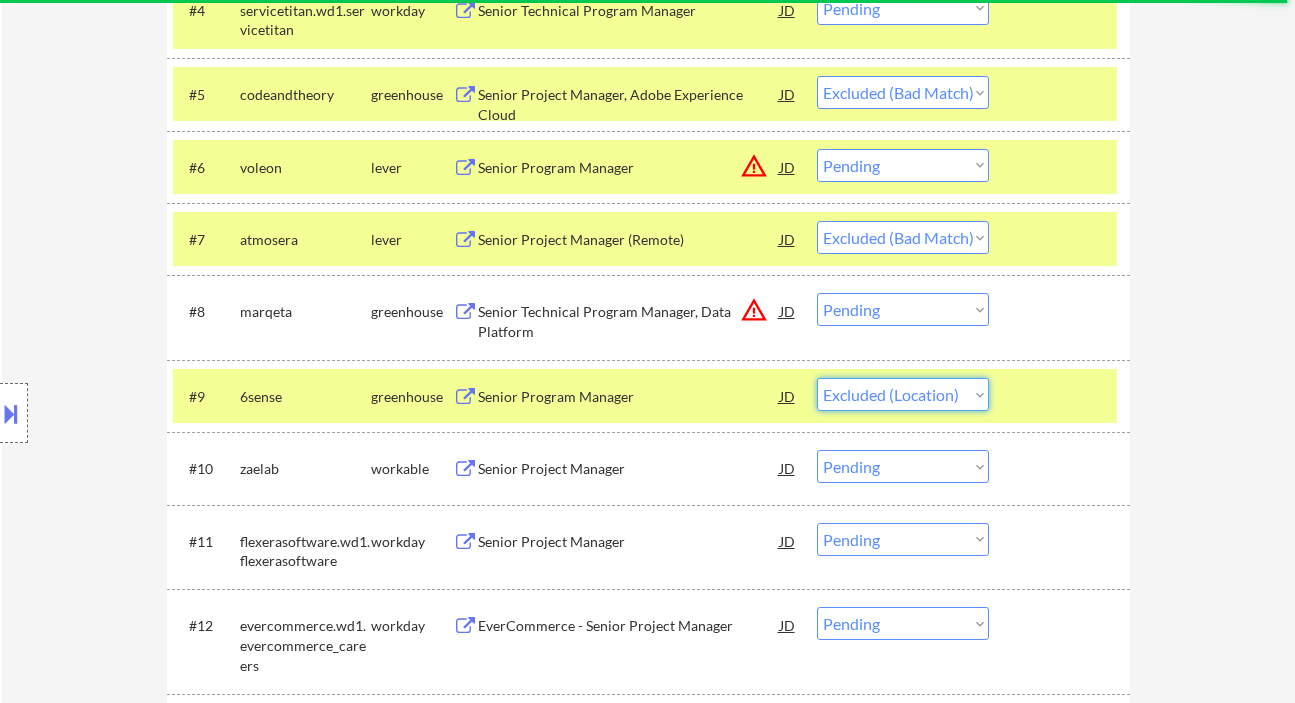 click on "Choose an option... Pending Applied Excluded (Questions) Excluded (Expired) Excluded (Location) Excluded (Bad Match) Excluded (Blocklist) Excluded (Salary) Excluded (Other)" at bounding box center (903, 394) 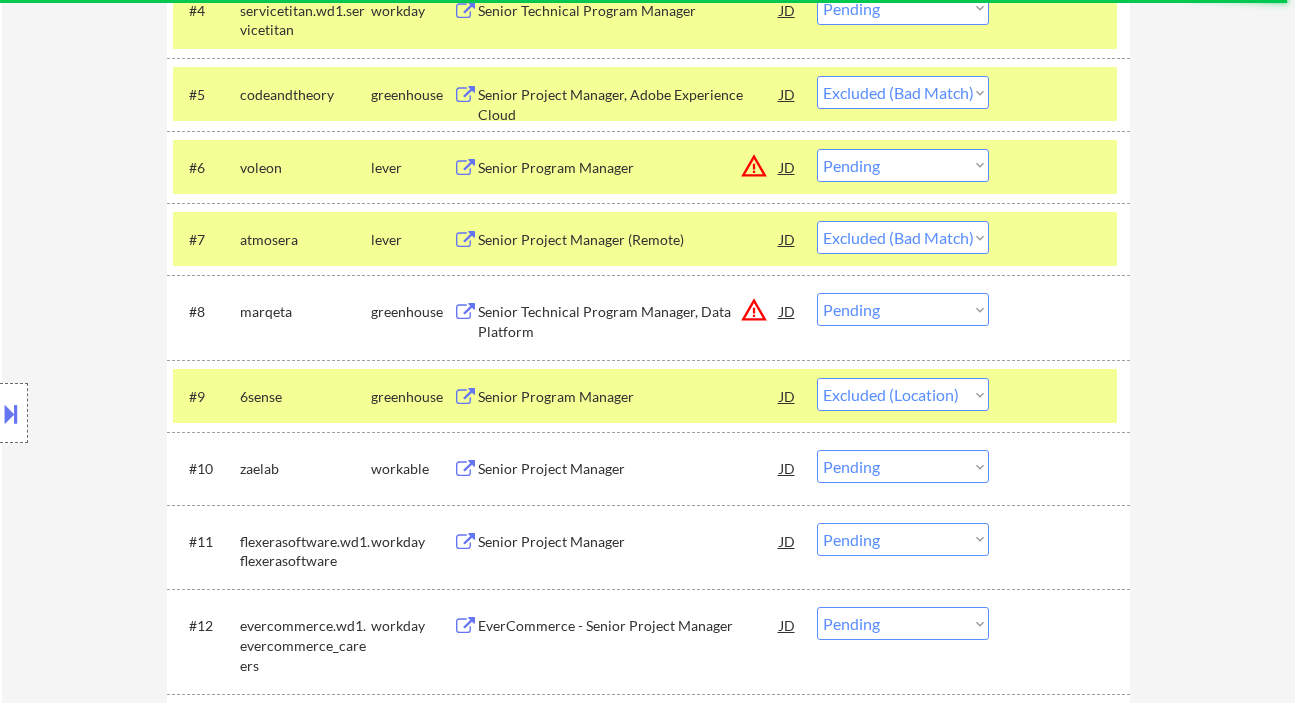 click on "Senior Project Manager" at bounding box center (629, 469) 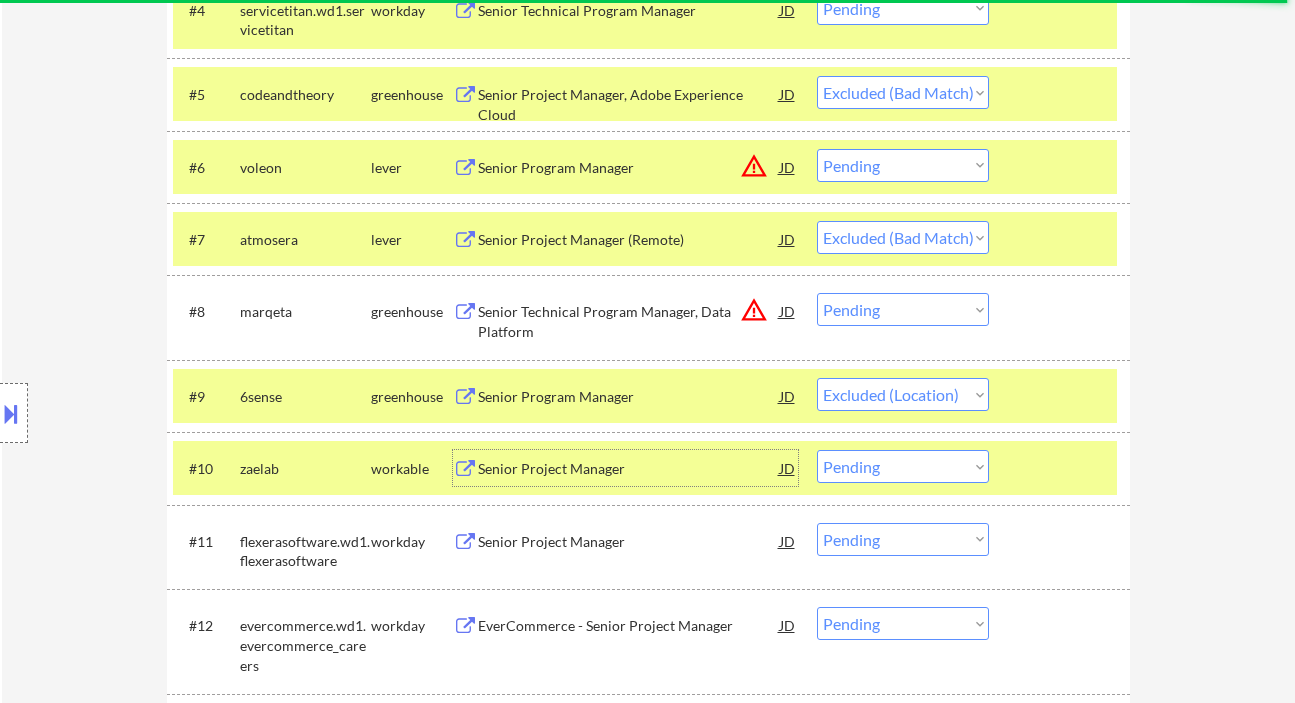 scroll, scrollTop: 1066, scrollLeft: 0, axis: vertical 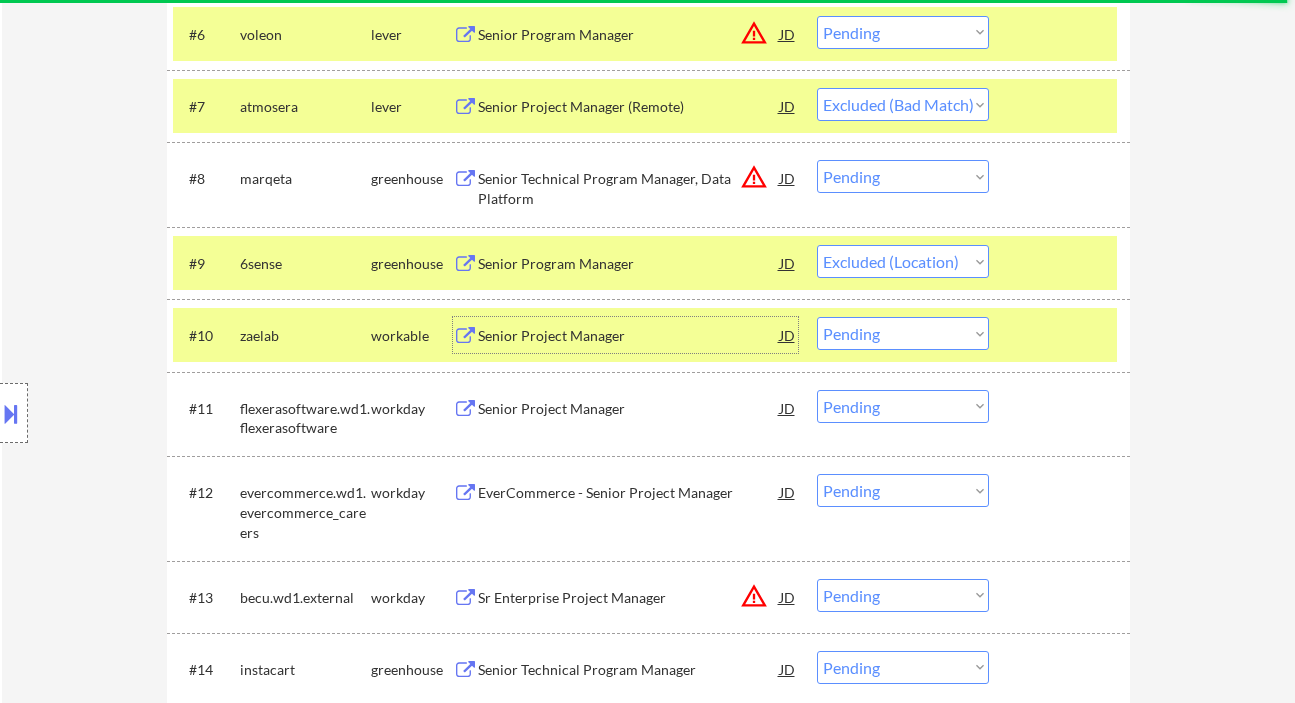 click on "Choose an option... Pending Applied Excluded (Questions) Excluded (Expired) Excluded (Location) Excluded (Bad Match) Excluded (Blocklist) Excluded (Salary) Excluded (Other)" at bounding box center [903, 333] 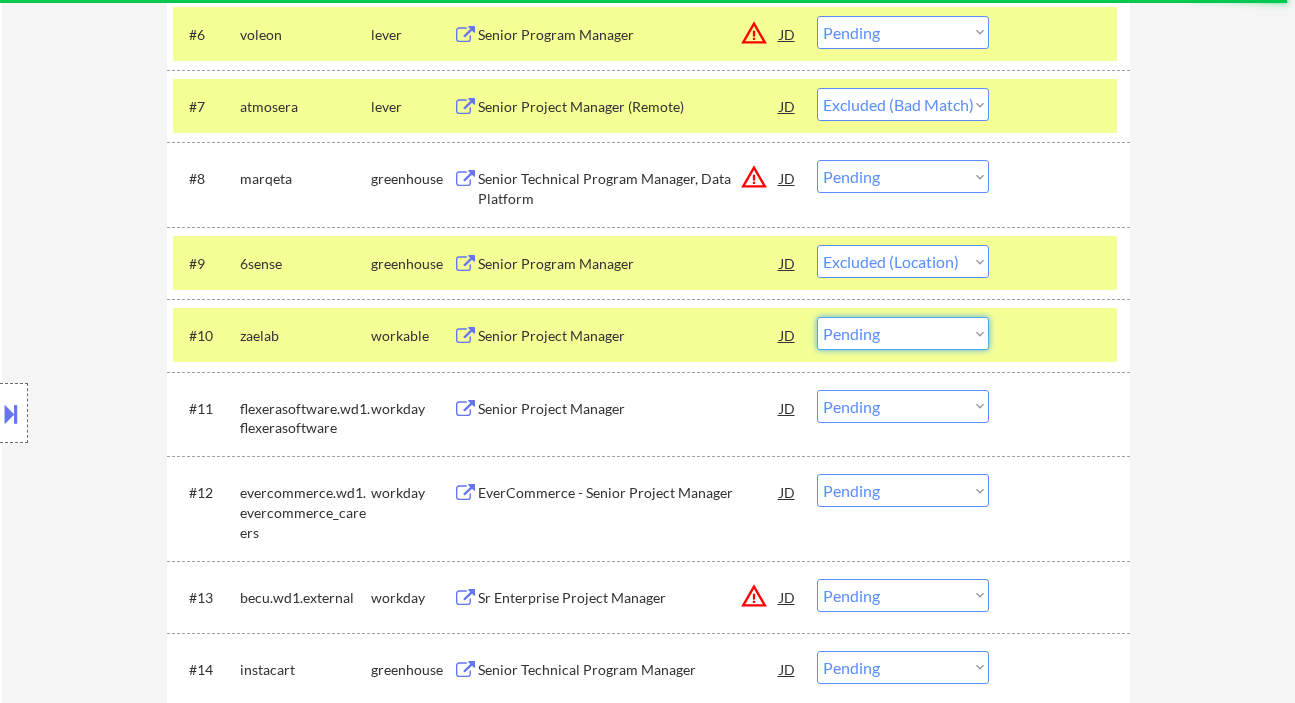 select on ""excluded__bad_match_"" 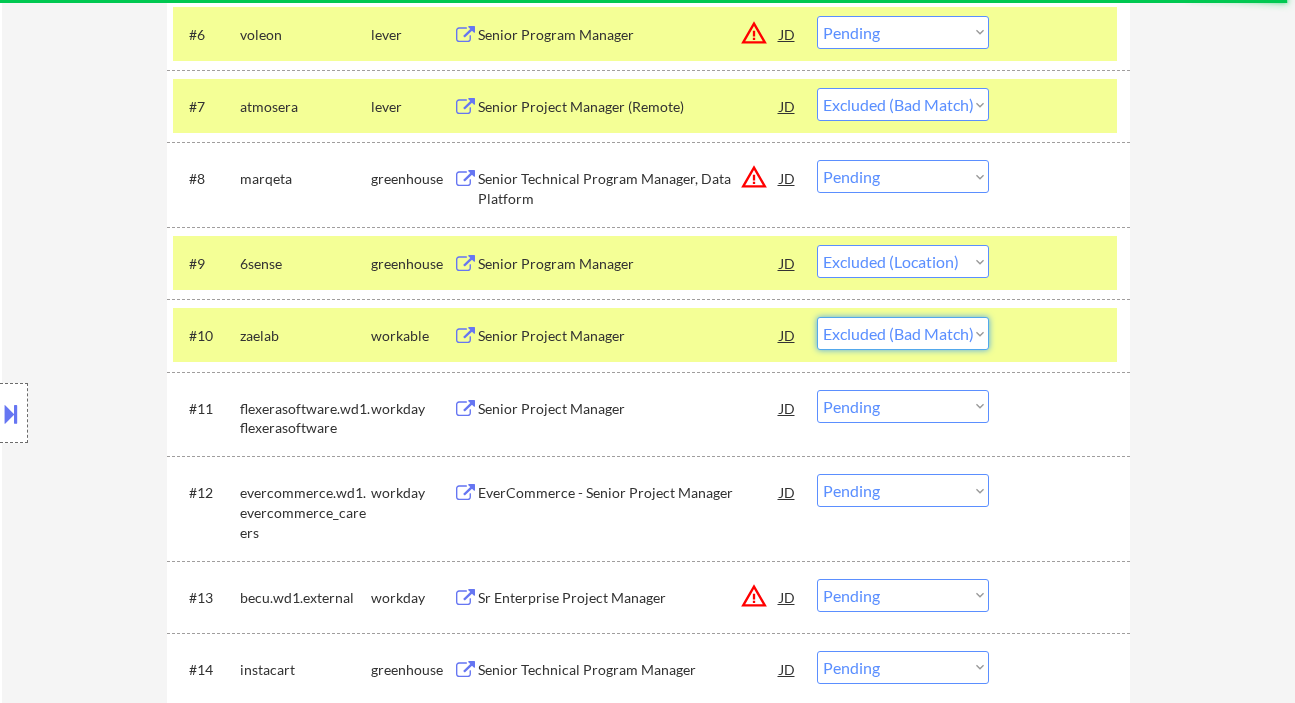 click on "Choose an option... Pending Applied Excluded (Questions) Excluded (Expired) Excluded (Location) Excluded (Bad Match) Excluded (Blocklist) Excluded (Salary) Excluded (Other)" at bounding box center (903, 333) 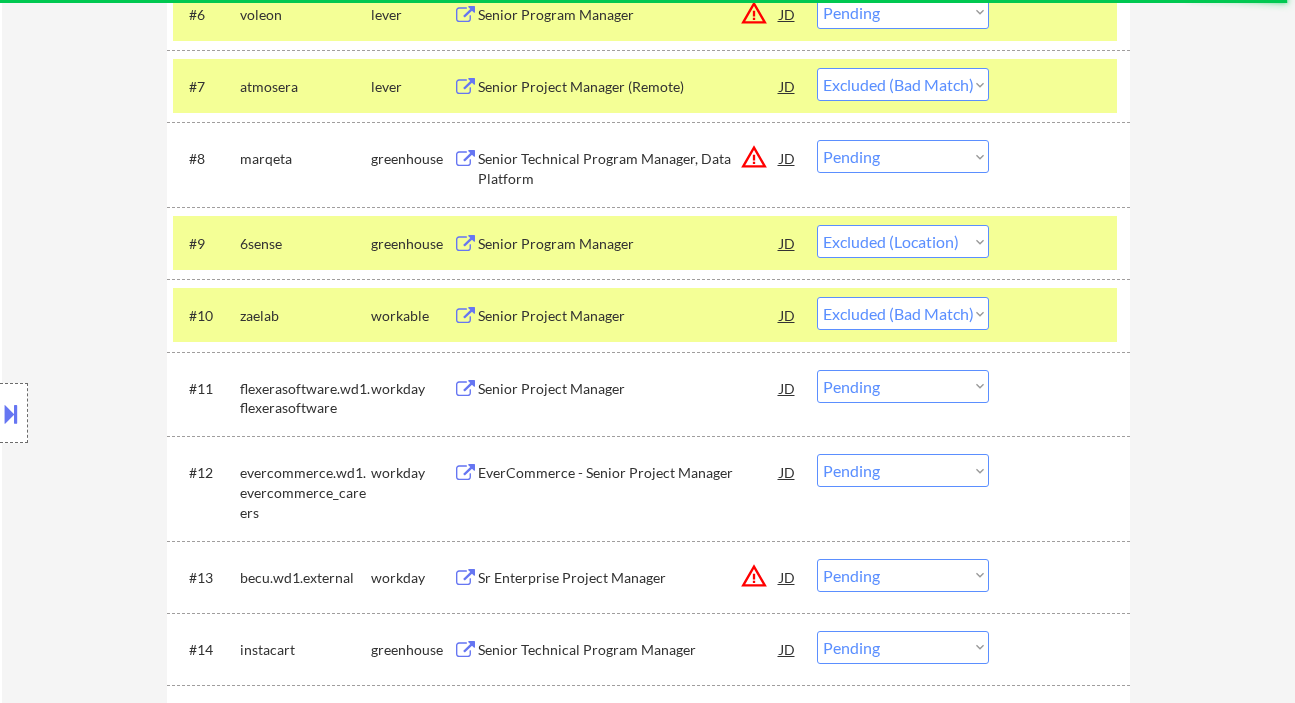 scroll, scrollTop: 1066, scrollLeft: 0, axis: vertical 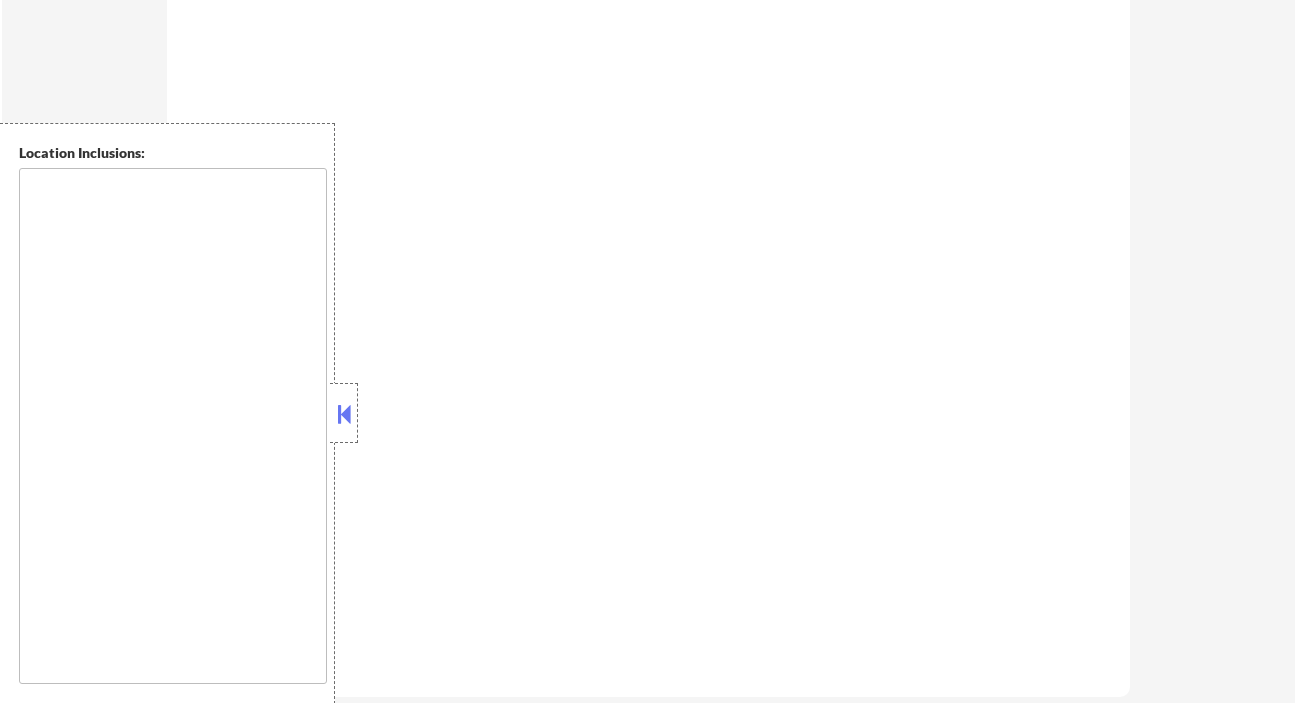 select on ""pending"" 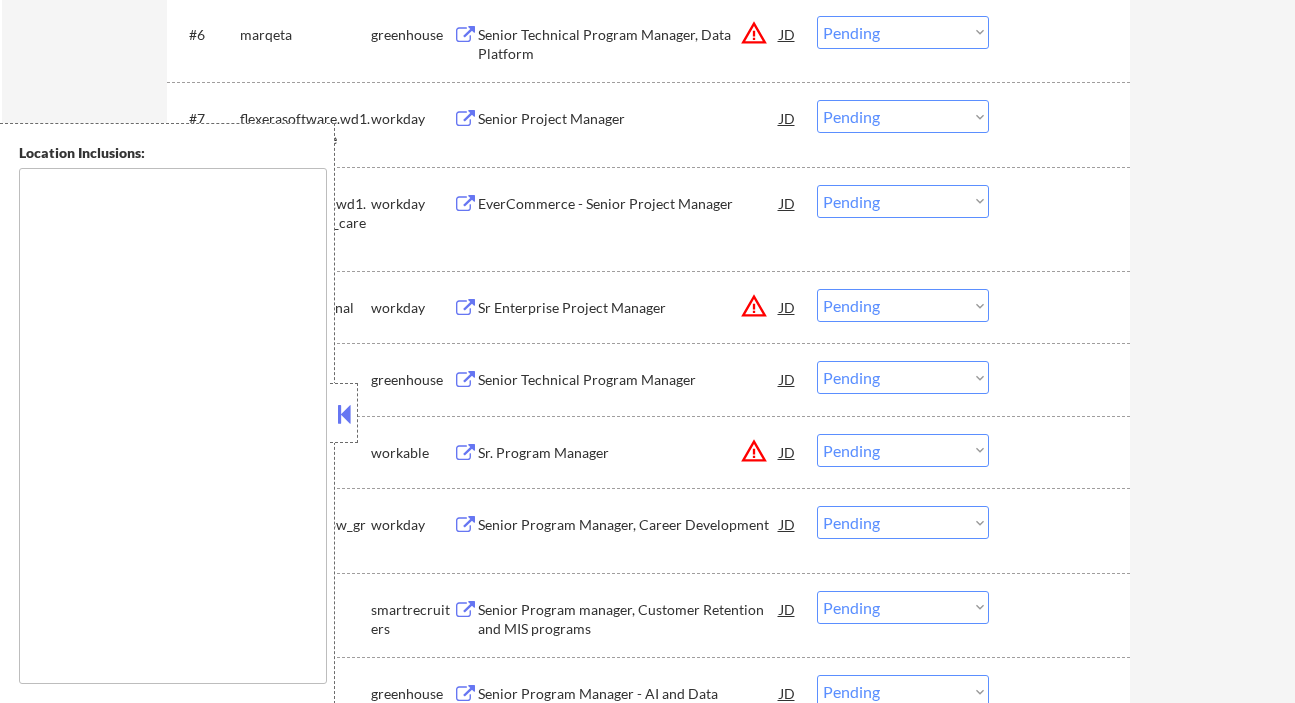 click at bounding box center [344, 414] 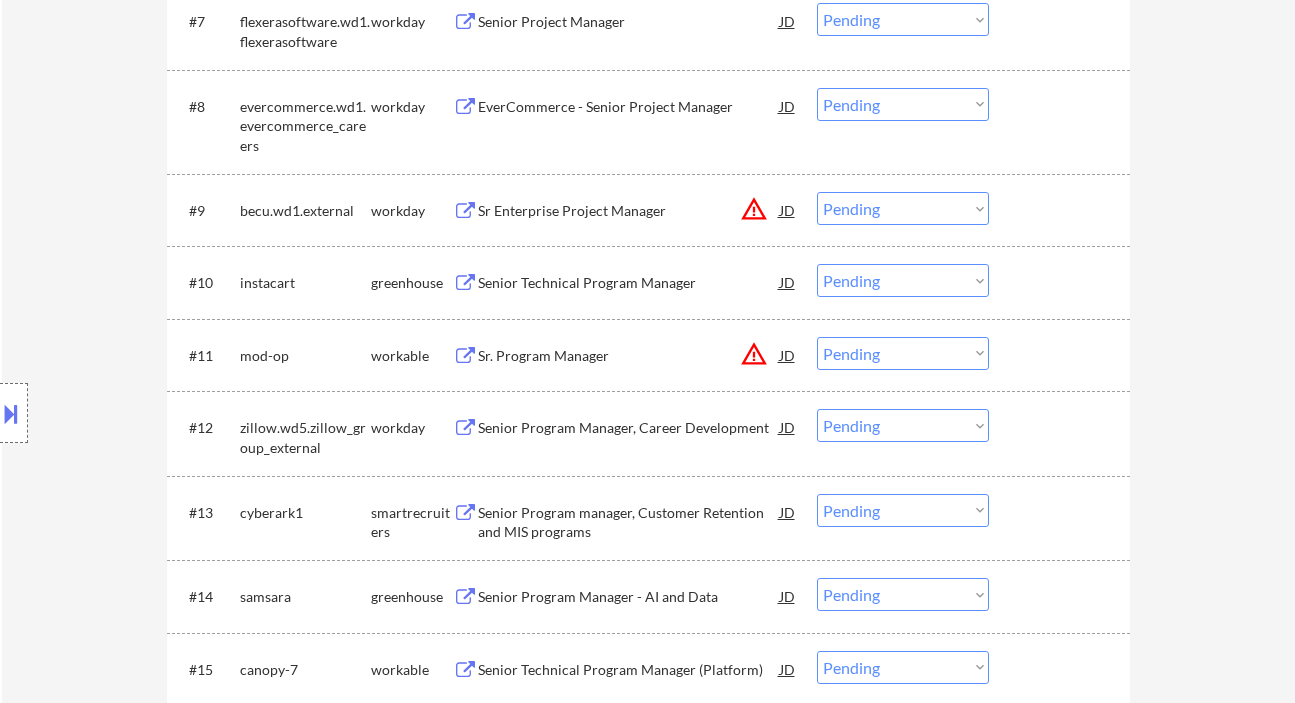 scroll, scrollTop: 1200, scrollLeft: 0, axis: vertical 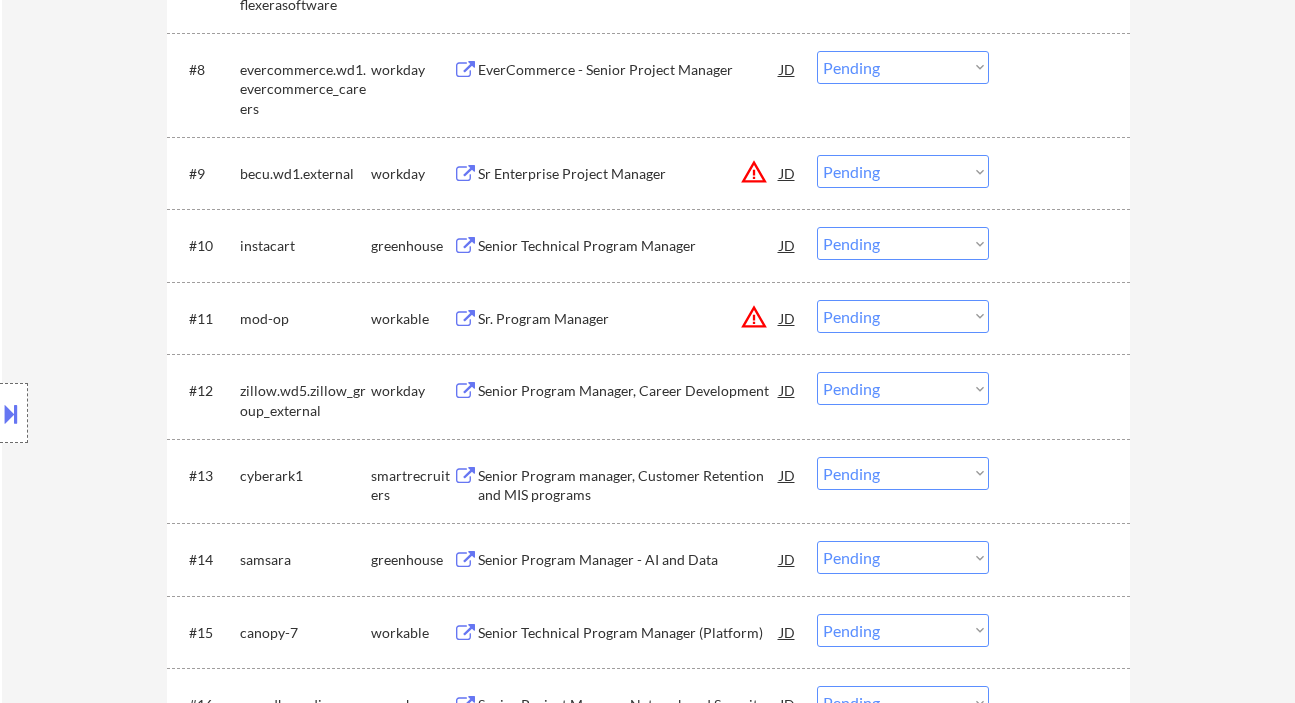 click on "Senior Technical Program Manager" at bounding box center (629, 246) 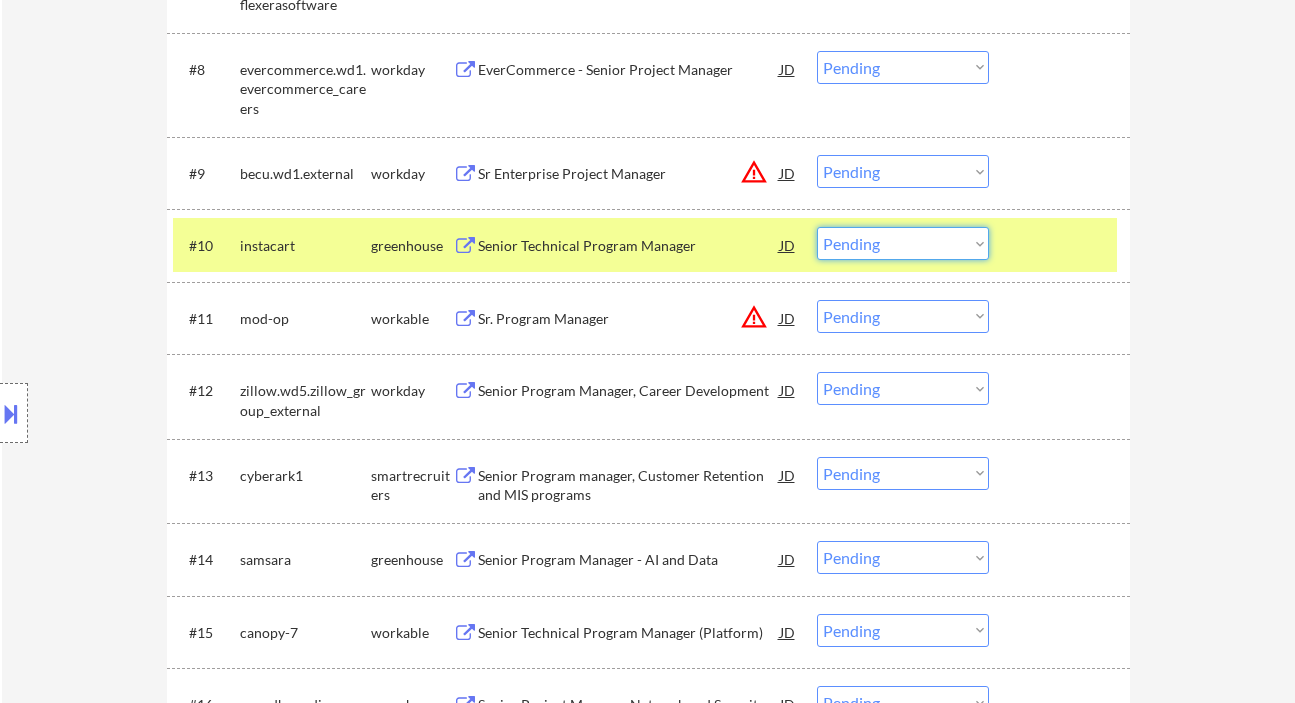 drag, startPoint x: 857, startPoint y: 244, endPoint x: 873, endPoint y: 259, distance: 21.931713 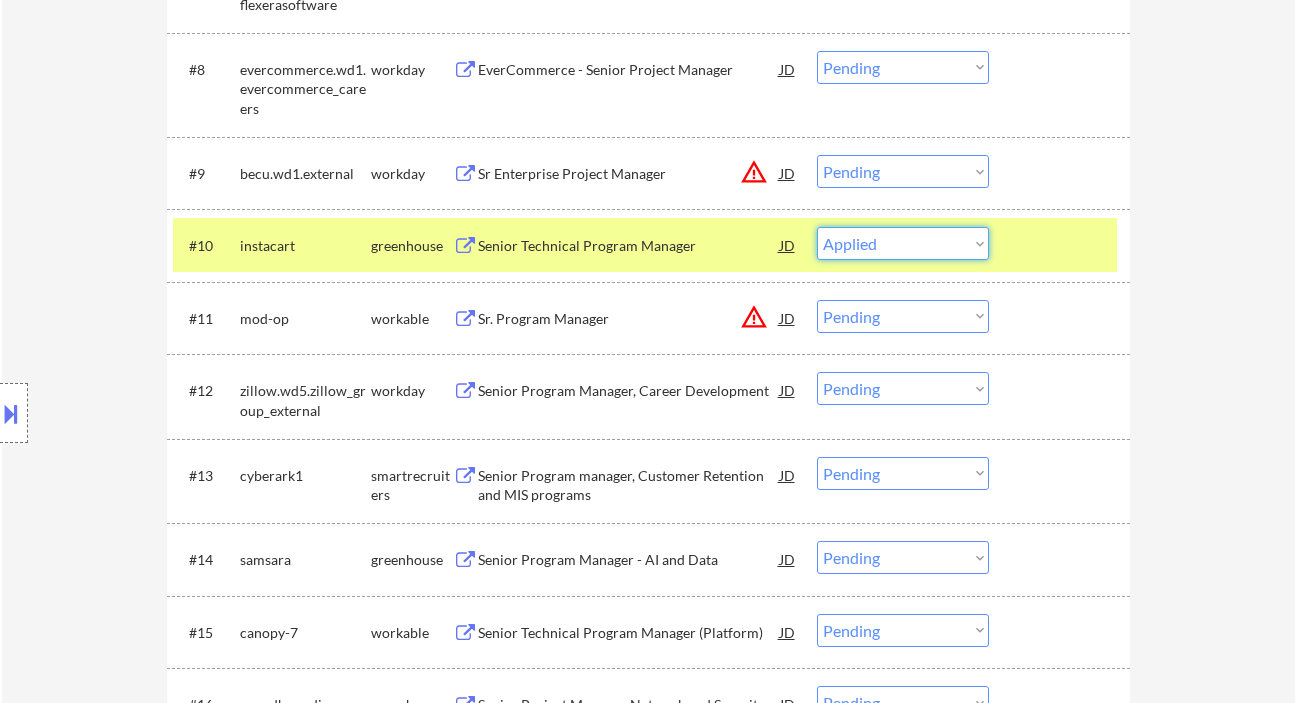 click on "Choose an option... Pending Applied Excluded (Questions) Excluded (Expired) Excluded (Location) Excluded (Bad Match) Excluded (Blocklist) Excluded (Salary) Excluded (Other)" at bounding box center [903, 243] 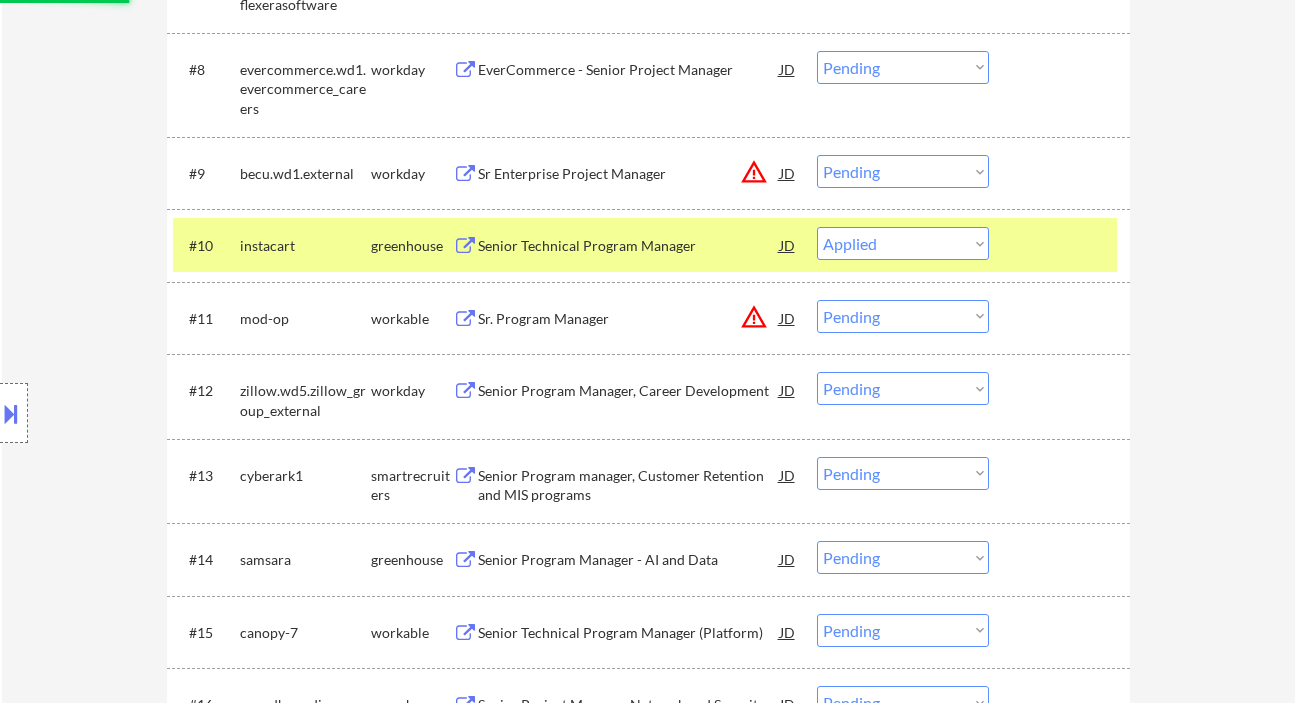 select on ""pending"" 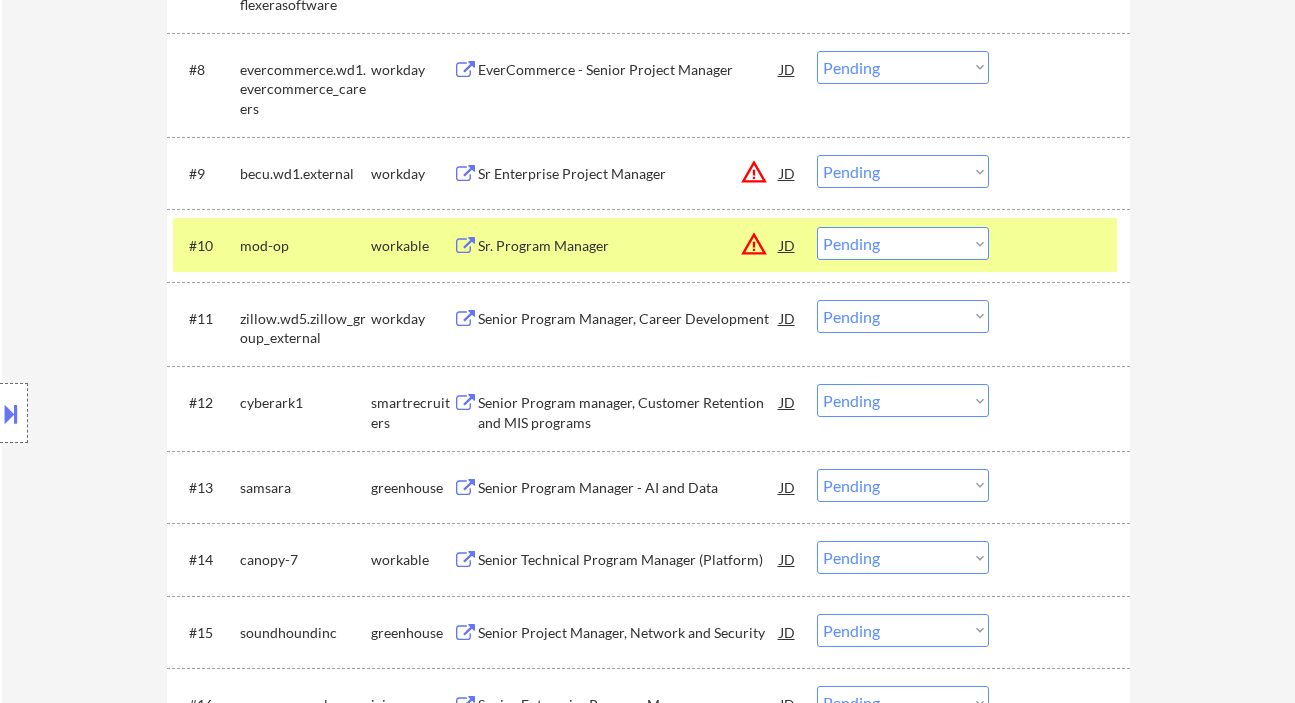 scroll, scrollTop: 1333, scrollLeft: 0, axis: vertical 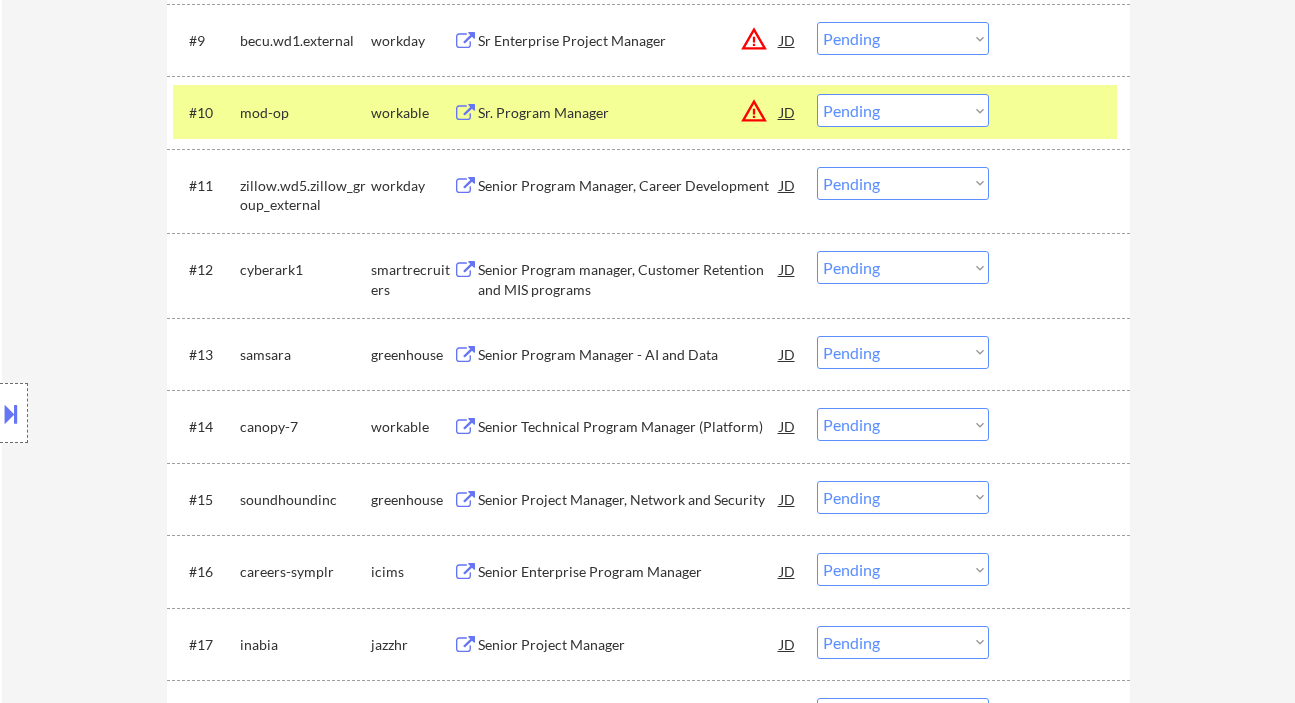 click on "Senior Program manager, Customer Retention and MIS programs" at bounding box center (629, 279) 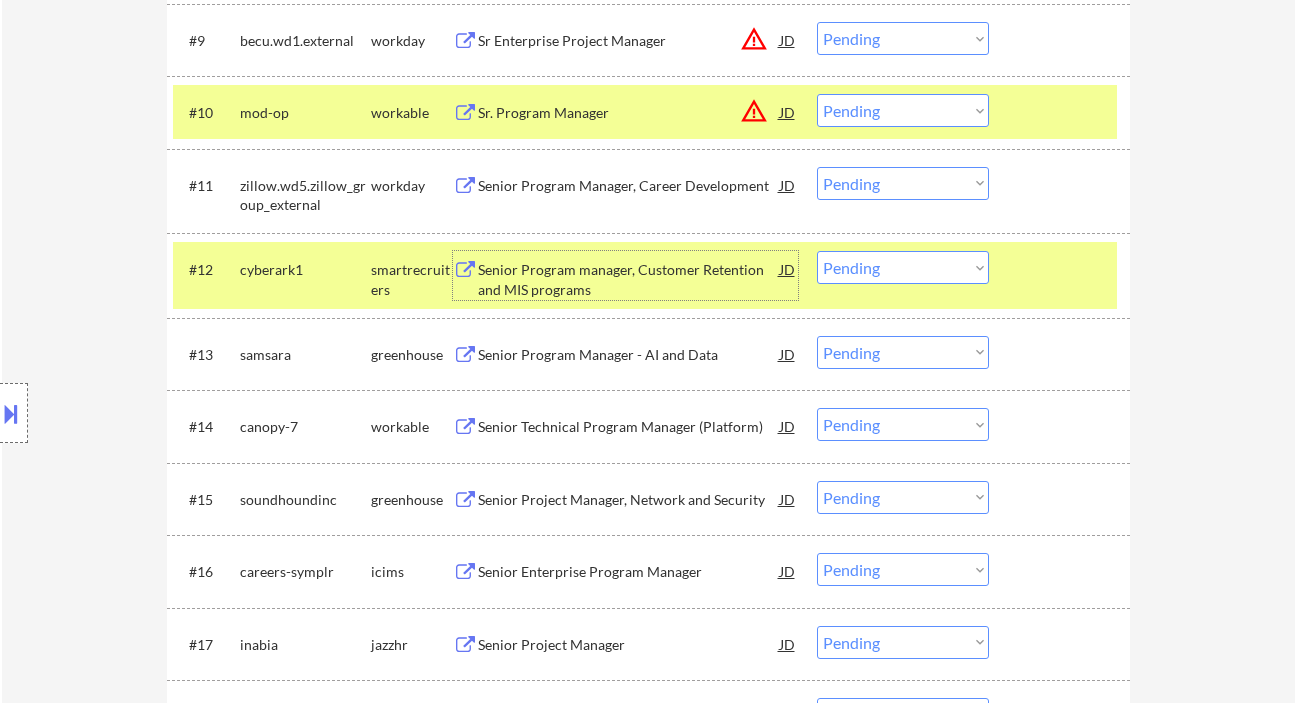 drag, startPoint x: 886, startPoint y: 271, endPoint x: 893, endPoint y: 283, distance: 13.892444 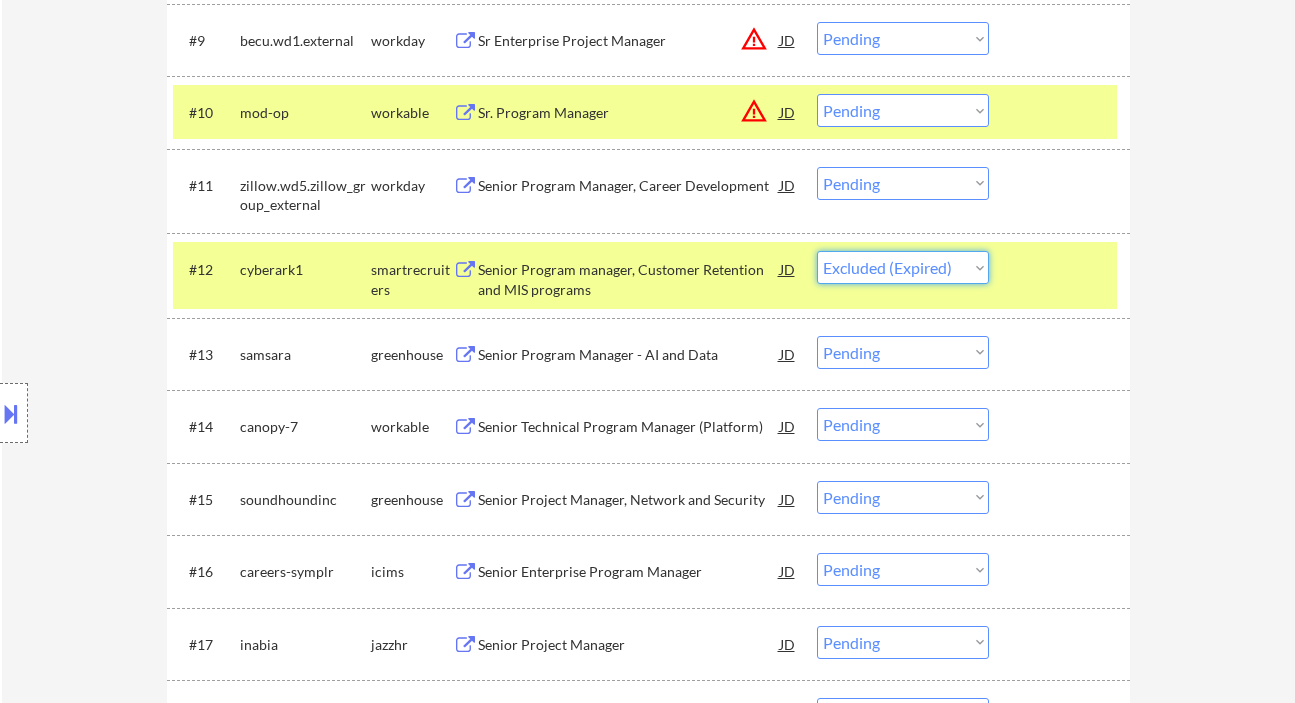 click on "Choose an option... Pending Applied Excluded (Questions) Excluded (Expired) Excluded (Location) Excluded (Bad Match) Excluded (Blocklist) Excluded (Salary) Excluded (Other)" at bounding box center (903, 267) 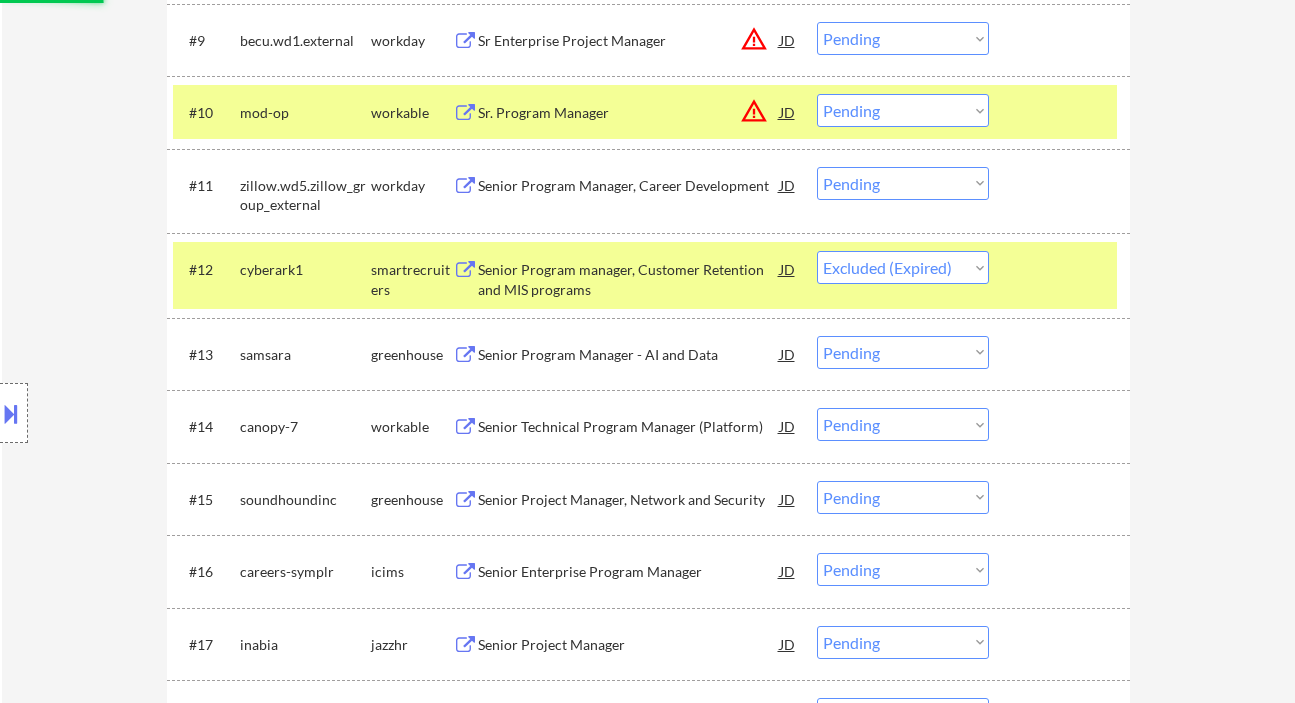 click on "Senior Program Manager - AI and Data" at bounding box center (629, 354) 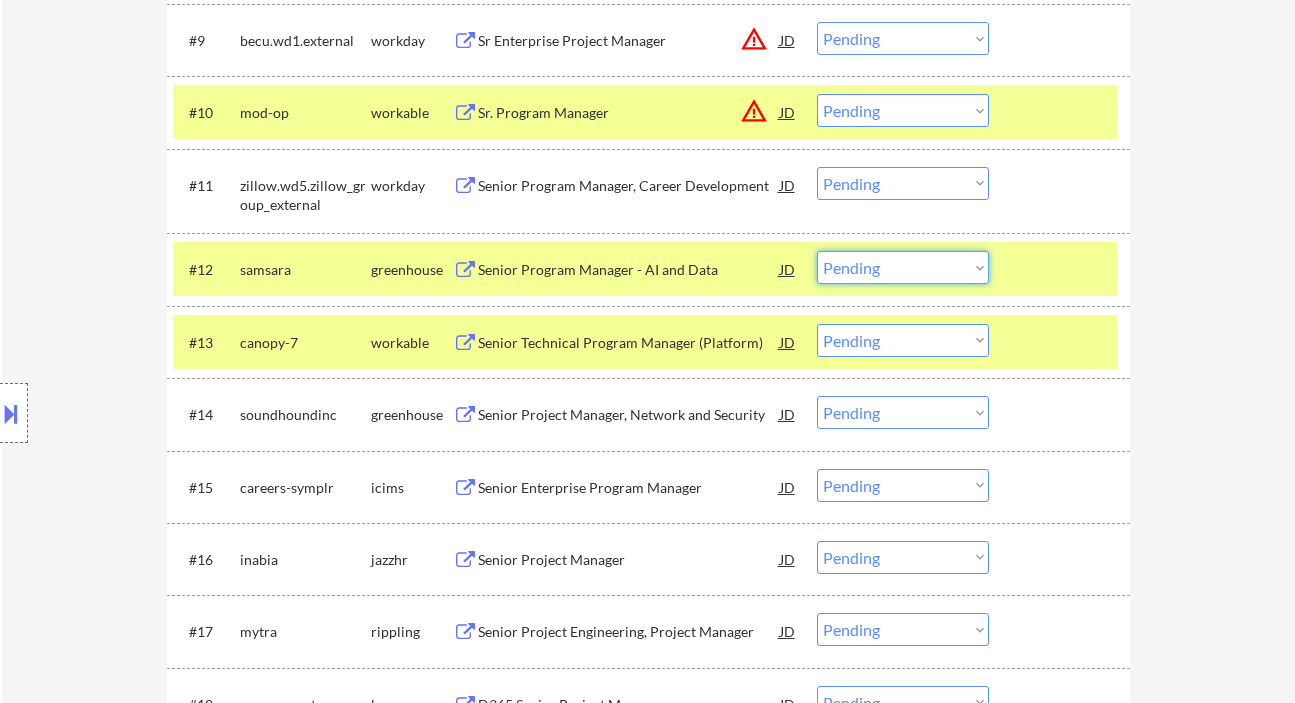 drag, startPoint x: 863, startPoint y: 267, endPoint x: 874, endPoint y: 283, distance: 19.416489 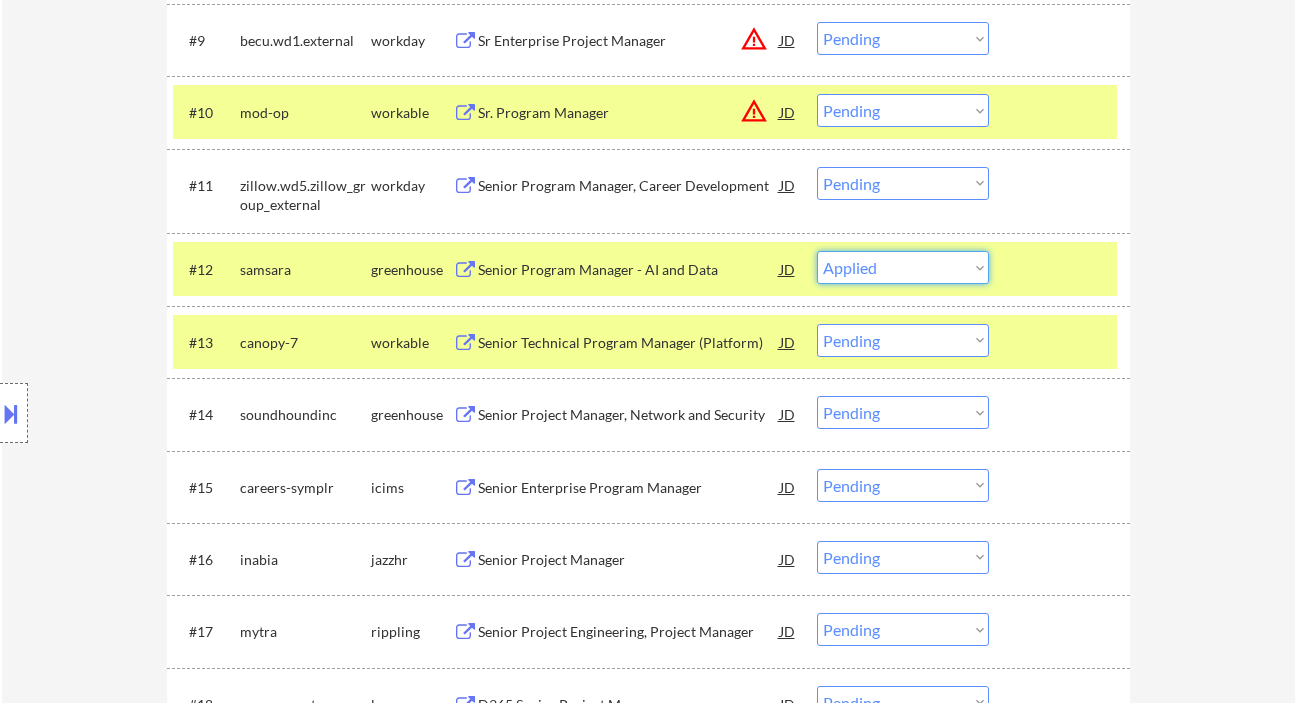 click on "Choose an option... Pending Applied Excluded (Questions) Excluded (Expired) Excluded (Location) Excluded (Bad Match) Excluded (Blocklist) Excluded (Salary) Excluded (Other)" at bounding box center [903, 267] 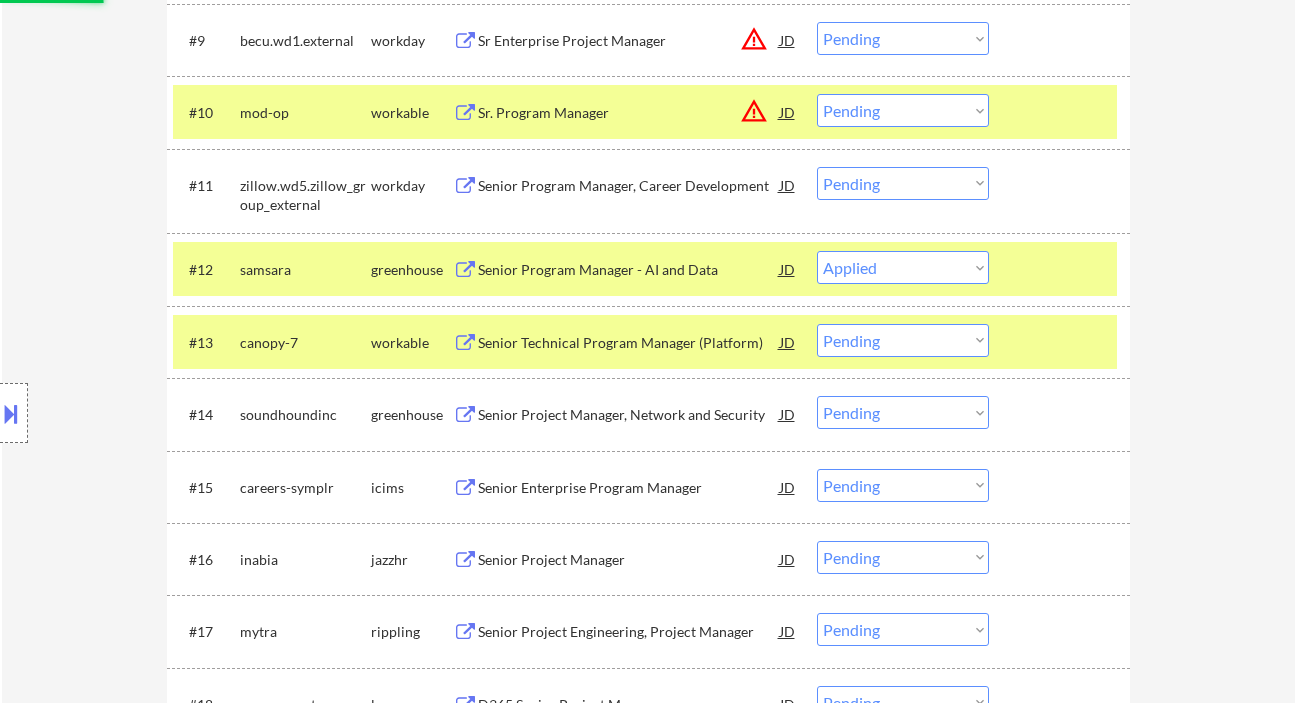 click on "Senior Technical Program Manager (Platform)" at bounding box center (629, 343) 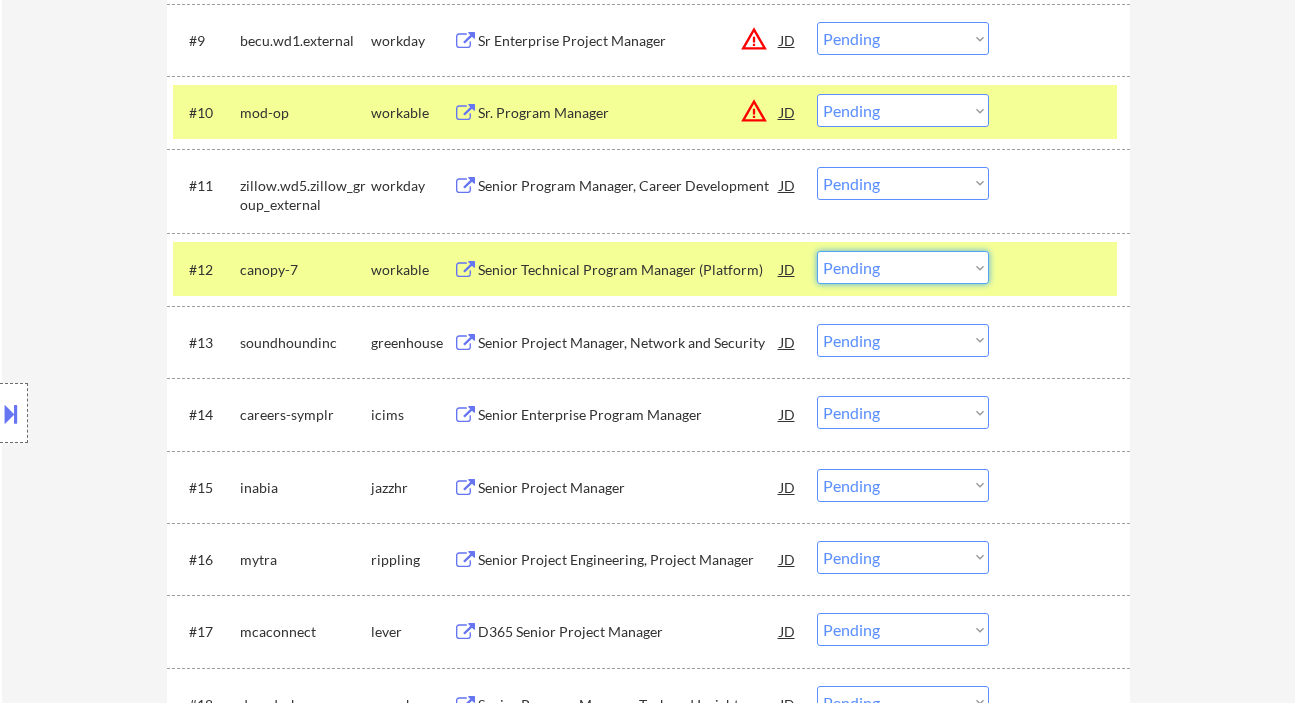 drag, startPoint x: 849, startPoint y: 263, endPoint x: 881, endPoint y: 283, distance: 37.735924 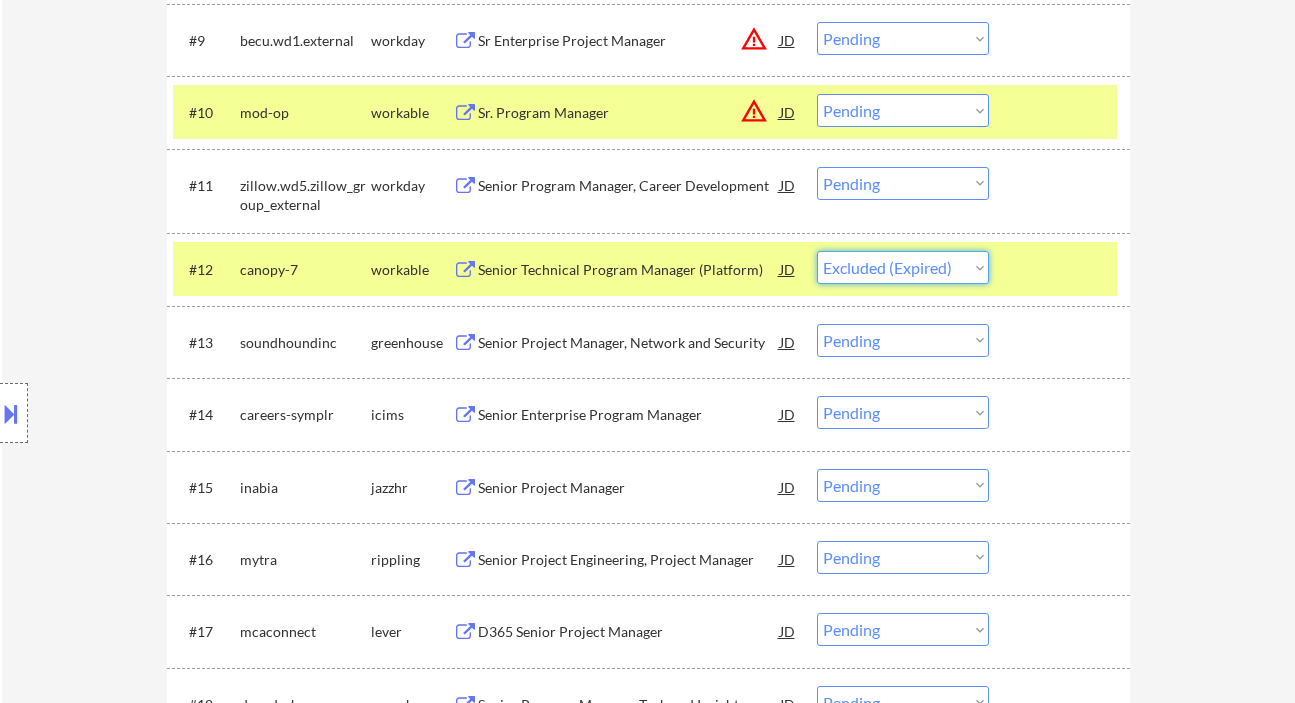 click on "Choose an option... Pending Applied Excluded (Questions) Excluded (Expired) Excluded (Location) Excluded (Bad Match) Excluded (Blocklist) Excluded (Salary) Excluded (Other)" at bounding box center [903, 267] 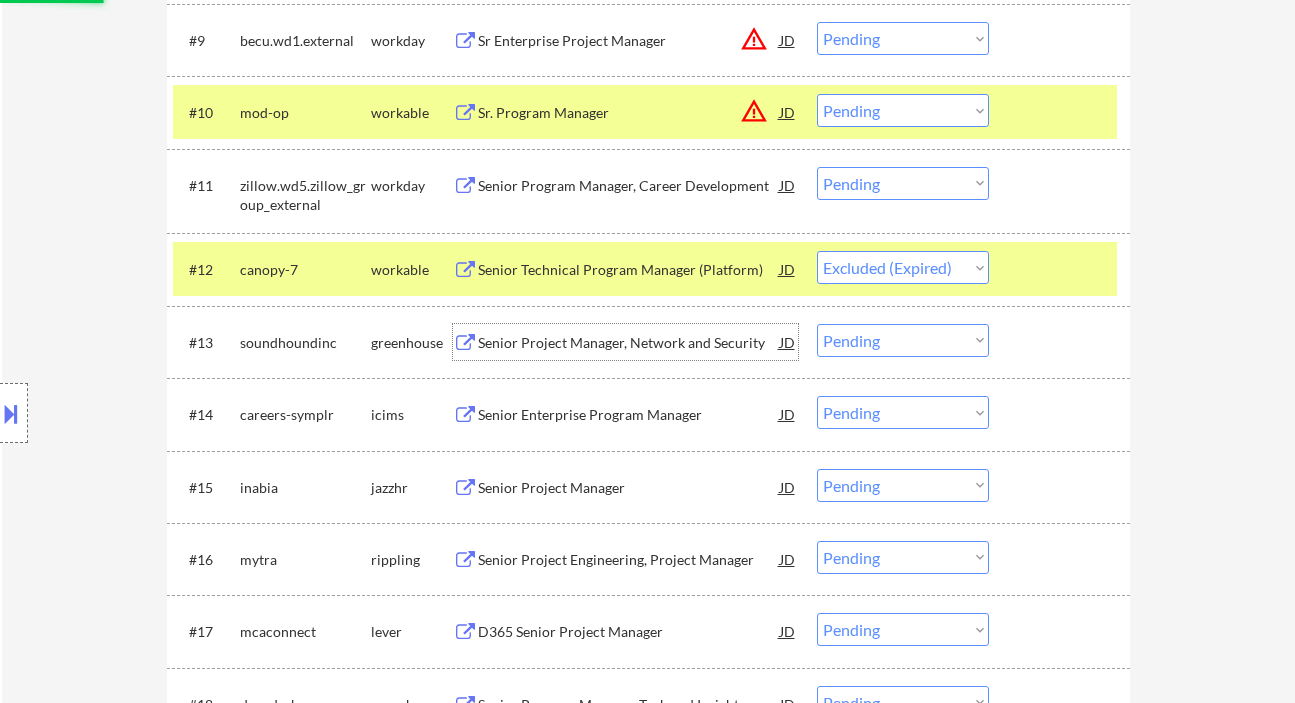 click on "Senior Project Manager, Network and Security" at bounding box center (629, 343) 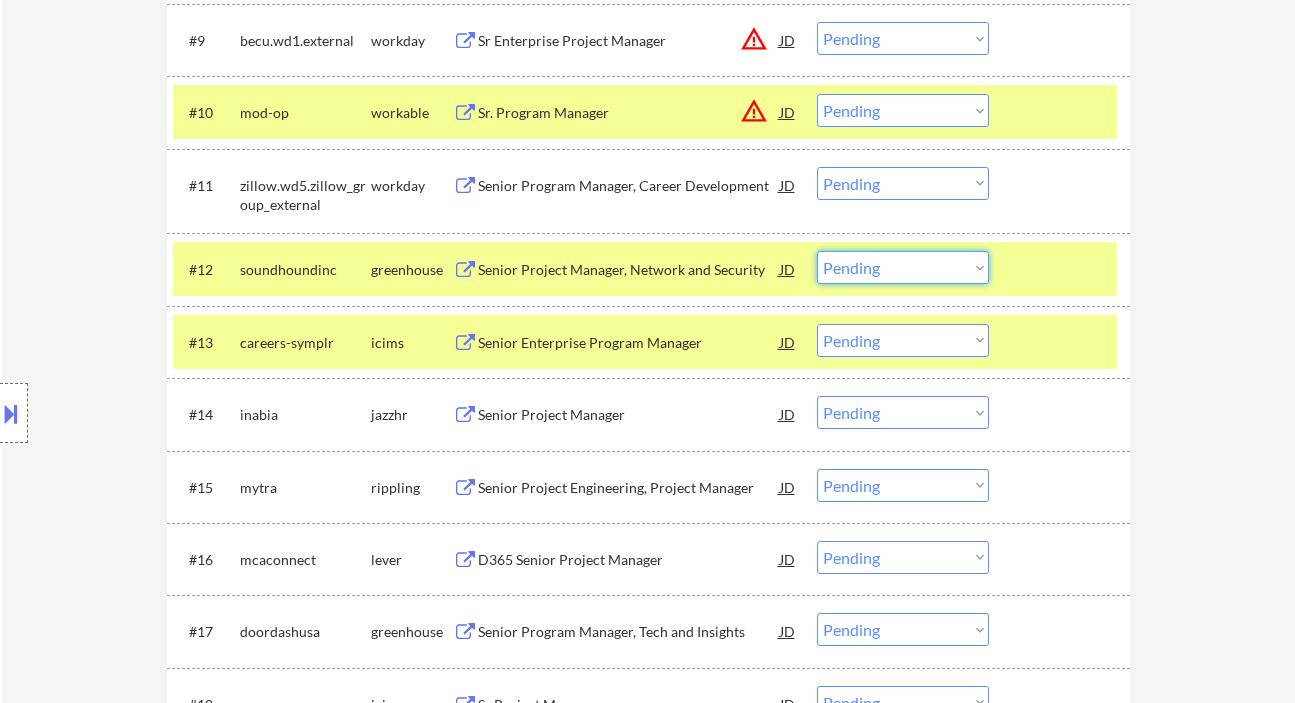 click on "Choose an option... Pending Applied Excluded (Questions) Excluded (Expired) Excluded (Location) Excluded (Bad Match) Excluded (Blocklist) Excluded (Salary) Excluded (Other)" at bounding box center [903, 267] 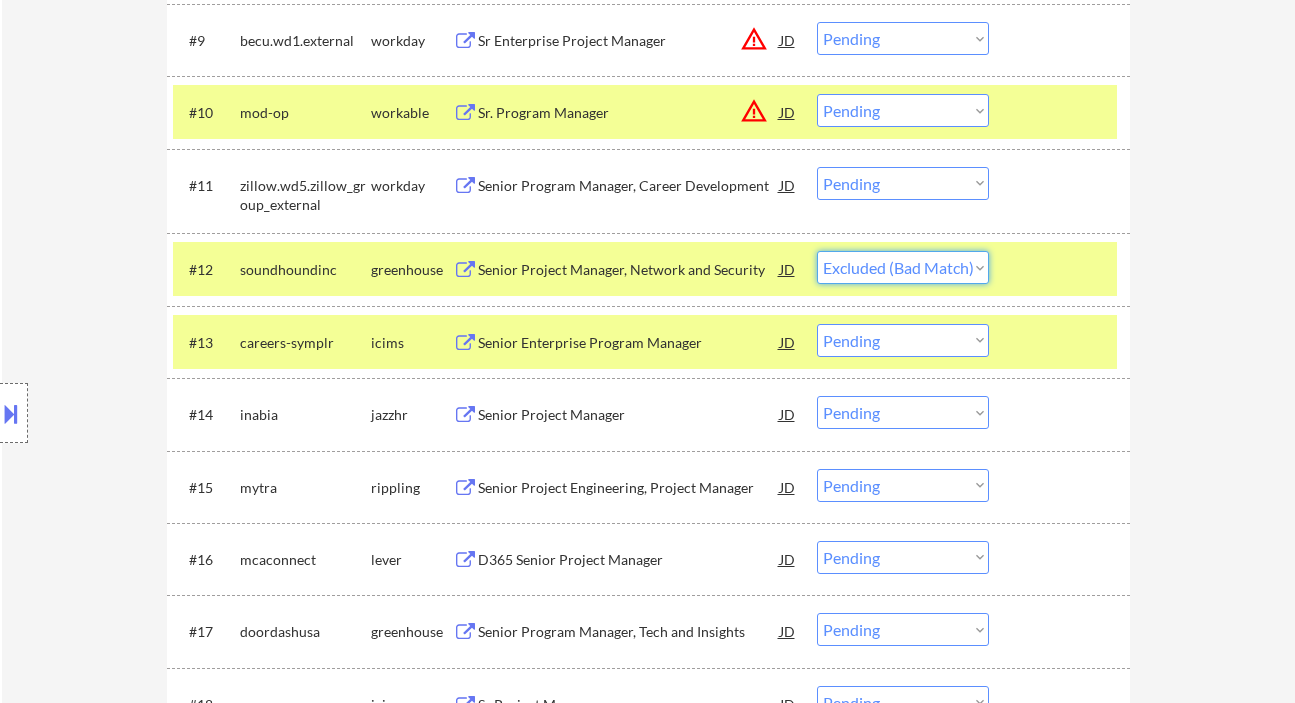 click on "Choose an option... Pending Applied Excluded (Questions) Excluded (Expired) Excluded (Location) Excluded (Bad Match) Excluded (Blocklist) Excluded (Salary) Excluded (Other)" at bounding box center (903, 267) 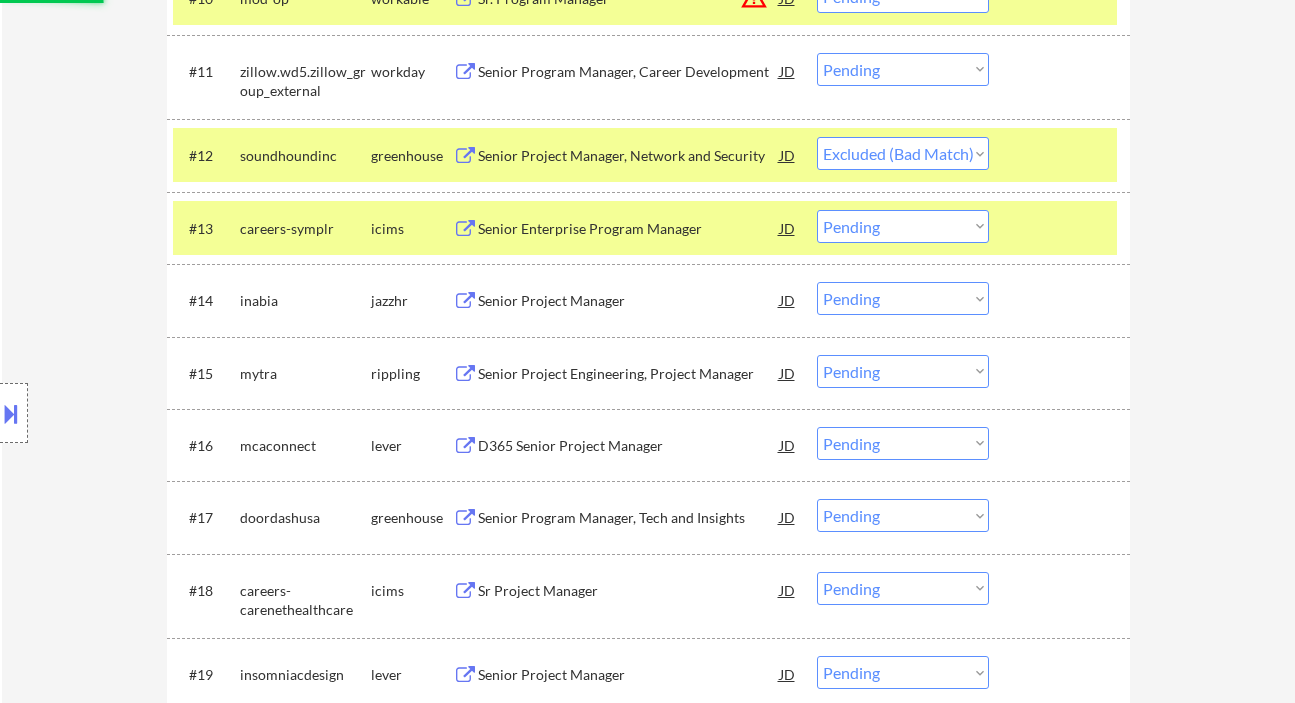 scroll, scrollTop: 1466, scrollLeft: 0, axis: vertical 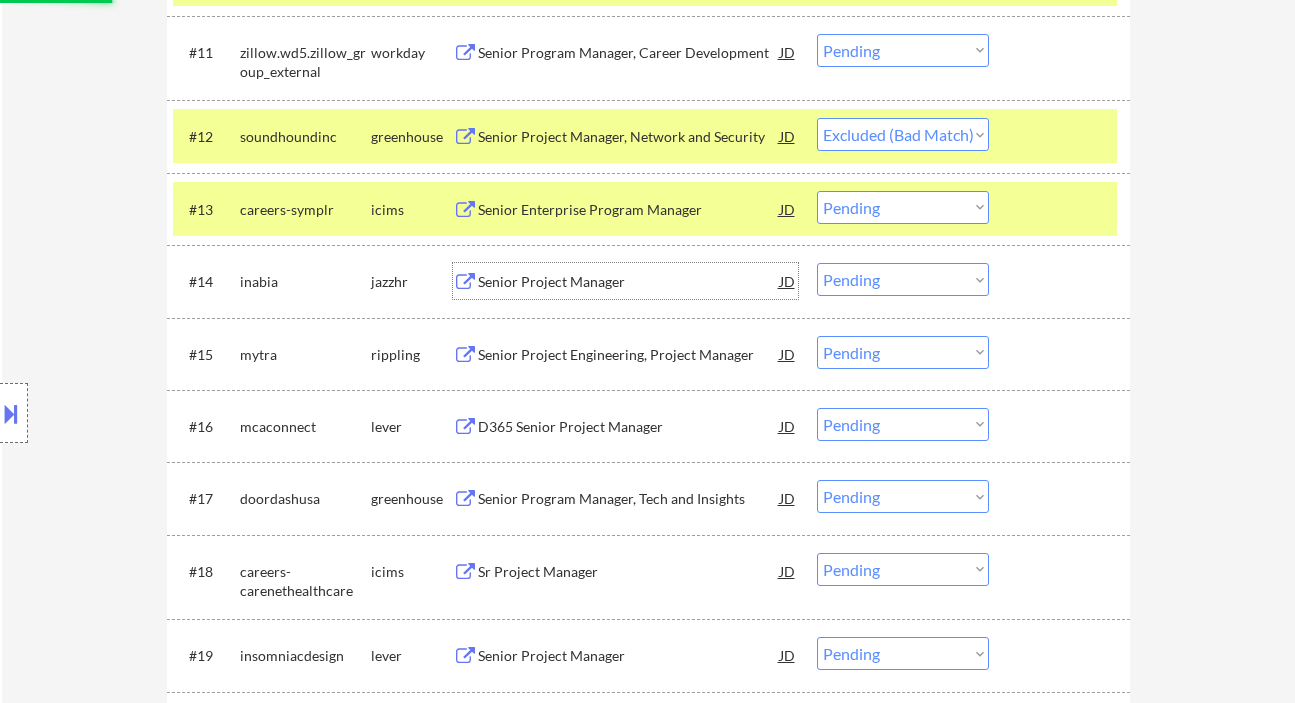 click on "Senior Project Manager" at bounding box center [629, 282] 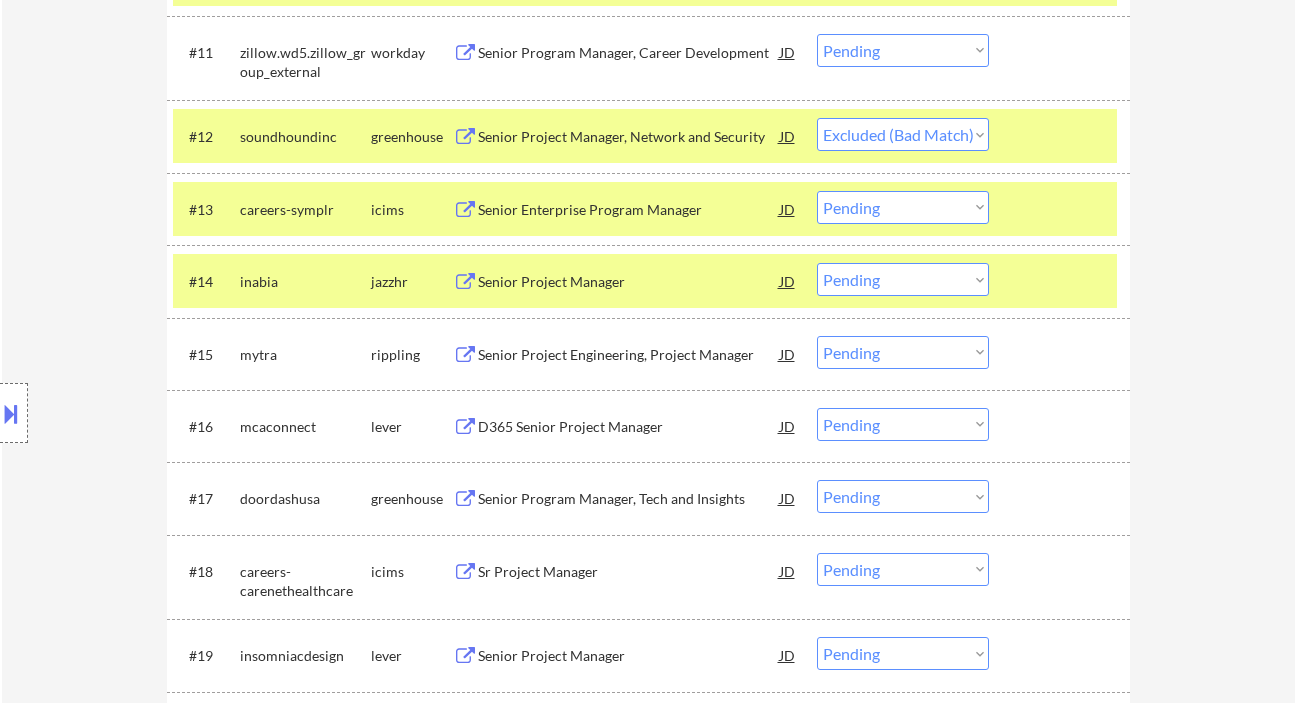 select on ""pending"" 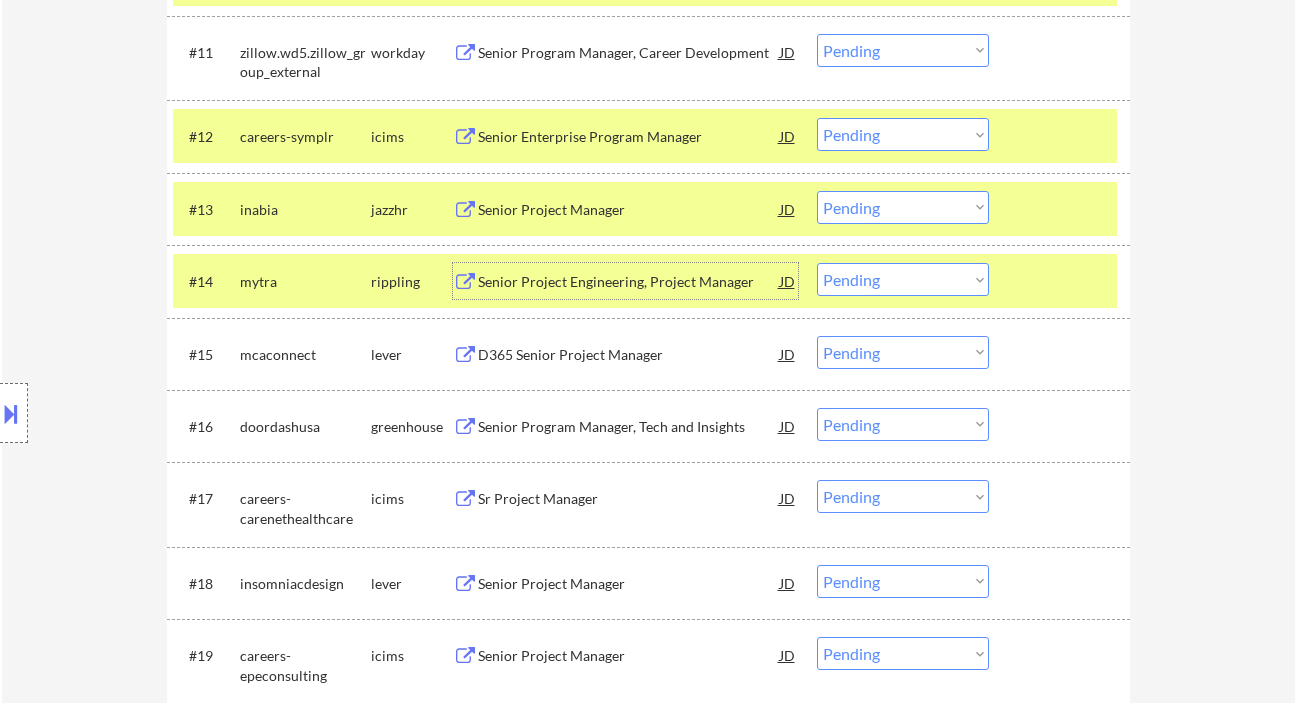 click on "Choose an option... Pending Applied Excluded (Questions) Excluded (Expired) Excluded (Location) Excluded (Bad Match) Excluded (Blocklist) Excluded (Salary) Excluded (Other)" at bounding box center [903, 279] 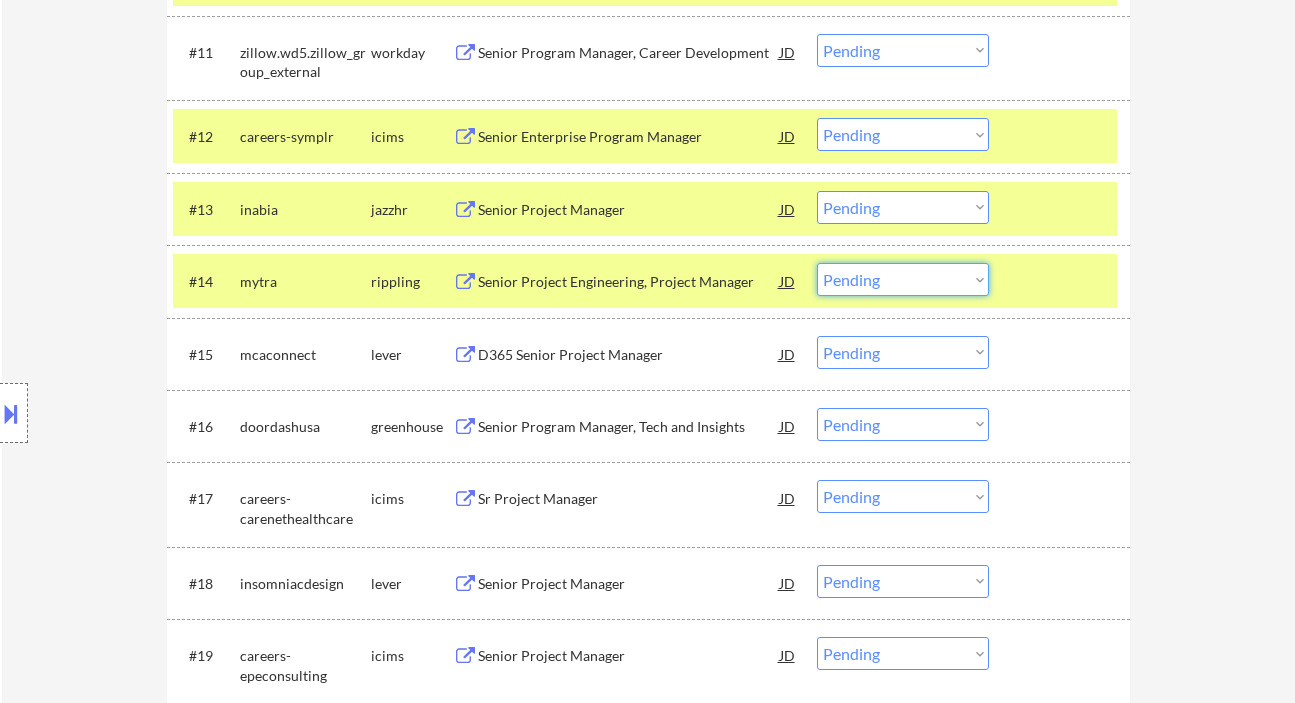 click on "Choose an option... Pending Applied Excluded (Questions) Excluded (Expired) Excluded (Location) Excluded (Bad Match) Excluded (Blocklist) Excluded (Salary) Excluded (Other)" at bounding box center (903, 207) 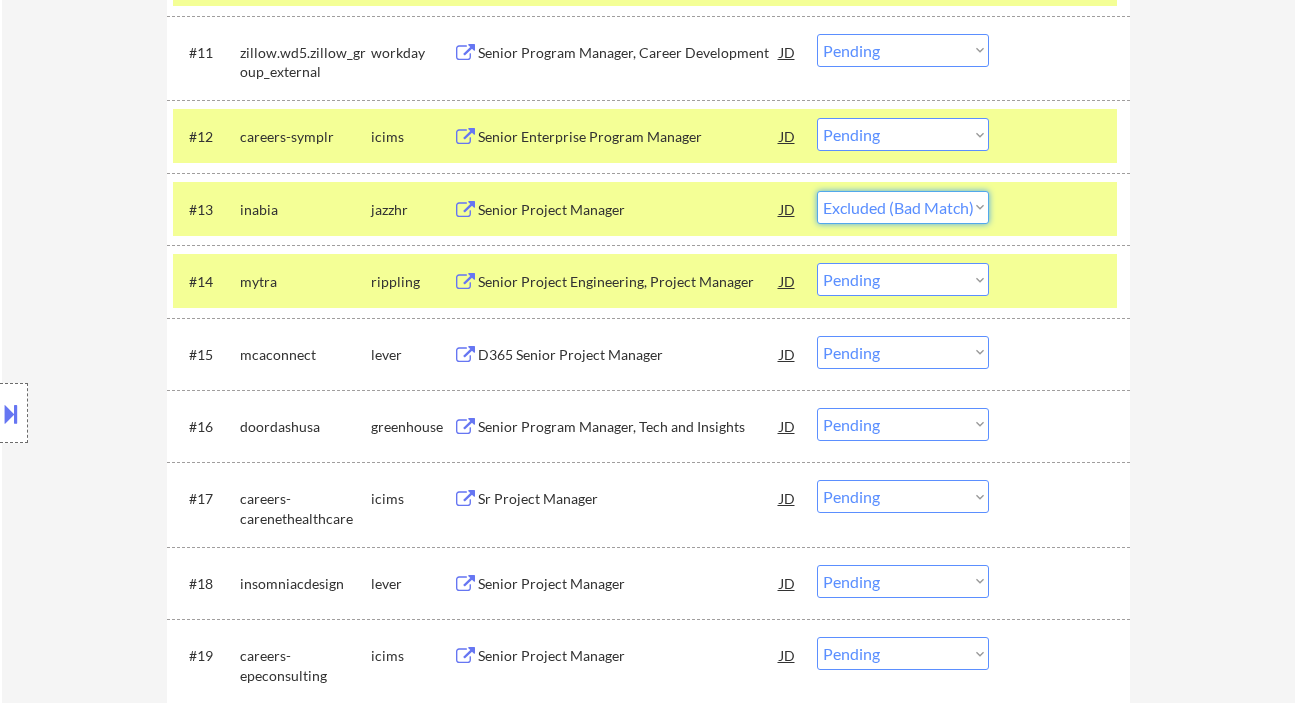 click on "Choose an option... Pending Applied Excluded (Questions) Excluded (Expired) Excluded (Location) Excluded (Bad Match) Excluded (Blocklist) Excluded (Salary) Excluded (Other)" at bounding box center [903, 207] 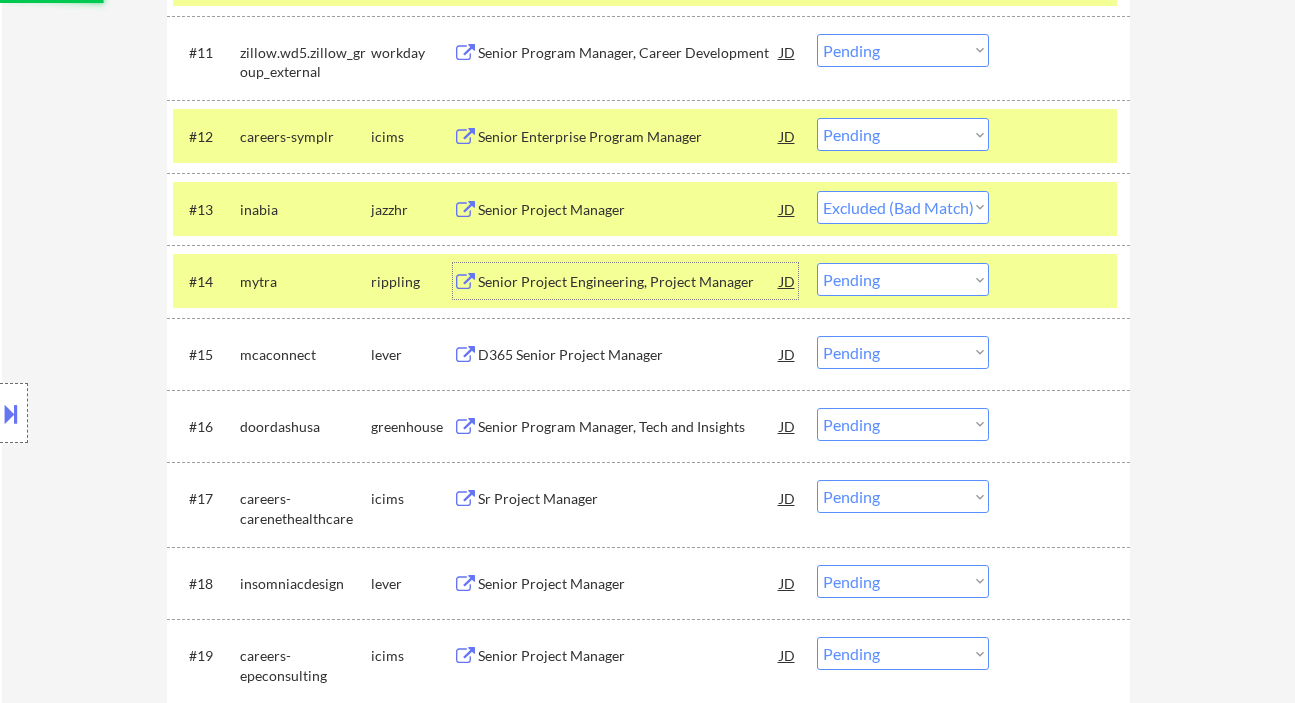 click on "Senior Project Engineering, Project Manager" at bounding box center (629, 281) 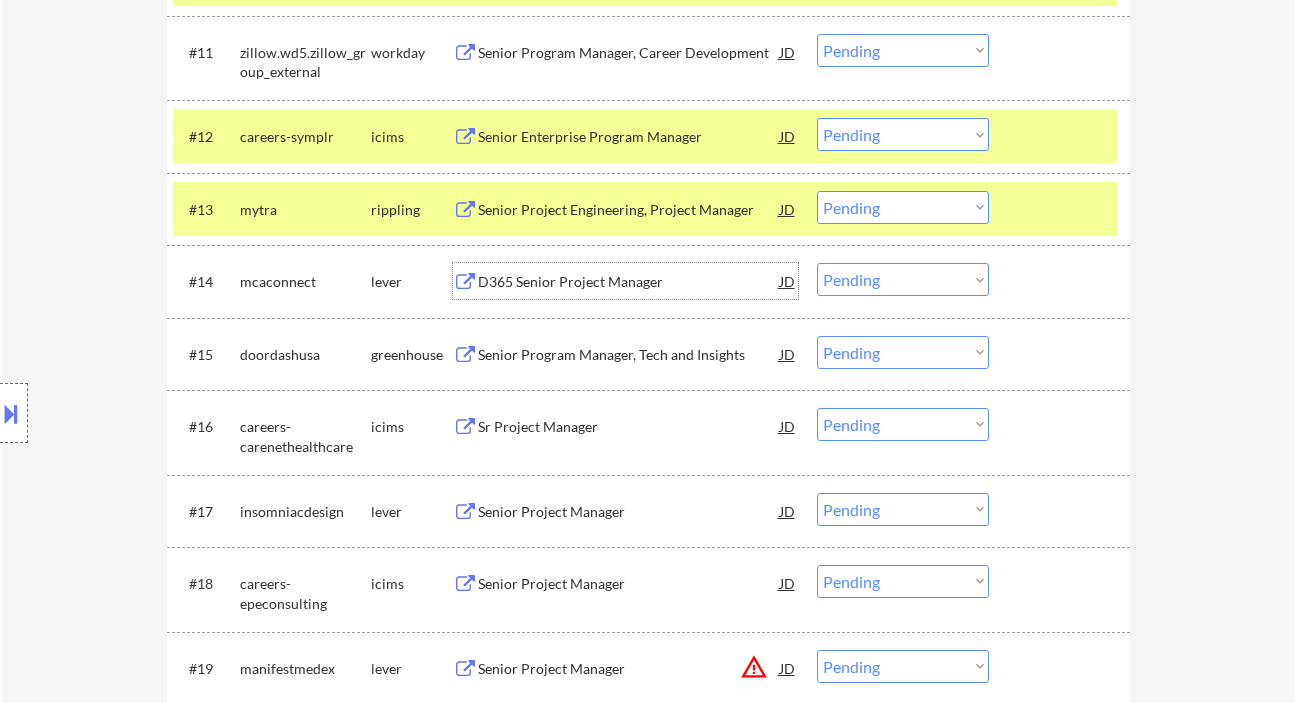 click on "Choose an option... Pending Applied Excluded (Questions) Excluded (Expired) Excluded (Location) Excluded (Bad Match) Excluded (Blocklist) Excluded (Salary) Excluded (Other)" at bounding box center [903, 207] 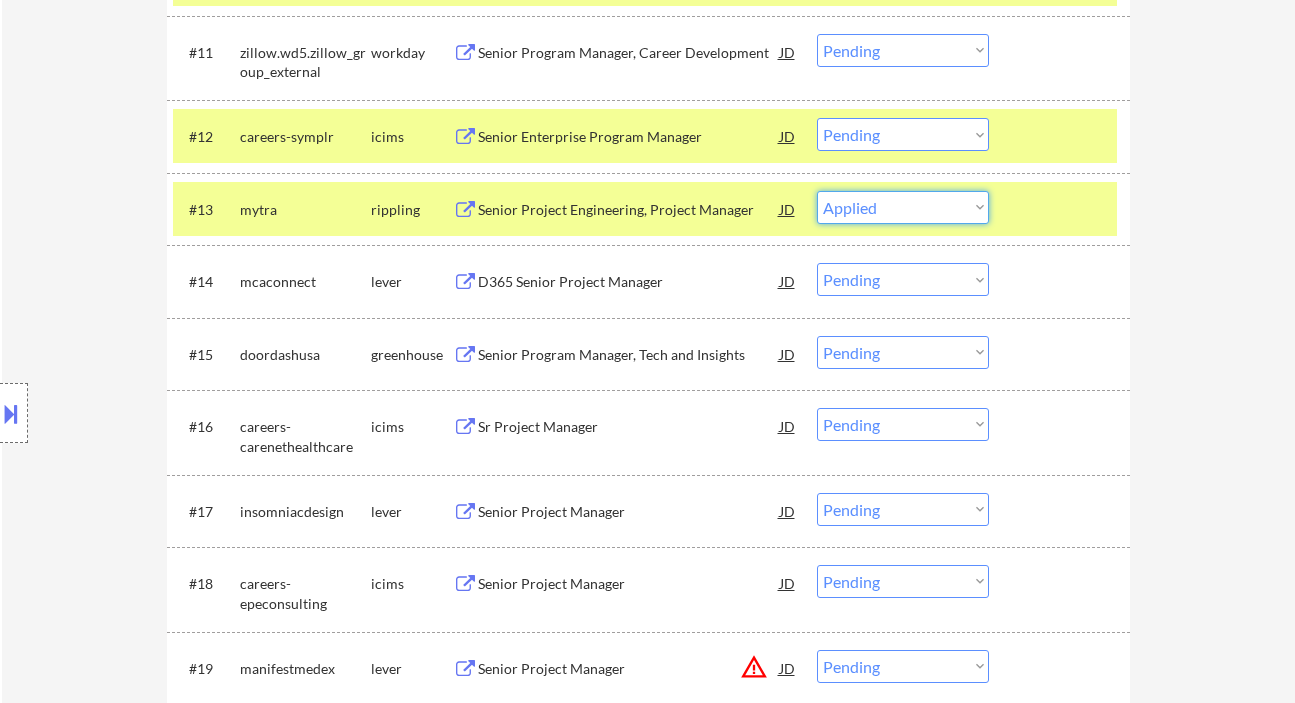 click on "Choose an option... Pending Applied Excluded (Questions) Excluded (Expired) Excluded (Location) Excluded (Bad Match) Excluded (Blocklist) Excluded (Salary) Excluded (Other)" at bounding box center [903, 207] 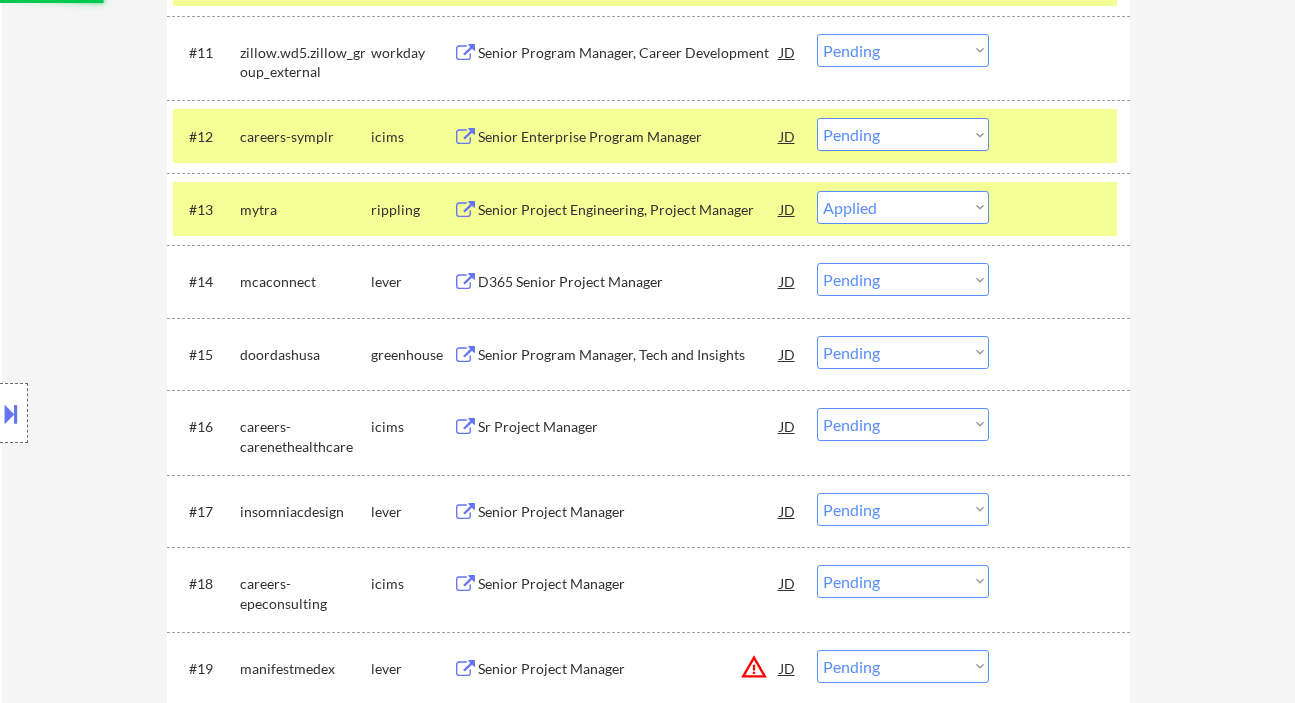 click on "D365 Senior Project Manager" at bounding box center [629, 282] 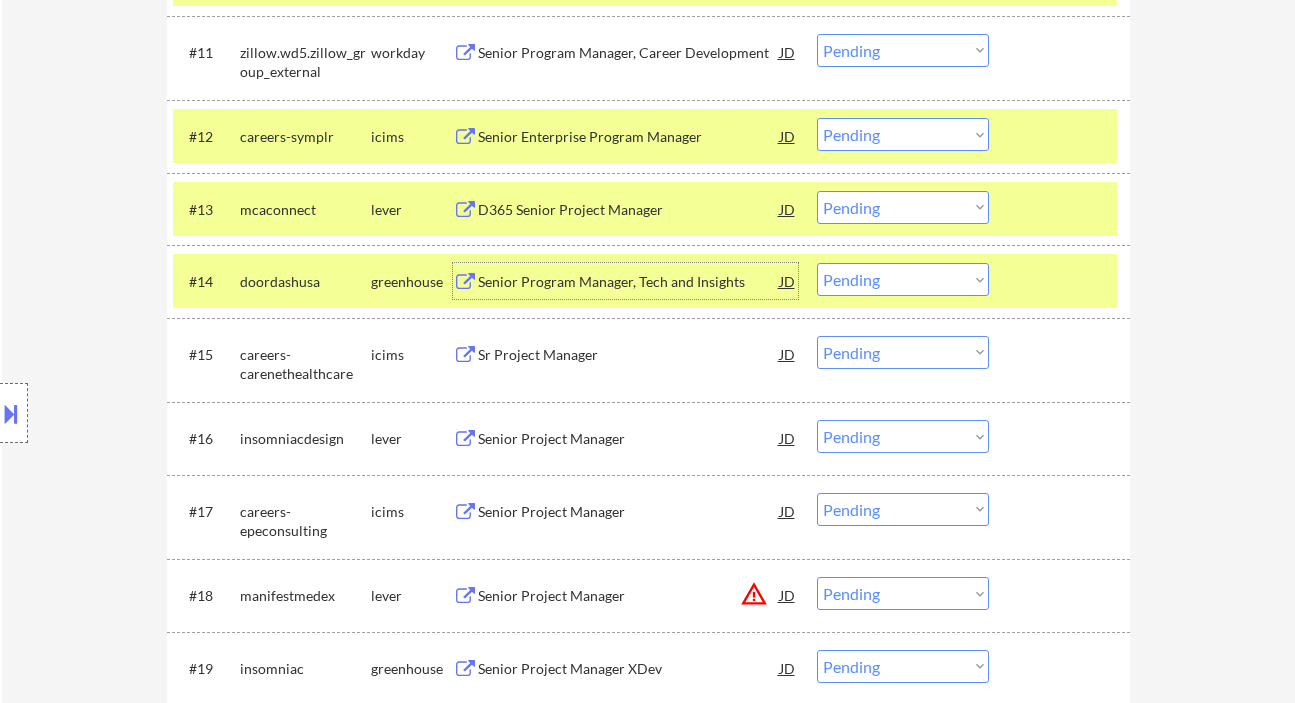 click on "Choose an option... Pending Applied Excluded (Questions) Excluded (Expired) Excluded (Location) Excluded (Bad Match) Excluded (Blocklist) Excluded (Salary) Excluded (Other)" at bounding box center [903, 207] 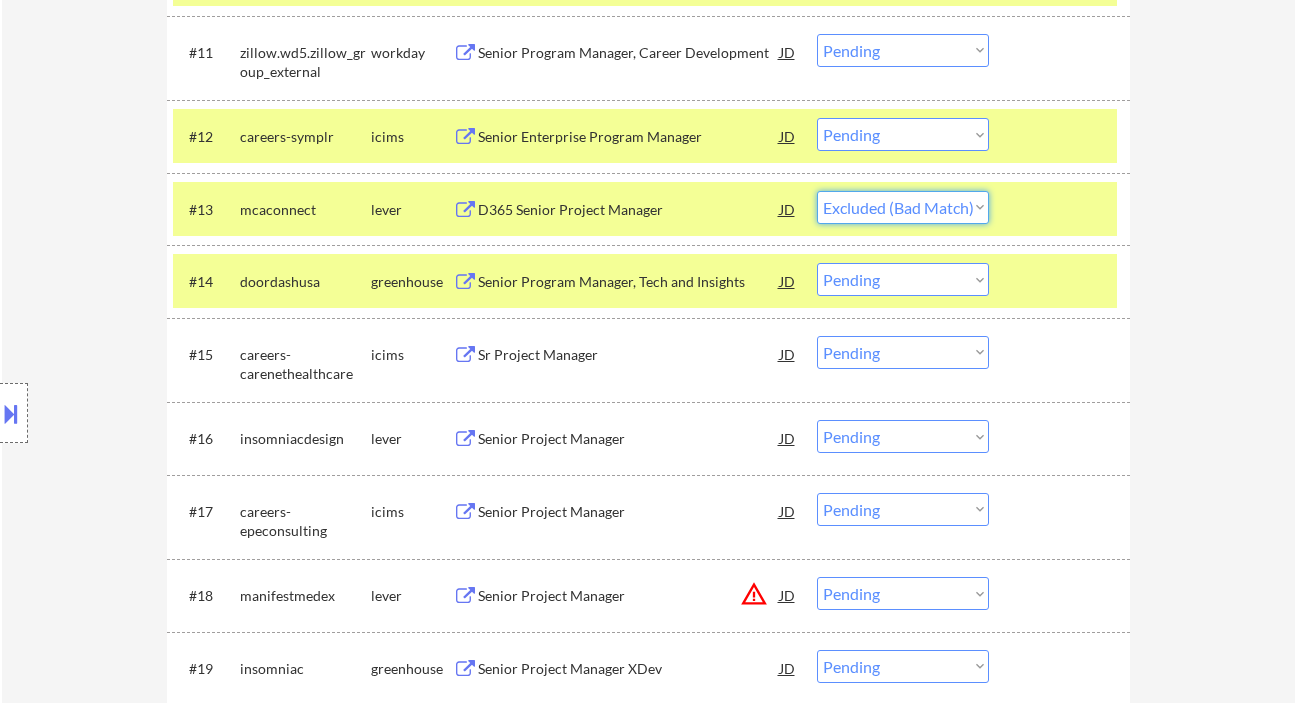 click on "Choose an option... Pending Applied Excluded (Questions) Excluded (Expired) Excluded (Location) Excluded (Bad Match) Excluded (Blocklist) Excluded (Salary) Excluded (Other)" at bounding box center [903, 207] 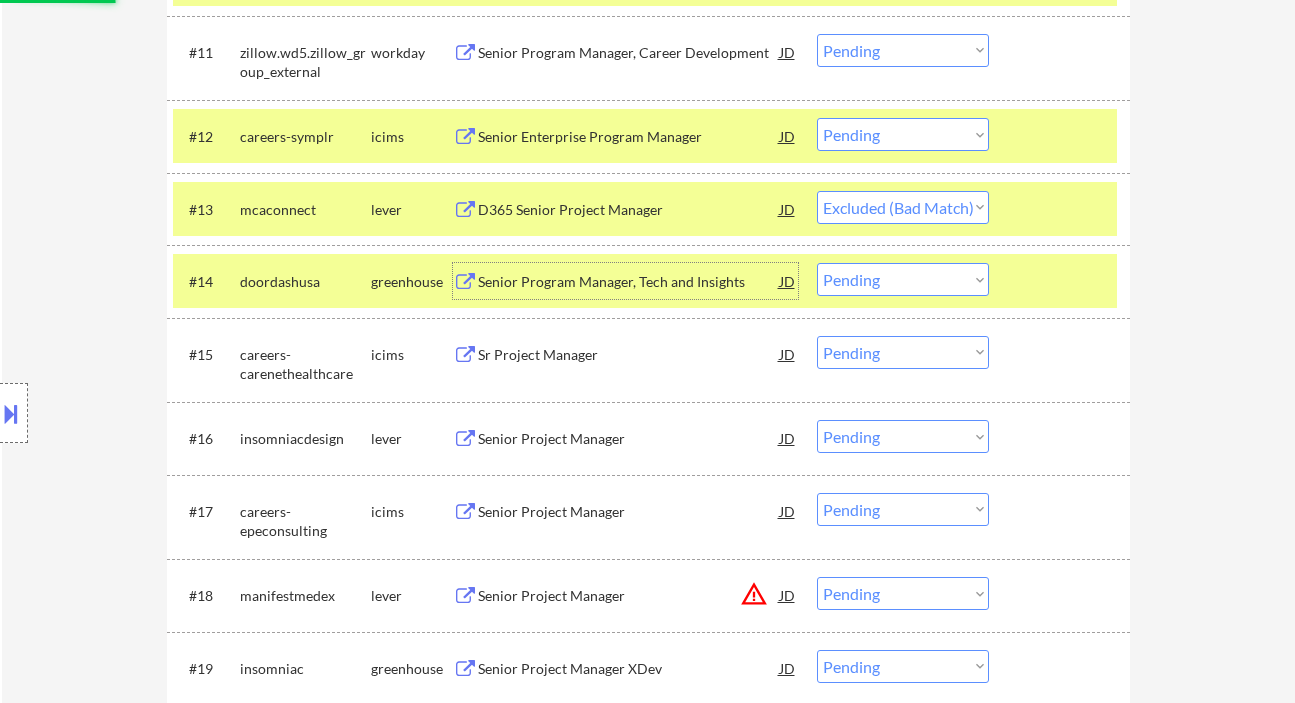 click on "Senior Program Manager, Tech and Insights" at bounding box center (629, 282) 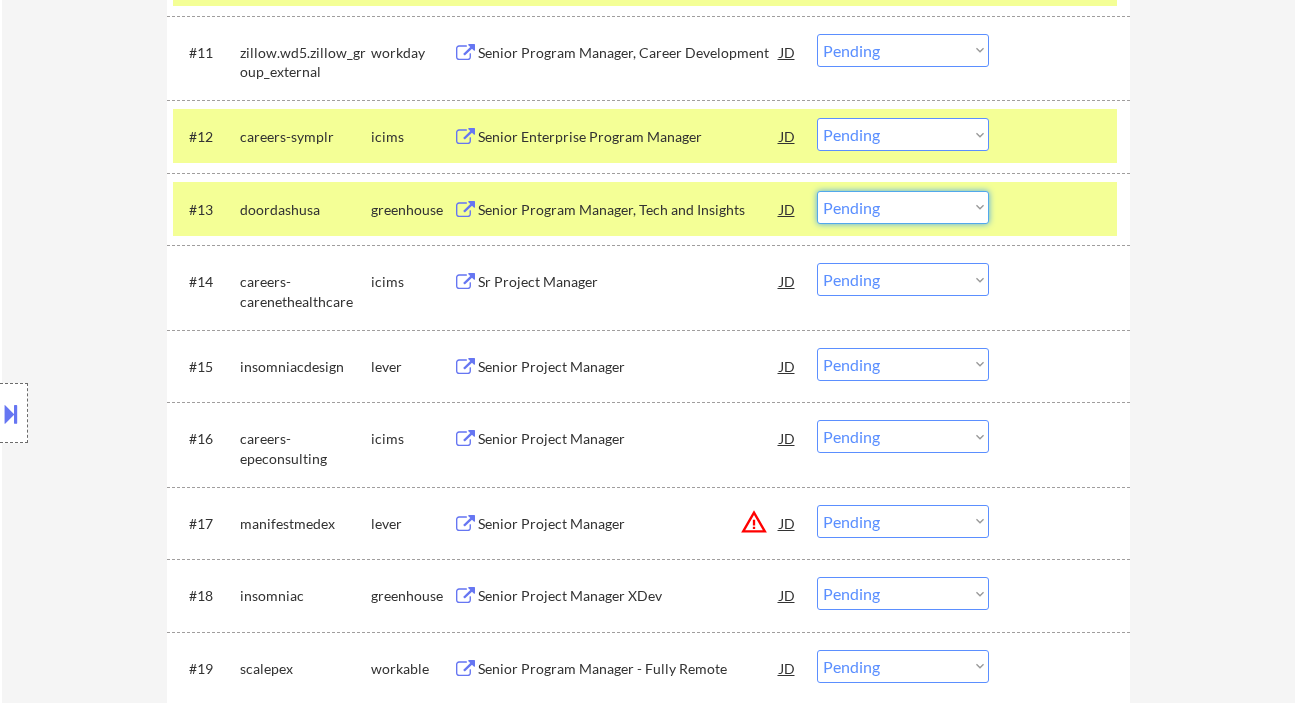 drag, startPoint x: 859, startPoint y: 211, endPoint x: 877, endPoint y: 218, distance: 19.313208 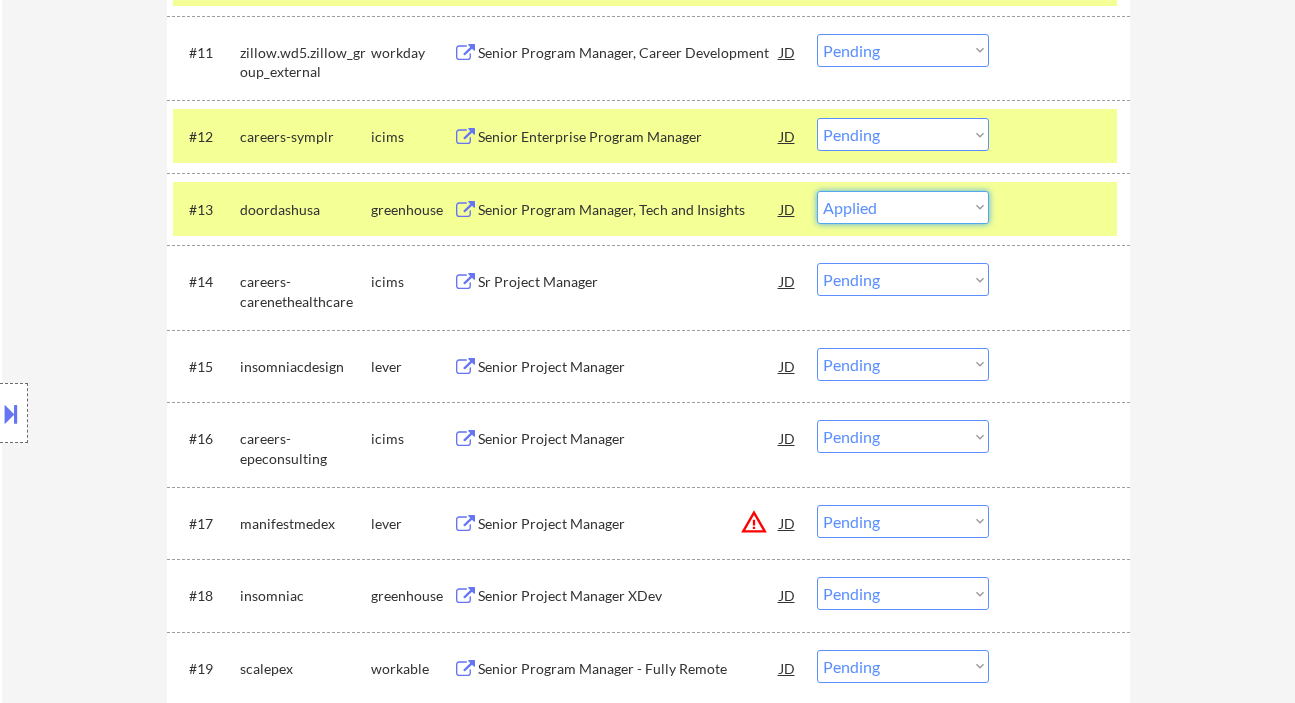 click on "Choose an option... Pending Applied Excluded (Questions) Excluded (Expired) Excluded (Location) Excluded (Bad Match) Excluded (Blocklist) Excluded (Salary) Excluded (Other)" at bounding box center (903, 207) 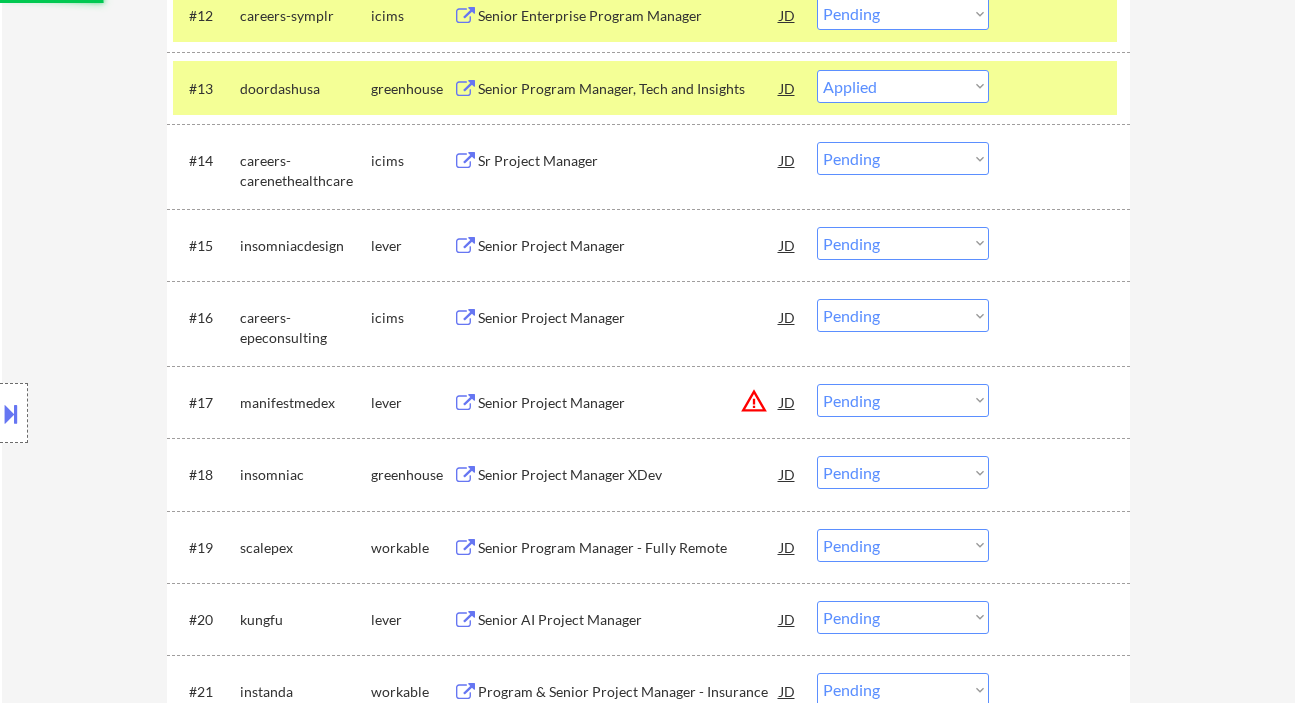 scroll, scrollTop: 1600, scrollLeft: 0, axis: vertical 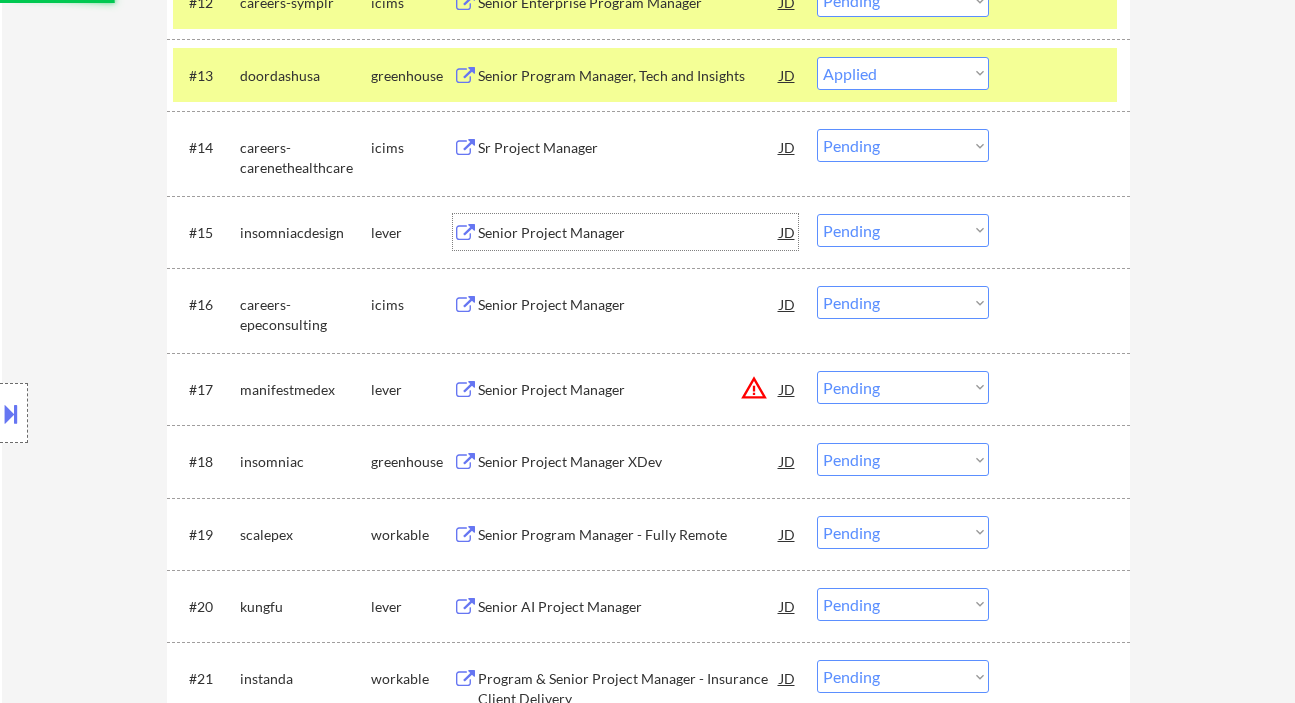 click on "Senior Project Manager" at bounding box center [629, 232] 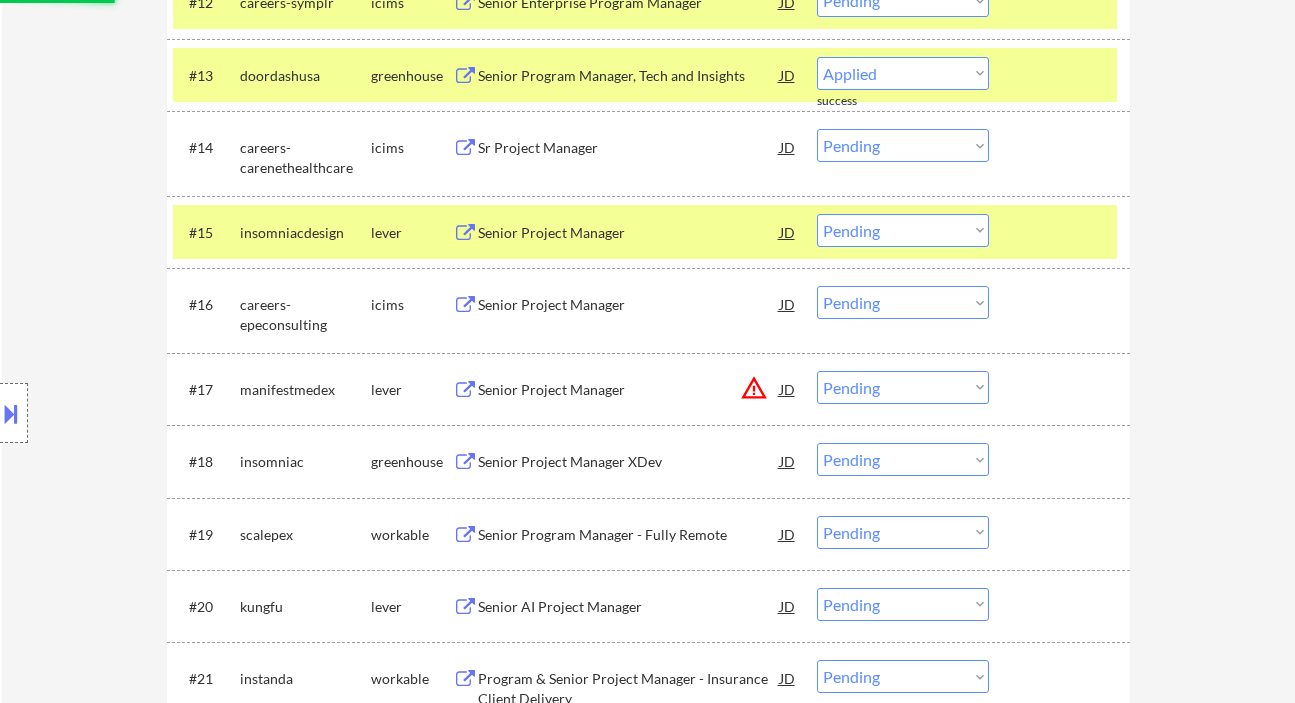 select on ""pending"" 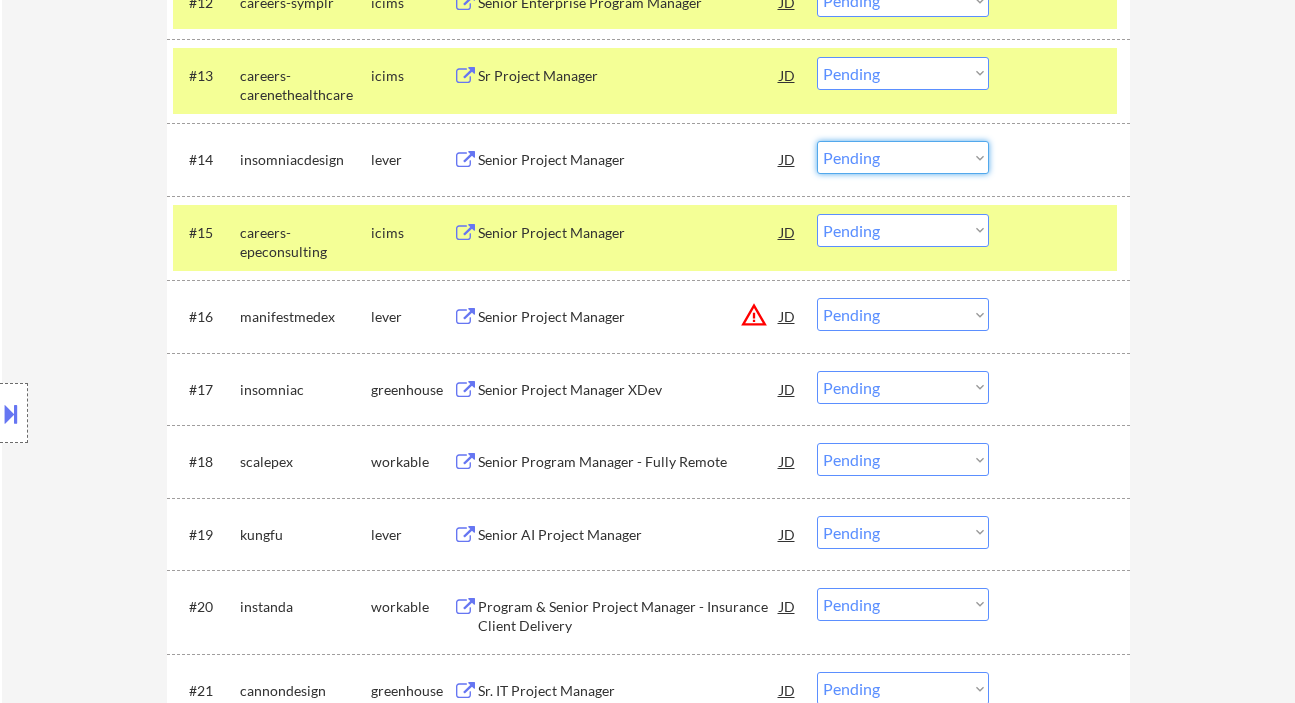 drag, startPoint x: 881, startPoint y: 154, endPoint x: 884, endPoint y: 173, distance: 19.235384 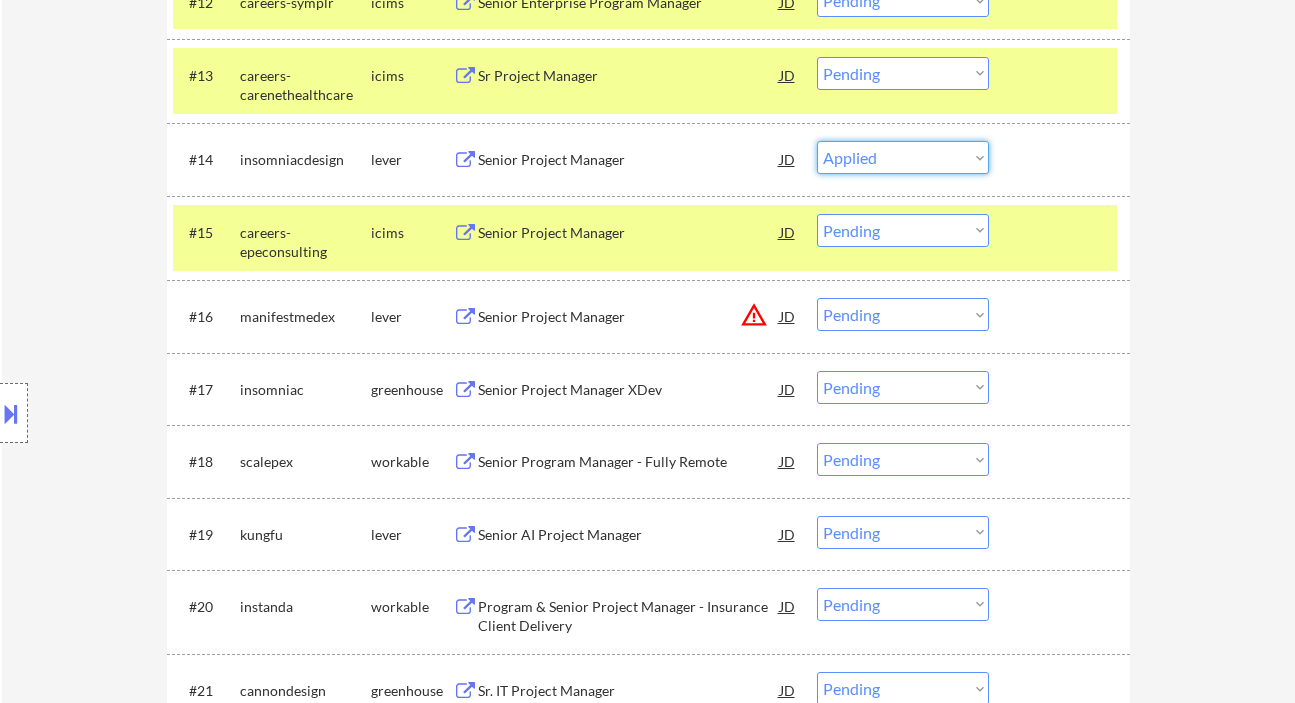 click on "Choose an option... Pending Applied Excluded (Questions) Excluded (Expired) Excluded (Location) Excluded (Bad Match) Excluded (Blocklist) Excluded (Salary) Excluded (Other)" at bounding box center [903, 157] 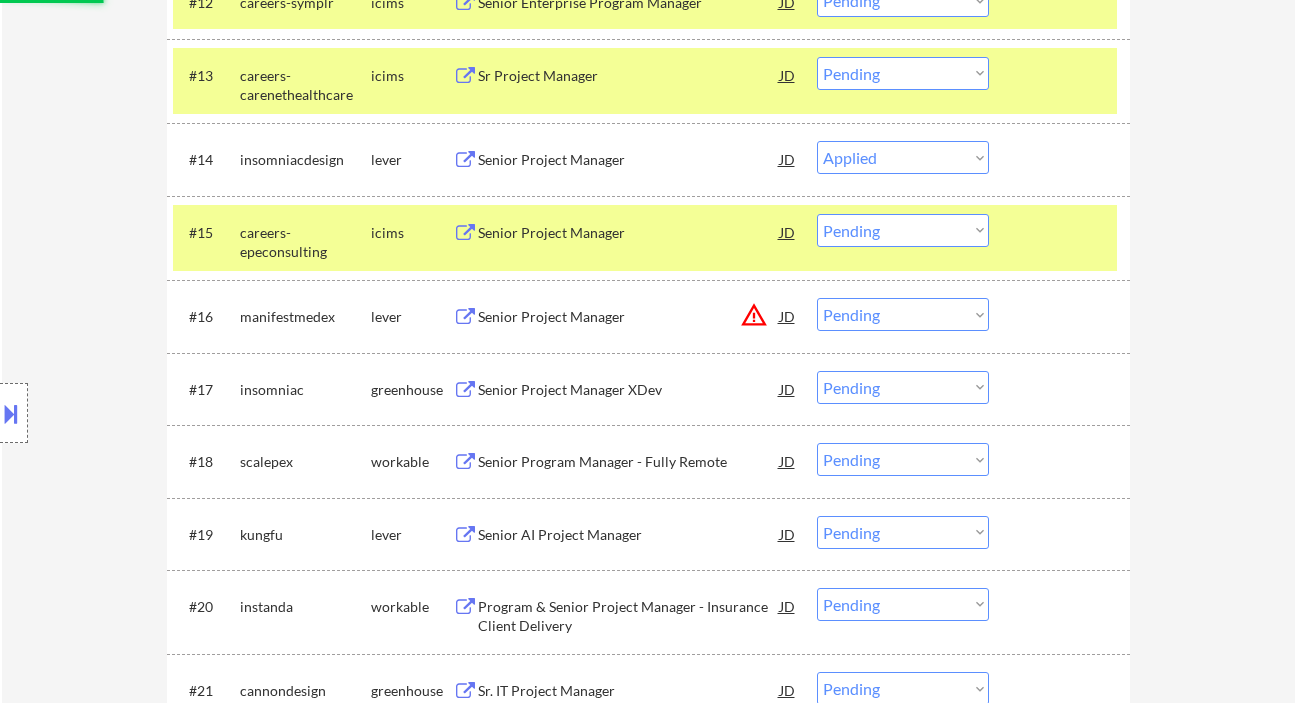 click on "Senior Project Manager XDev" at bounding box center [629, 390] 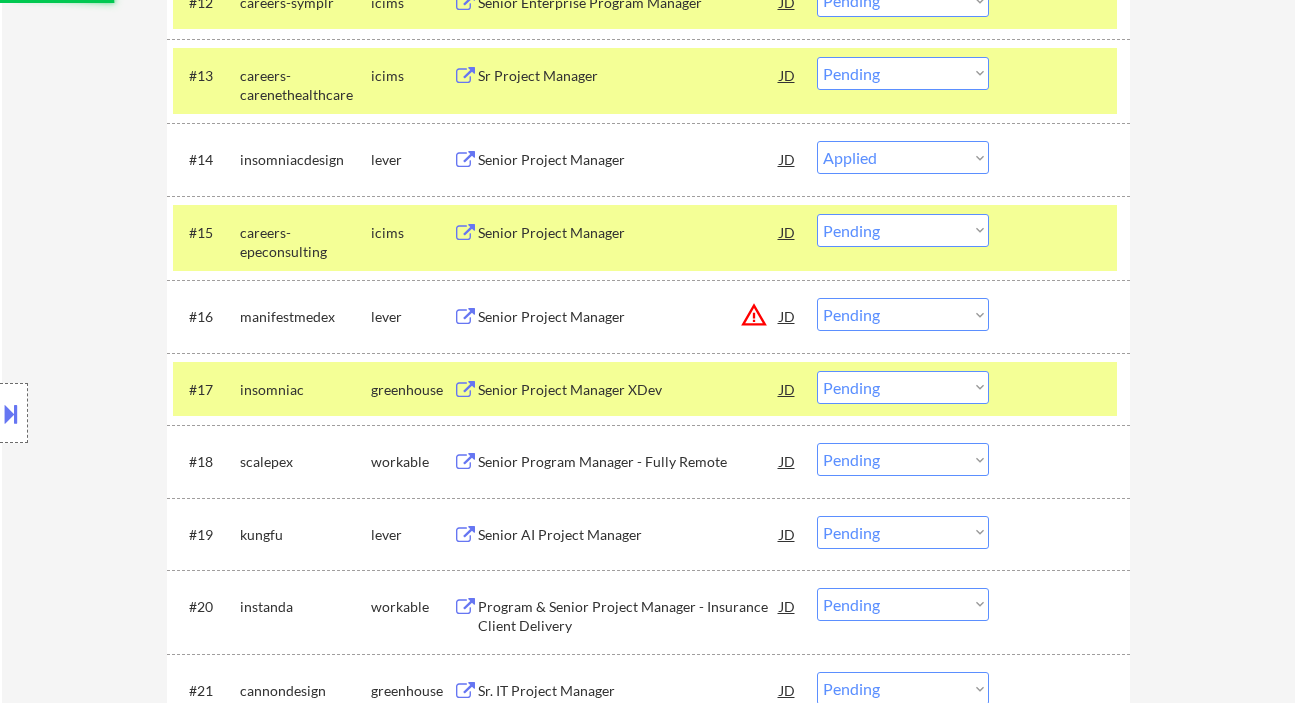 select on ""pending"" 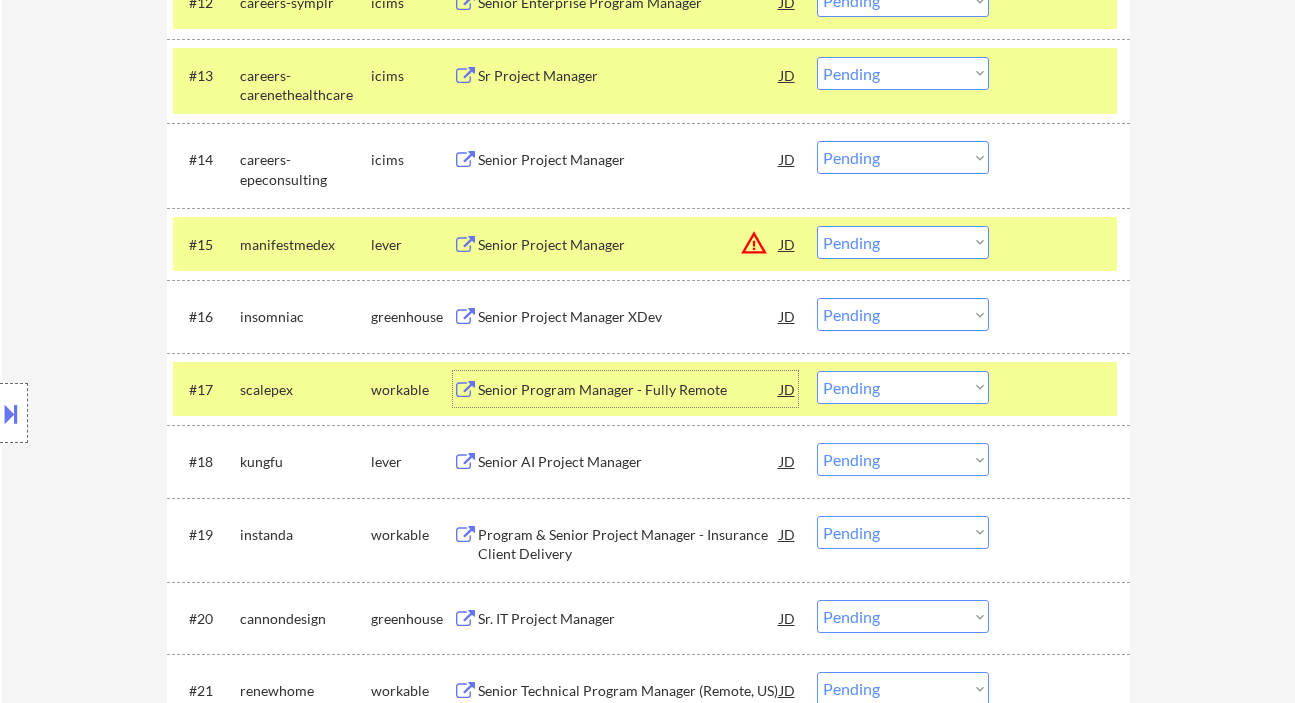 click on "Choose an option... Pending Applied Excluded (Questions) Excluded (Expired) Excluded (Location) Excluded (Bad Match) Excluded (Blocklist) Excluded (Salary) Excluded (Other)" at bounding box center (903, 314) 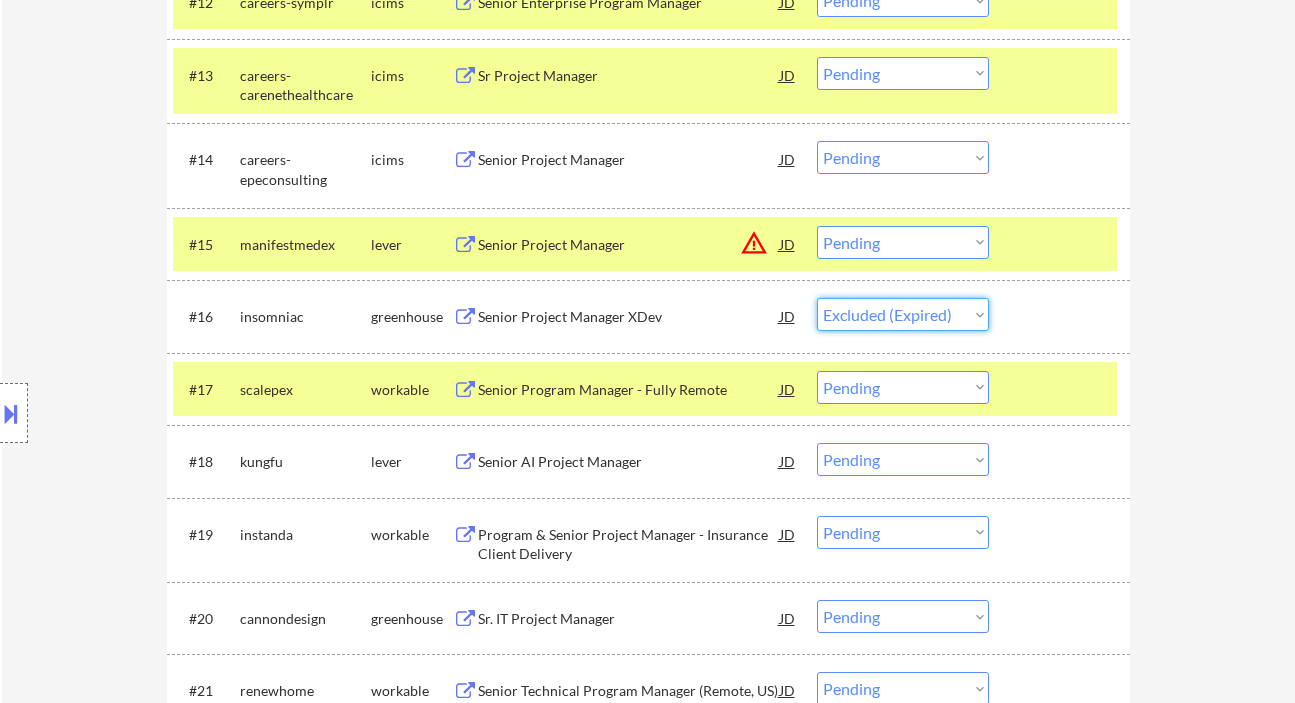 click on "Choose an option... Pending Applied Excluded (Questions) Excluded (Expired) Excluded (Location) Excluded (Bad Match) Excluded (Blocklist) Excluded (Salary) Excluded (Other)" at bounding box center [903, 314] 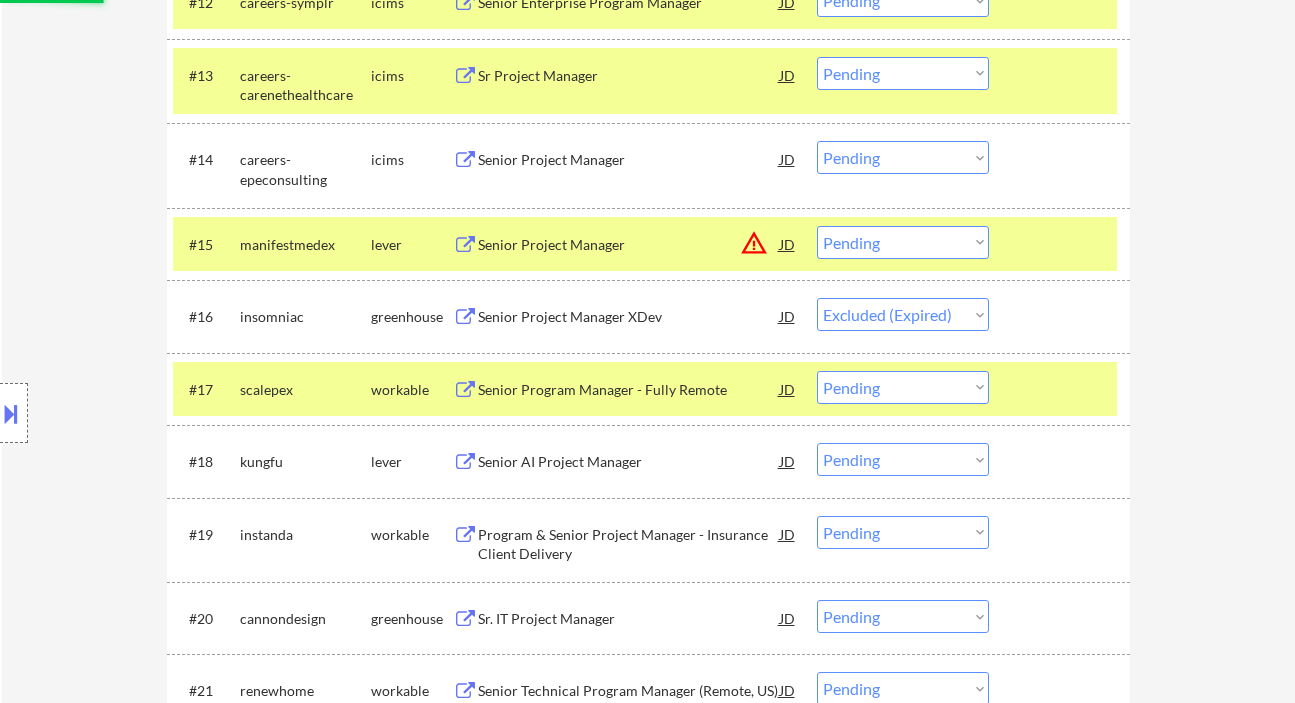 click on "Senior Program Manager - Fully Remote" at bounding box center [629, 389] 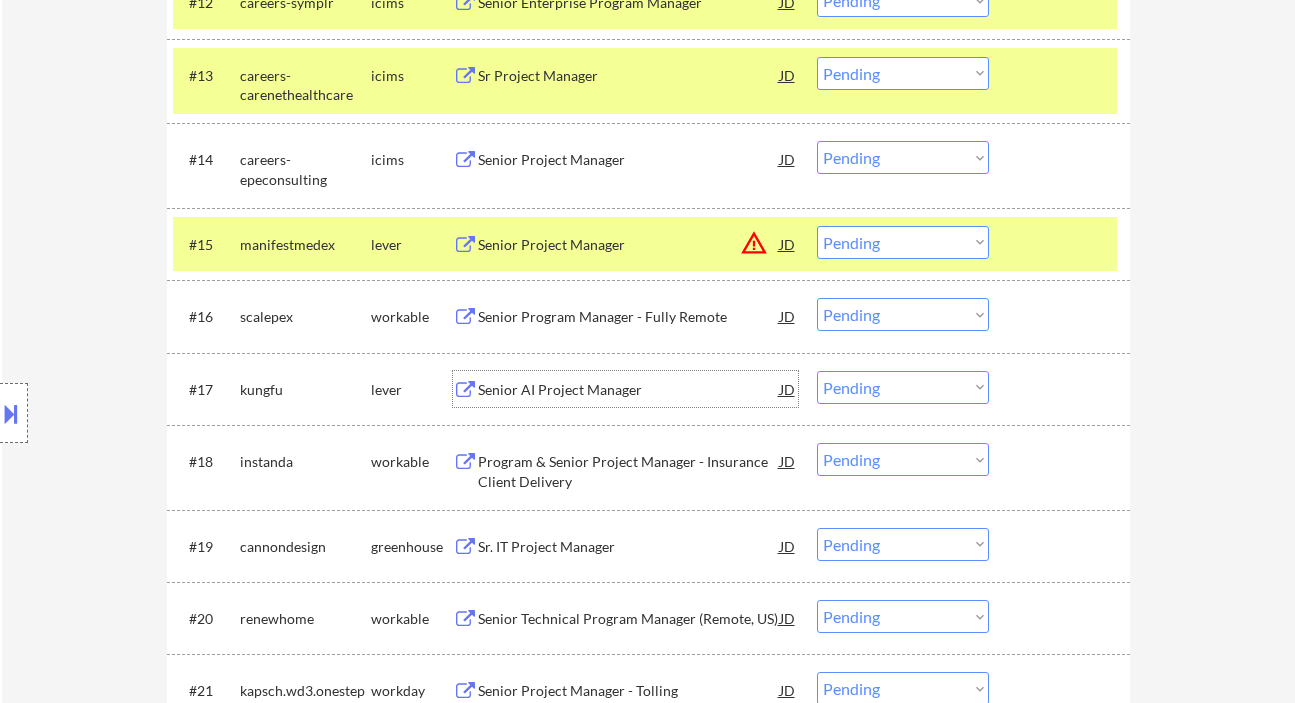 click on "Choose an option... Pending Applied Excluded (Questions) Excluded (Expired) Excluded (Location) Excluded (Bad Match) Excluded (Blocklist) Excluded (Salary) Excluded (Other)" at bounding box center (903, 314) 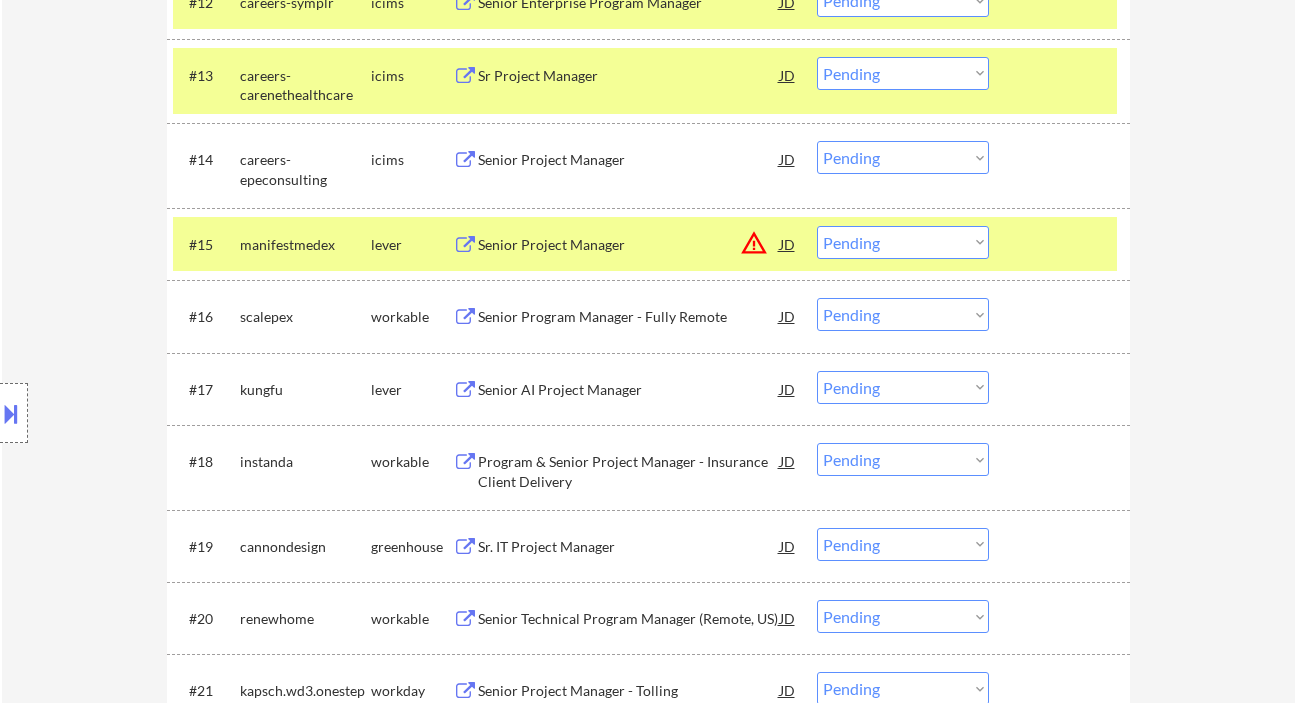 click on "Choose an option... Pending Applied Excluded (Questions) Excluded (Expired) Excluded (Location) Excluded (Bad Match) Excluded (Blocklist) Excluded (Salary) Excluded (Other)" at bounding box center [903, 314] 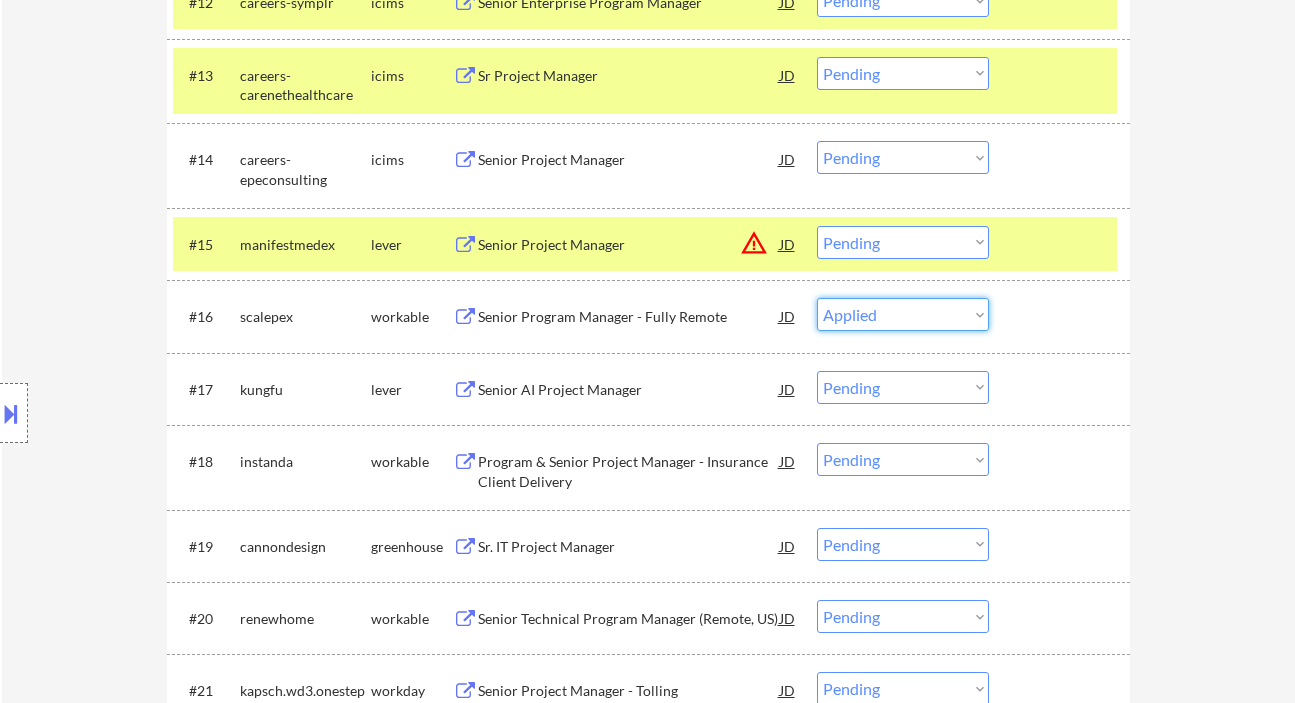 click on "Choose an option... Pending Applied Excluded (Questions) Excluded (Expired) Excluded (Location) Excluded (Bad Match) Excluded (Blocklist) Excluded (Salary) Excluded (Other)" at bounding box center (903, 314) 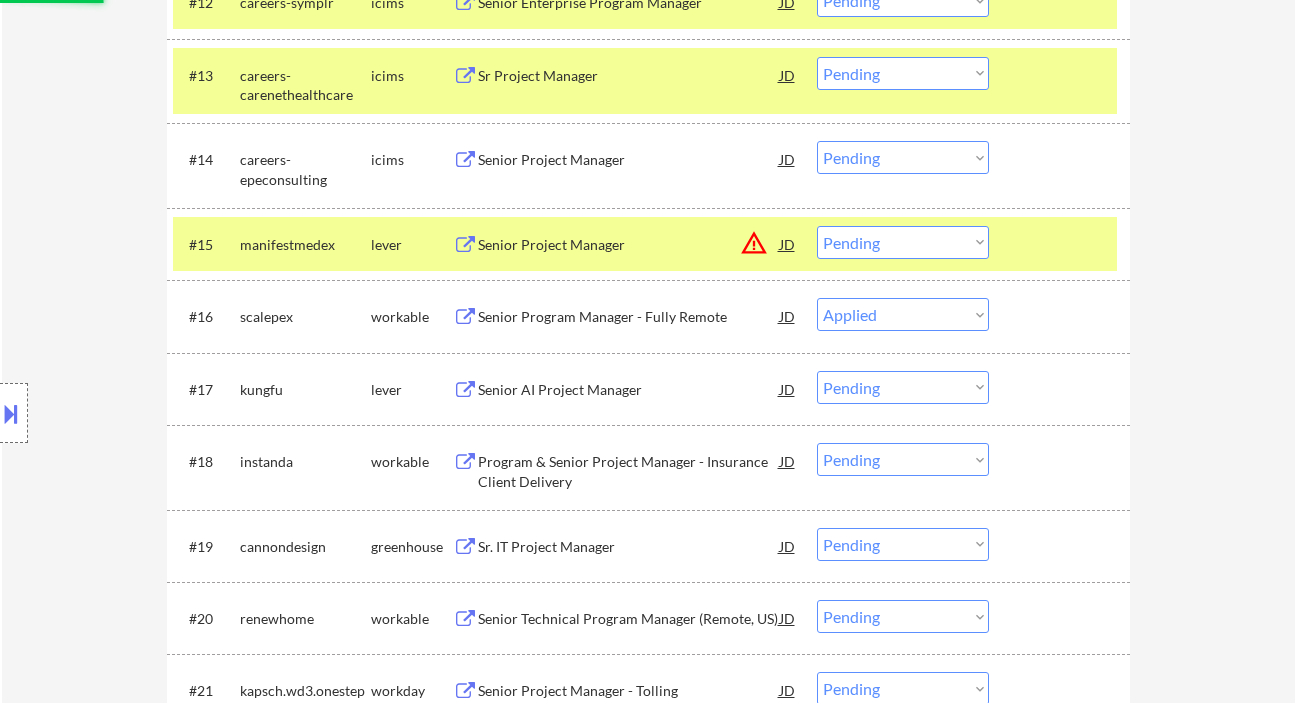 click on "Senior AI Project Manager" at bounding box center (629, 390) 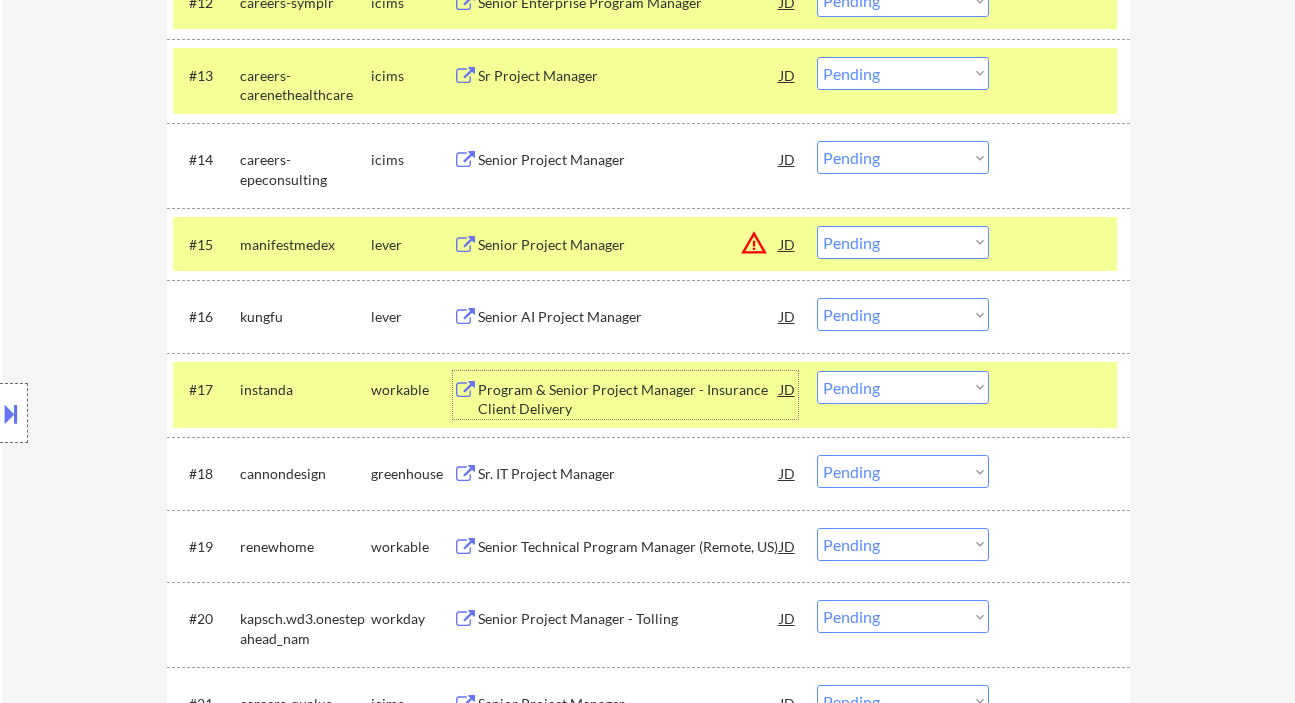 click on "Choose an option... Pending Applied Excluded (Questions) Excluded (Expired) Excluded (Location) Excluded (Bad Match) Excluded (Blocklist) Excluded (Salary) Excluded (Other)" at bounding box center (903, 314) 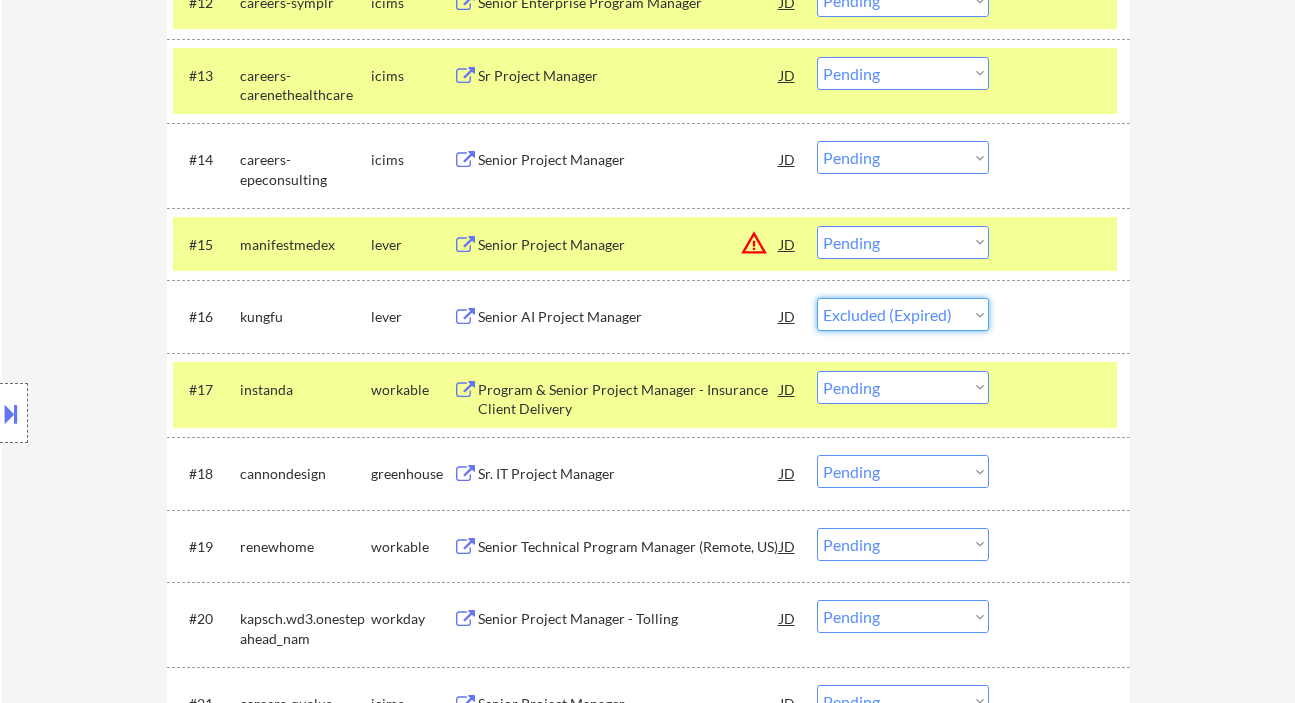 click on "Choose an option... Pending Applied Excluded (Questions) Excluded (Expired) Excluded (Location) Excluded (Bad Match) Excluded (Blocklist) Excluded (Salary) Excluded (Other)" at bounding box center (903, 314) 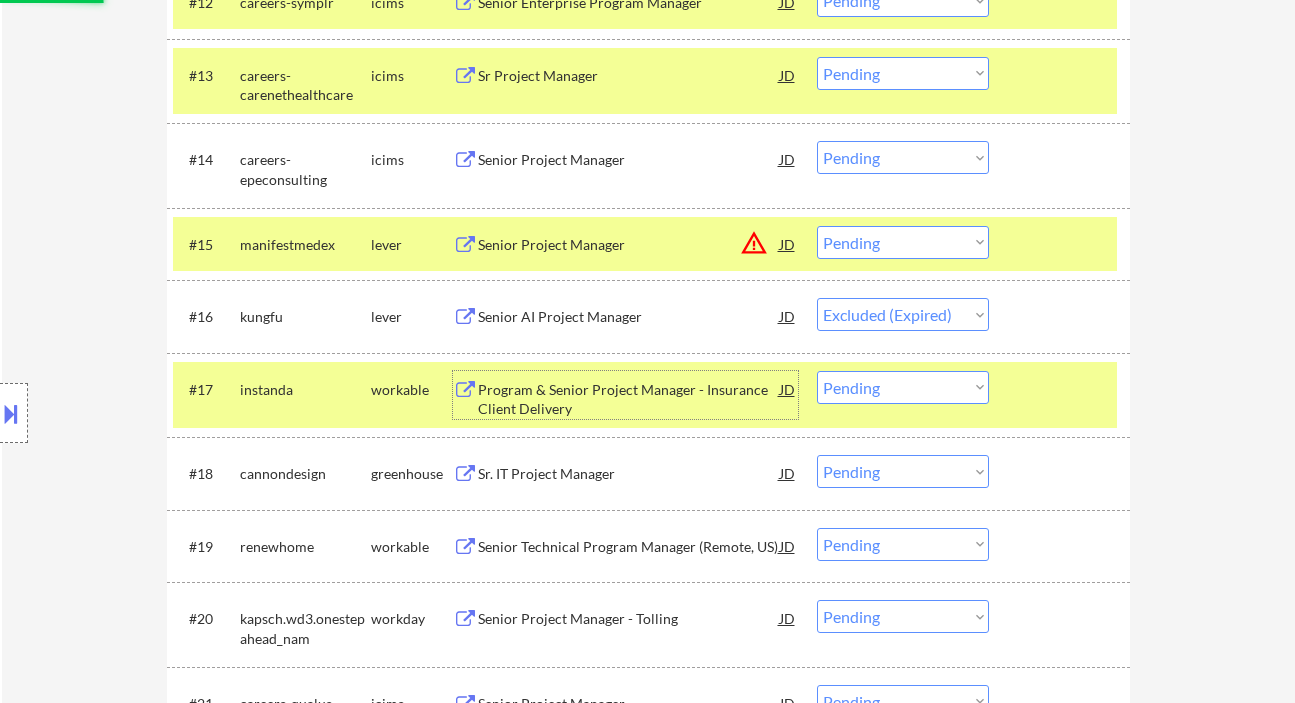 click on "Program & Senior Project Manager - Insurance Client Delivery" at bounding box center [629, 399] 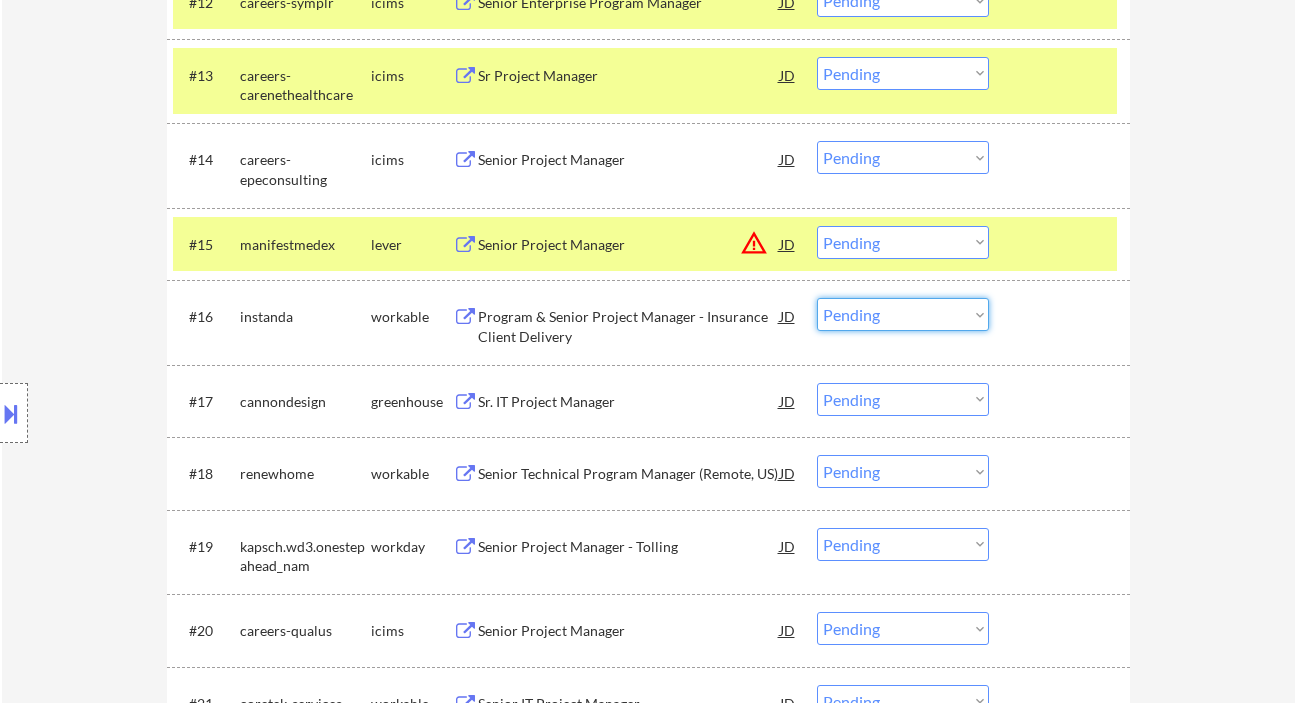 click on "Choose an option... Pending Applied Excluded (Questions) Excluded (Expired) Excluded (Location) Excluded (Bad Match) Excluded (Blocklist) Excluded (Salary) Excluded (Other)" at bounding box center (903, 314) 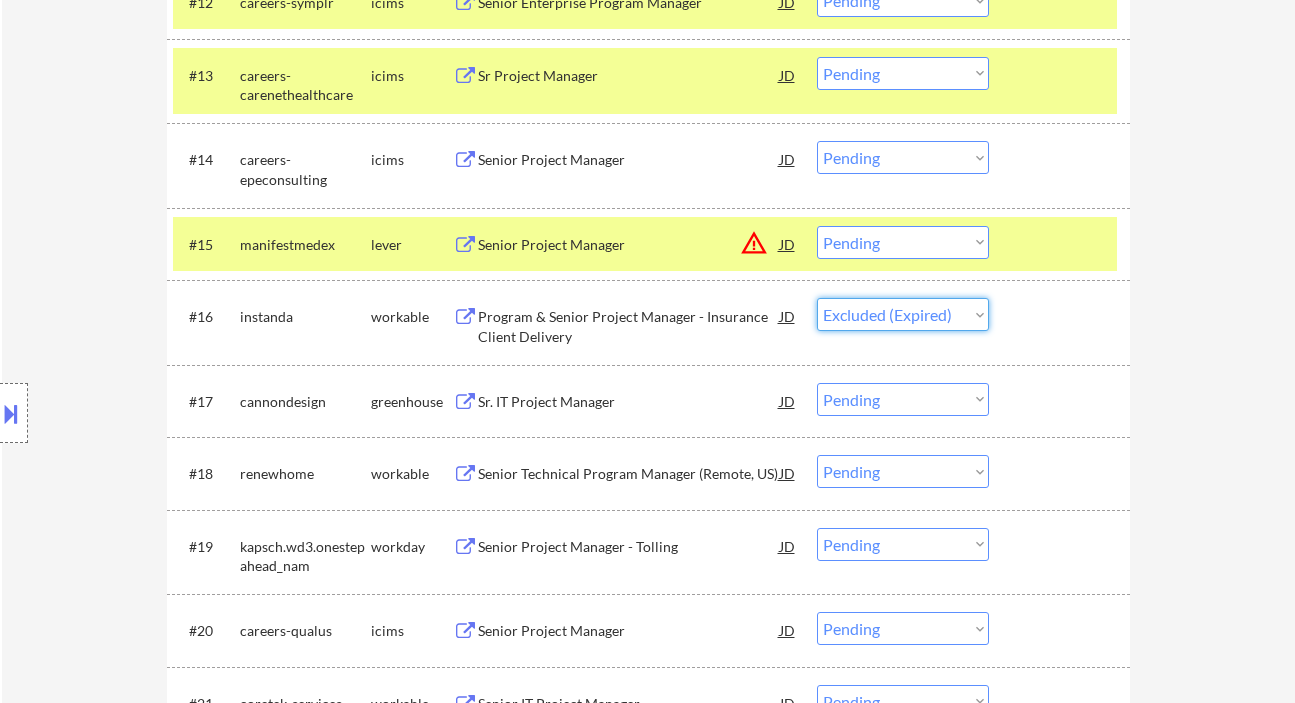 click on "Choose an option... Pending Applied Excluded (Questions) Excluded (Expired) Excluded (Location) Excluded (Bad Match) Excluded (Blocklist) Excluded (Salary) Excluded (Other)" at bounding box center [903, 314] 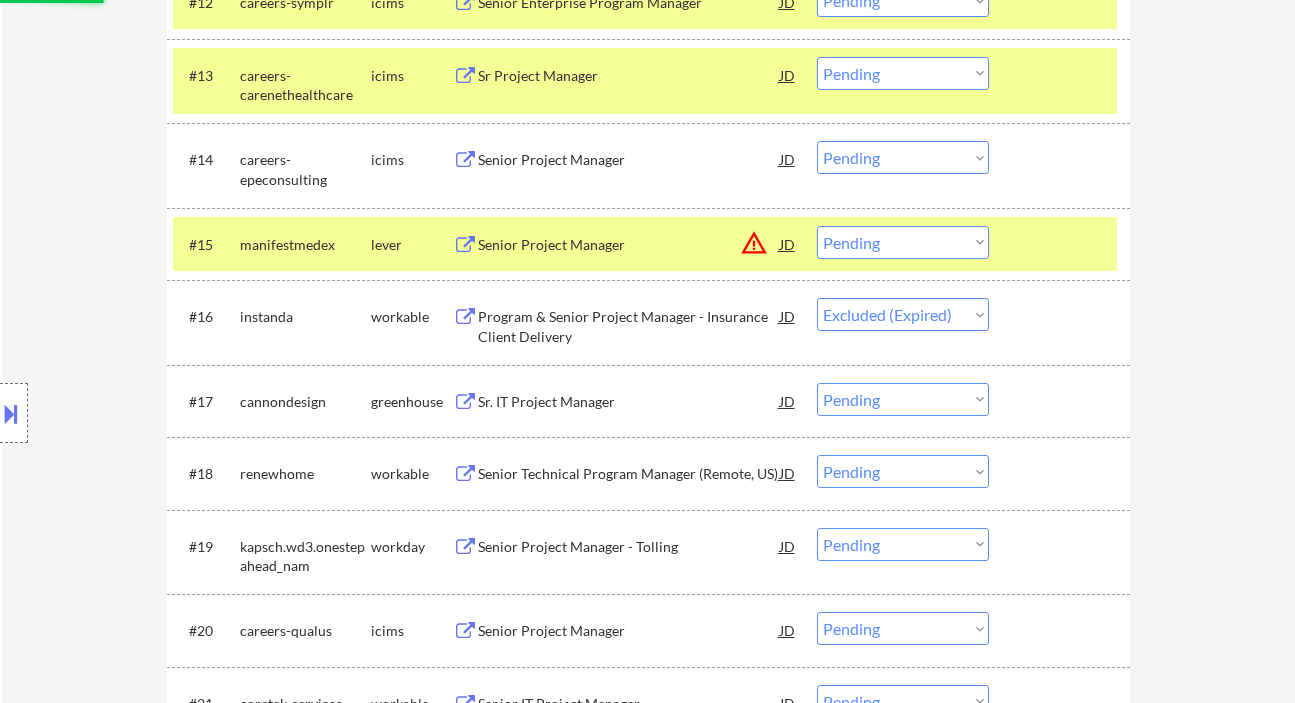 click on "Sr. IT Project Manager" at bounding box center (629, 402) 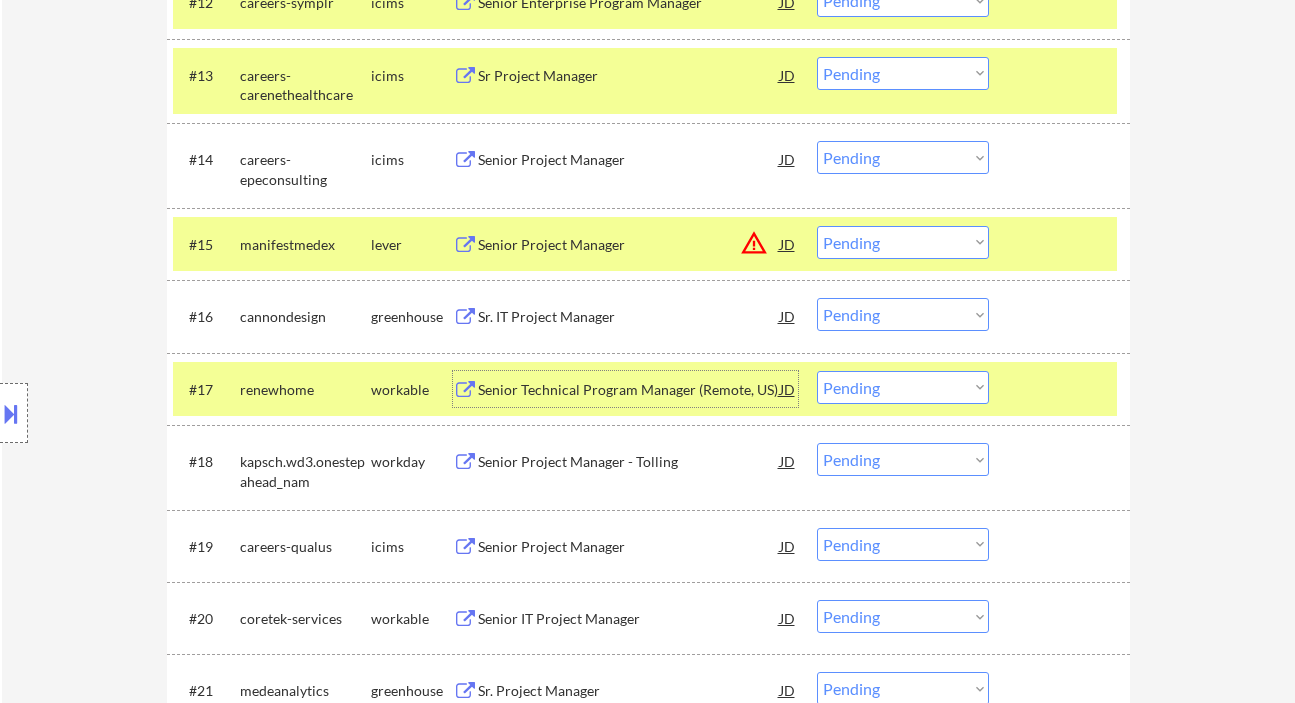 drag, startPoint x: 866, startPoint y: 311, endPoint x: 890, endPoint y: 330, distance: 30.610456 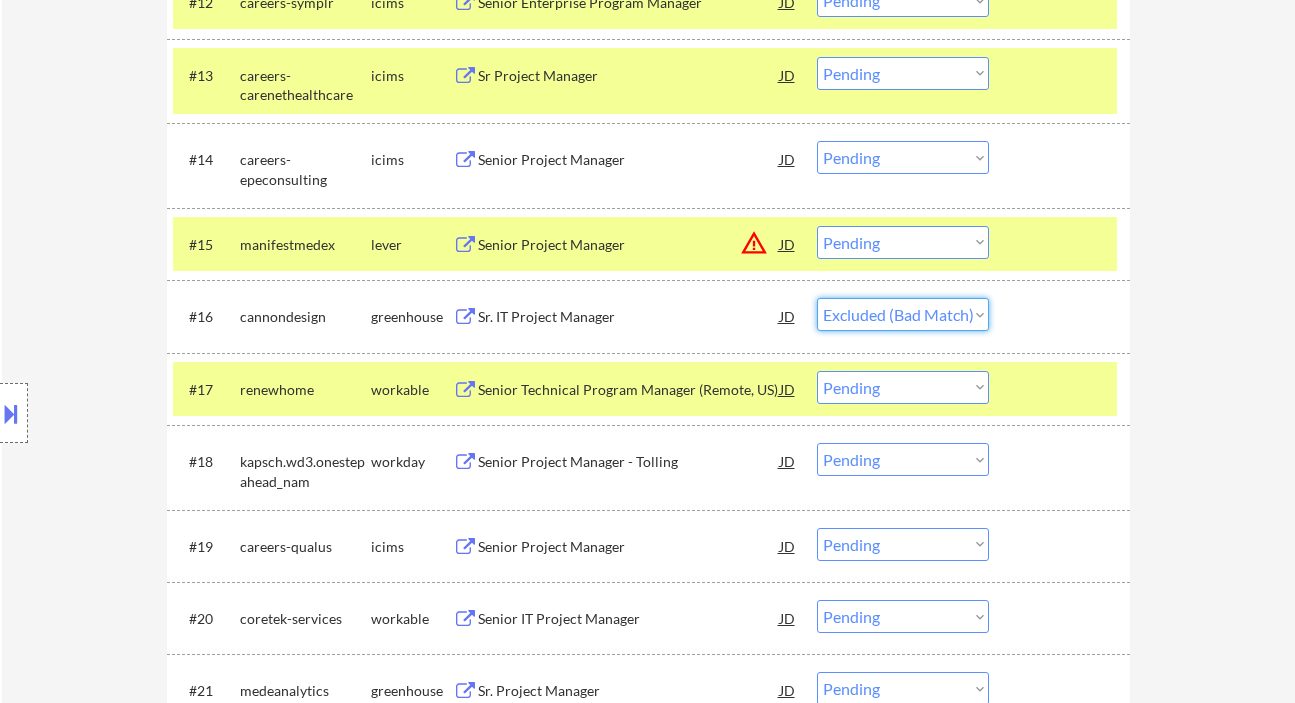 click on "Choose an option... Pending Applied Excluded (Questions) Excluded (Expired) Excluded (Location) Excluded (Bad Match) Excluded (Blocklist) Excluded (Salary) Excluded (Other)" at bounding box center (903, 314) 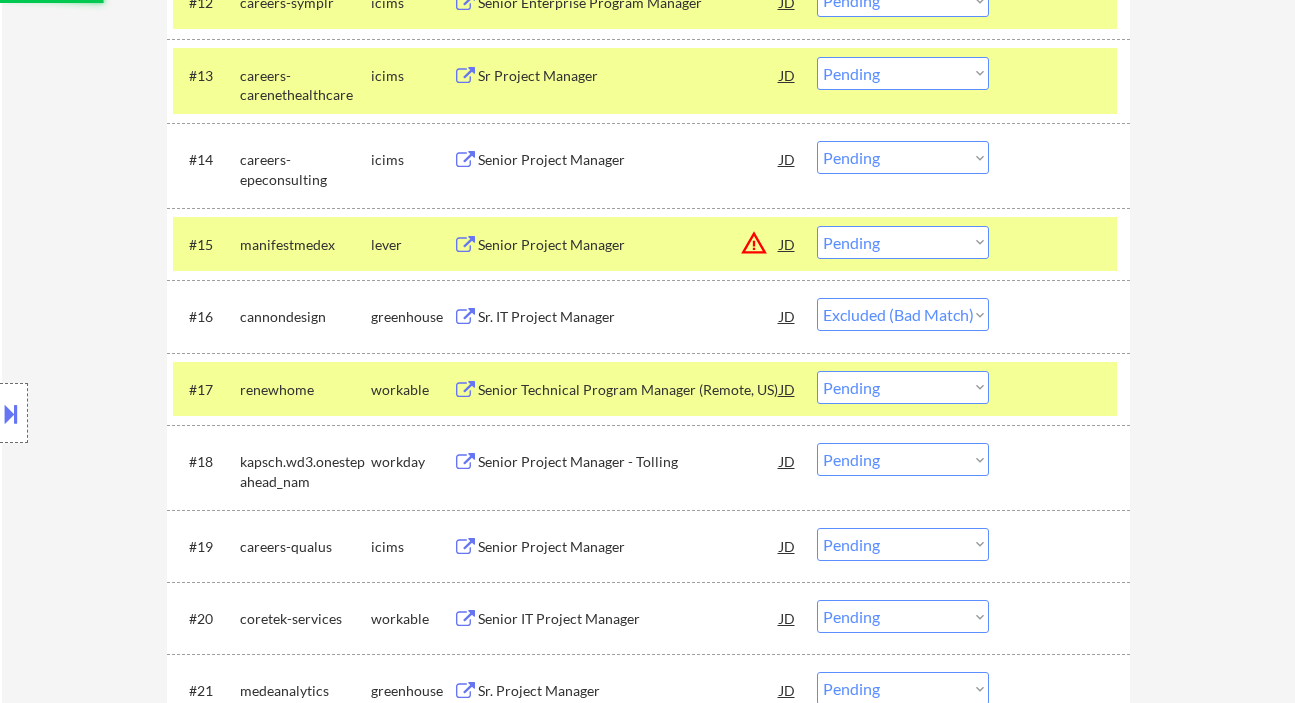 click on "Senior Technical Program Manager (Remote, US)" at bounding box center (629, 390) 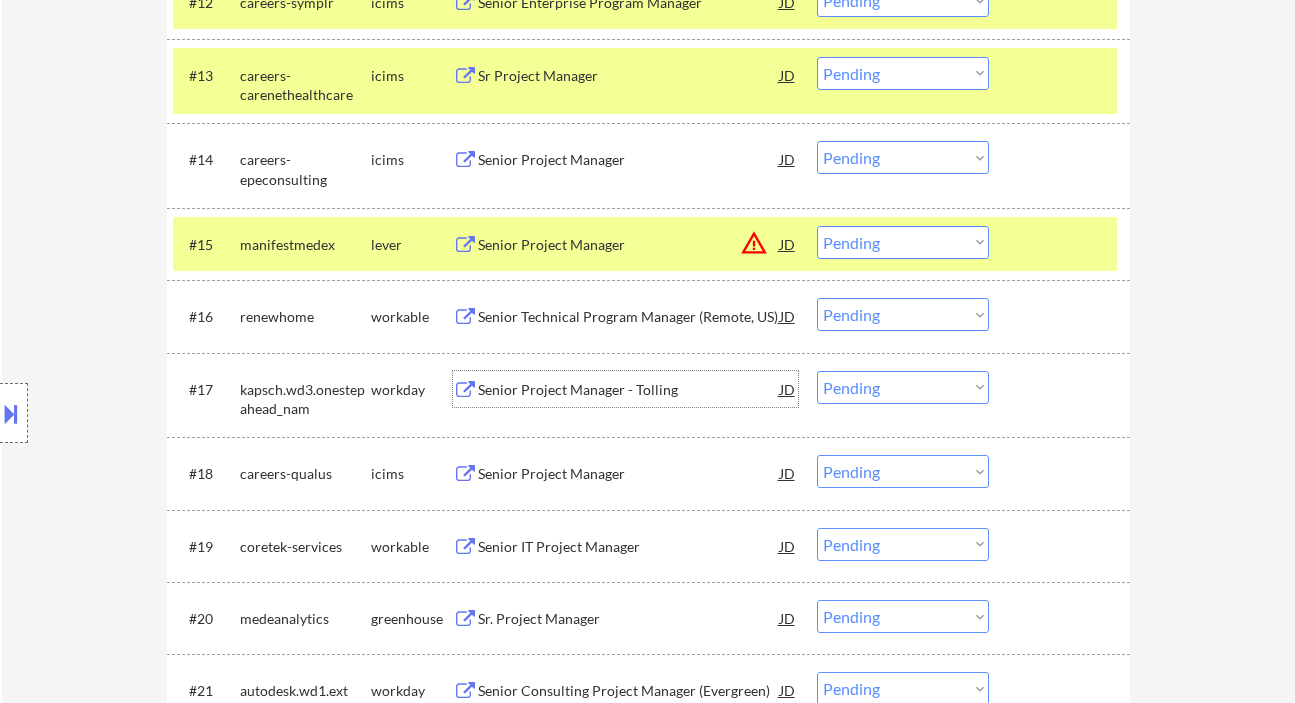 drag, startPoint x: 882, startPoint y: 313, endPoint x: 892, endPoint y: 330, distance: 19.723083 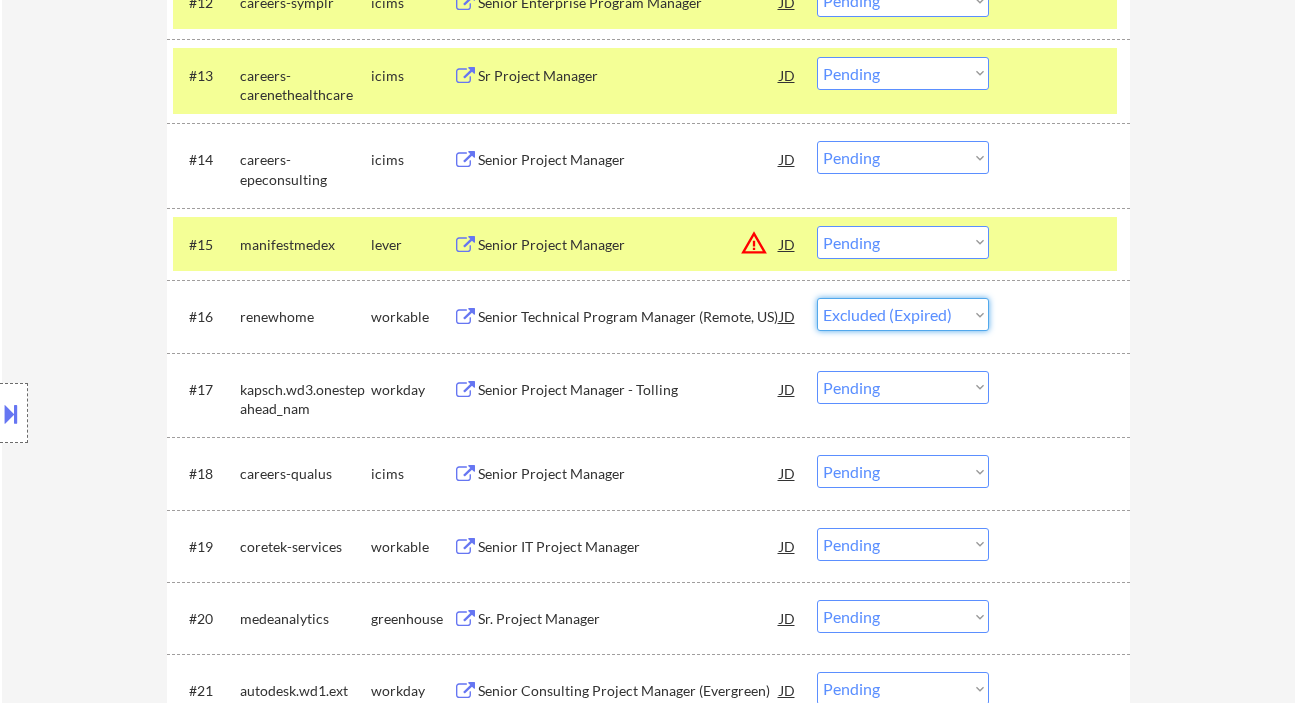 click on "Choose an option... Pending Applied Excluded (Questions) Excluded (Expired) Excluded (Location) Excluded (Bad Match) Excluded (Blocklist) Excluded (Salary) Excluded (Other)" at bounding box center [903, 314] 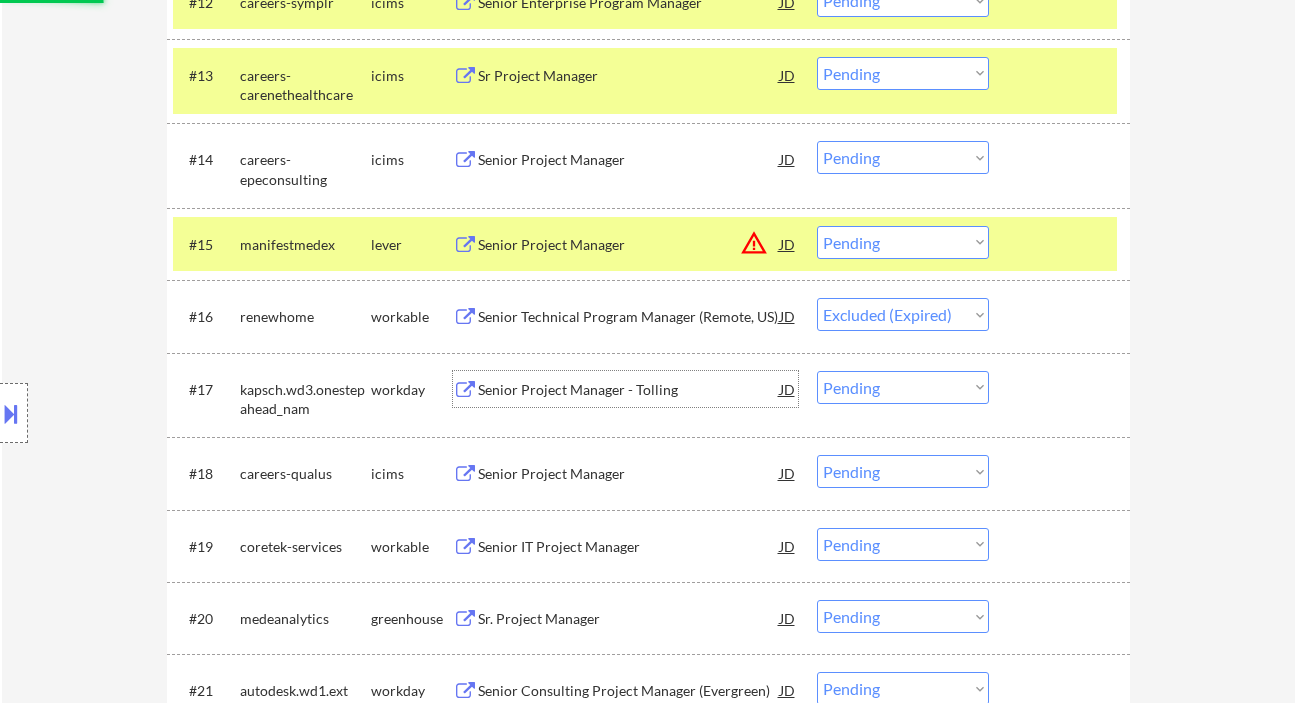 click on "Senior Project Manager - Tolling" at bounding box center [629, 389] 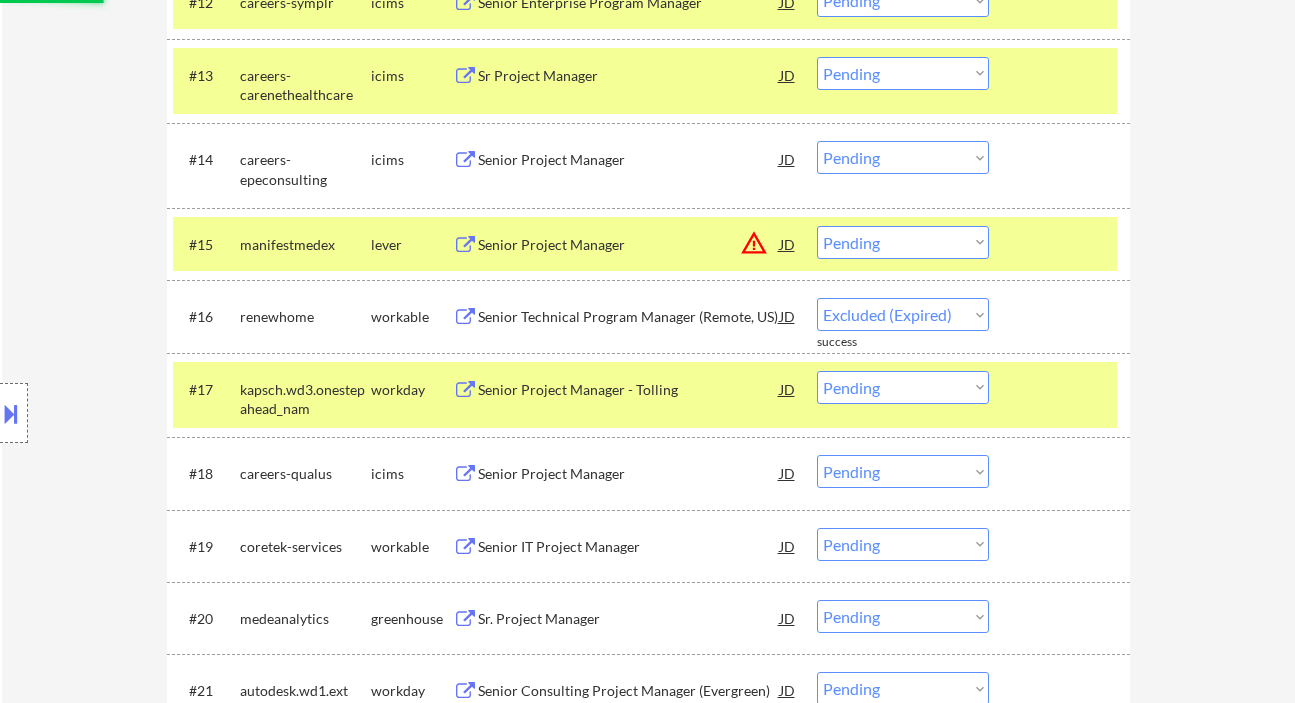 select on ""pending"" 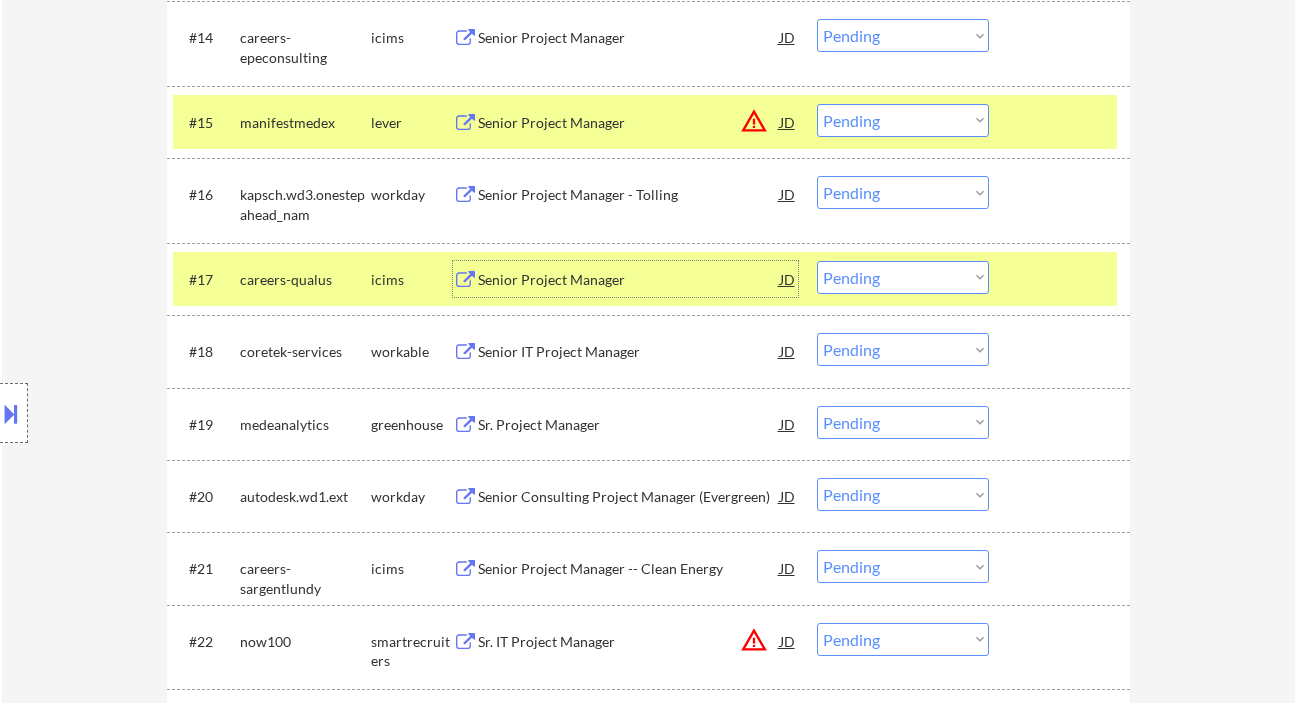 scroll, scrollTop: 1733, scrollLeft: 0, axis: vertical 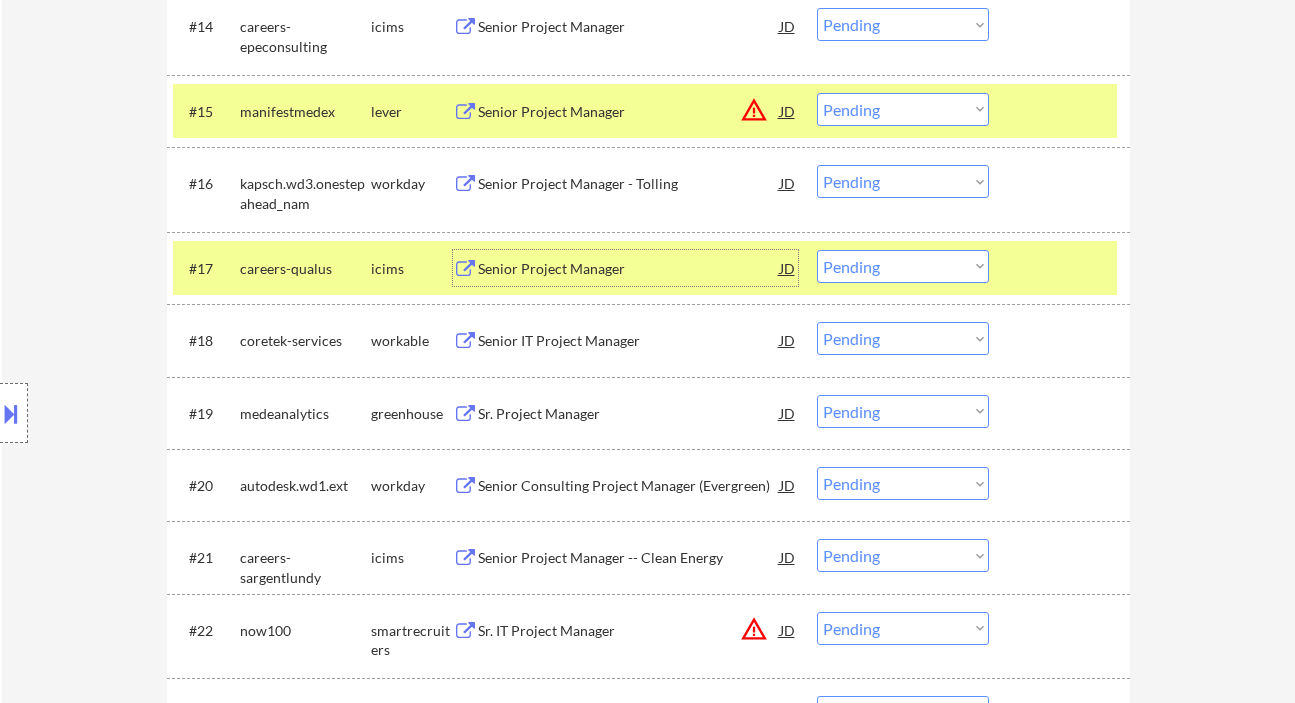 click on "Senior IT Project Manager" at bounding box center (629, 341) 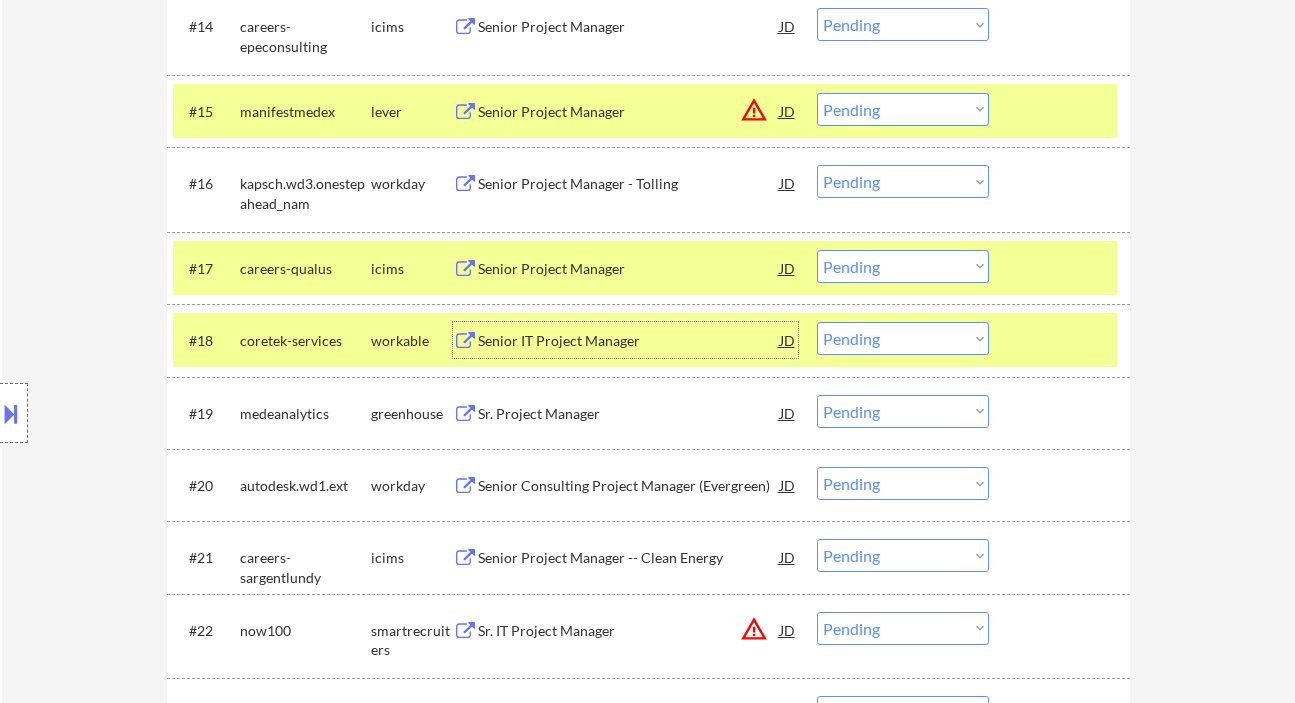 click on "Sr. Project Manager" at bounding box center (629, 413) 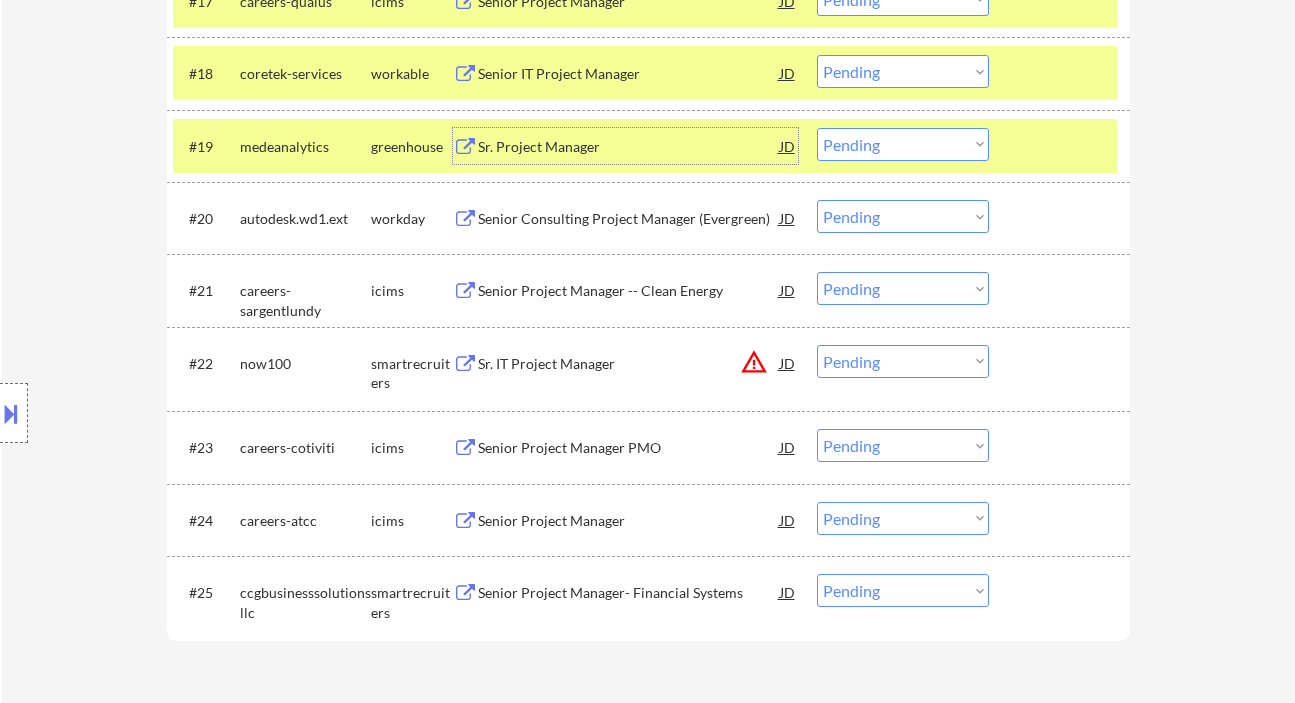 scroll, scrollTop: 2133, scrollLeft: 0, axis: vertical 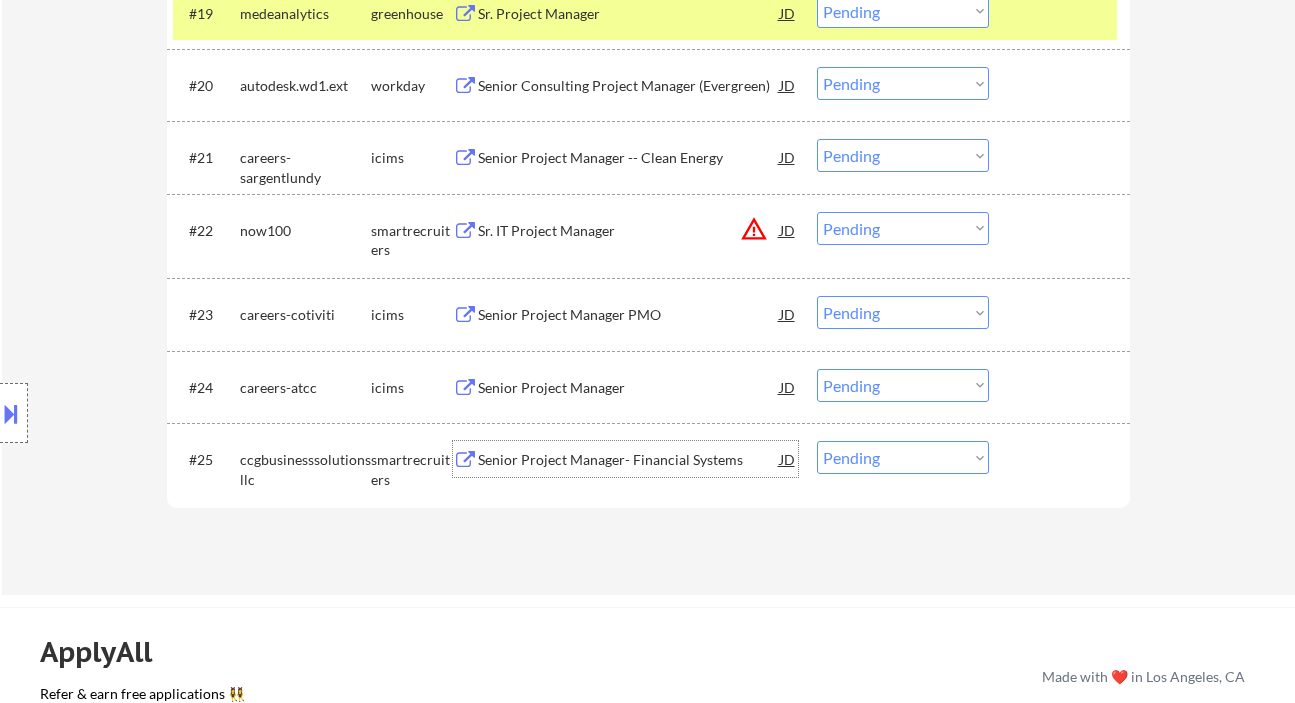 click on "Senior Project Manager- Financial Systems" at bounding box center (629, 460) 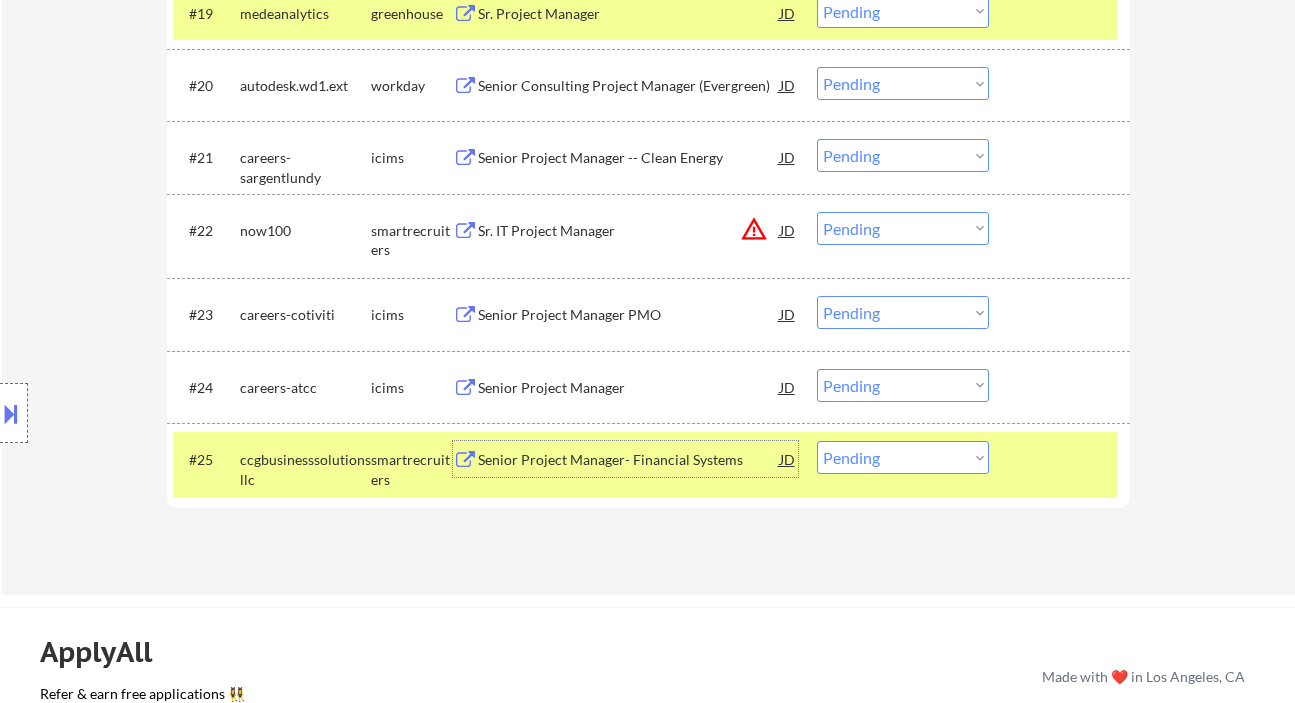 click on "Choose an option... Pending Applied Excluded (Questions) Excluded (Expired) Excluded (Location) Excluded (Bad Match) Excluded (Blocklist) Excluded (Salary) Excluded (Other)" at bounding box center [903, 457] 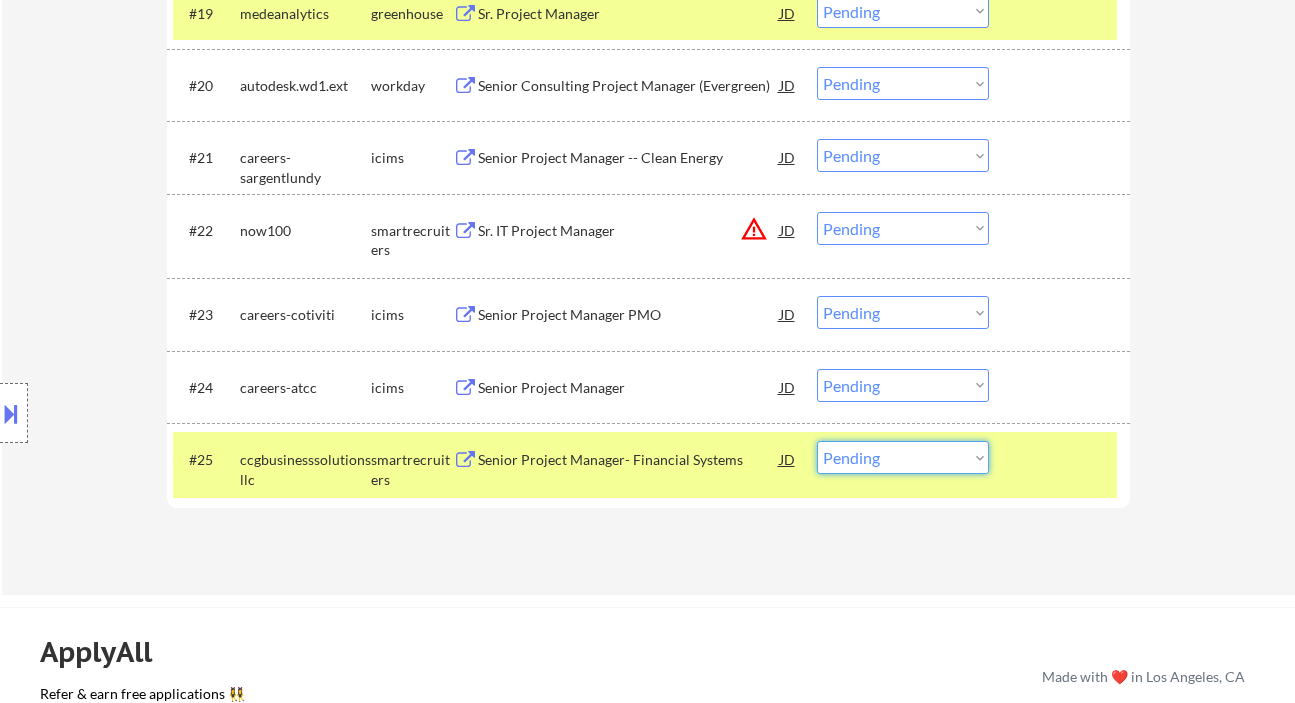 select on ""excluded__bad_match_"" 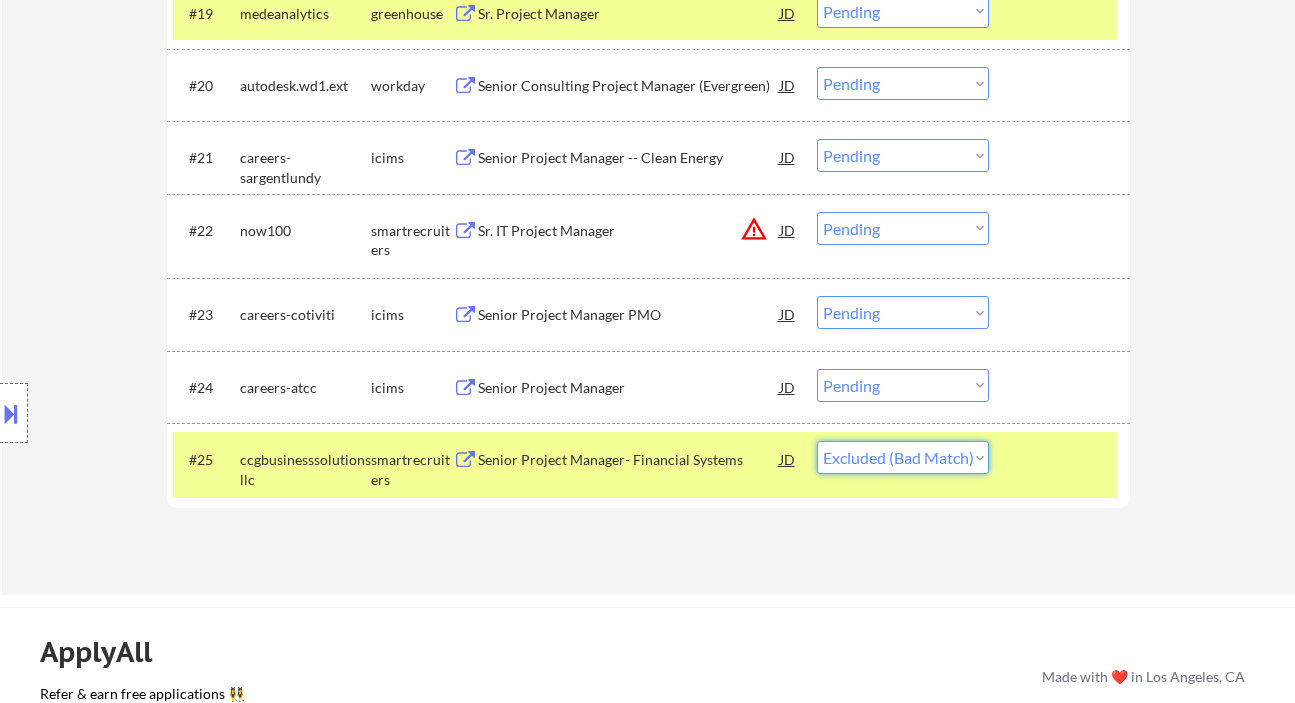 click on "Choose an option... Pending Applied Excluded (Questions) Excluded (Expired) Excluded (Location) Excluded (Bad Match) Excluded (Blocklist) Excluded (Salary) Excluded (Other)" at bounding box center [903, 457] 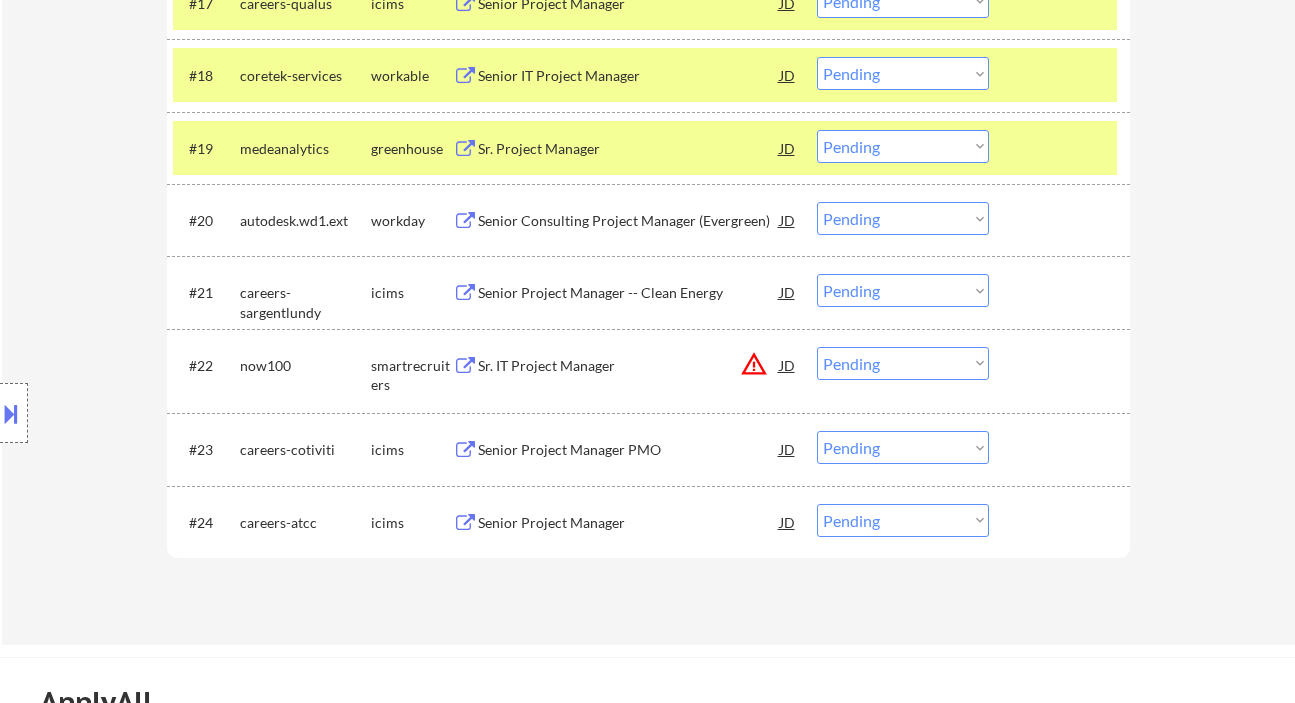 scroll, scrollTop: 2000, scrollLeft: 0, axis: vertical 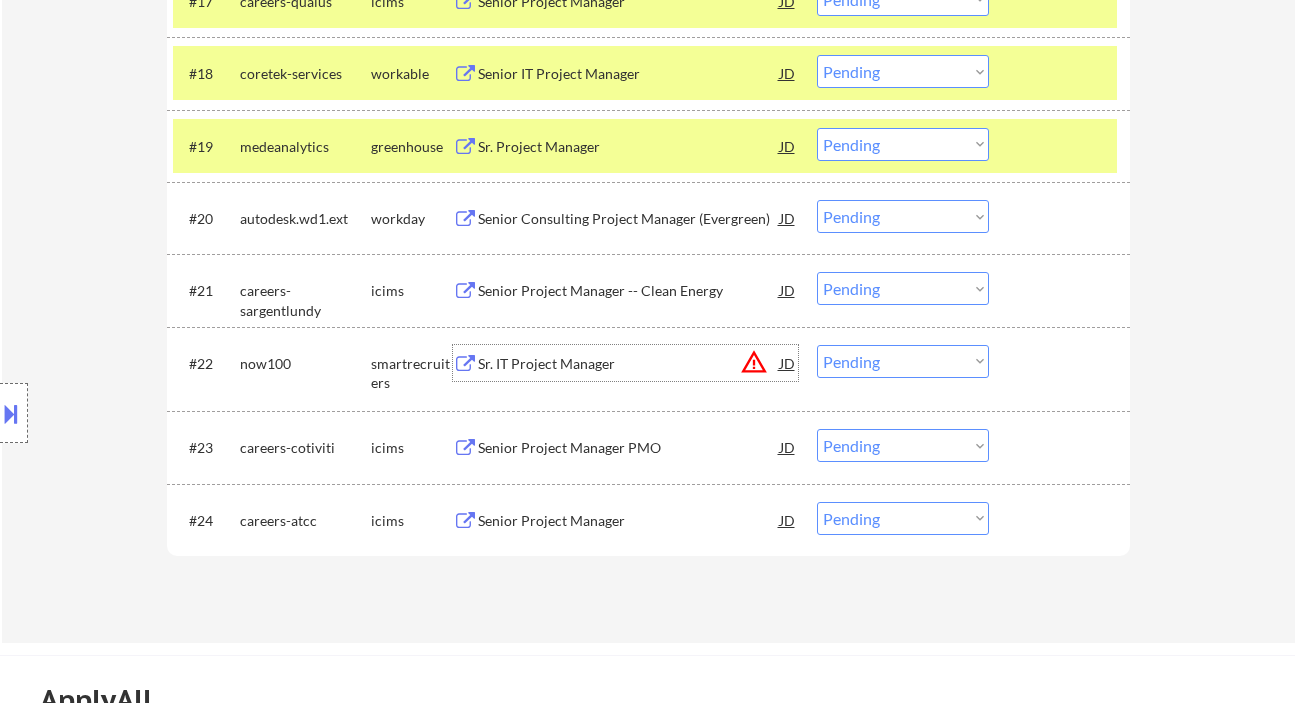 click on "Sr. IT Project Manager" at bounding box center [629, 364] 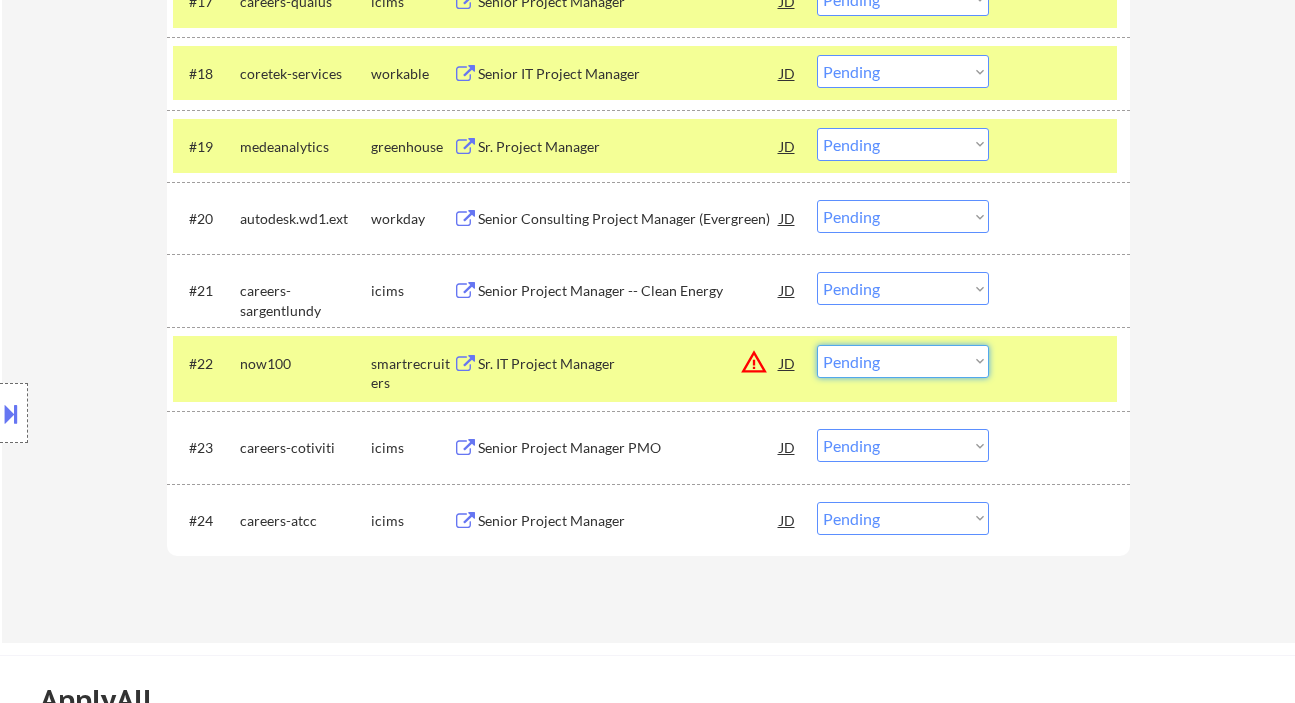 drag, startPoint x: 931, startPoint y: 355, endPoint x: 947, endPoint y: 373, distance: 24.083189 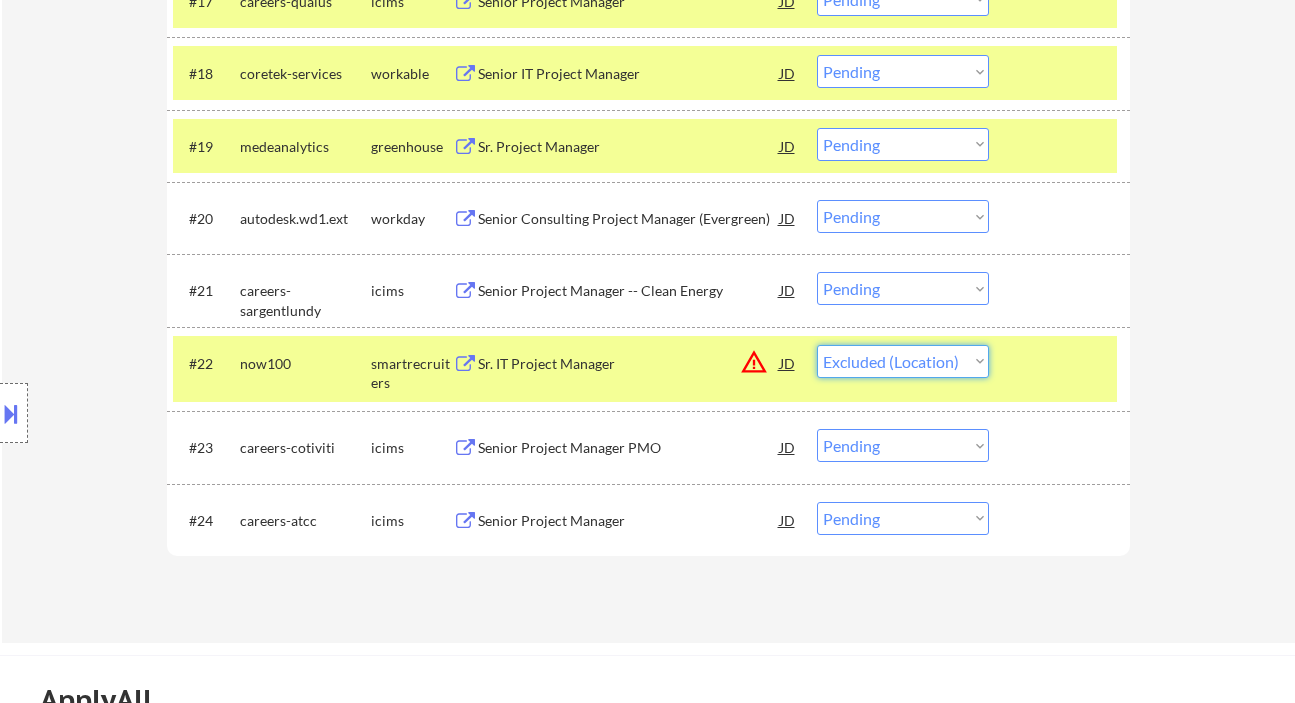click on "Choose an option... Pending Applied Excluded (Questions) Excluded (Expired) Excluded (Location) Excluded (Bad Match) Excluded (Blocklist) Excluded (Salary) Excluded (Other)" at bounding box center (903, 361) 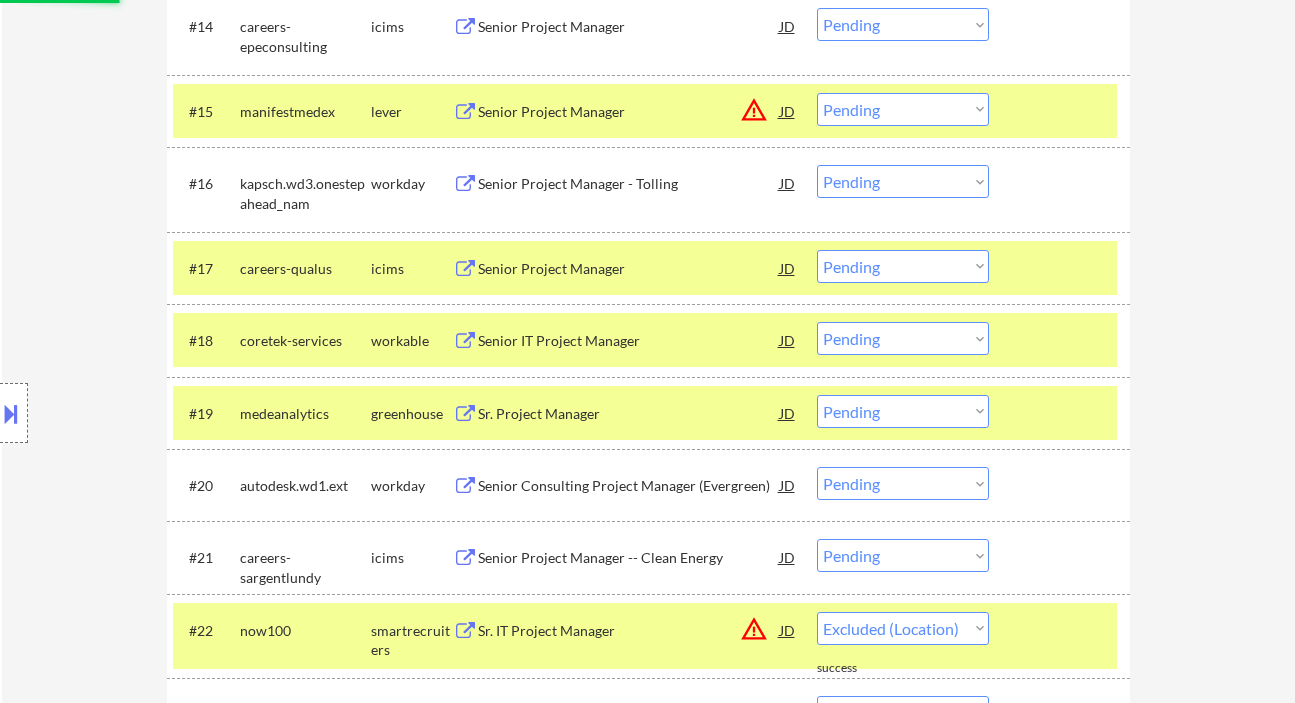 select on ""pending"" 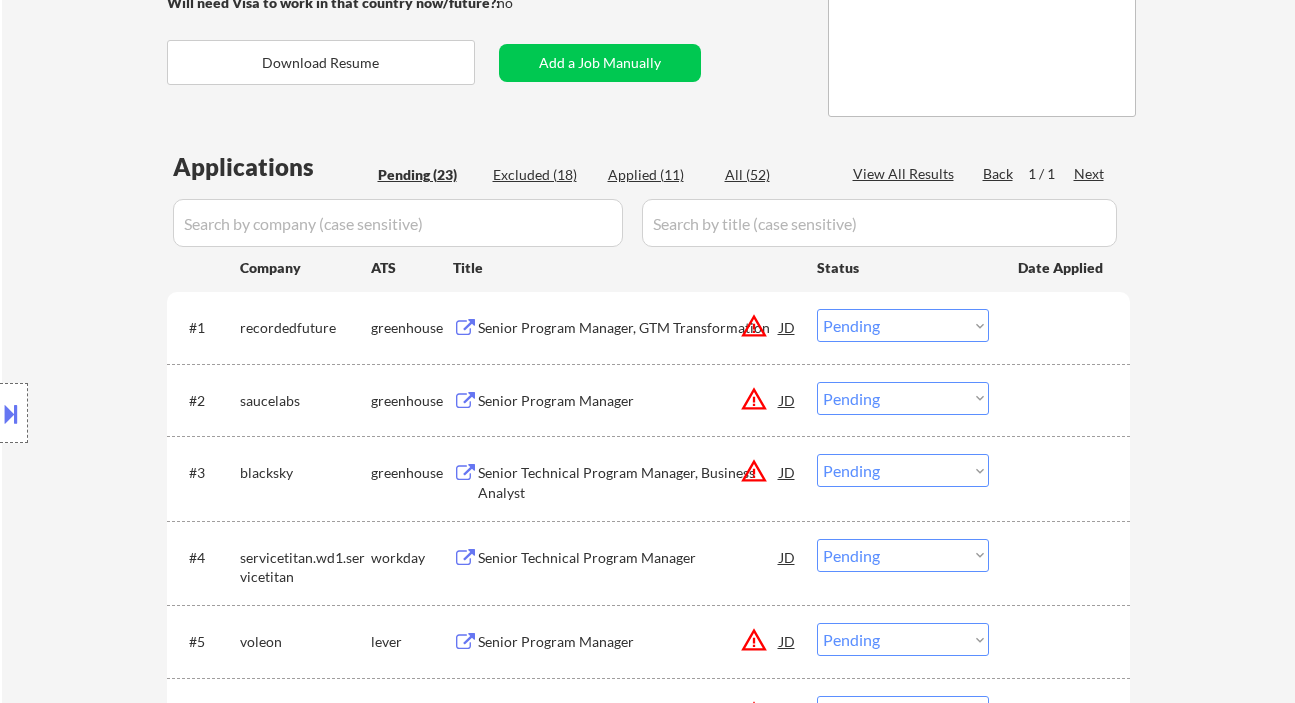 scroll, scrollTop: 400, scrollLeft: 0, axis: vertical 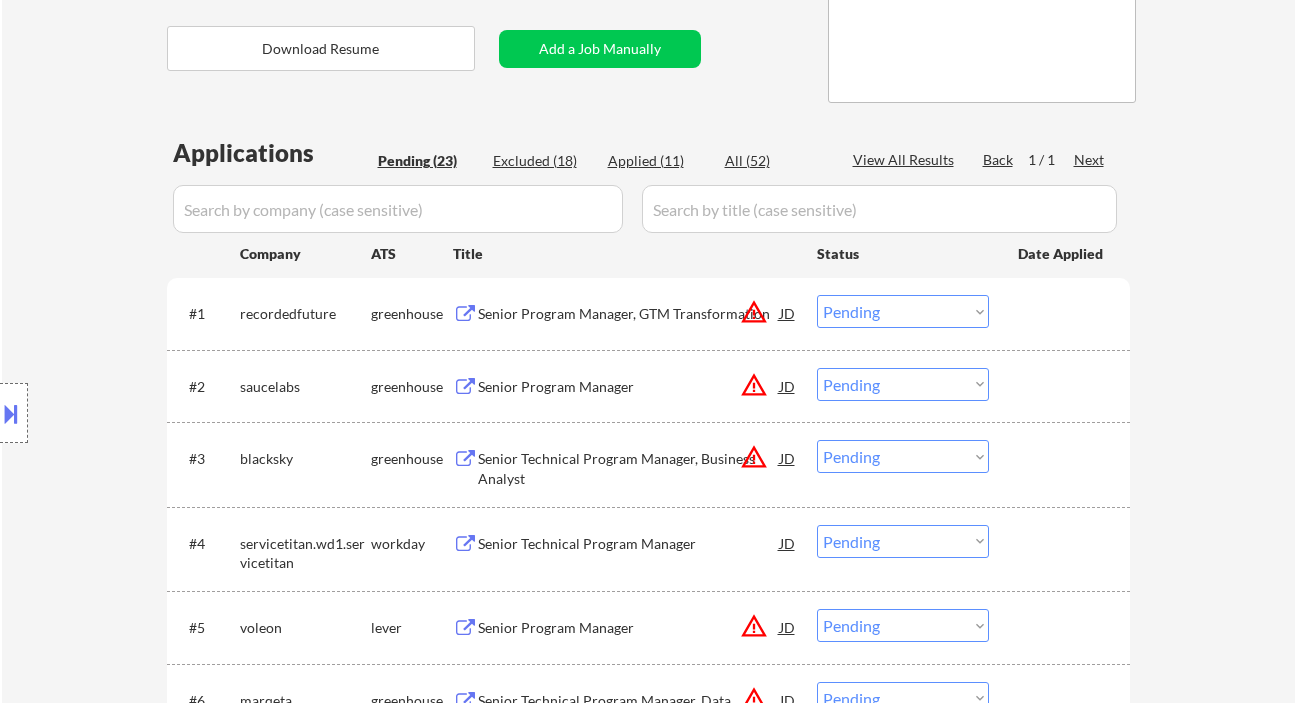 click on "Senior Program Manager, GTM Transformation" at bounding box center [629, 314] 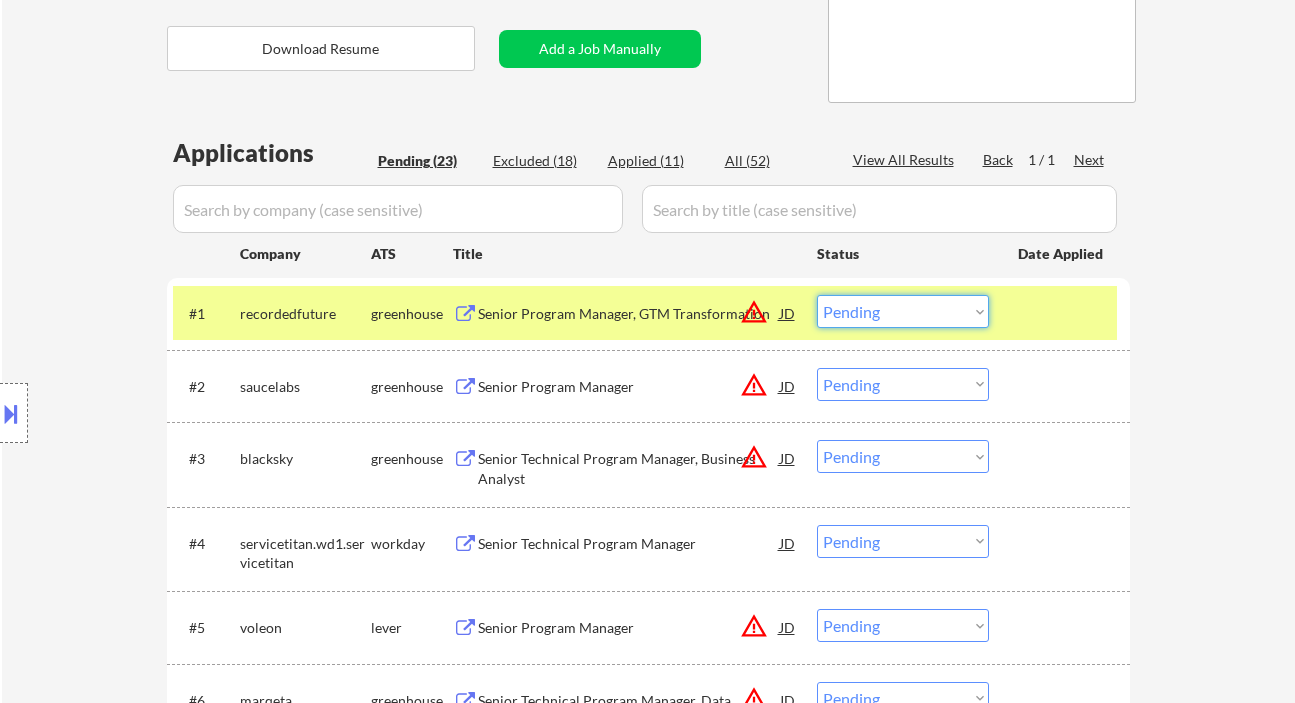 drag, startPoint x: 902, startPoint y: 308, endPoint x: 909, endPoint y: 320, distance: 13.892444 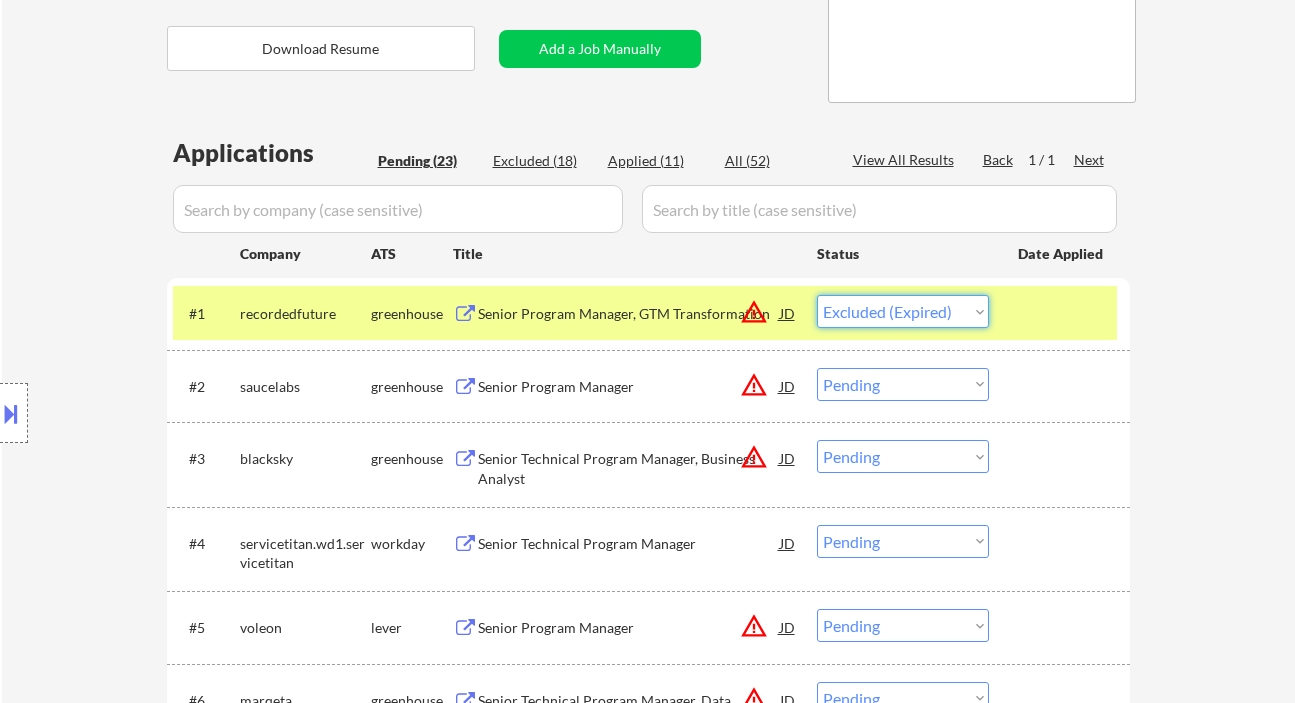 click on "Choose an option... Pending Applied Excluded (Questions) Excluded (Expired) Excluded (Location) Excluded (Bad Match) Excluded (Blocklist) Excluded (Salary) Excluded (Other)" at bounding box center (903, 311) 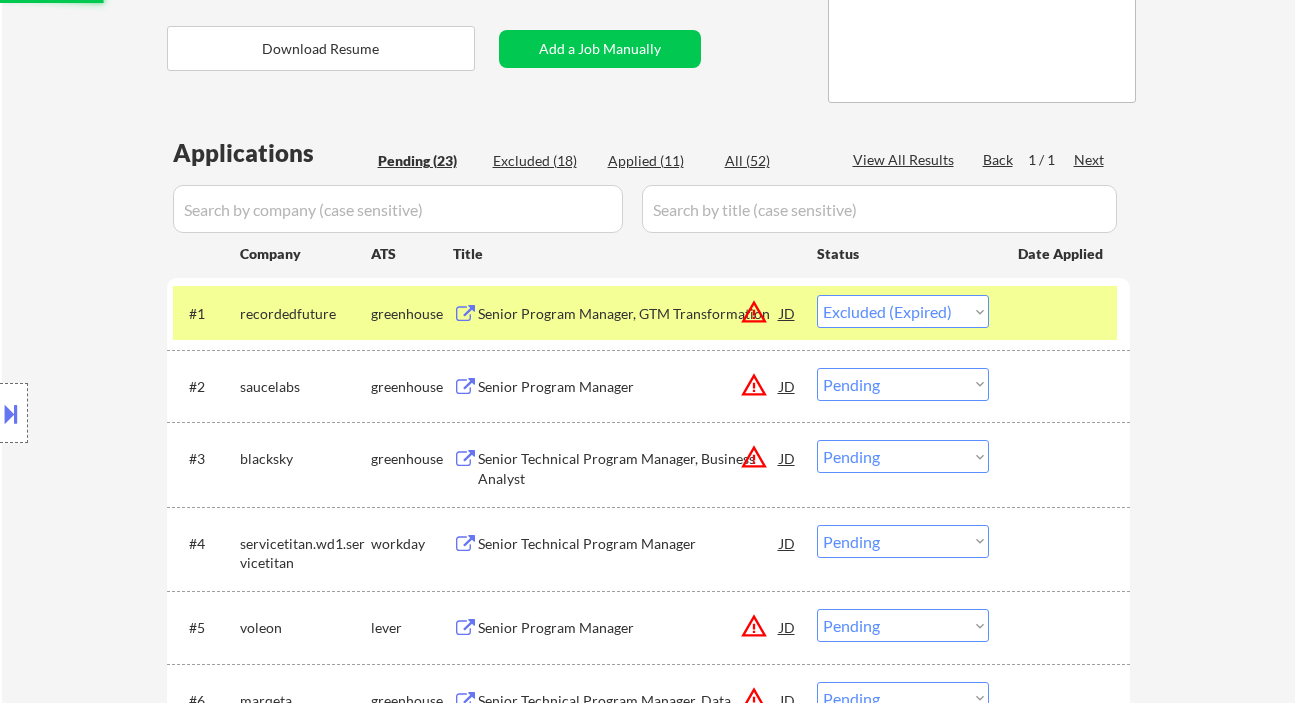 click on "Senior Program Manager" at bounding box center (629, 387) 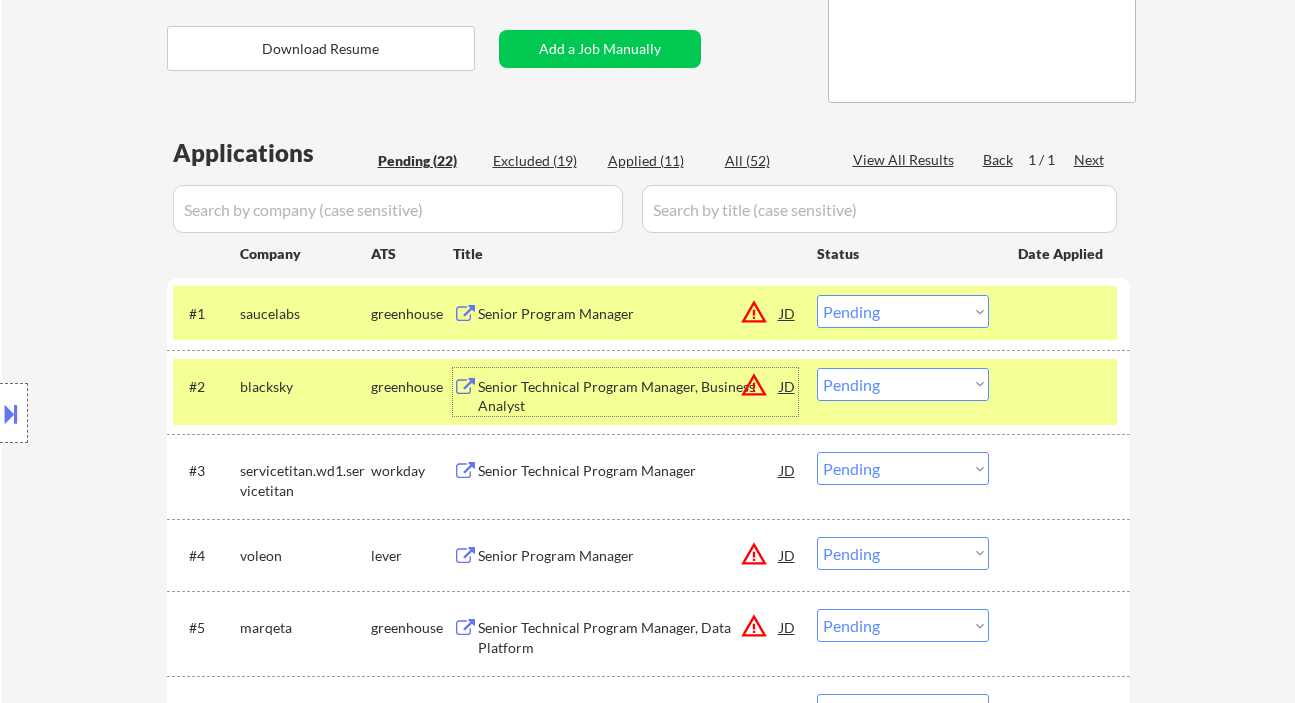 drag, startPoint x: 874, startPoint y: 307, endPoint x: 919, endPoint y: 327, distance: 49.24429 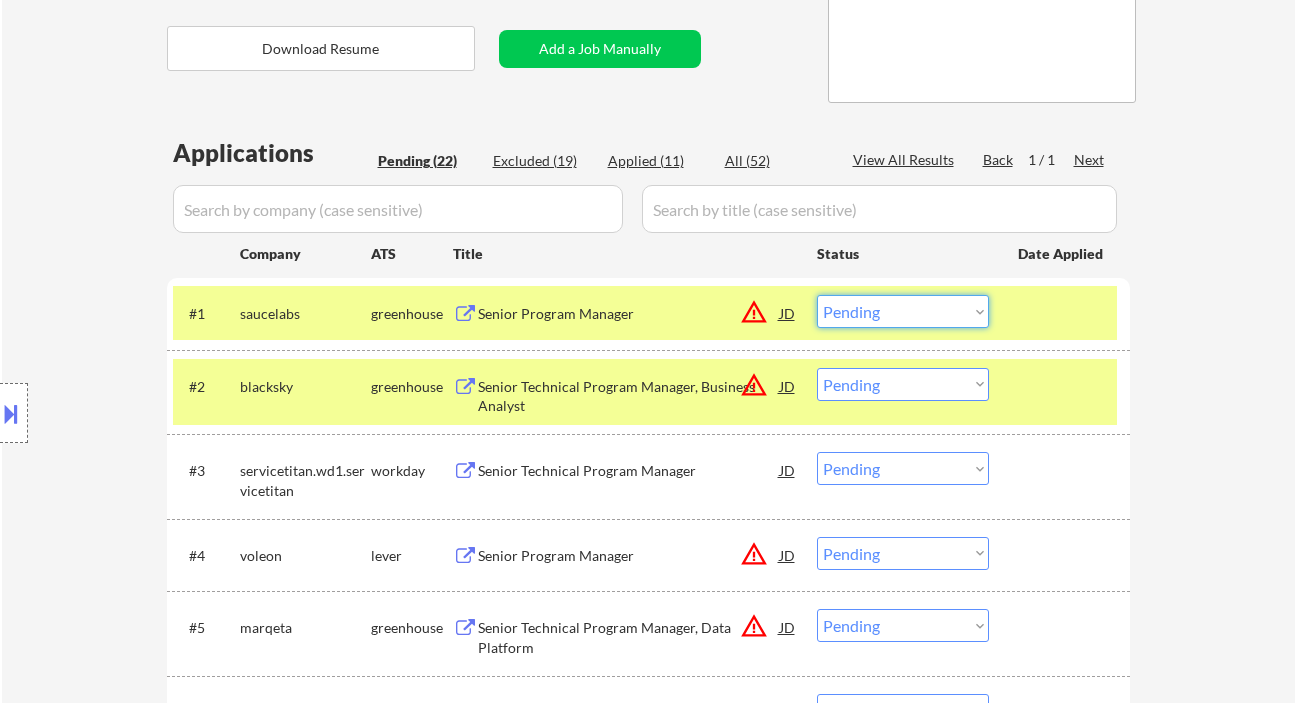 click on "JD" at bounding box center [788, 313] 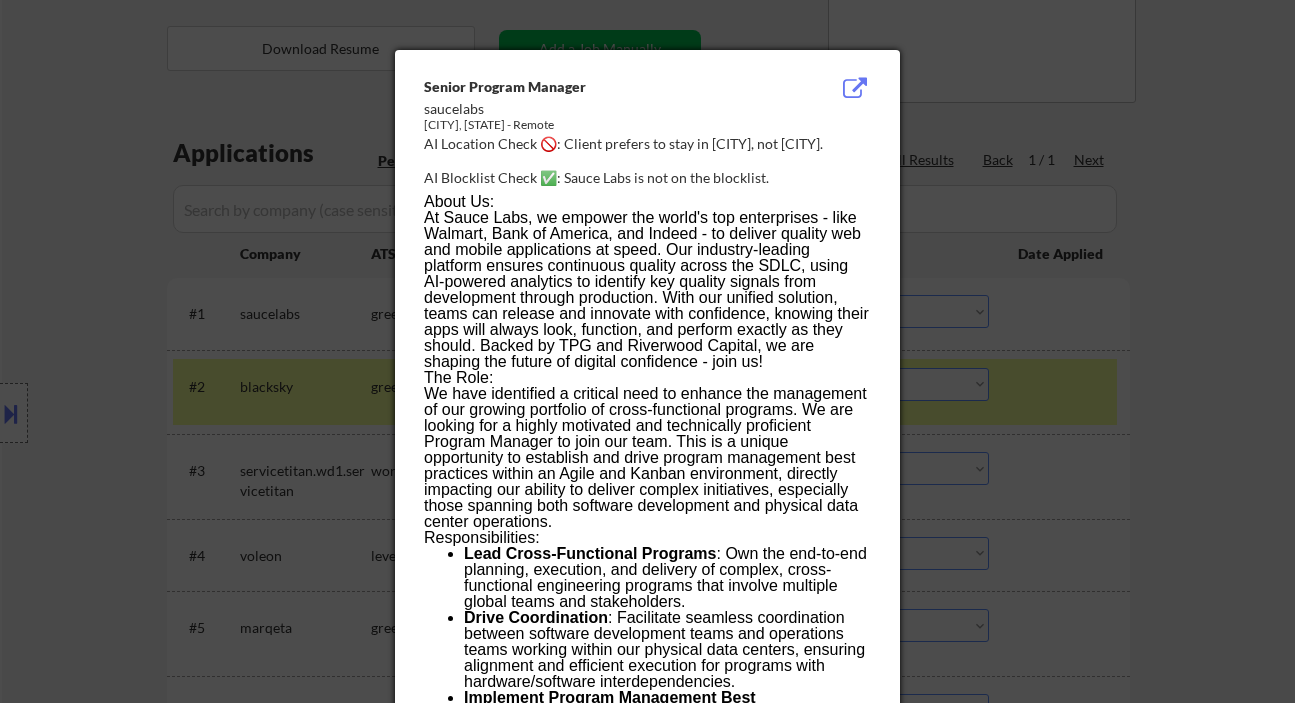 click at bounding box center [647, 351] 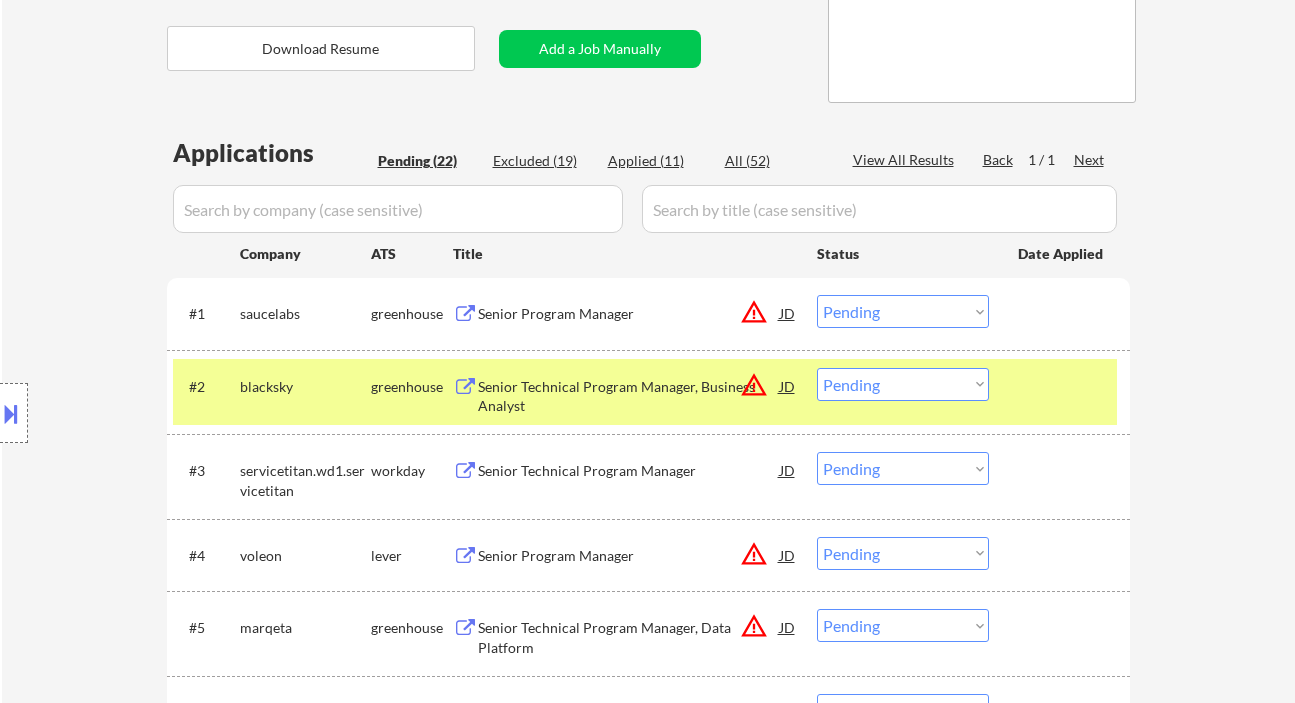 click on "Choose an option... Pending Applied Excluded (Questions) Excluded (Expired) Excluded (Location) Excluded (Bad Match) Excluded (Blocklist) Excluded (Salary) Excluded (Other)" at bounding box center [903, 311] 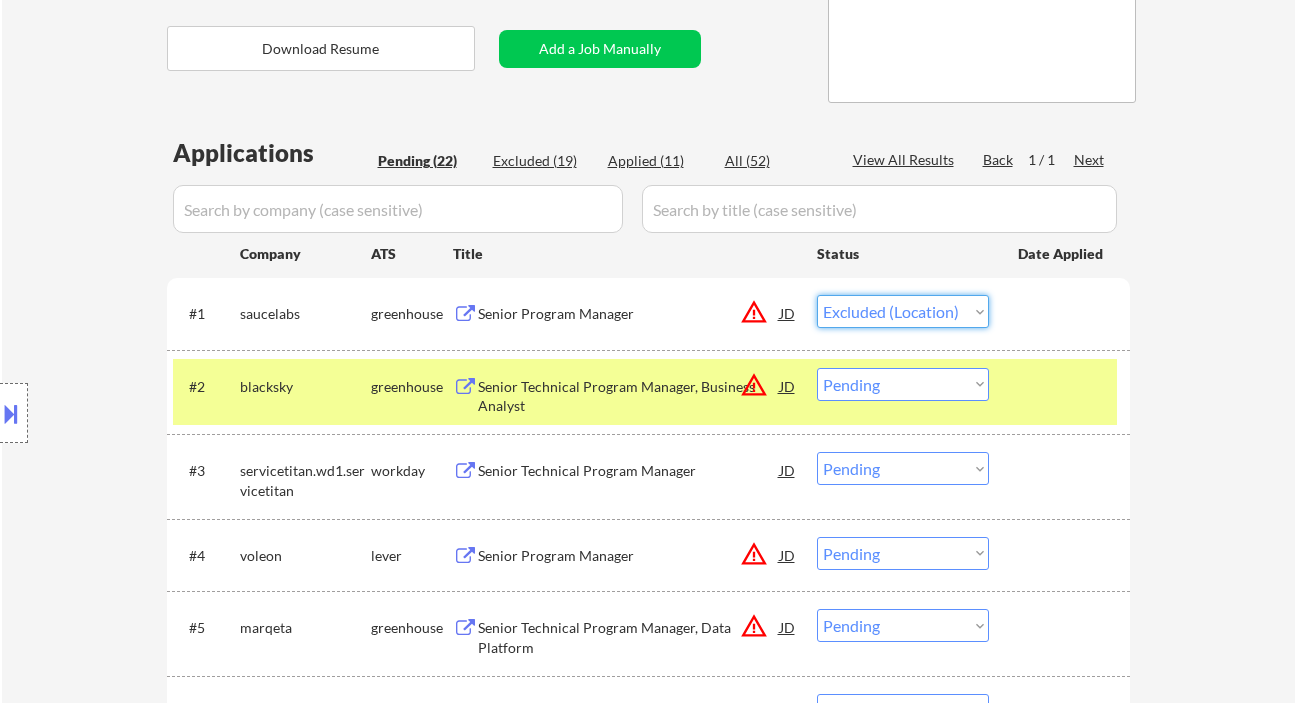 click on "Choose an option... Pending Applied Excluded (Questions) Excluded (Expired) Excluded (Location) Excluded (Bad Match) Excluded (Blocklist) Excluded (Salary) Excluded (Other)" at bounding box center [903, 311] 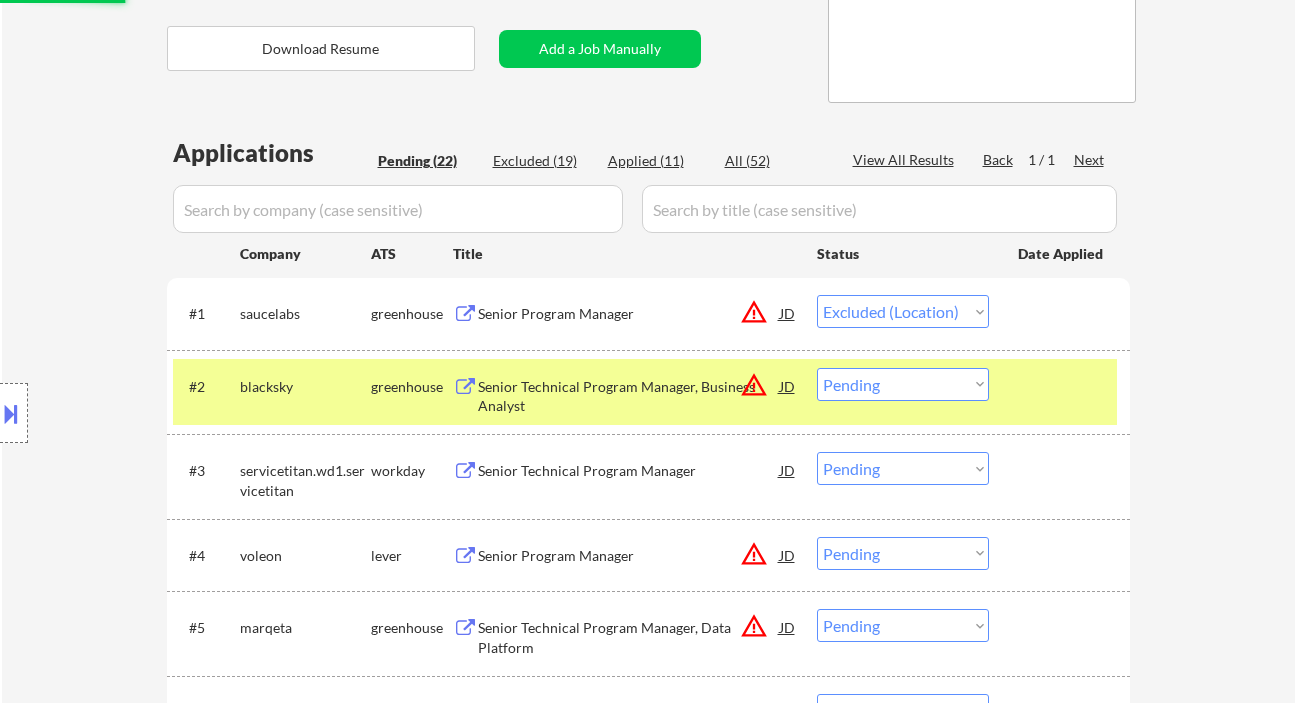 click on "Senior Technical Program Manager, Business Analyst" at bounding box center (629, 396) 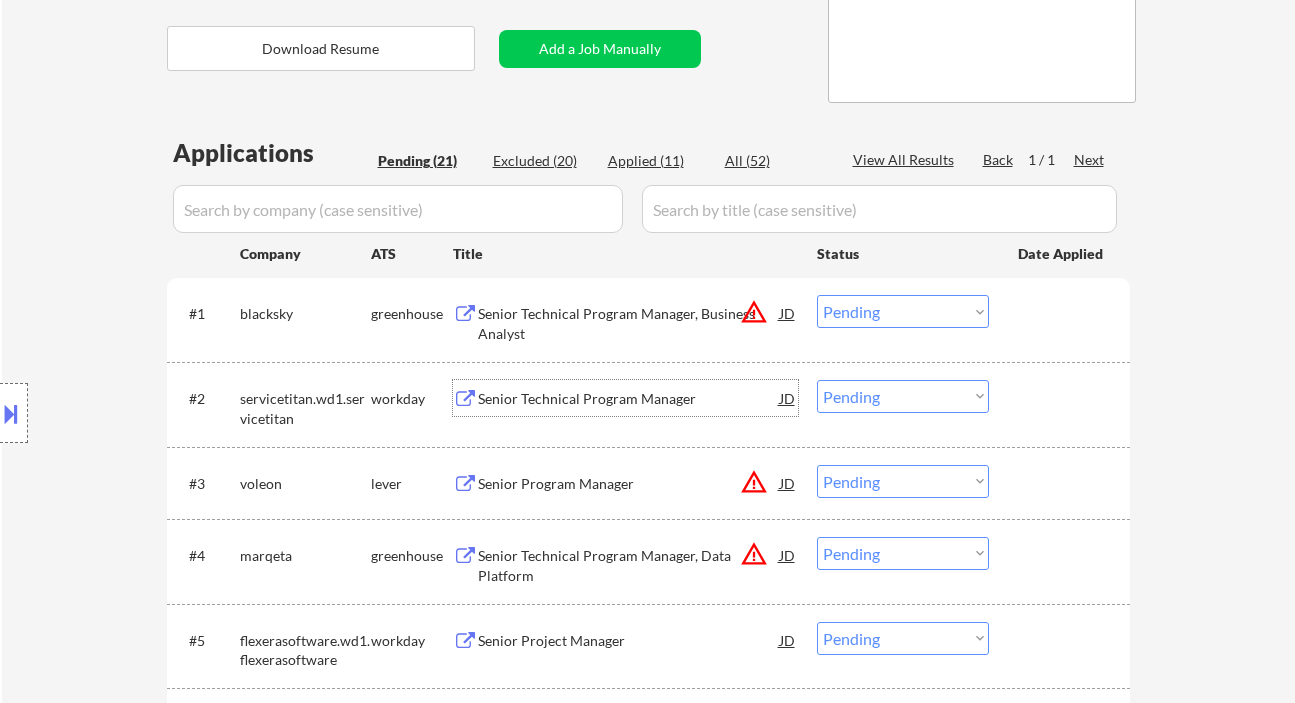 click on "Choose an option... Pending Applied Excluded (Questions) Excluded (Expired) Excluded (Location) Excluded (Bad Match) Excluded (Blocklist) Excluded (Salary) Excluded (Other)" at bounding box center (903, 311) 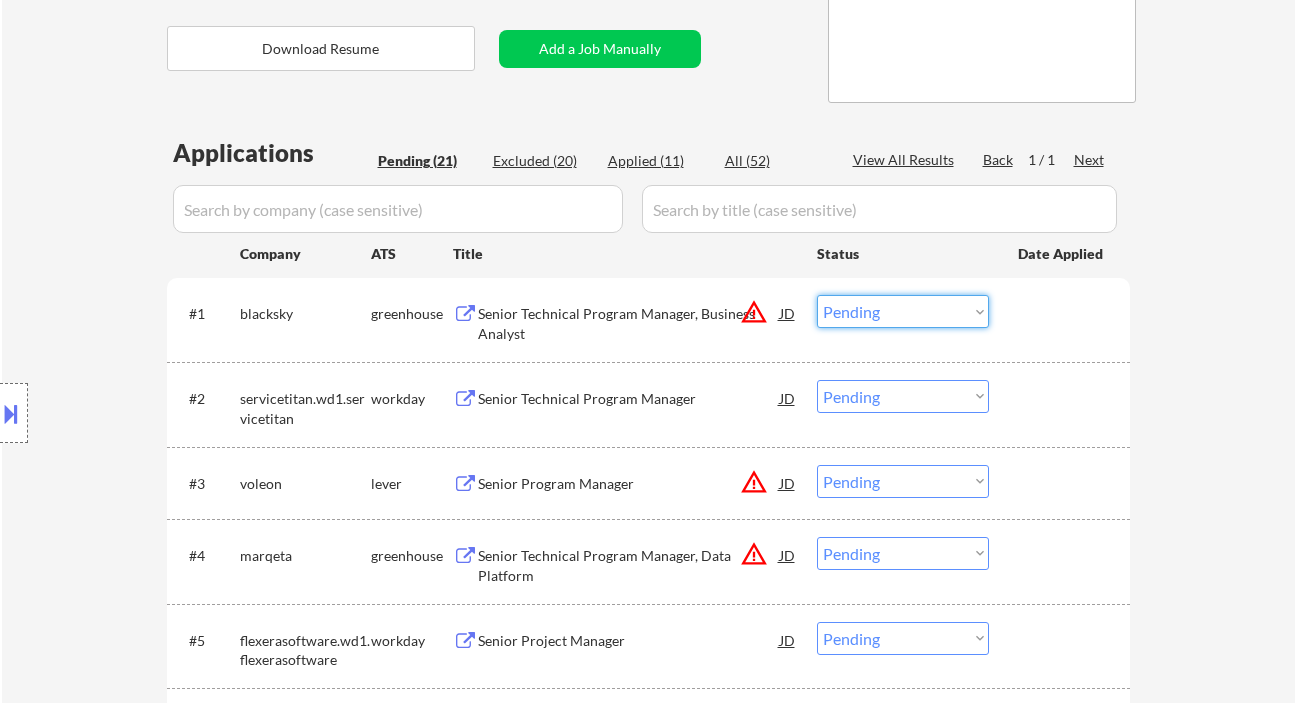 select on ""excluded__expired_"" 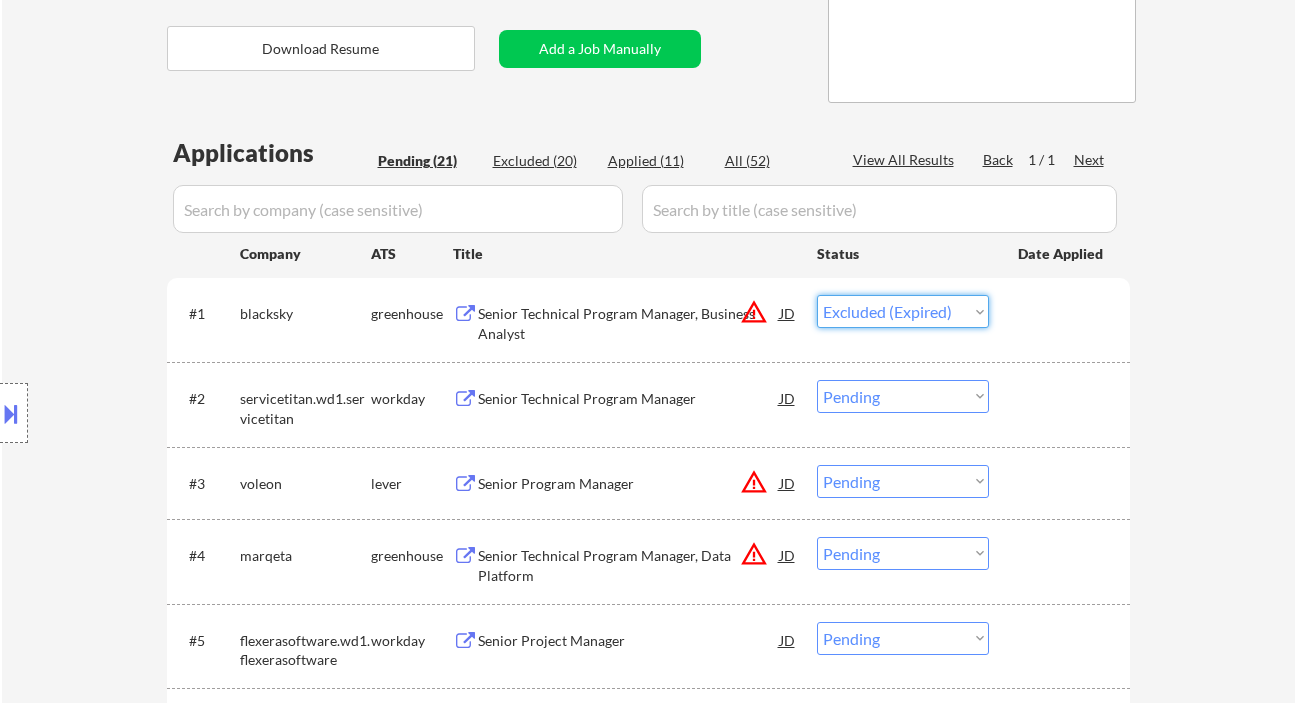 click on "Choose an option... Pending Applied Excluded (Questions) Excluded (Expired) Excluded (Location) Excluded (Bad Match) Excluded (Blocklist) Excluded (Salary) Excluded (Other)" at bounding box center [903, 311] 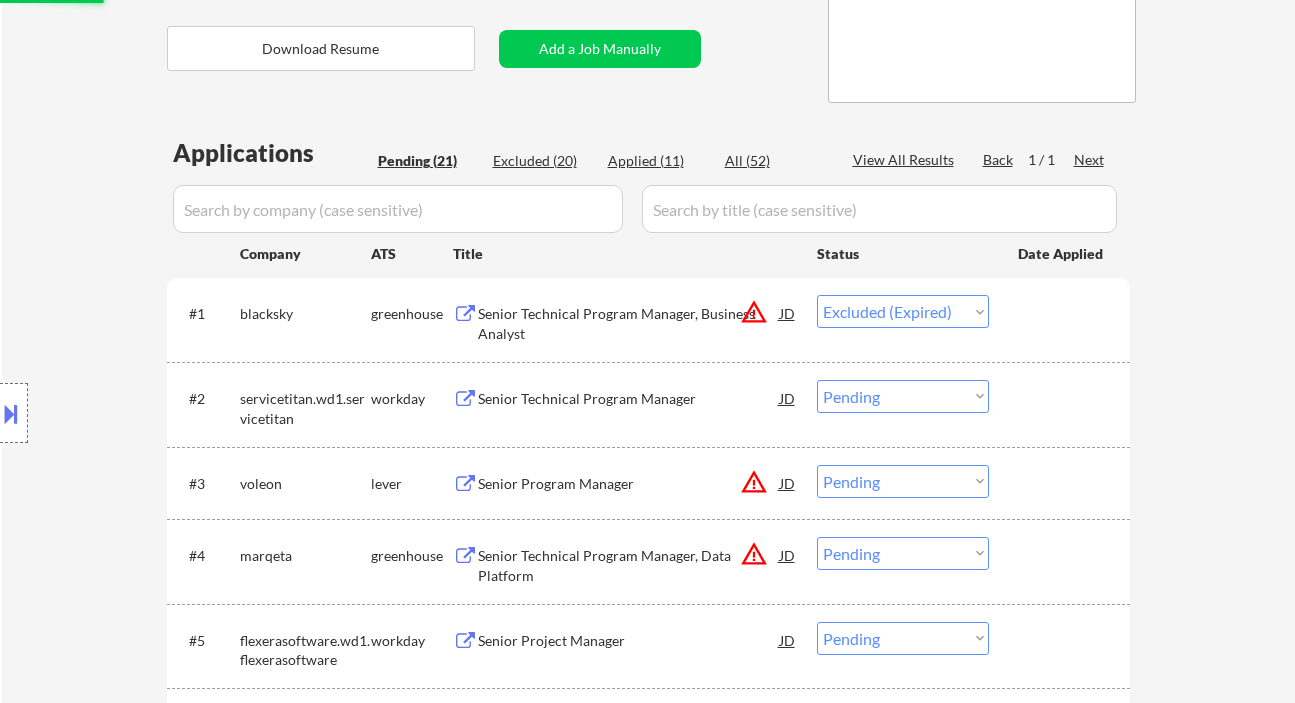 click on "Senior Technical Program Manager" at bounding box center (629, 398) 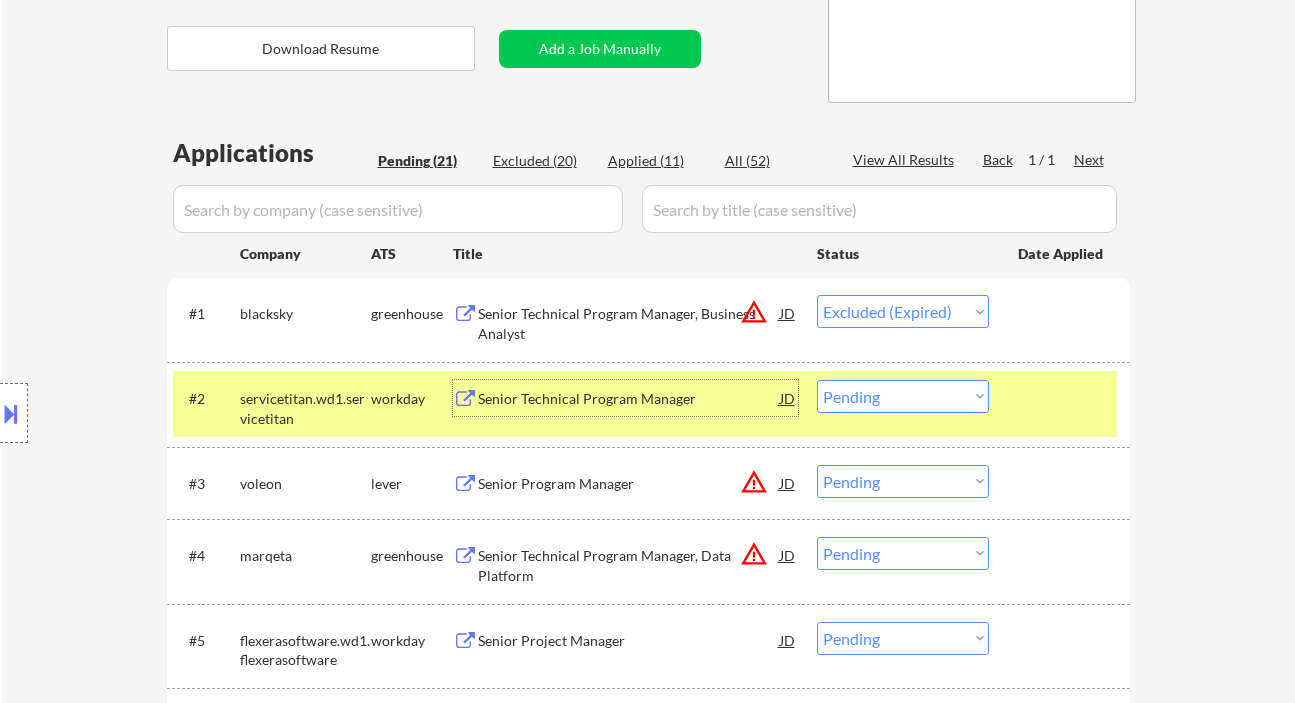 scroll, scrollTop: 133, scrollLeft: 0, axis: vertical 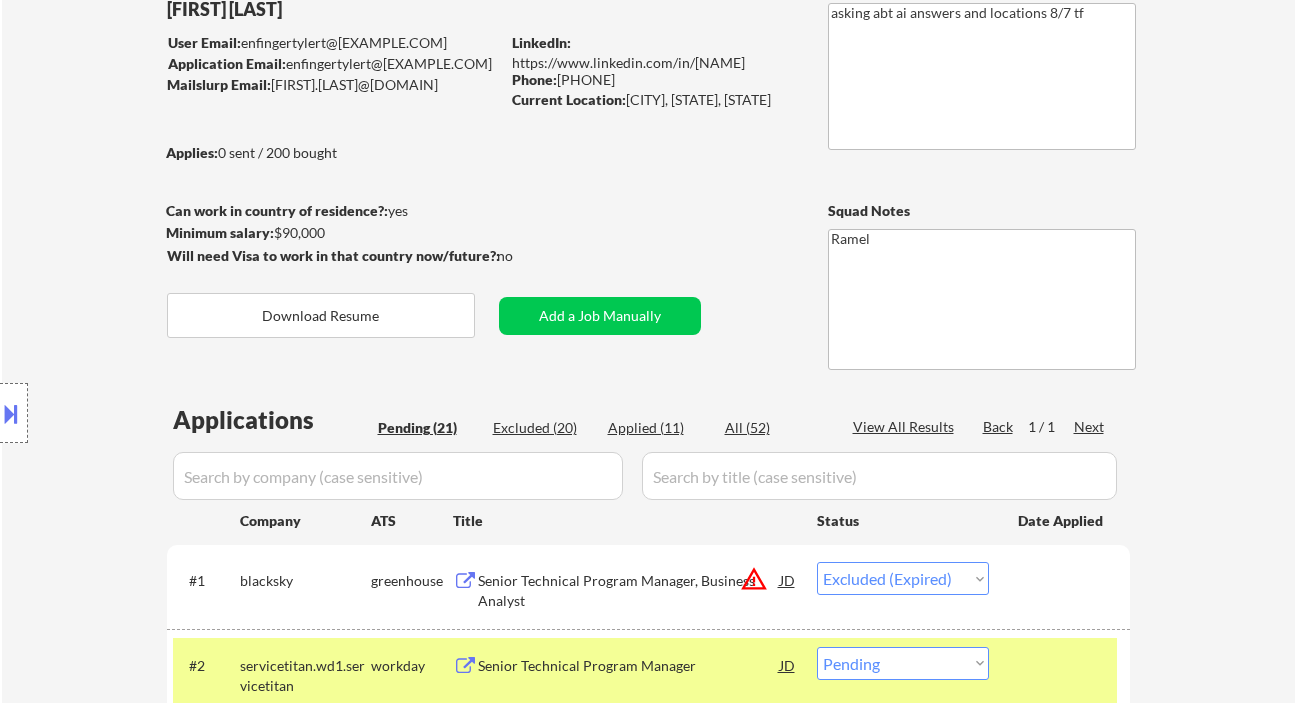 drag, startPoint x: 653, startPoint y: 80, endPoint x: 562, endPoint y: 78, distance: 91.02197 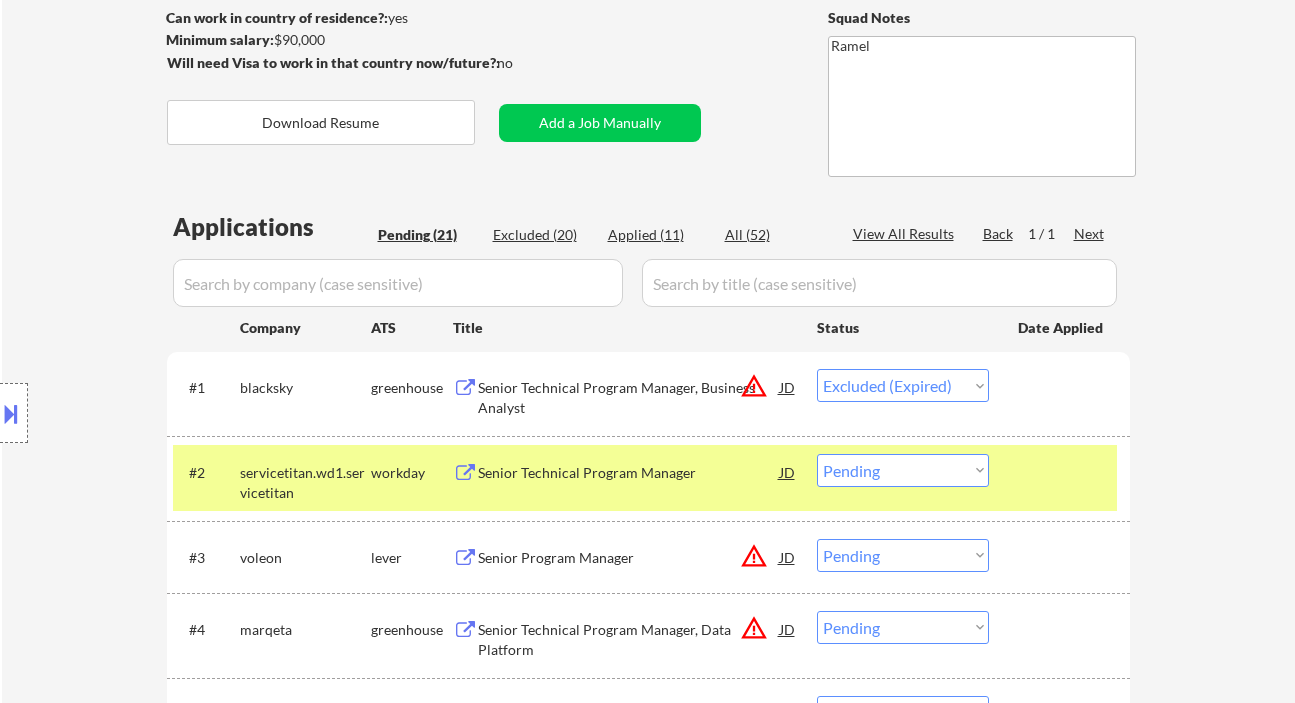 scroll, scrollTop: 400, scrollLeft: 0, axis: vertical 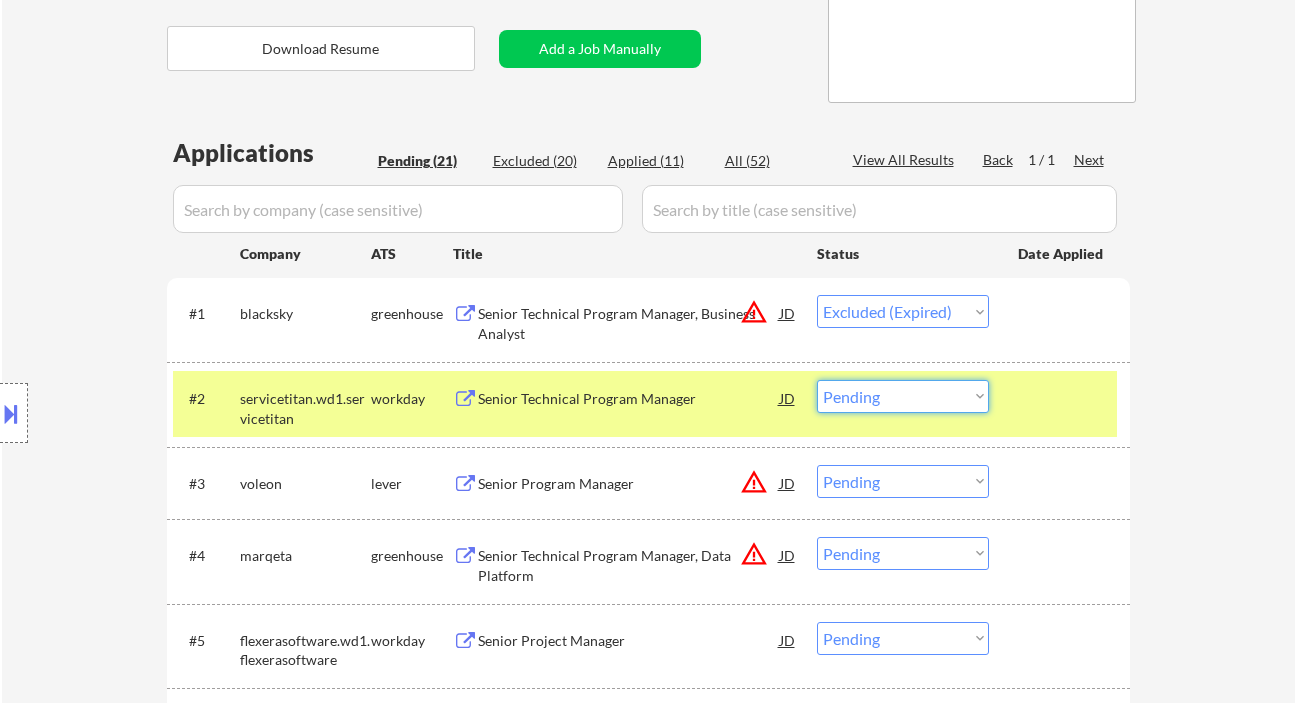 click on "Choose an option... Pending Applied Excluded (Questions) Excluded (Expired) Excluded (Location) Excluded (Bad Match) Excluded (Blocklist) Excluded (Salary) Excluded (Other)" at bounding box center (903, 396) 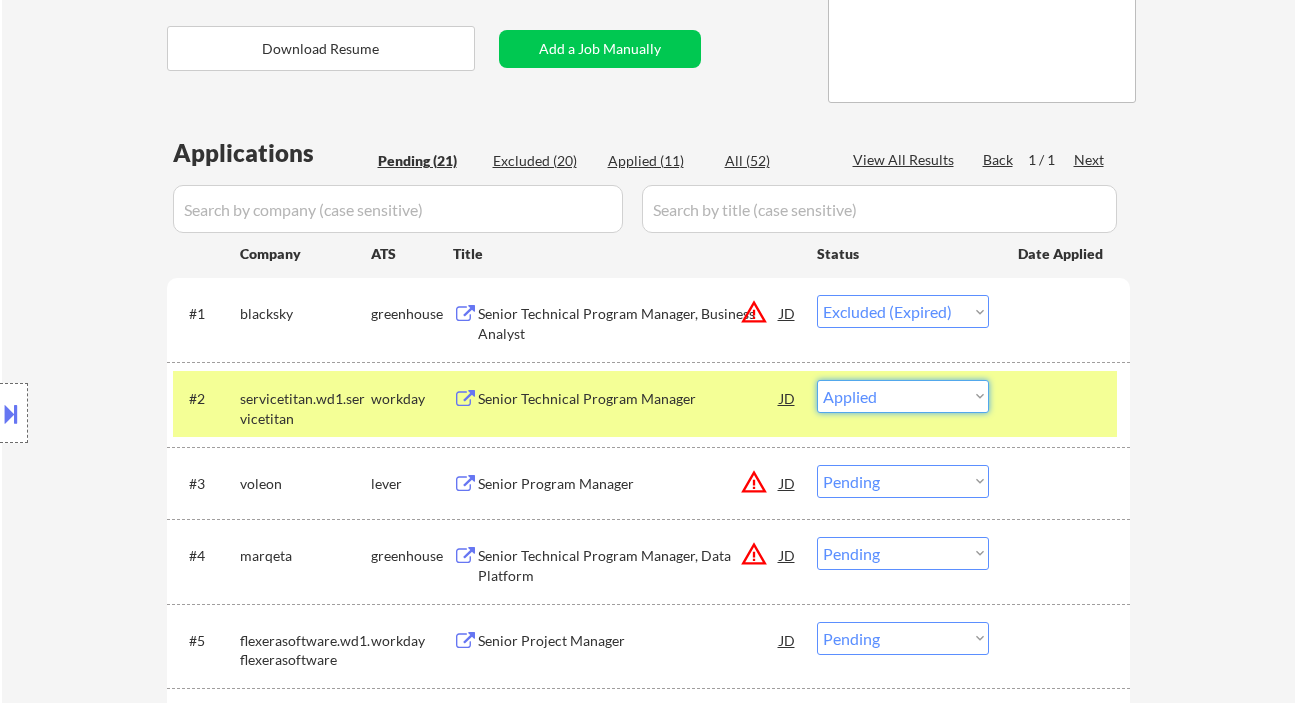 click on "Choose an option... Pending Applied Excluded (Questions) Excluded (Expired) Excluded (Location) Excluded (Bad Match) Excluded (Blocklist) Excluded (Salary) Excluded (Other)" at bounding box center [903, 396] 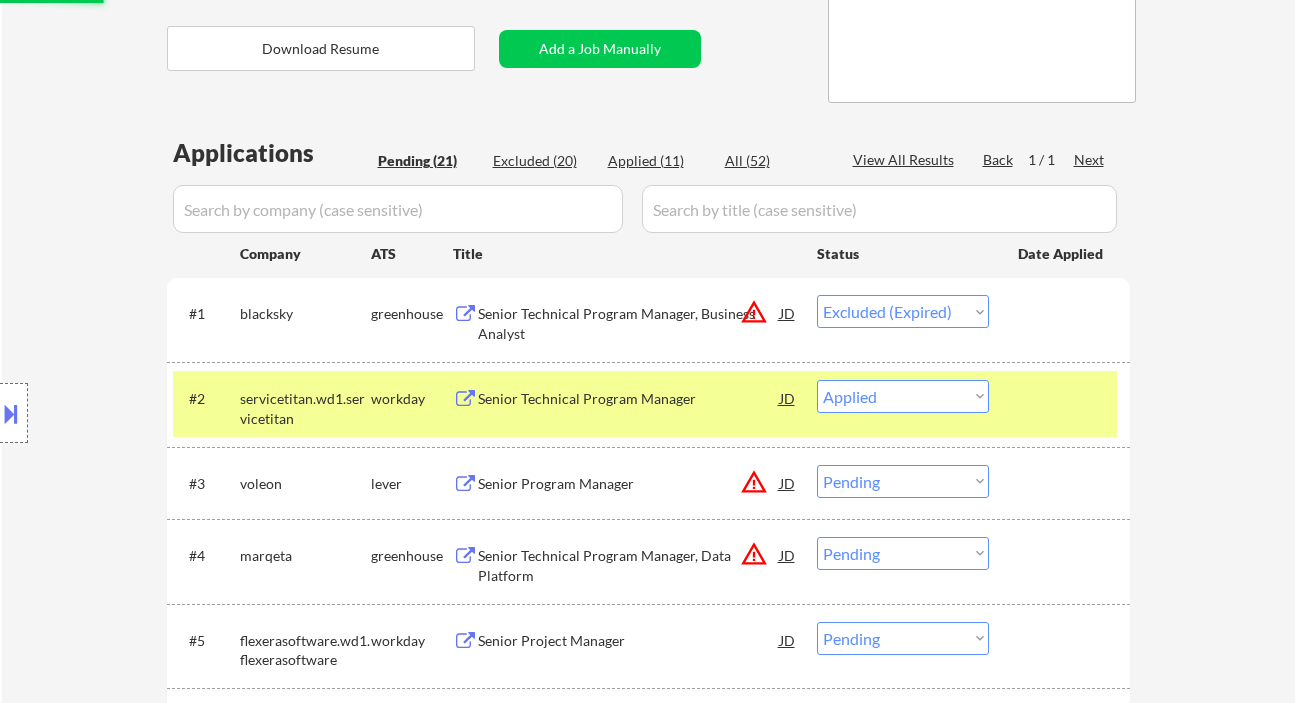 click on "Senior Program Manager" at bounding box center (629, 484) 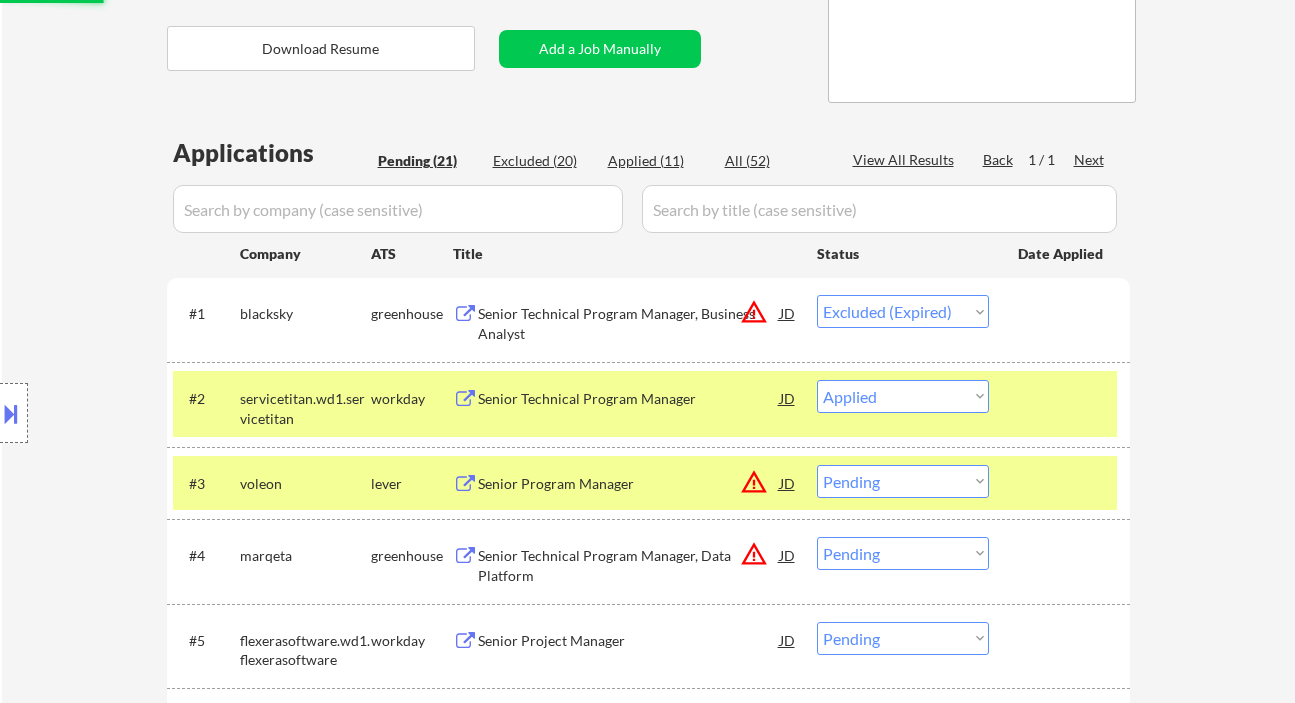 select on ""pending"" 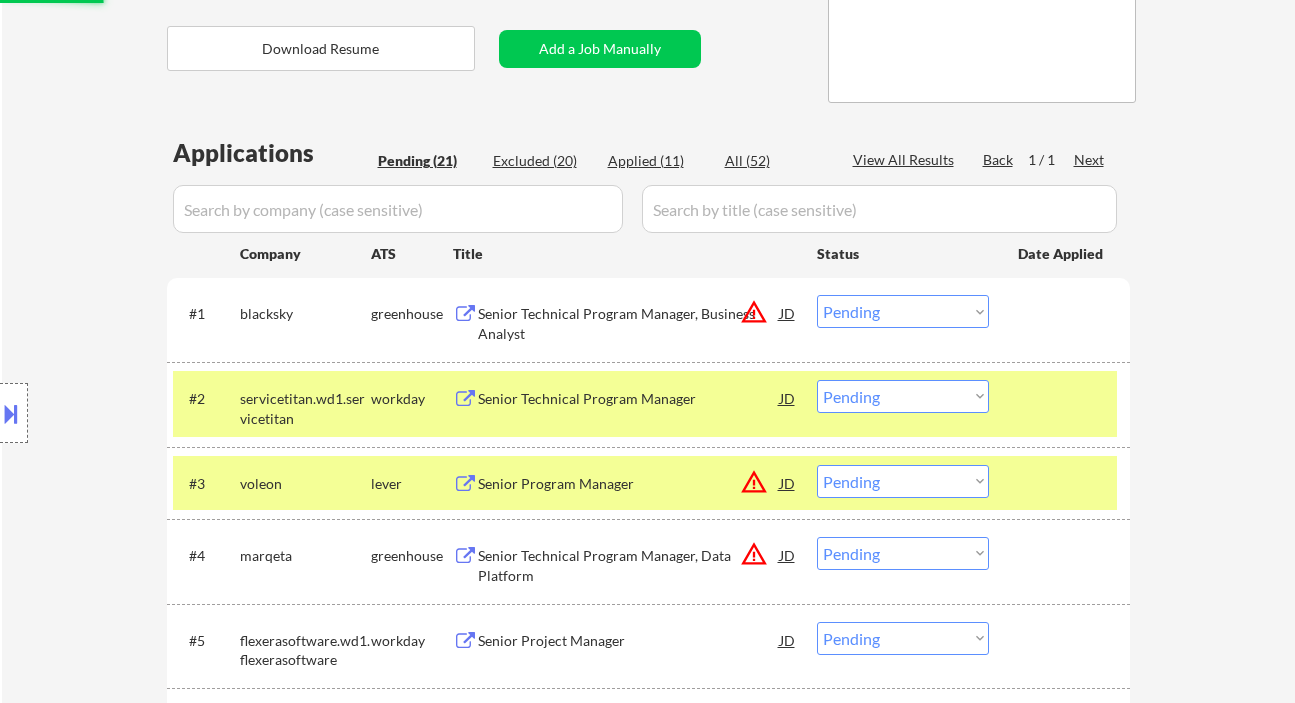 select on ""pending"" 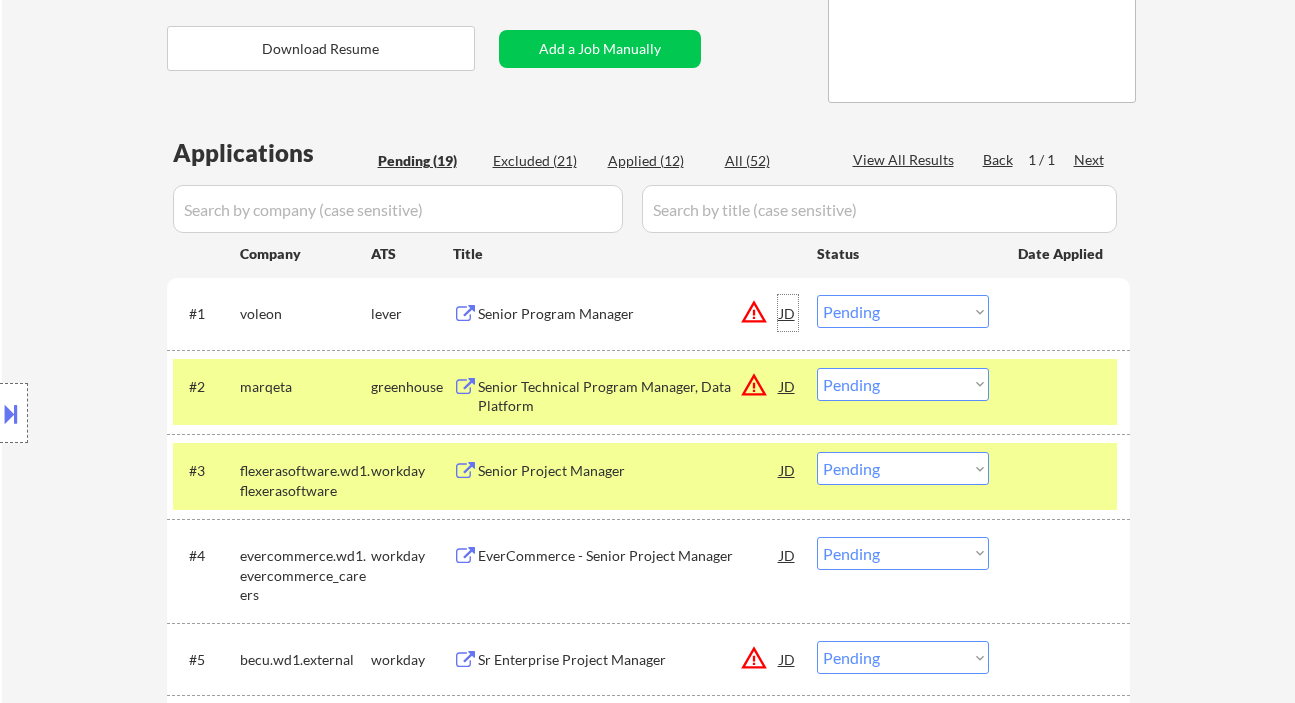 click on "JD" at bounding box center (788, 313) 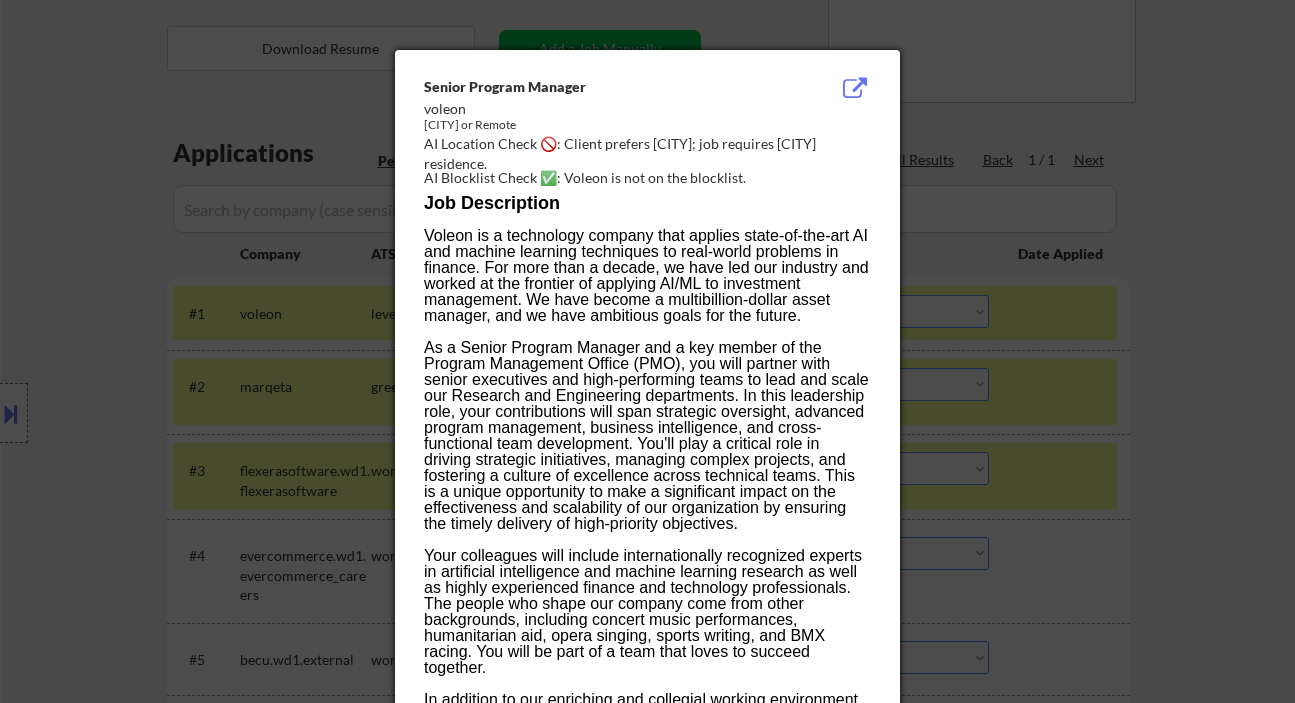 click at bounding box center [647, 351] 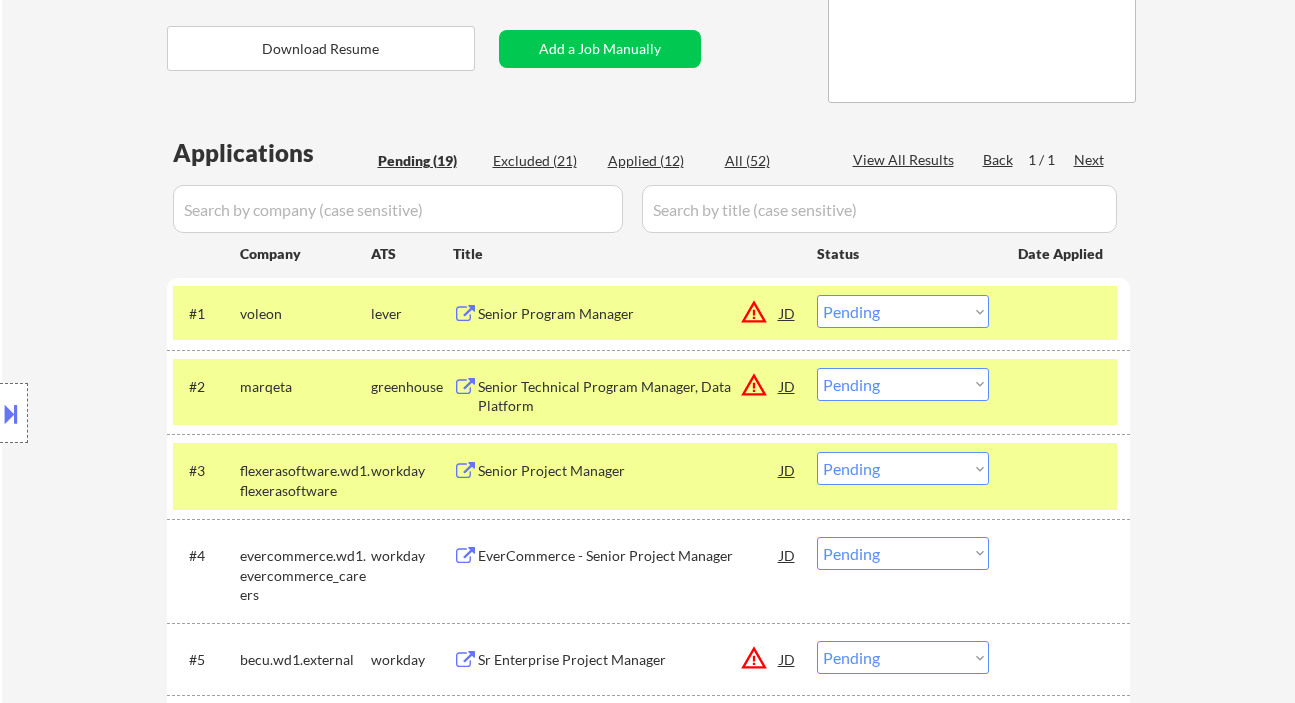 click on "JD" at bounding box center (788, 386) 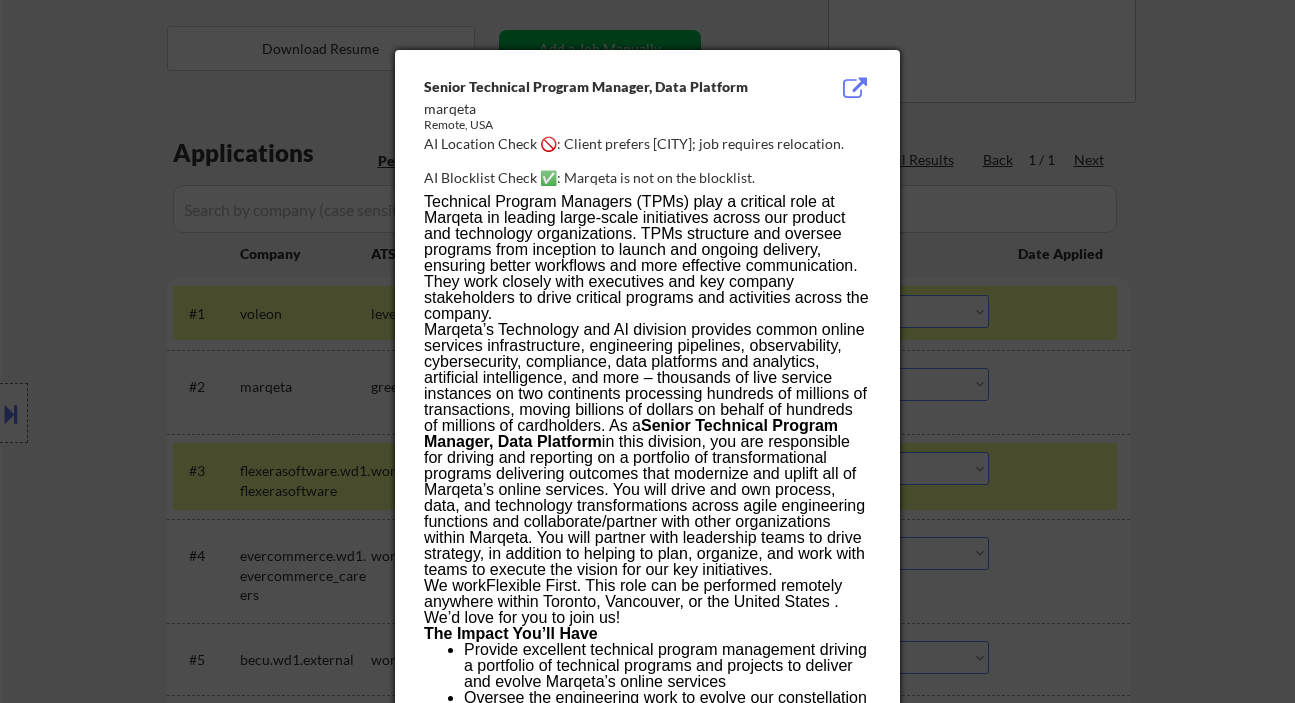 click at bounding box center [647, 351] 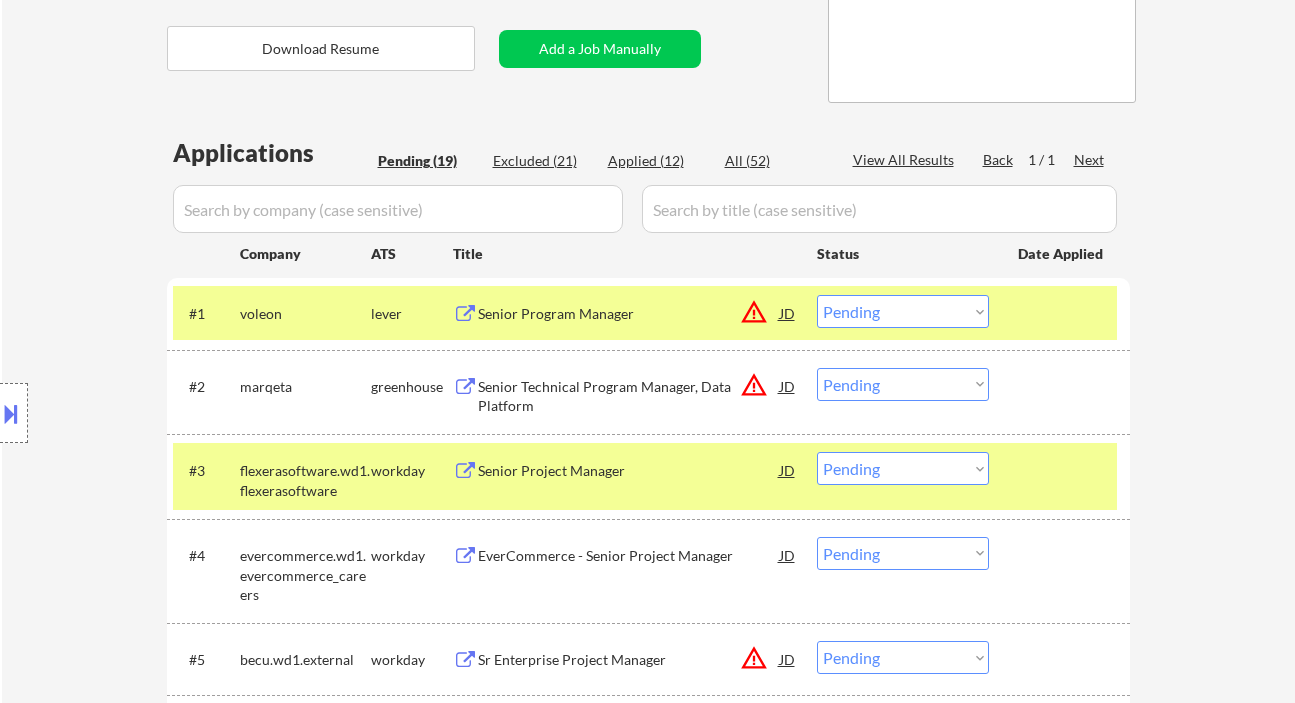 click on "Senior Technical Program Manager, Data Platform" at bounding box center [629, 396] 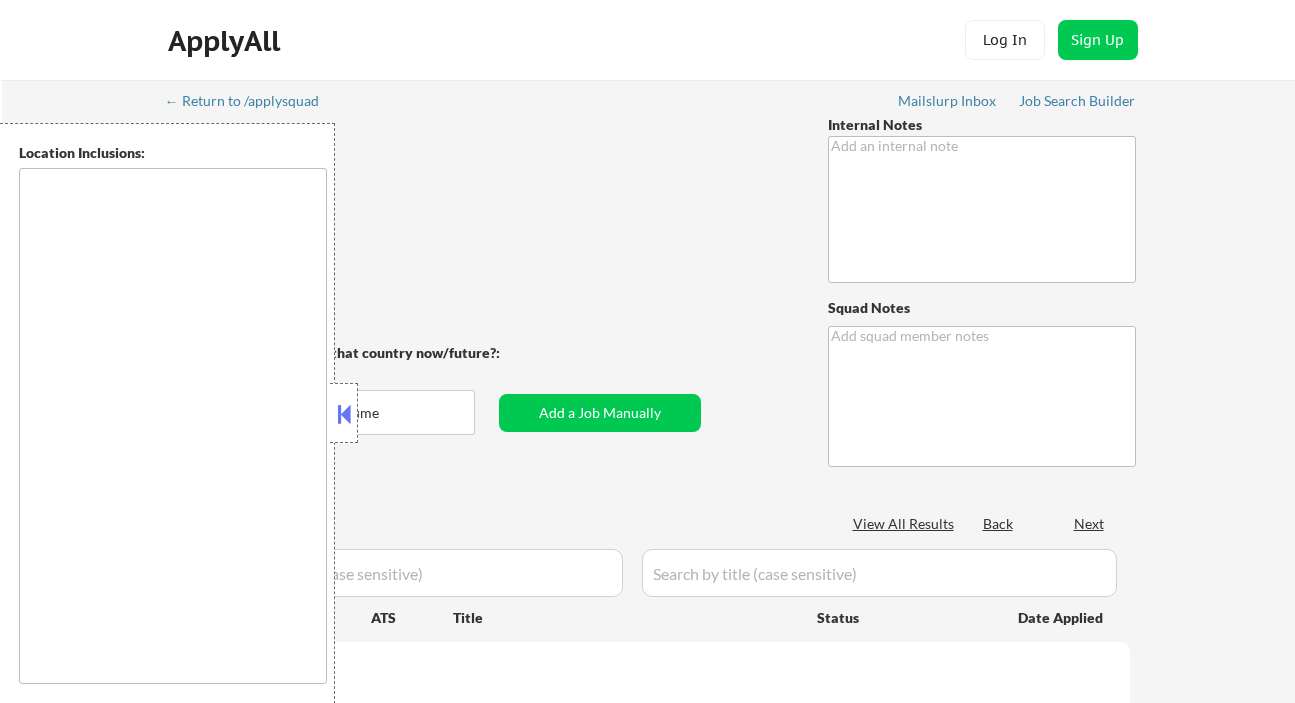 scroll, scrollTop: 0, scrollLeft: 0, axis: both 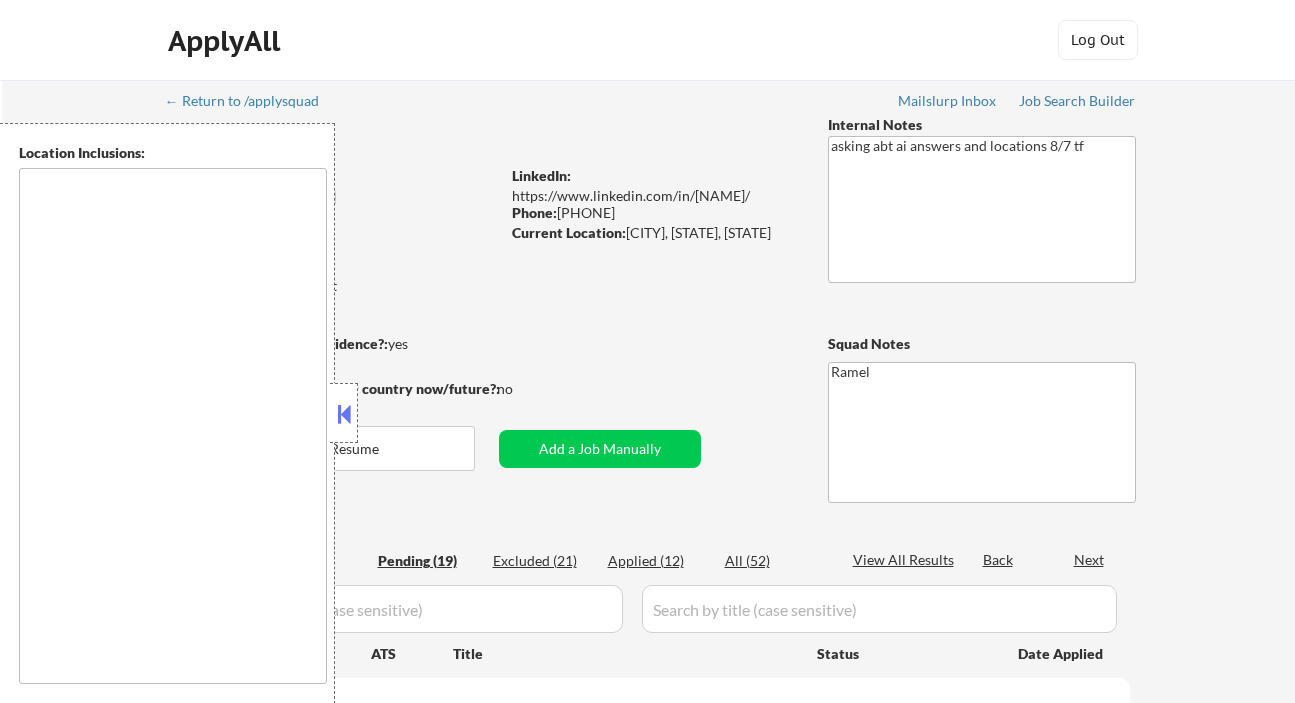 click at bounding box center (344, 414) 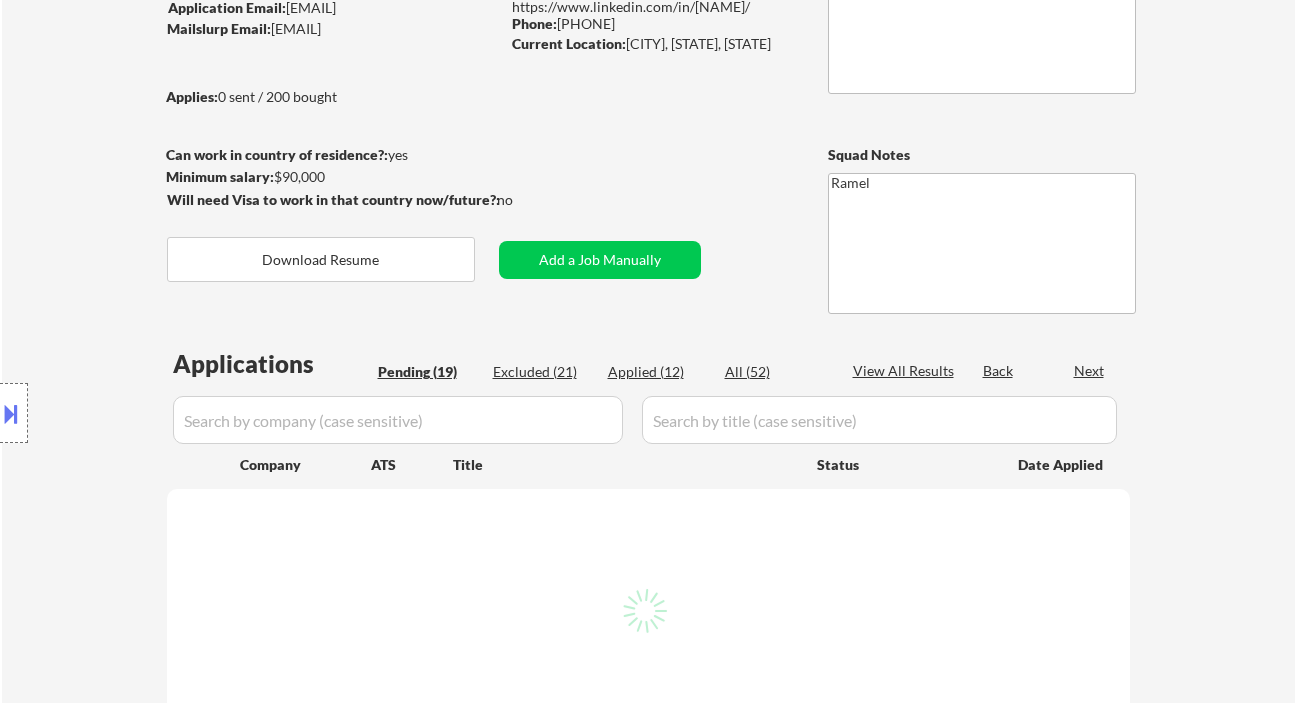 scroll, scrollTop: 266, scrollLeft: 0, axis: vertical 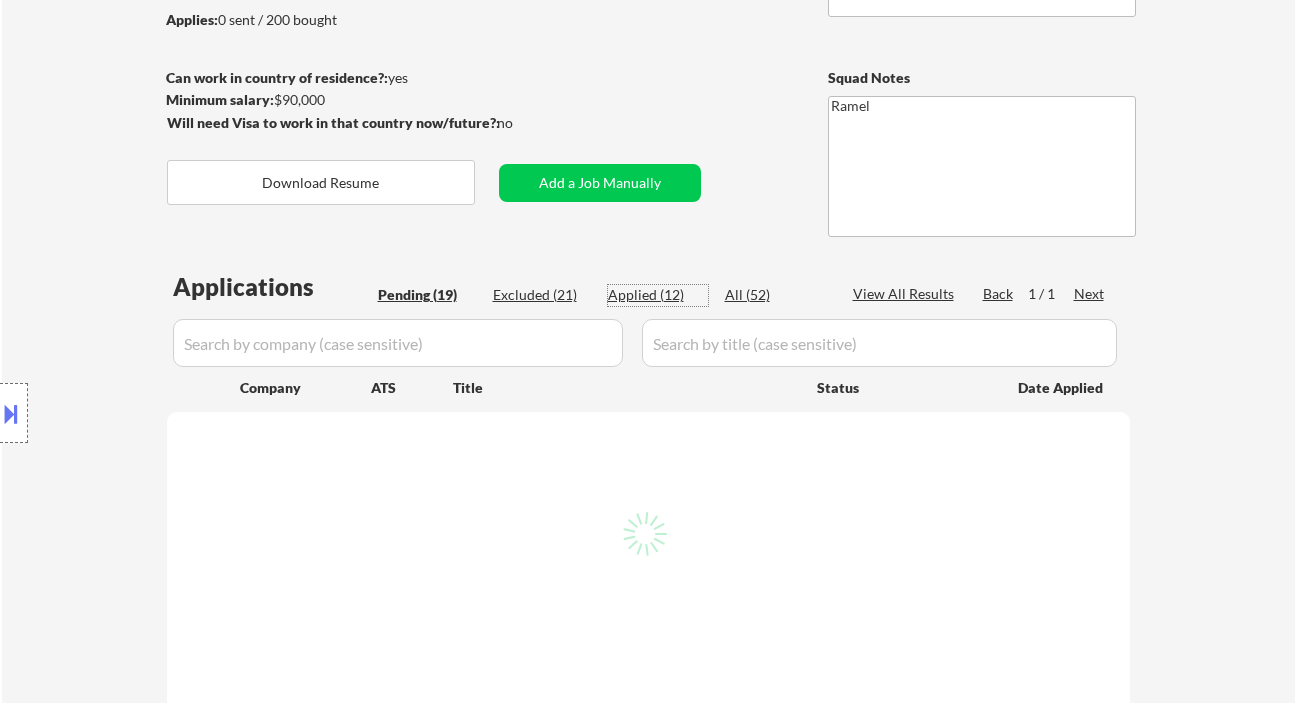 click on "Applied (12)" at bounding box center (658, 295) 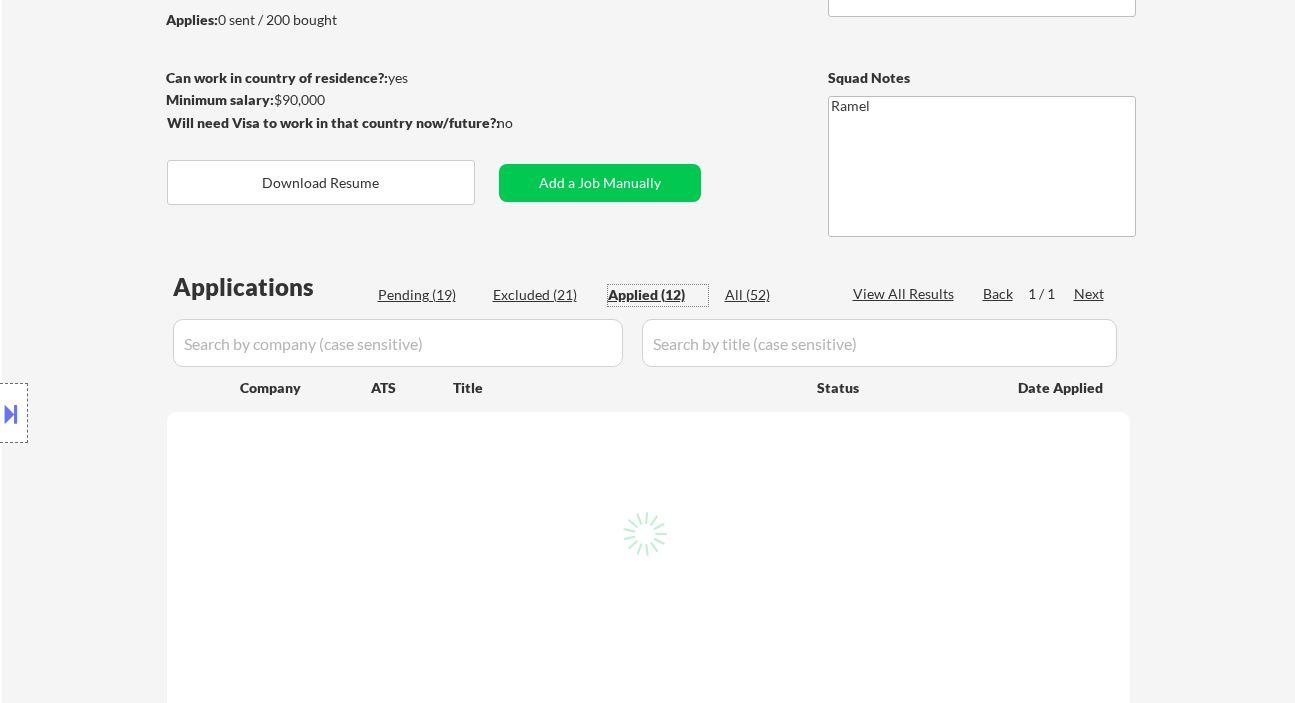 select on ""applied"" 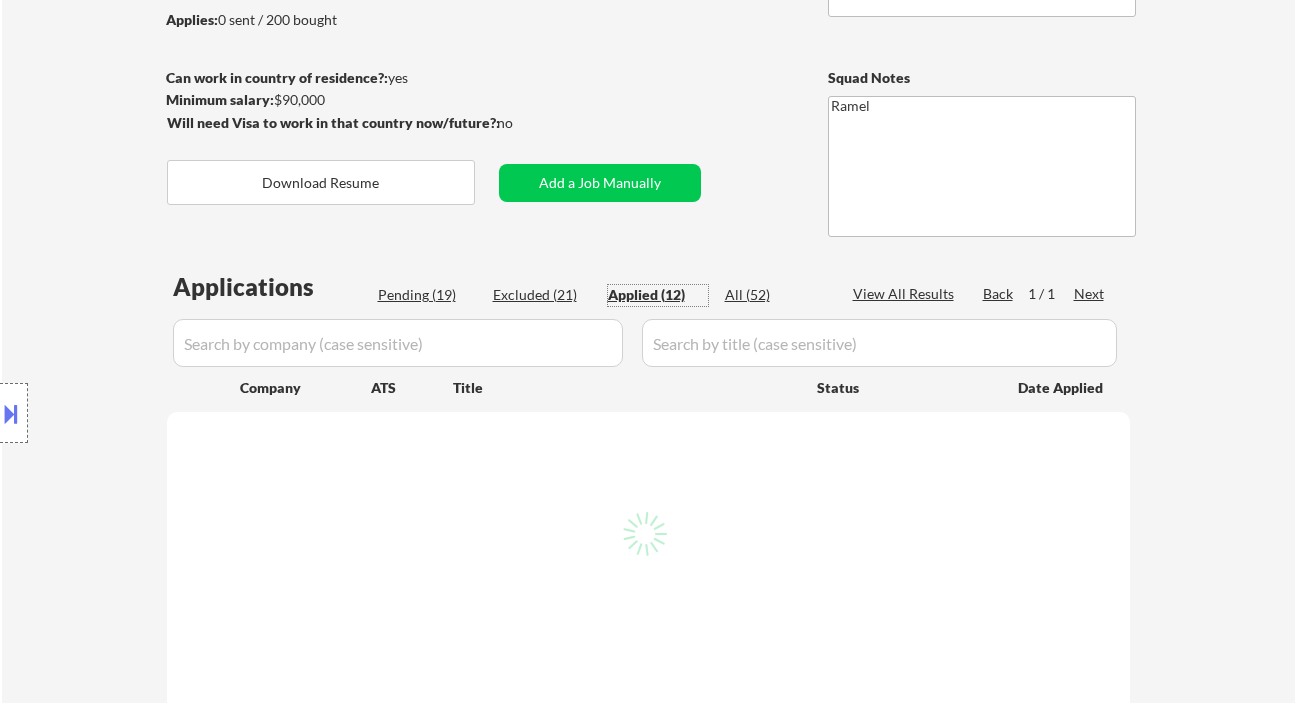 select on ""applied"" 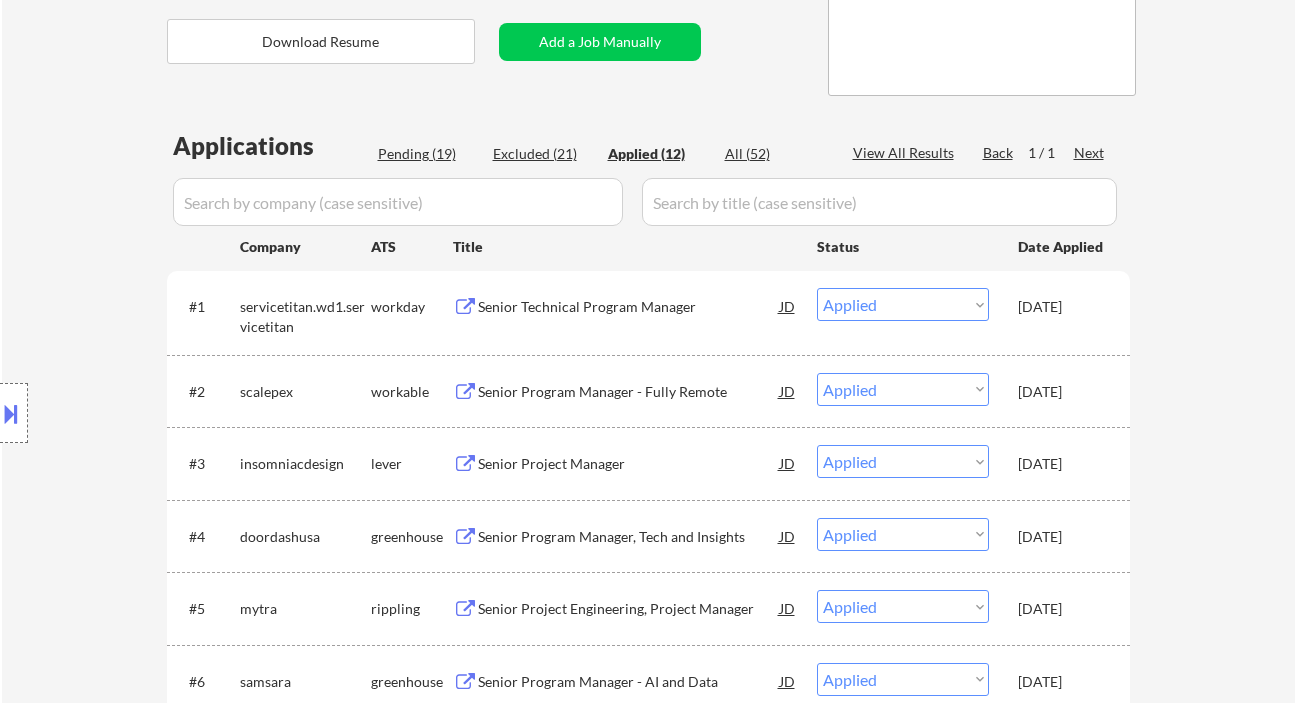 scroll, scrollTop: 533, scrollLeft: 0, axis: vertical 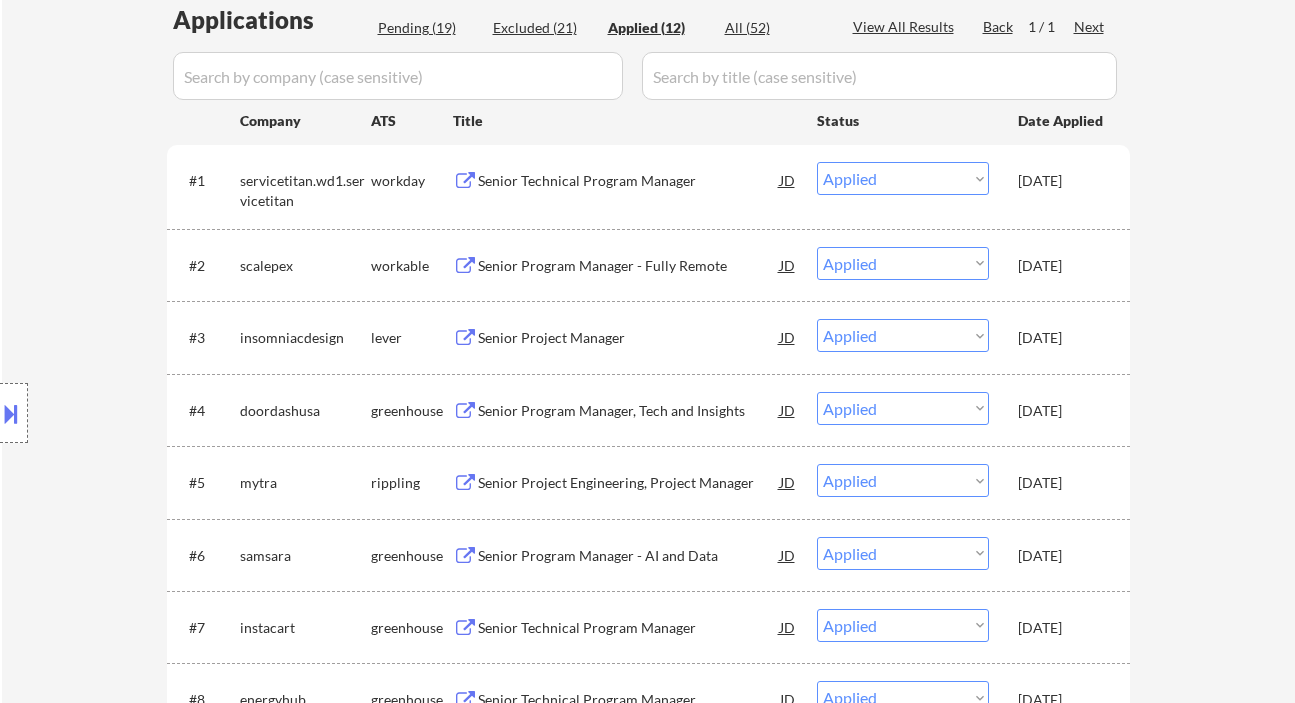 click on "Pending (19)" at bounding box center (428, 28) 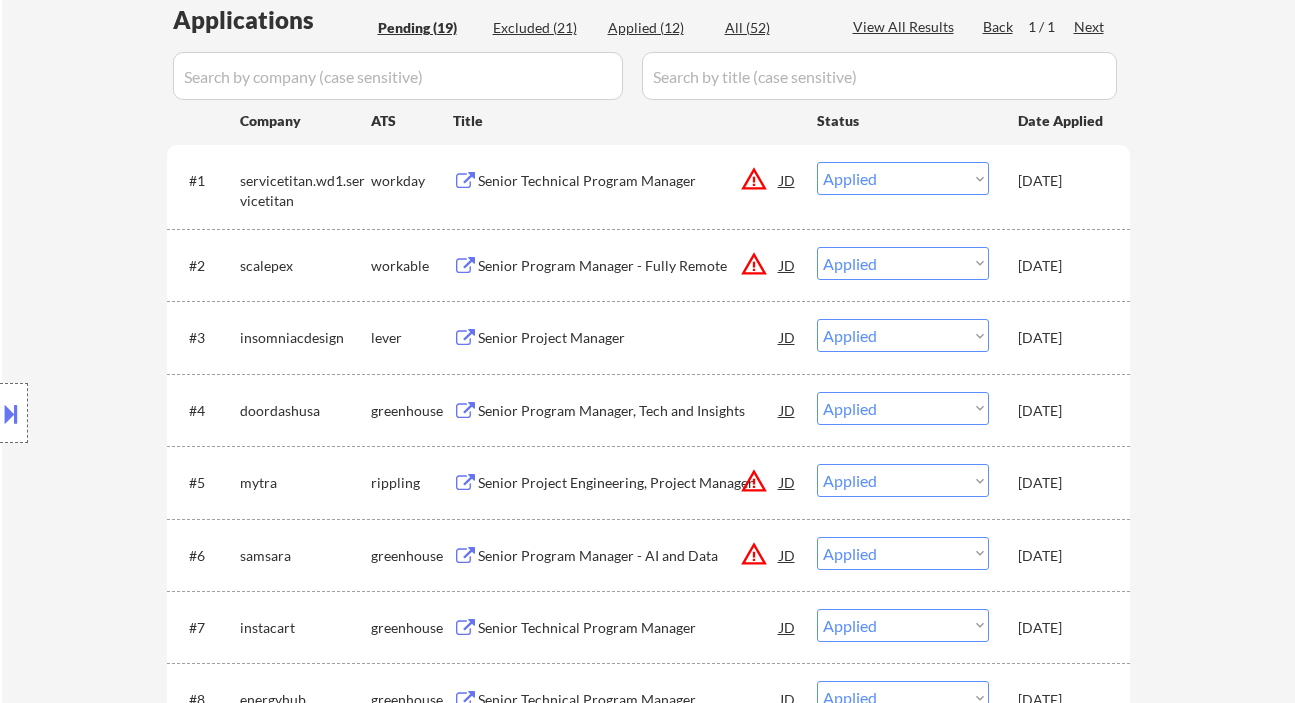select on ""pending"" 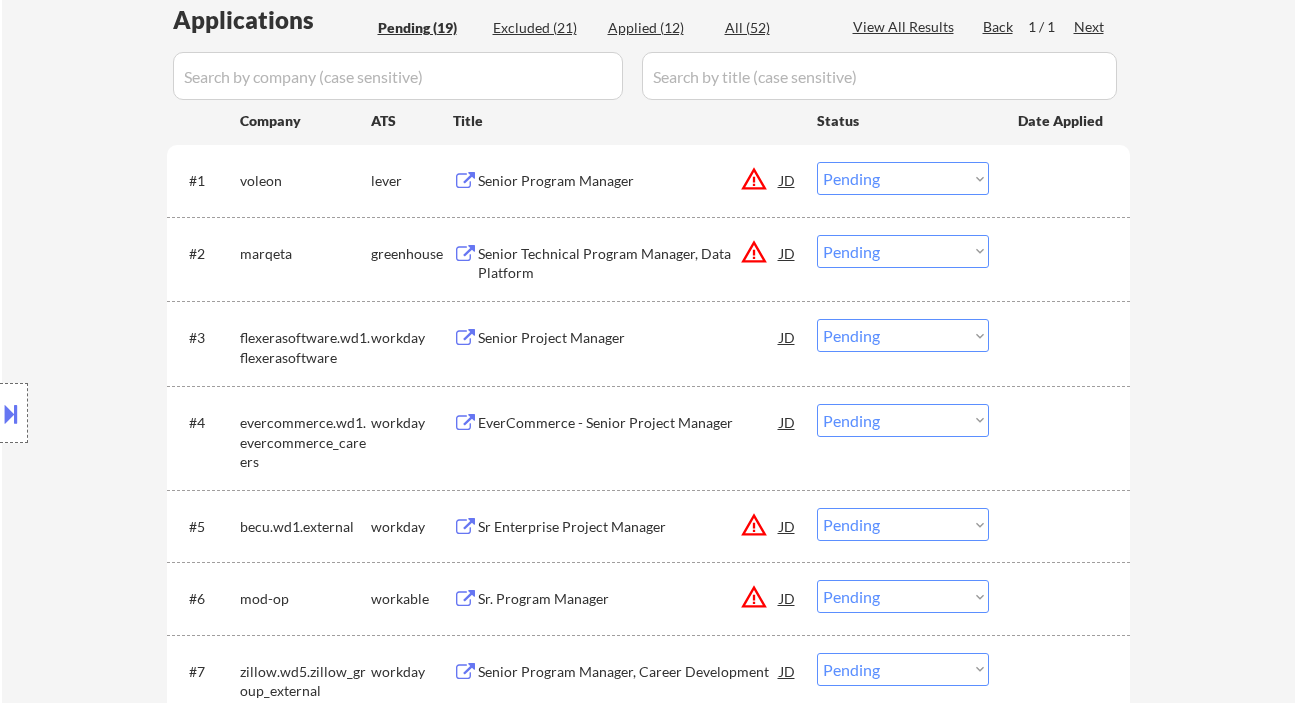 click on "Choose an option... Pending Applied Excluded (Questions) Excluded (Expired) Excluded (Location) Excluded (Bad Match) Excluded (Blocklist) Excluded (Salary) Excluded (Other)" at bounding box center (903, 251) 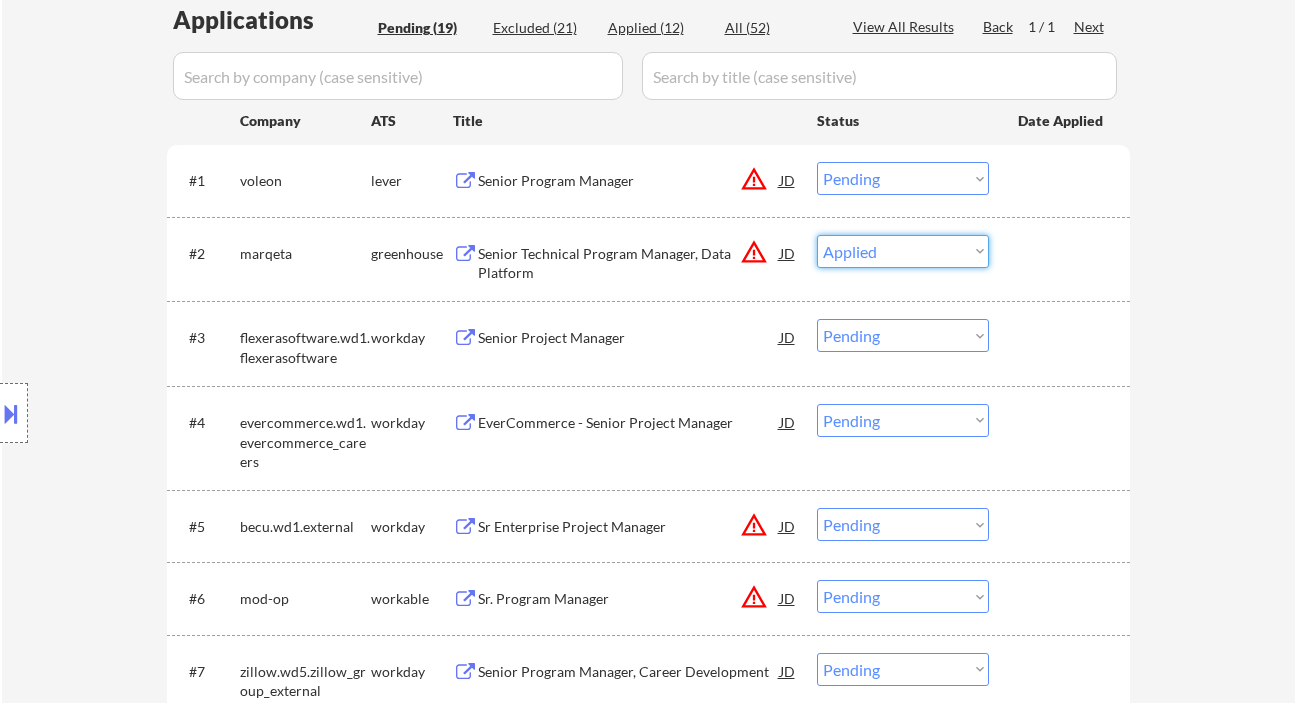 click on "Choose an option... Pending Applied Excluded (Questions) Excluded (Expired) Excluded (Location) Excluded (Bad Match) Excluded (Blocklist) Excluded (Salary) Excluded (Other)" at bounding box center (903, 251) 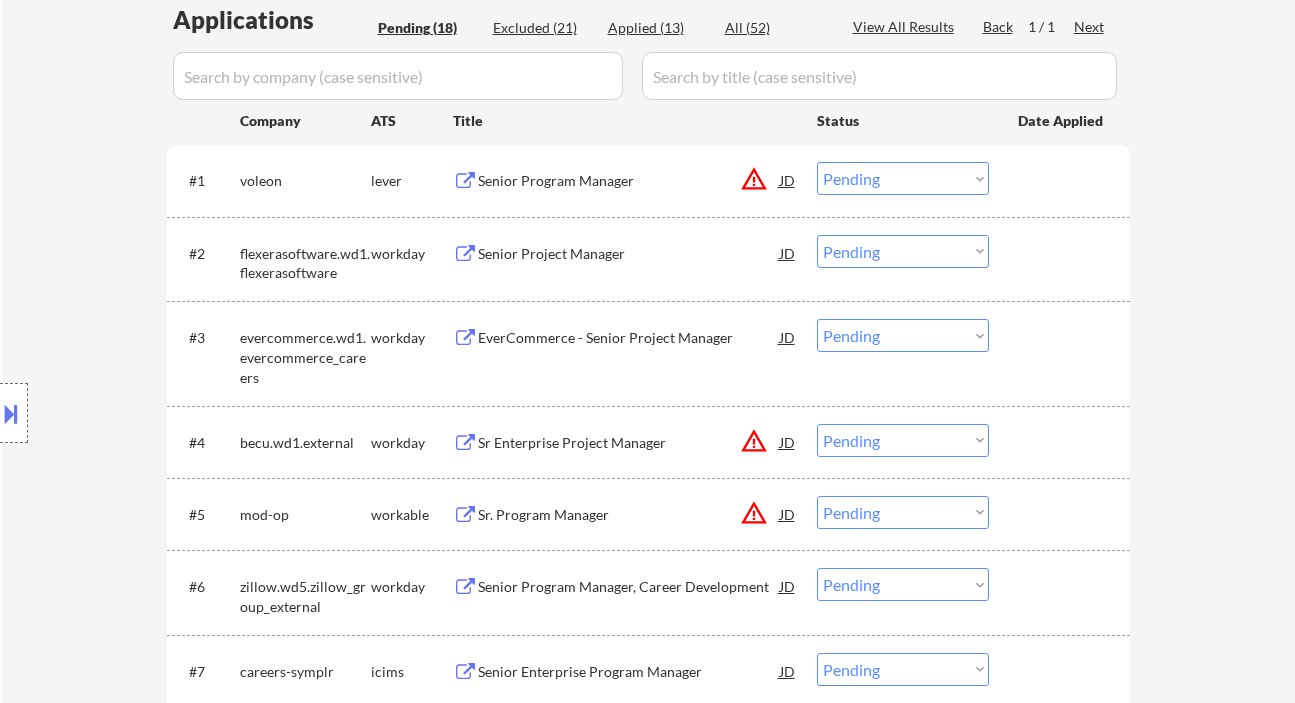 click on "Senior Project Manager" at bounding box center [629, 254] 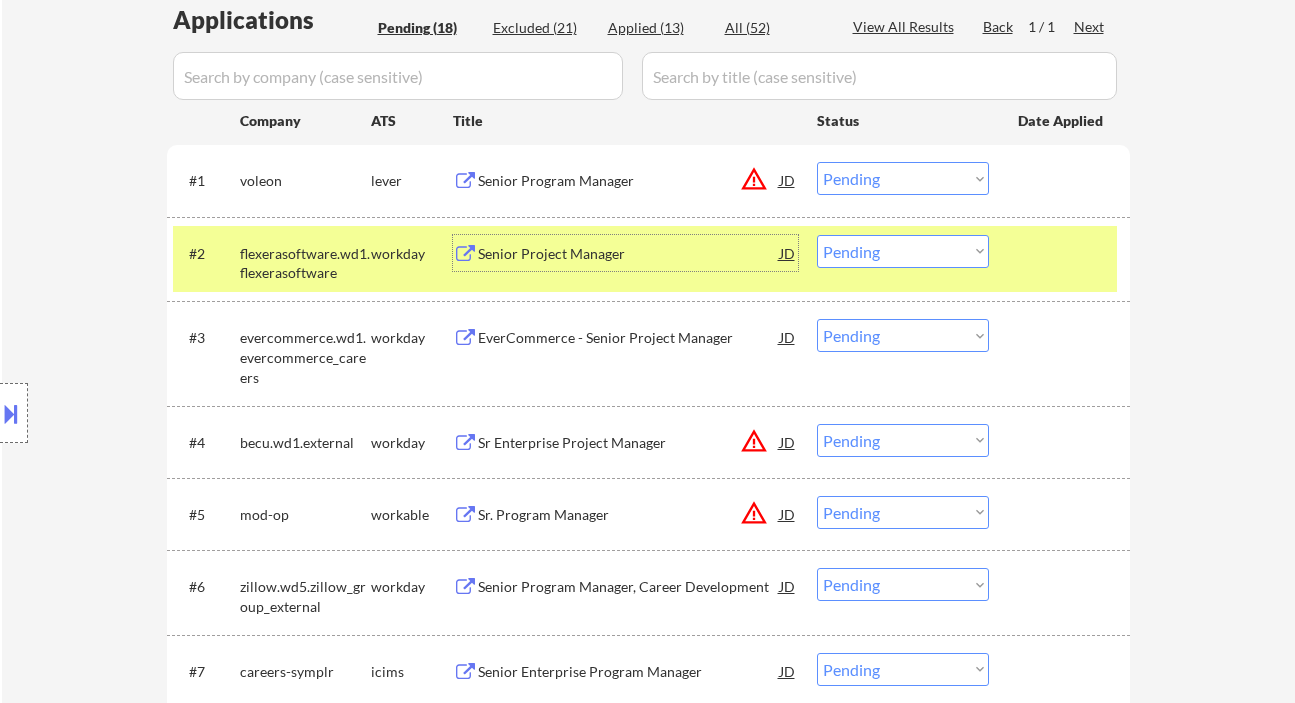 click on "Senior Project Manager" at bounding box center (629, 254) 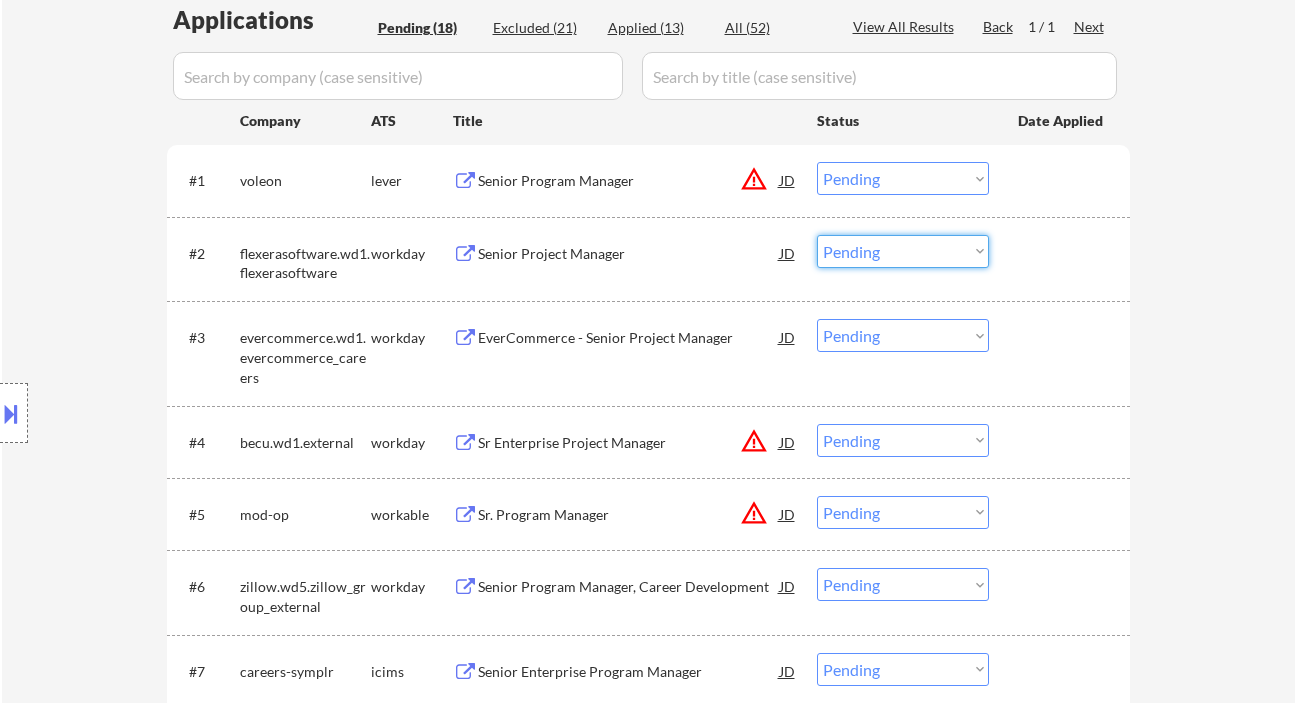 drag, startPoint x: 857, startPoint y: 246, endPoint x: 876, endPoint y: 266, distance: 27.58623 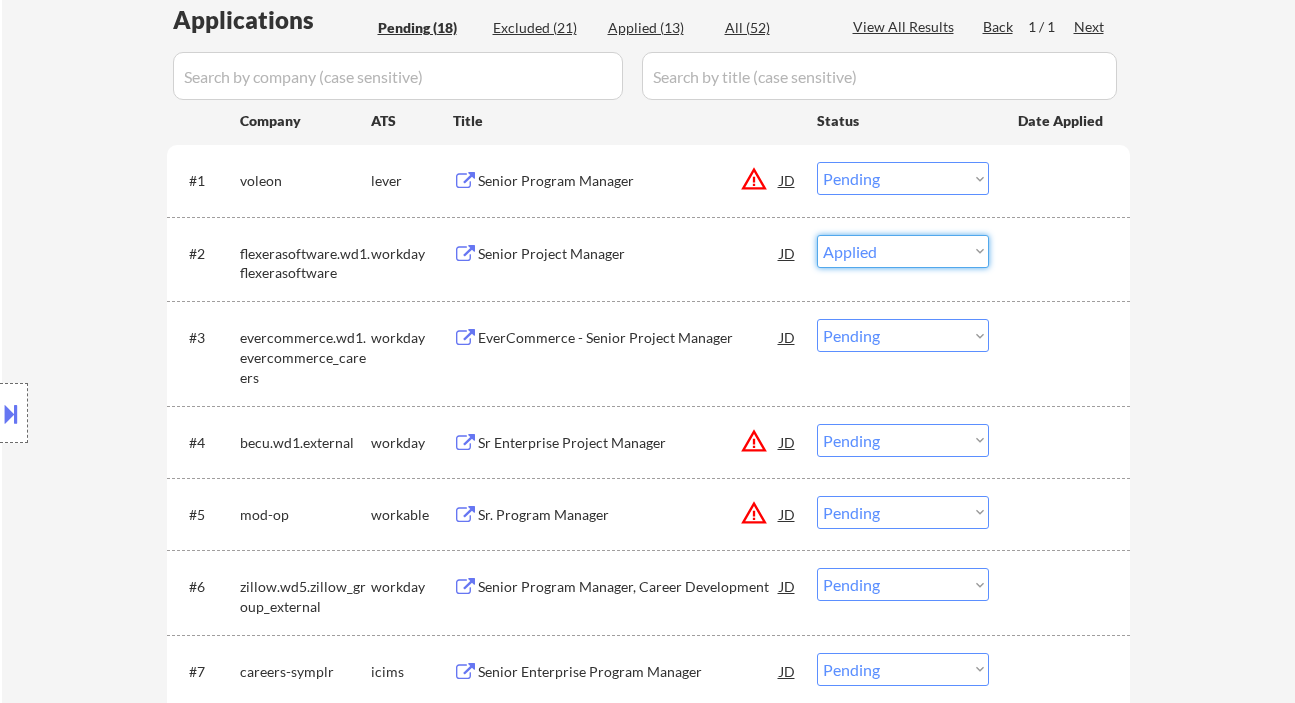 click on "Choose an option... Pending Applied Excluded (Questions) Excluded (Expired) Excluded (Location) Excluded (Bad Match) Excluded (Blocklist) Excluded (Salary) Excluded (Other)" at bounding box center [903, 251] 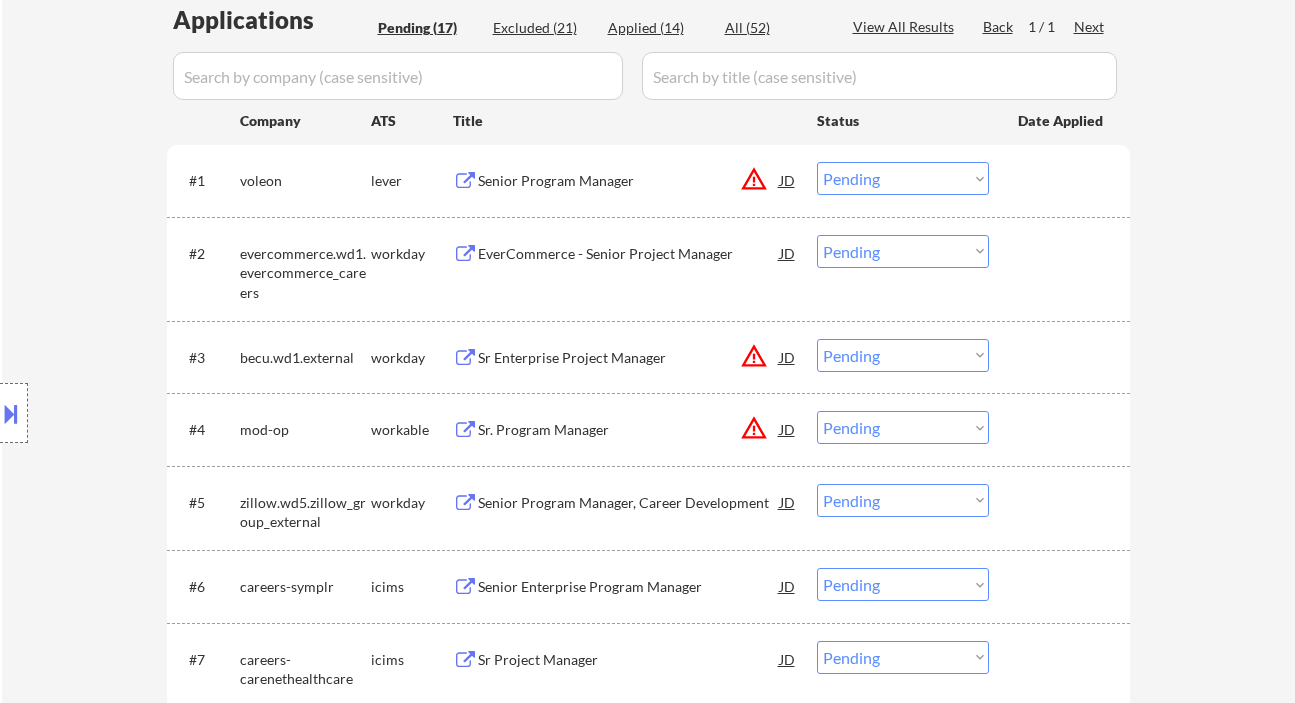 click on "Choose an option... Pending Applied Excluded (Questions) Excluded (Expired) Excluded (Location) Excluded (Bad Match) Excluded (Blocklist) Excluded (Salary) Excluded (Other)" at bounding box center (903, 251) 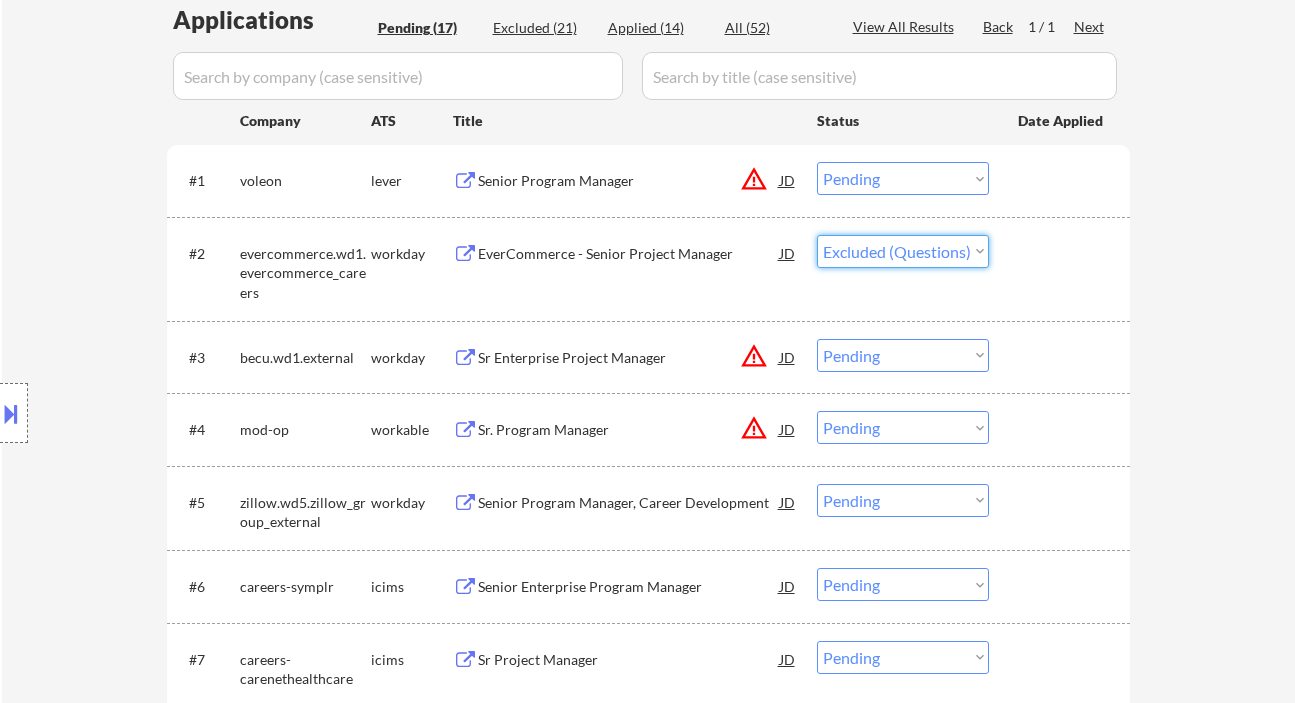 click on "Choose an option... Pending Applied Excluded (Questions) Excluded (Expired) Excluded (Location) Excluded (Bad Match) Excluded (Blocklist) Excluded (Salary) Excluded (Other)" at bounding box center [903, 251] 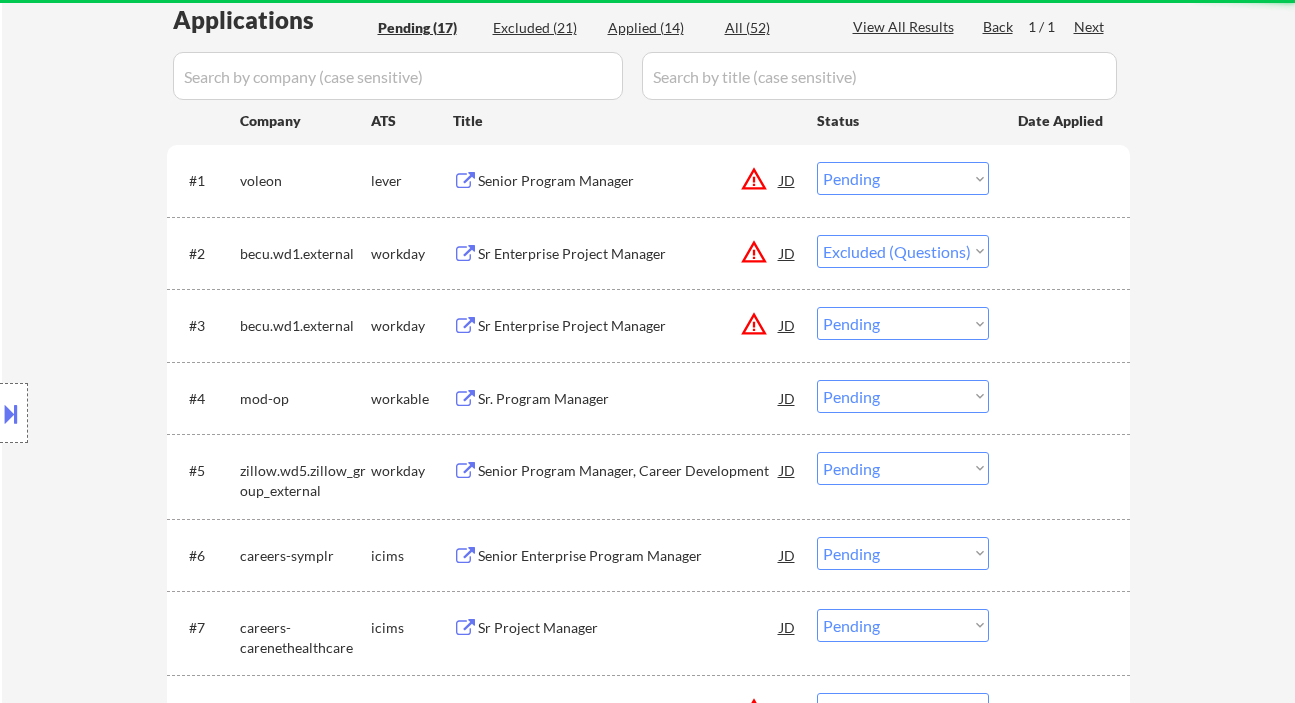 select on ""pending"" 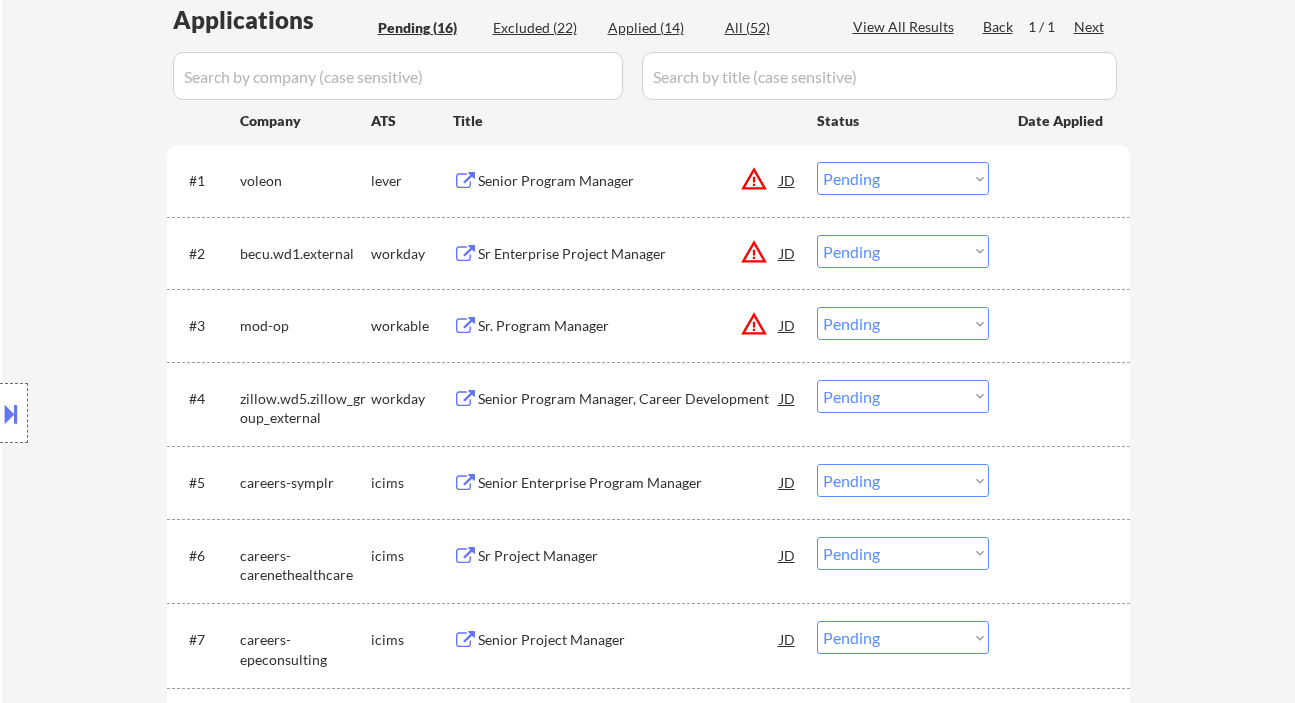 click on "Senior Program Manager, Career Development" at bounding box center (629, 399) 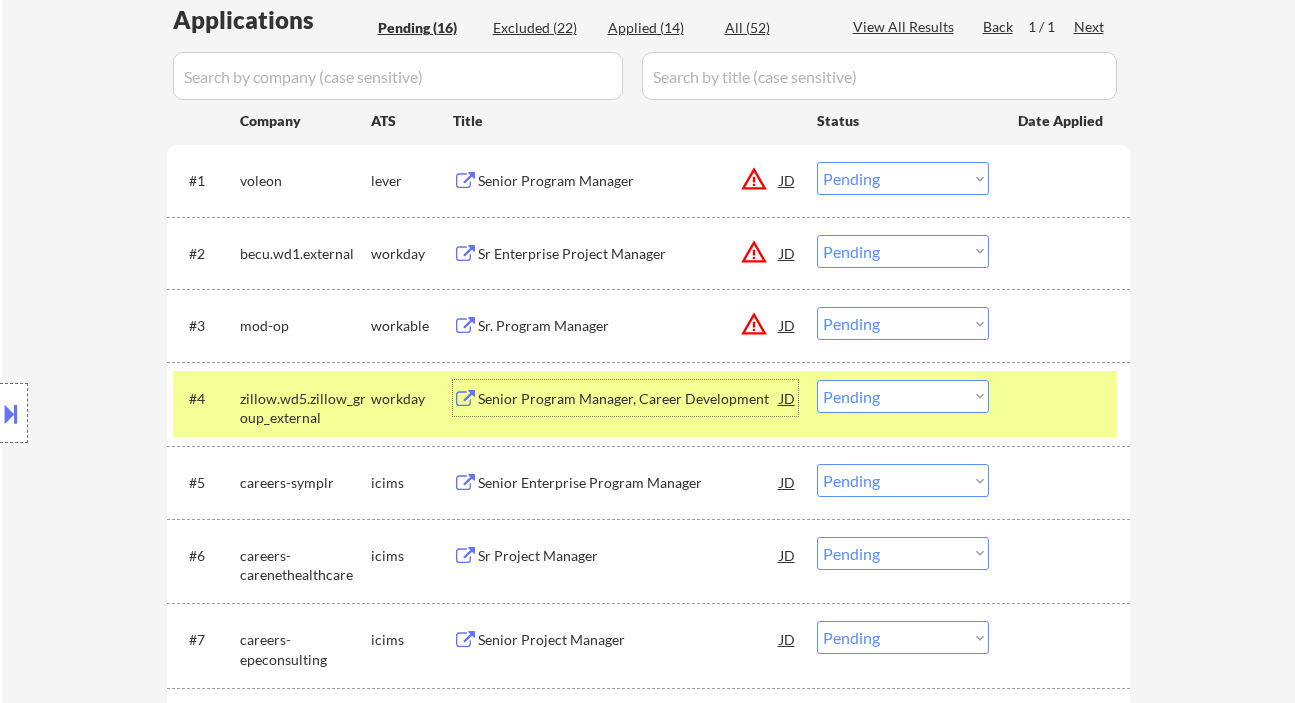 drag, startPoint x: 894, startPoint y: 388, endPoint x: 918, endPoint y: 411, distance: 33.24154 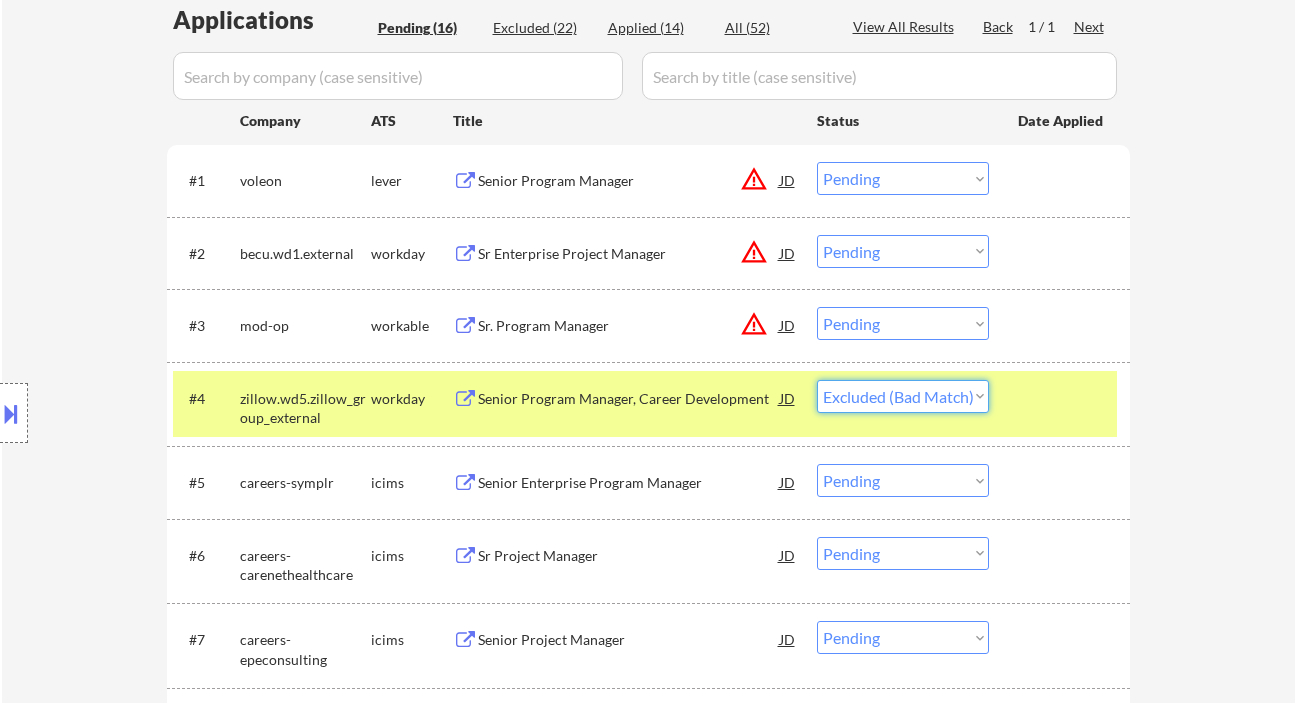 click on "Choose an option... Pending Applied Excluded (Questions) Excluded (Expired) Excluded (Location) Excluded (Bad Match) Excluded (Blocklist) Excluded (Salary) Excluded (Other)" at bounding box center (903, 396) 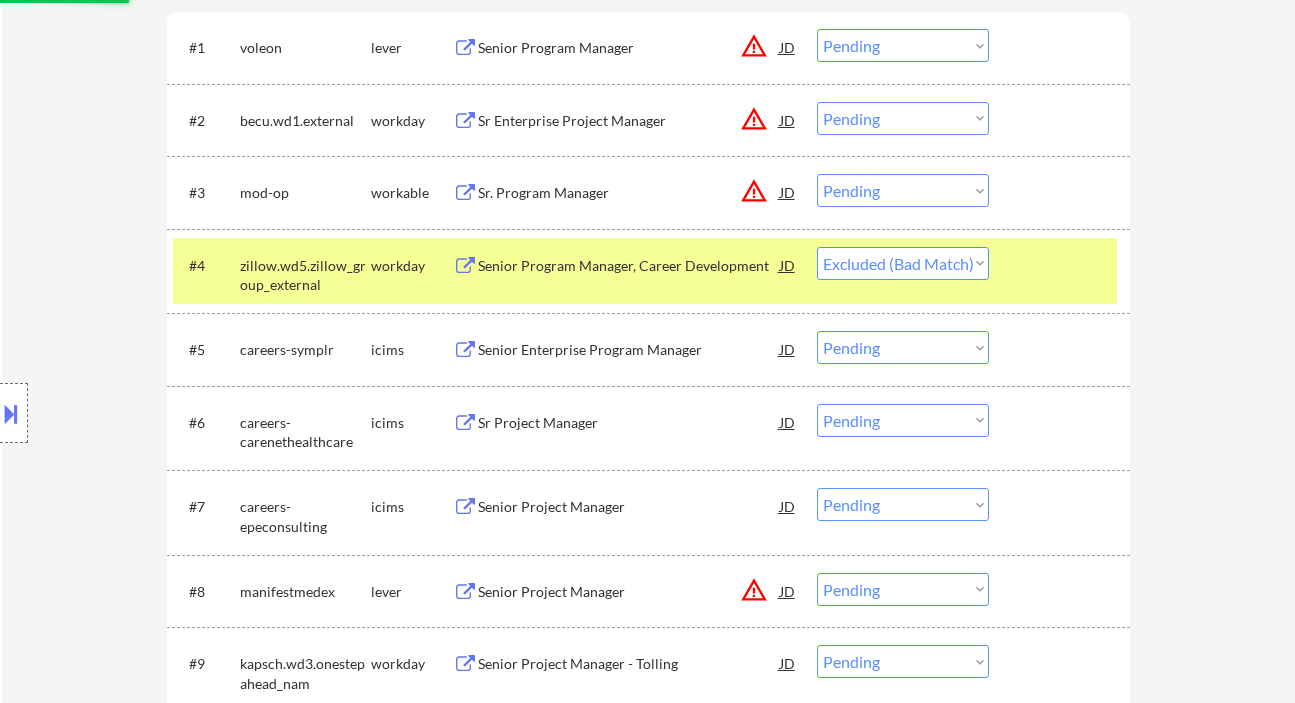 scroll, scrollTop: 800, scrollLeft: 0, axis: vertical 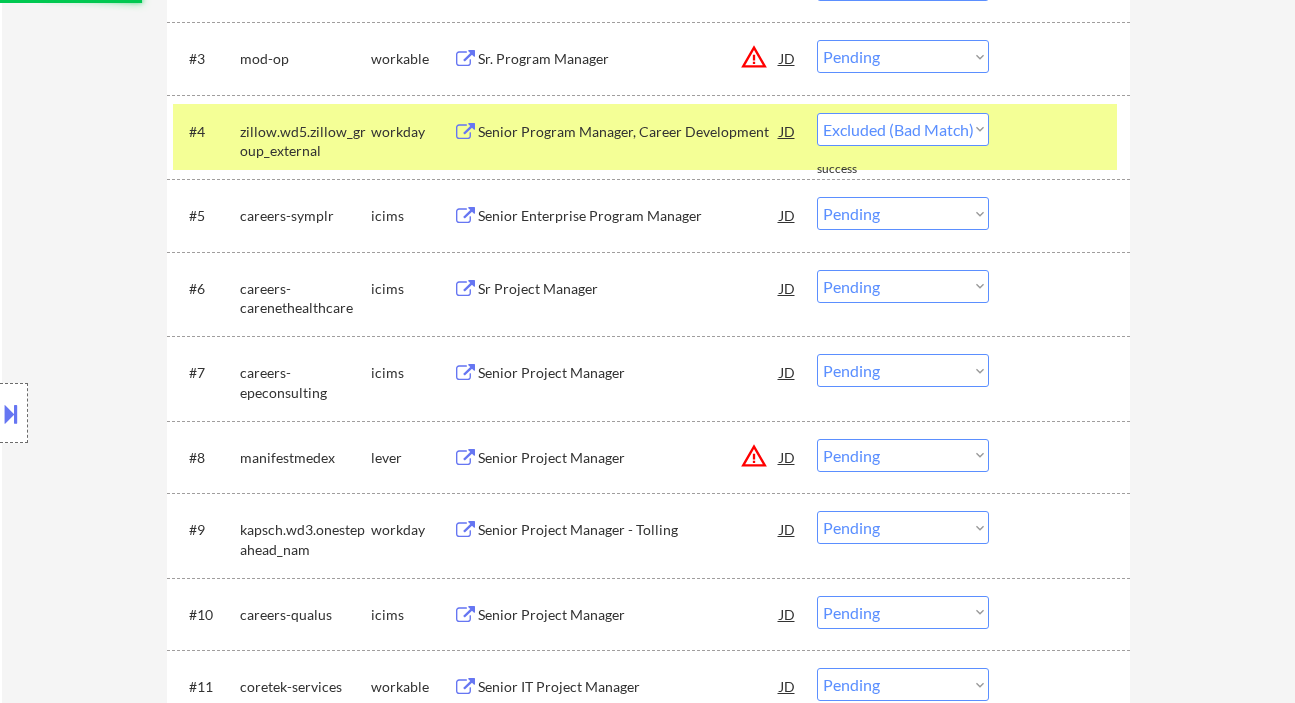 select on ""pending"" 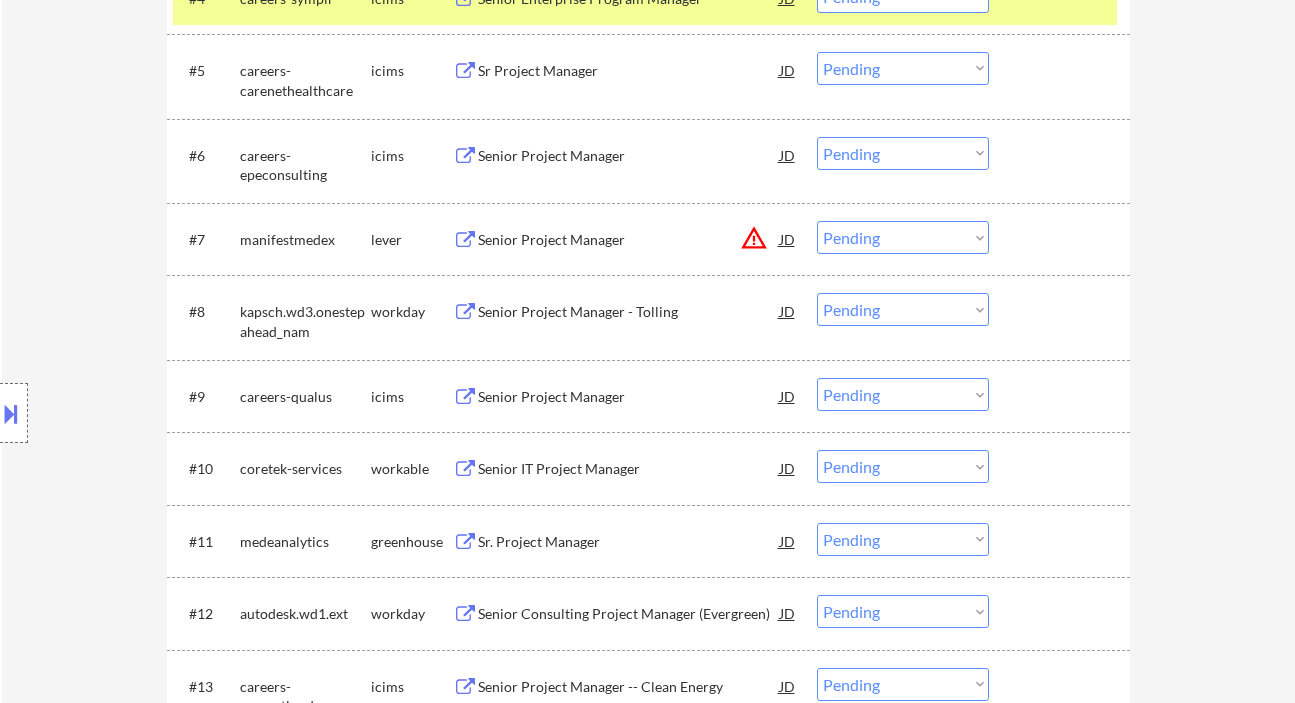 scroll, scrollTop: 1066, scrollLeft: 0, axis: vertical 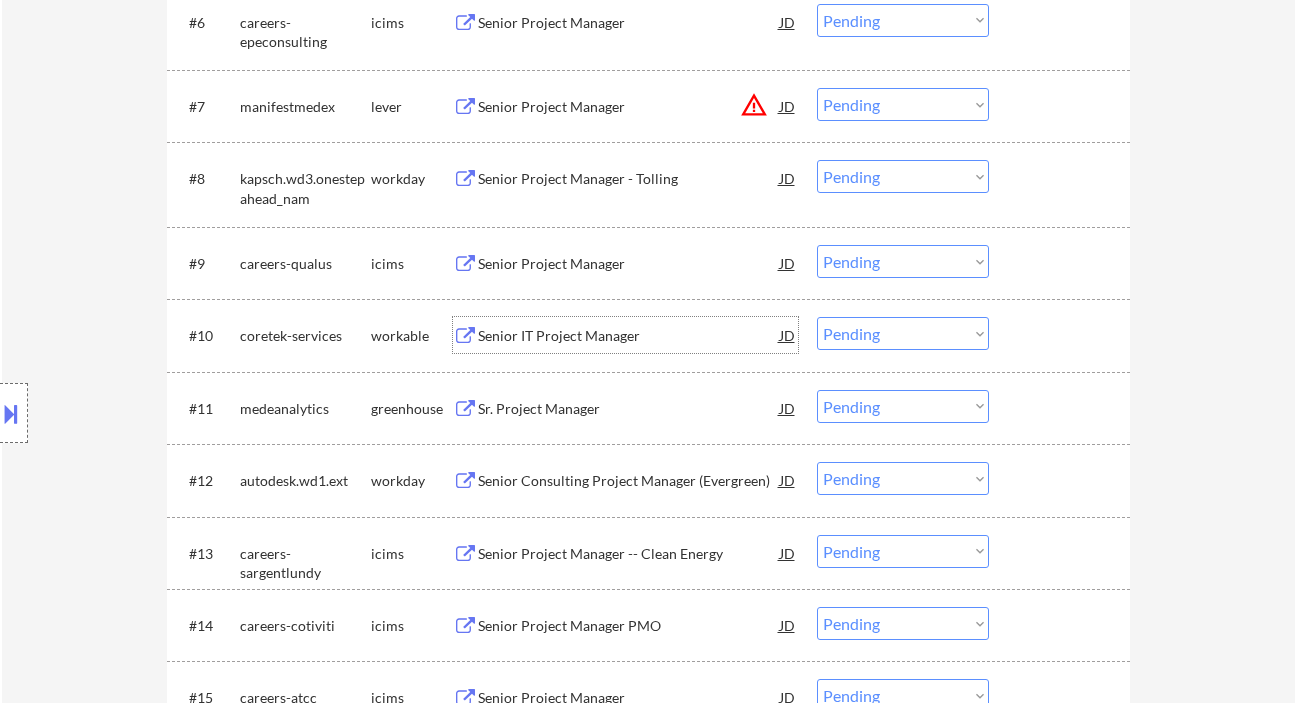click on "Senior IT Project Manager" at bounding box center [629, 336] 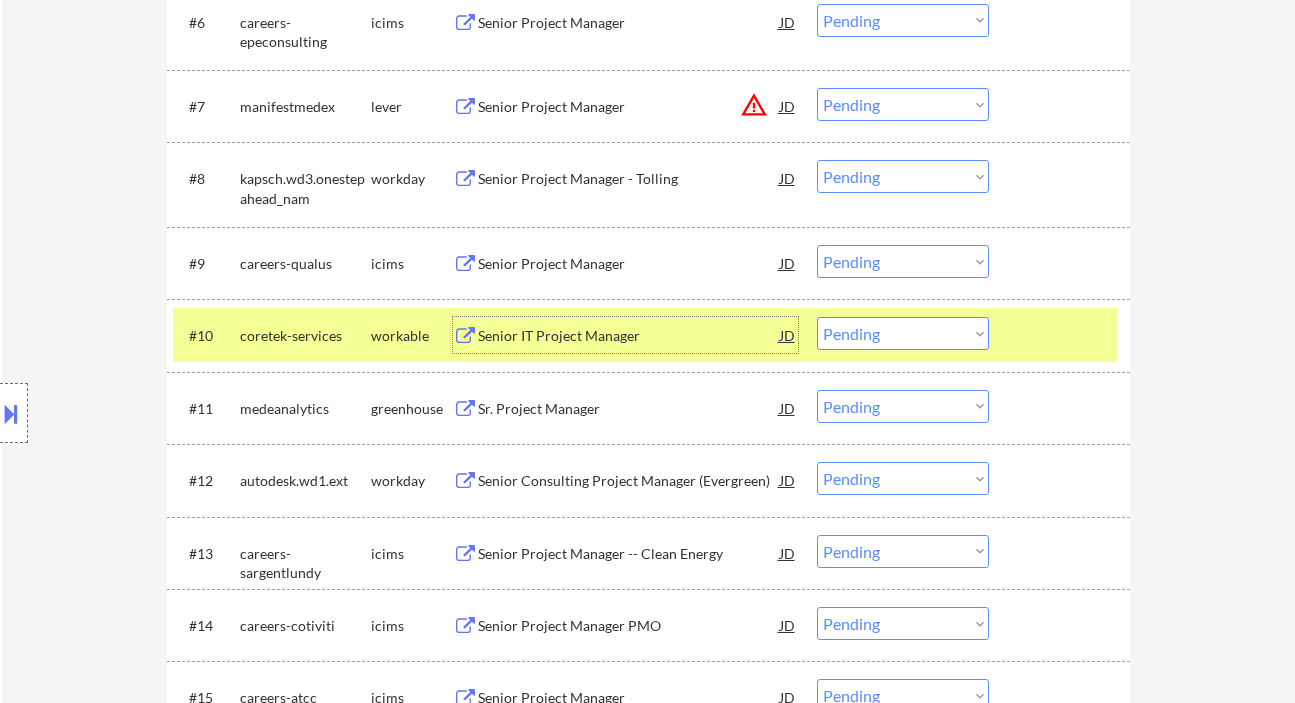 click on "Choose an option... Pending Applied Excluded (Questions) Excluded (Expired) Excluded (Location) Excluded (Bad Match) Excluded (Blocklist) Excluded (Salary) Excluded (Other)" at bounding box center [903, 333] 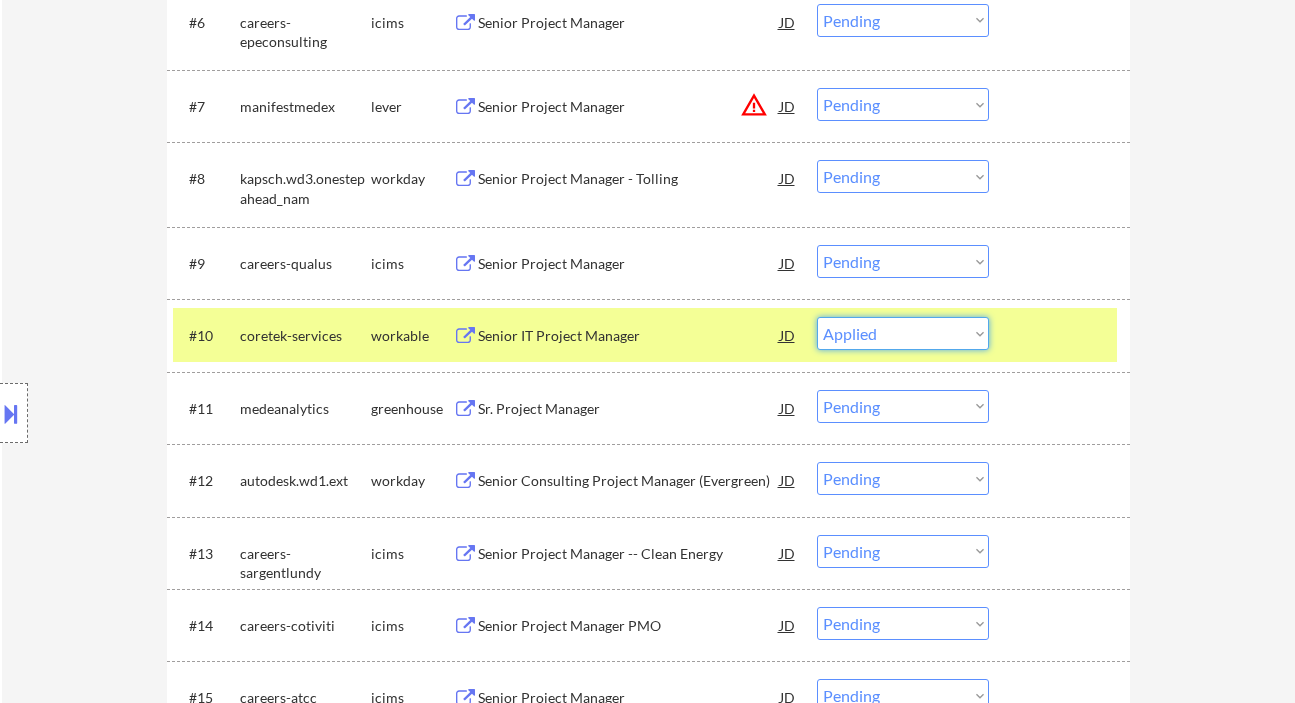 click on "Choose an option... Pending Applied Excluded (Questions) Excluded (Expired) Excluded (Location) Excluded (Bad Match) Excluded (Blocklist) Excluded (Salary) Excluded (Other)" at bounding box center [903, 333] 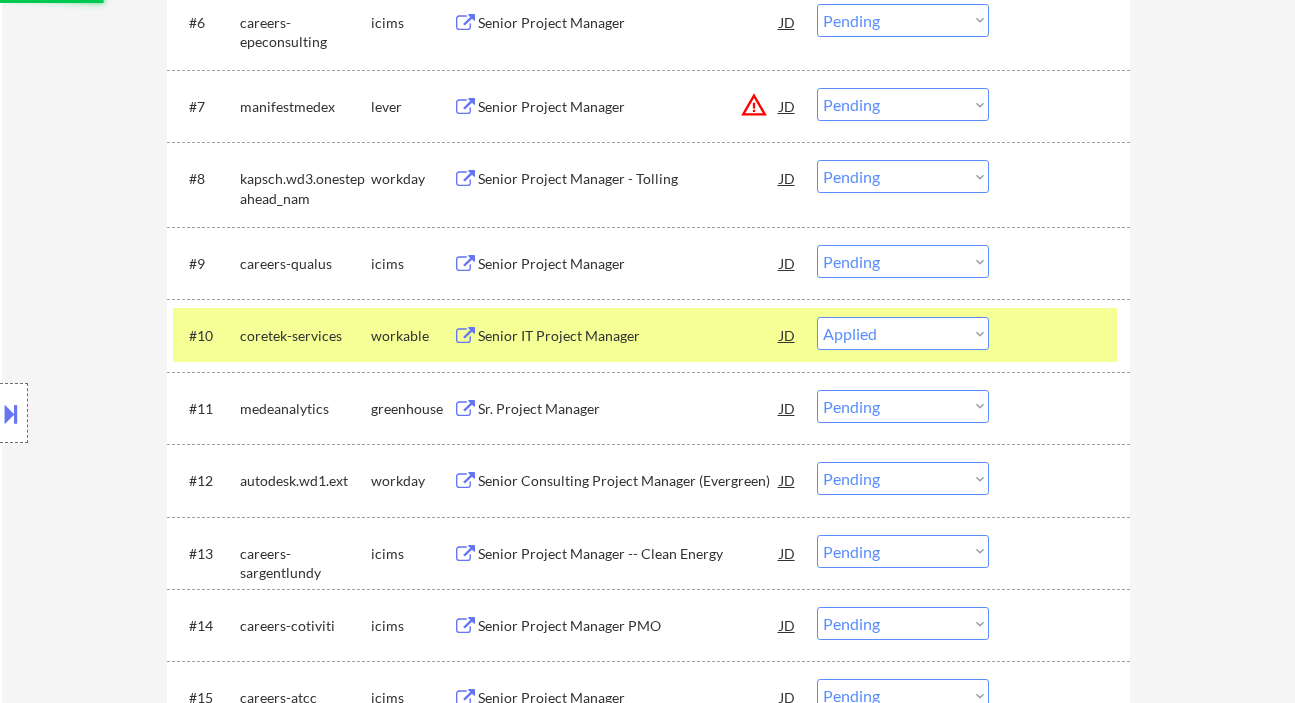 click on "Sr. Project Manager" at bounding box center (629, 409) 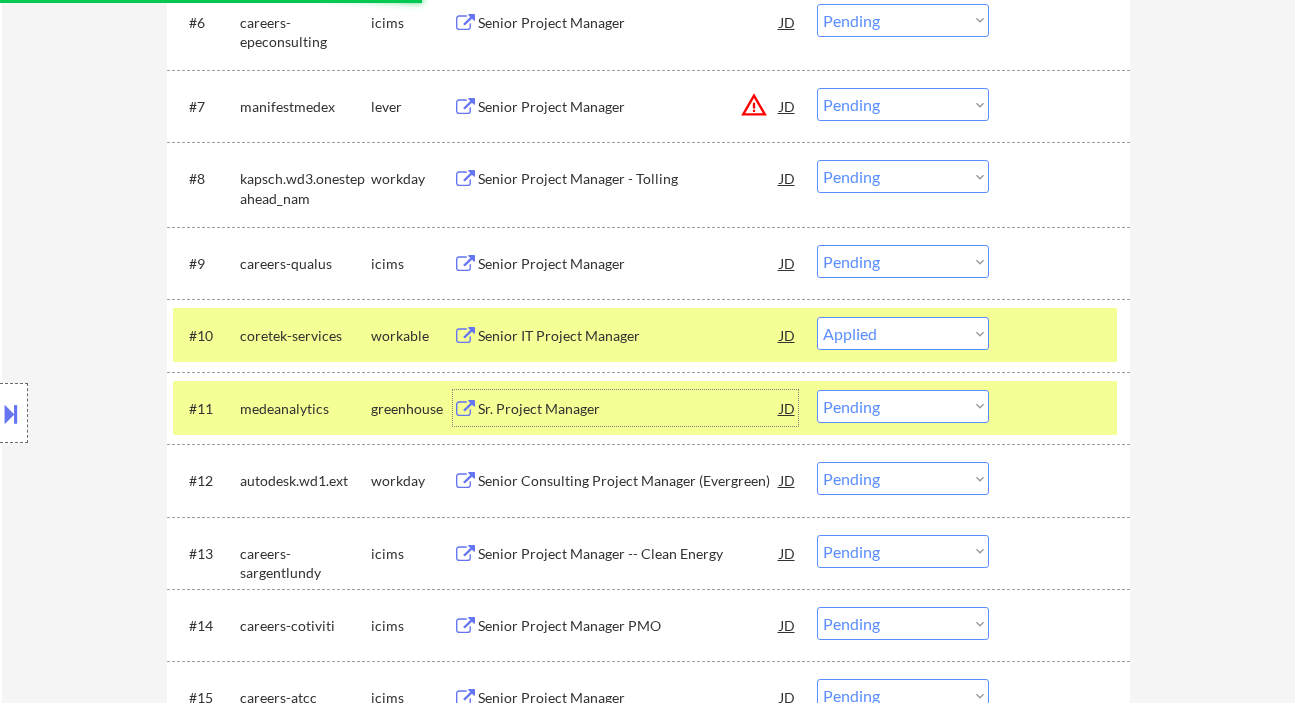 click on "Choose an option... Pending Applied Excluded (Questions) Excluded (Expired) Excluded (Location) Excluded (Bad Match) Excluded (Blocklist) Excluded (Salary) Excluded (Other)" at bounding box center (903, 333) 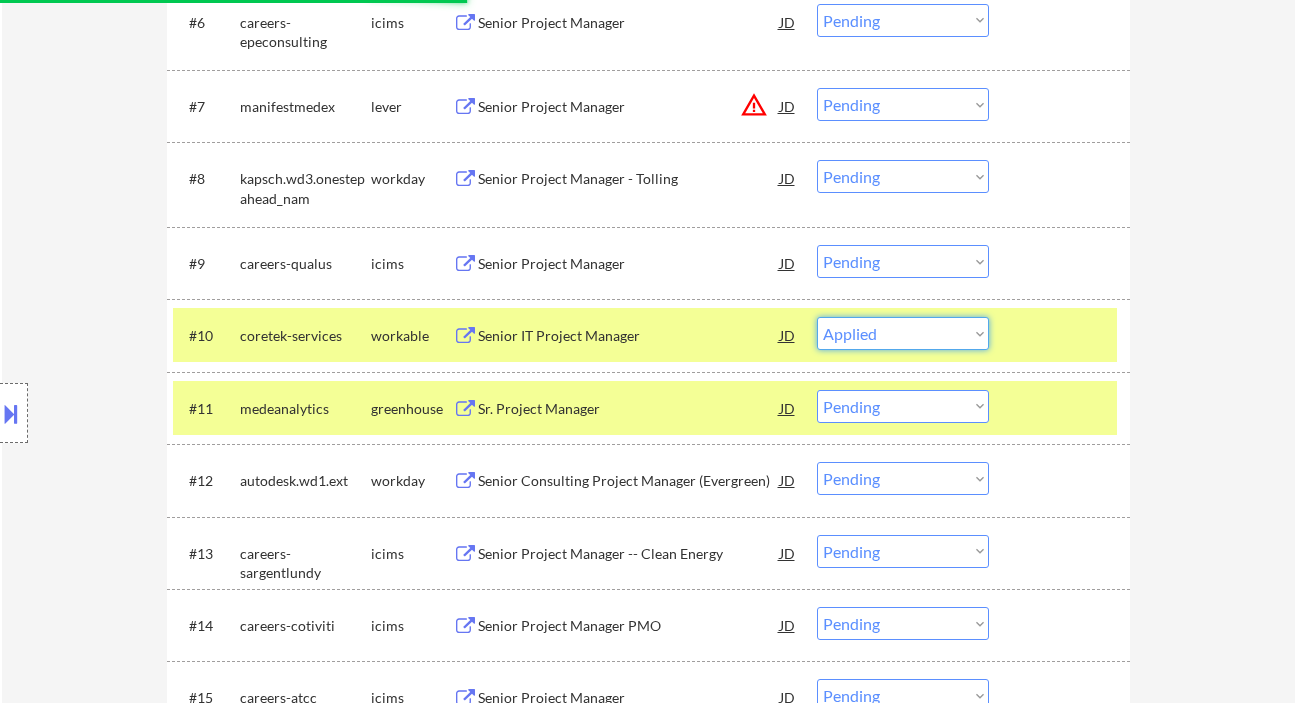 select on ""excluded__bad_match_"" 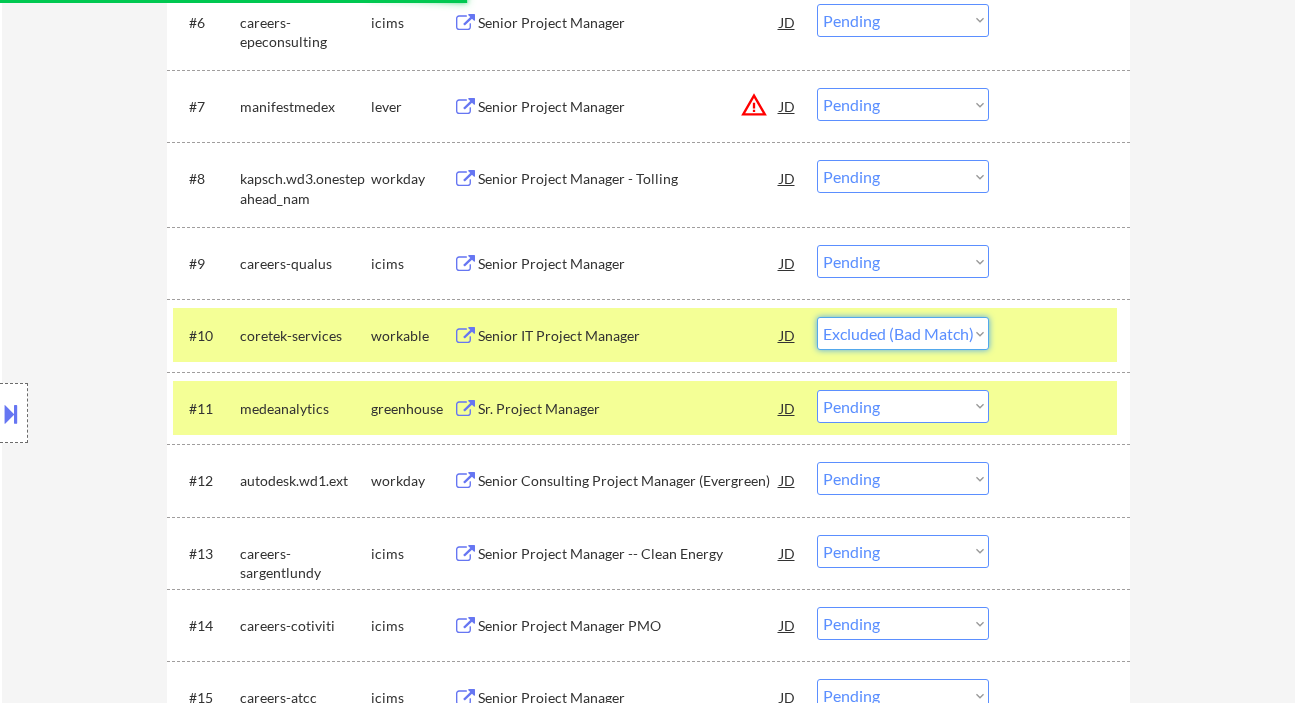 click on "Choose an option... Pending Applied Excluded (Questions) Excluded (Expired) Excluded (Location) Excluded (Bad Match) Excluded (Blocklist) Excluded (Salary) Excluded (Other)" at bounding box center (903, 333) 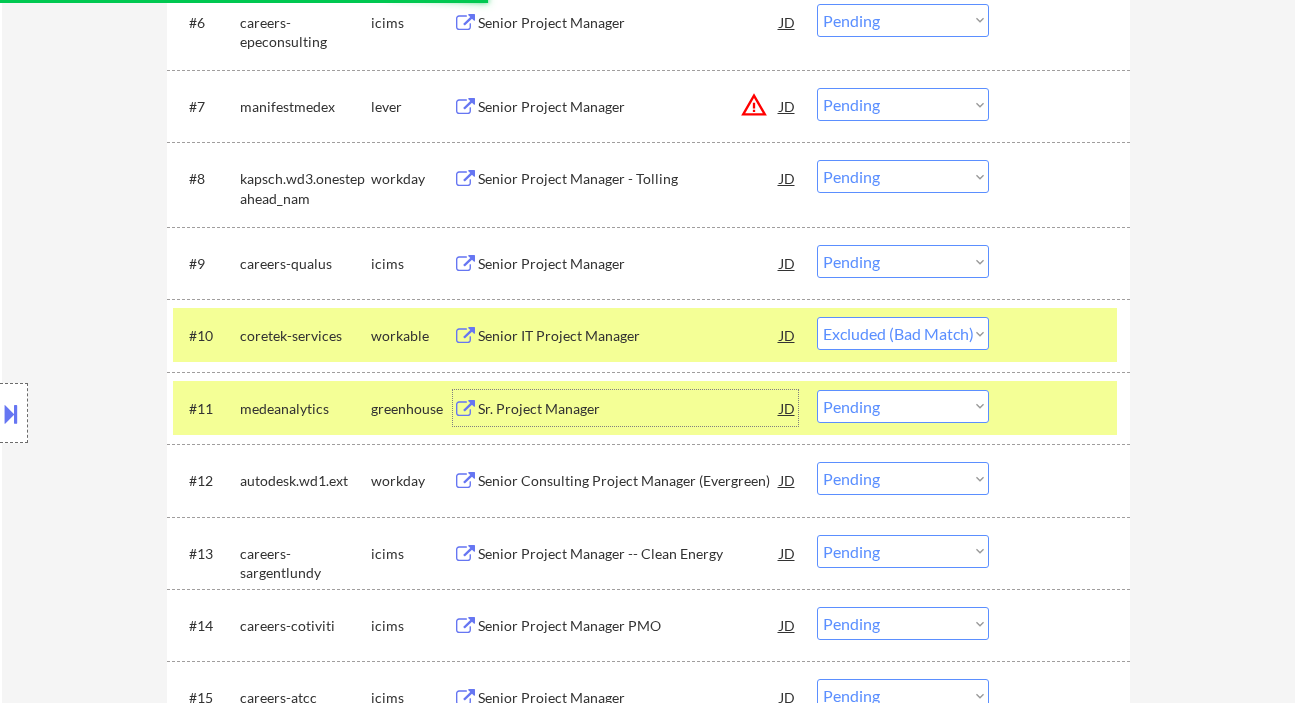 click on "Sr. Project Manager" at bounding box center [629, 409] 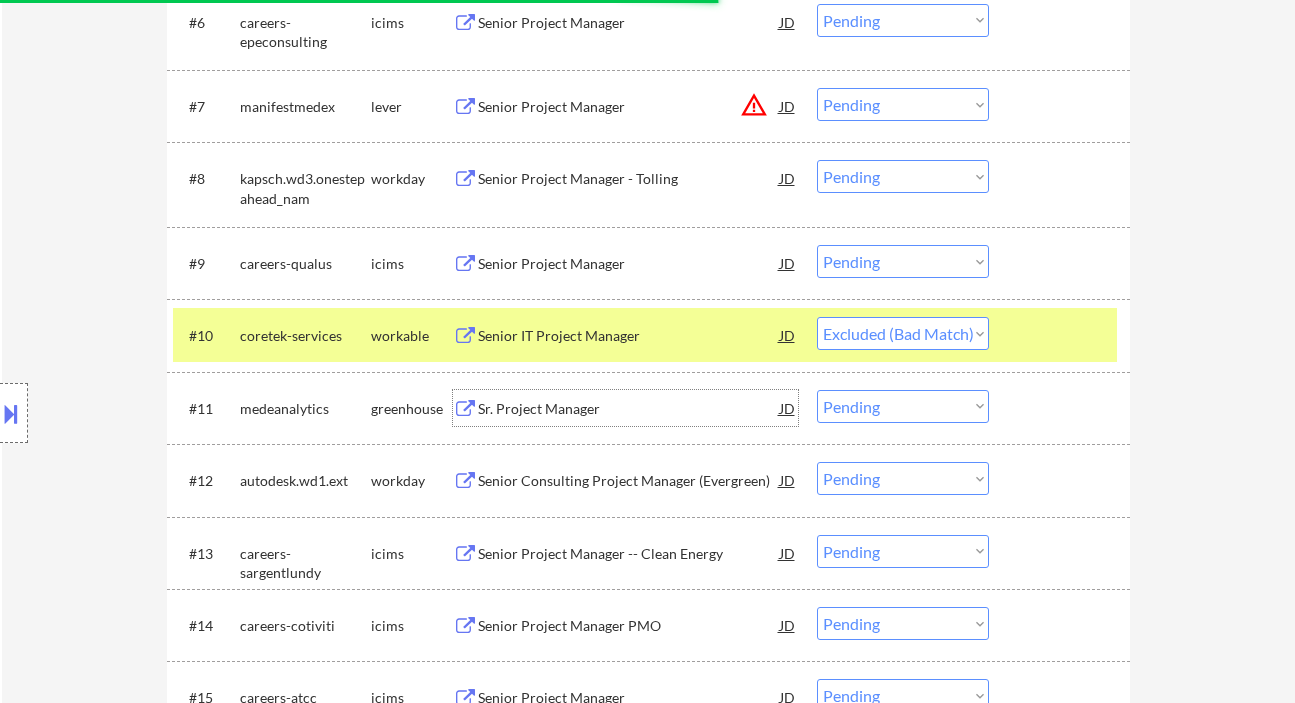 click on "Choose an option... Pending Applied Excluded (Questions) Excluded (Expired) Excluded (Location) Excluded (Bad Match) Excluded (Blocklist) Excluded (Salary) Excluded (Other)" at bounding box center (903, 406) 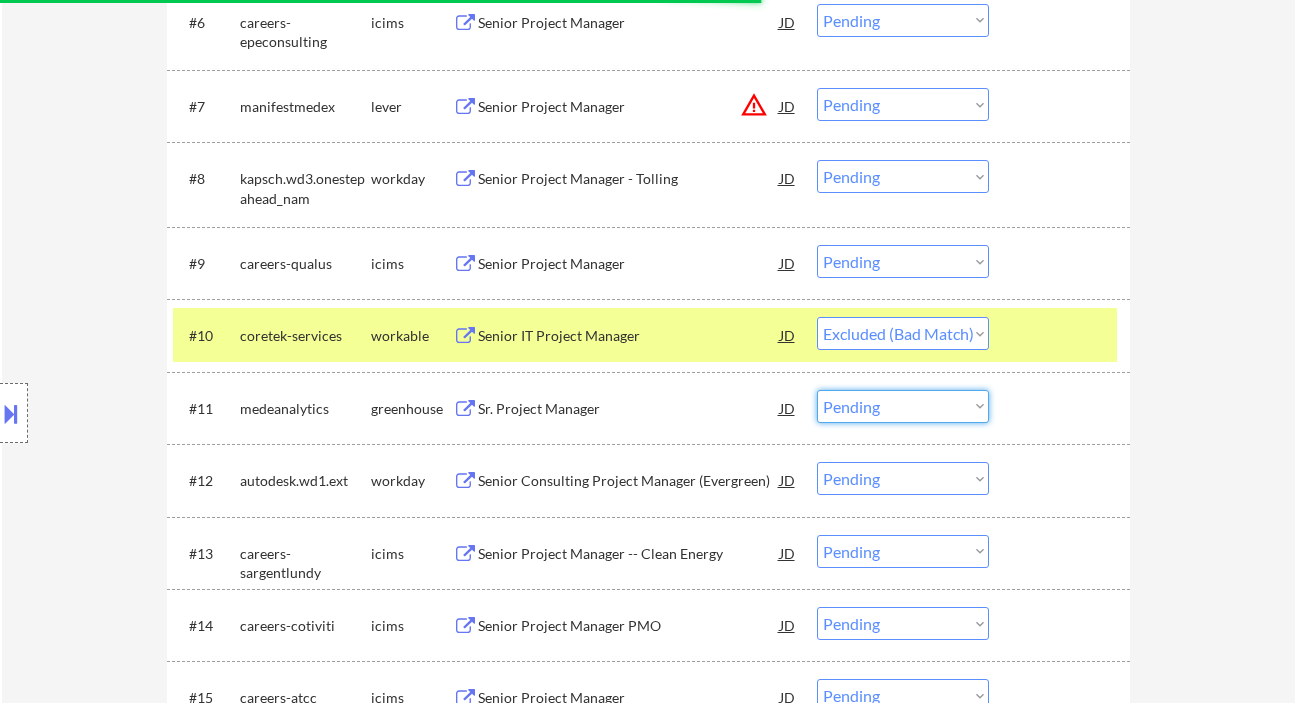 select on ""excluded__bad_match_"" 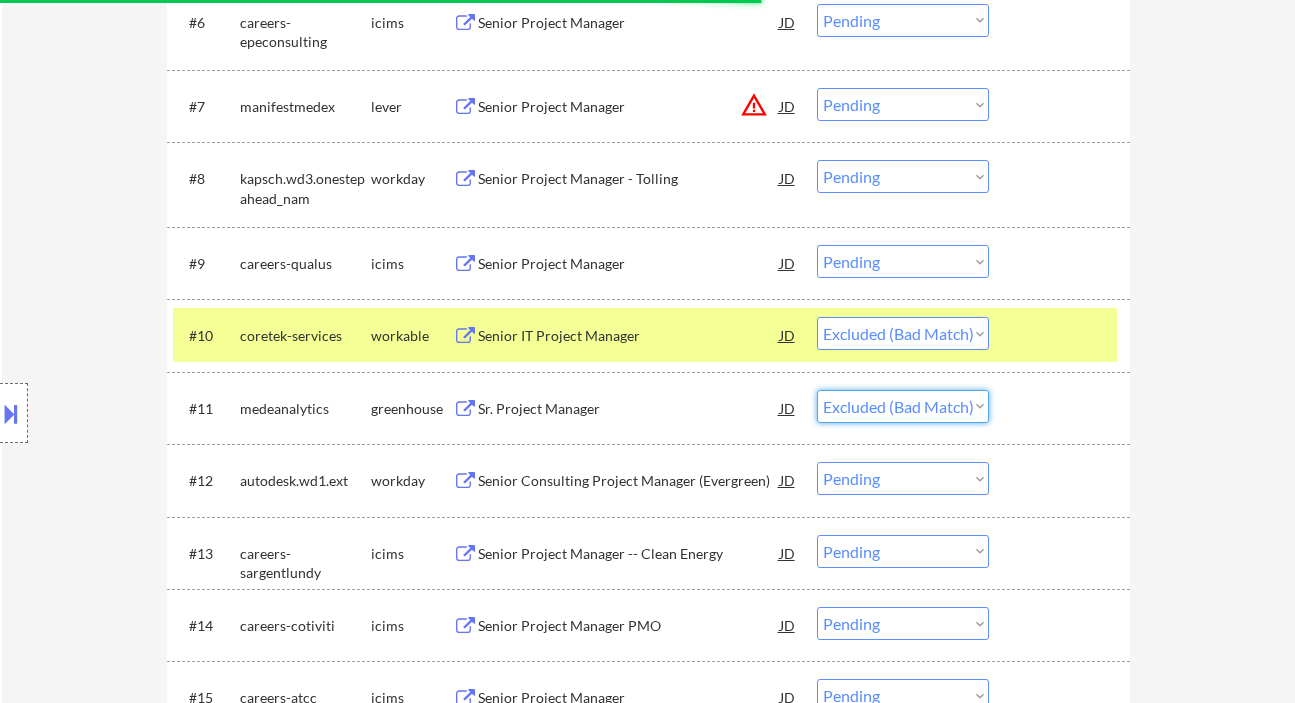 click on "Choose an option... Pending Applied Excluded (Questions) Excluded (Expired) Excluded (Location) Excluded (Bad Match) Excluded (Blocklist) Excluded (Salary) Excluded (Other)" at bounding box center [903, 406] 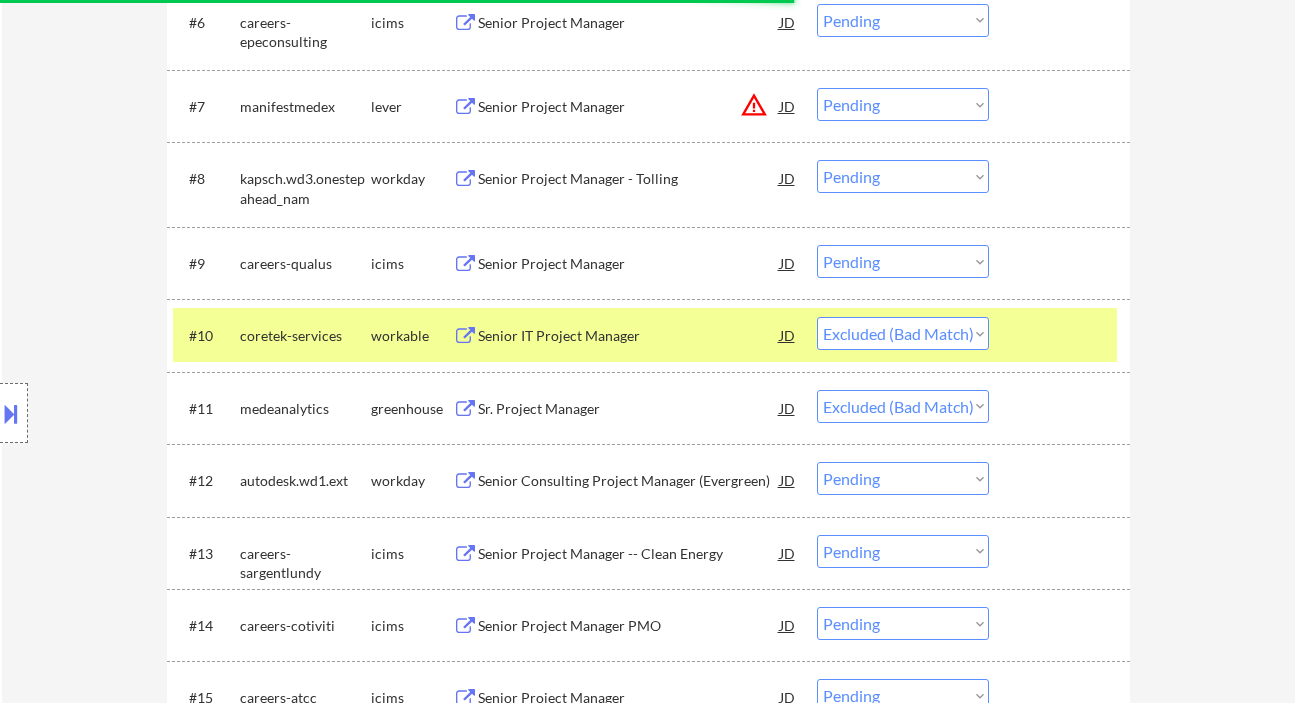 click on "Senior Consulting Project Manager (Evergreen)" at bounding box center [629, 481] 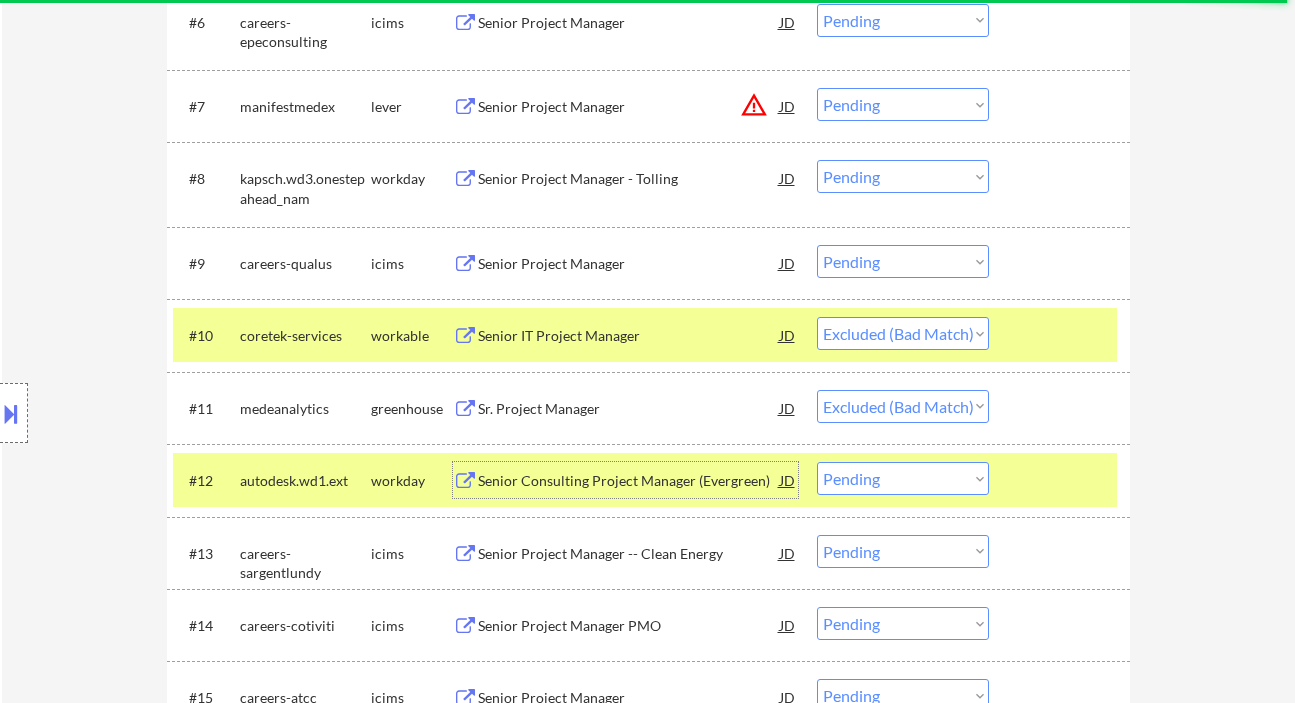 scroll, scrollTop: 1200, scrollLeft: 0, axis: vertical 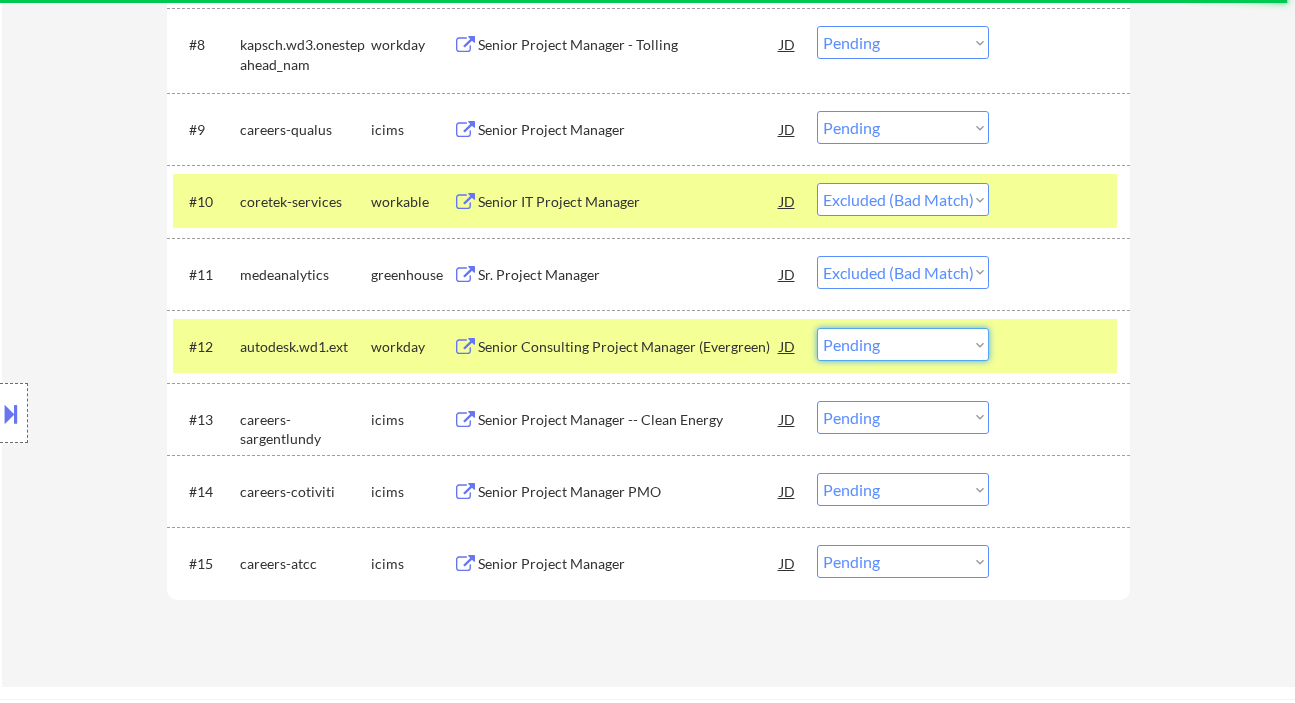 drag, startPoint x: 885, startPoint y: 342, endPoint x: 890, endPoint y: 356, distance: 14.866069 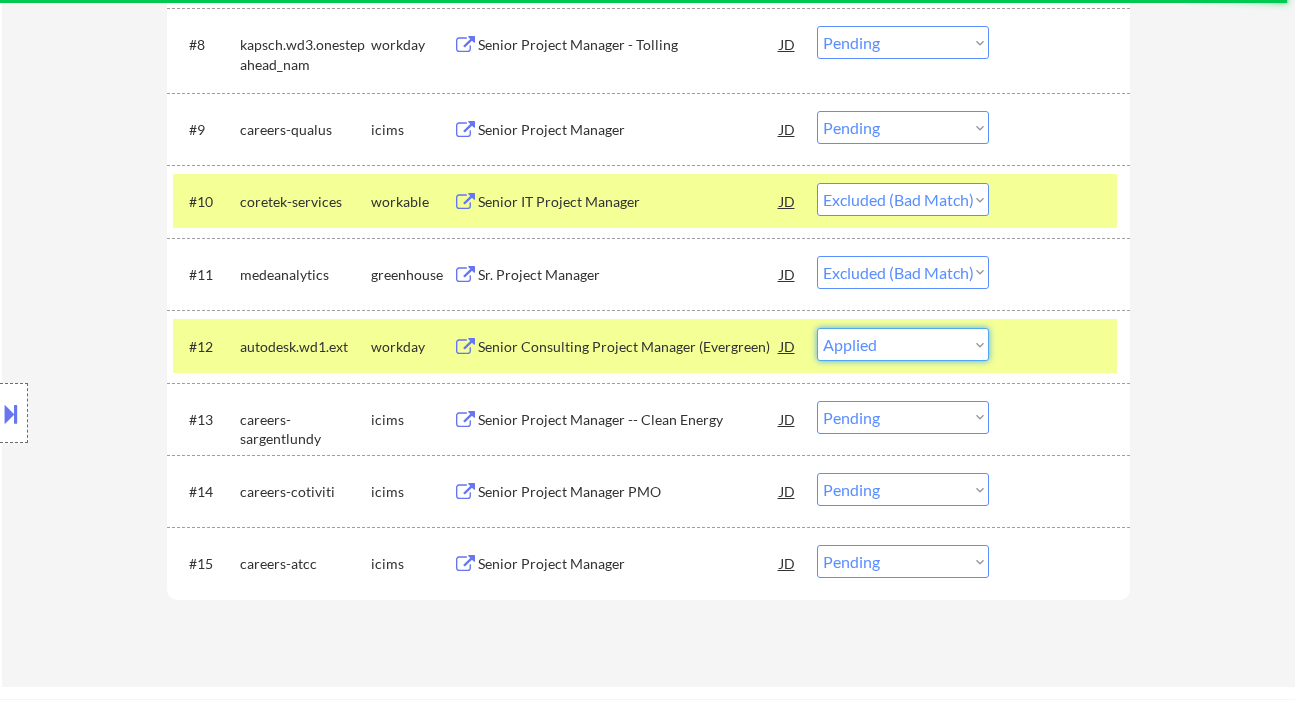 click on "Choose an option... Pending Applied Excluded (Questions) Excluded (Expired) Excluded (Location) Excluded (Bad Match) Excluded (Blocklist) Excluded (Salary) Excluded (Other)" at bounding box center (903, 344) 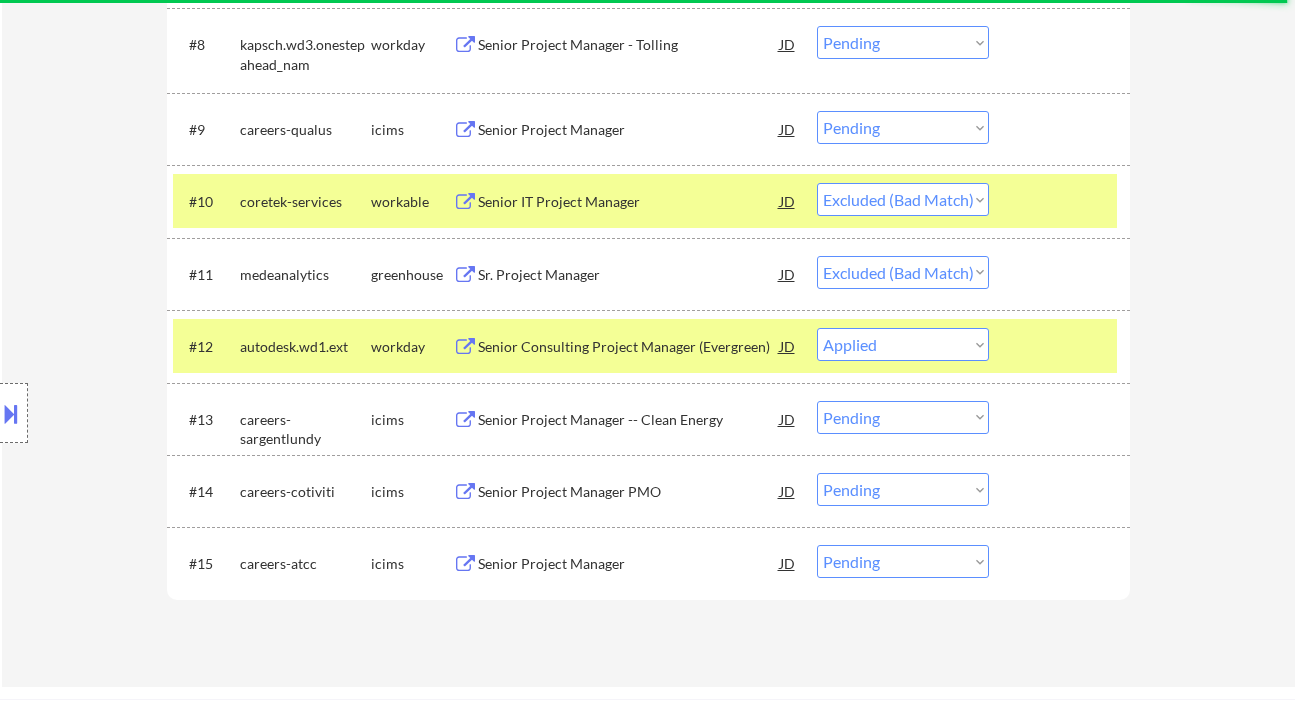 click on "Senior Project Manager -- Clean Energy" at bounding box center (629, 420) 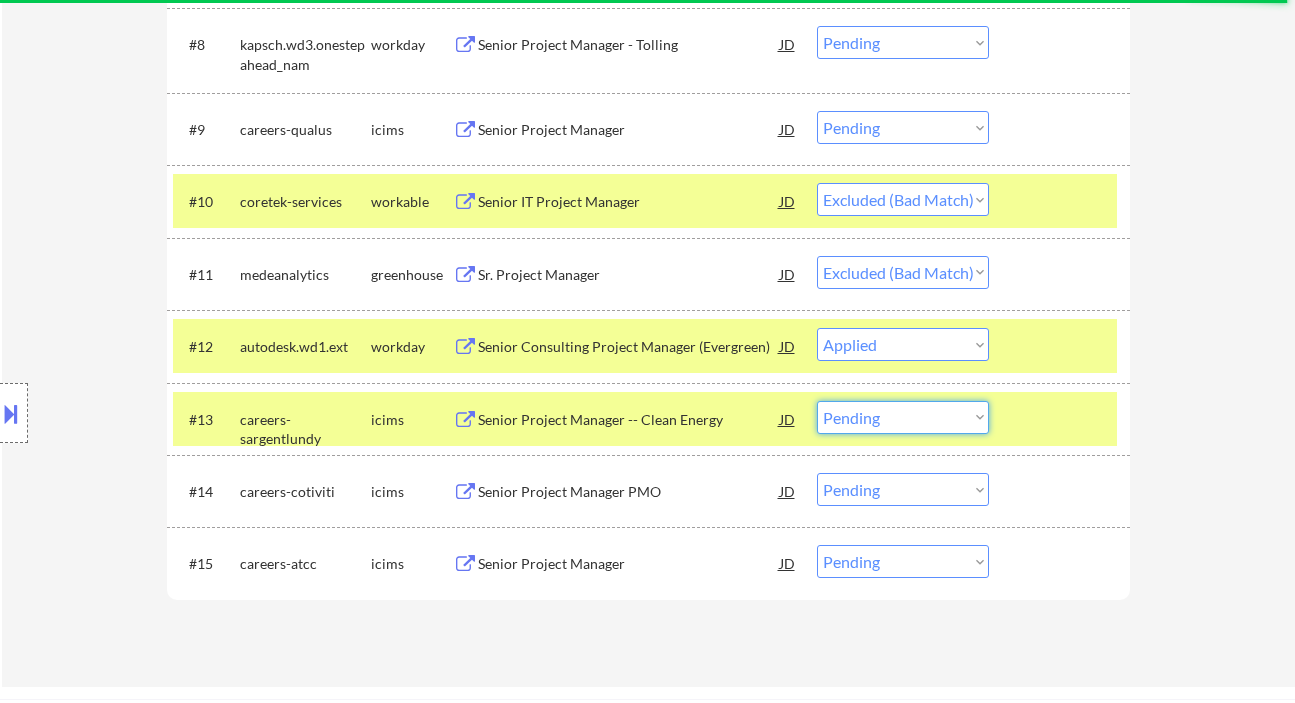 drag, startPoint x: 860, startPoint y: 421, endPoint x: 869, endPoint y: 432, distance: 14.21267 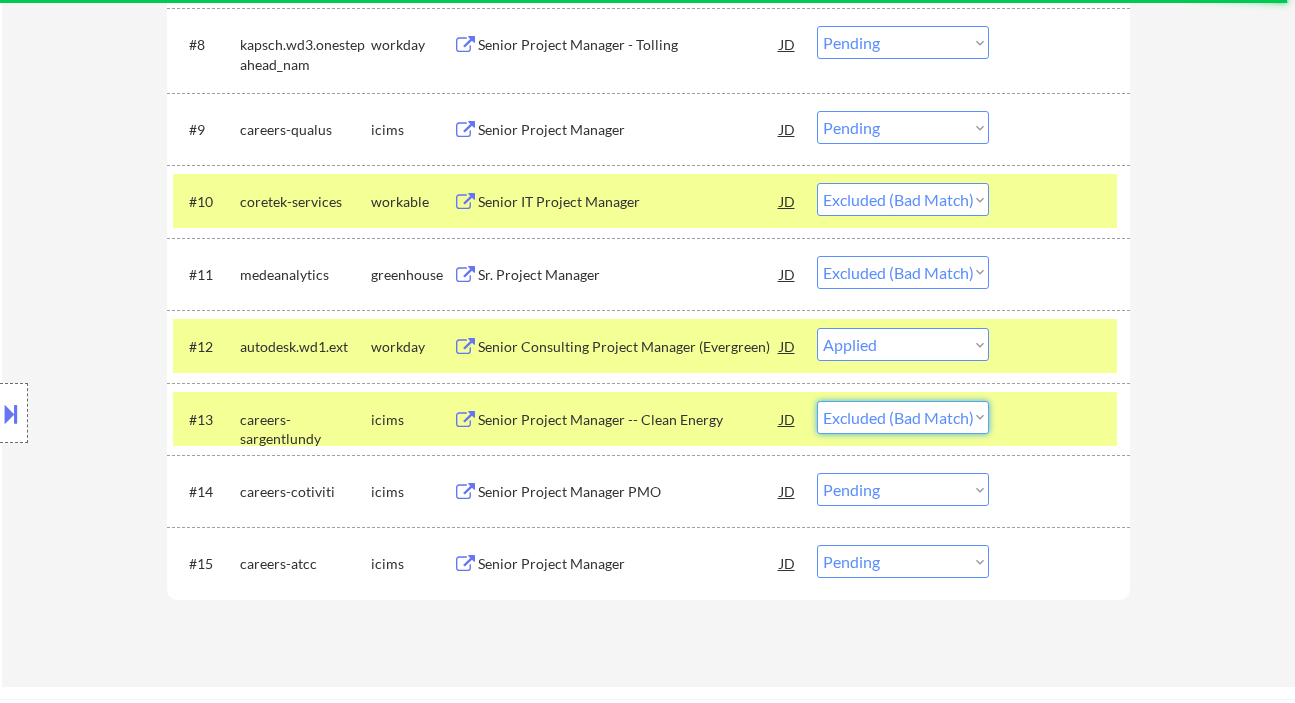 click on "Choose an option... Pending Applied Excluded (Questions) Excluded (Expired) Excluded (Location) Excluded (Bad Match) Excluded (Blocklist) Excluded (Salary) Excluded (Other)" at bounding box center (903, 417) 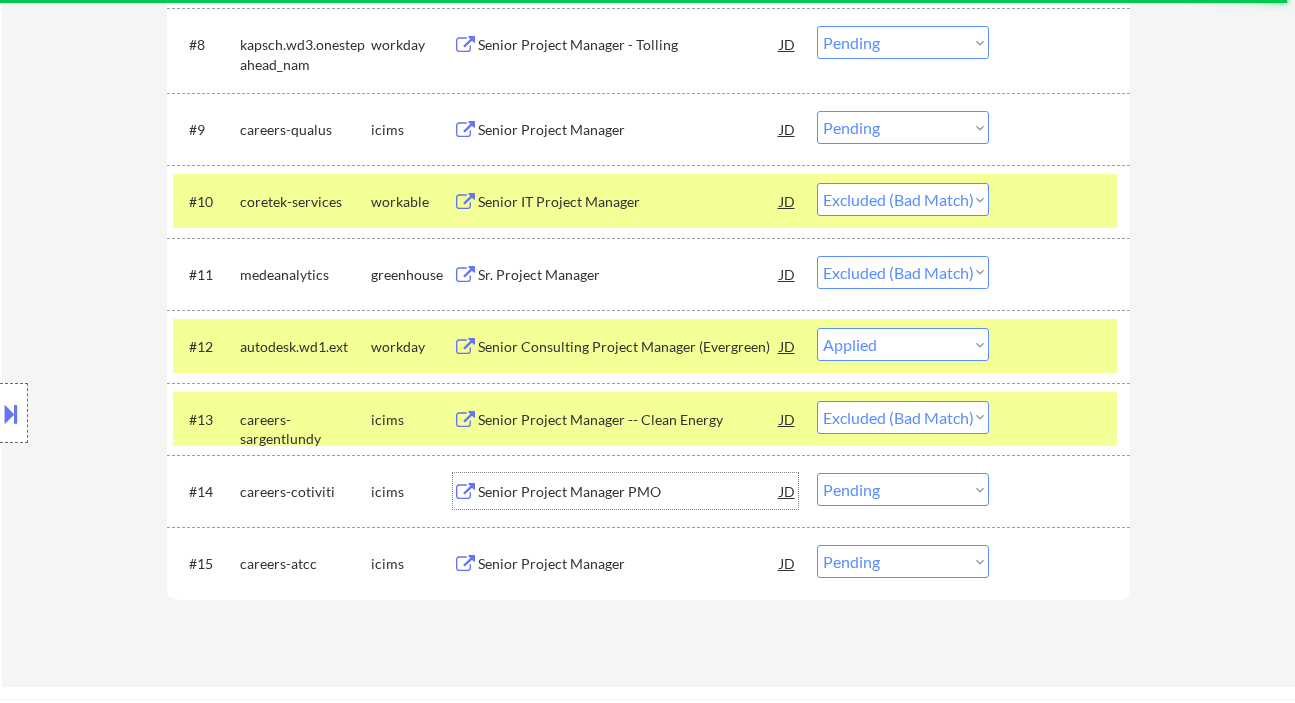 click on "Senior Project Manager PMO" at bounding box center (629, 492) 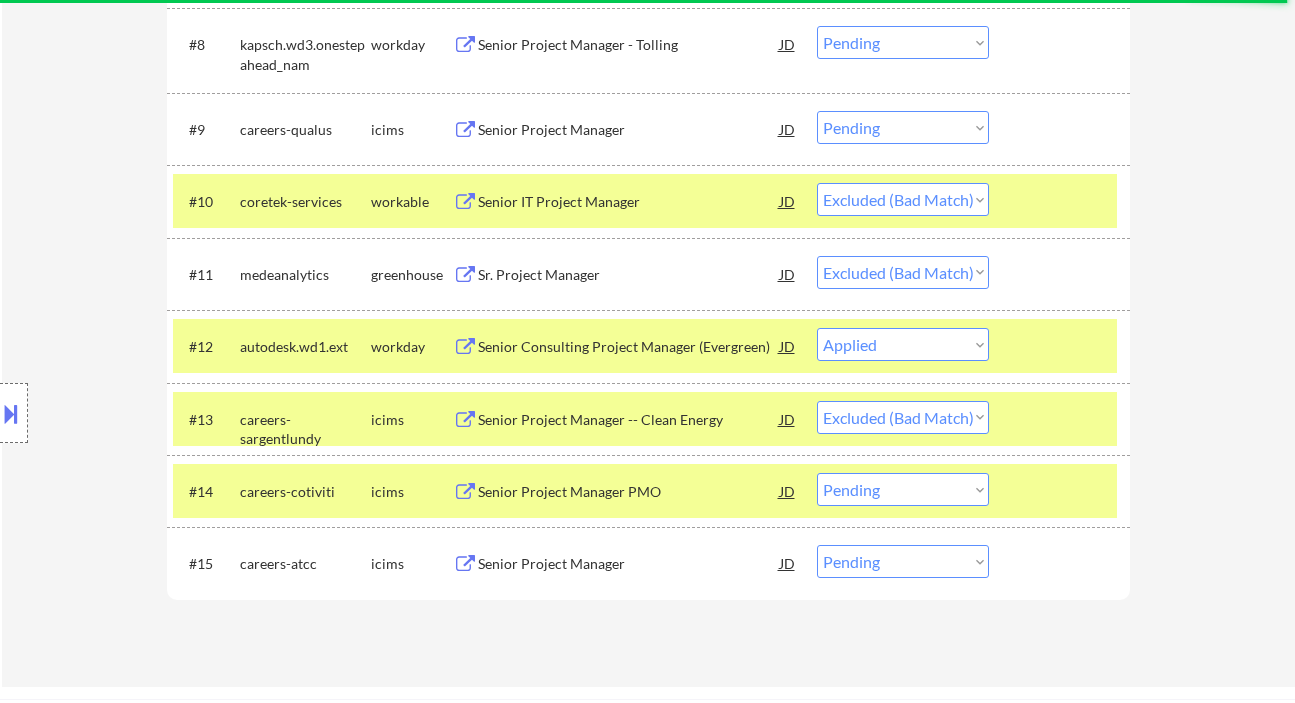 select on ""pending"" 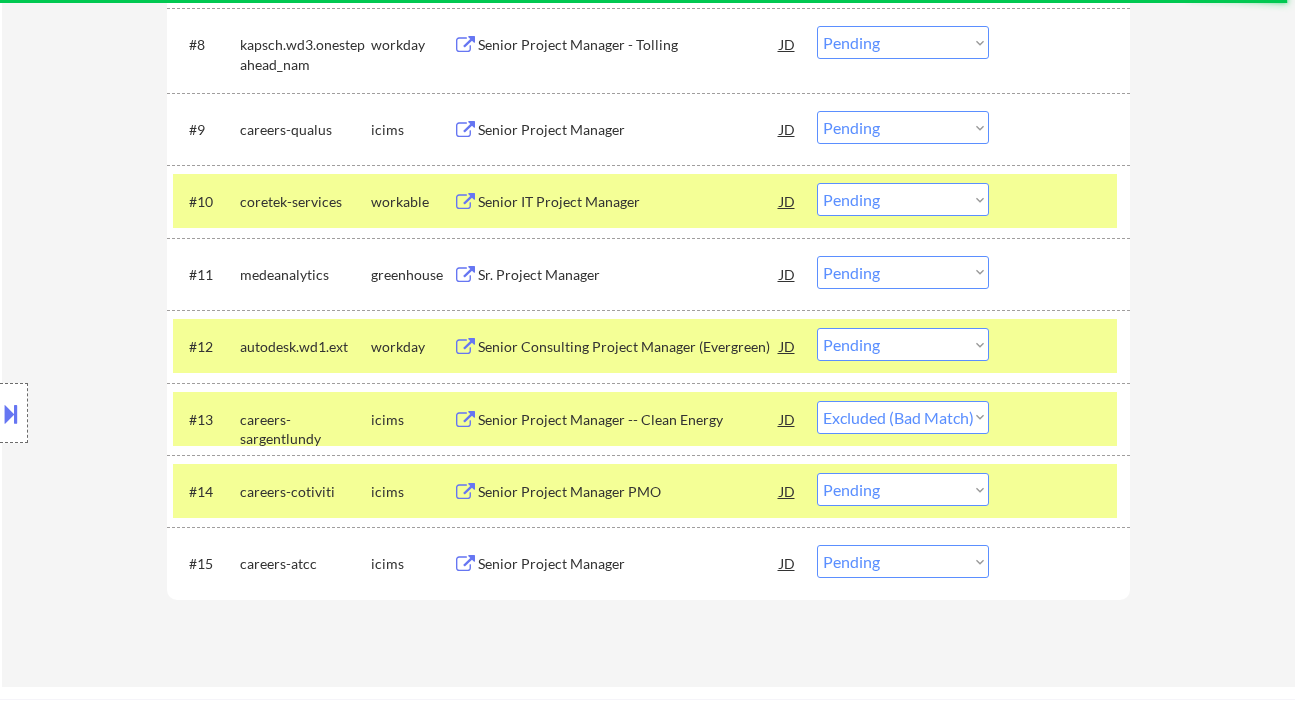 select on ""pending"" 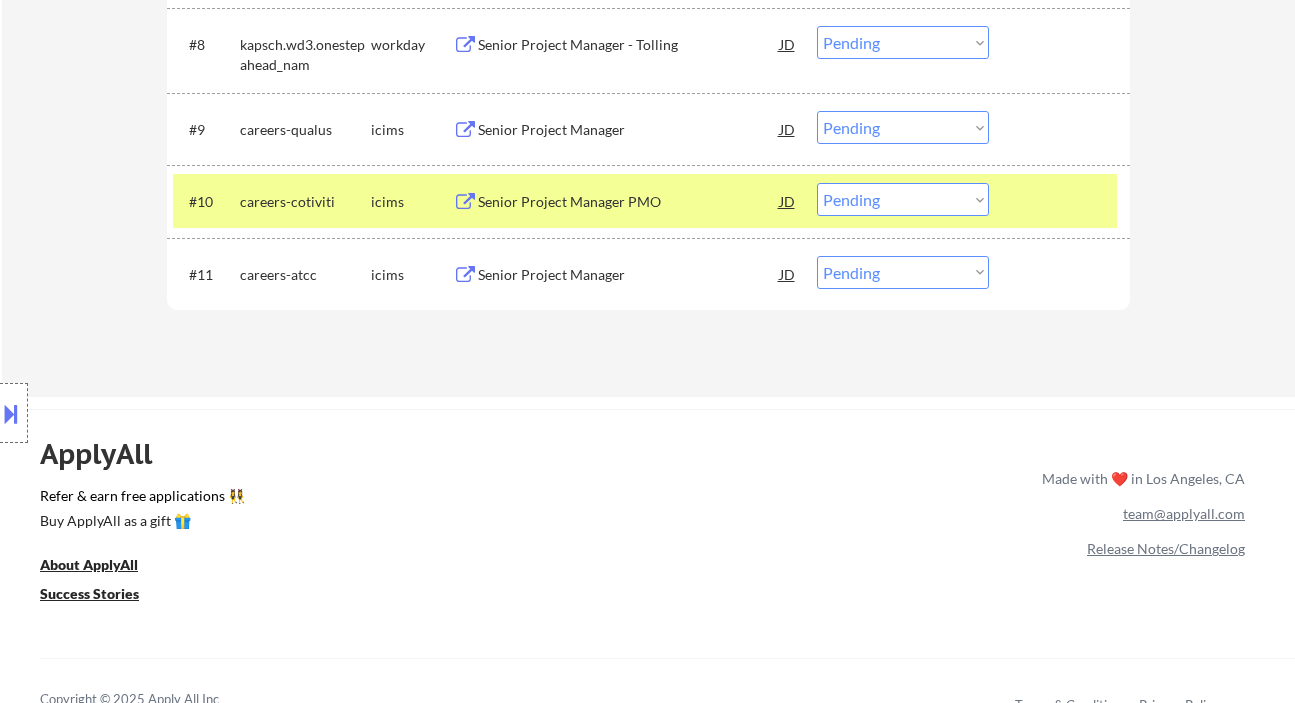 type on "asking abt ai answers and locations 8/7 tf
Pausing for now (200 to go, 0 applied on this dahsboard but if you look at tracking we've actually applied to 16 jobs!) - 8/8 AB" 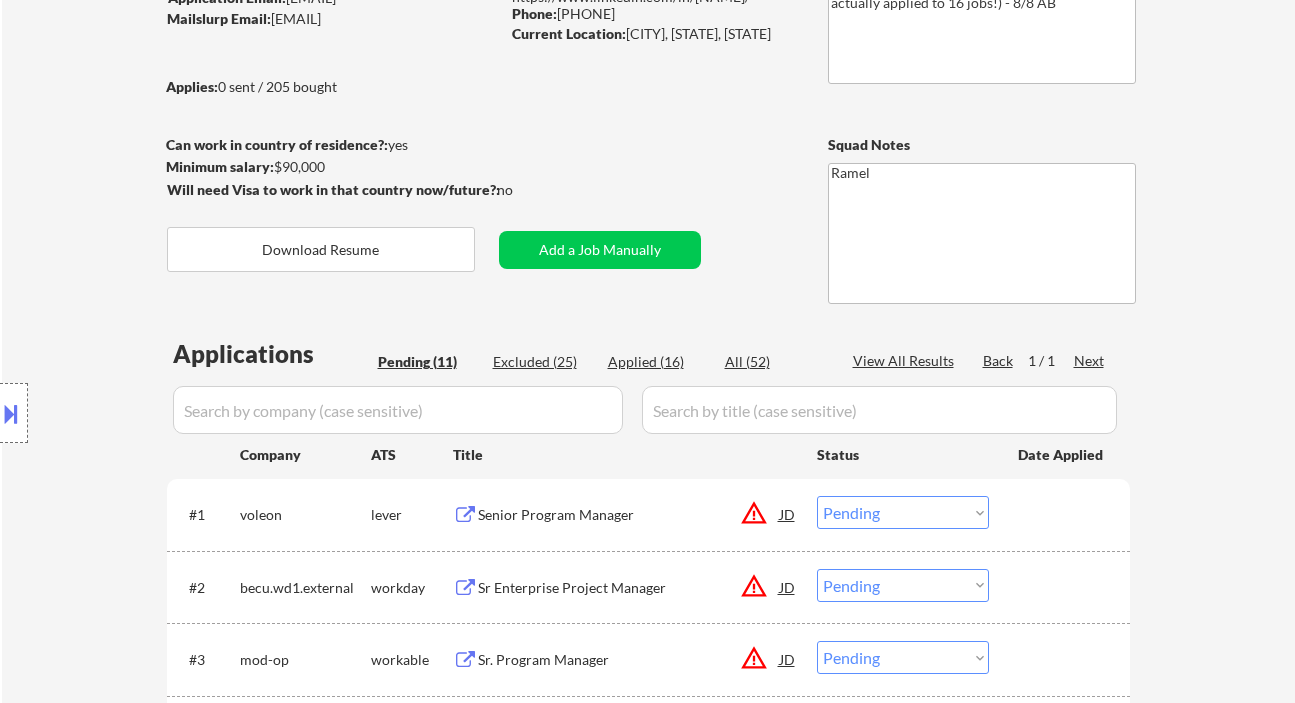 scroll, scrollTop: 133, scrollLeft: 0, axis: vertical 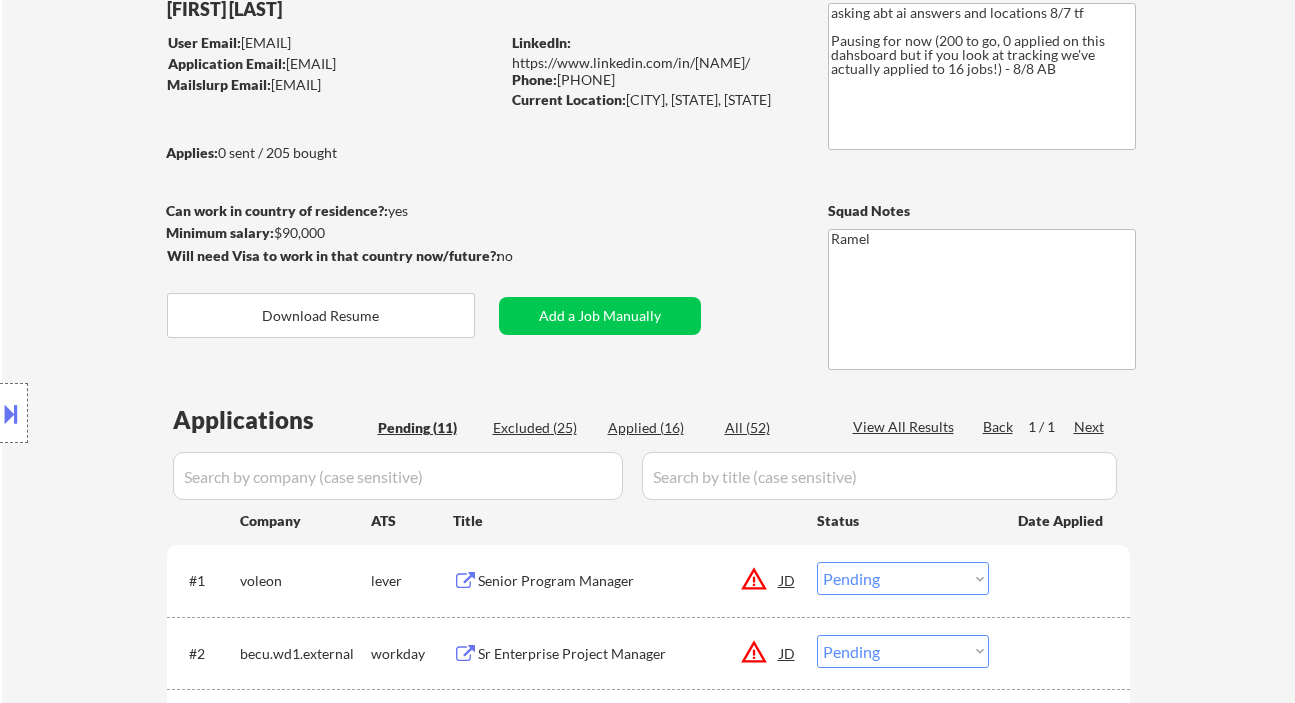 click on "Location Inclusions:" at bounding box center [179, 413] 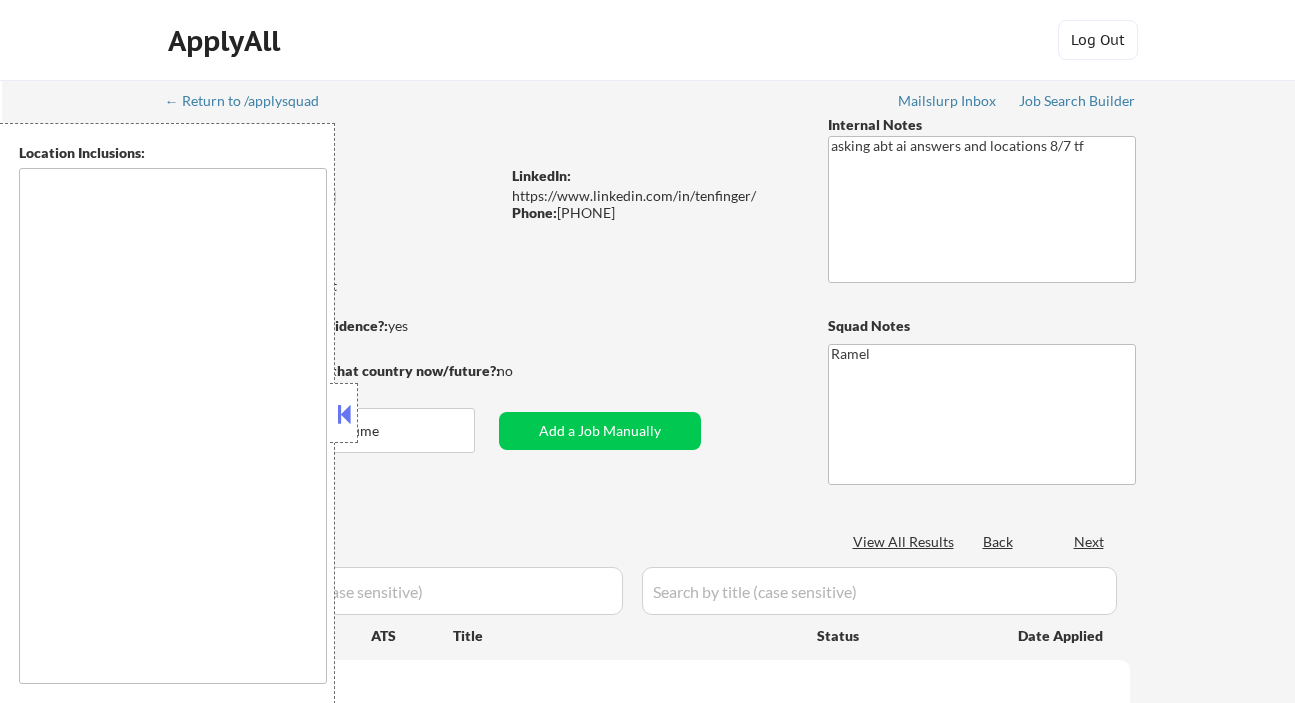 scroll, scrollTop: 0, scrollLeft: 0, axis: both 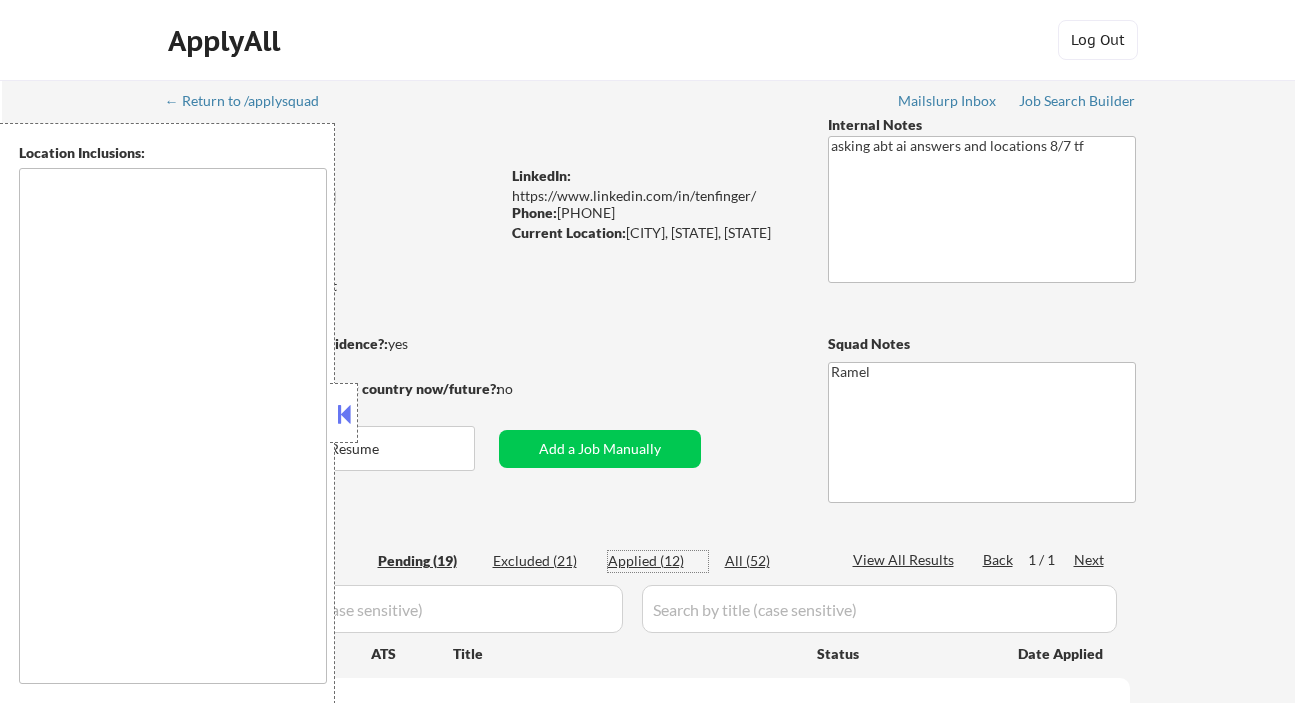 click on "Applied (12)" at bounding box center (658, 561) 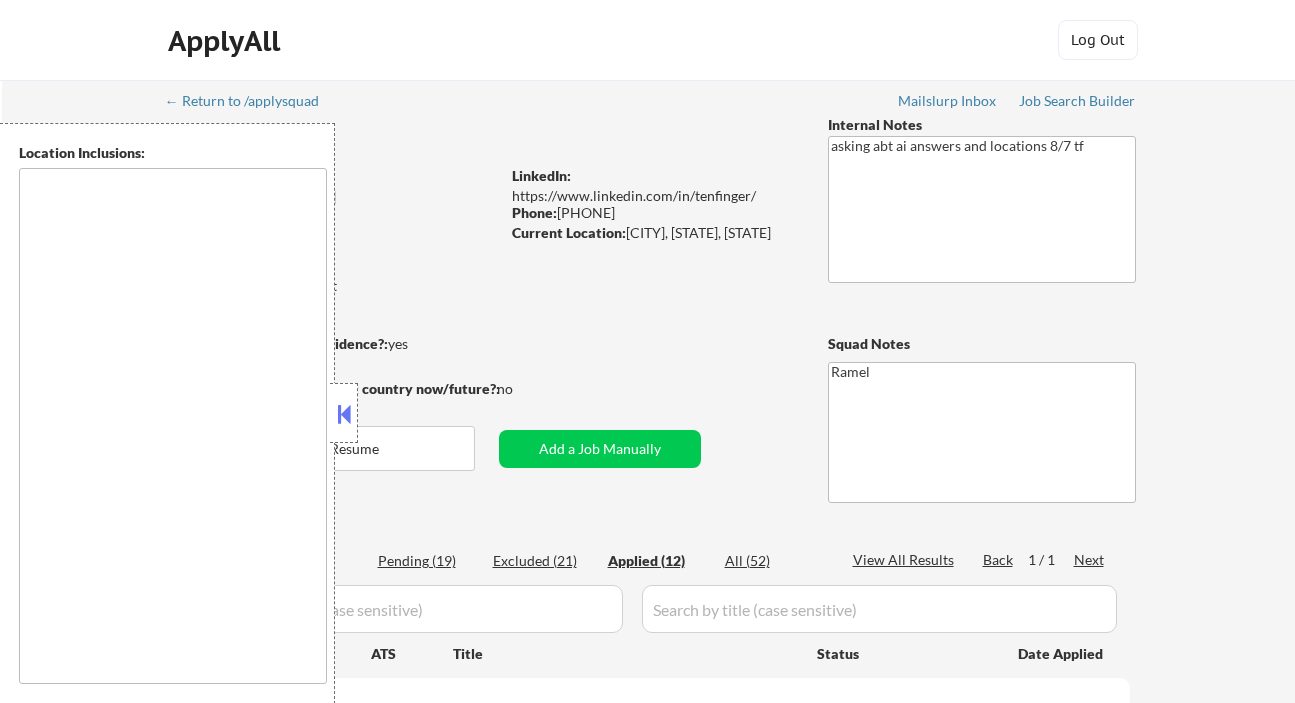 click at bounding box center (344, 414) 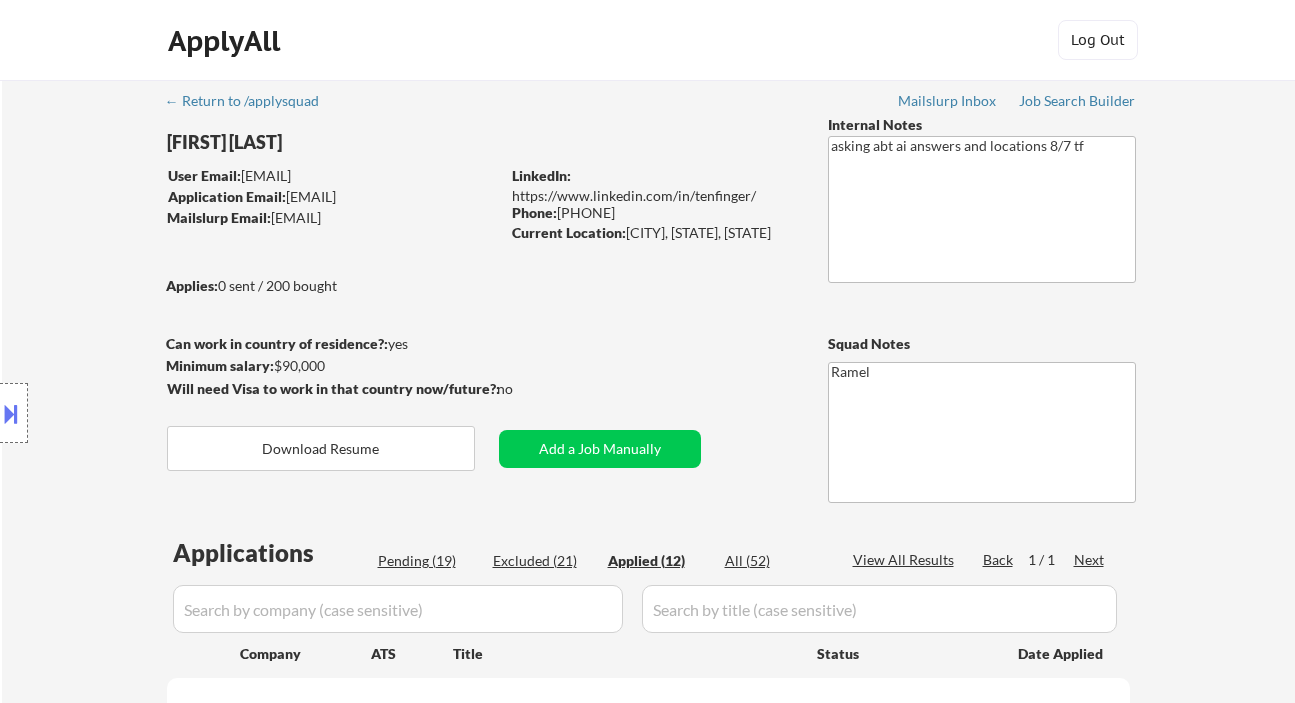 scroll, scrollTop: 266, scrollLeft: 0, axis: vertical 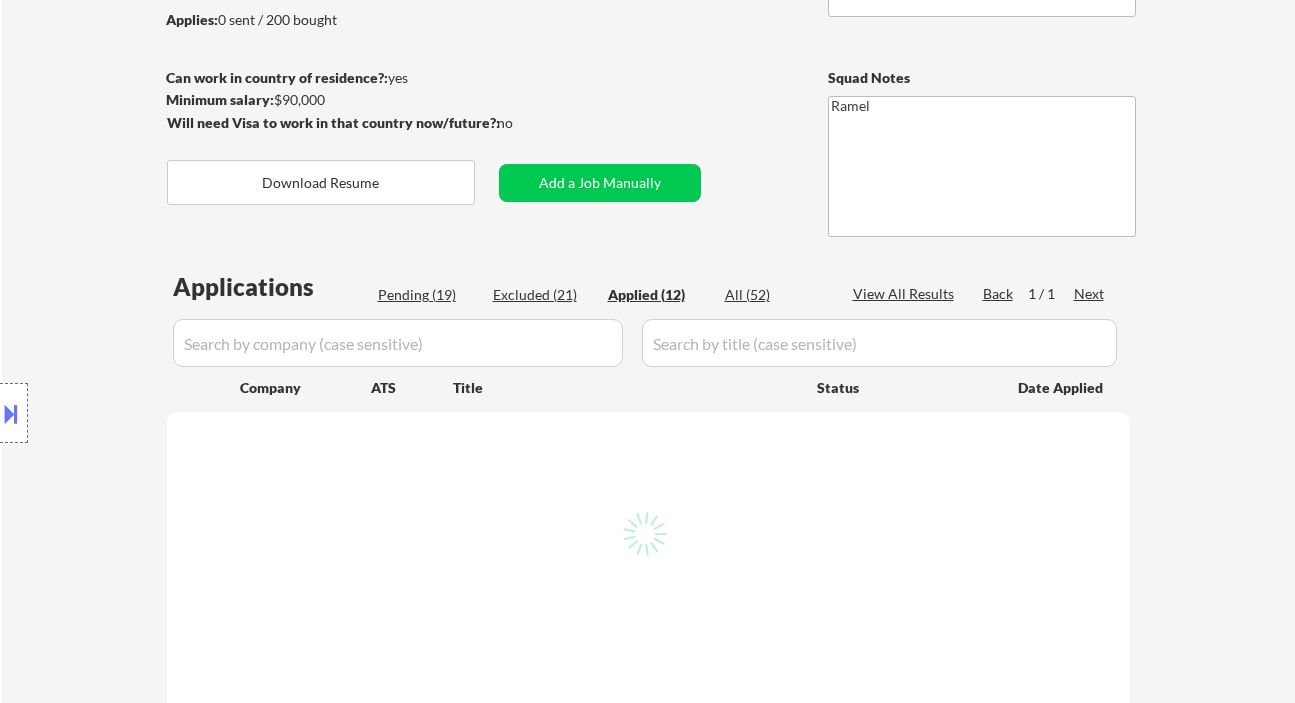 select on ""applied"" 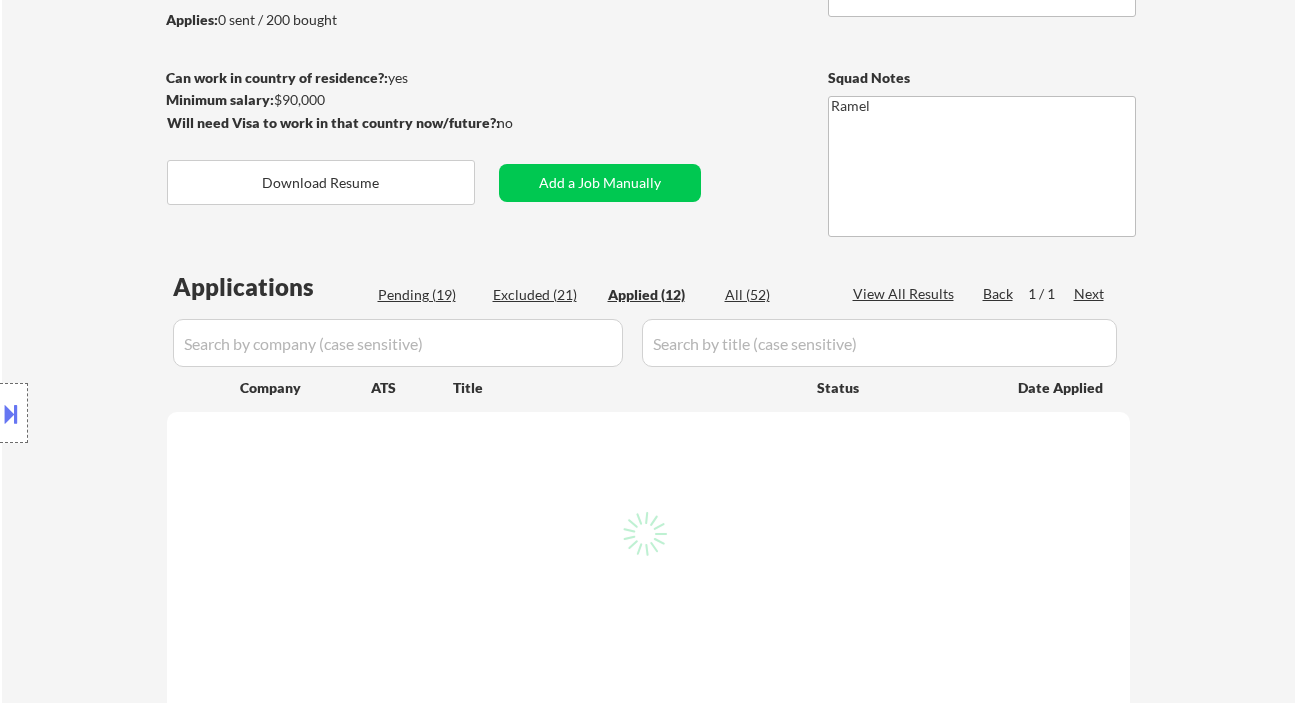 select on ""applied"" 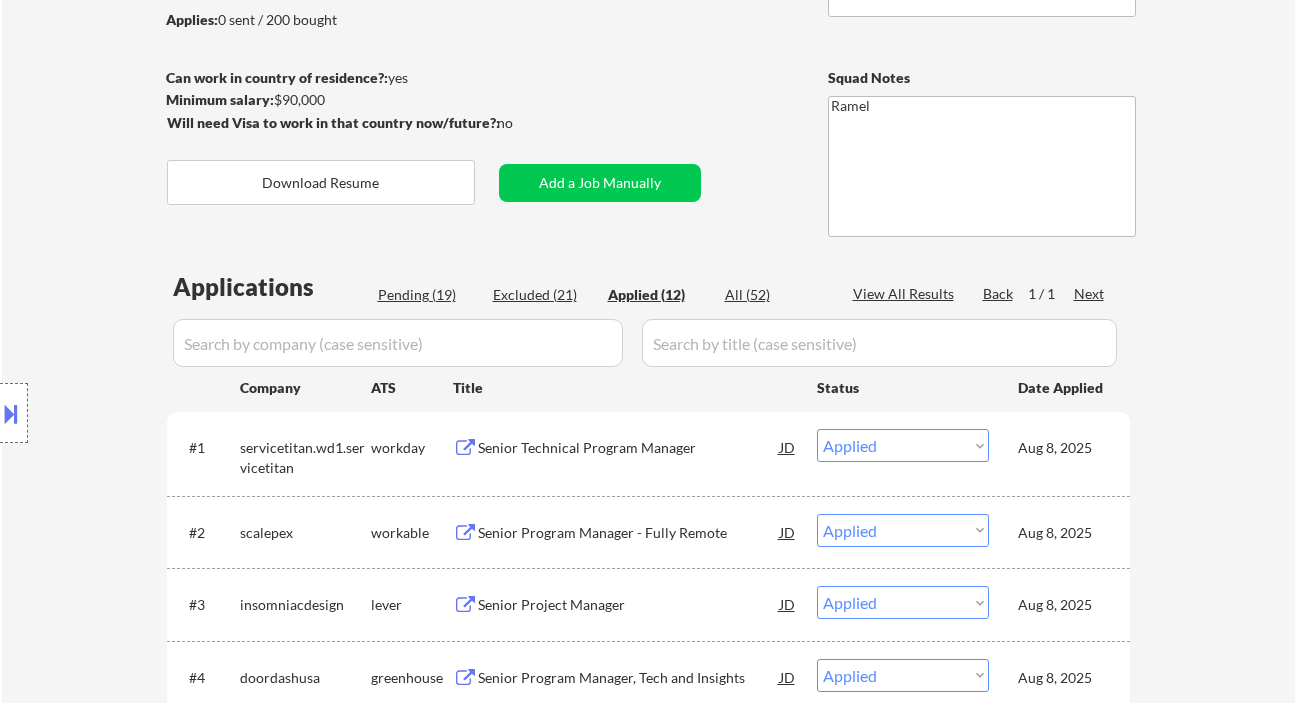 click on "Applied (12)" at bounding box center [658, 295] 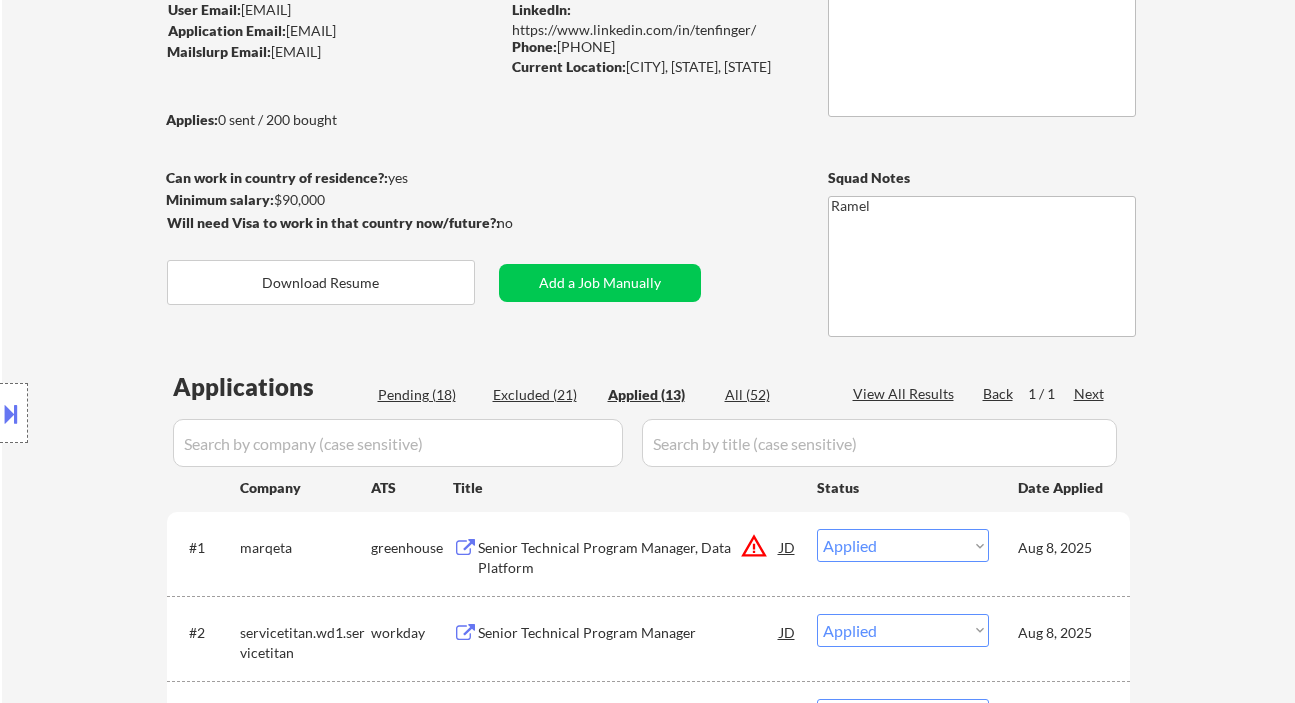 scroll, scrollTop: 133, scrollLeft: 0, axis: vertical 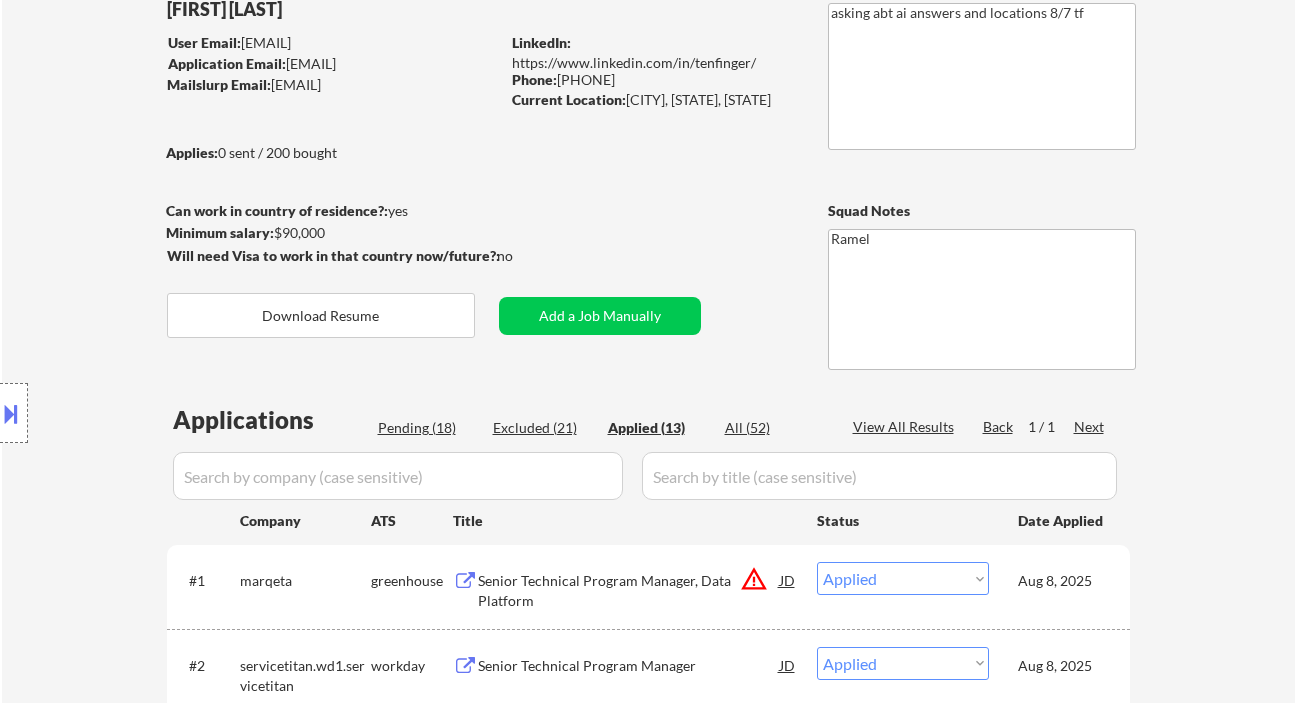 drag, startPoint x: 559, startPoint y: 78, endPoint x: 651, endPoint y: 80, distance: 92.021736 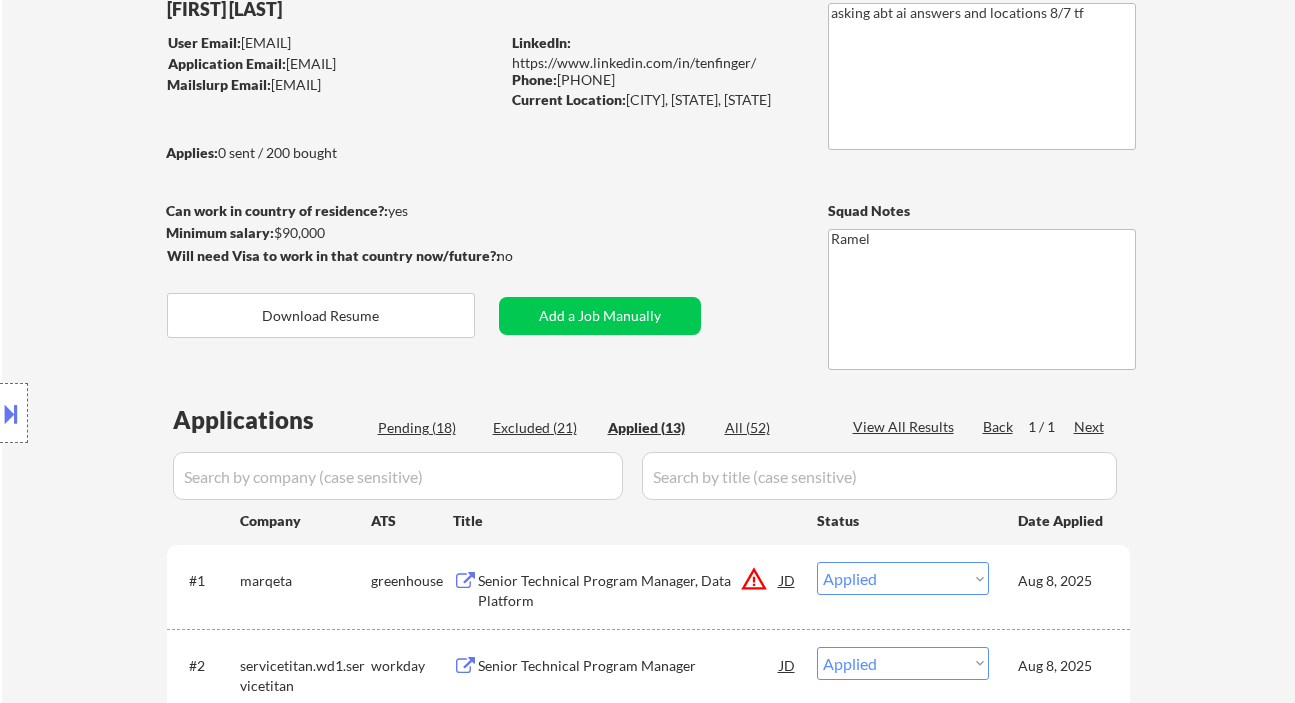 select on ""applied"" 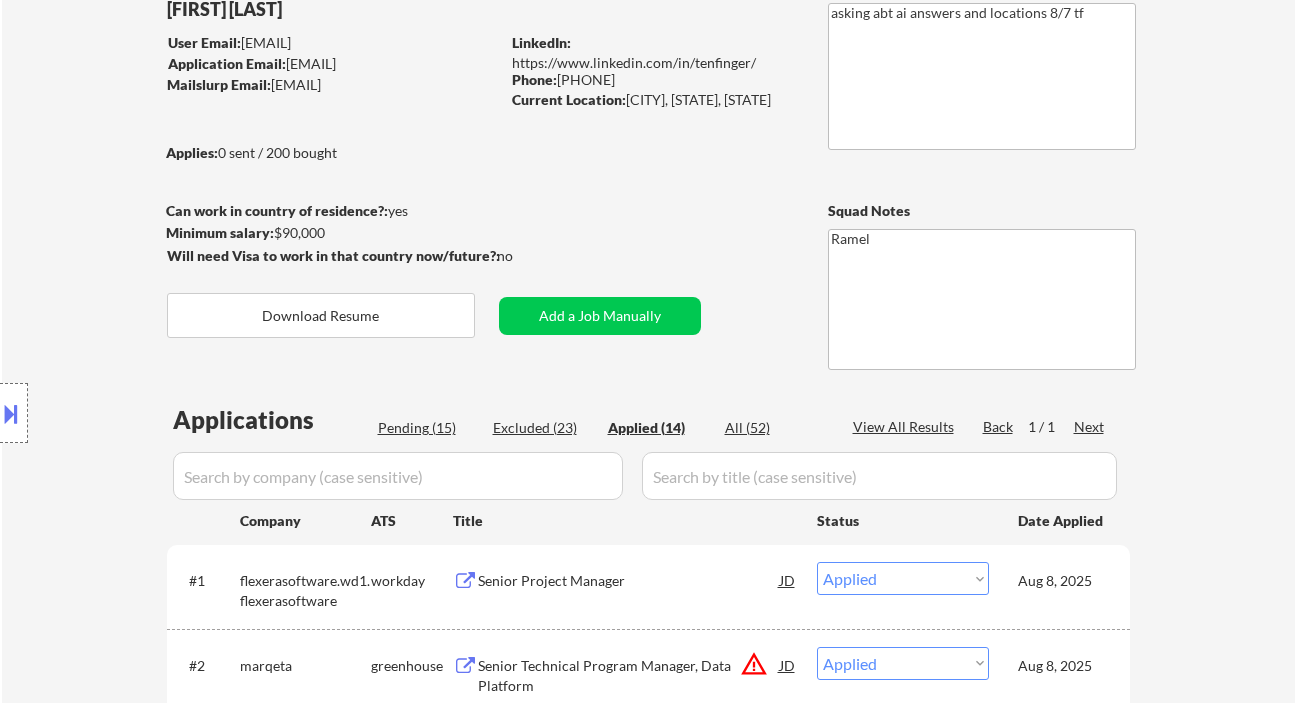 select on ""applied"" 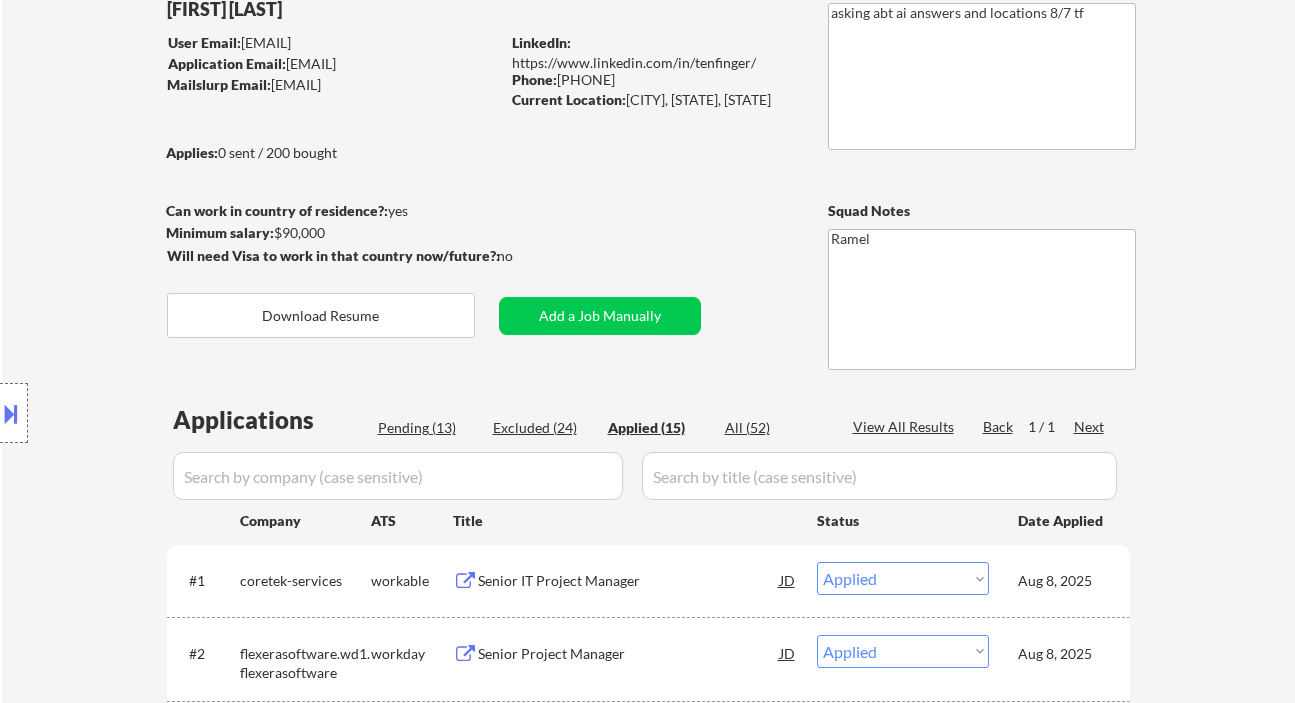 copy on "[PHONE]" 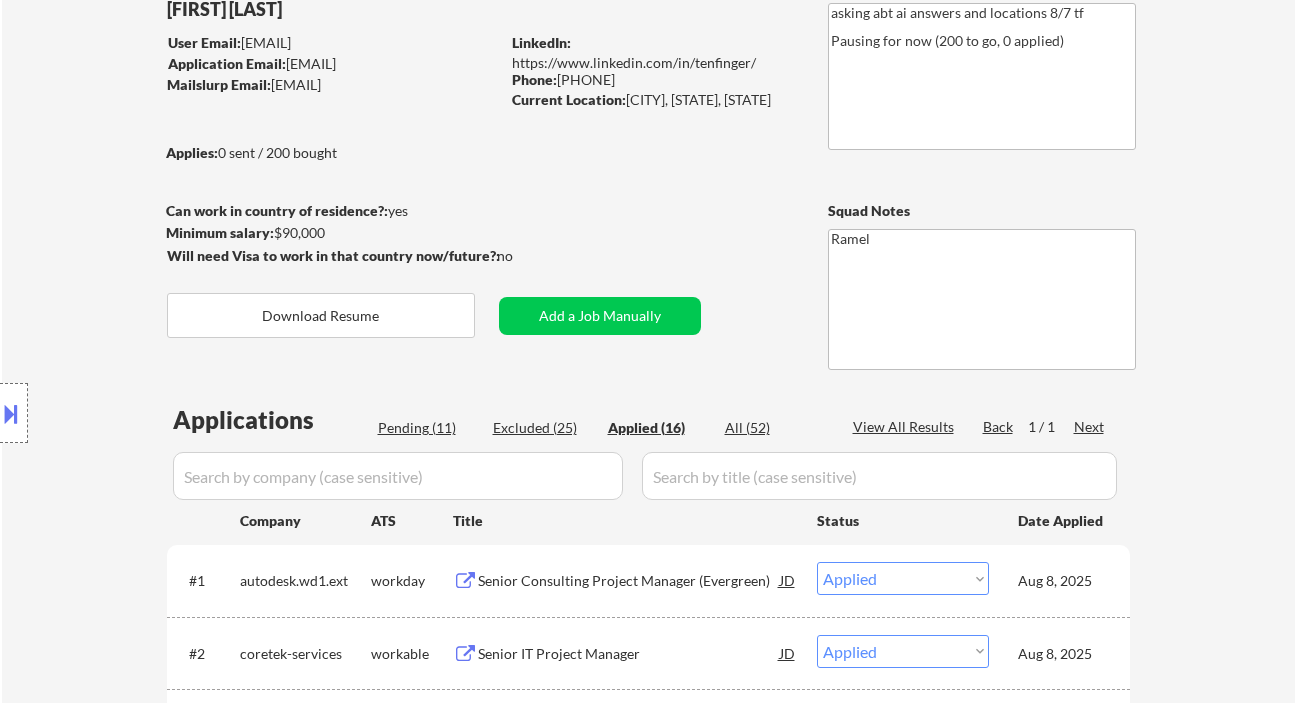 type on "asking abt ai answers and locations 8/7 tf
Pausing for now (200 to go, 0 applied on this dahsboard but if you look at tracking we've actually applied to 16 jobs!) - 8/8 AB" 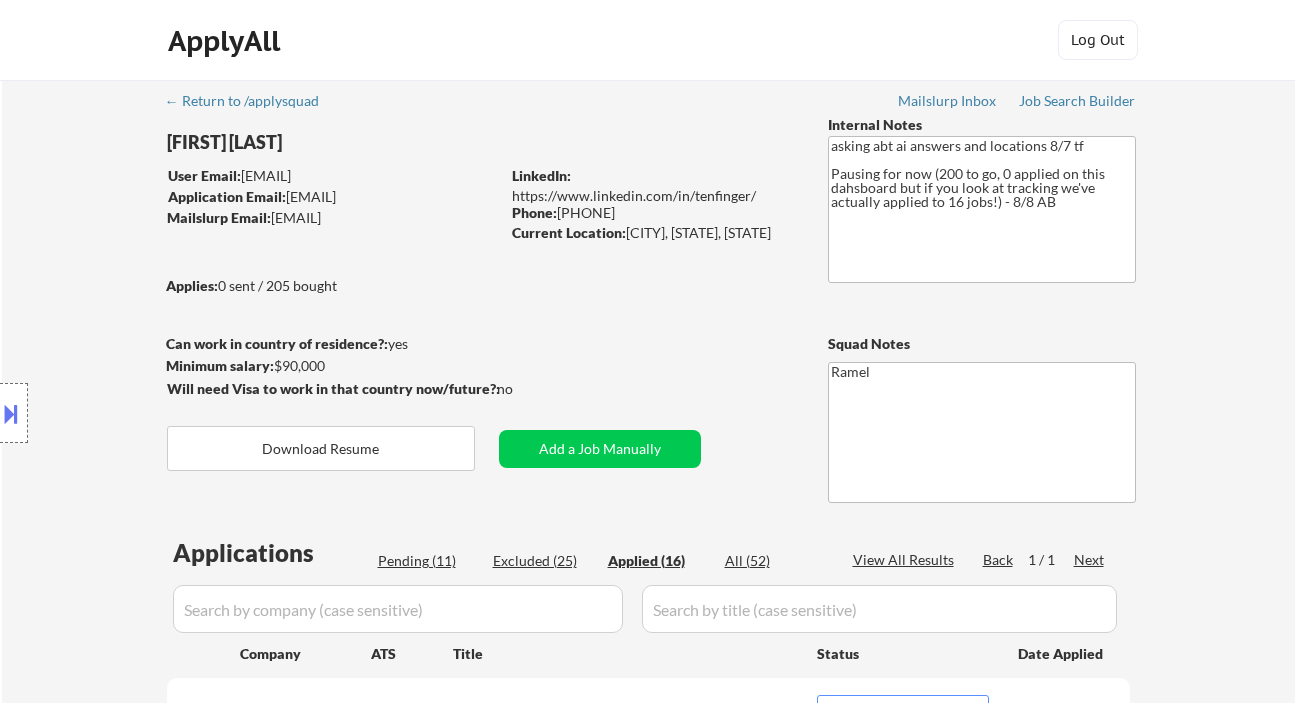 scroll, scrollTop: 133, scrollLeft: 0, axis: vertical 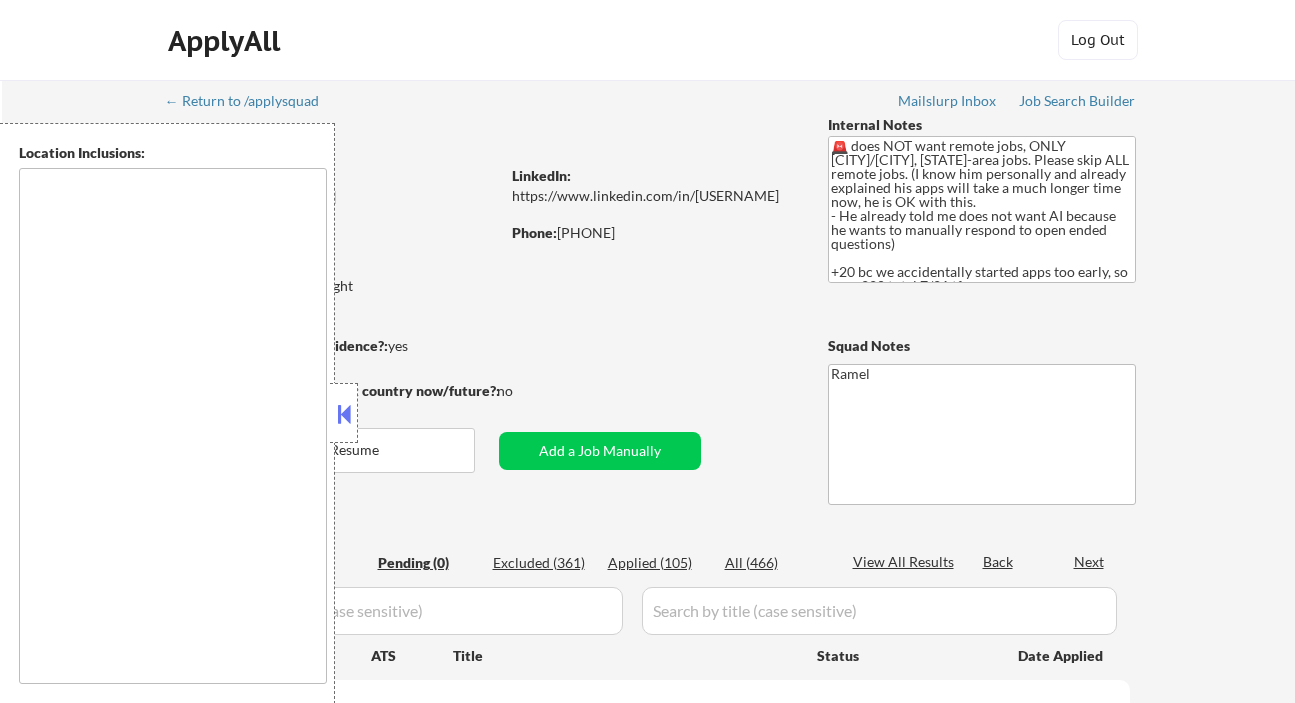 type on "[CITY], [STATE]   [CITY], [STATE]   [CITY], [STATE]   [CITY], [STATE]   [CITY], [STATE]   [CITY], [STATE]   [CITY], [STATE]   [CITY], [STATE]   [CITY], [STATE]   [CITY], [STATE]   [CITY], [STATE]   [CITY], [STATE]   [CITY], [STATE]   [CITY], [STATE]   [CITY], [STATE]   [CITY], [STATE]   [CITY], [STATE]   [CITY], [STATE]   [CITY], [STATE]   [CITY], [STATE]   [CITY], [STATE]" 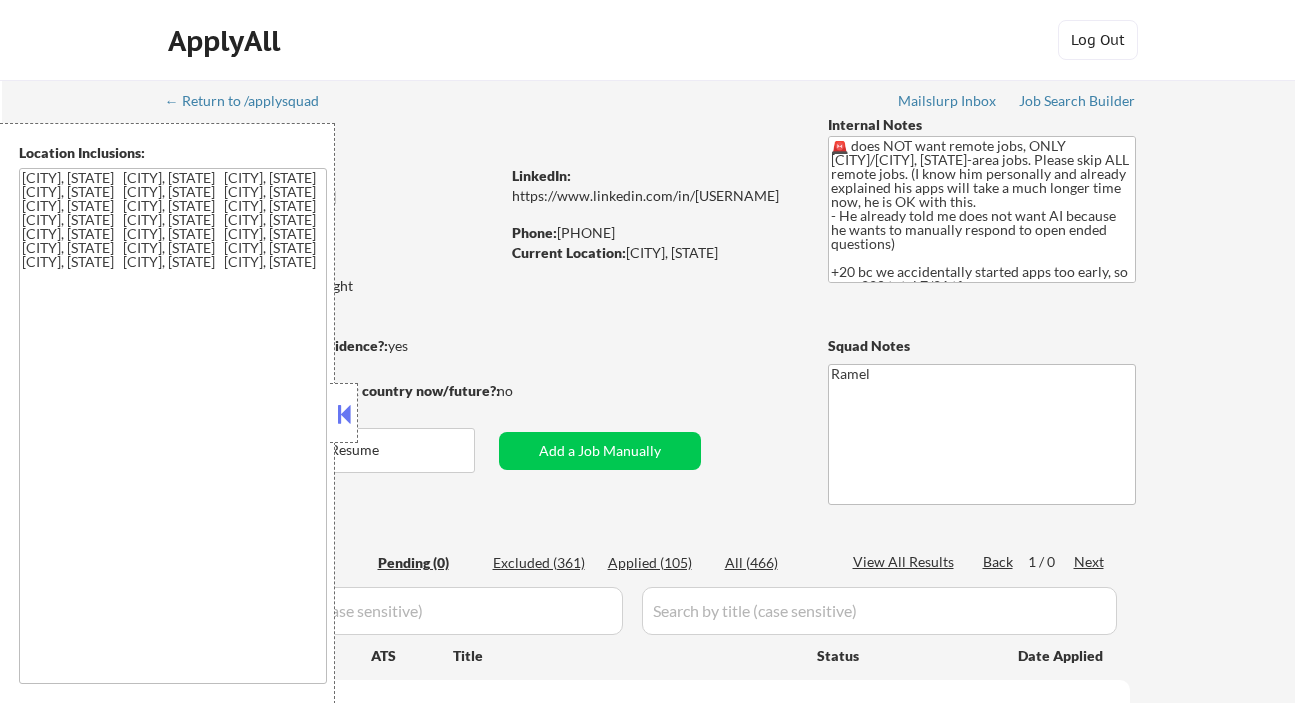 click at bounding box center [344, 414] 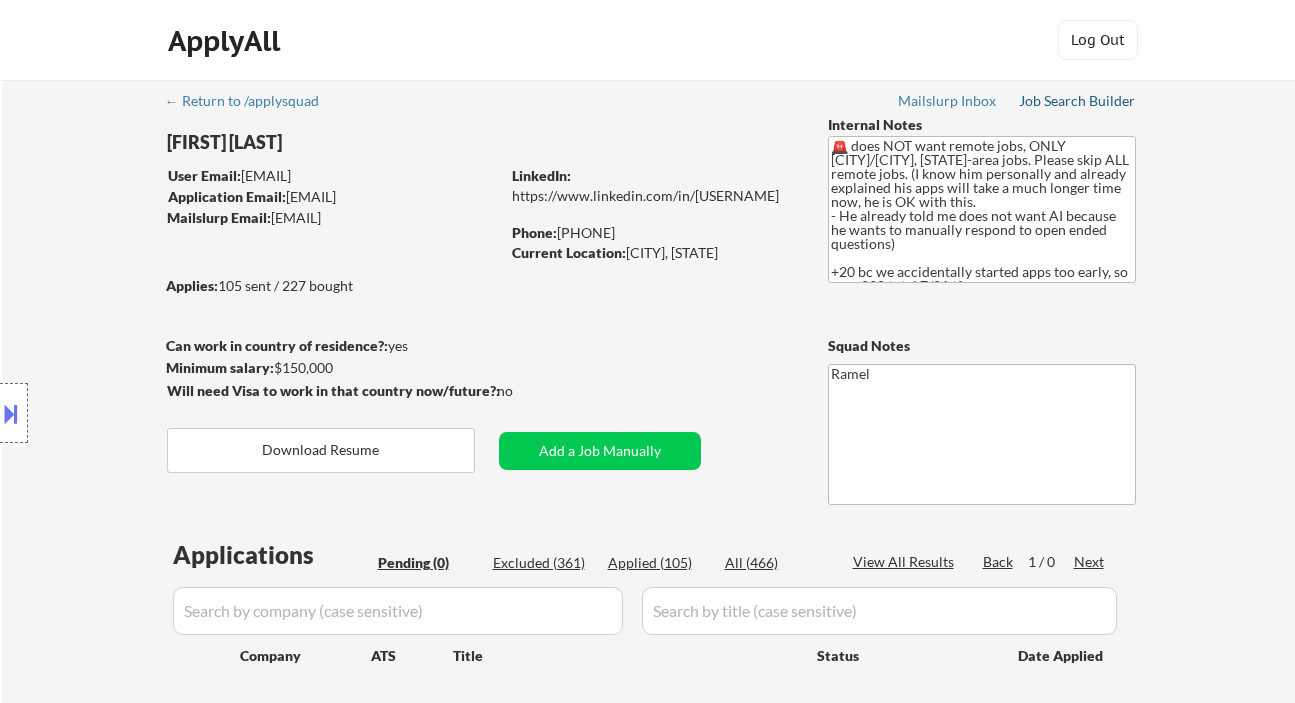 click on "Job Search Builder" at bounding box center (1077, 101) 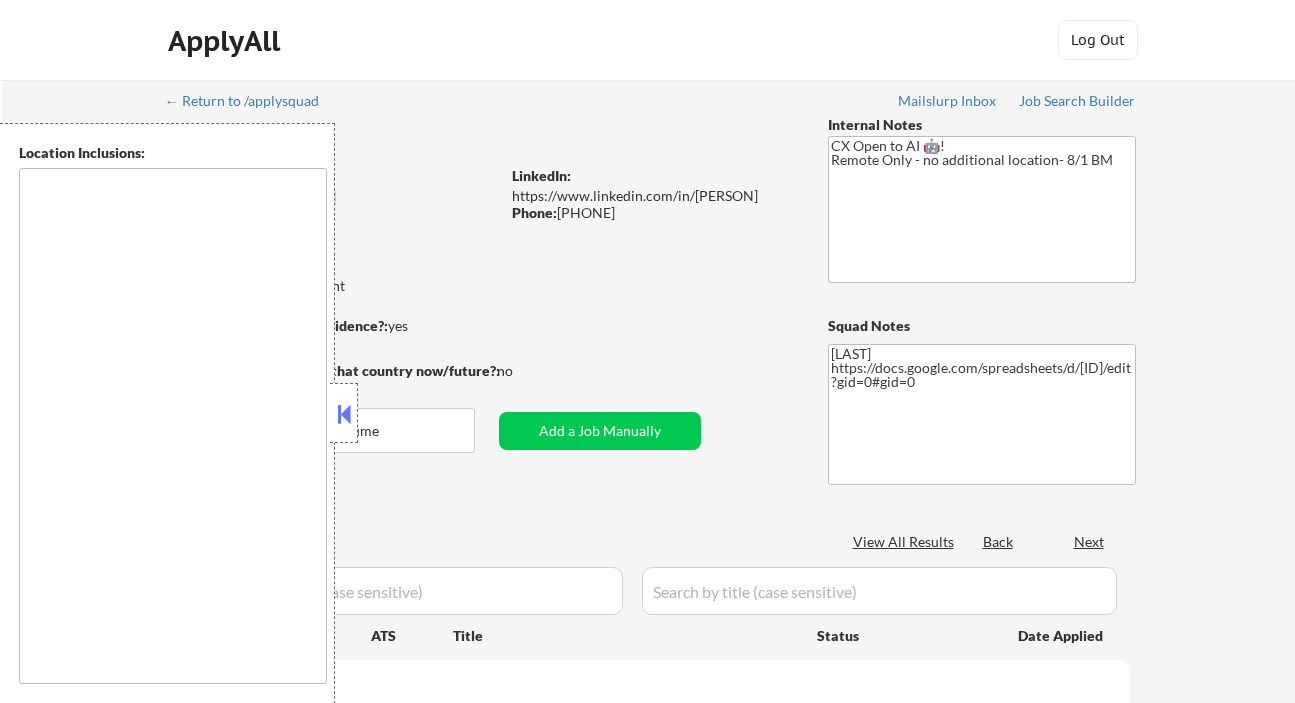 scroll, scrollTop: 0, scrollLeft: 0, axis: both 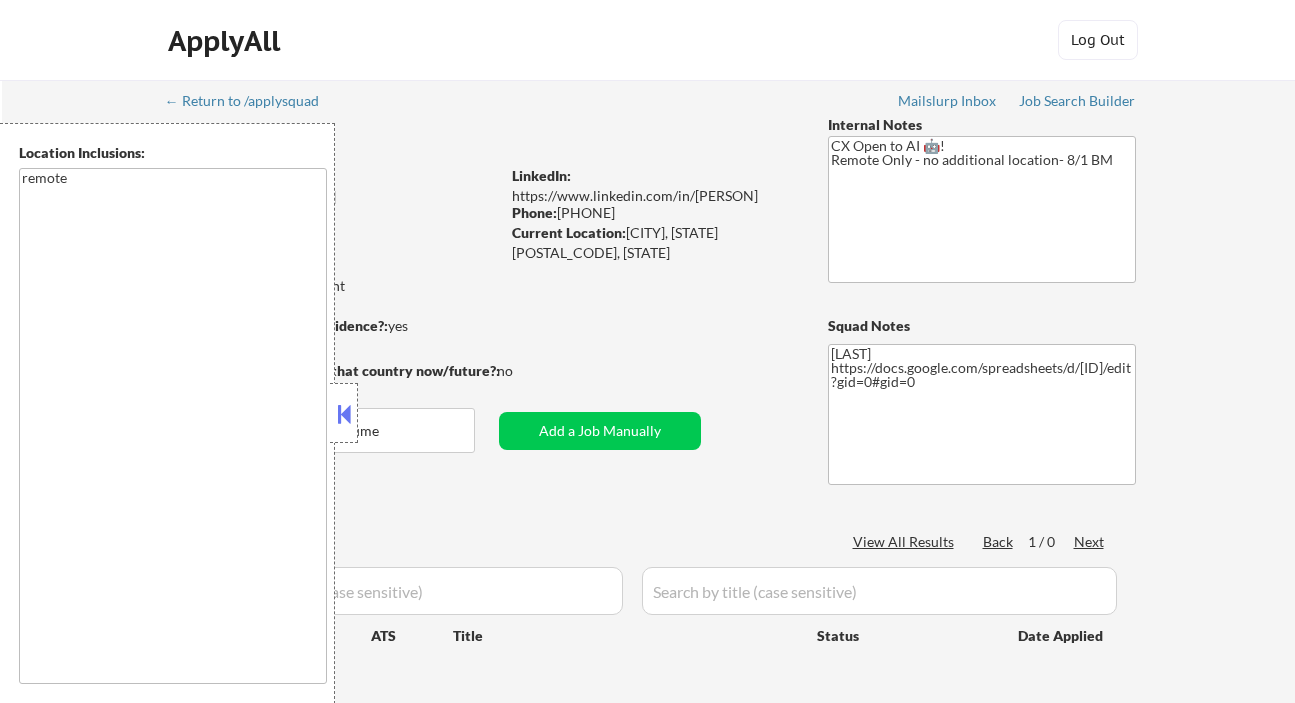 click at bounding box center [344, 414] 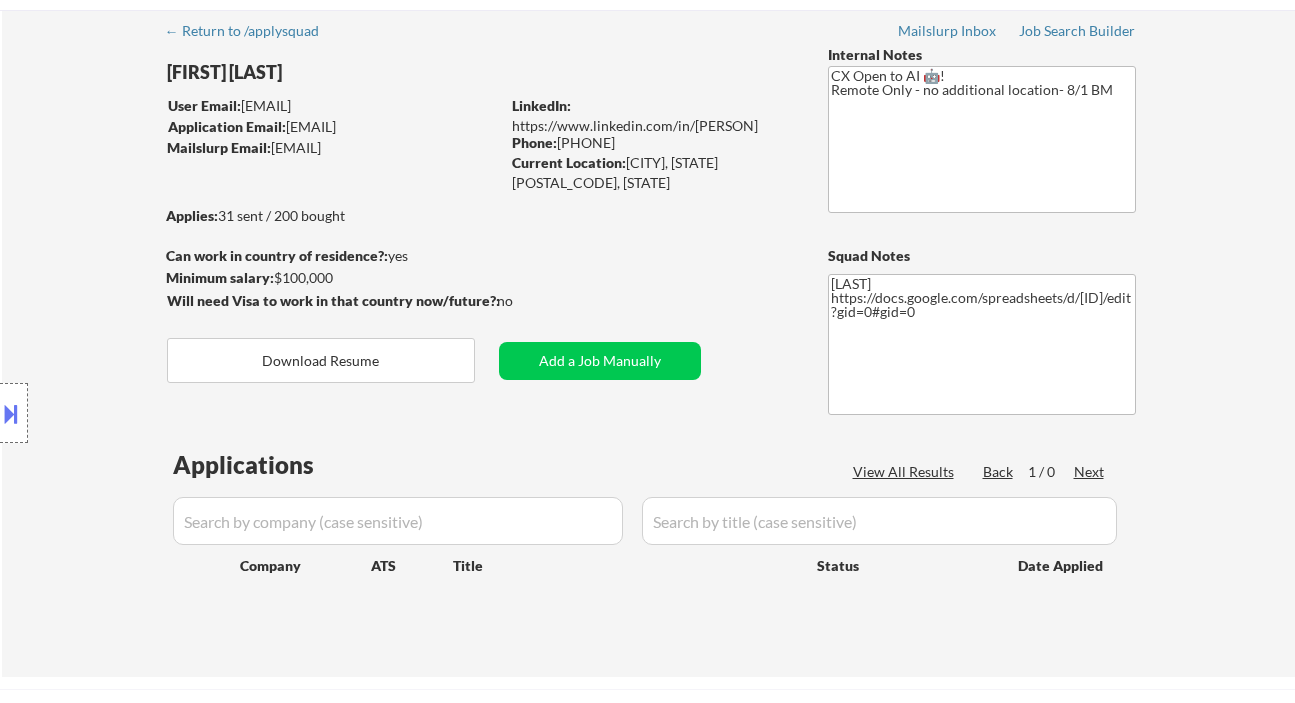 scroll, scrollTop: 0, scrollLeft: 0, axis: both 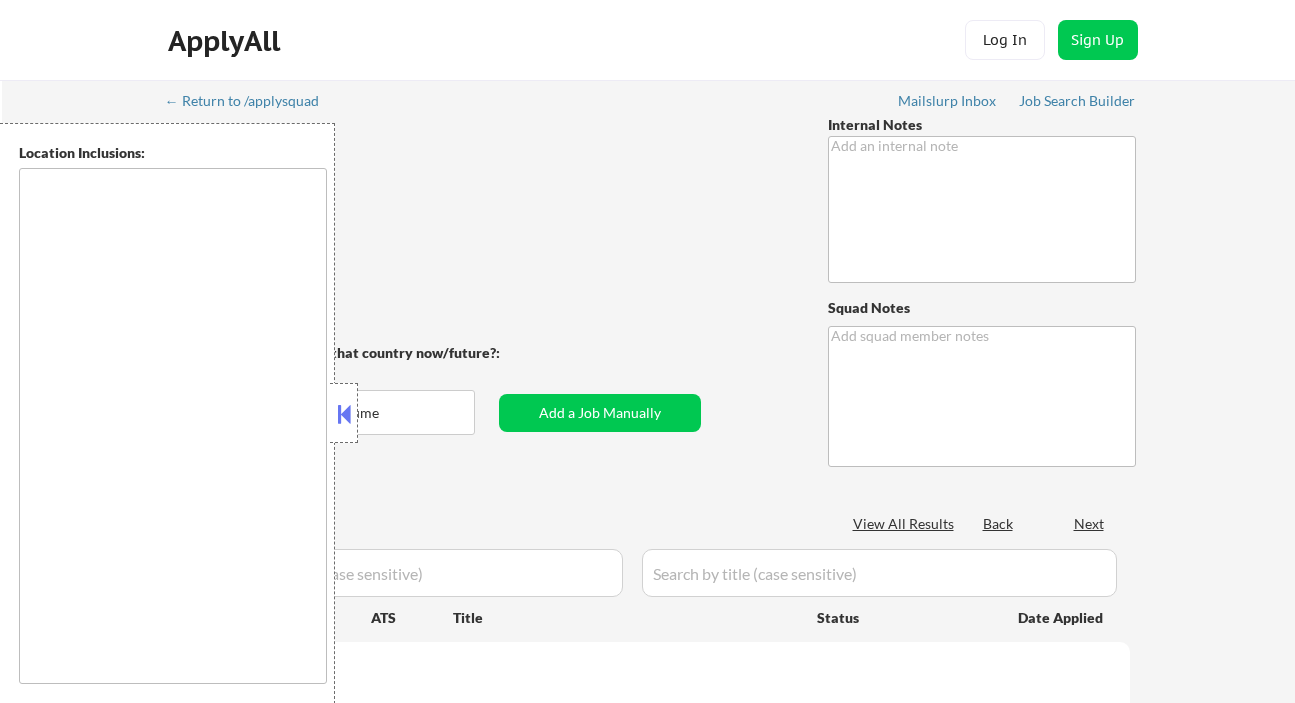 type on "CX Open to AI 🤖!
Remote Only - no additional location- 8/1 BM" 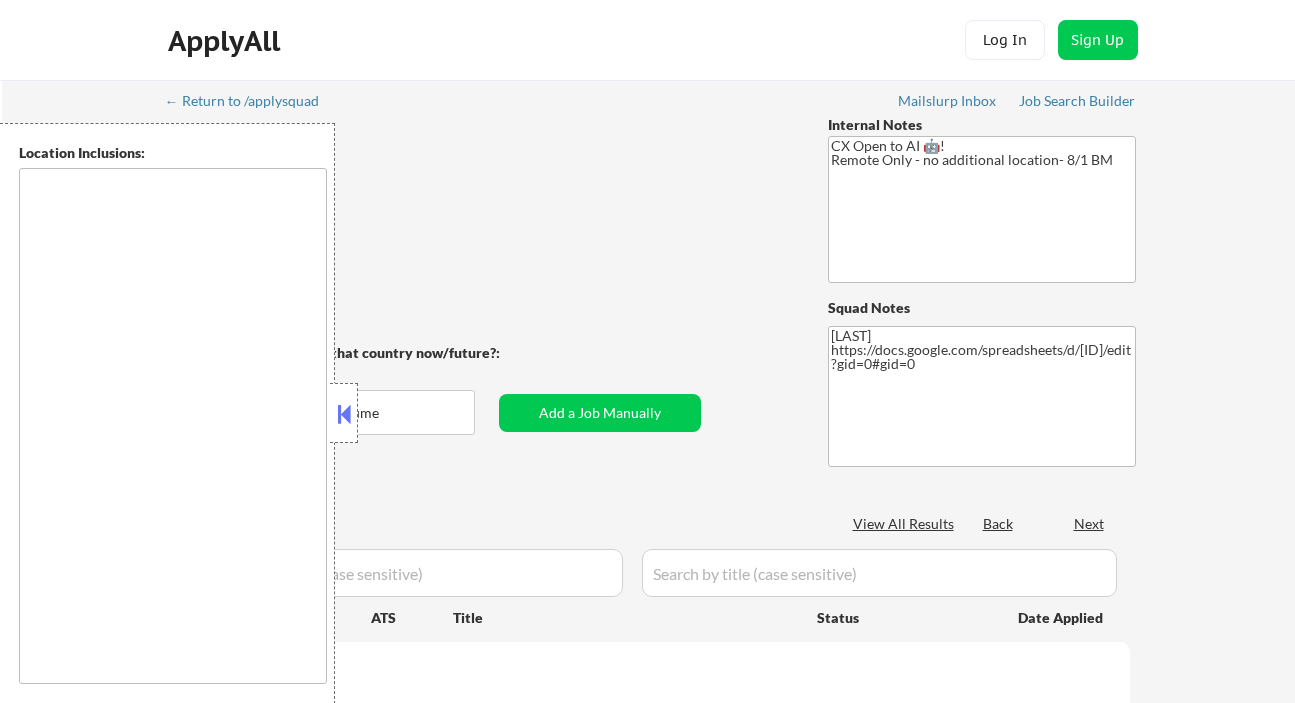 scroll, scrollTop: 0, scrollLeft: 0, axis: both 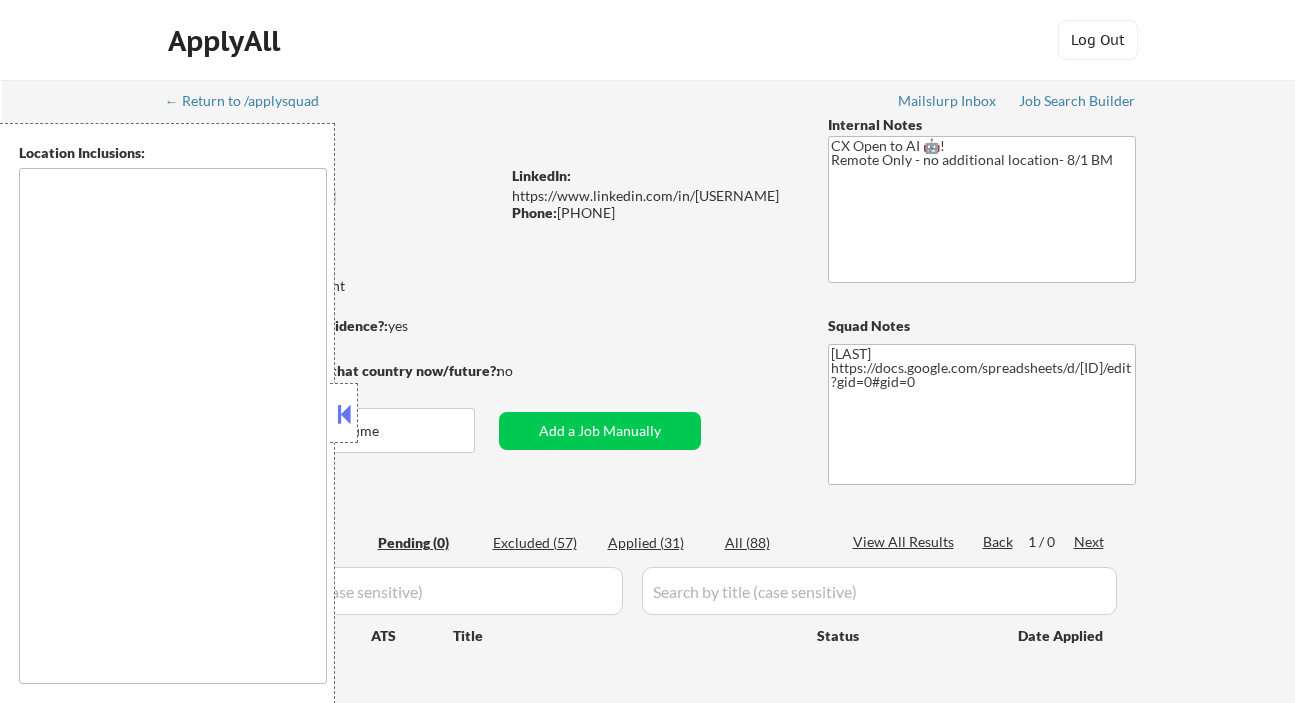 type on "remote" 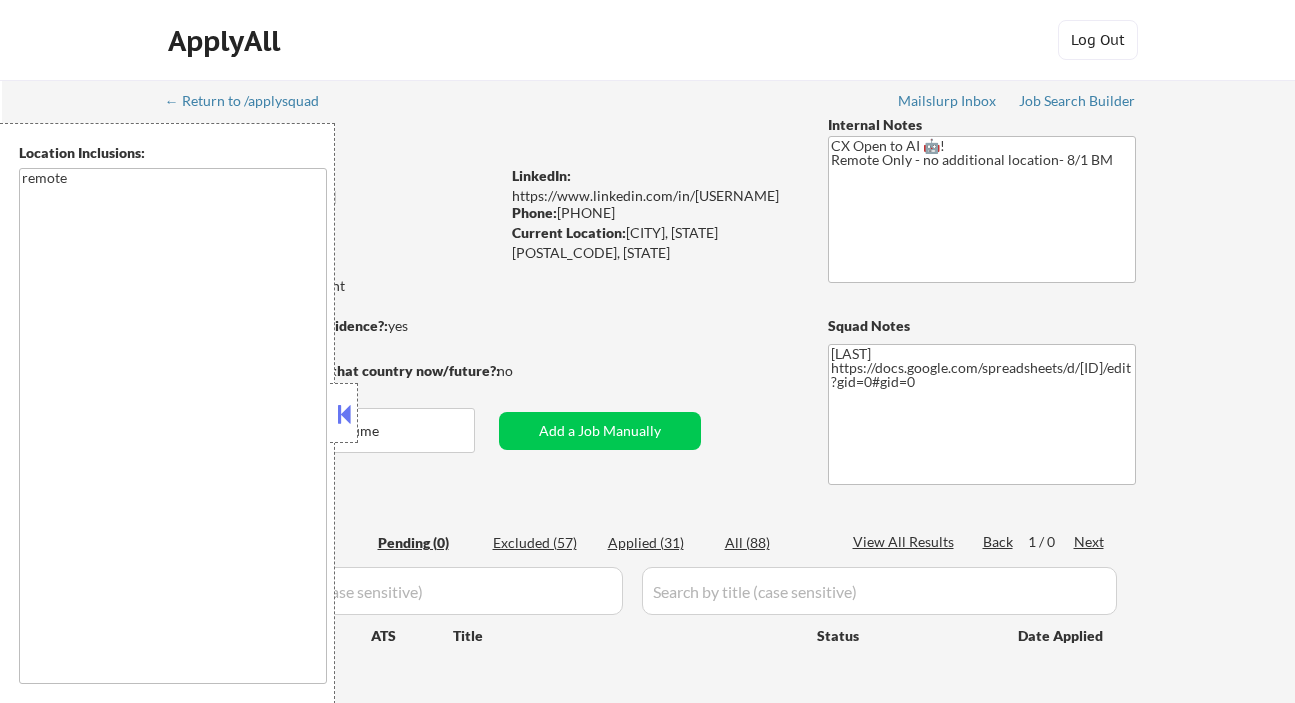 click at bounding box center (344, 414) 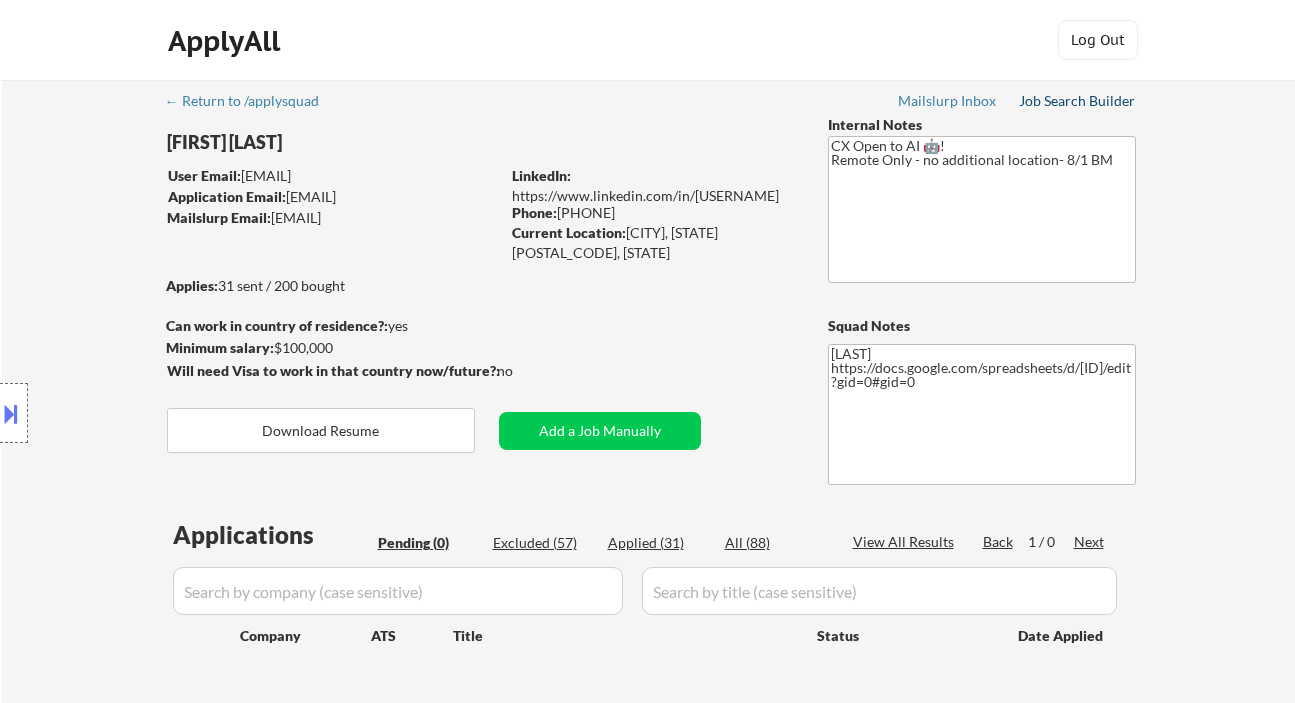 click on "Job Search Builder" at bounding box center [1077, 101] 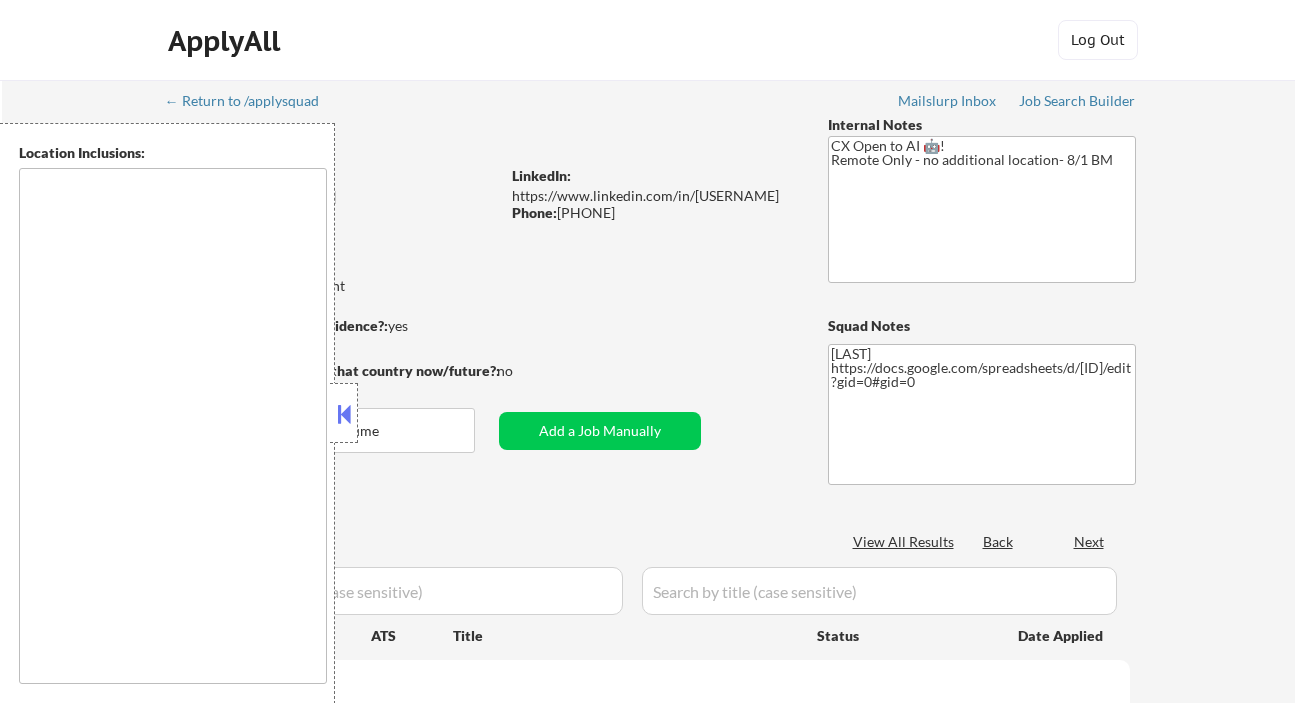 scroll, scrollTop: 0, scrollLeft: 0, axis: both 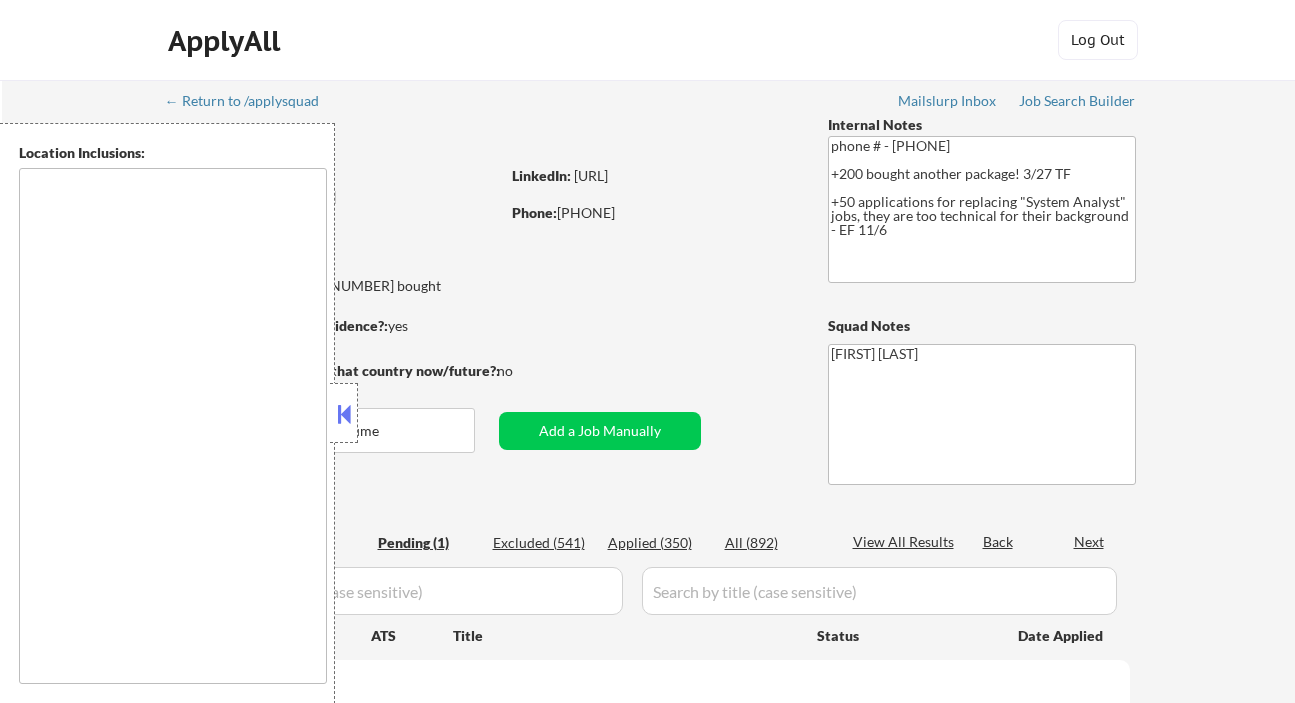 select on ""pending"" 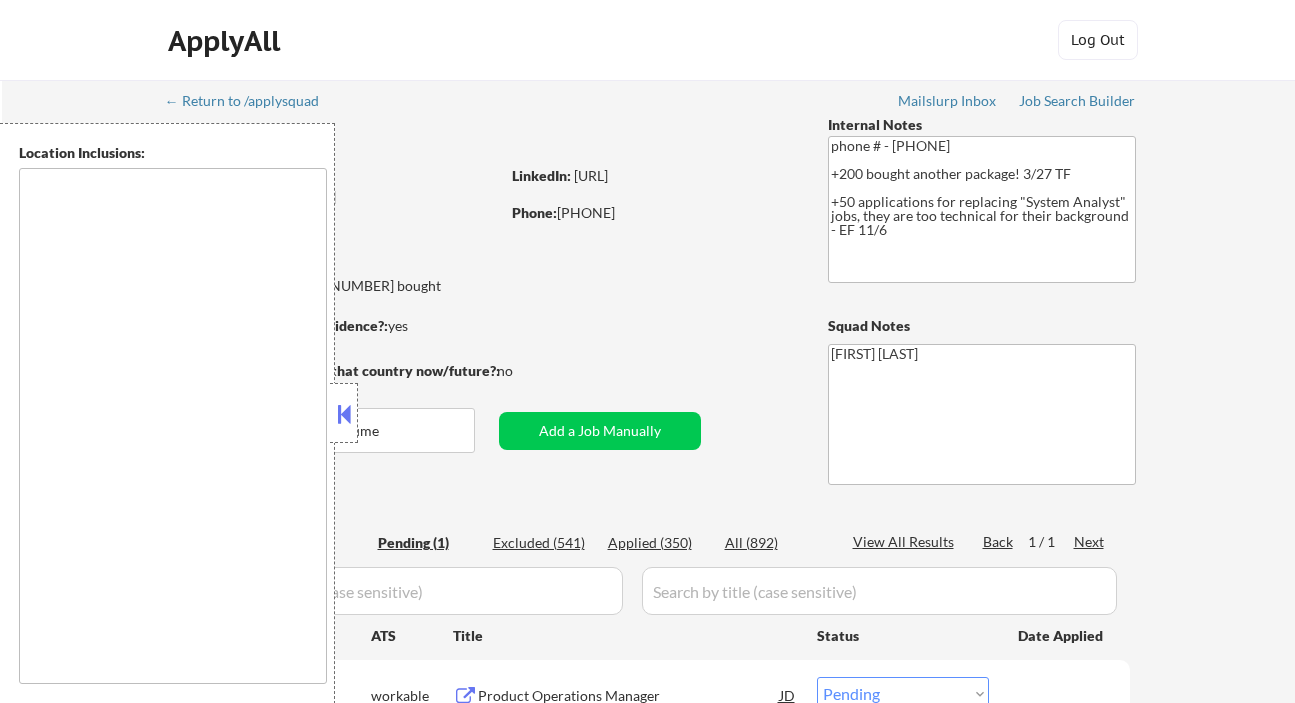 type on "Concord, CA Pleasant Hill, CA Walnut Creek, CA Martinez, CA Clayton, CA Lafayette, CA Pittsburg, CA Antioch, CA Alamo, CA Danville, CA Orinda, CA Moraga, CA Hercules, CA Benicia, CA San Ramon, CA Brentwood, CA Richmond, CA El Cerrito, CA Pinole, CA Albany, CA Berkeley, CA Oakley, CA Emeryville, CA El Sobrante, CA Crockett, CA Rodeo, CA Kensington, CA Pleasanton, CA Livermore, CA Oakland, CA Piedmont, CA Alameda, CA San Pablo, CA San Leandro, CA Castro Valley, CA Hayward, CA Pacheco, CA Tara Hills, CA Lafayette, CA San Francisco, CA Daly City, CA South San Francisco, CA Brisbane, CA Colma, CA Pacifica, CA San Bruno, CA Millbrae, CA Burlingame, CA San Mateo, CA Foster City, CA Belmont, CA Redwood City, CA San Carlos, CA Half Moon Bay, CA Union City, CA Fremont, CA Newark, CA San Lorenzo, CA Dublin, CA San Rafael, CA Larkspur, CA Corte Madera, CA Mill Valley, CA Sausalito, CA Tiburon, ..." 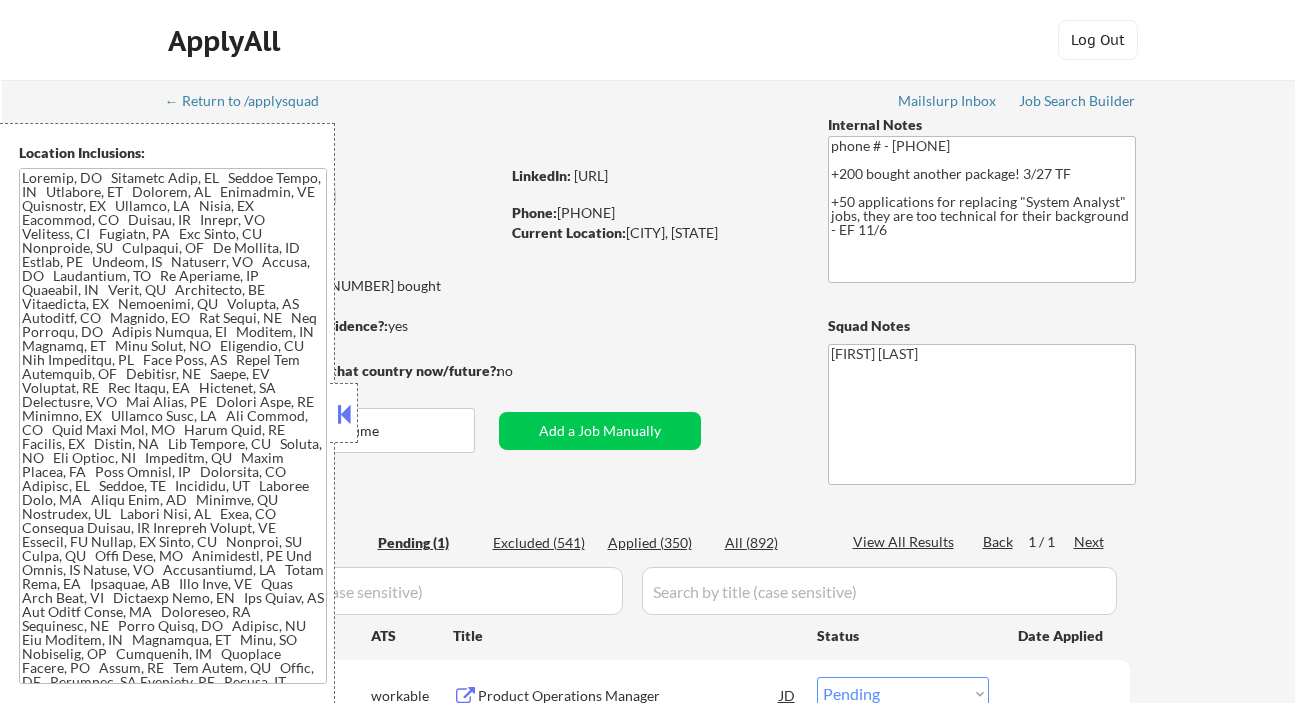 drag, startPoint x: 343, startPoint y: 405, endPoint x: 383, endPoint y: 387, distance: 43.863426 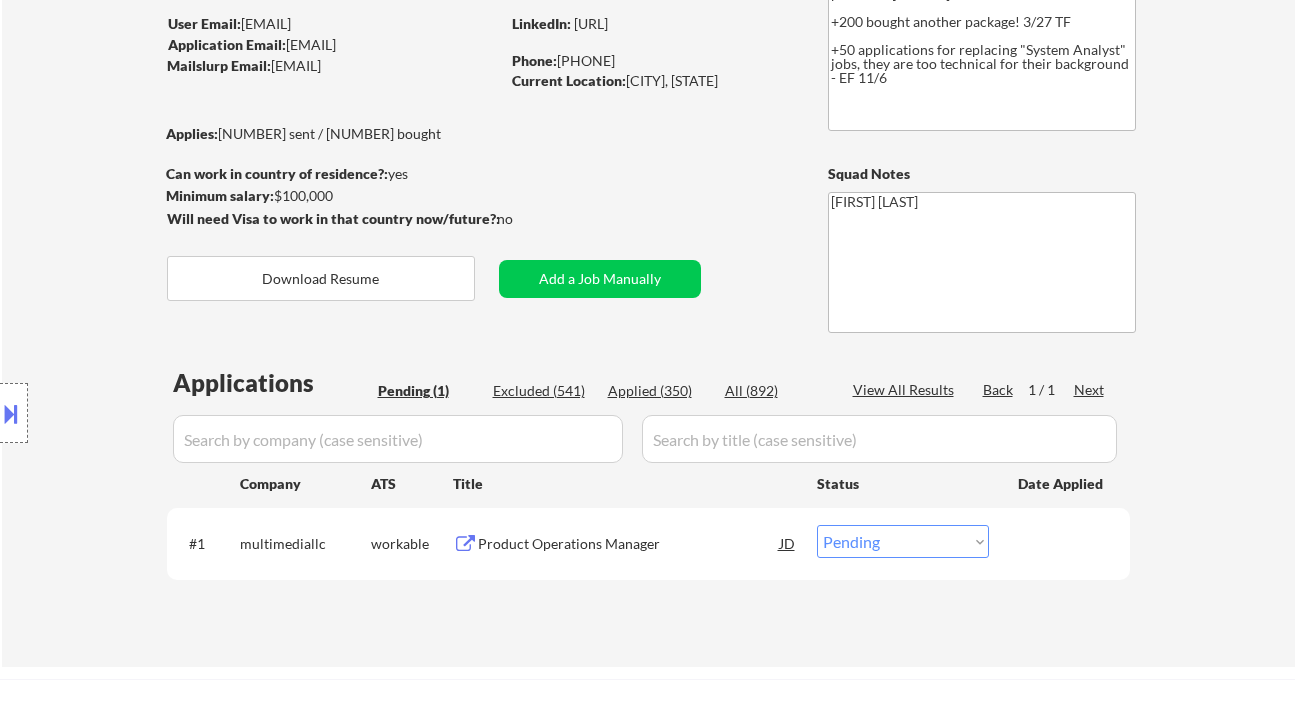 scroll, scrollTop: 133, scrollLeft: 0, axis: vertical 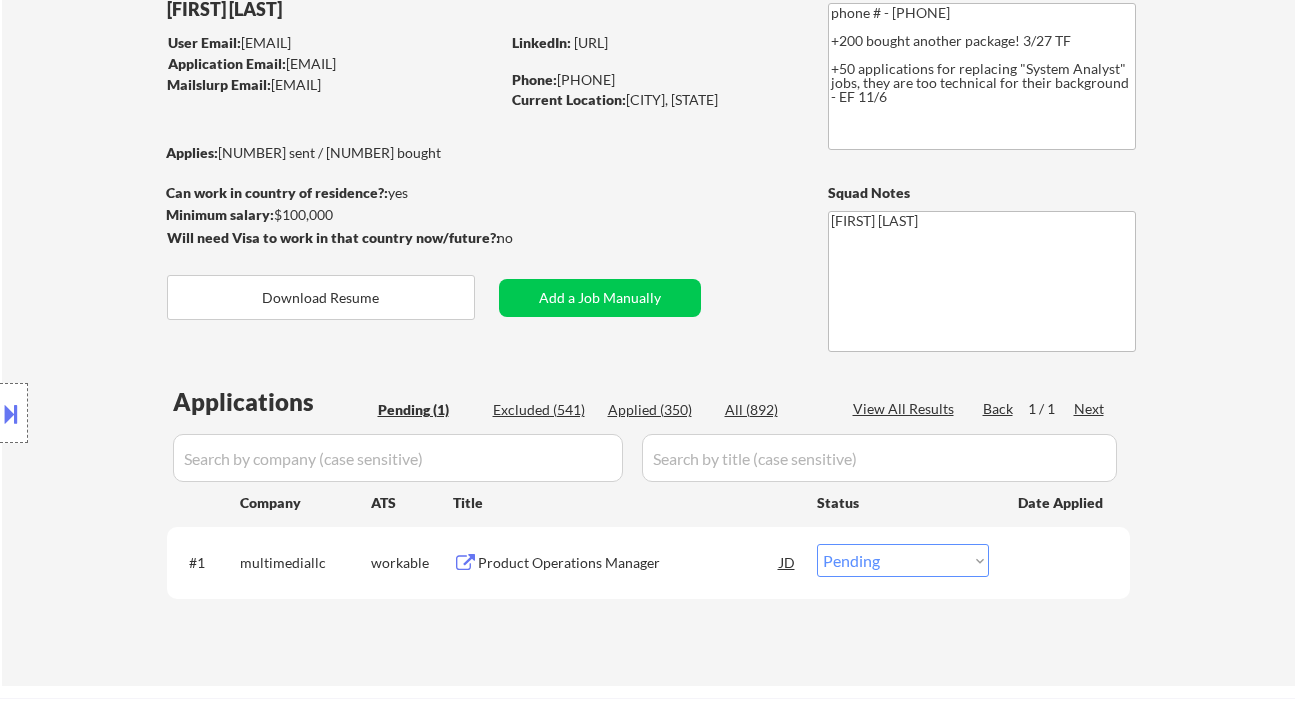 click on "← Return to /applysquad Mailslurp Inbox Job Search Builder [FIRST] [LAST]  User Email:  [EMAIL] Application Email:  [EMAIL] Mailslurp Email:  [EMAIL] LinkedIn:   [URL]
Phone:  [PHONE] Current Location:  [CITY], [STATE] Applies:  [NUMBER] sent / [NUMBER] bought Internal Notes phone # - [PHONE]
+200 bought another package! 3/27 TF
+50 applications for replacing "System Analyst" jobs, they are too technical for their background - EF 11/6 Can work in country of residence?:  yes Squad Notes Minimum salary:  $100,000 Will need Visa to work in that country now/future?:   no Download Resume Add a Job Manually [FIRST] [LAST] ✔️ Applications Pending (1) Excluded (541) Applied (350) All (892) View All Results Back 1 / 1
Next Company ATS Title Status Date Applied #1 multimediallc workable Product Operations Manager JD Choose an option... Pending Applied Excluded (Questions) Excluded (Expired) Excluded (Location) Excluded (Salary)" at bounding box center (648, 316) 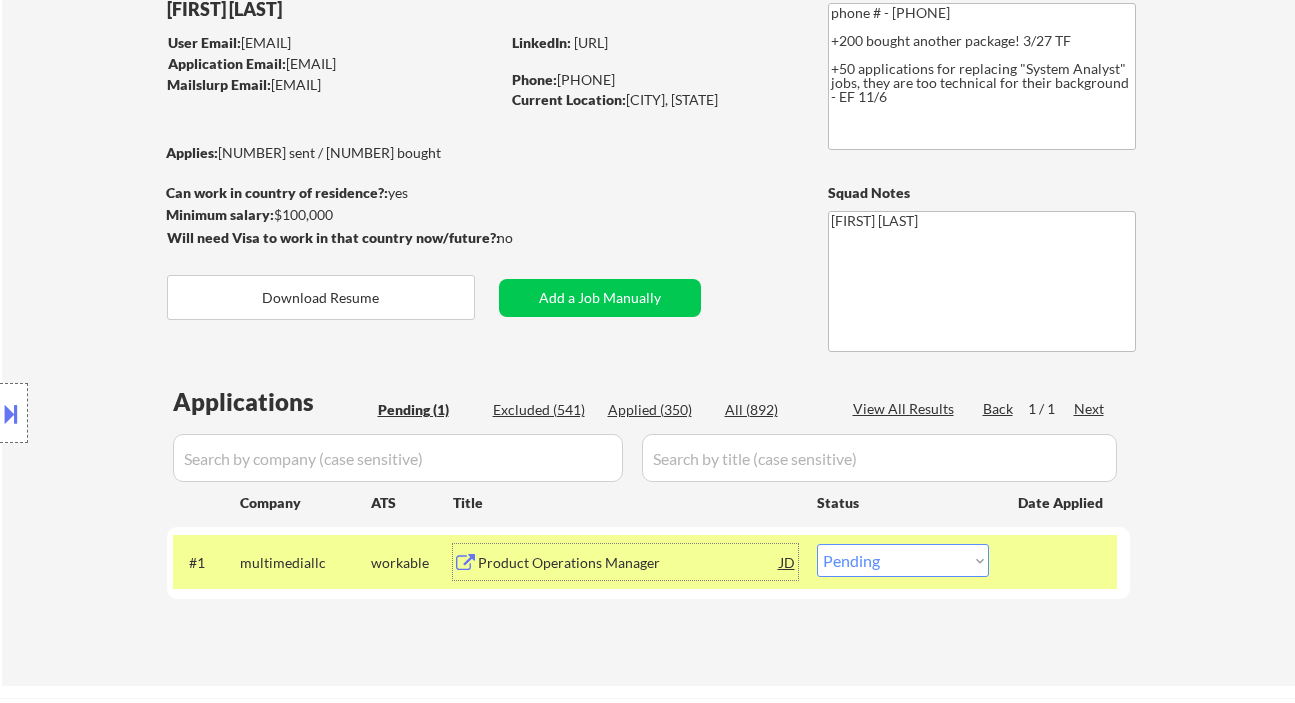 click on "Applied (350)" at bounding box center (658, 410) 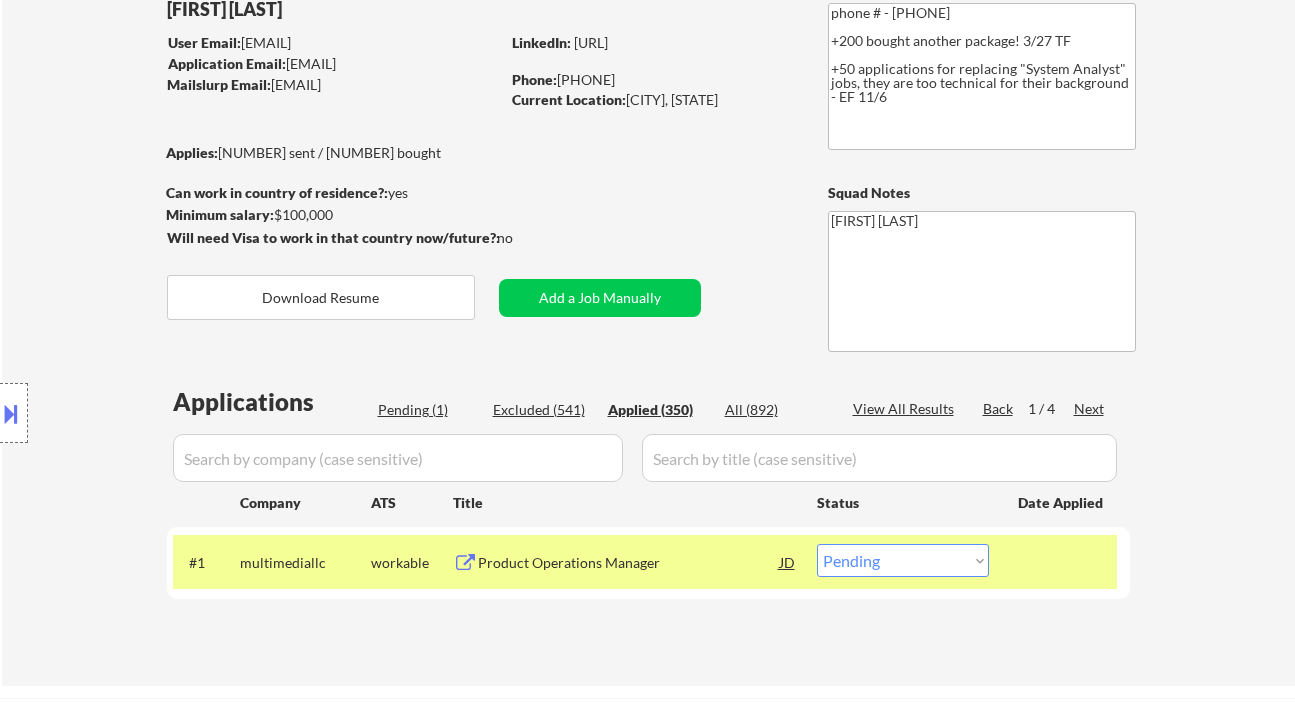 select on ""applied"" 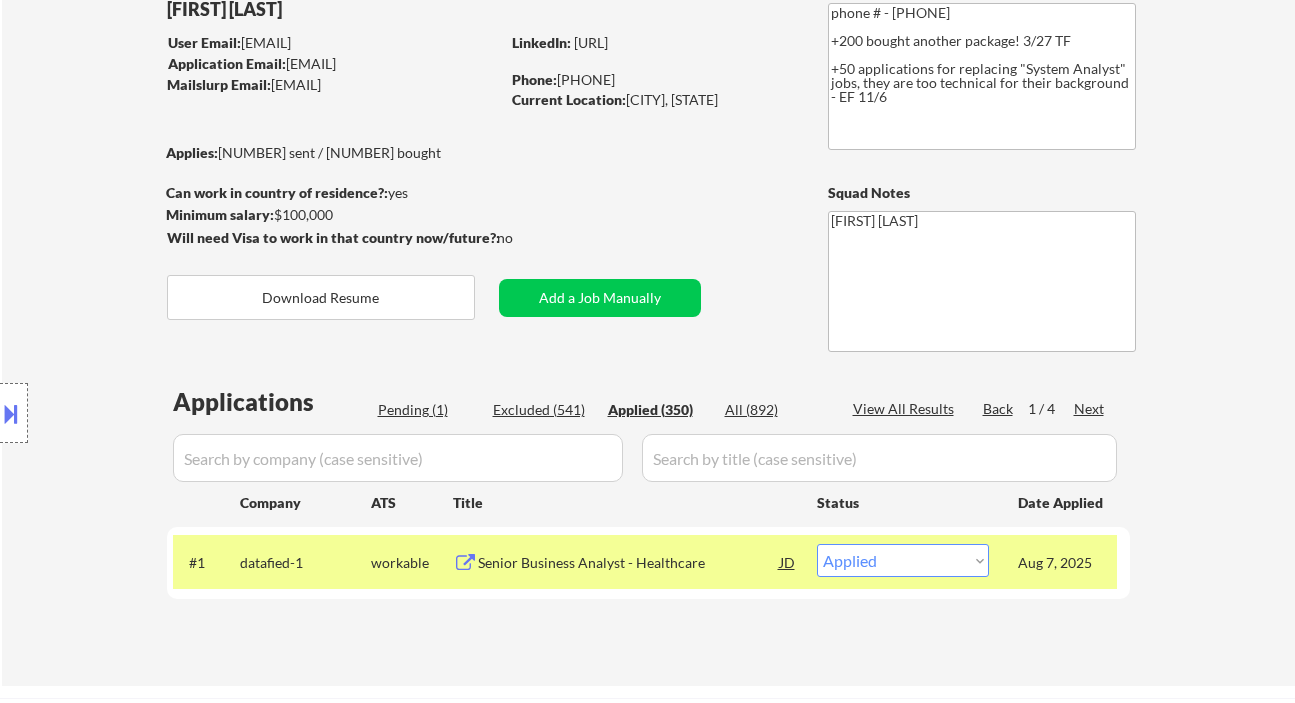 select on ""applied"" 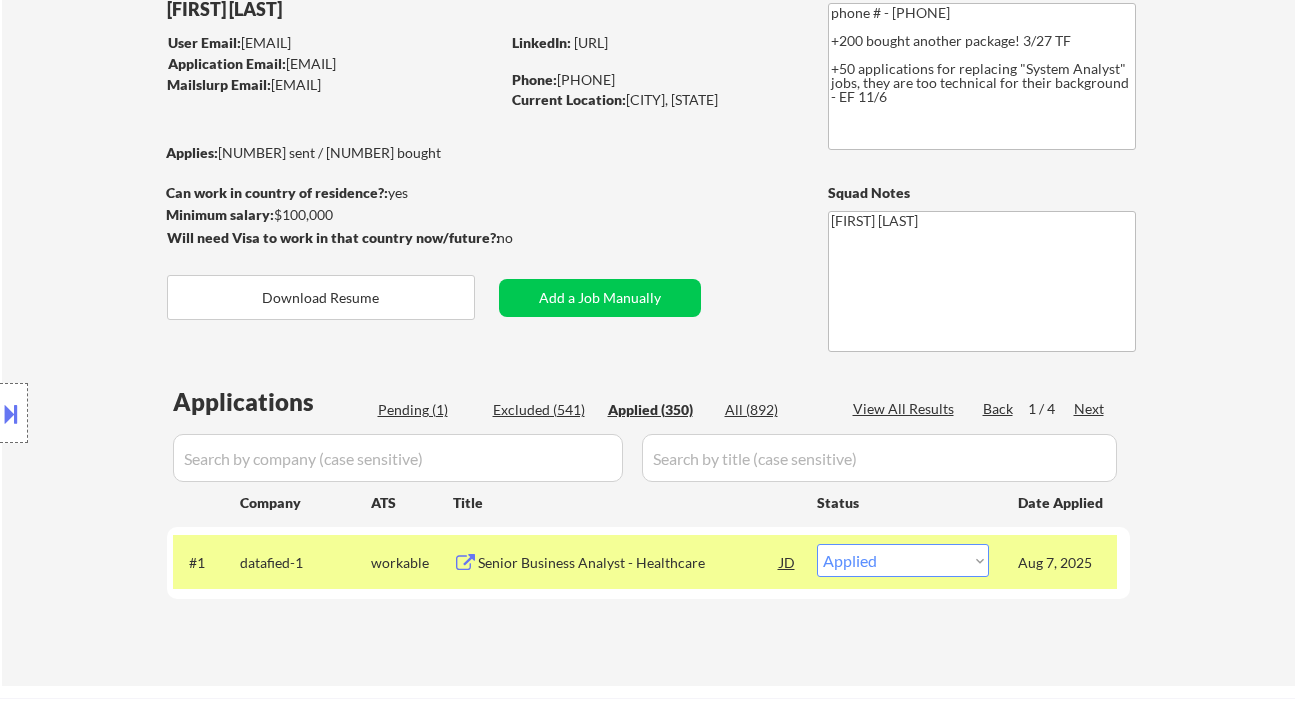 select on ""applied"" 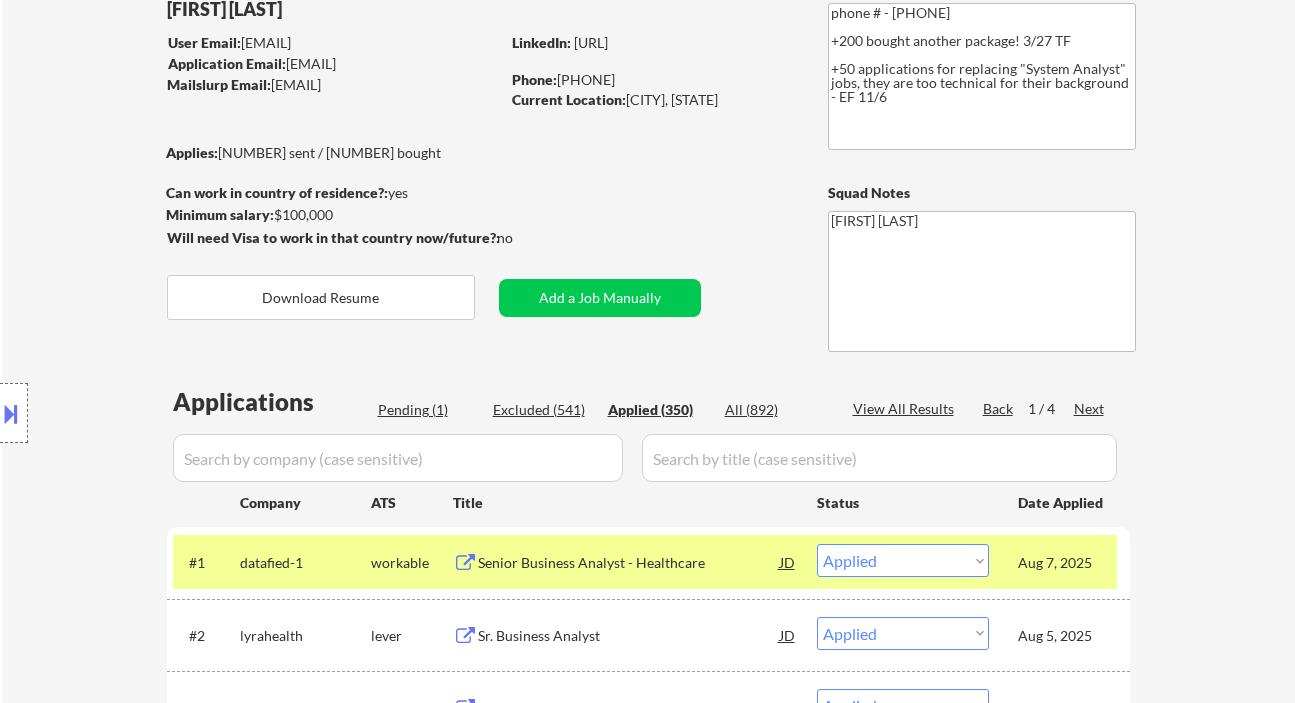 scroll, scrollTop: 266, scrollLeft: 0, axis: vertical 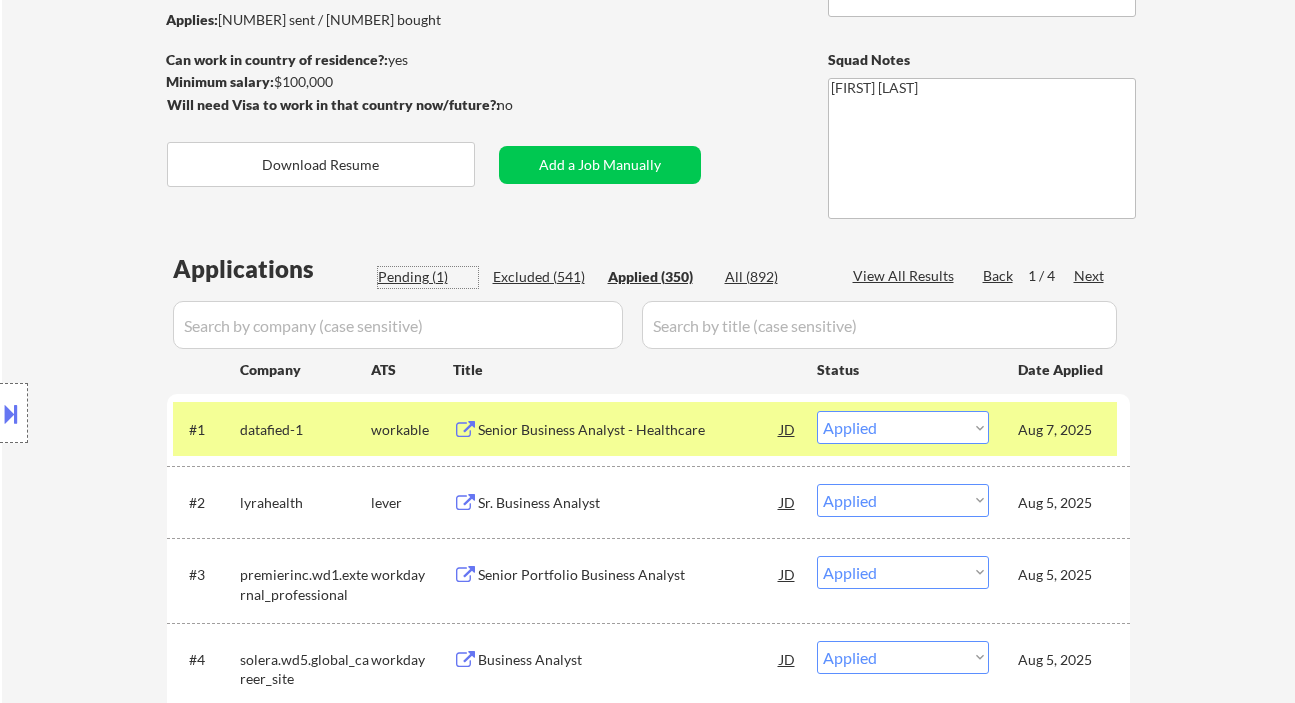 click on "Pending (1)" at bounding box center (428, 277) 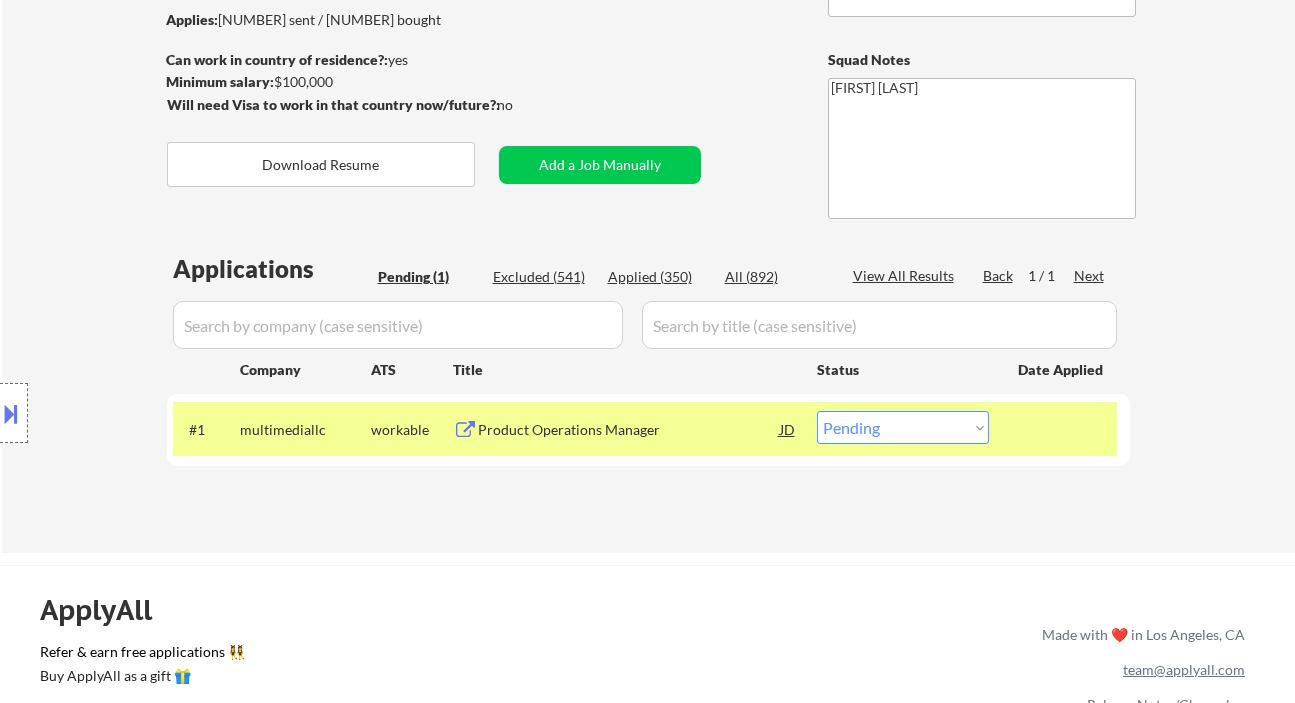 click on "#1 multimediallc workable Product Operations Manager JD Choose an option... Pending Applied Excluded (Questions) Excluded (Expired) Excluded (Location) Excluded (Bad Match) Excluded (Blocklist) Excluded (Salary) Excluded (Other)" at bounding box center [645, 429] 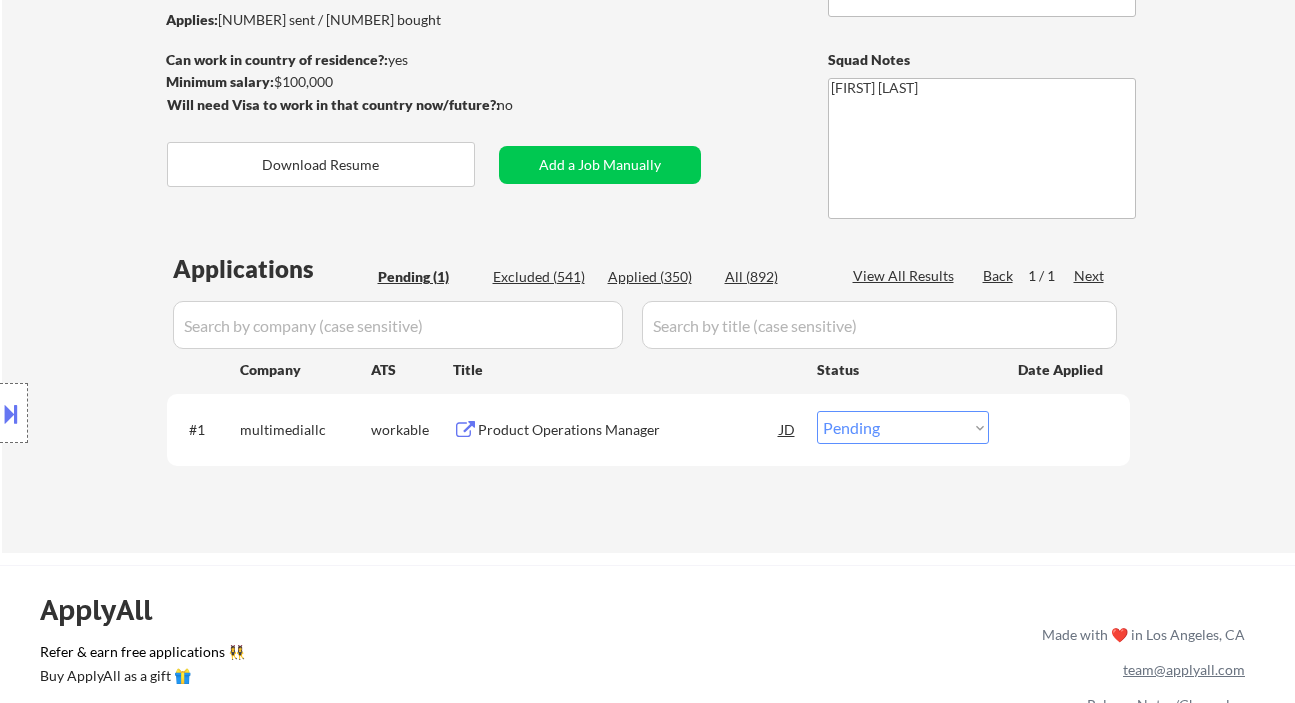 click on "Choose an option... Pending Applied Excluded (Questions) Excluded (Expired) Excluded (Location) Excluded (Bad Match) Excluded (Blocklist) Excluded (Salary) Excluded (Other)" at bounding box center [903, 427] 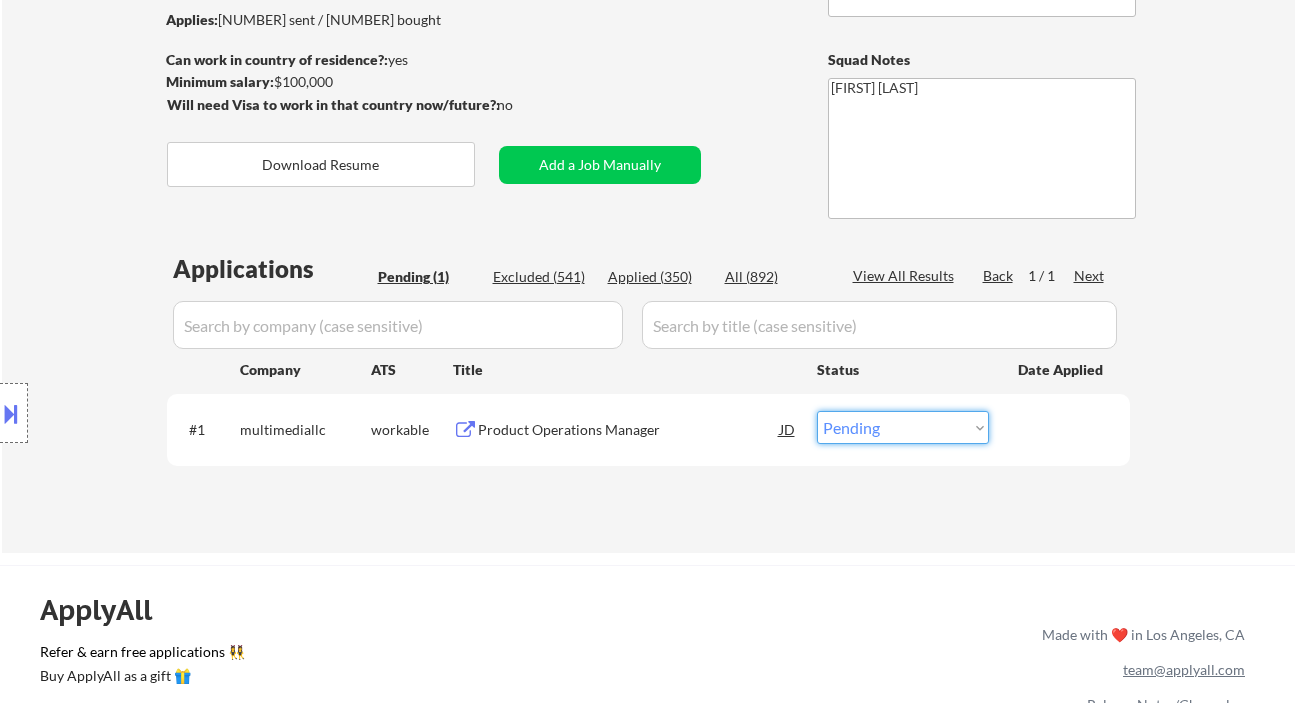 select on ""applied"" 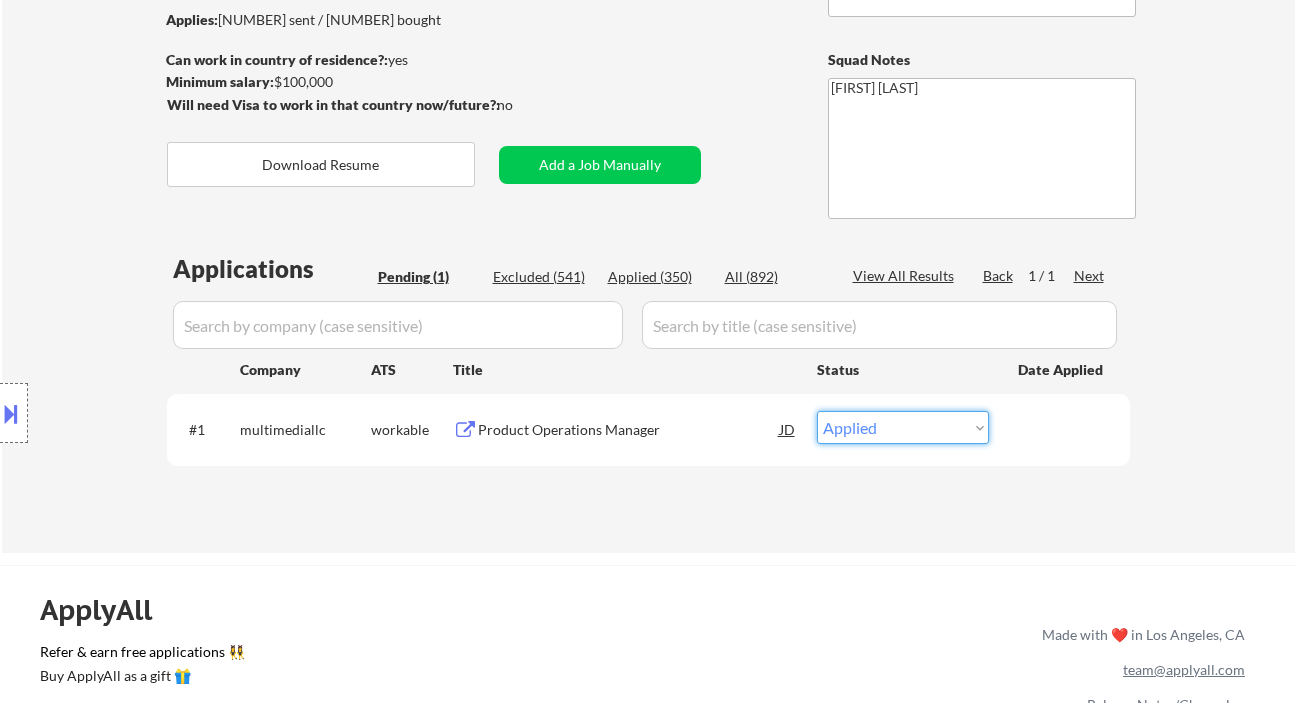 click on "Choose an option... Pending Applied Excluded (Questions) Excluded (Expired) Excluded (Location) Excluded (Bad Match) Excluded (Blocklist) Excluded (Salary) Excluded (Other)" at bounding box center [903, 427] 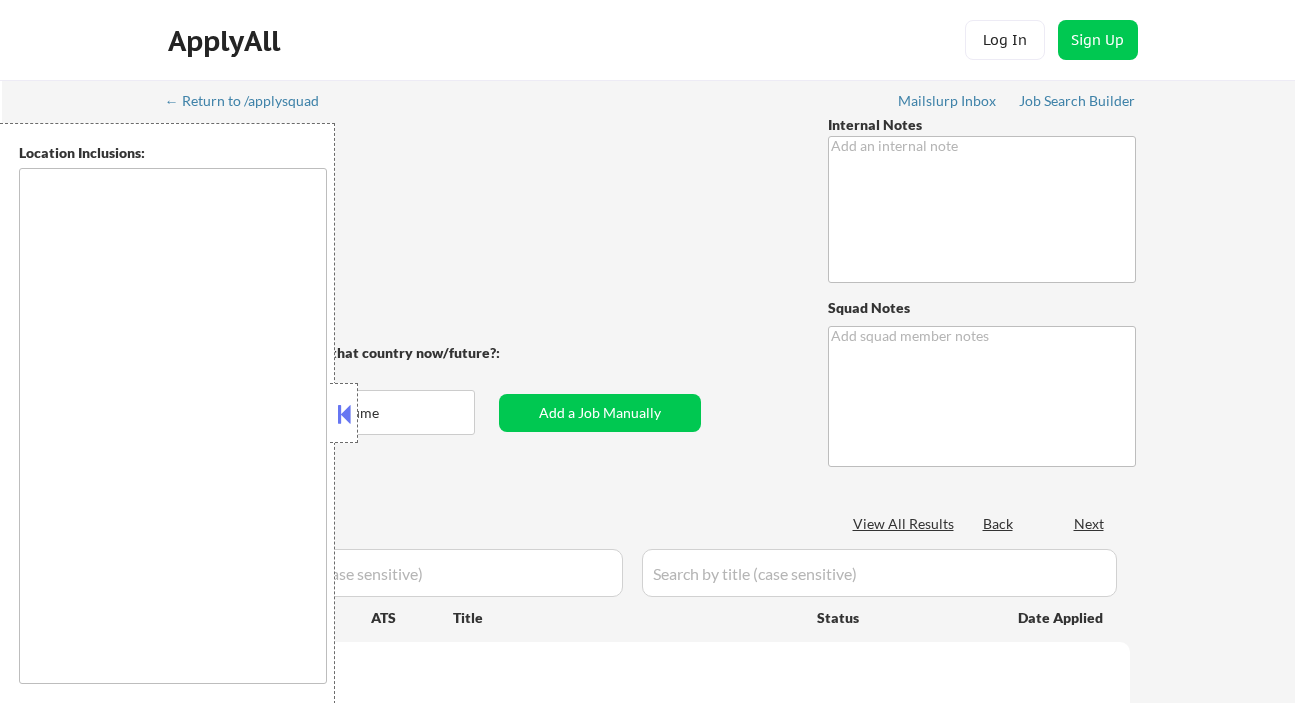 scroll, scrollTop: 0, scrollLeft: 0, axis: both 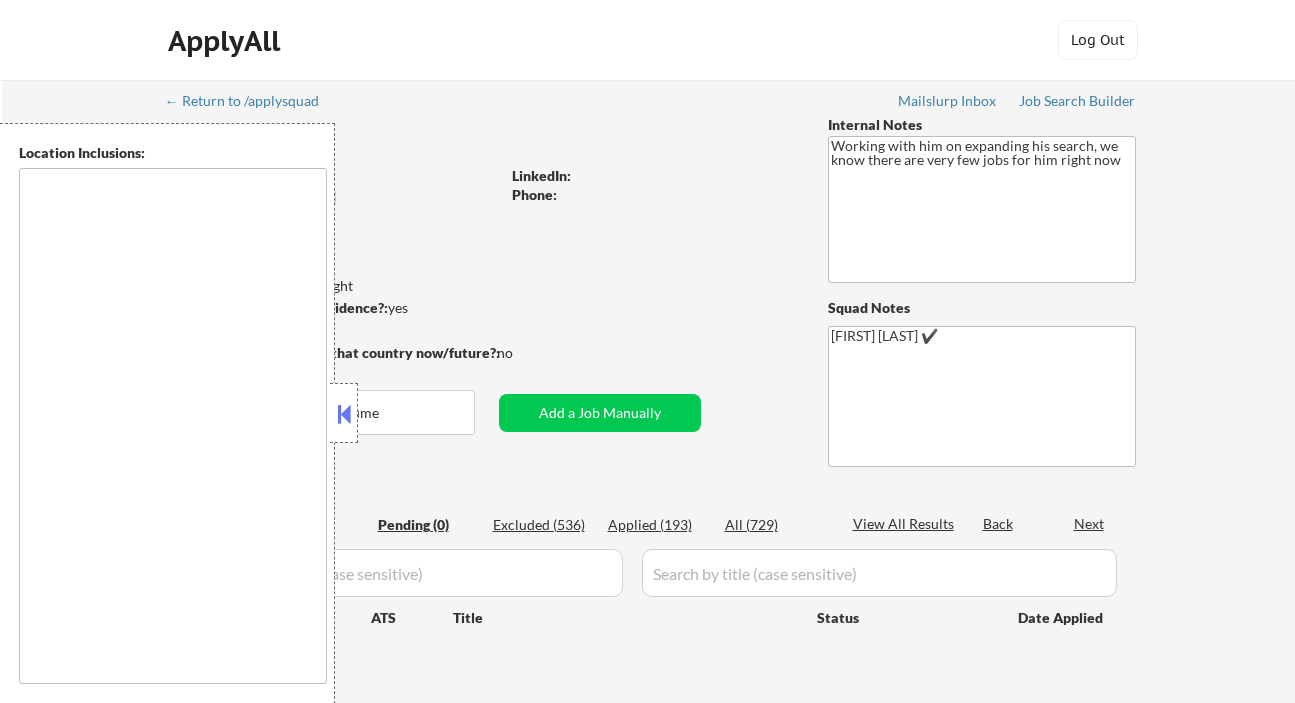 type on "[CITY], [STATE]   [CITY], [STATE]   [CITY], [STATE]   [CITY], [STATE]   [CITY], [STATE]   [CITY], [STATE]   [CITY], [STATE]   [CITY], [STATE]   [CITY], [STATE]   [CITY], [STATE]   [CITY], [STATE]   [CITY], [STATE]   [CITY], [STATE]   [CITY], [STATE]   [CITY], [STATE]   [CITY], [STATE]   [CITY], [STATE]   [CITY], [STATE]   [CITY], [STATE] [CITY], [STATE]   [CITY], [STATE]   [CITY], [STATE]   [CITY], [STATE]   [CITY], [STATE]   [CITY], [STATE]   [CITY], [STATE]   [CITY], [STATE]   [CITY], [STATE]   [CITY], [STATE]   [CITY], [STATE]   [CITY], [STATE]   [CITY], [STATE]   [CITY], [STATE]   [CITY], [STATE]   [CITY], [STATE]   [CITY], [STATE] remote" 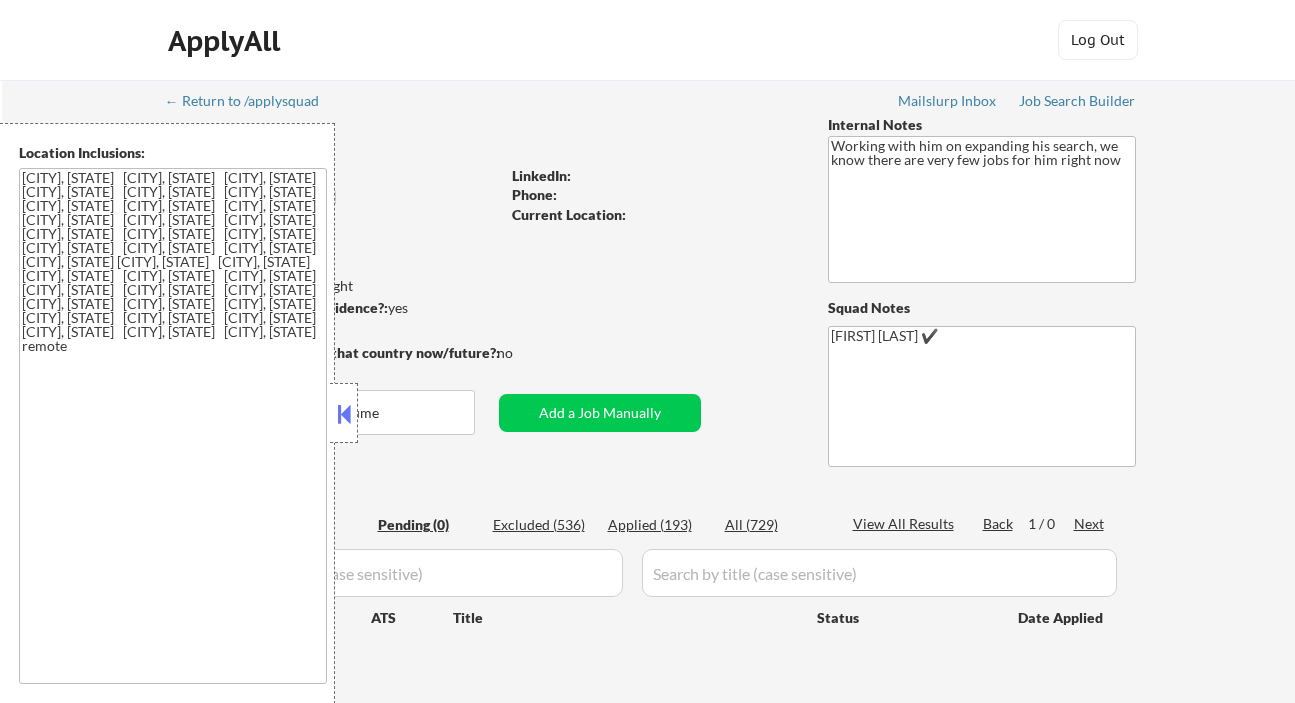 click at bounding box center [344, 414] 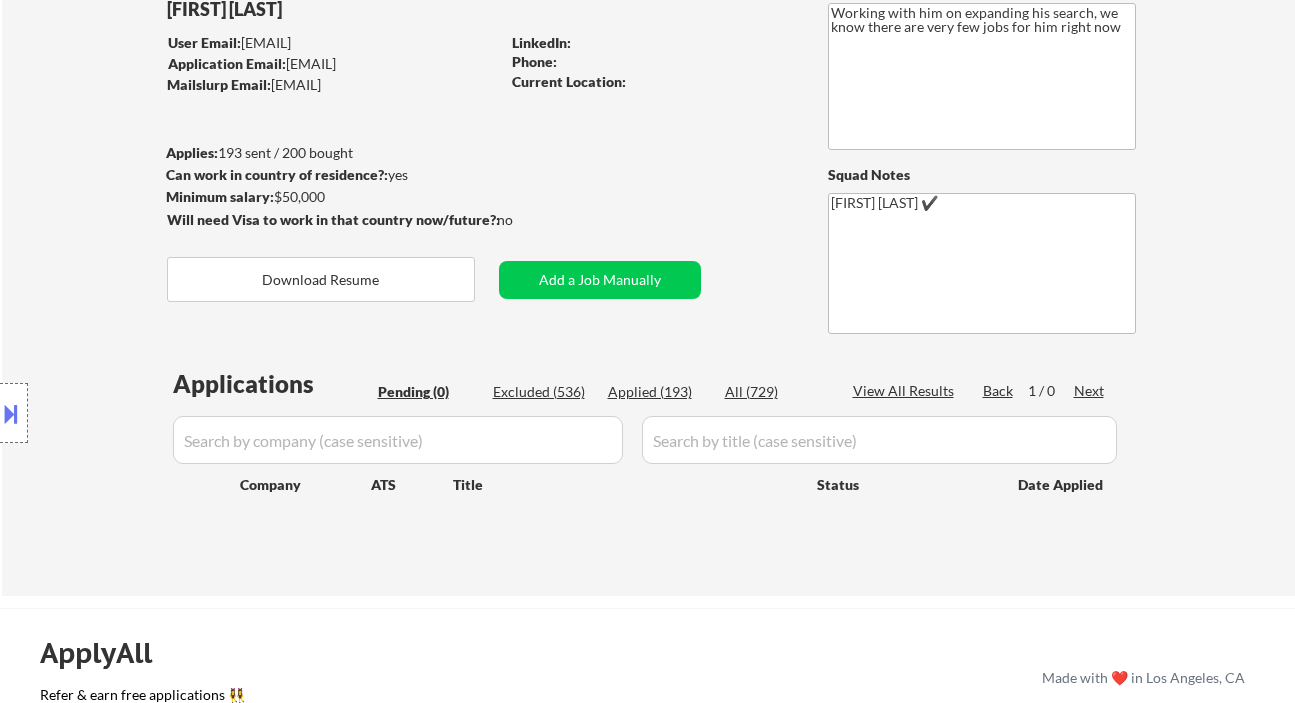 scroll, scrollTop: 0, scrollLeft: 0, axis: both 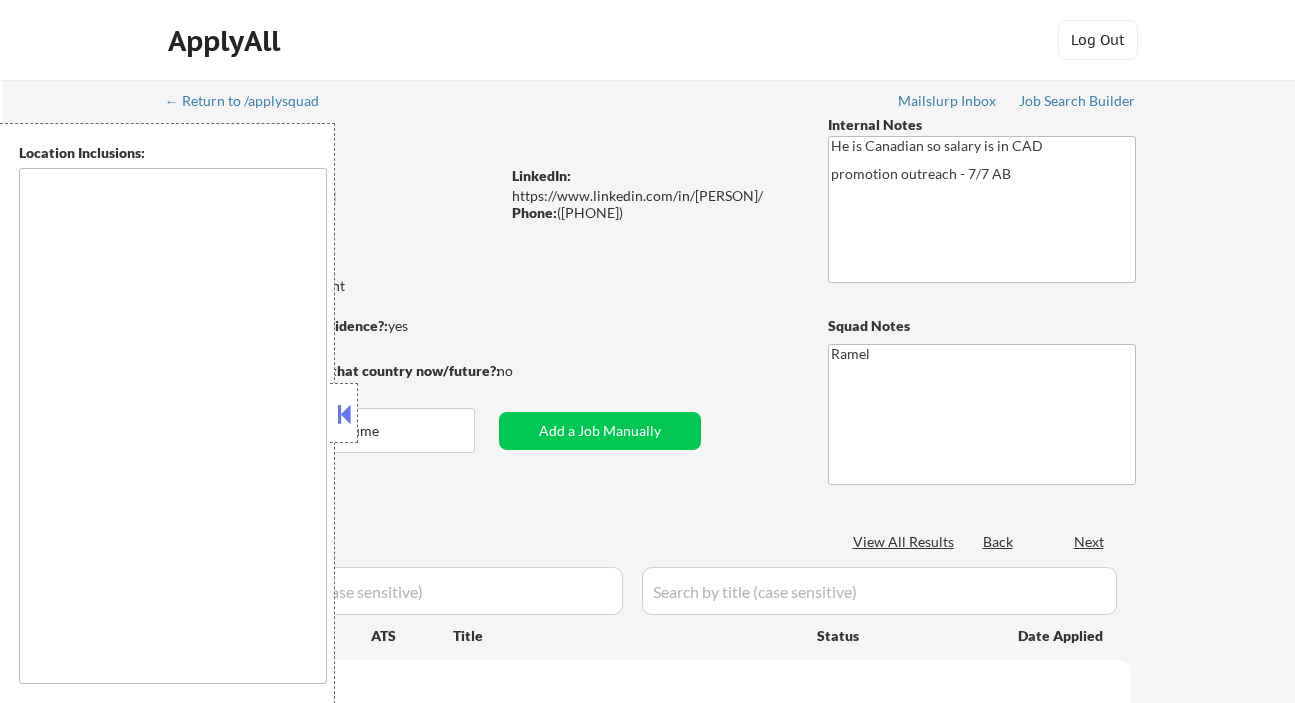 select on ""pending"" 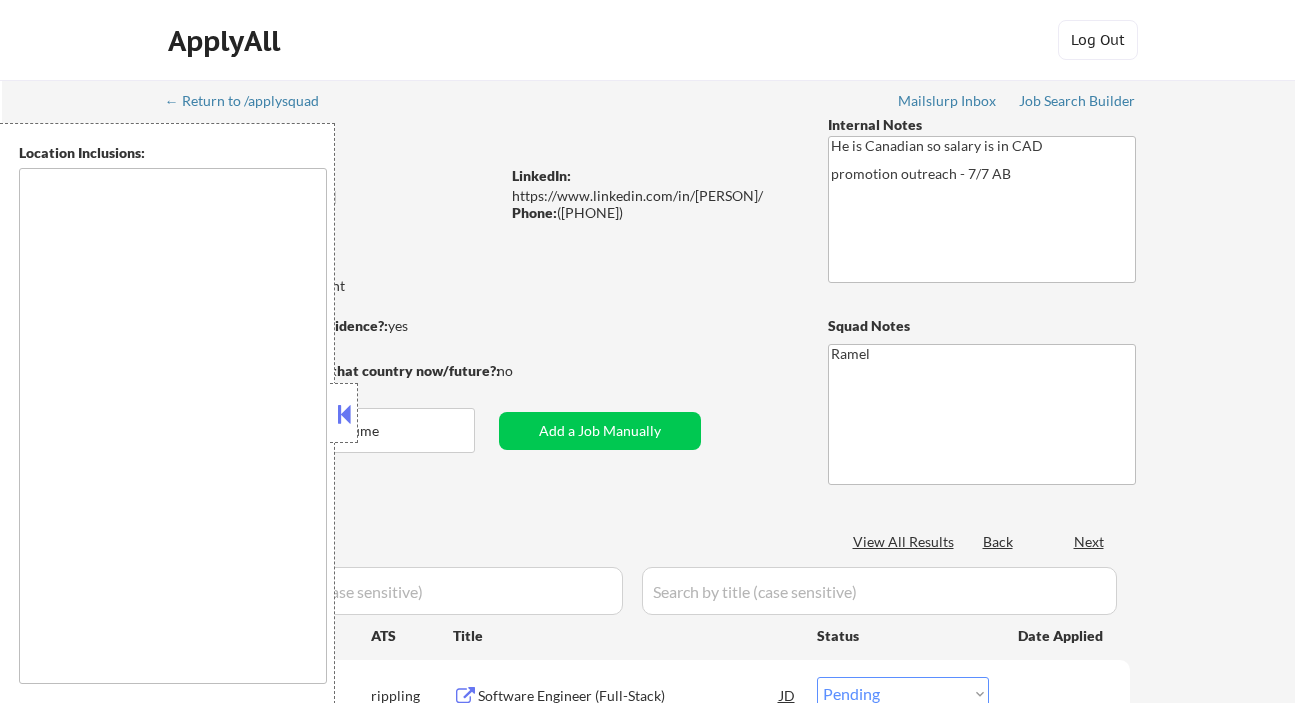 type on "remote" 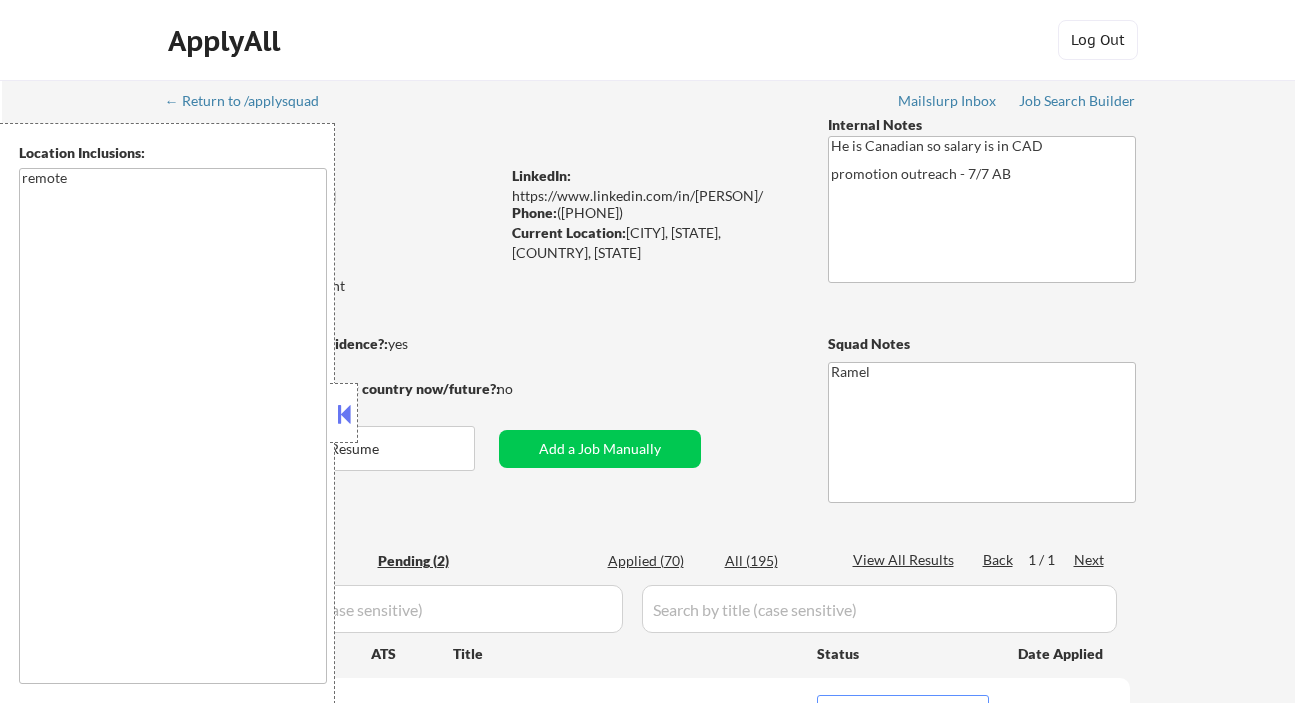 click at bounding box center [344, 414] 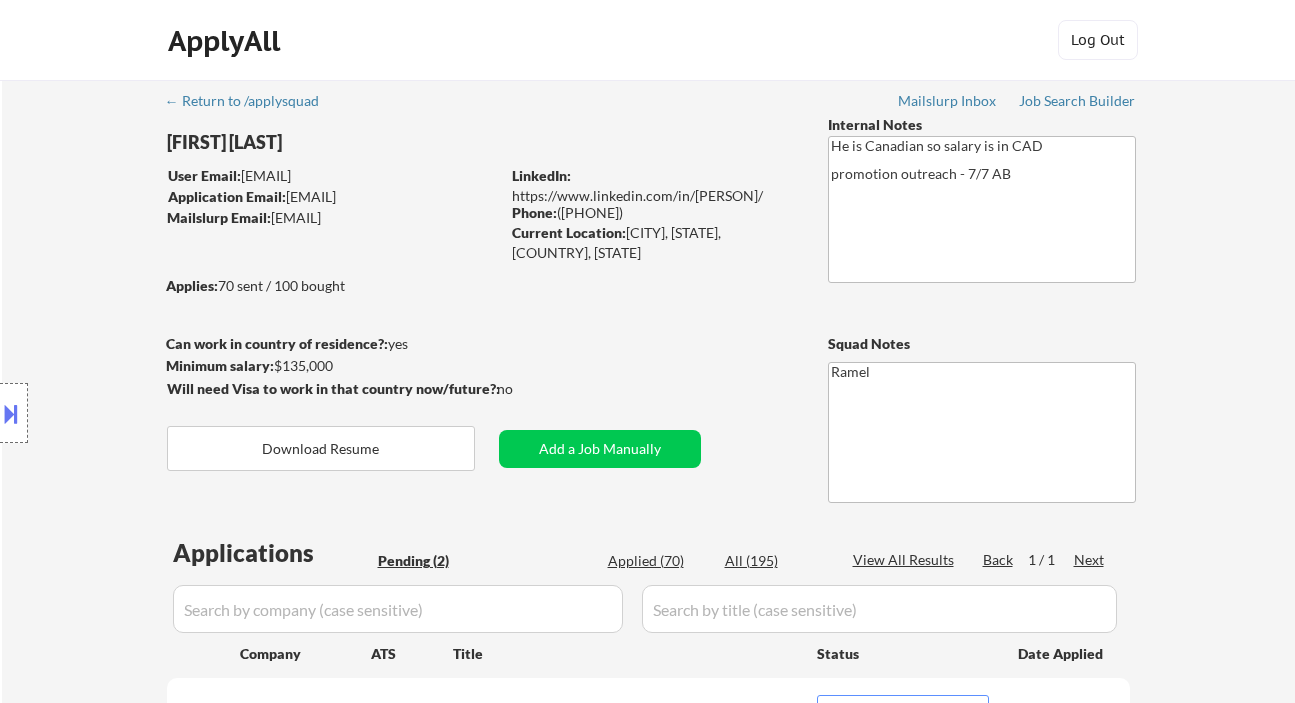 scroll, scrollTop: 266, scrollLeft: 0, axis: vertical 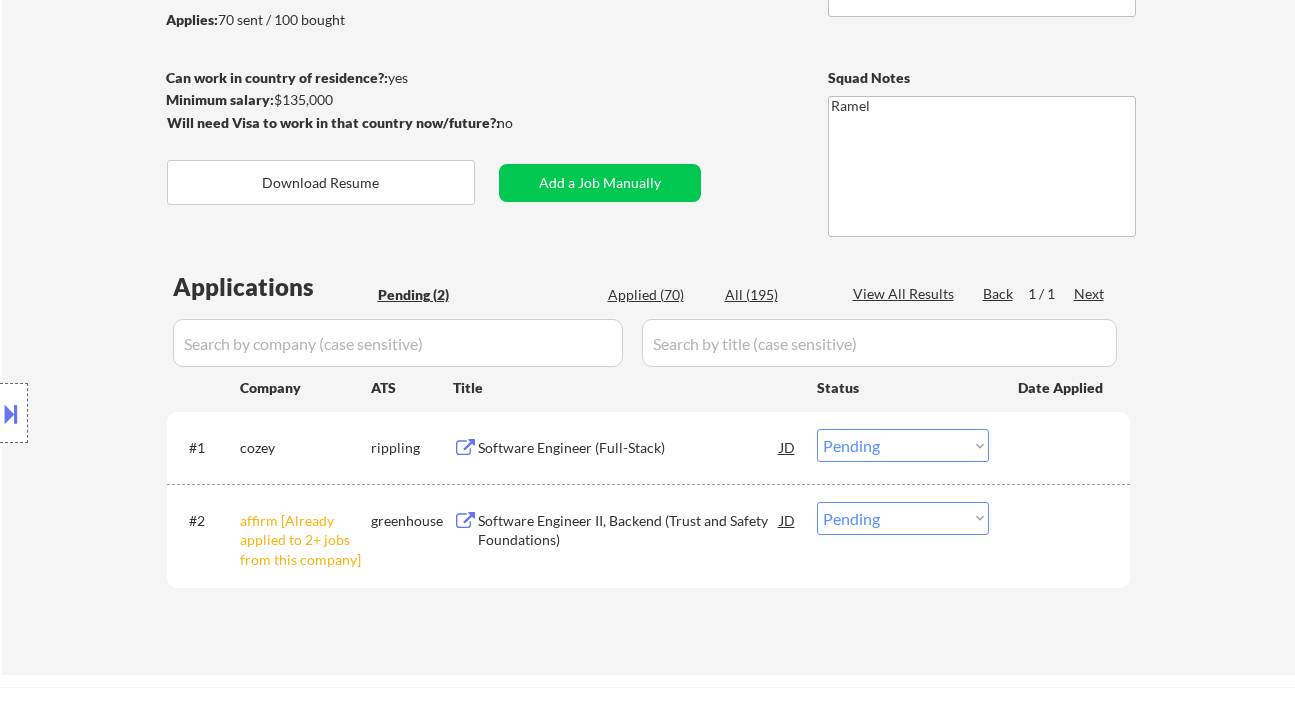 drag, startPoint x: 901, startPoint y: 515, endPoint x: 913, endPoint y: 578, distance: 64.132675 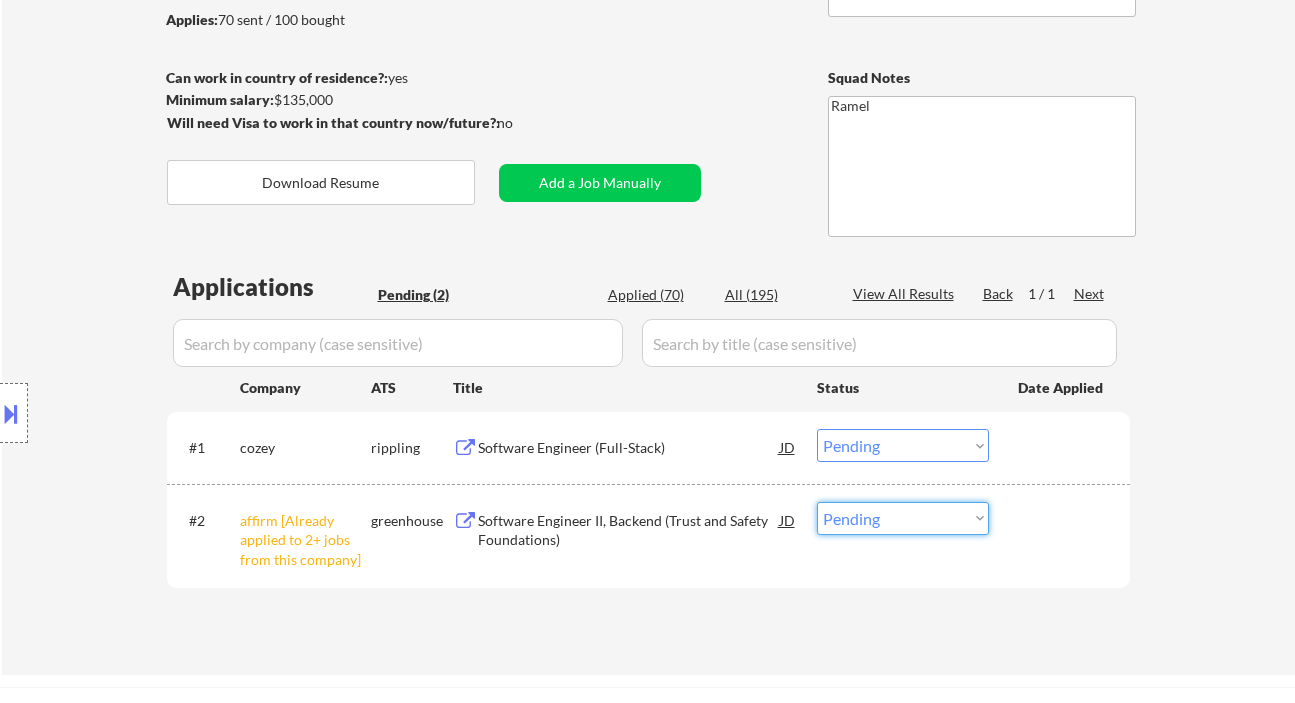 select on ""excluded__other_"" 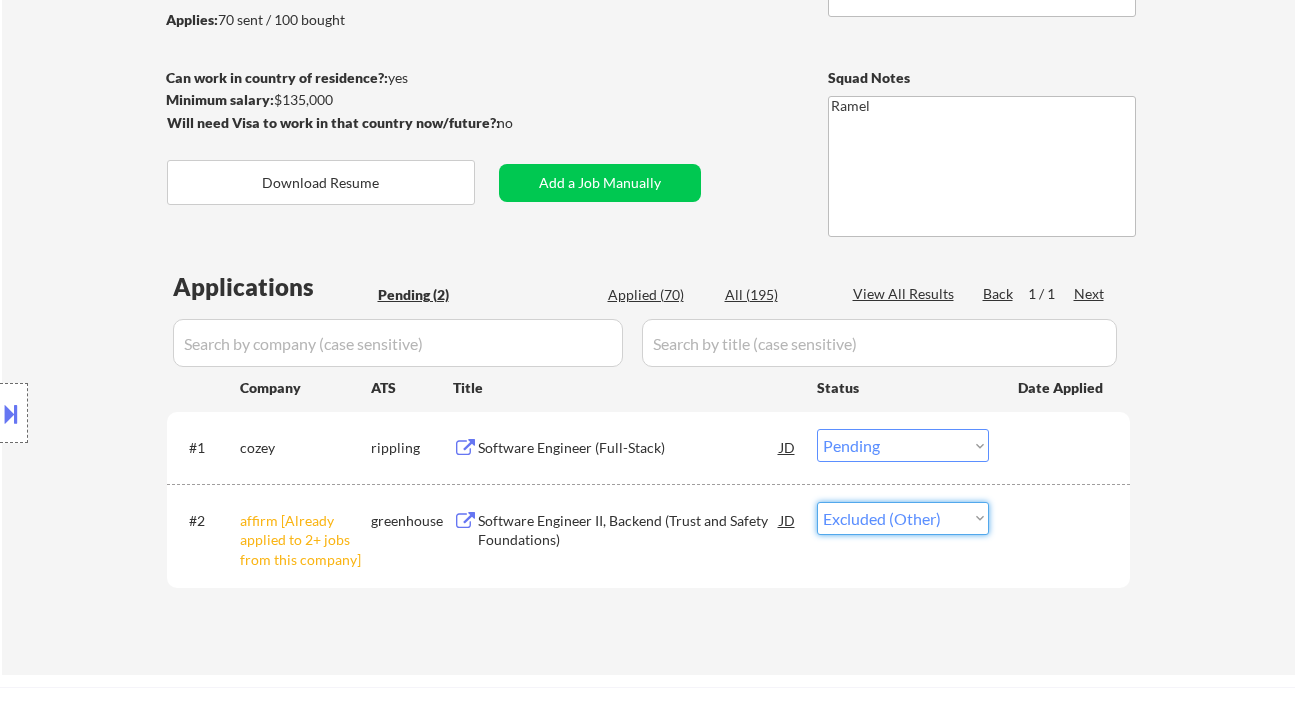 click on "Choose an option... Pending Applied Excluded (Questions) Excluded (Expired) Excluded (Location) Excluded (Bad Match) Excluded (Blocklist) Excluded (Salary) Excluded (Other)" at bounding box center [903, 518] 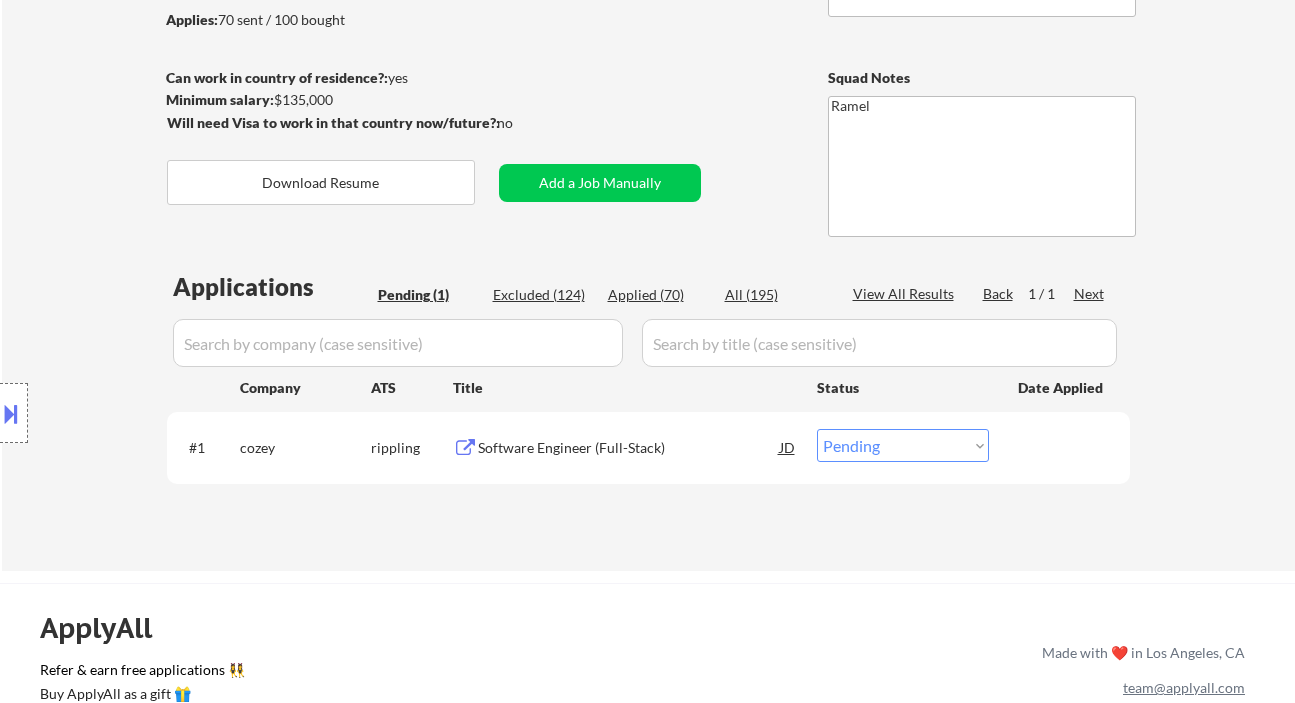click on "Software Engineer (Full-Stack)" at bounding box center [629, 448] 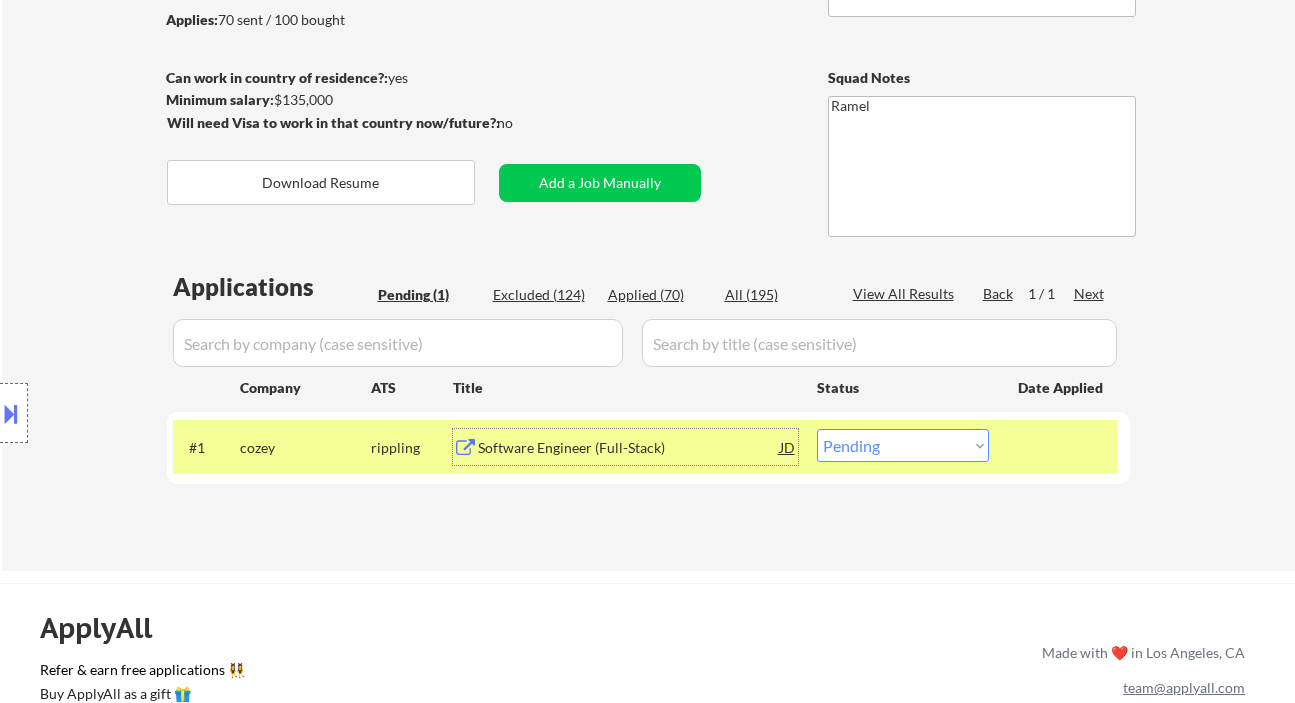 click on "Applied (70)" at bounding box center [658, 295] 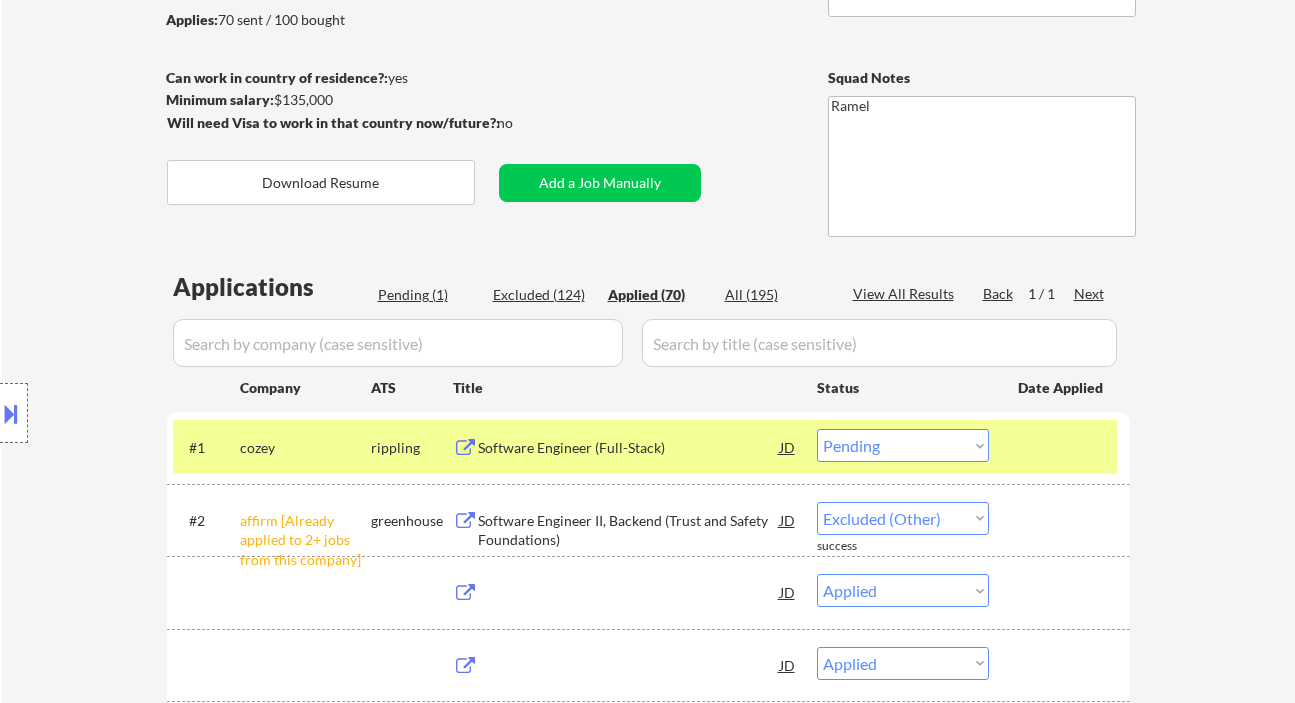select on ""applied"" 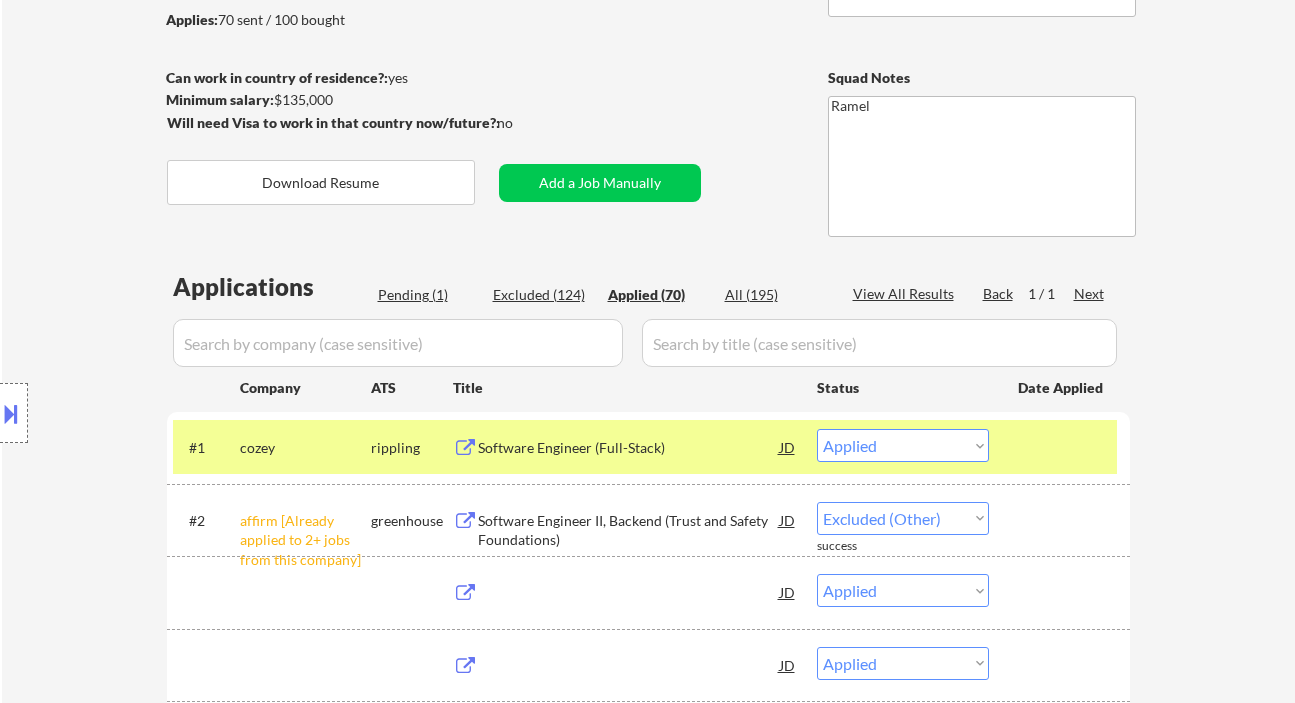 select on ""applied"" 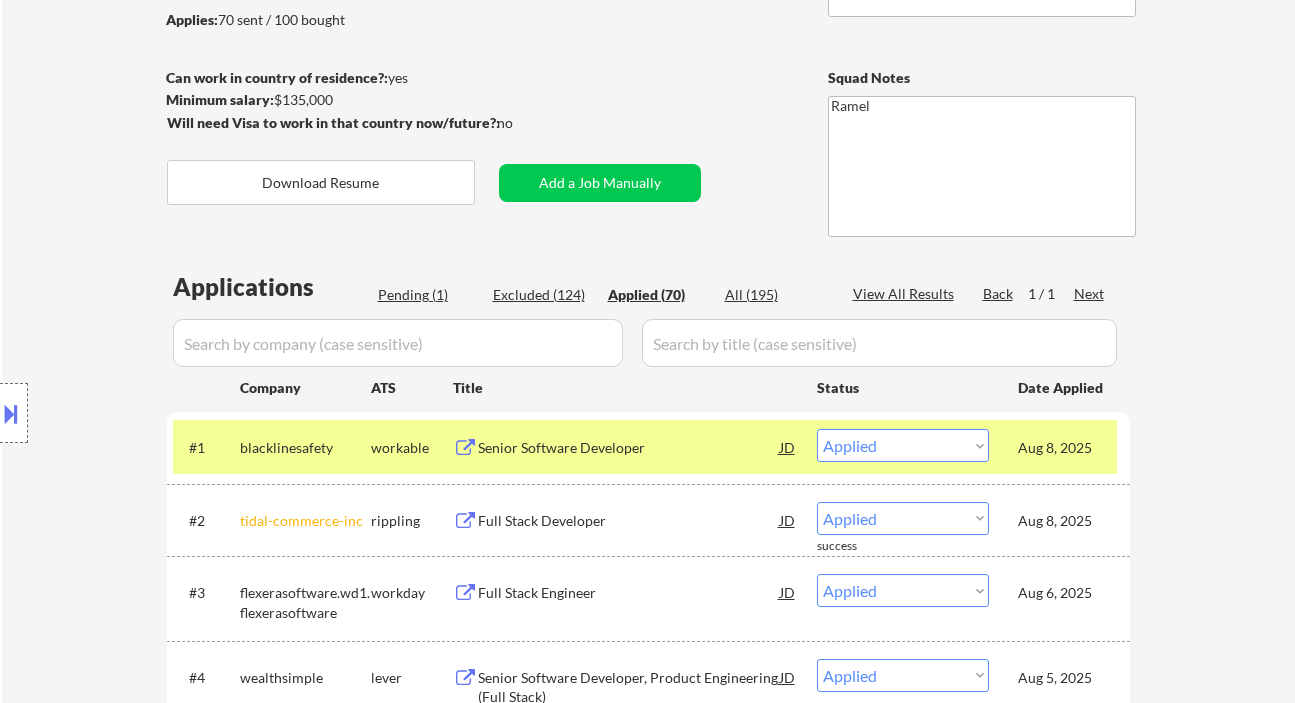 scroll, scrollTop: 4850, scrollLeft: 0, axis: vertical 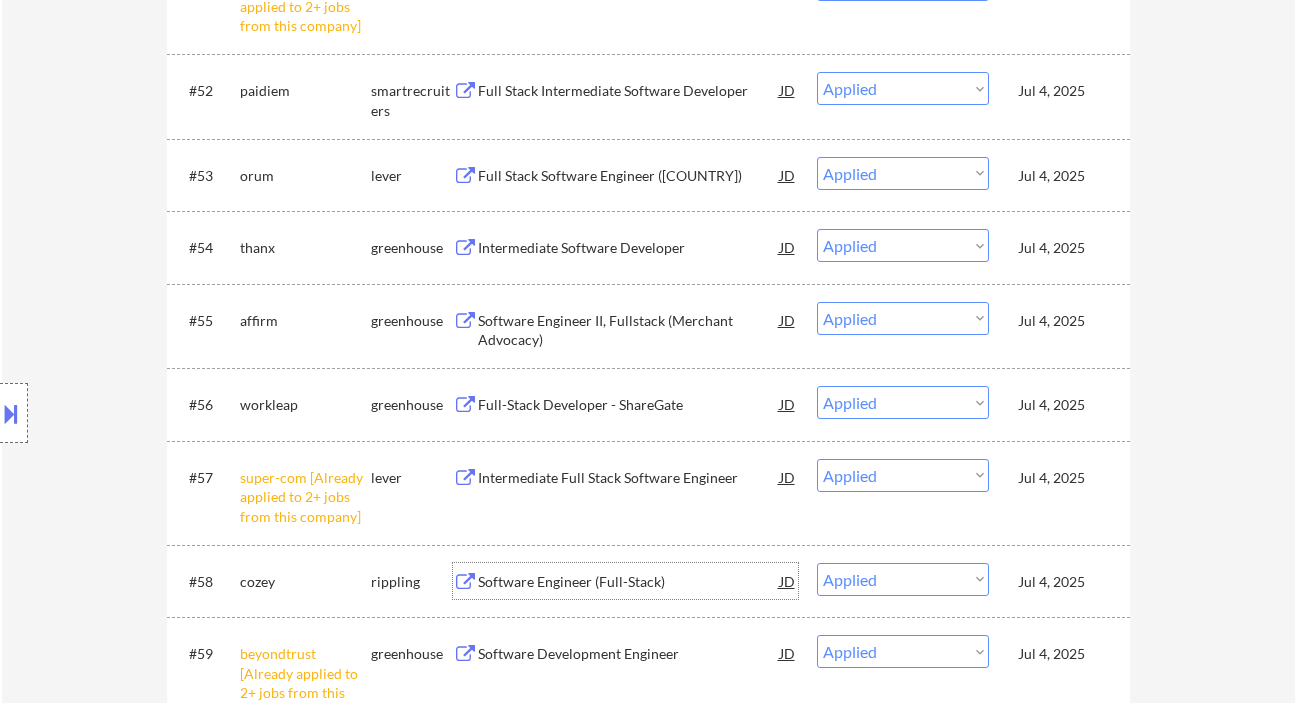 click on "Software Engineer (Full-Stack)" at bounding box center [629, 582] 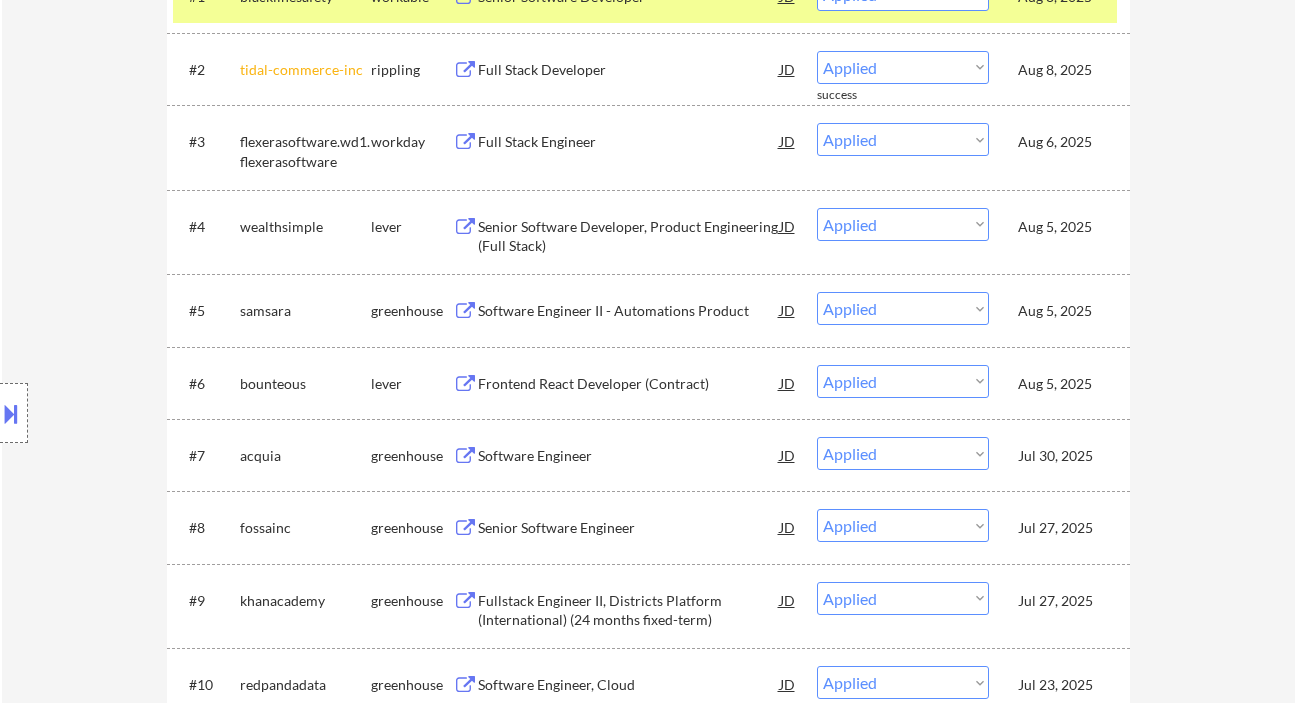 scroll, scrollTop: 317, scrollLeft: 0, axis: vertical 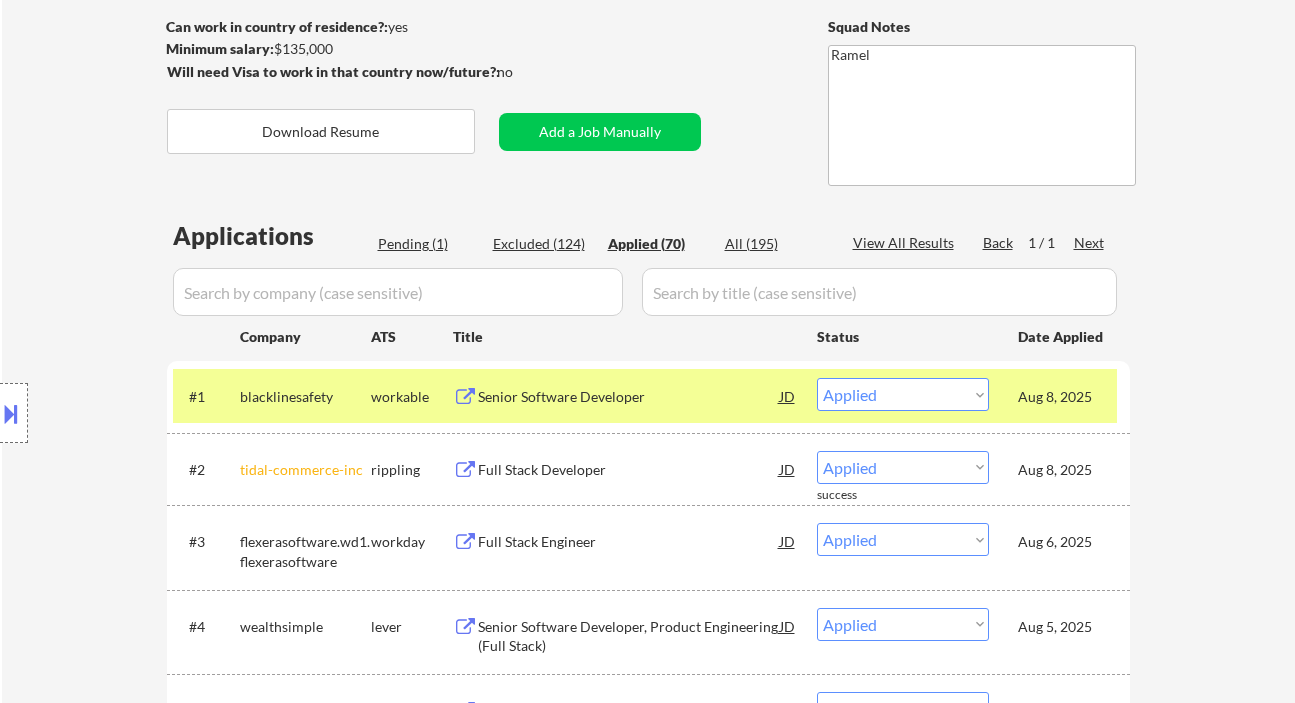 click on "Applications Pending (1) Excluded (124) Applied (70) All (195) View All Results Back 1 / 1
Next Company ATS Title Status Date Applied #1 blacklinesafety workable Senior Software Developer JD Choose an option... Pending Applied Excluded (Questions) Excluded (Expired) Excluded (Location) Excluded (Bad Match) Excluded (Blocklist) Excluded (Salary) Excluded (Other) Aug 8, 2025 #2 tidal-commerce-inc rippling Full Stack Developer JD Choose an option... Pending Applied Excluded (Questions) Excluded (Expired) Excluded (Location) Excluded (Bad Match) Excluded (Blocklist) Excluded (Salary) Excluded (Other) Aug 8, 2025 success #3 flexerasoftware.wd1.flexerasoftware workday Full Stack Engineer JD Choose an option... Pending Applied Excluded (Questions) Excluded (Expired) Excluded (Location) Excluded (Bad Match) Excluded (Blocklist) Excluded (Salary) Excluded (Other) Aug 6, 2025 #4 wealthsimple lever Senior Software Developer, Product Engineering (Full Stack) JD Choose an option... Pending Applied Excluded (Questions) #5" at bounding box center [648, 3233] 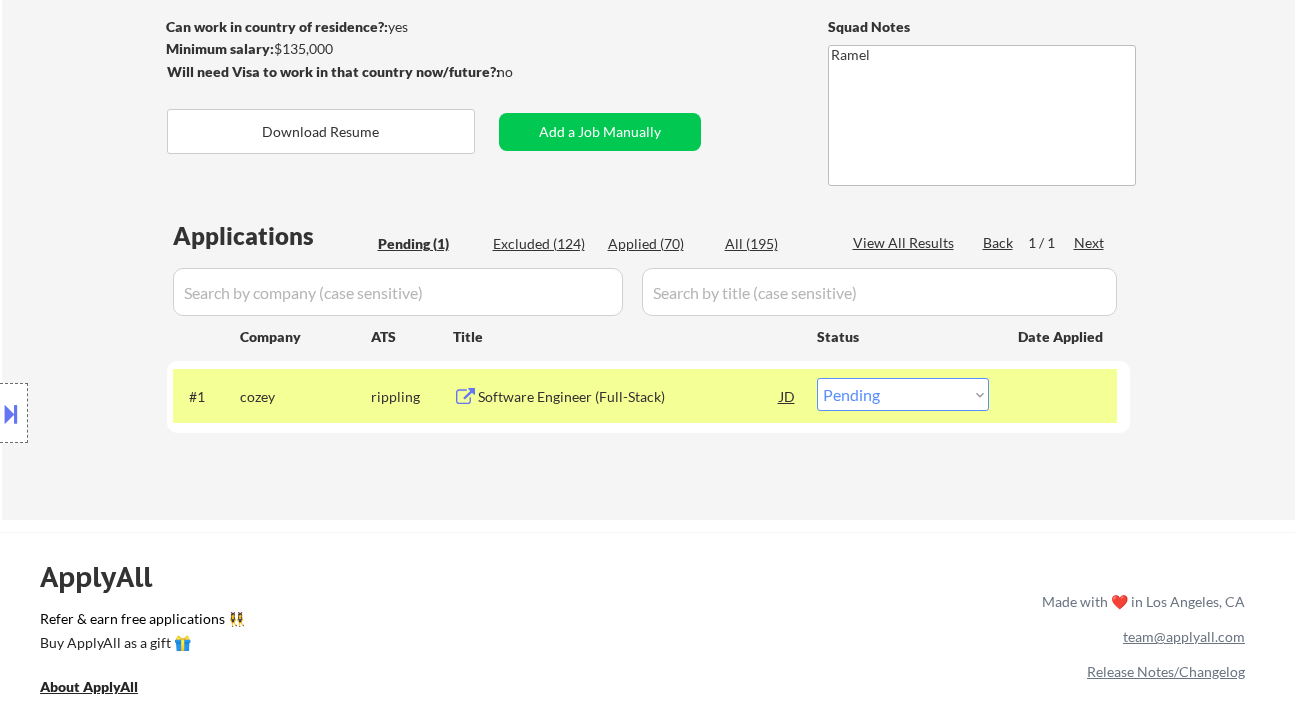 drag, startPoint x: 890, startPoint y: 384, endPoint x: 895, endPoint y: 406, distance: 22.561028 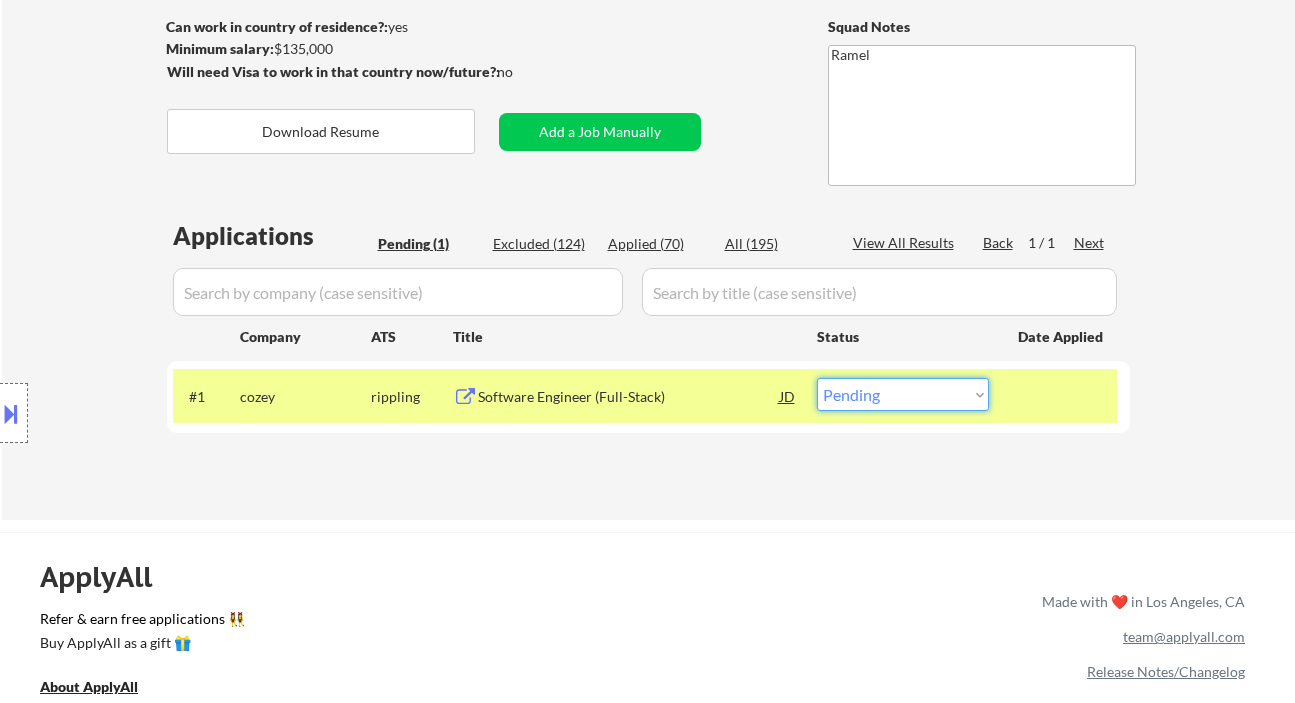 select on ""excluded__other_"" 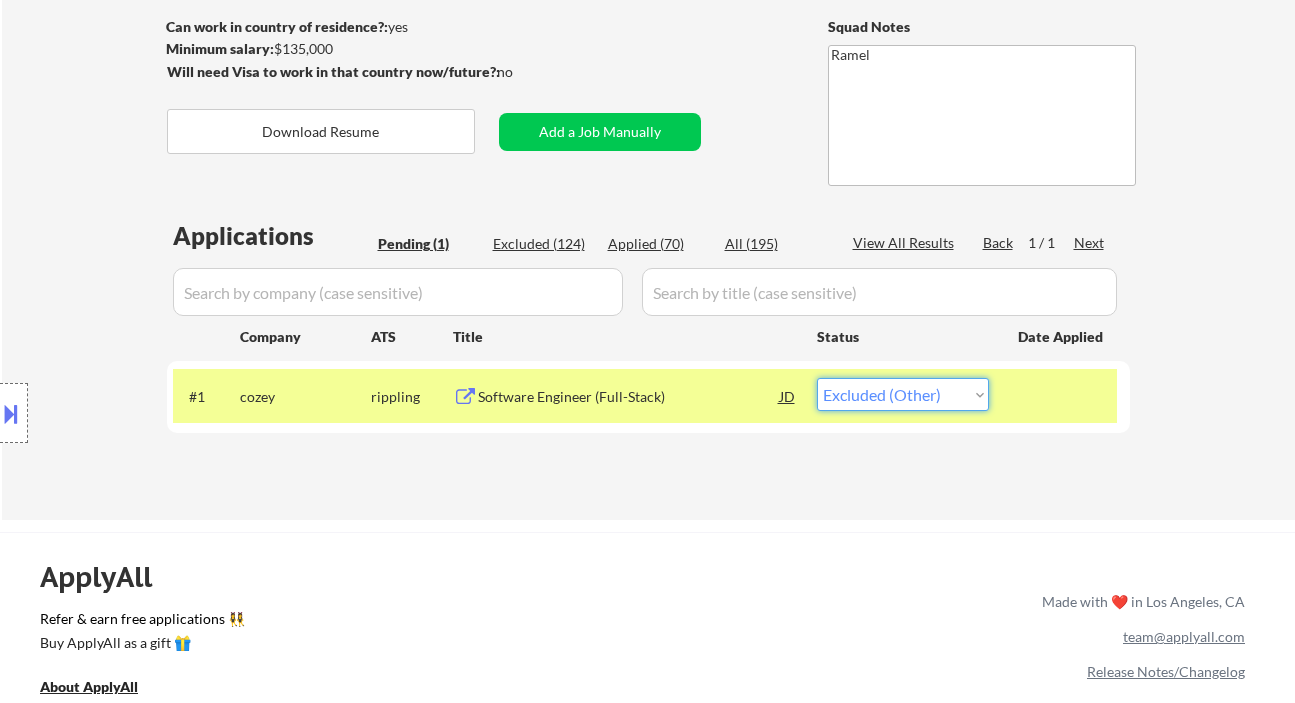 click on "Choose an option... Pending Applied Excluded (Questions) Excluded (Expired) Excluded (Location) Excluded (Bad Match) Excluded (Blocklist) Excluded (Salary) Excluded (Other)" at bounding box center (903, 394) 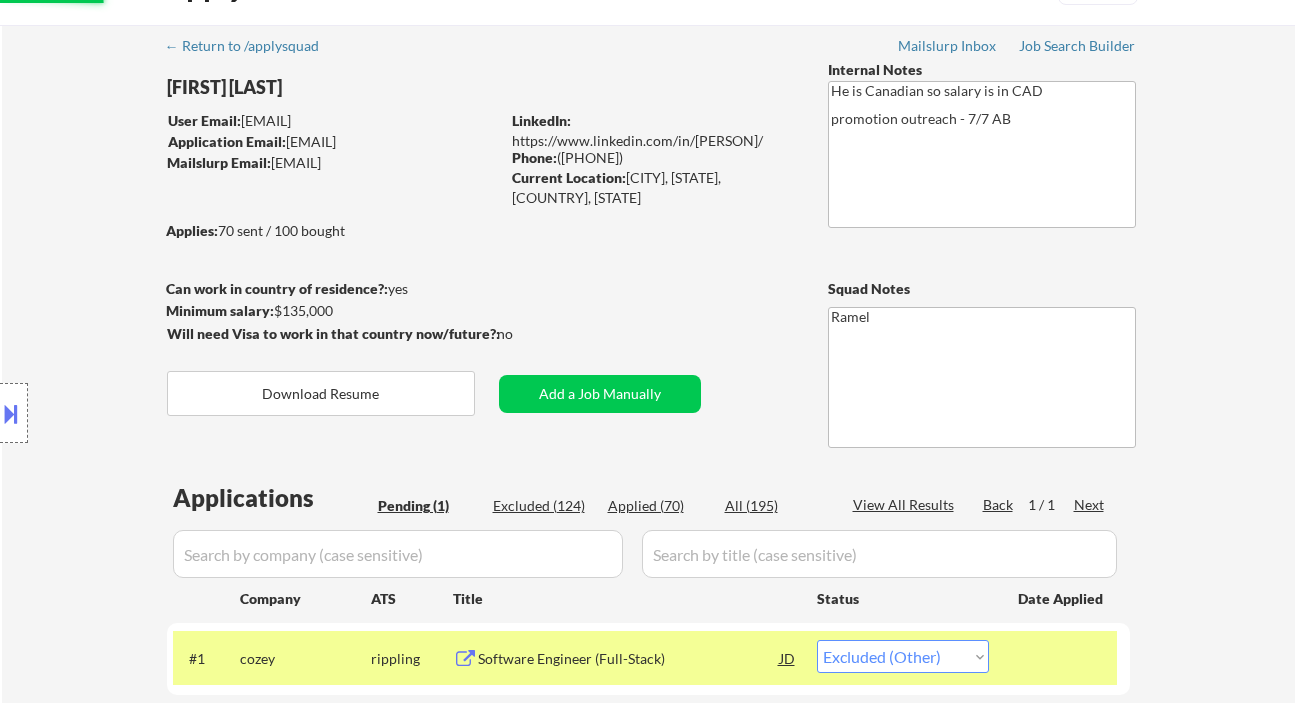 scroll, scrollTop: 50, scrollLeft: 0, axis: vertical 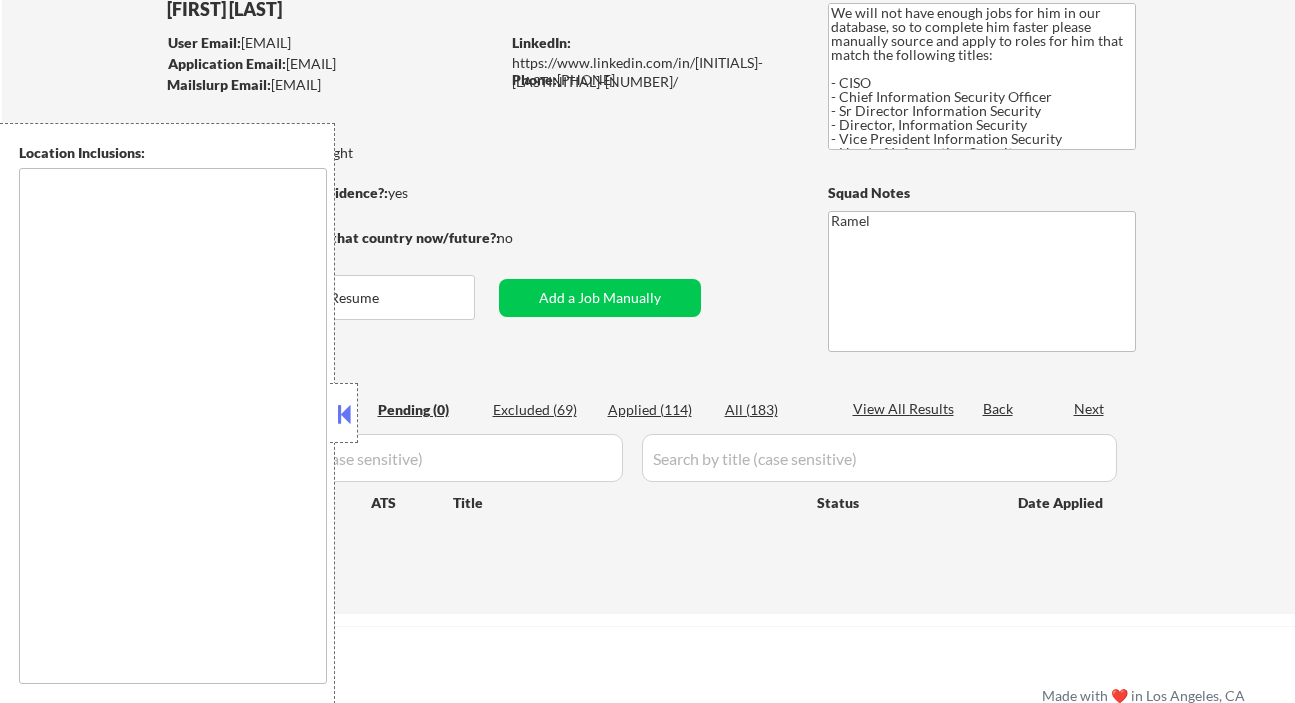 type on "[CITY], [STATE]   [CITY], [STATE]   [CITY], [STATE]   [CITY], [STATE]   [CITY], [STATE]   [CITY], [STATE]   [CITY], [STATE]   [CITY], [STATE]   [CITY], [STATE]   [CITY], [STATE]   [CITY], [STATE]   [CITY], [STATE]   [CITY], [STATE]   [CITY], [STATE]   [CITY], [STATE]   [CITY], [STATE]   [CITY], [STATE]   [CITY], [STATE]   [CITY], [STATE]   [CITY], [STATE]   [CITY], [STATE]   [CITY], [STATE]   [CITY], [STATE]   [CITY], [STATE]   [CITY], [STATE]   [CITY], [STATE] [CITY], [STATE]   [CITY], [STATE]   [CITY], [STATE]   [CITY], [STATE]   [CITY], [STATE]   [CITY], [STATE]   [CITY], [STATE]   [CITY], [STATE]   [CITY], [STATE]   [CITY], [STATE]   [CITY], [STATE]   [CITY], [STATE]   [CITY], [STATE]   [CITY], [STATE]   [CITY], [STATE]   [CITY], [STATE] [CITY], [STATE]   [CITY], [STATE]   [CITY], [STATE]   [CITY], [STATE]   [CITY], [STATE]   [CITY], [STATE]   [CITY], [STATE]   [CITY], [STATE]   [CITY], [STATE]   [CITY], [STATE]   [CITY], [STATE]   remote" 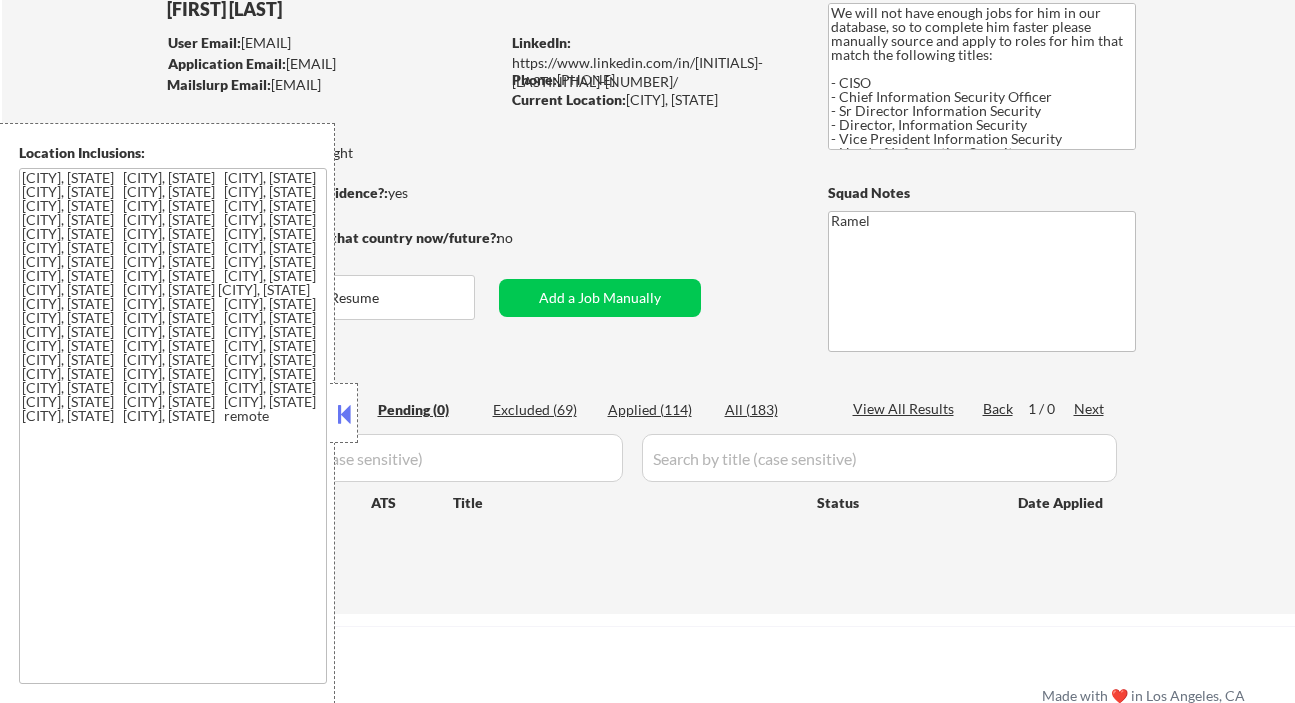 click at bounding box center [344, 414] 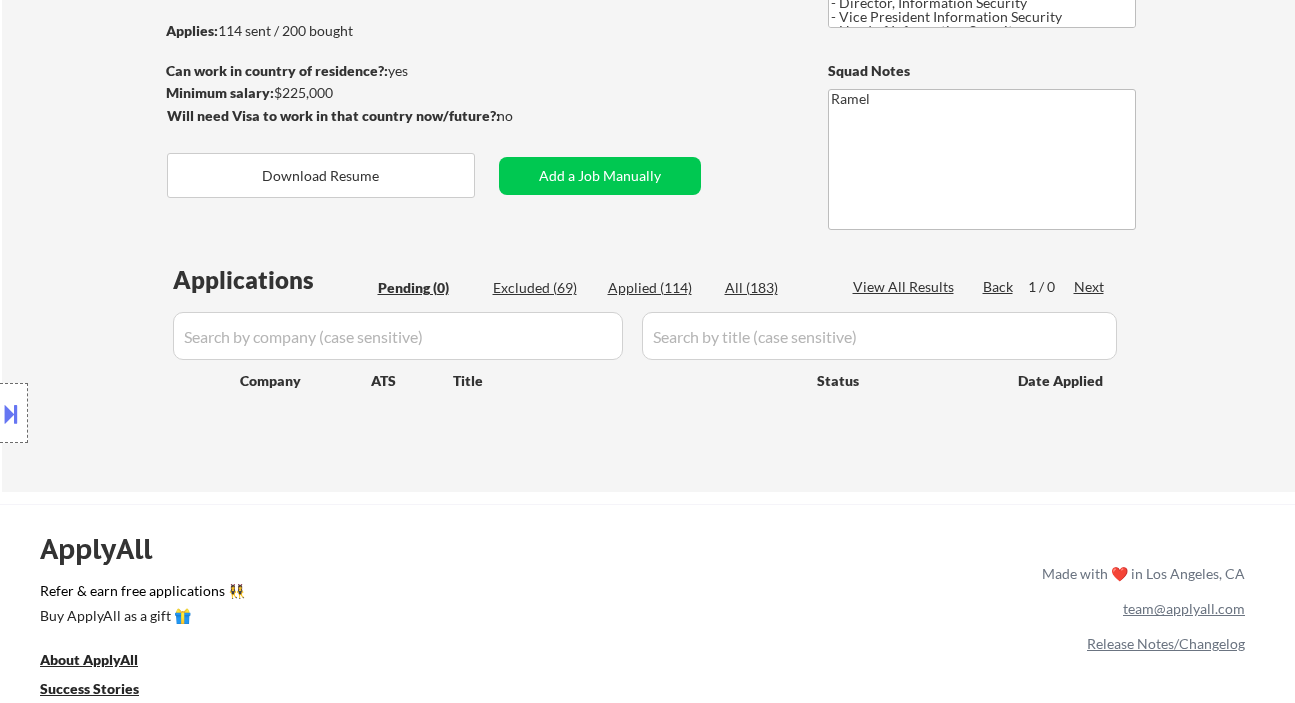 scroll, scrollTop: 400, scrollLeft: 0, axis: vertical 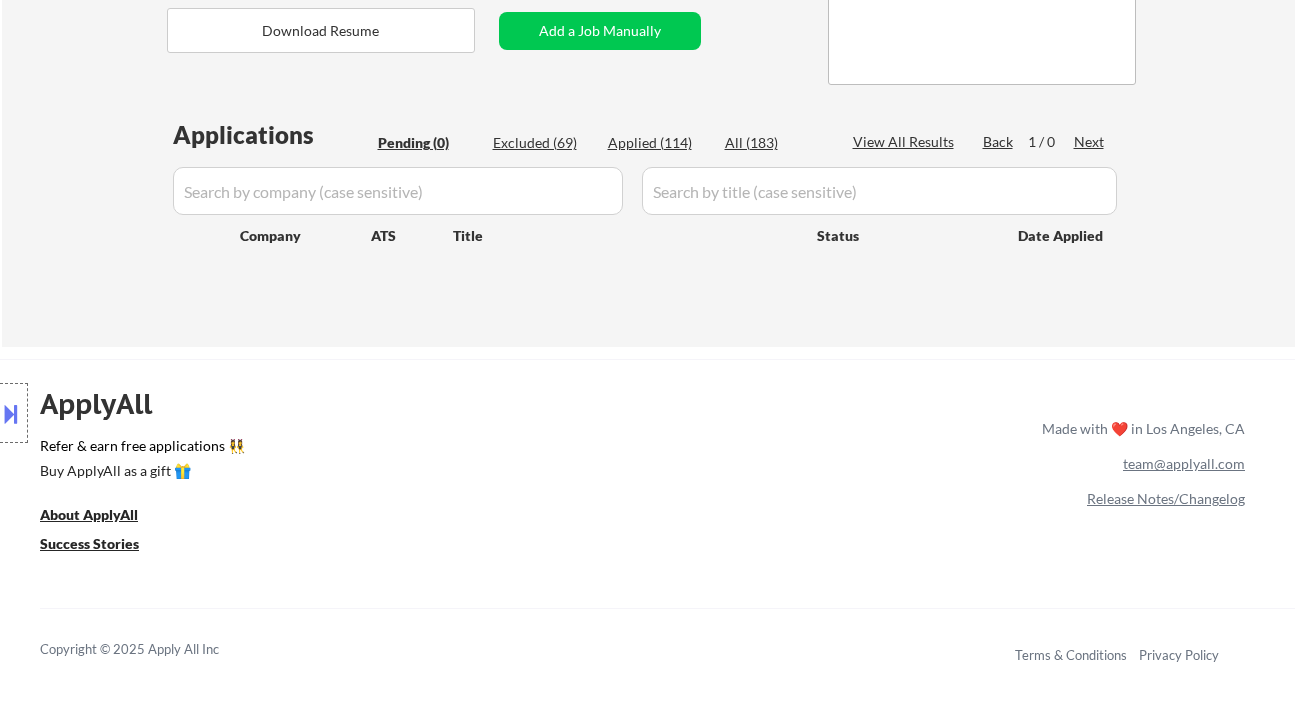click on "Location Inclusions: [CITY], [STATE]   [CITY], [STATE]   [CITY], [STATE]   [CITY], [STATE]   [CITY], [STATE]   [CITY], [STATE]   [CITY], [STATE]   [CITY], [STATE]   [CITY], [STATE]   [CITY], [STATE]   [CITY], [STATE]   [CITY], [STATE]   [CITY], [STATE]   [CITY], [STATE]   [CITY], [STATE]   [CITY], [STATE]   [CITY], [STATE]   [CITY], [STATE]   [CITY], [STATE]   [CITY], [STATE]   [CITY], [STATE]   [CITY], [STATE]   [CITY], [STATE]   [CITY], [STATE]   [CITY], [STATE]   [CITY], [STATE] [CITY], [STATE]   [CITY], [STATE]   [CITY], [STATE]   [CITY], [STATE]   [CITY], [STATE]   [CITY], [STATE]   [CITY], [STATE]   [CITY], [STATE]   [CITY], [STATE]   [CITY], [STATE]   [CITY], [STATE]   [CITY], [STATE]   [CITY], [STATE]   [CITY], [STATE]   [CITY], [STATE]   [CITY], [STATE] [CITY], [STATE]   [CITY], [STATE]   [CITY], [STATE]   [CITY], [STATE]   [CITY], [STATE]   [CITY], [STATE]   [CITY], [STATE]   [CITY], [STATE]   [CITY], [STATE]   [CITY], [STATE]   [CITY], [STATE]   remote" at bounding box center (179, 413) 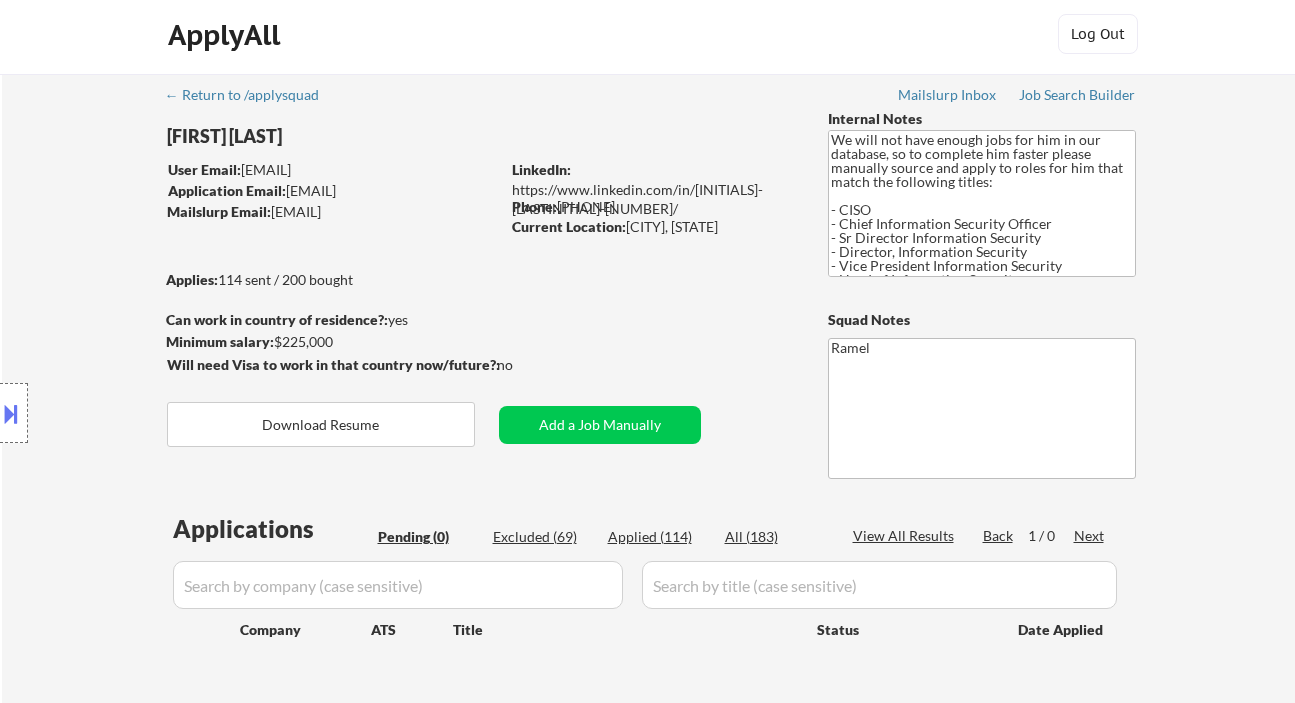 scroll, scrollTop: 0, scrollLeft: 0, axis: both 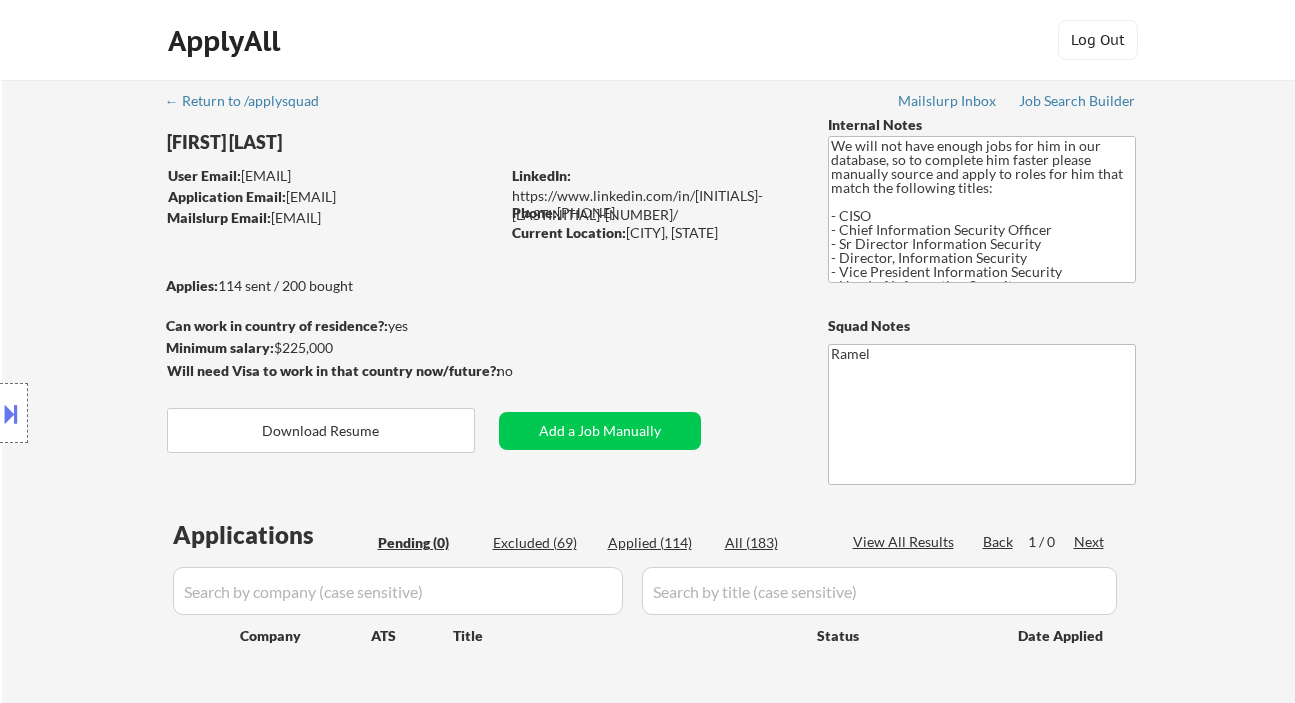 click on "← Return to /applysquad Mailslurp Inbox Job Search Builder [FIRST] [LAST] User Email:  [EMAIL] Application Email:  [EMAIL] Mailslurp Email:  [EMAIL] LinkedIn:   https://www.linkedin.com/in/[INITIALS]-[LASTINITIAL]-[NUMBER]/
Phone:  [PHONE] Current Location:  [CITY], [STATE] Applies:  114 sent / 200 bought Internal Notes We will not have enough jobs for him in our database, so to complete him faster please manually source and apply to roles for him that match the following titles:
- CISO
- Chief Information Security Officer
- Sr Director Information Security
- Director, Information Security
- Vice President Information Security
- Head of Information Security Can work in country of residence?:  yes Squad Notes Minimum salary:  $225,000 Will need Visa to work in that country now/future?:   no Download Resume Add a Job Manually Ramel Applications Pending (0) Excluded (69) Applied (114) All (183) View All Results Back 1 / 0
Next Company ATS Title Status Date Applied" at bounding box center [648, 413] 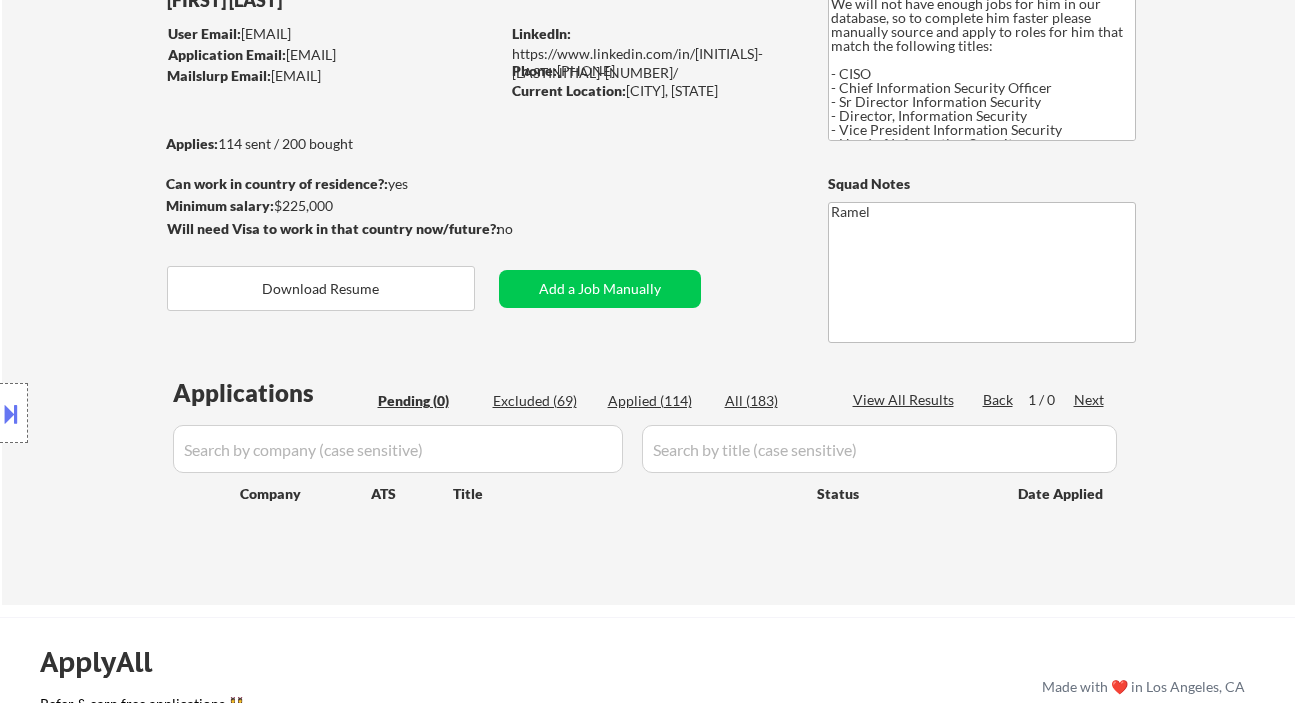 scroll, scrollTop: 133, scrollLeft: 0, axis: vertical 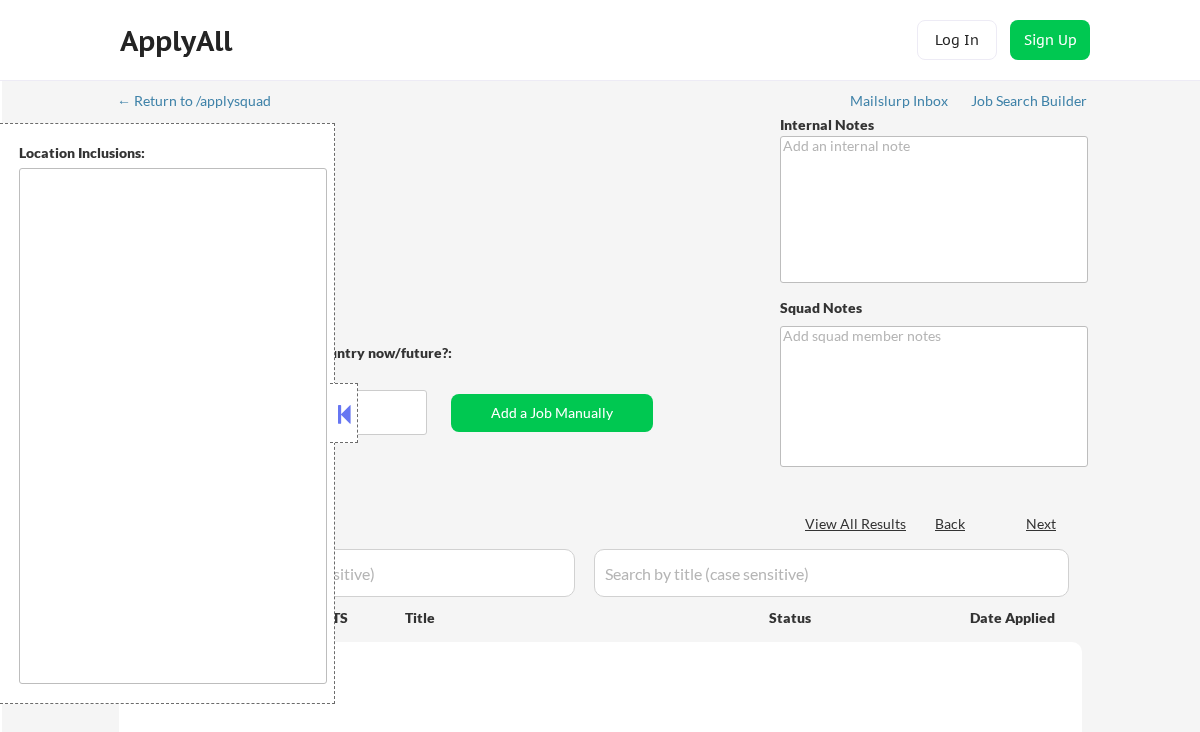 type on "Ramel" 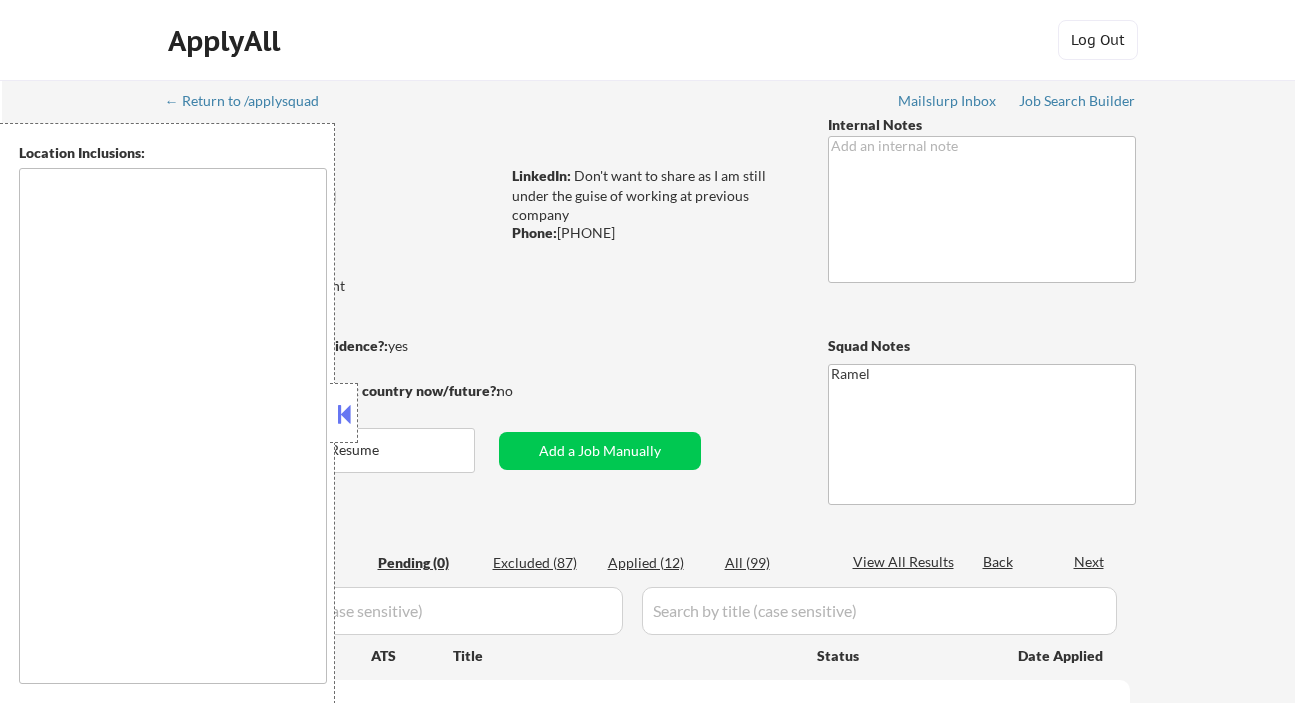 type on "remote" 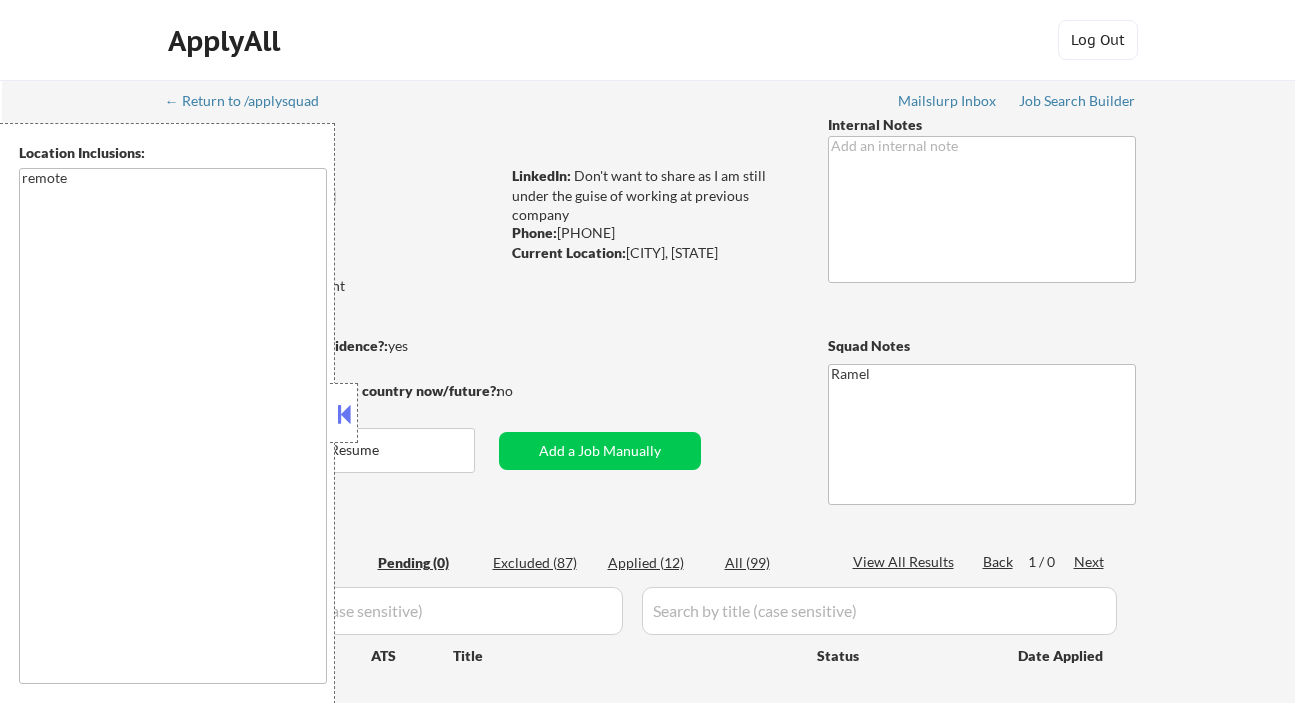 click at bounding box center (344, 414) 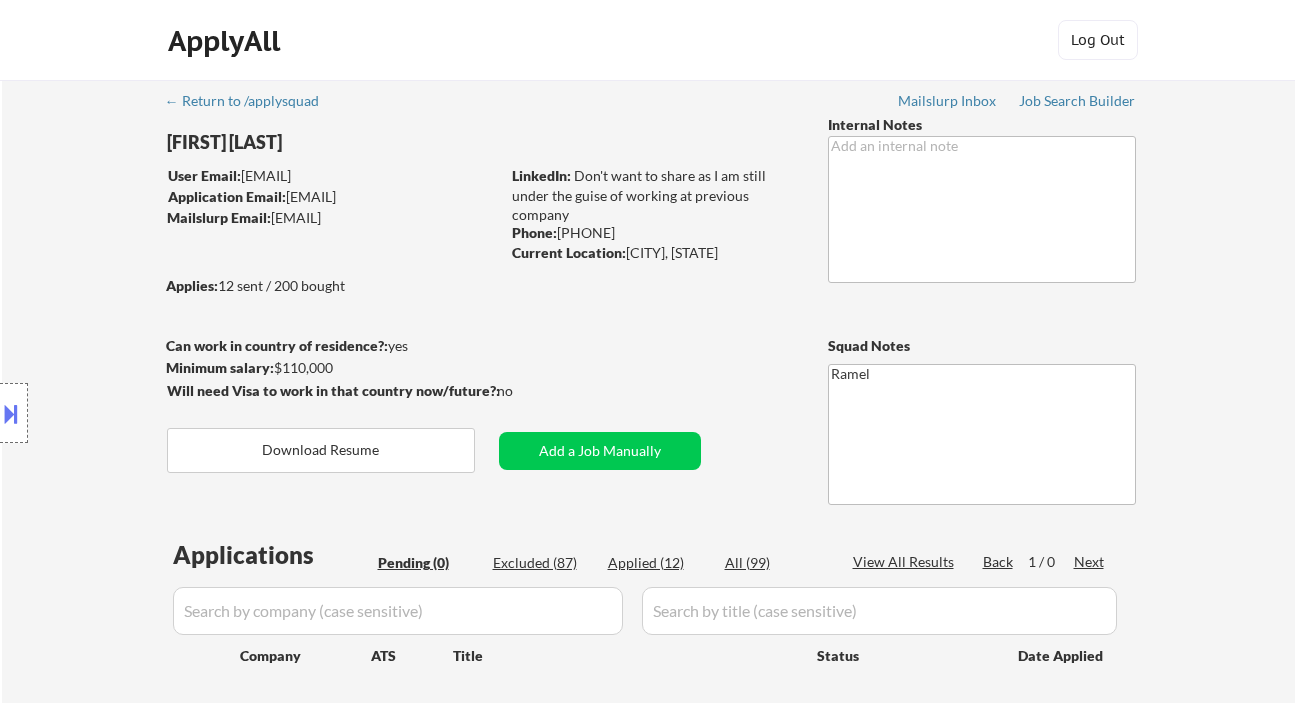 scroll, scrollTop: 266, scrollLeft: 0, axis: vertical 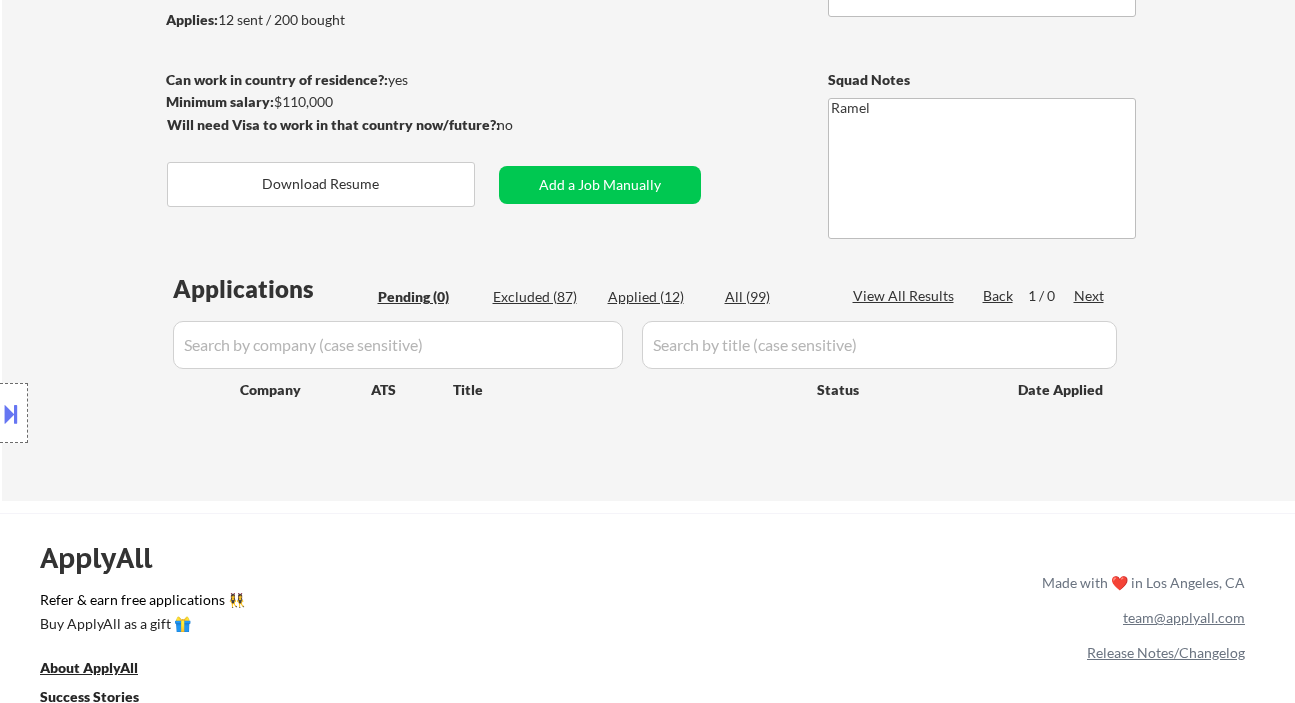 click on "Excluded (87)" at bounding box center [543, 297] 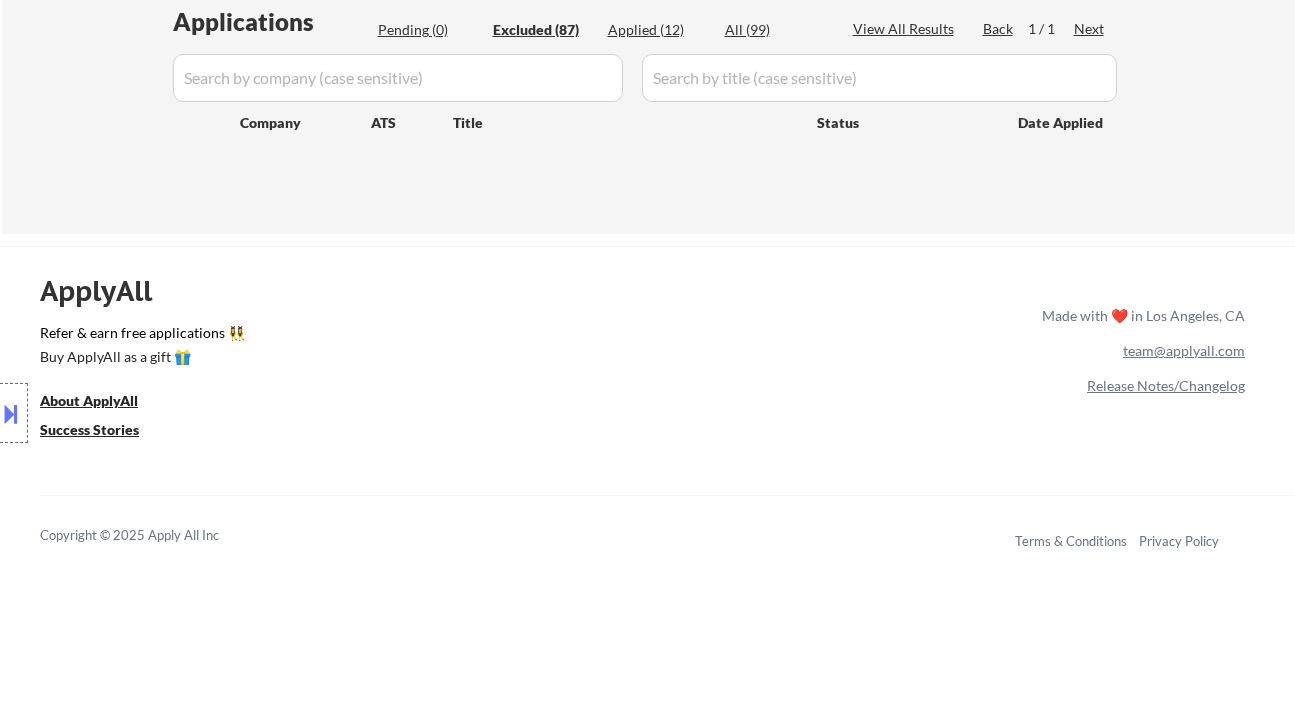 scroll, scrollTop: 727, scrollLeft: 0, axis: vertical 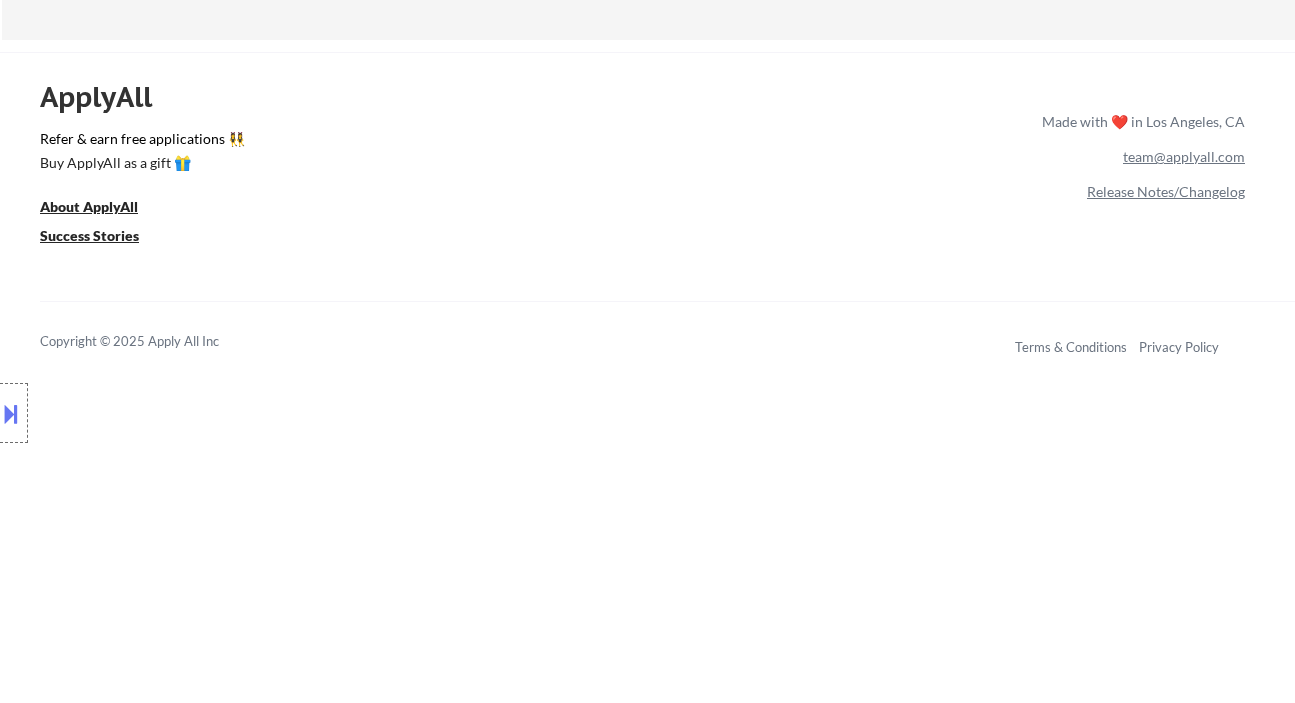 select on ""excluded__bad_match_"" 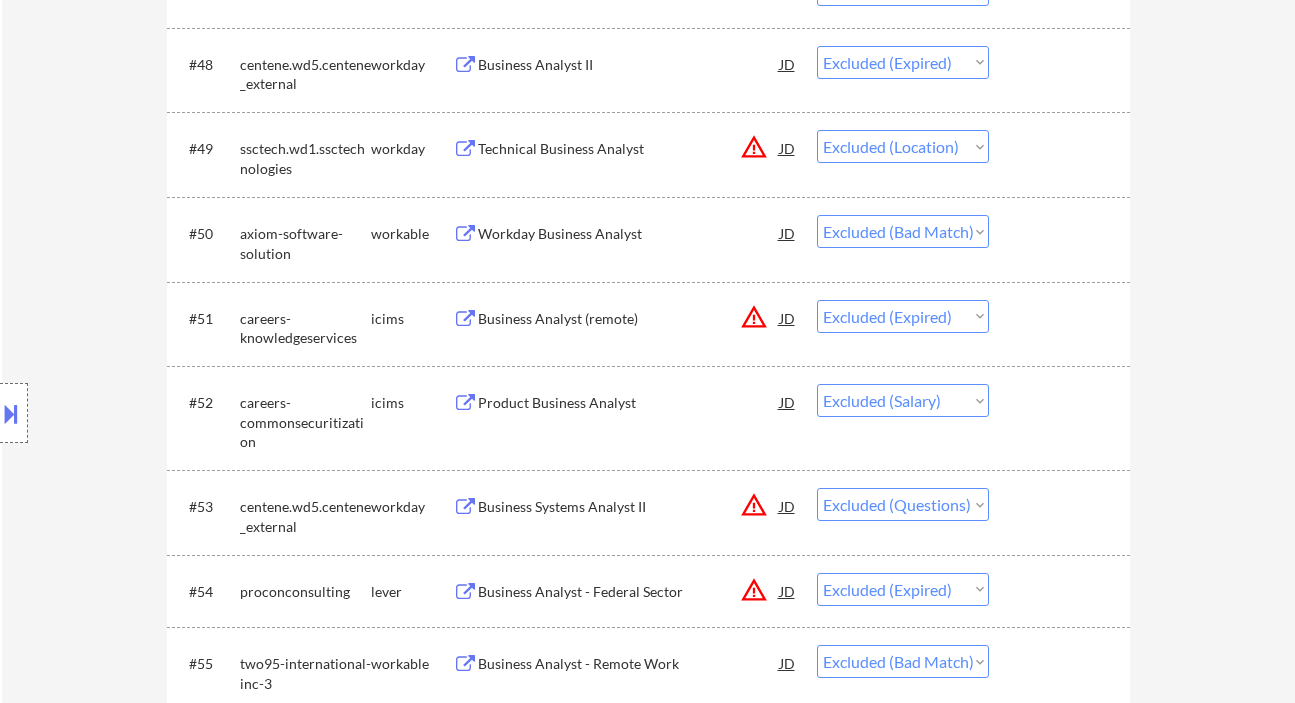 scroll, scrollTop: 4428, scrollLeft: 0, axis: vertical 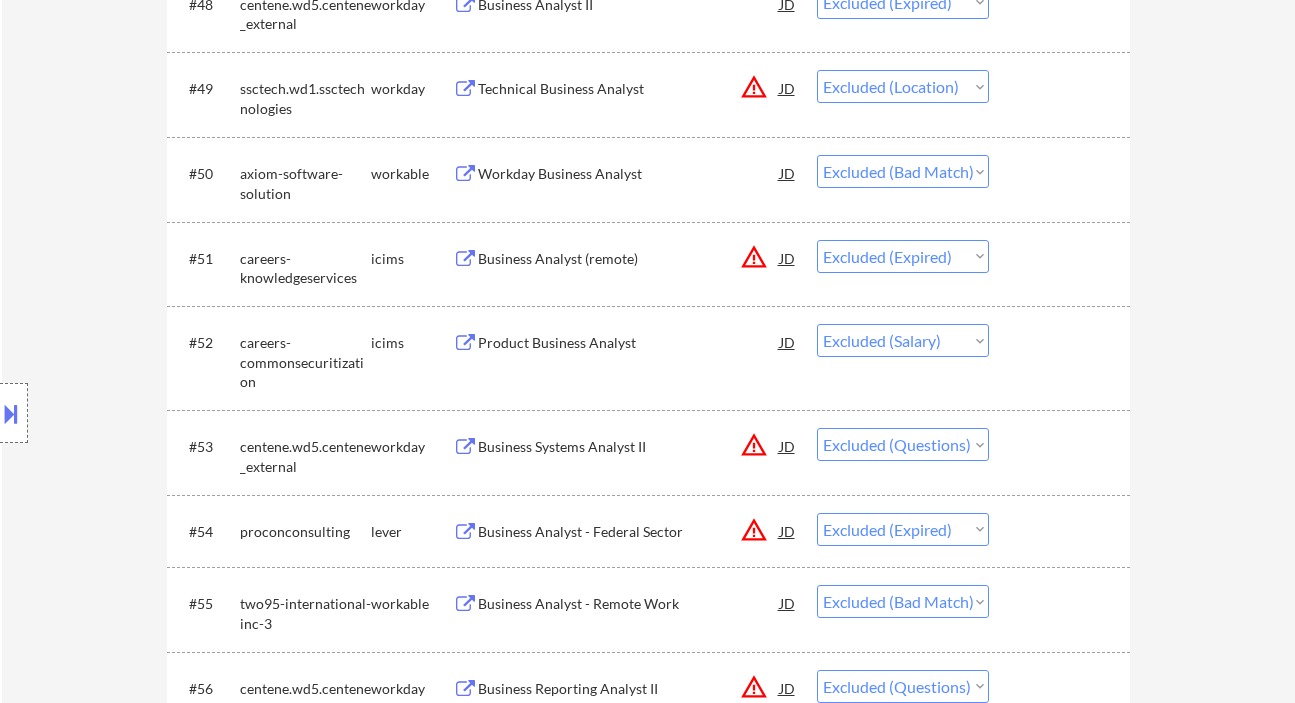 click on "← Return to /applysquad Mailslurp Inbox Job Search Builder [FIRST] [LAST] User Email: [EMAIL] Application Email: [EMAIL] Mailslurp Email: [EMAIL] LinkedIn: Don't want to share as I am still under the guise of working at previous company
Phone: [PHONE] Current Location: [CITY], [STATE] Applies: 12 sent / 200 bought Internal Notes Can work in country of residence?: yes Squad Notes Minimum salary: $110,000 Will need Visa to work in that country now/future?: no Download Resume Add a Job Manually Ramel Applications Pending (0) Excluded (87) Applied (12) All (99) View All Results Back 1 / 1
Next Company ATS Title Status Date Applied #1 finally ashby Jr. Credit Underwriter JD warning_amber Choose an option... Pending Applied Excluded (Questions) Excluded (Expired) Excluded (Location) Excluded (Bad Match) Excluded (Blocklist) Excluded (Salary) Excluded (Other) #2 careers-sercous icims Service Desk / Business Analyst JD warning_amber Pending #3 JD" at bounding box center (648, -543) 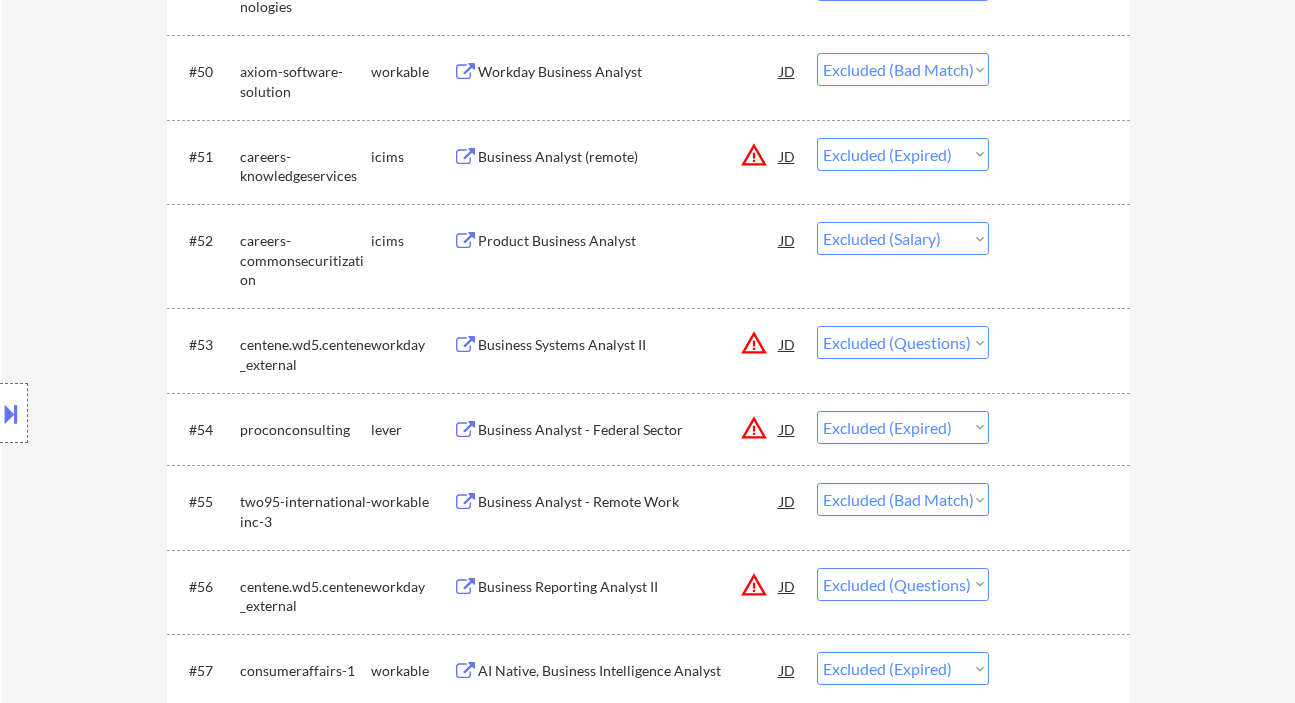 scroll, scrollTop: 4561, scrollLeft: 0, axis: vertical 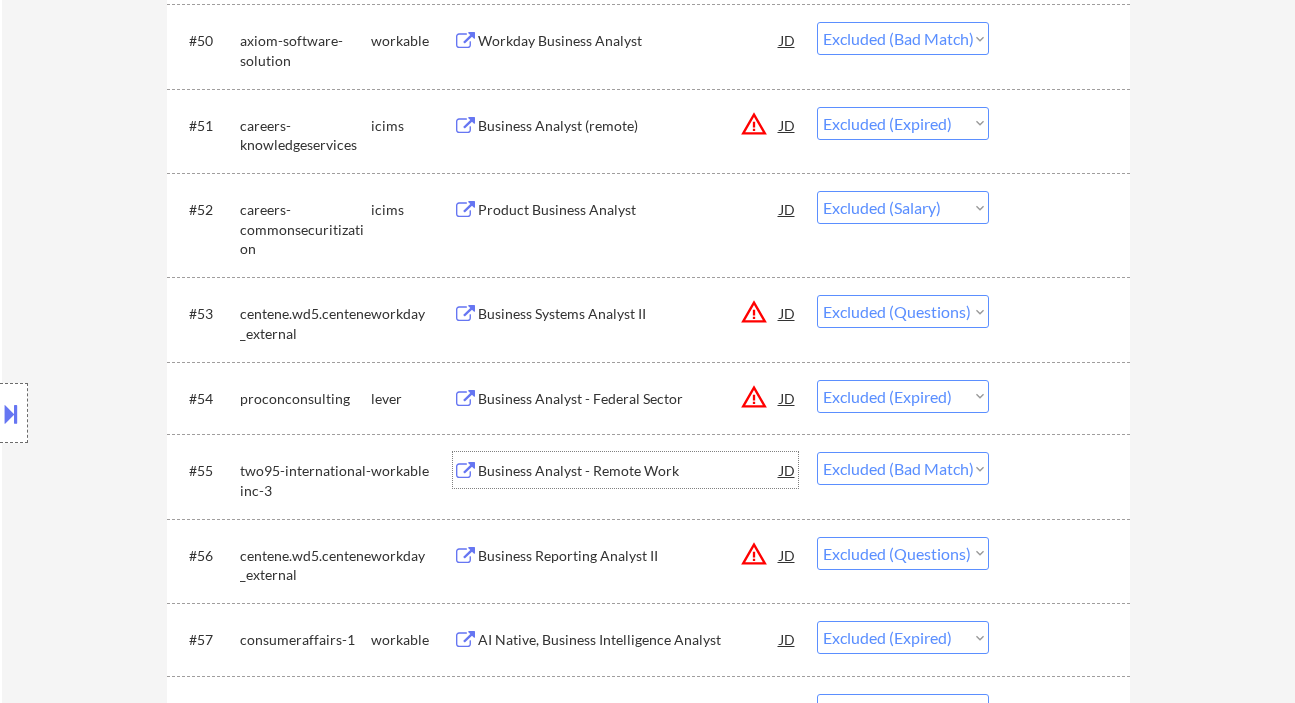 click on "Business Analyst - Remote Work" at bounding box center (629, 471) 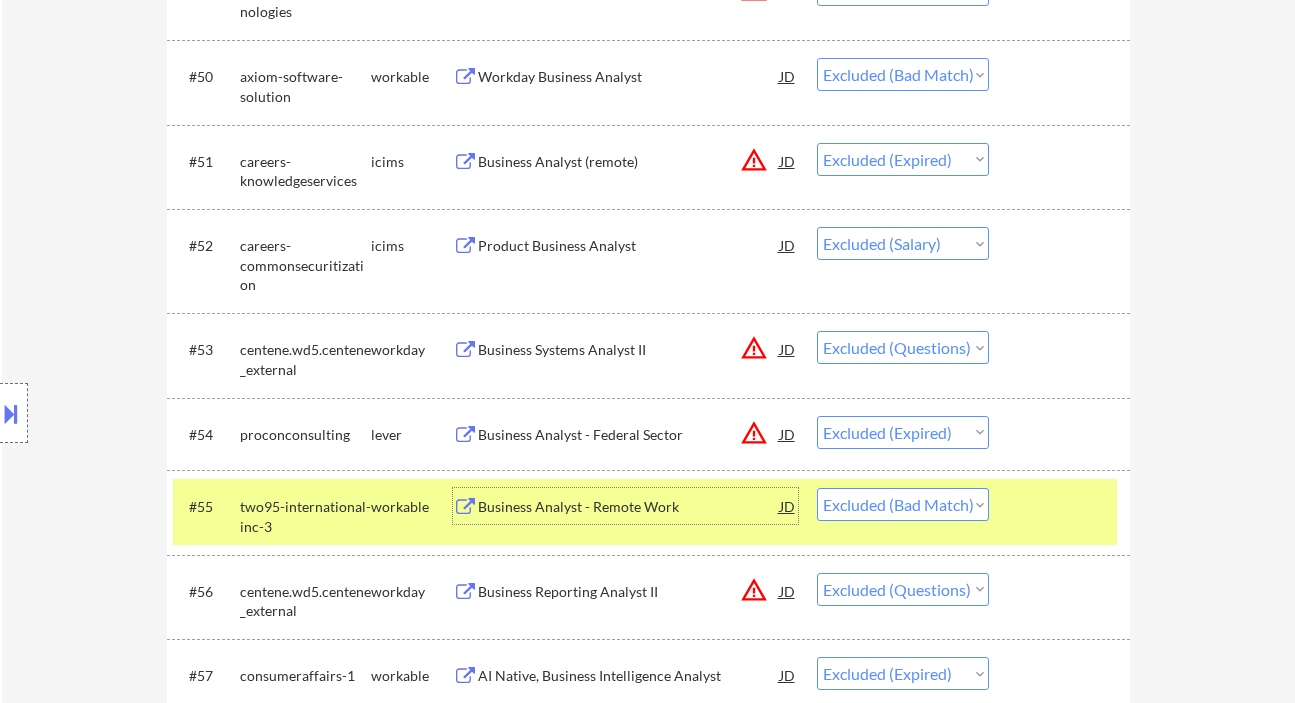 scroll, scrollTop: 4561, scrollLeft: 0, axis: vertical 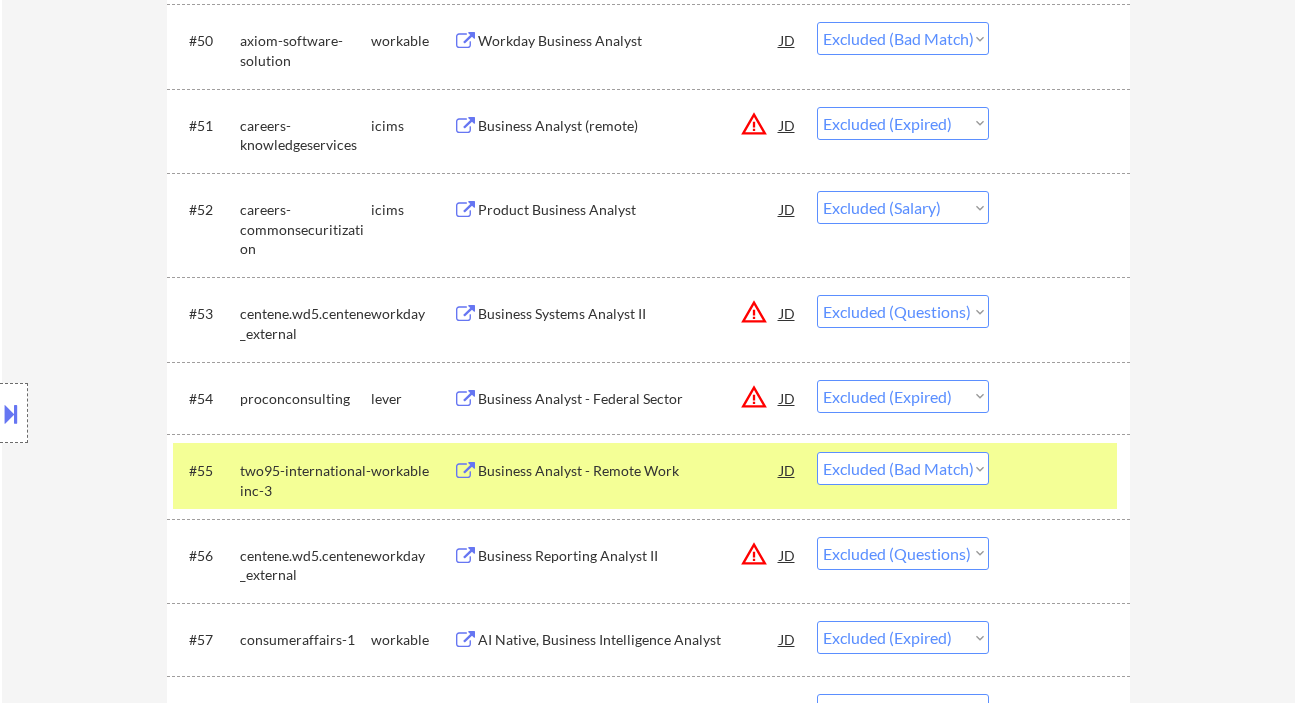 click on "Choose an option... Pending Applied Excluded (Questions) Excluded (Expired) Excluded (Location) Excluded (Bad Match) Excluded (Blocklist) Excluded (Salary) Excluded (Other)" at bounding box center [903, 468] 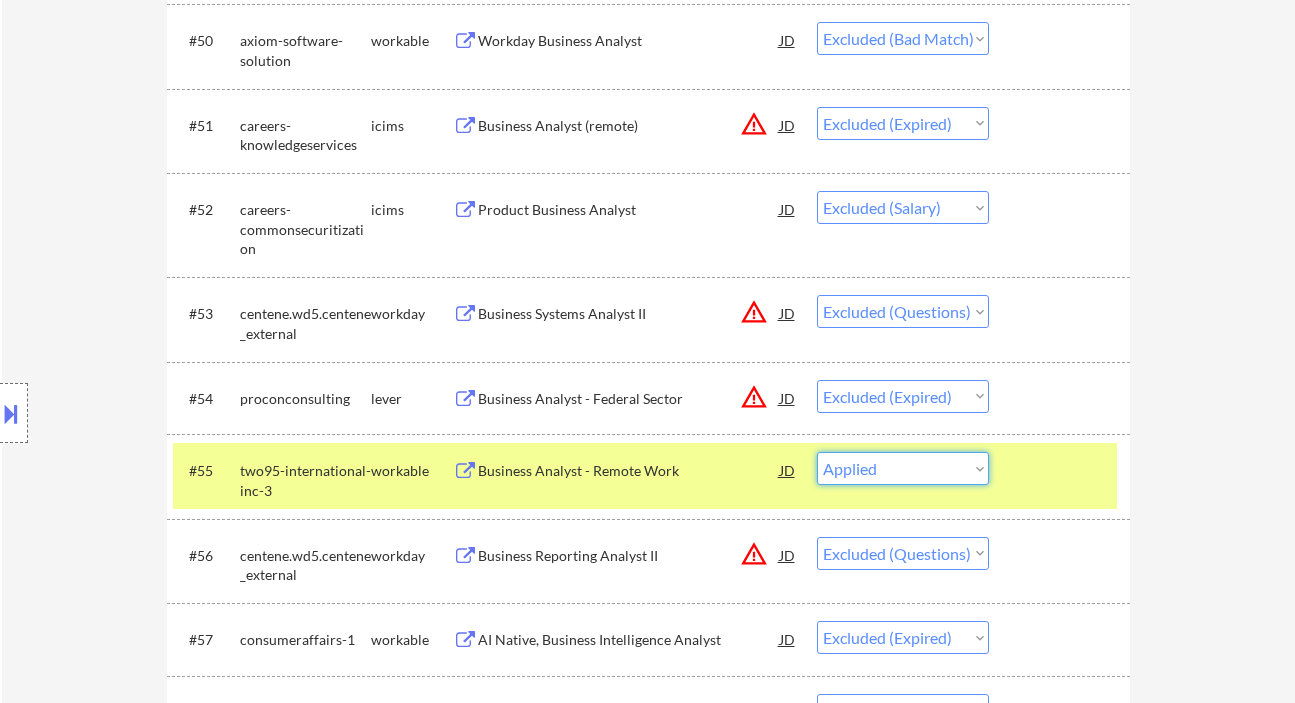 click on "Choose an option... Pending Applied Excluded (Questions) Excluded (Expired) Excluded (Location) Excluded (Bad Match) Excluded (Blocklist) Excluded (Salary) Excluded (Other)" at bounding box center (903, 468) 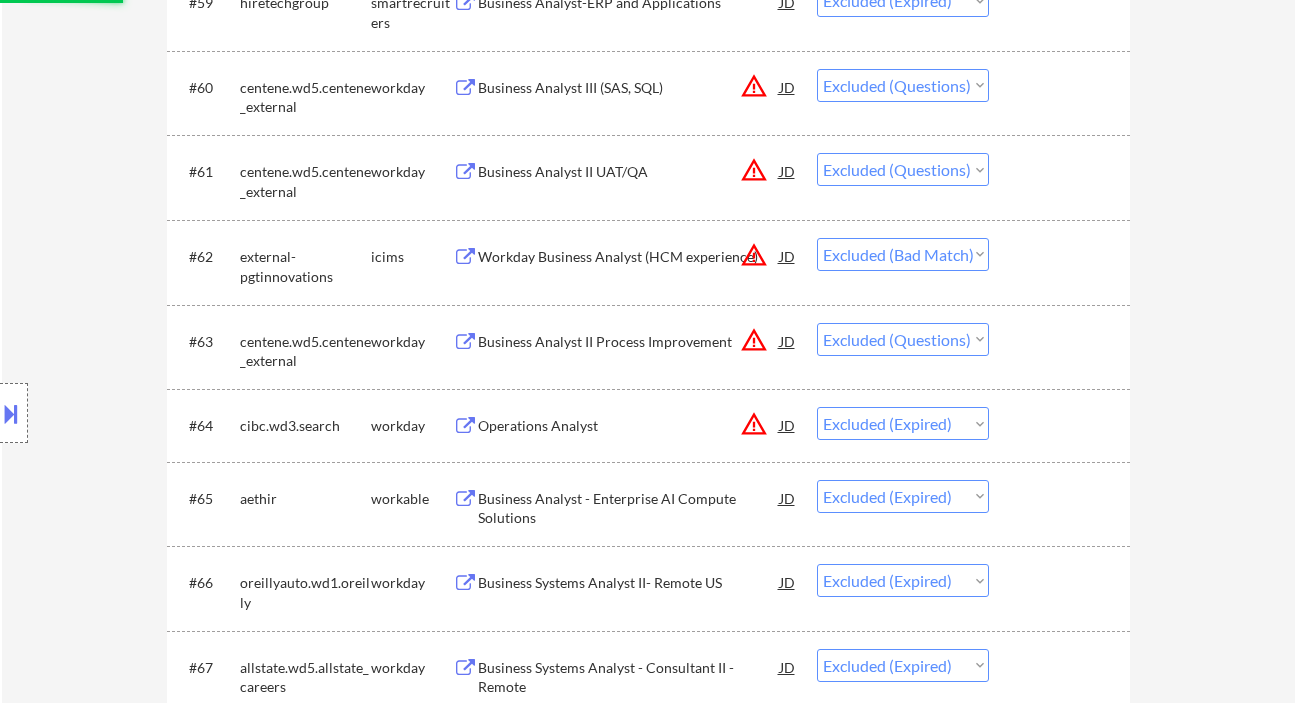 scroll, scrollTop: 5361, scrollLeft: 0, axis: vertical 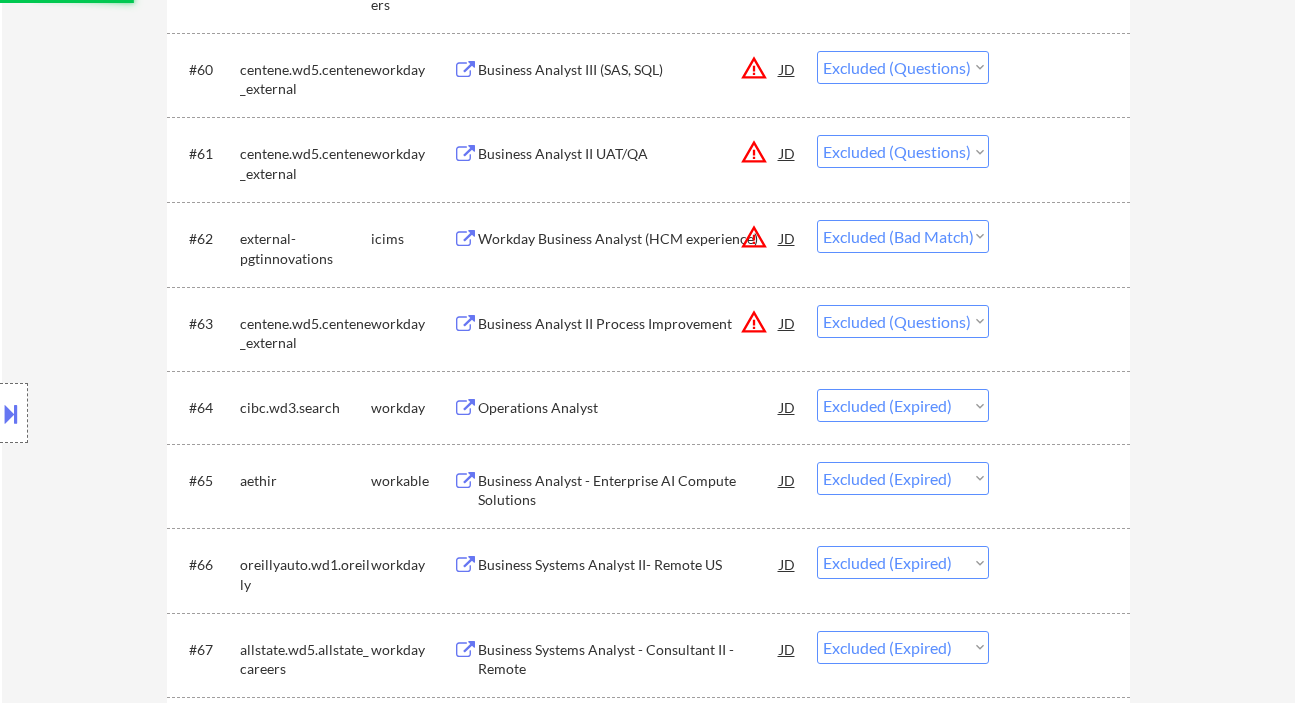 select on ""excluded"" 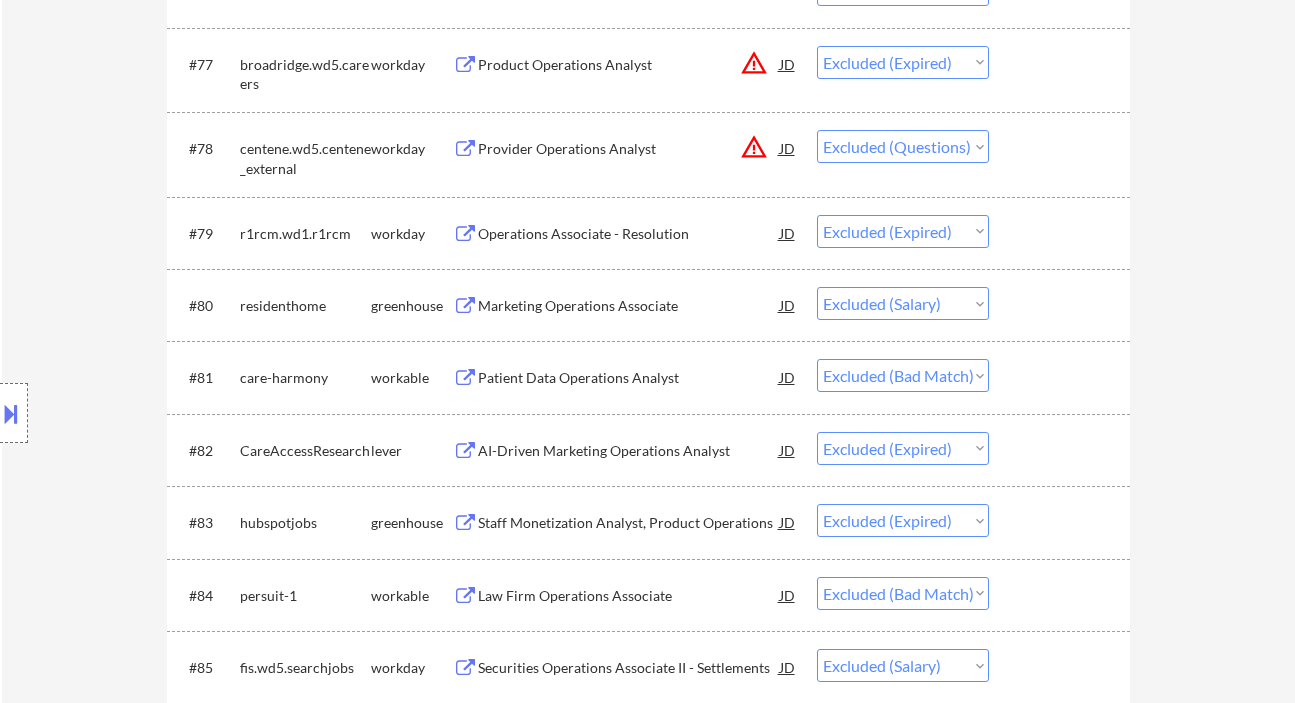 scroll, scrollTop: 6828, scrollLeft: 0, axis: vertical 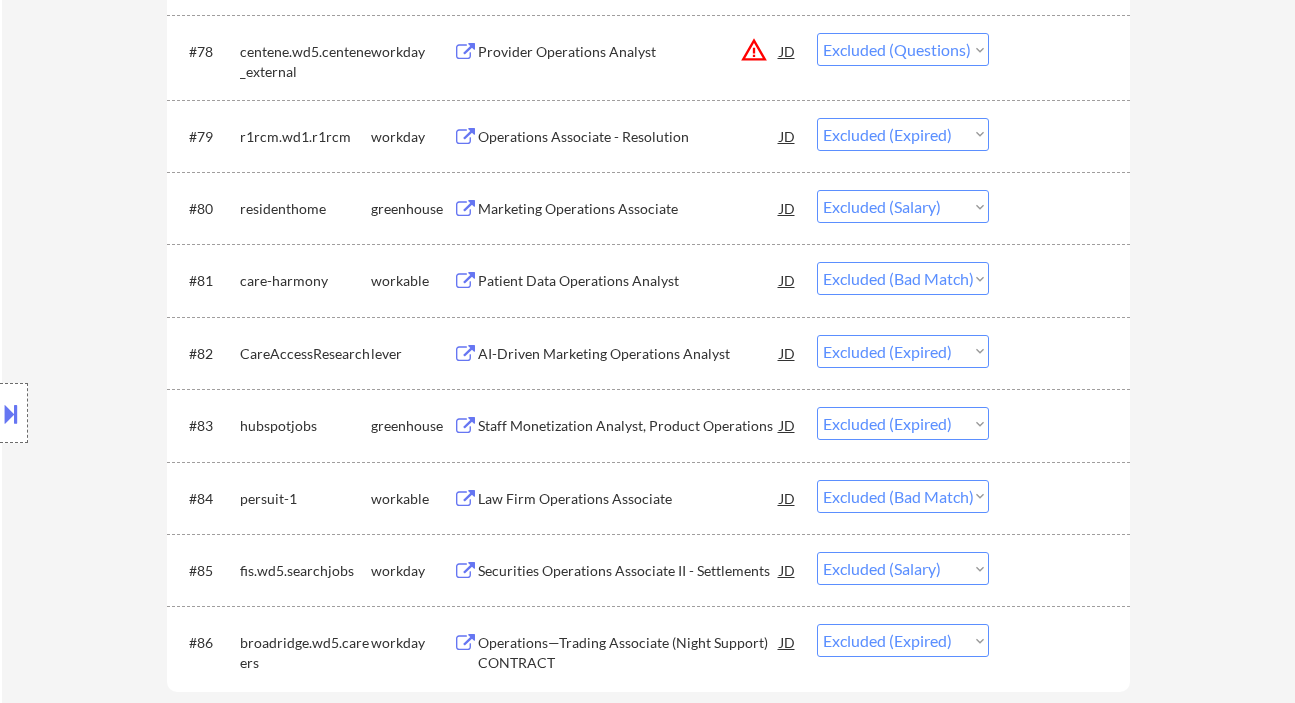 click on "Patient Data Operations Analyst" at bounding box center (629, 280) 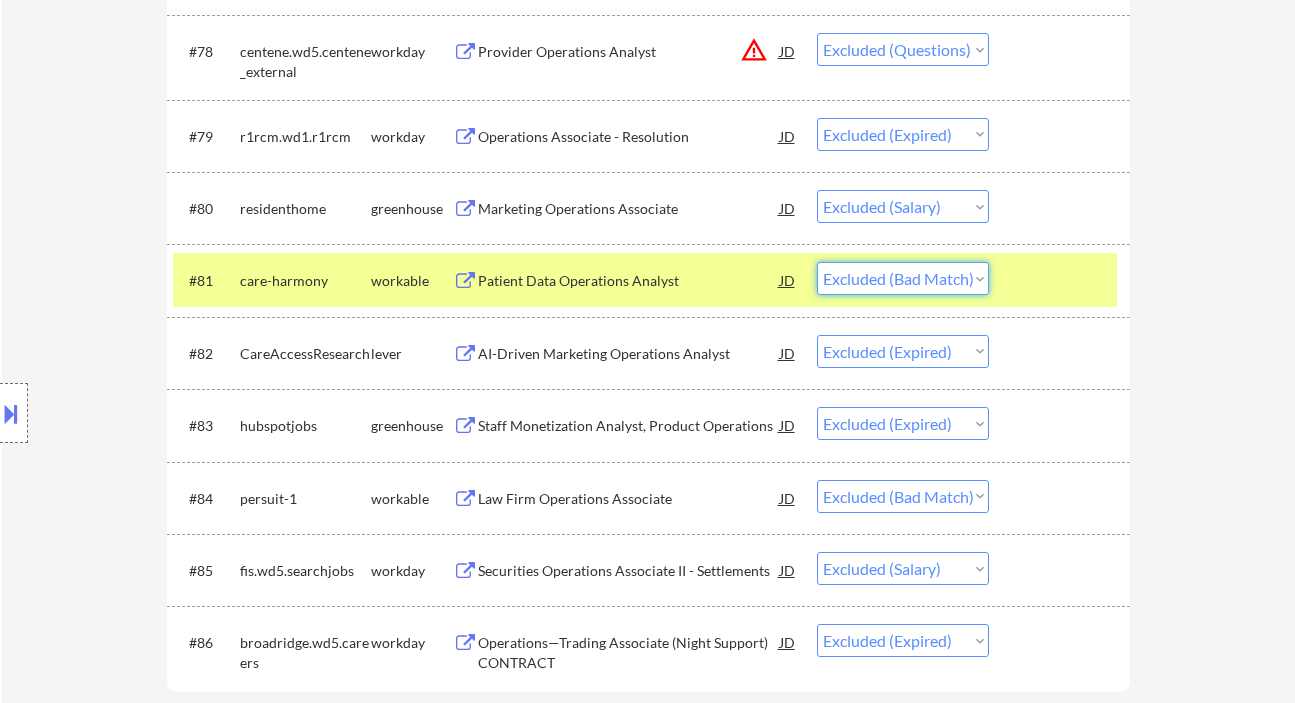 drag, startPoint x: 844, startPoint y: 272, endPoint x: 858, endPoint y: 288, distance: 21.260292 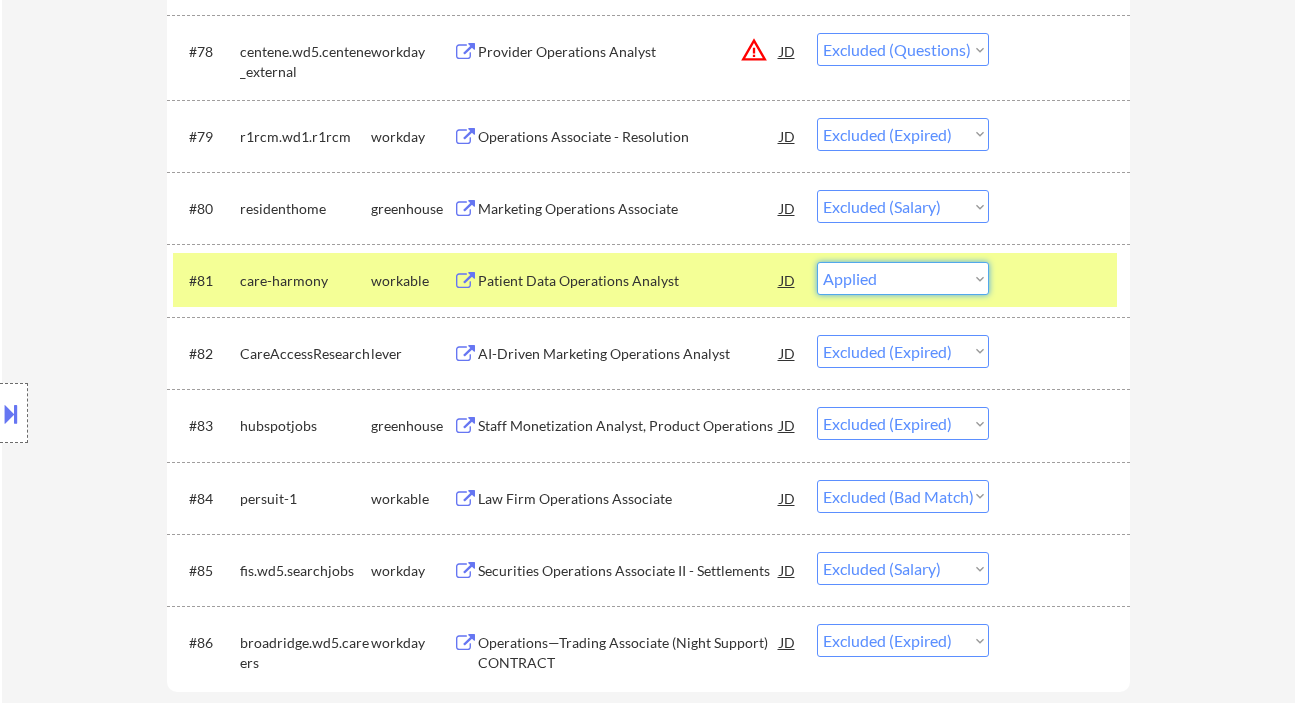 click on "Choose an option... Pending Applied Excluded (Questions) Excluded (Expired) Excluded (Location) Excluded (Bad Match) Excluded (Blocklist) Excluded (Salary) Excluded (Other)" at bounding box center [903, 278] 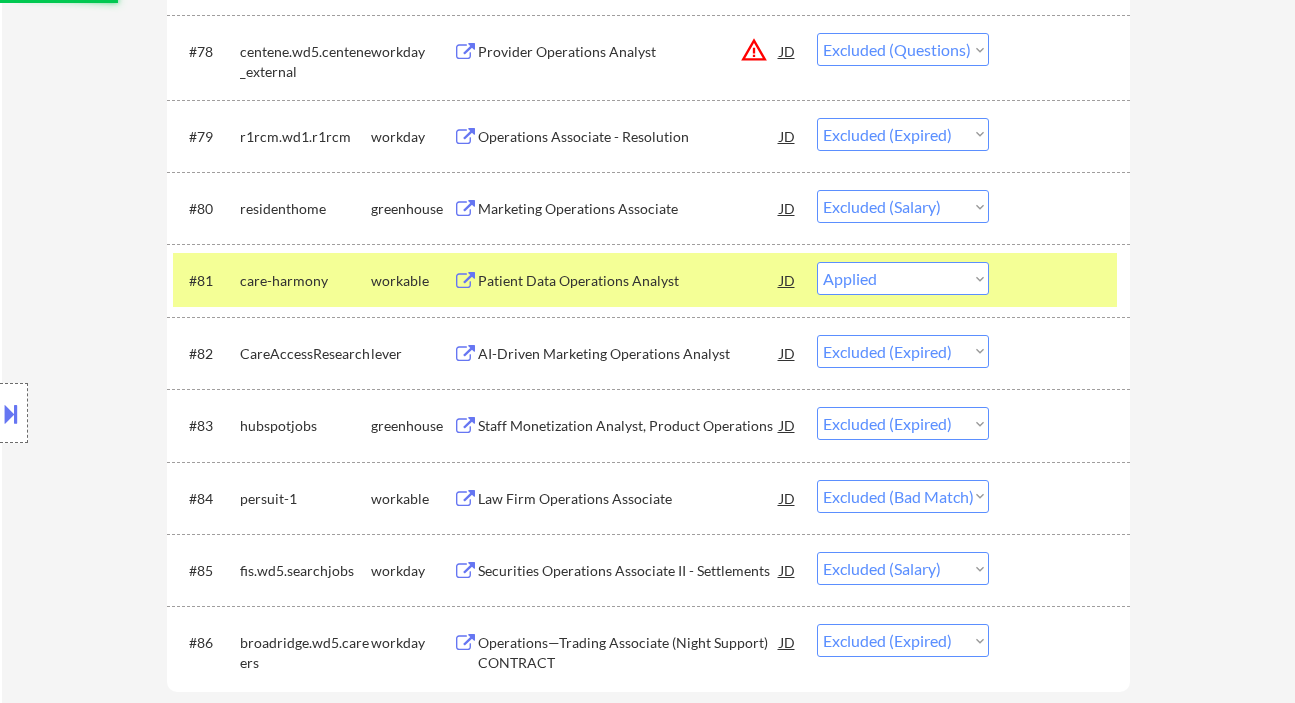 scroll, scrollTop: 6961, scrollLeft: 0, axis: vertical 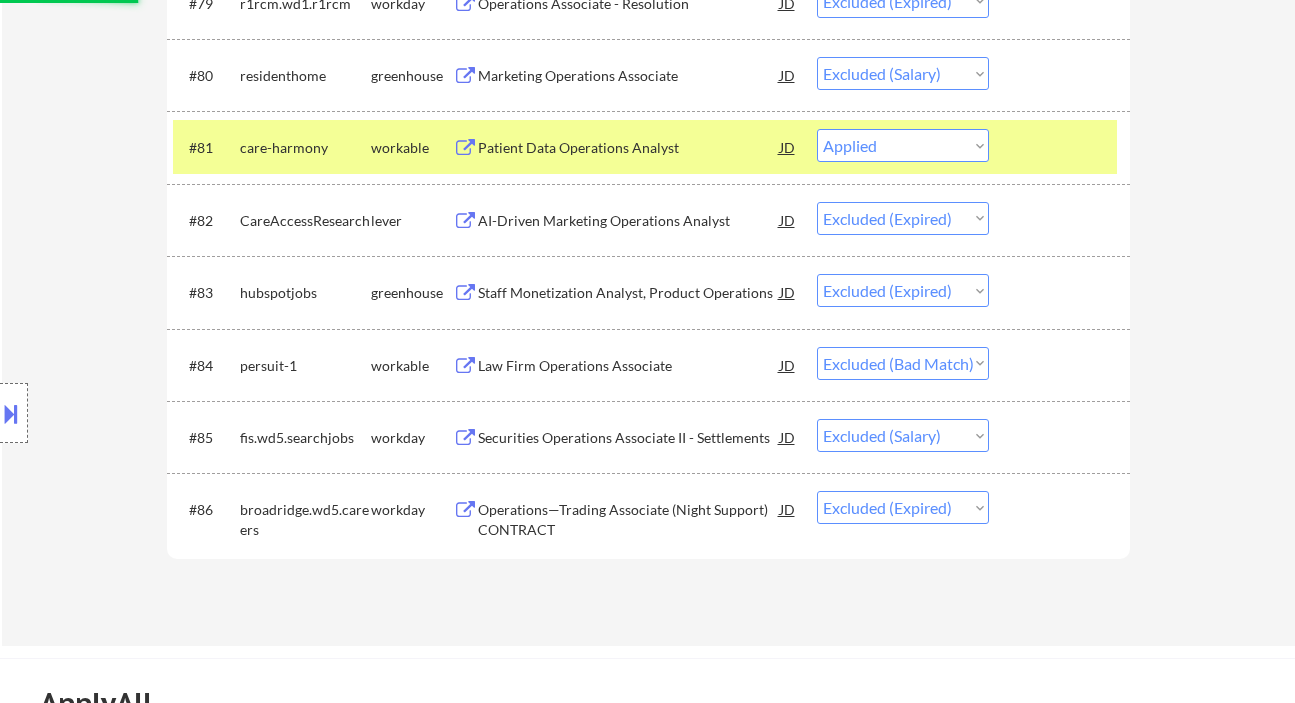 select on ""excluded__expired_"" 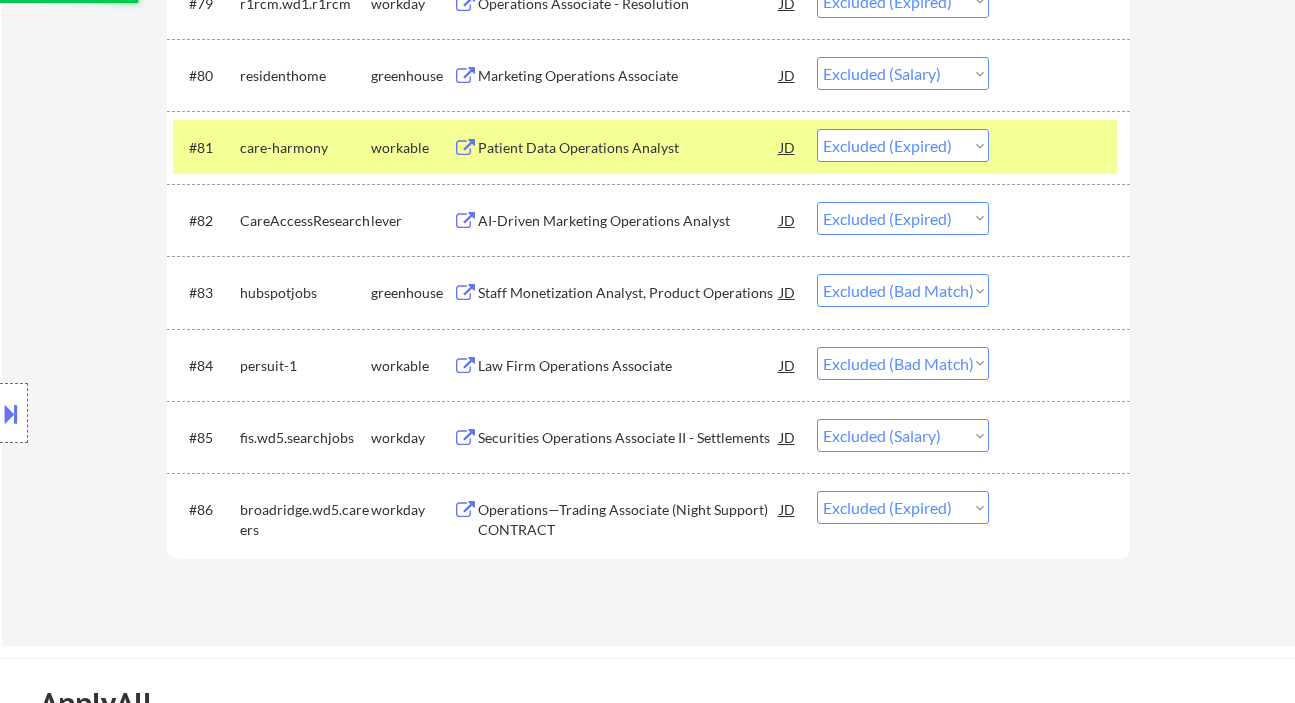 select on ""excluded__salary_"" 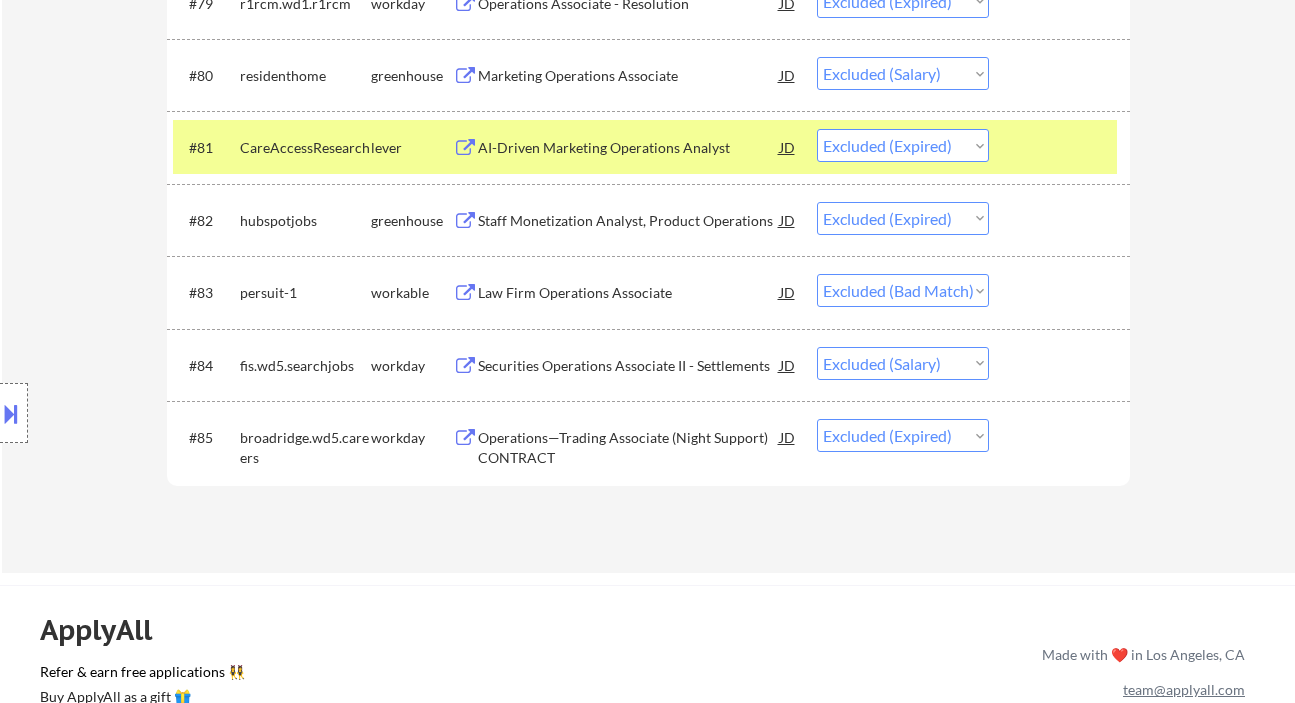 click on "Law Firm Operations Associate" at bounding box center (629, 293) 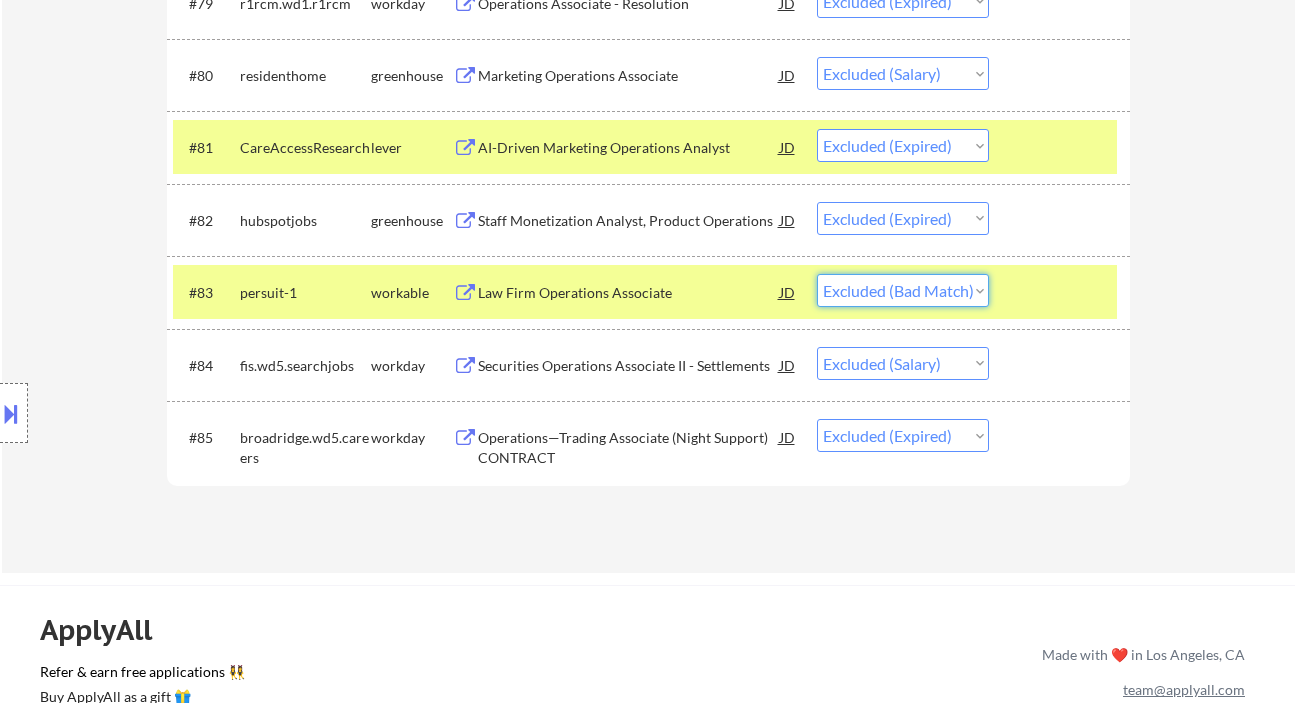 drag, startPoint x: 847, startPoint y: 290, endPoint x: 874, endPoint y: 302, distance: 29.546574 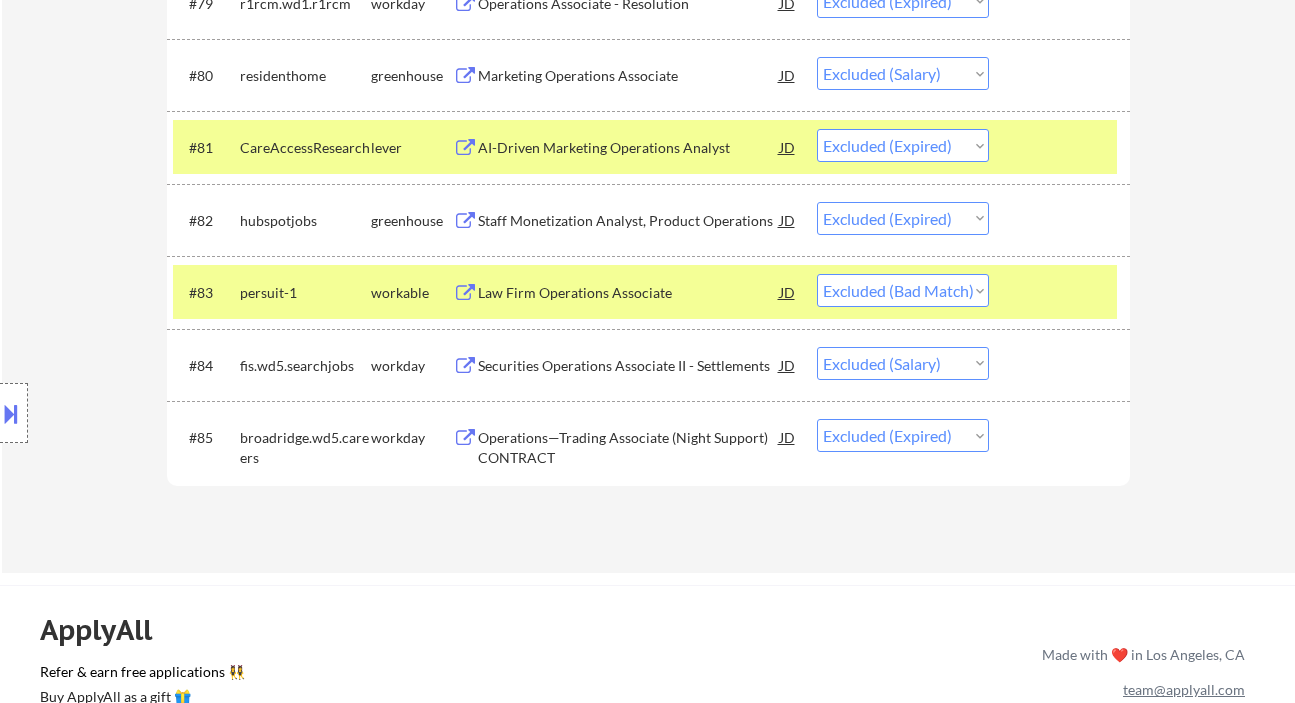 click on "← Return to /applysquad Mailslurp Inbox Job Search Builder Jeffrey Cheru User Email:  jeffreycheru@gmail.com Application Email:  jeffreyvcheru@yahoo.com Mailslurp Email:  jeffrey.cheru@mailflux.com LinkedIn:   Don't want to share as I am still under the guise of working at previous company
Phone:  3467098347 Current Location:  Sugar Land, Texas Applies:  12 sent / 200 bought Internal Notes Can work in country of residence?:  yes Squad Notes Minimum salary:  $110,000 Will need Visa to work in that country now/future?:   no Download Resume Add a Job Manually Ramel Applications Pending (0) Excluded (85) Applied (14) All (99) View All Results Back 1 / 1
Next Company ATS Title Status Date Applied #1 finally ashby Jr. Credit Underwriter  JD warning_amber Choose an option... Pending Applied Excluded (Questions) Excluded (Expired) Excluded (Location) Excluded (Bad Match) Excluded (Blocklist) Excluded (Salary) Excluded (Other) #2 careers-sercous icims Service Desk / Business Analyst JD warning_amber Pending #3 JD" at bounding box center (648, -3154) 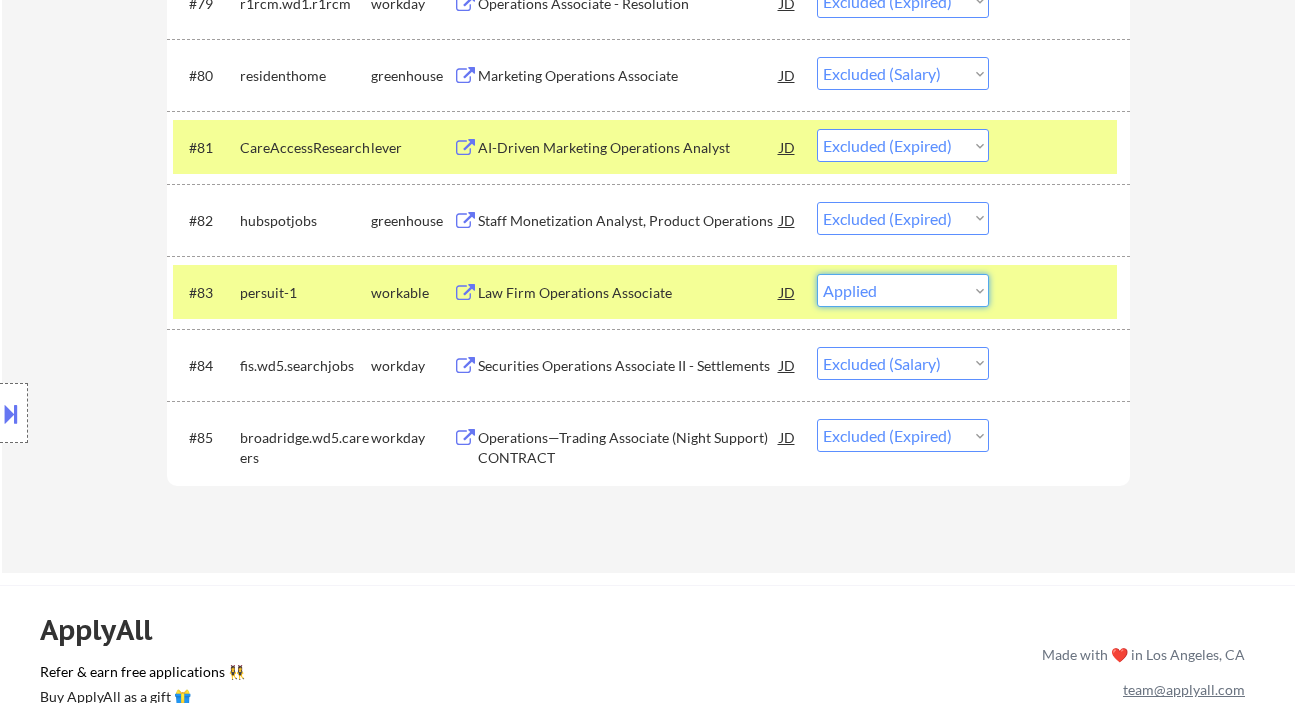 click on "Choose an option... Pending Applied Excluded (Questions) Excluded (Expired) Excluded (Location) Excluded (Bad Match) Excluded (Blocklist) Excluded (Salary) Excluded (Other)" at bounding box center [903, 290] 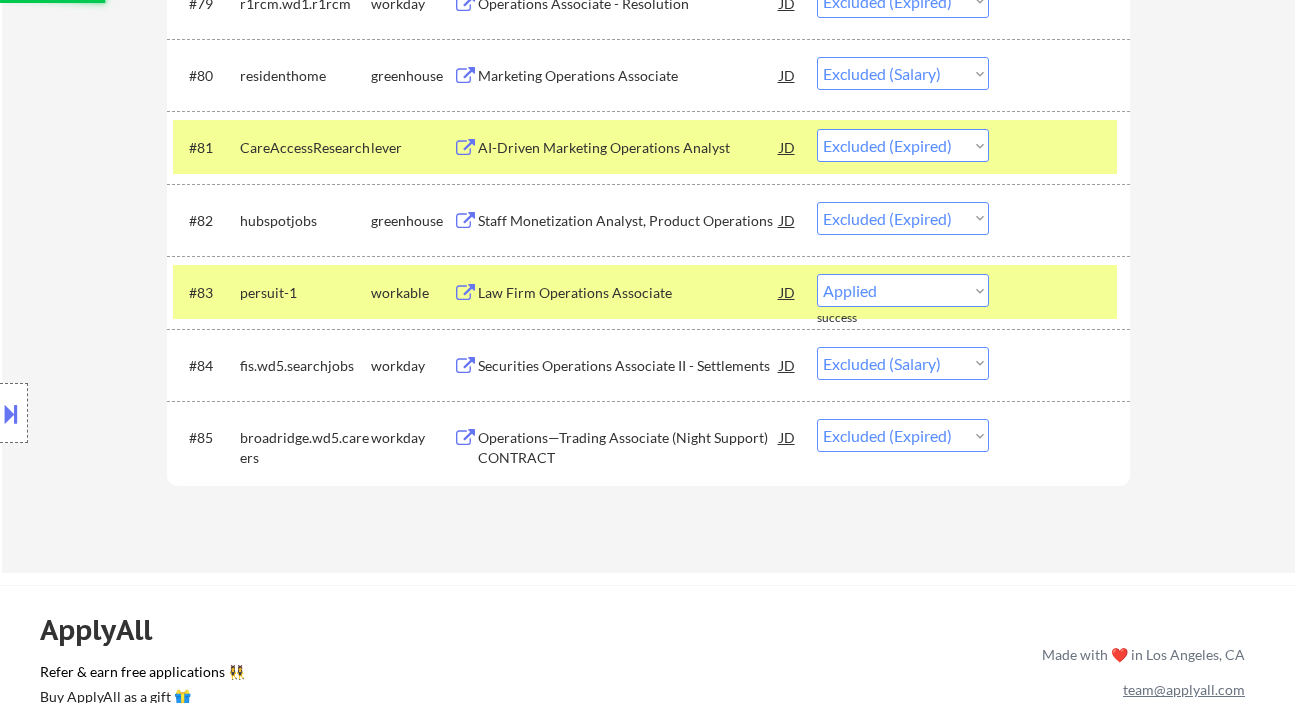 select on ""excluded__salary_"" 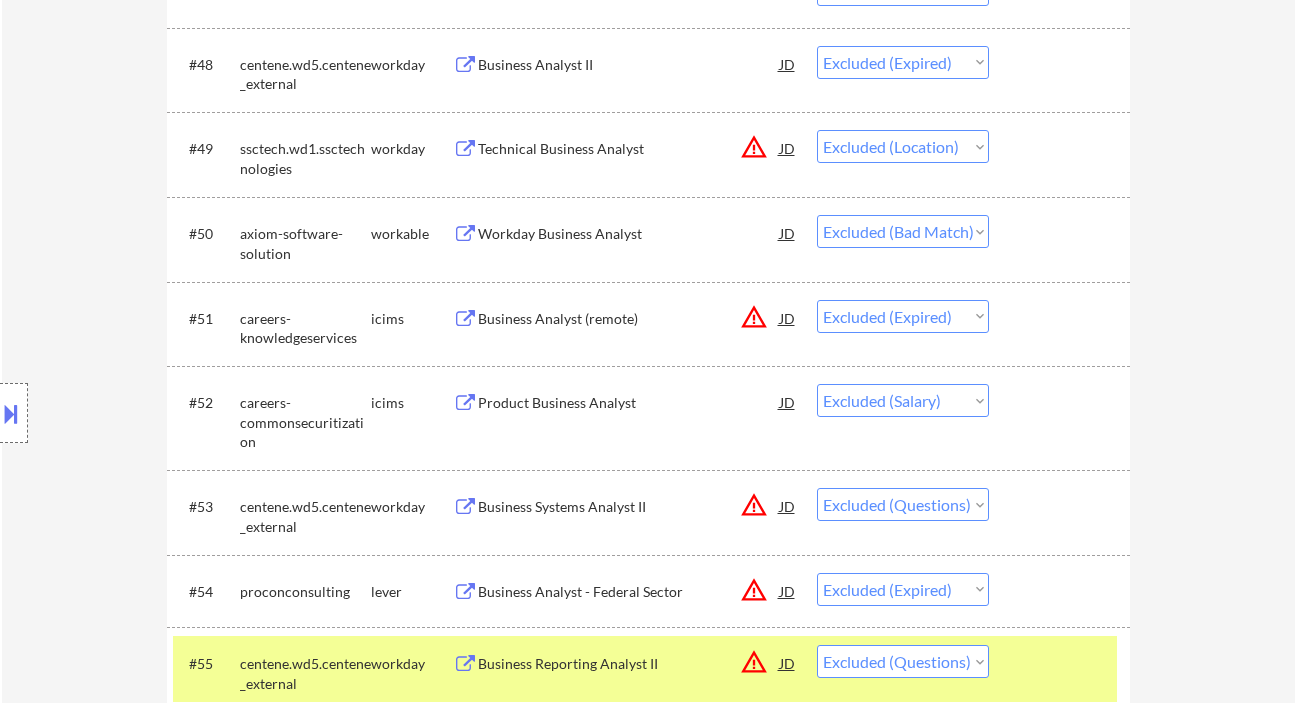 scroll, scrollTop: 4294, scrollLeft: 0, axis: vertical 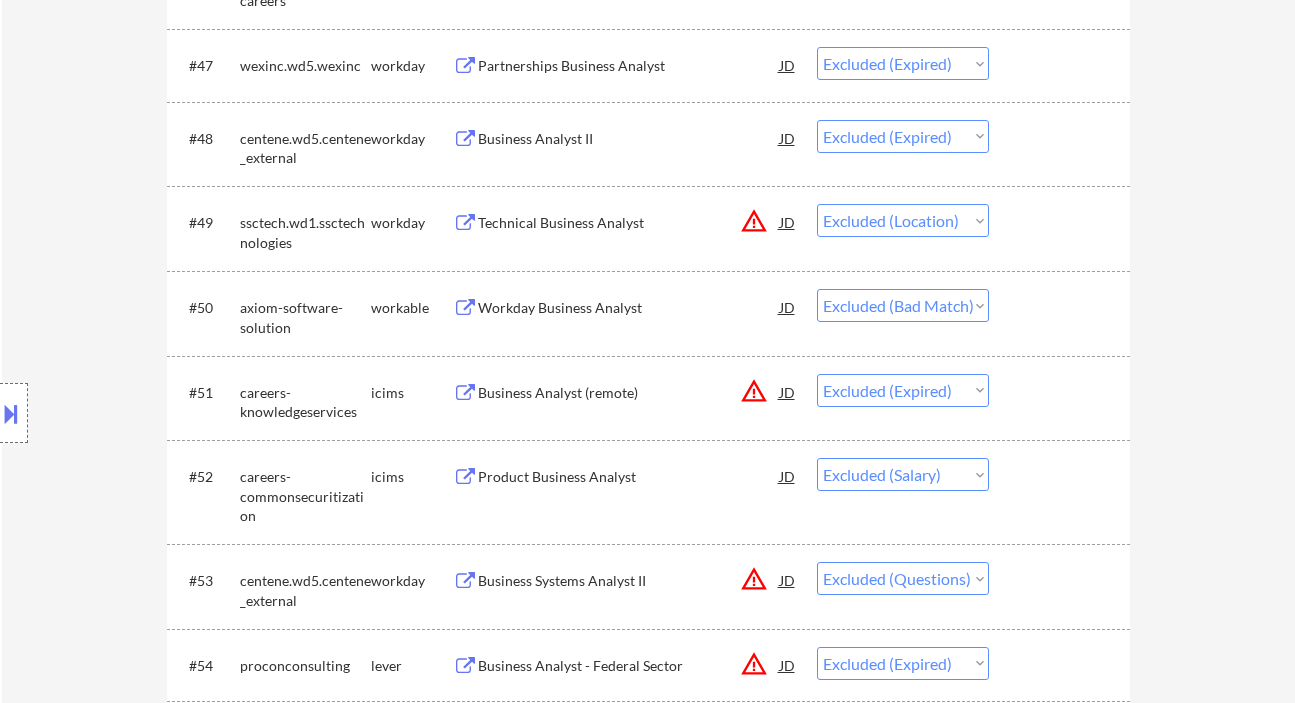 drag, startPoint x: 16, startPoint y: 225, endPoint x: 187, endPoint y: 248, distance: 172.53986 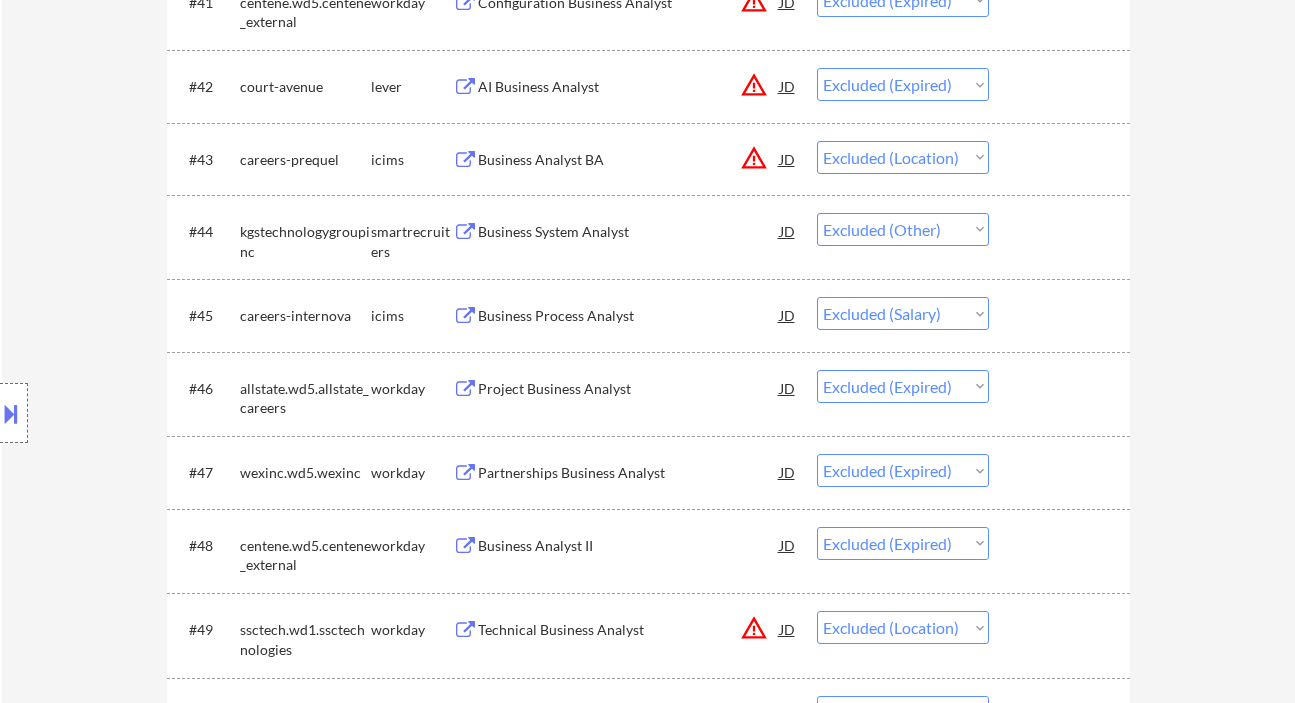scroll, scrollTop: 3761, scrollLeft: 0, axis: vertical 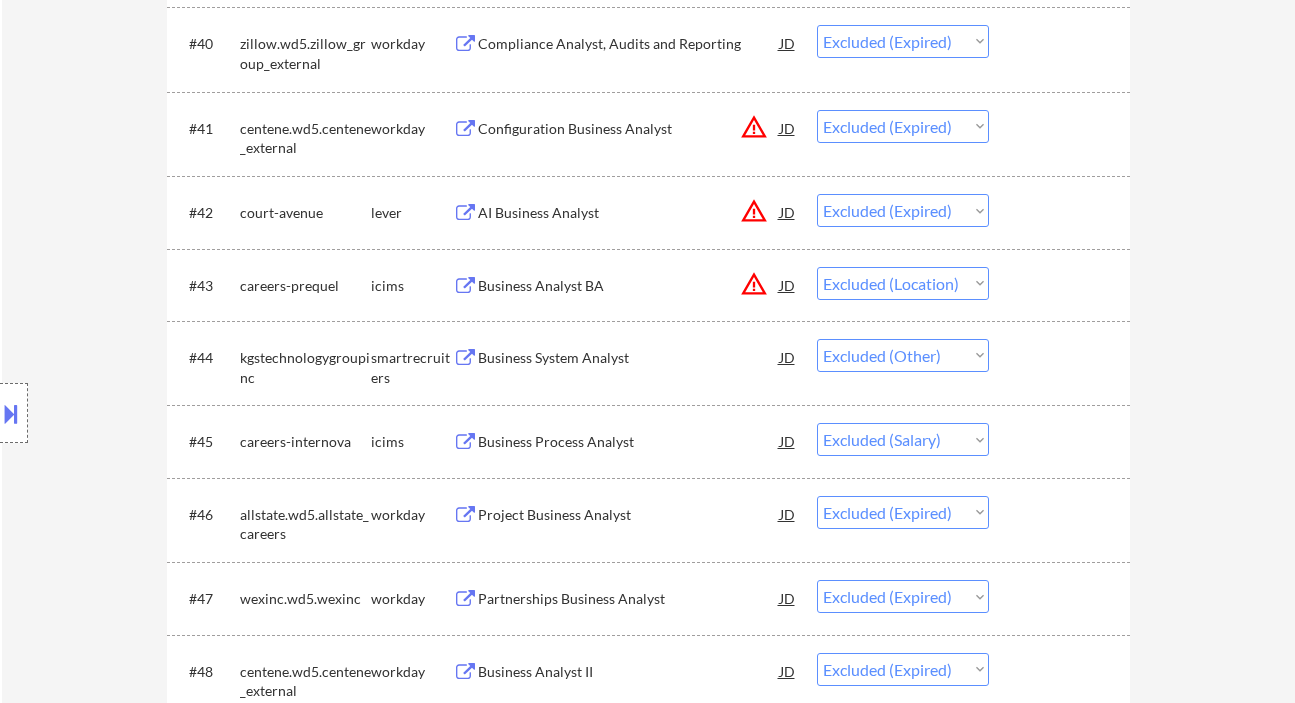 click on "Business System Analyst" at bounding box center [629, 358] 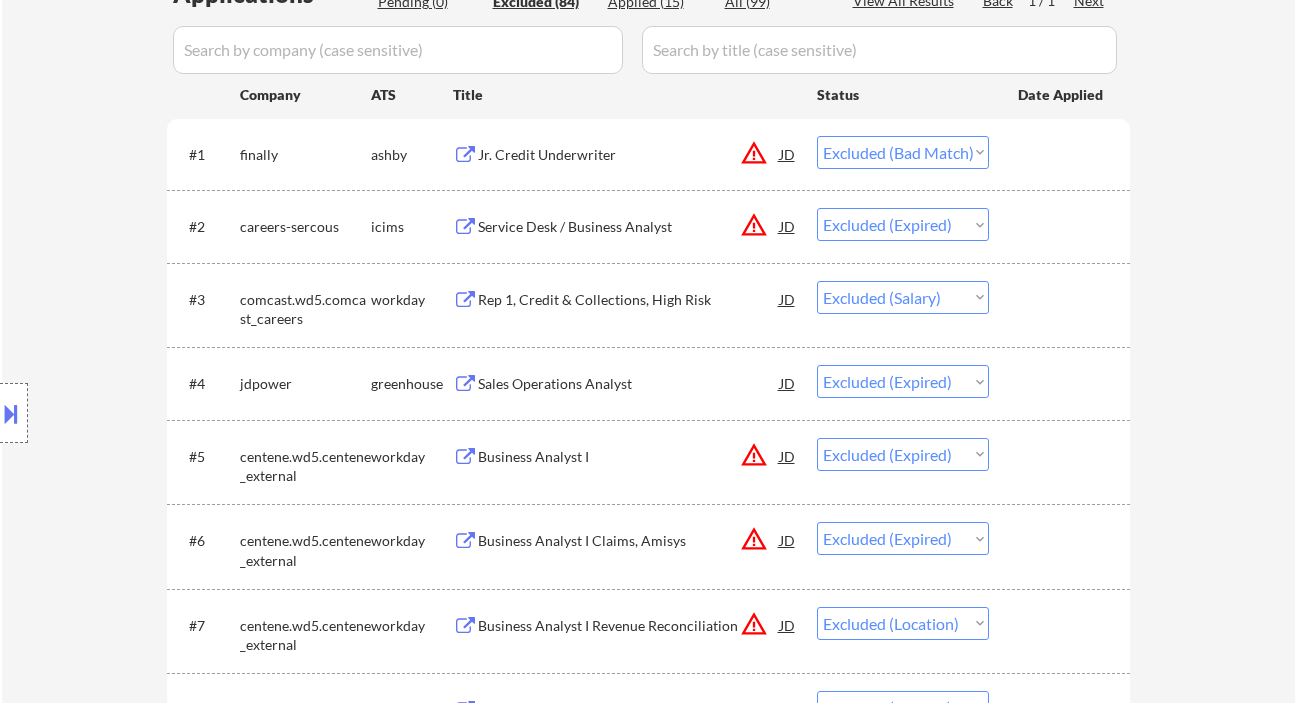 scroll, scrollTop: 428, scrollLeft: 0, axis: vertical 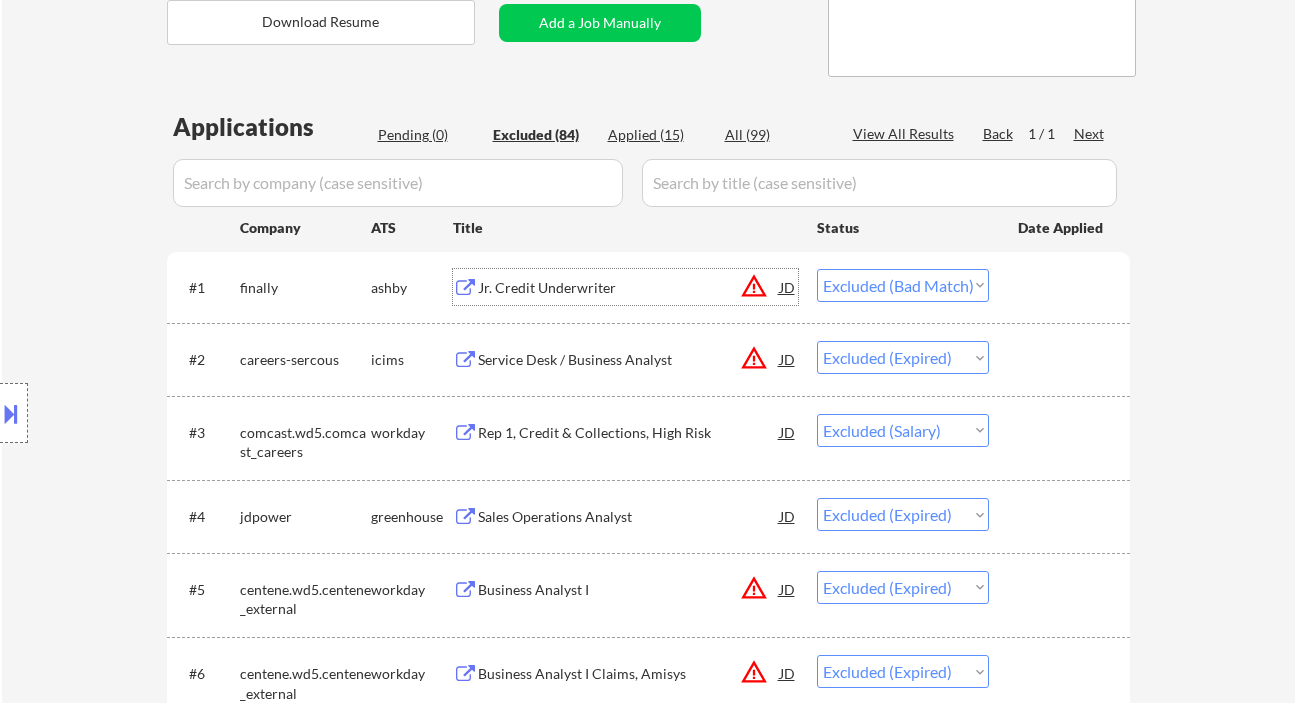 click on "Jr. Credit Underwriter" at bounding box center (629, 288) 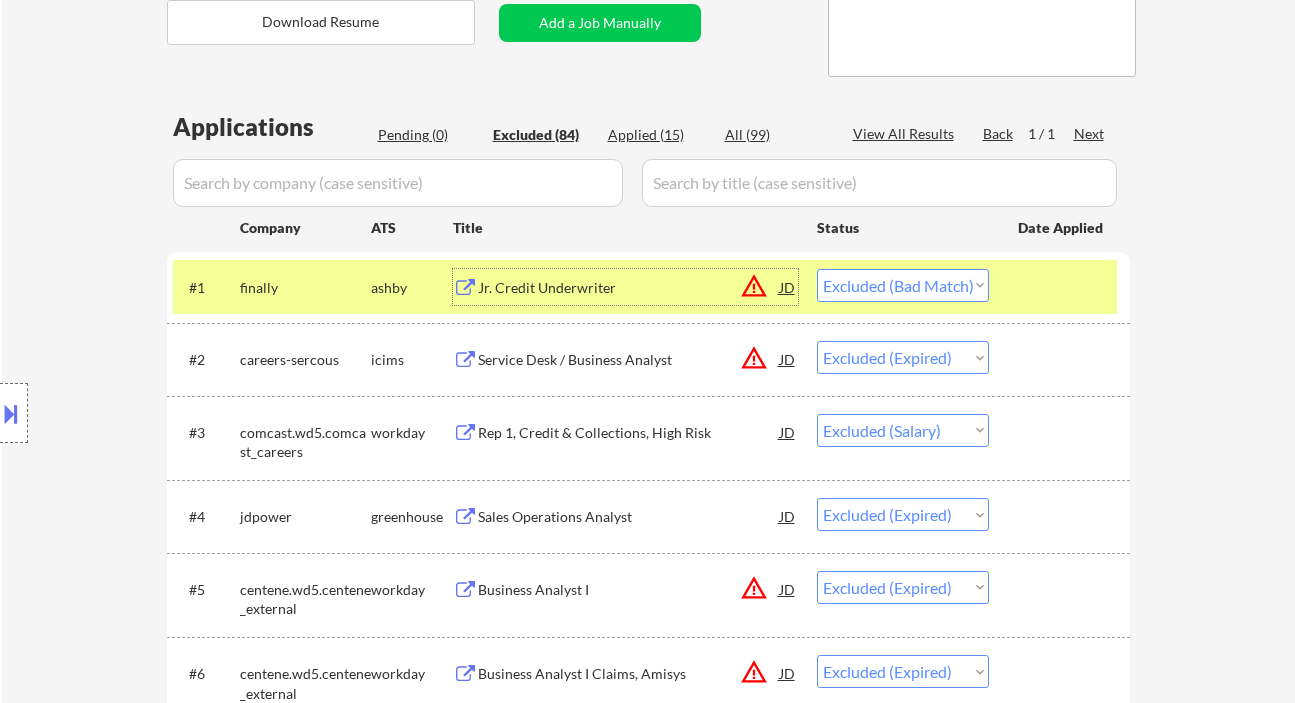 click at bounding box center (11, 413) 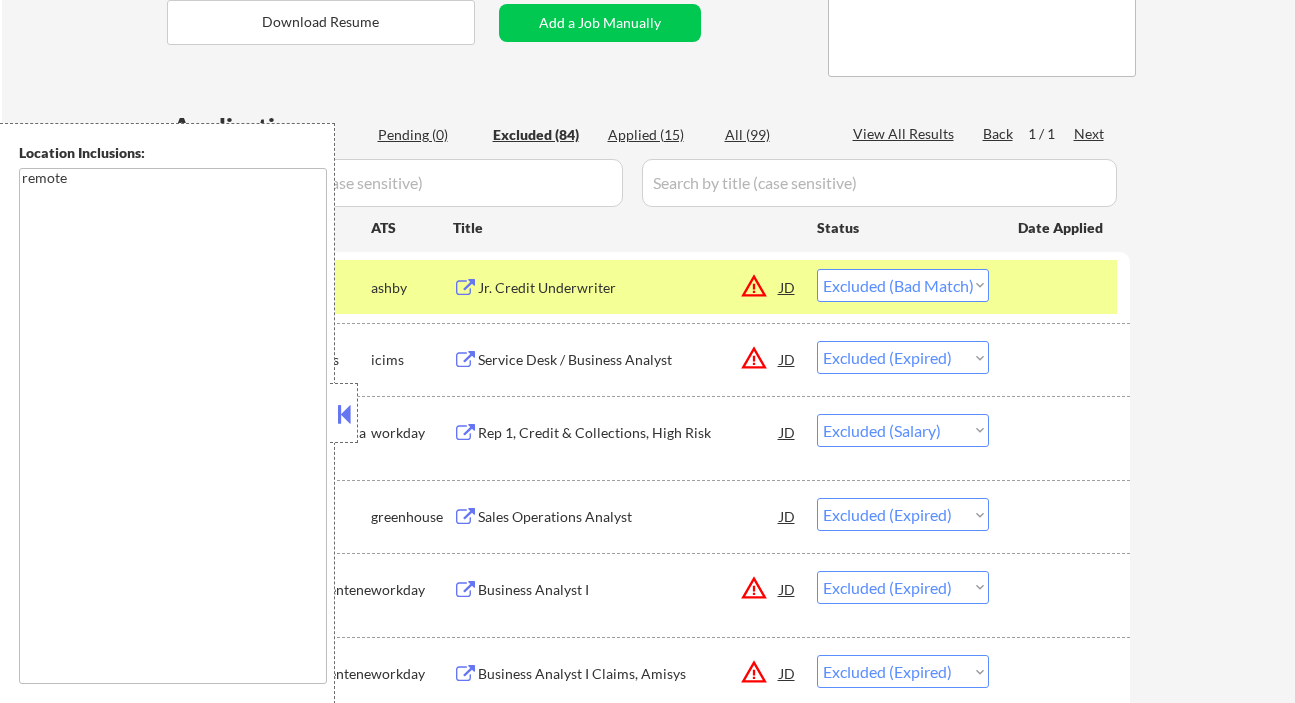 click at bounding box center (344, 414) 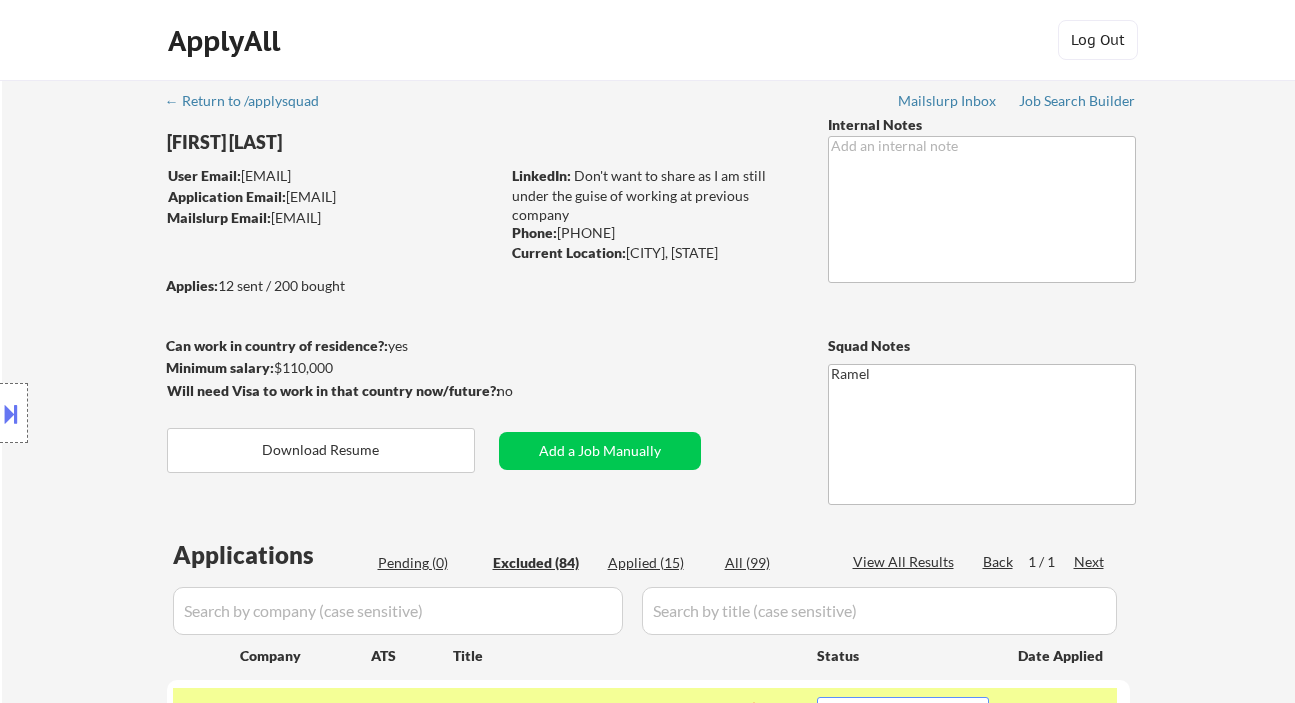 scroll, scrollTop: 133, scrollLeft: 0, axis: vertical 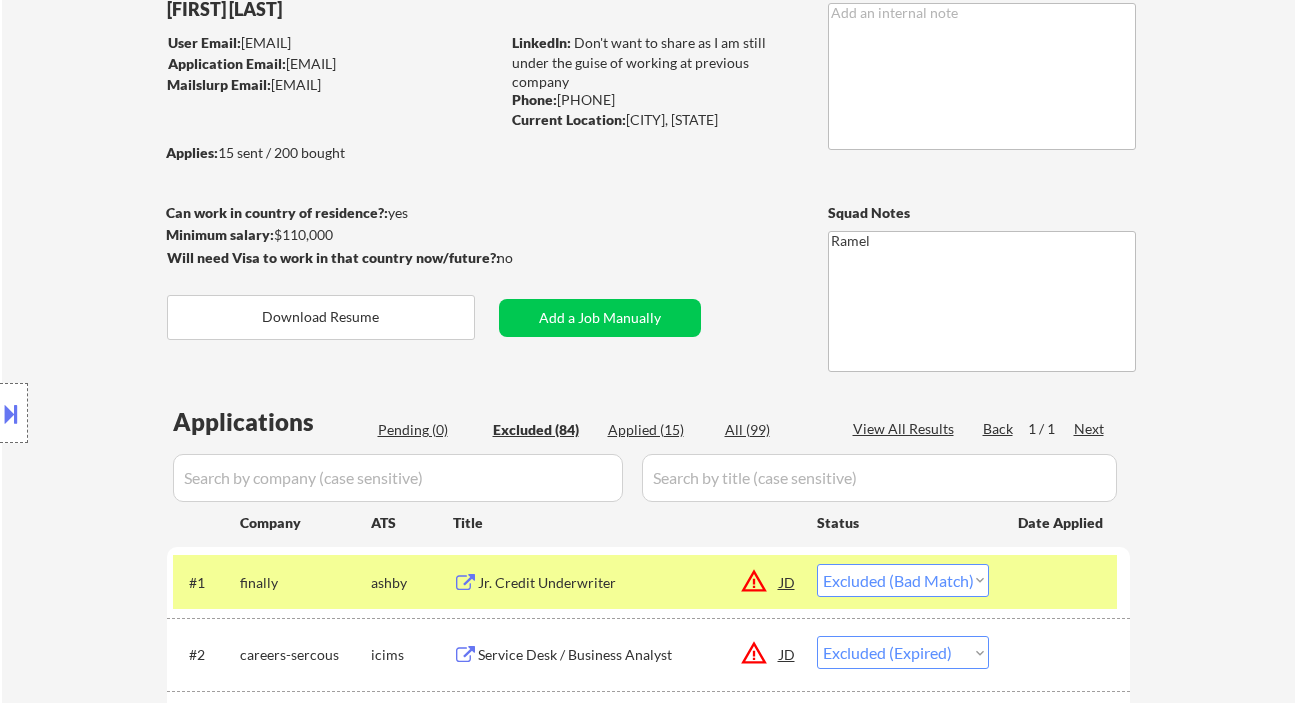 click on "Location Inclusions: remote" at bounding box center [179, 413] 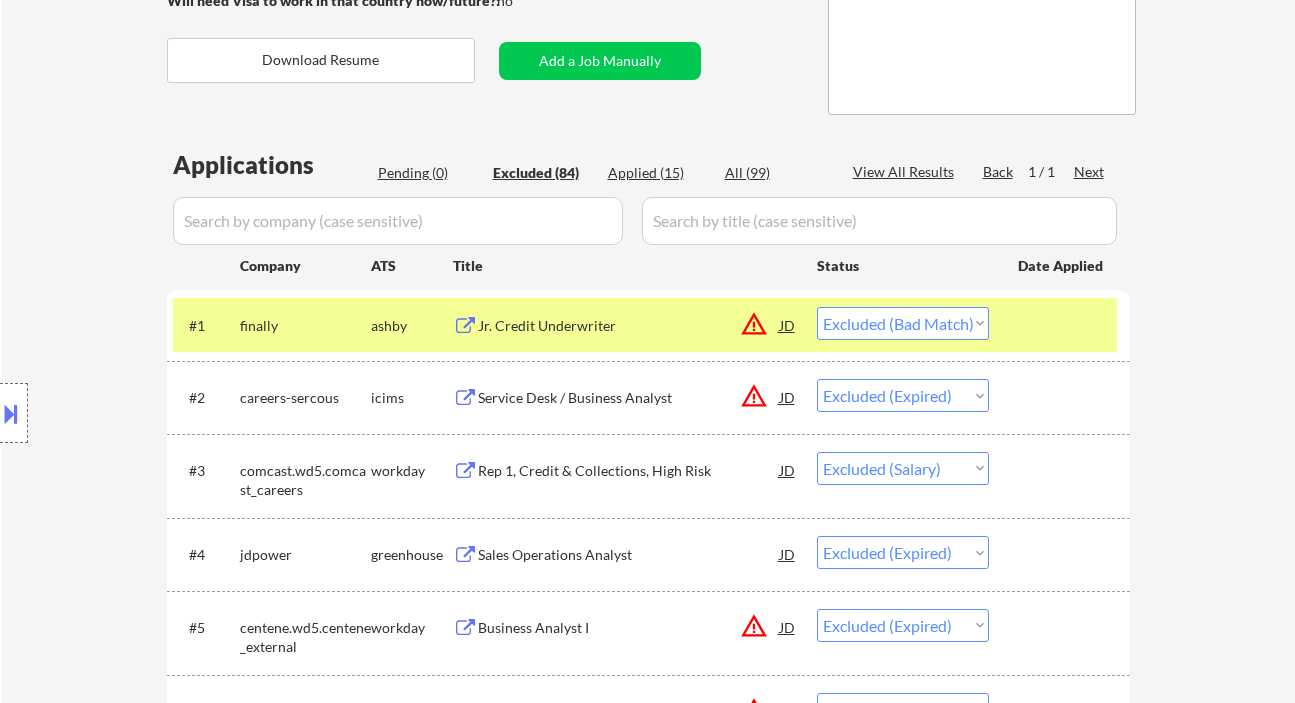 scroll, scrollTop: 533, scrollLeft: 0, axis: vertical 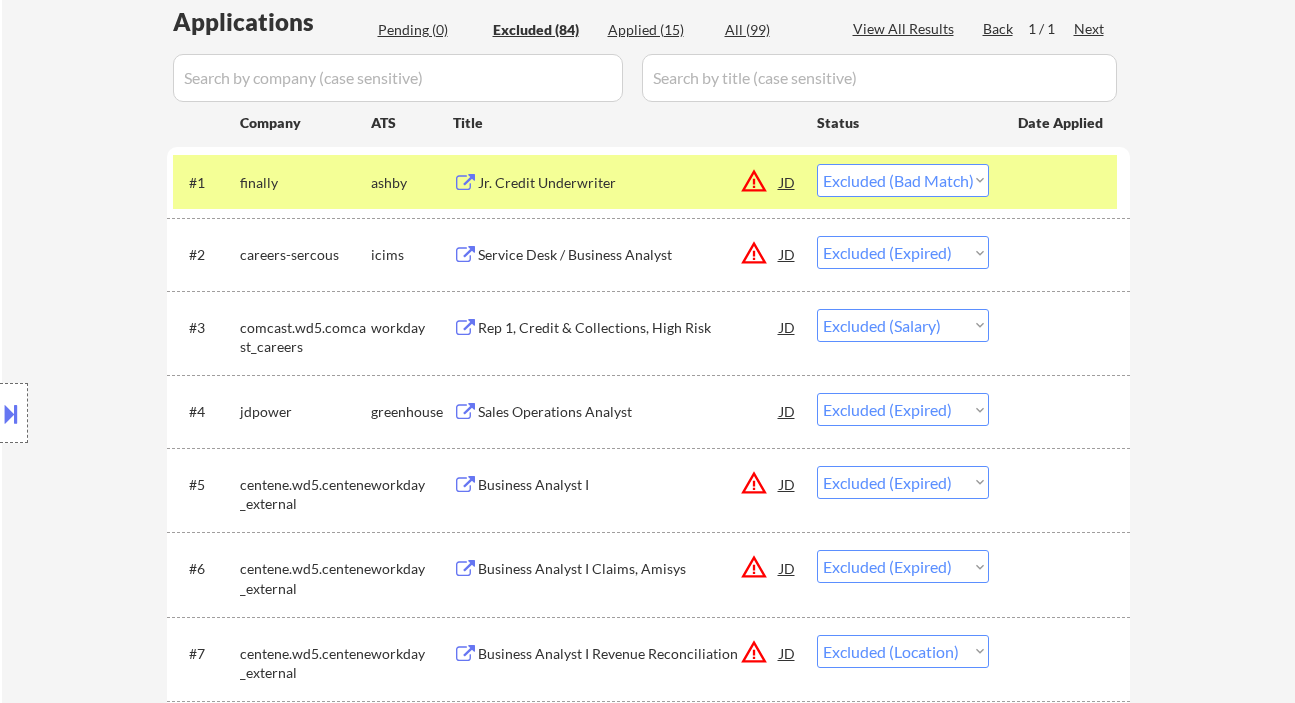 click on "Choose an option... Pending Applied Excluded (Questions) Excluded (Expired) Excluded (Location) Excluded (Bad Match) Excluded (Blocklist) Excluded (Salary) Excluded (Other)" at bounding box center [903, 180] 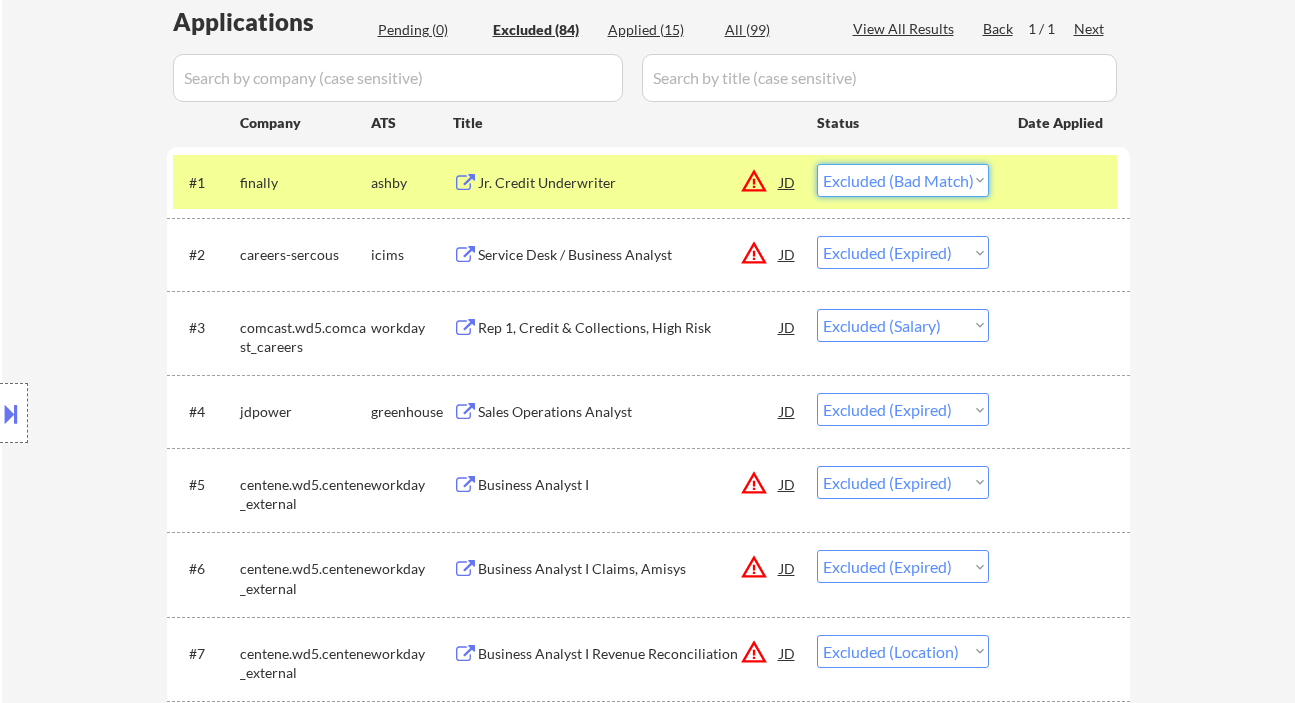 select on ""excluded__location_"" 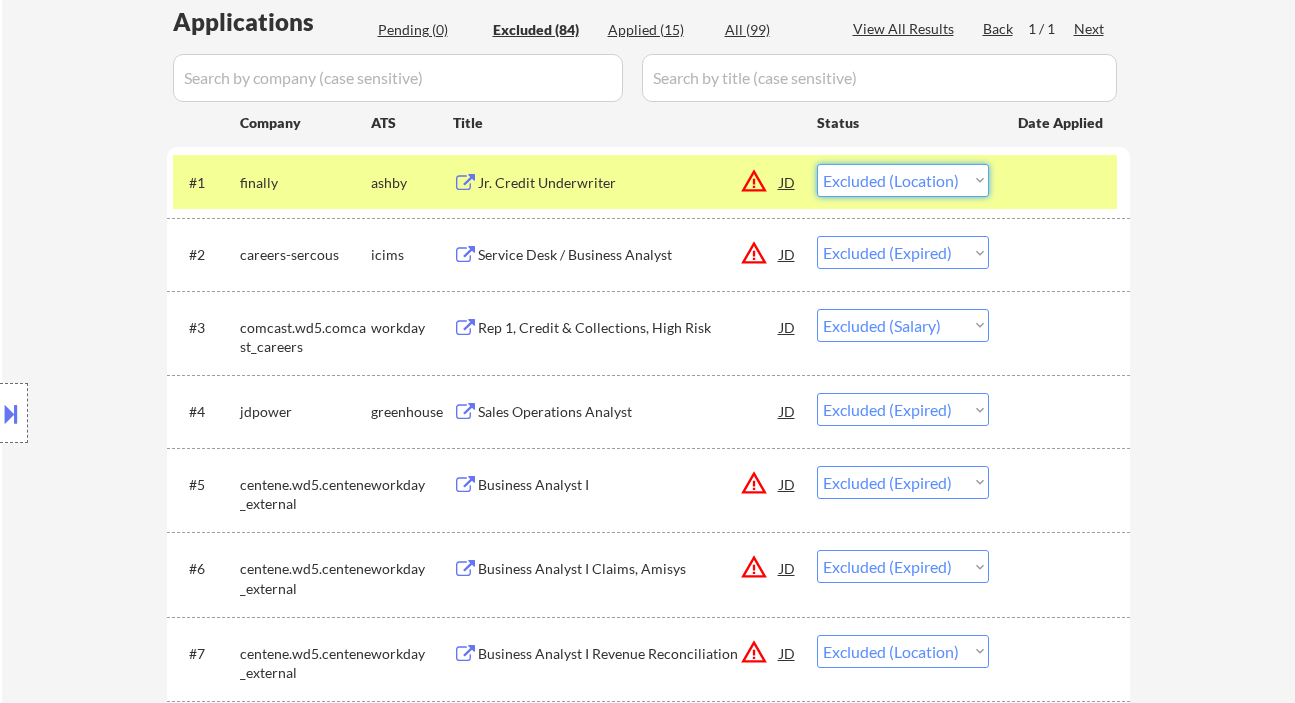 click on "Choose an option... Pending Applied Excluded (Questions) Excluded (Expired) Excluded (Location) Excluded (Bad Match) Excluded (Blocklist) Excluded (Salary) Excluded (Other)" at bounding box center [903, 180] 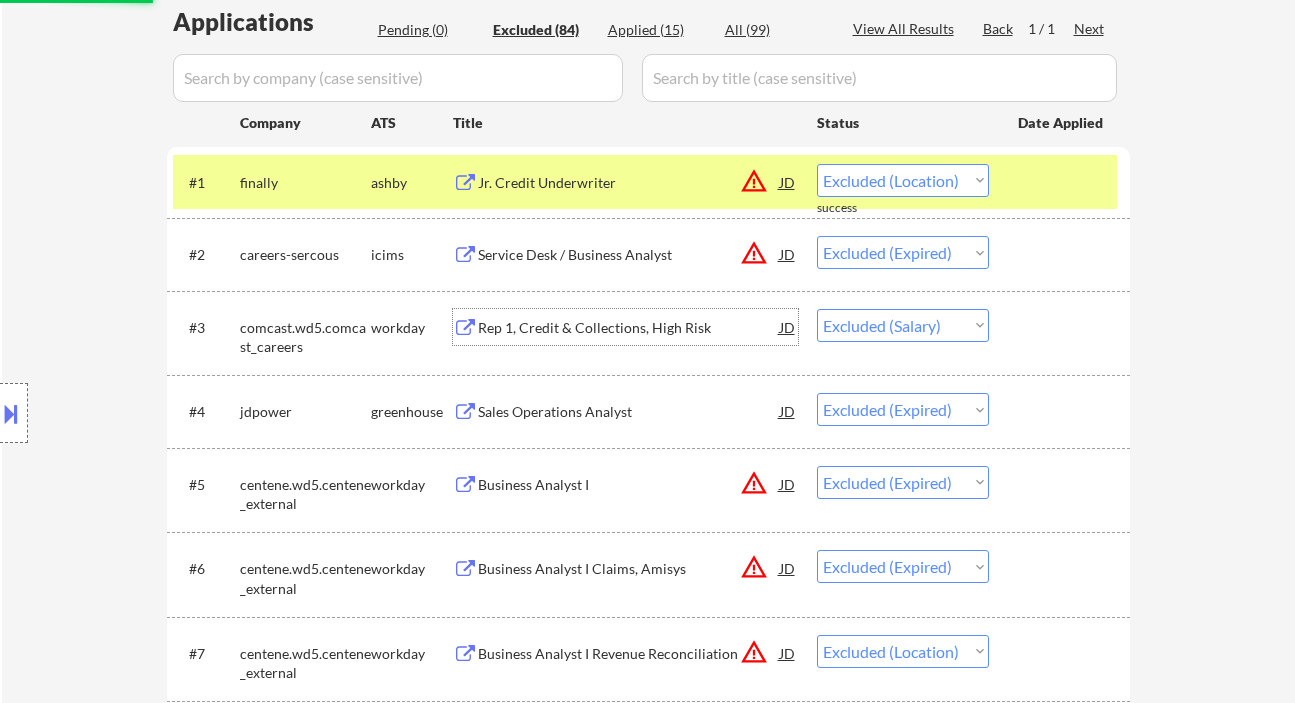 click on "Rep 1, Credit & Collections, High Risk" at bounding box center (629, 328) 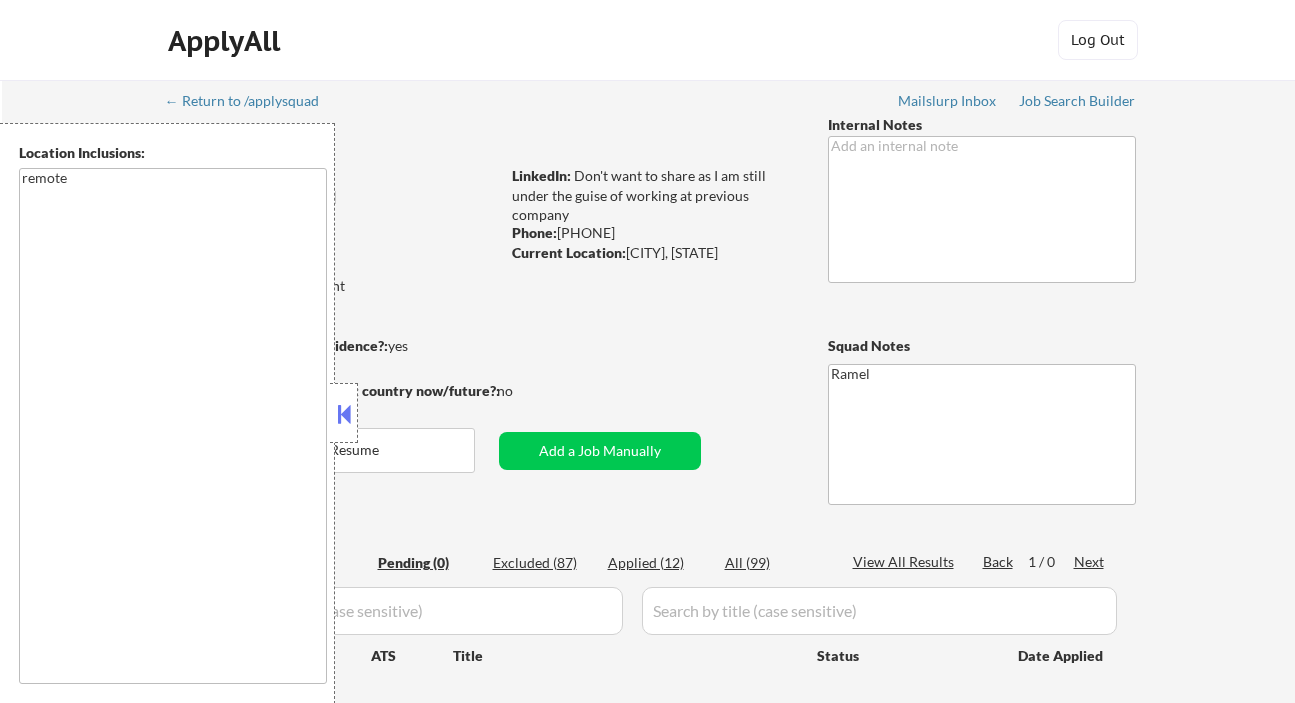 scroll, scrollTop: 0, scrollLeft: 0, axis: both 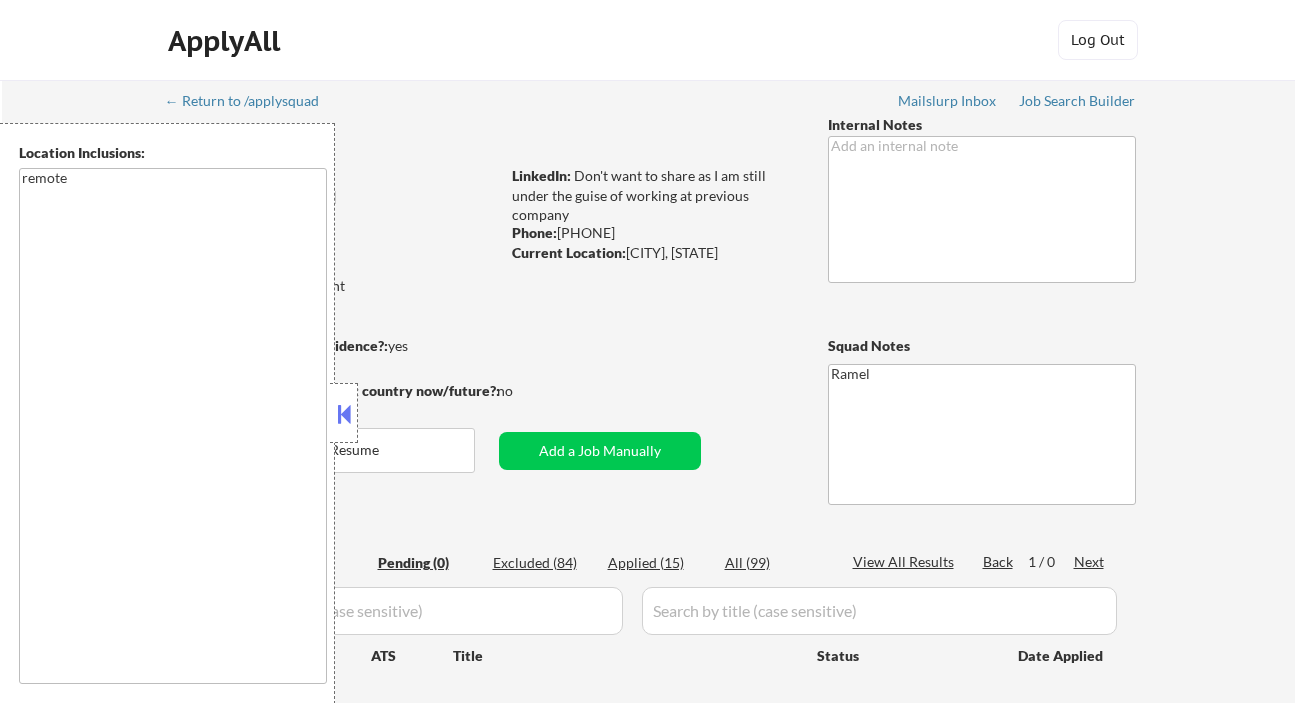 click at bounding box center [344, 414] 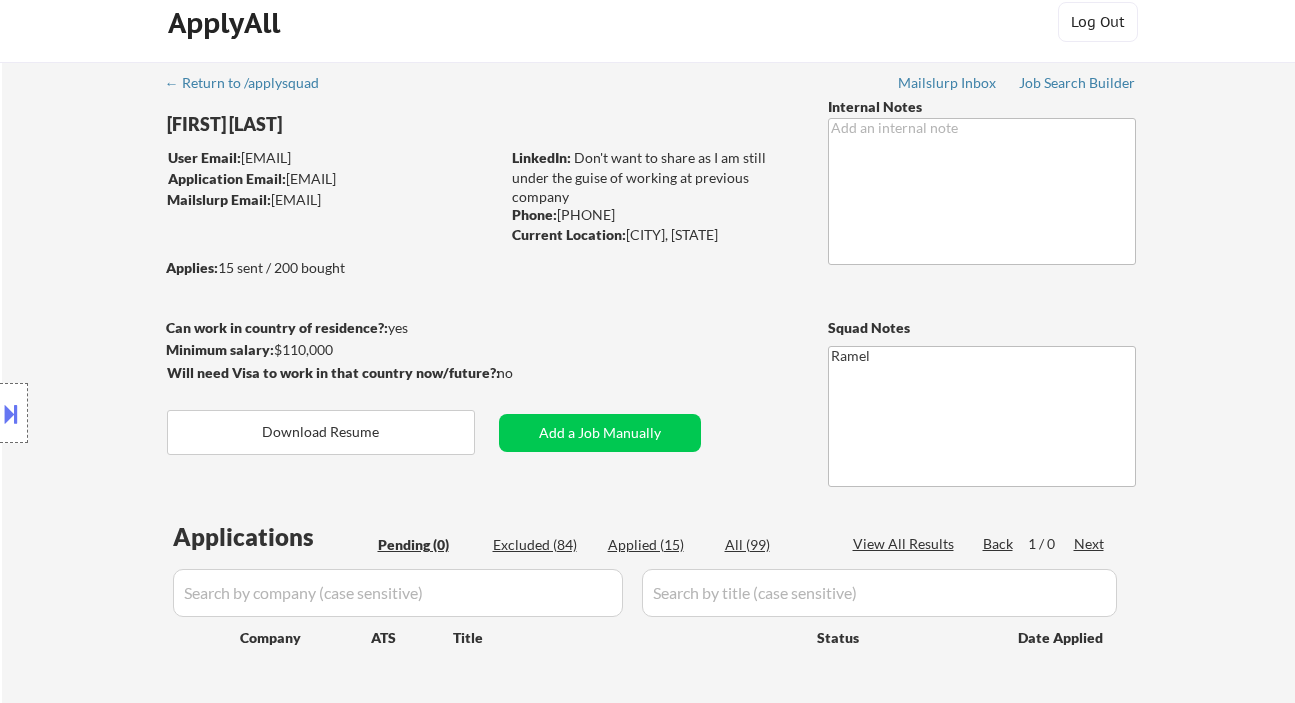 scroll, scrollTop: 0, scrollLeft: 0, axis: both 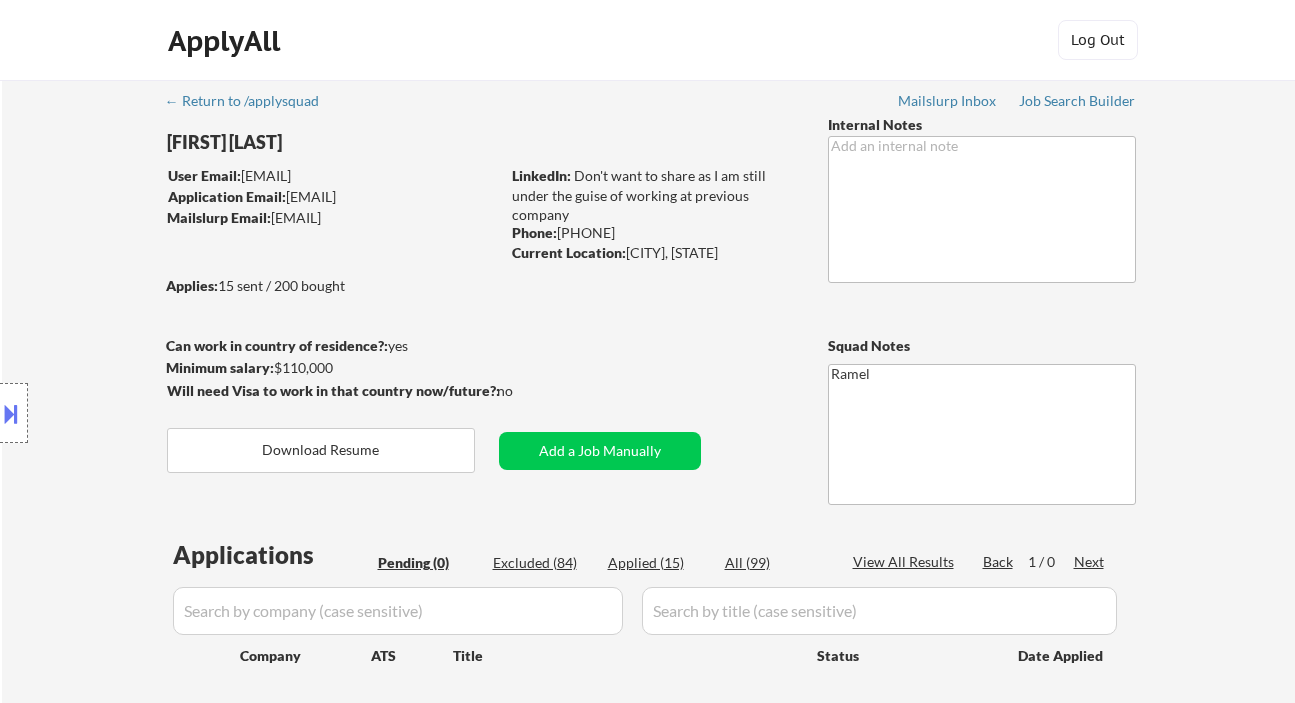 drag, startPoint x: 56, startPoint y: 195, endPoint x: 195, endPoint y: 0, distance: 239.47025 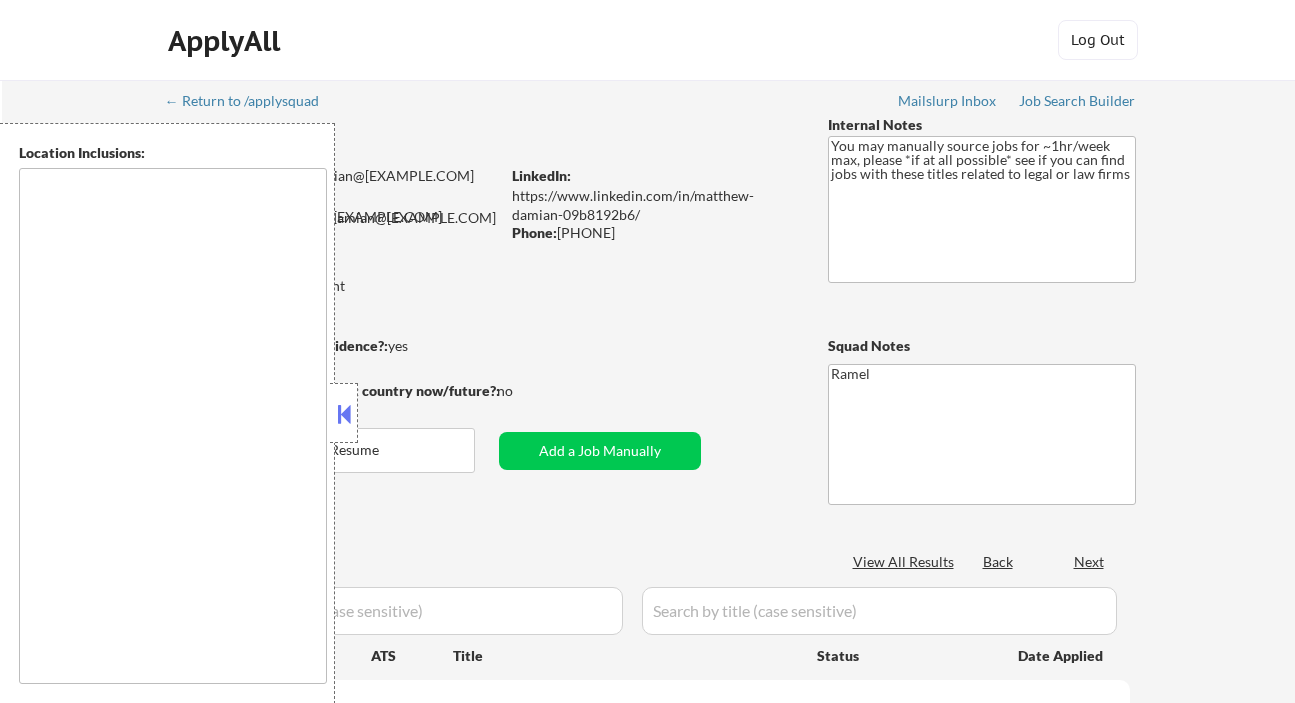 scroll, scrollTop: 0, scrollLeft: 0, axis: both 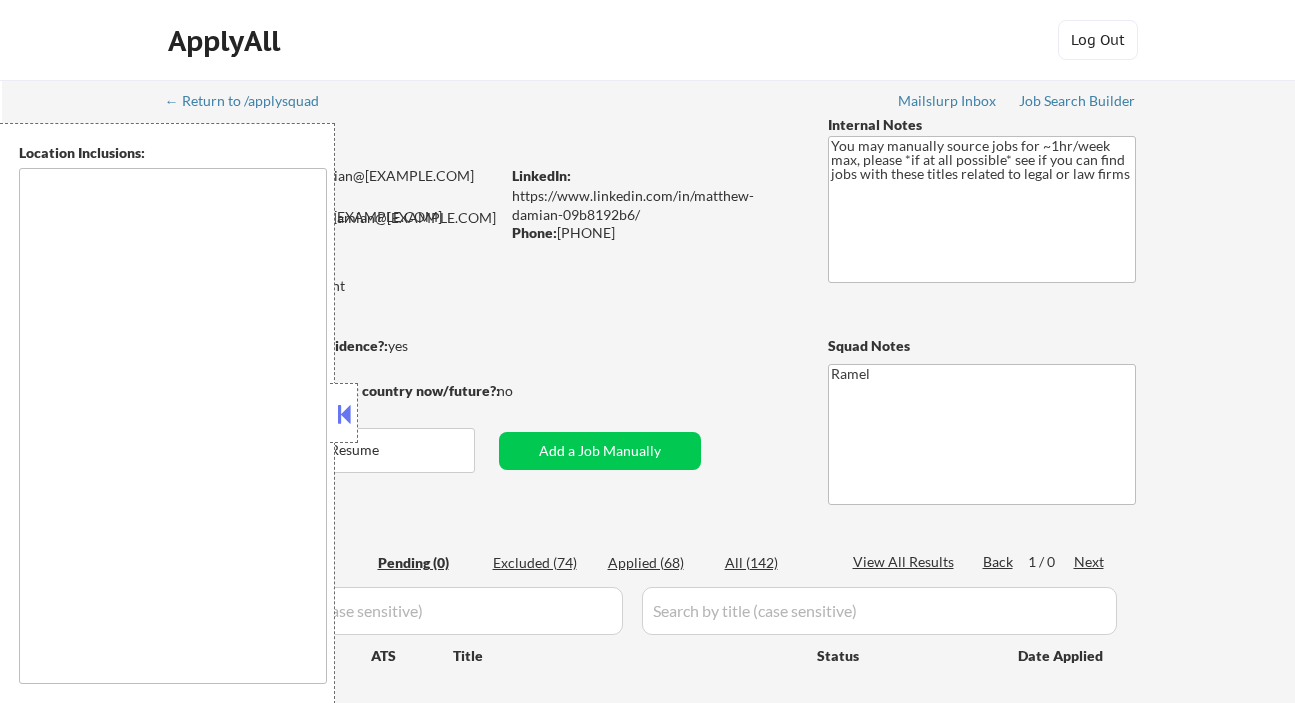 type on "remote" 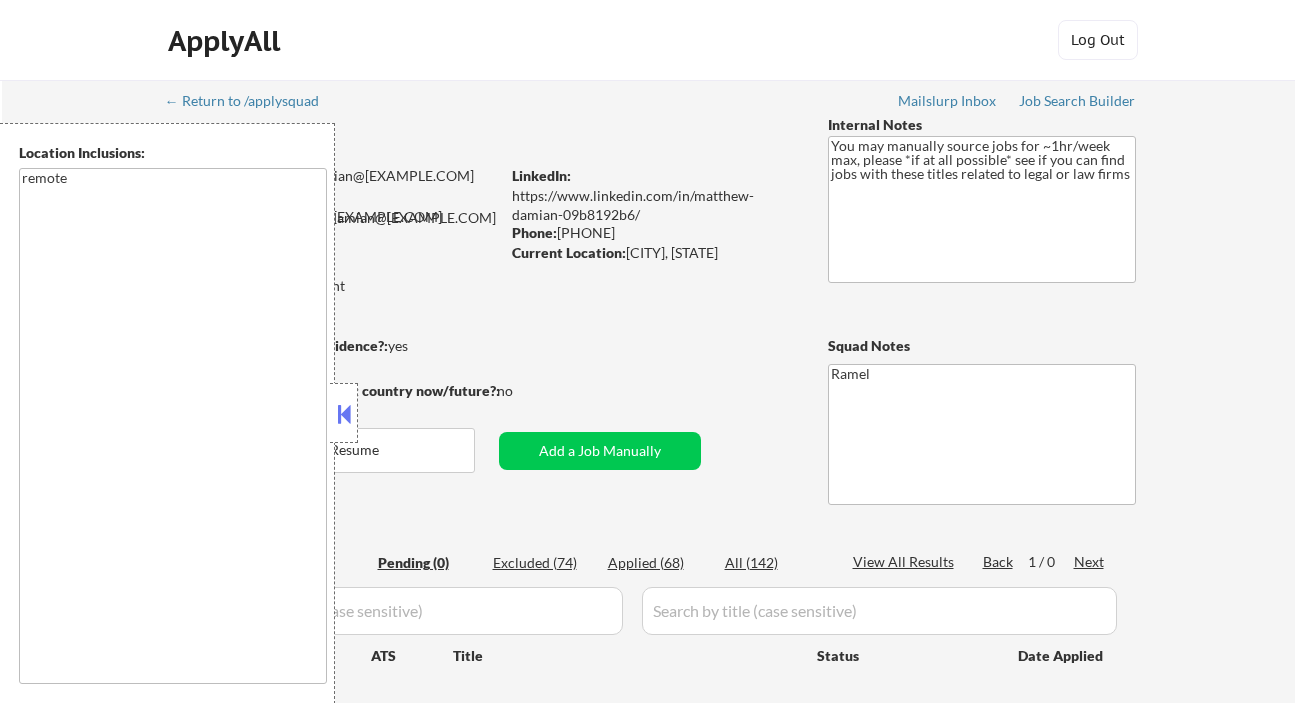 click at bounding box center [344, 414] 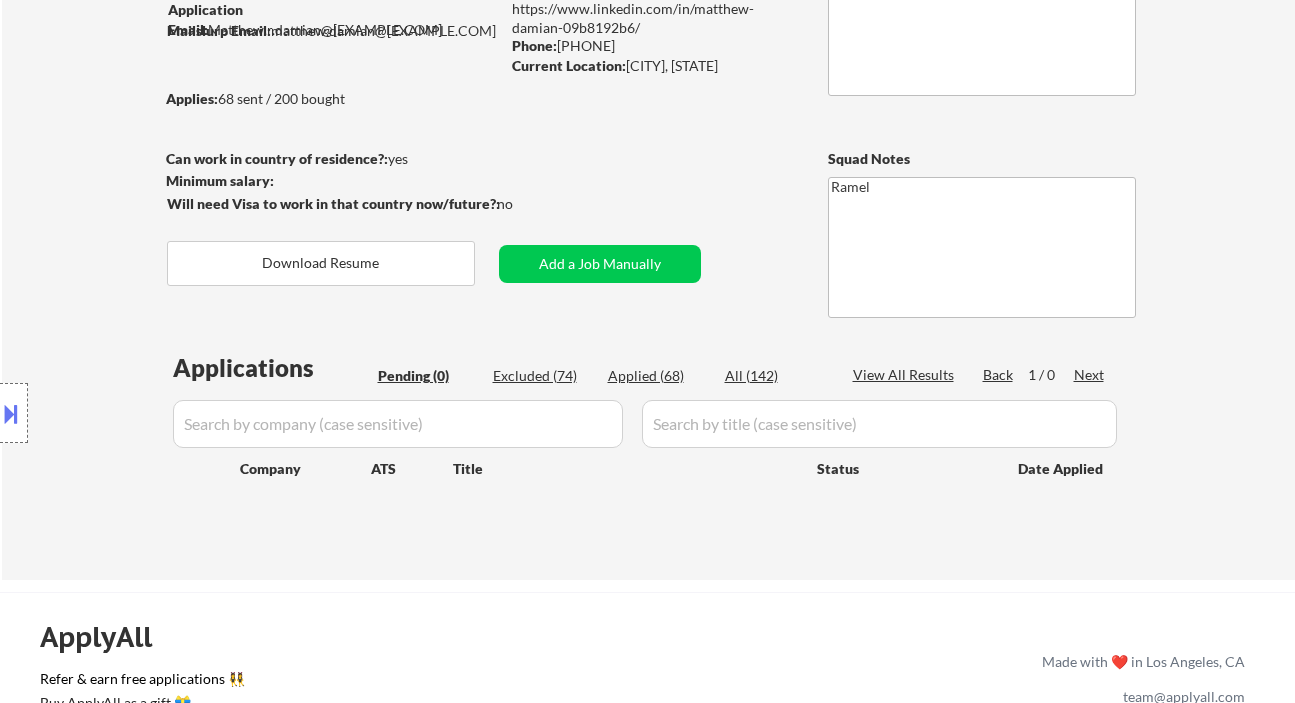scroll, scrollTop: 266, scrollLeft: 0, axis: vertical 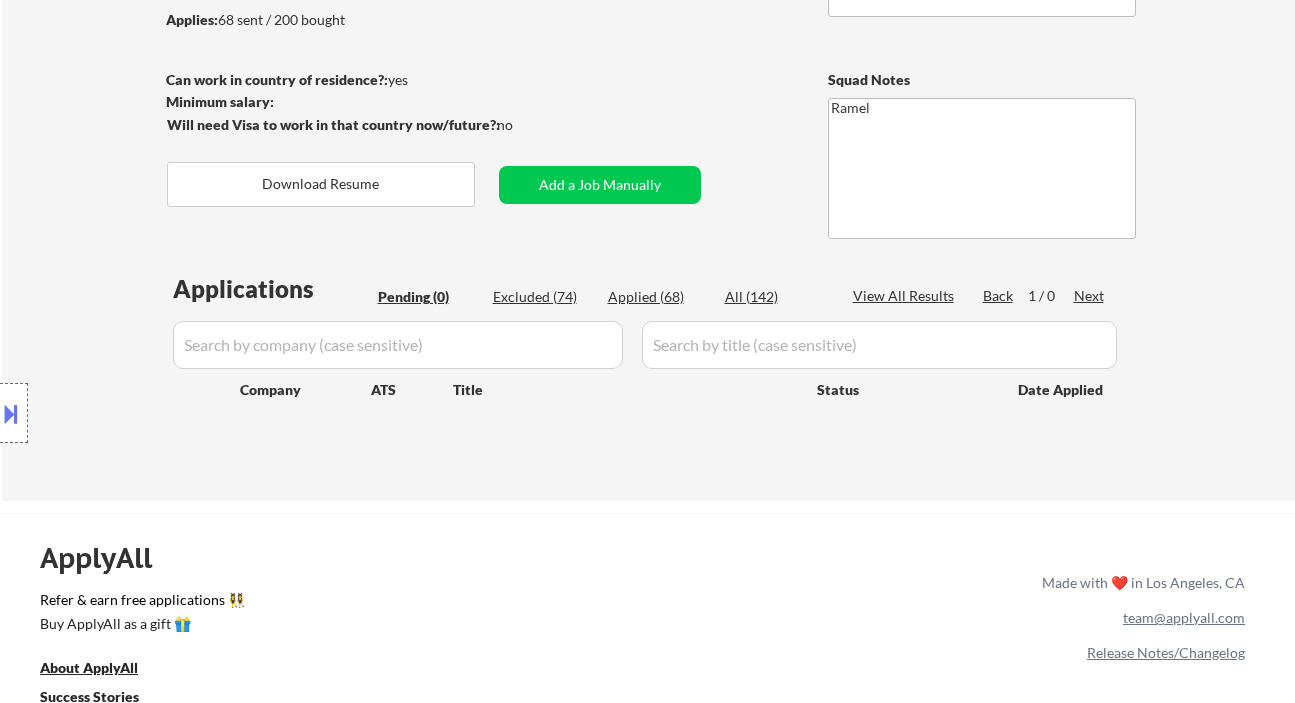 click on "Applied (68)" at bounding box center [658, 297] 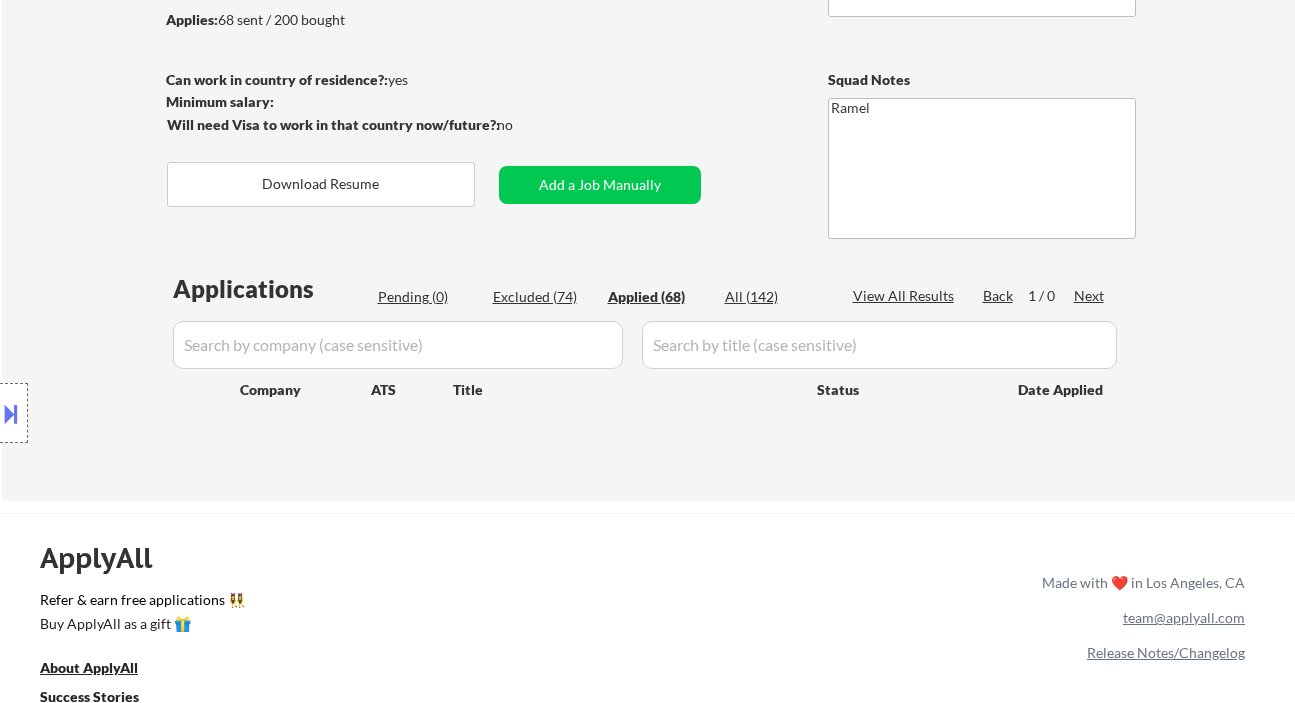 click on "Excluded (74)" at bounding box center [543, 297] 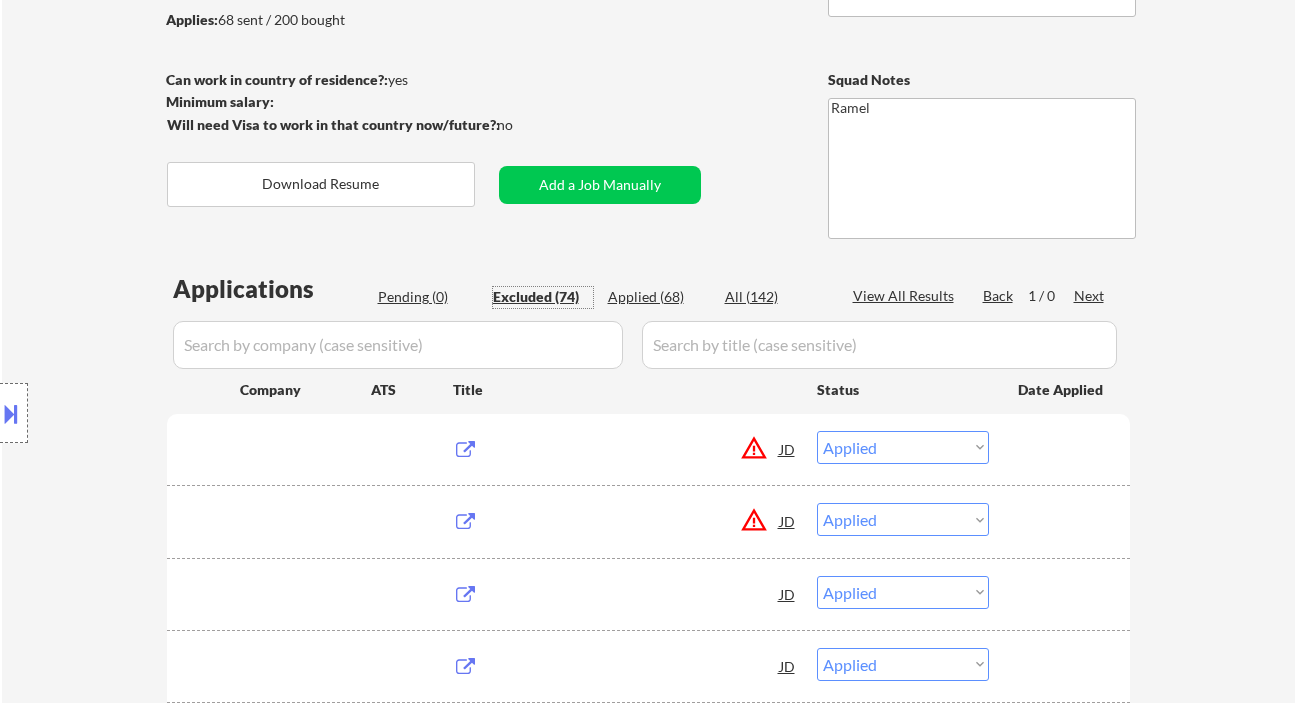 select on ""excluded__bad_match_"" 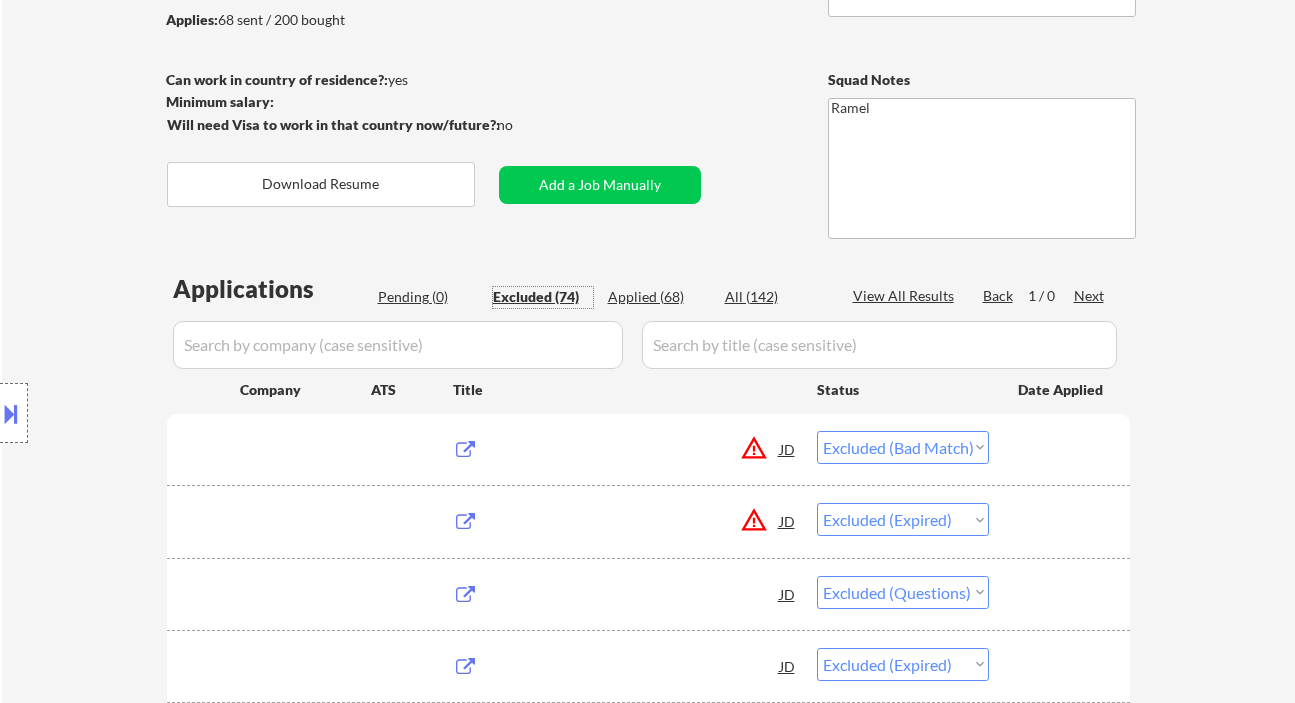 select on ""excluded__bad_match_"" 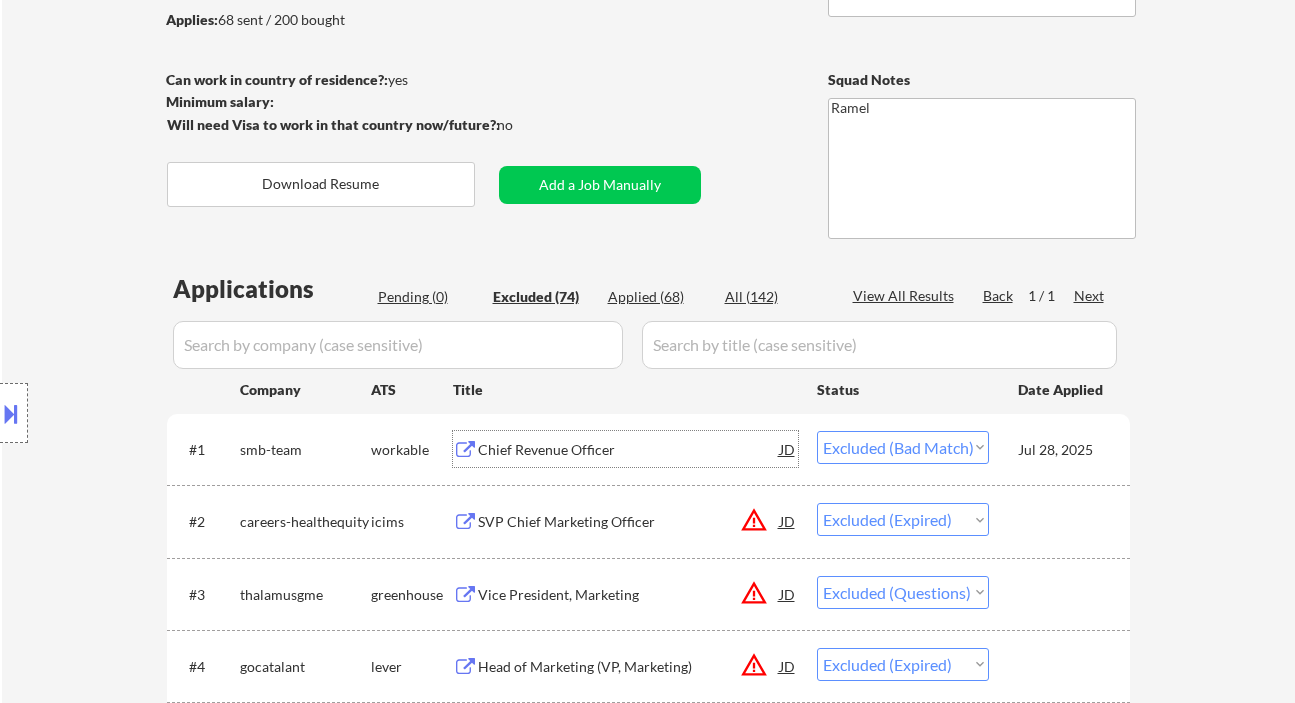 click on "Chief Revenue Officer" at bounding box center [629, 450] 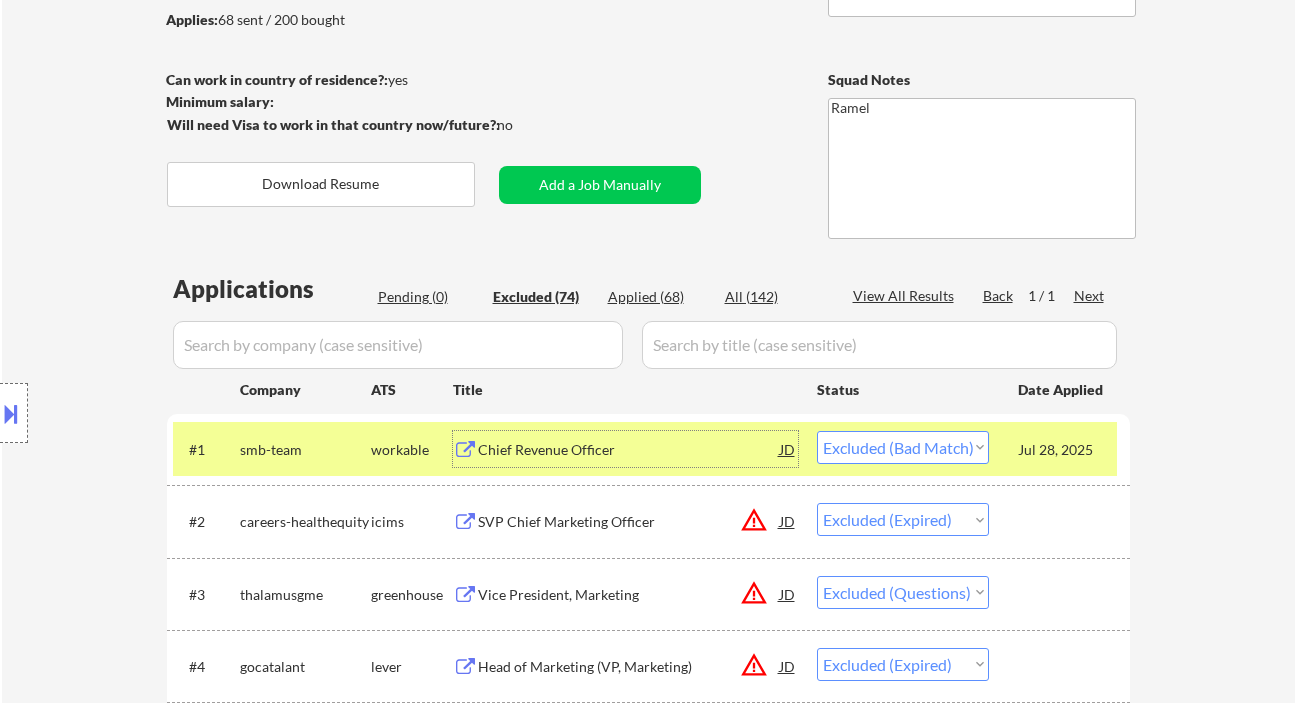 click on "Chief Revenue Officer" at bounding box center (629, 450) 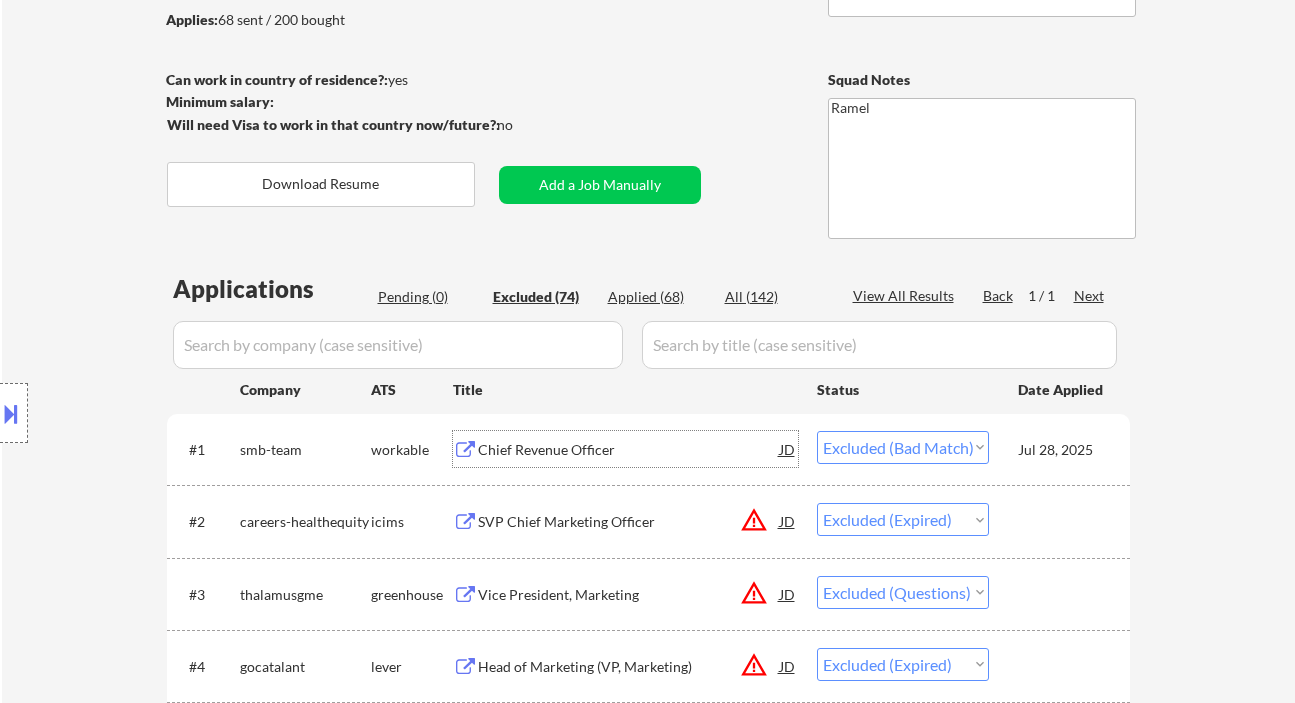 click on "Choose an option... Pending Applied Excluded (Questions) Excluded (Expired) Excluded (Location) Excluded (Bad Match) Excluded (Blocklist) Excluded (Salary) Excluded (Other)" at bounding box center [903, 447] 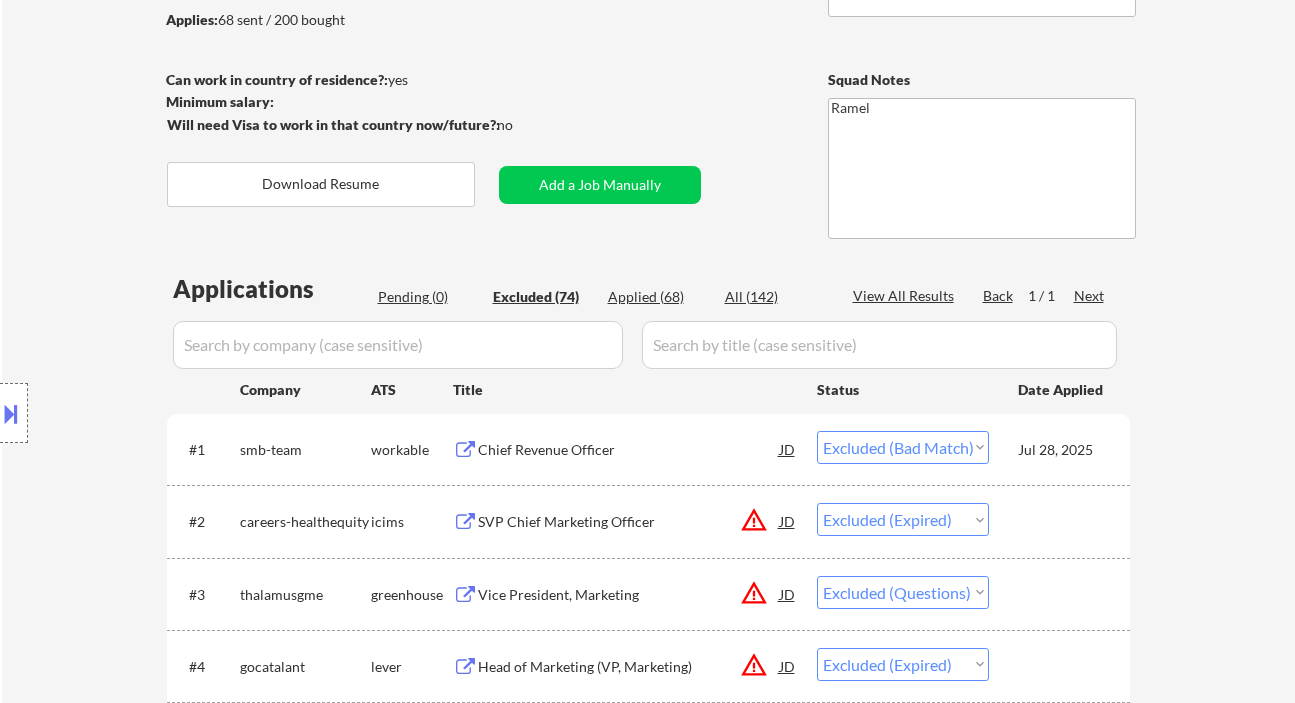 click on "← Return to /applysquad Mailslurp Inbox Job Search Builder Matthew Damian User Email:  matthew.r.damian@gmail.com Application Email:  Matthew.r.damian@gmail.com Mailslurp Email:  matthew.damian@mailflux.com LinkedIn:   https://www.linkedin.com/in/matthew-damian-09b8192b6/
Phone:  8177338441 Current Location:  Dallas, Texas Applies:  68 sent / 200 bought Internal Notes You may manually source jobs for ~1hr/week max, please *if at all possible* see if you can find jobs with these titles related to legal or law firms Can work in country of residence?:  yes Squad Notes Minimum salary:   Will need Visa to work in that country now/future?:   no Download Resume Add a Job Manually Ramel Applications Pending (0) Excluded (74) Applied (68) All (142) View All Results Back 1 / 1
Next Company ATS Title Status Date Applied #1 smb-team workable Chief Revenue Officer JD warning_amber Choose an option... Pending Applied Excluded (Questions) Excluded (Expired) Excluded (Location) Excluded (Bad Match) Excluded (Blocklist)" at bounding box center [648, 2971] 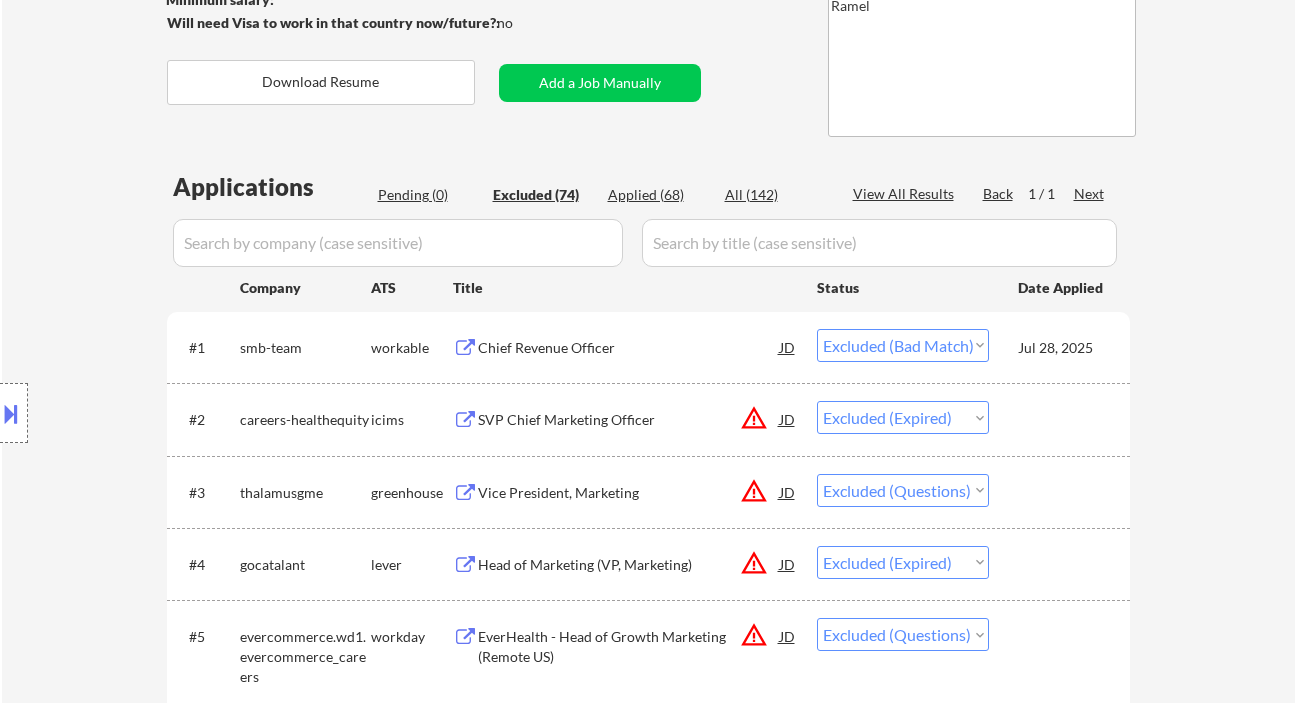 scroll, scrollTop: 400, scrollLeft: 0, axis: vertical 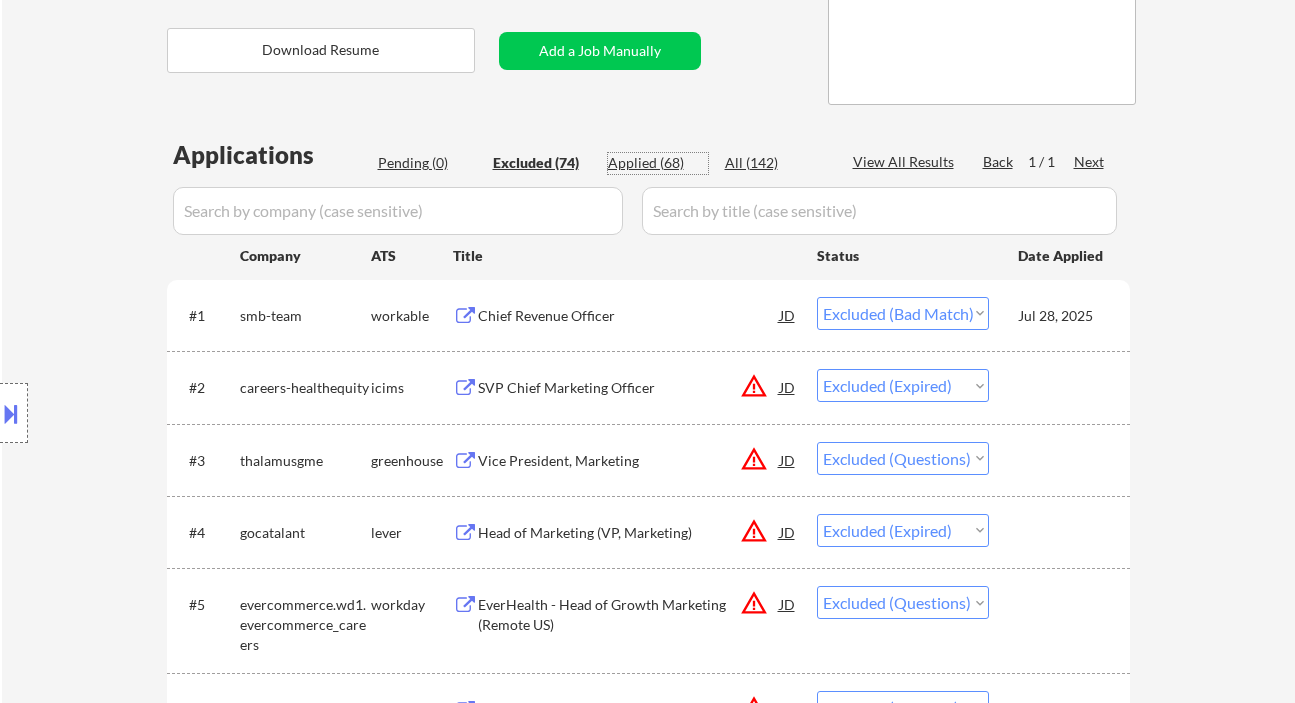 click on "Applied (68)" at bounding box center [658, 163] 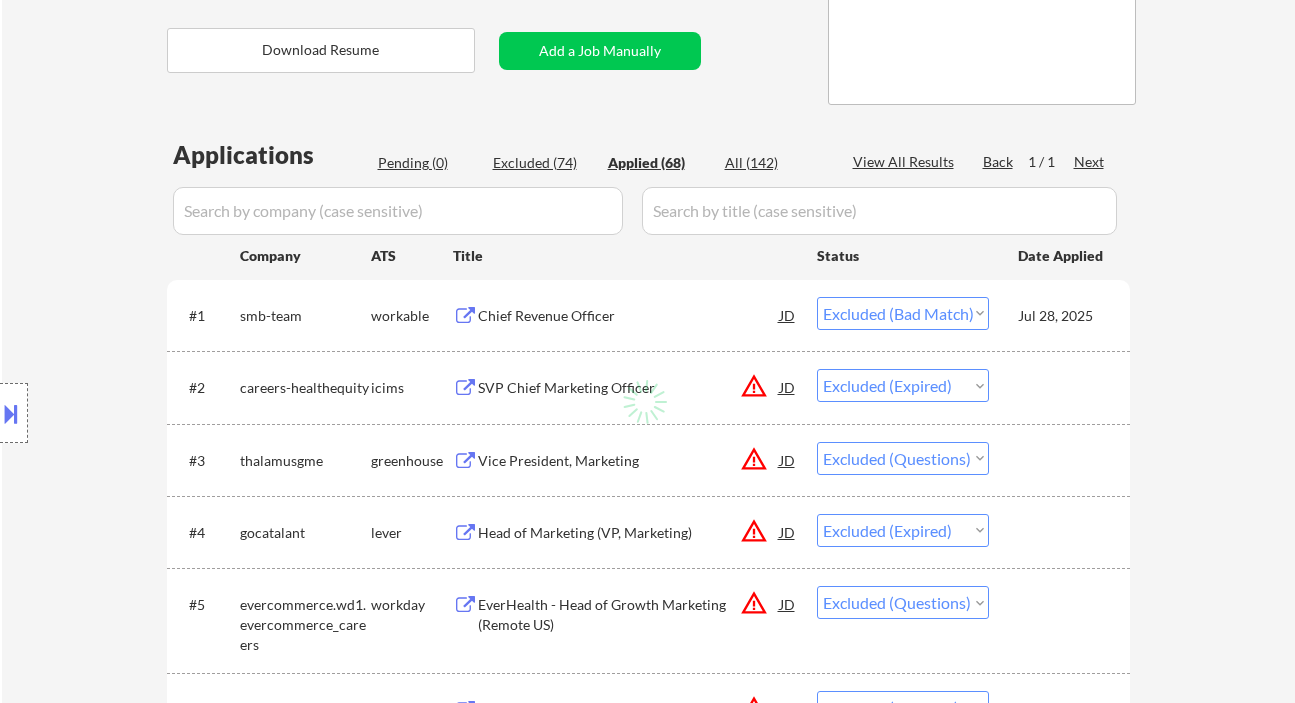select on ""applied"" 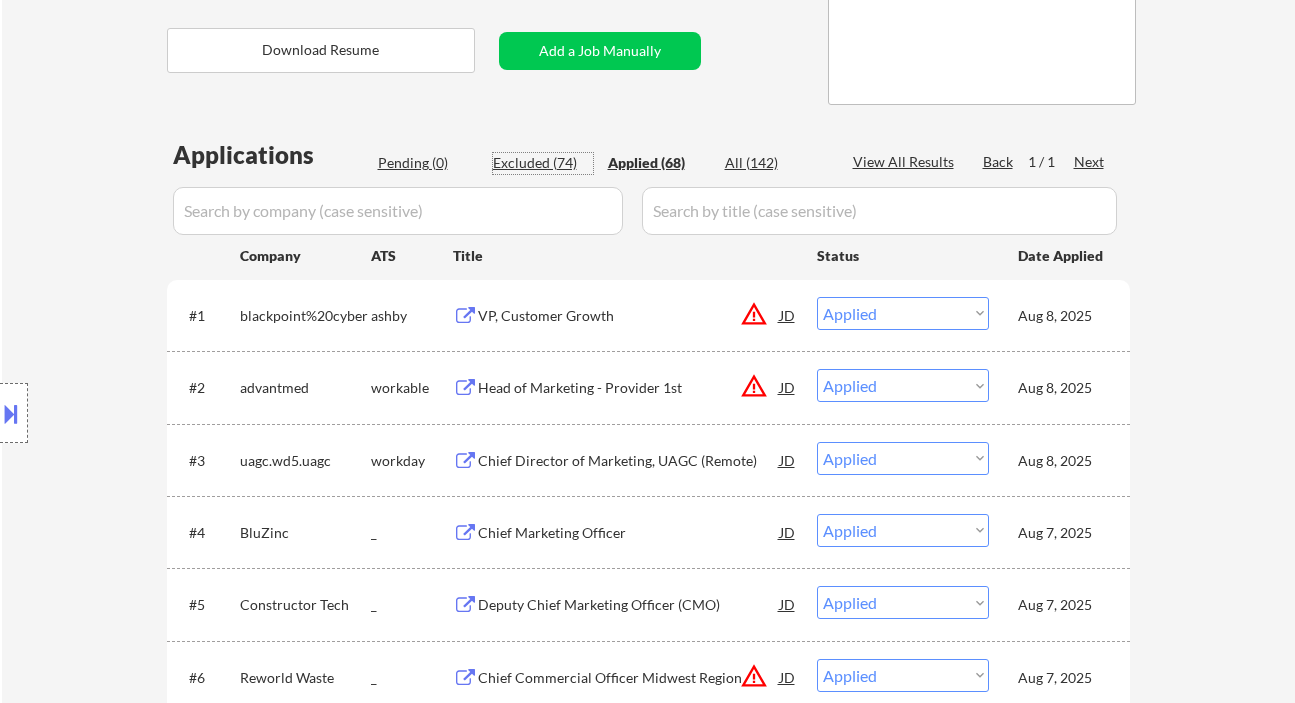 click on "Excluded (74)" at bounding box center [543, 163] 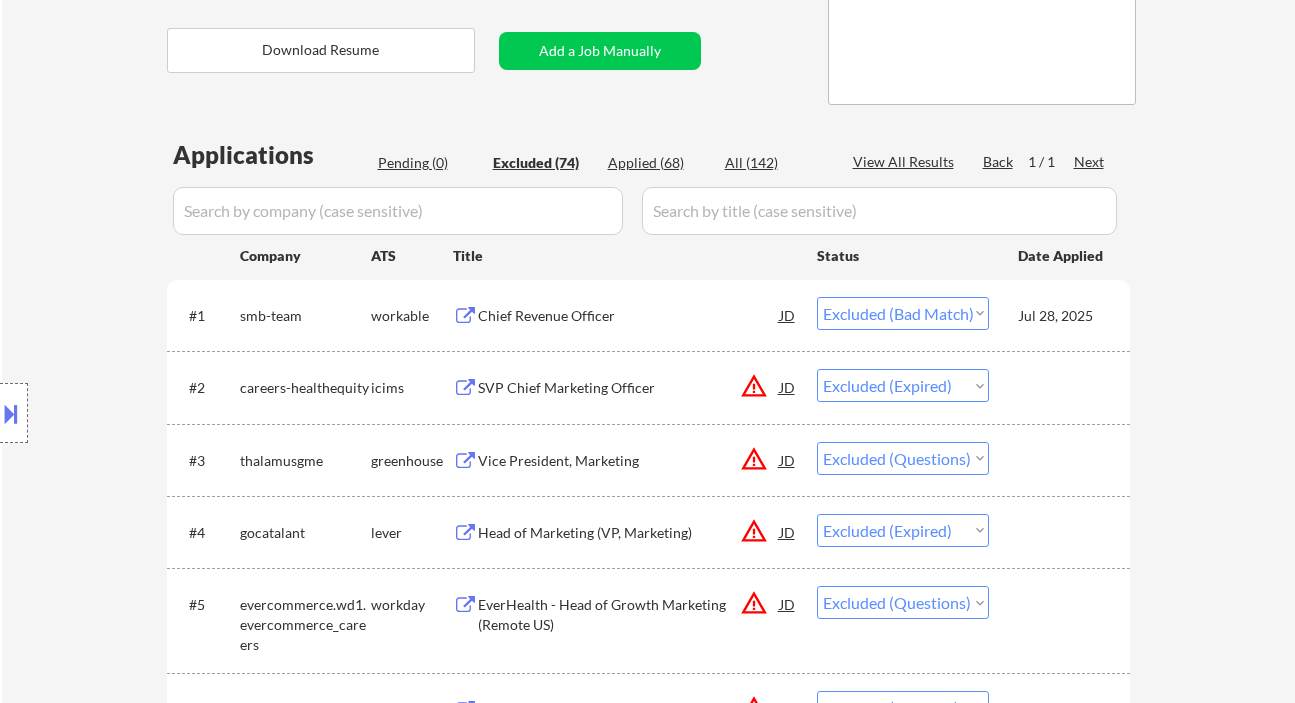 click on "Choose an option... Pending Applied Excluded (Questions) Excluded (Expired) Excluded (Location) Excluded (Bad Match) Excluded (Blocklist) Excluded (Salary) Excluded (Other)" at bounding box center (903, 313) 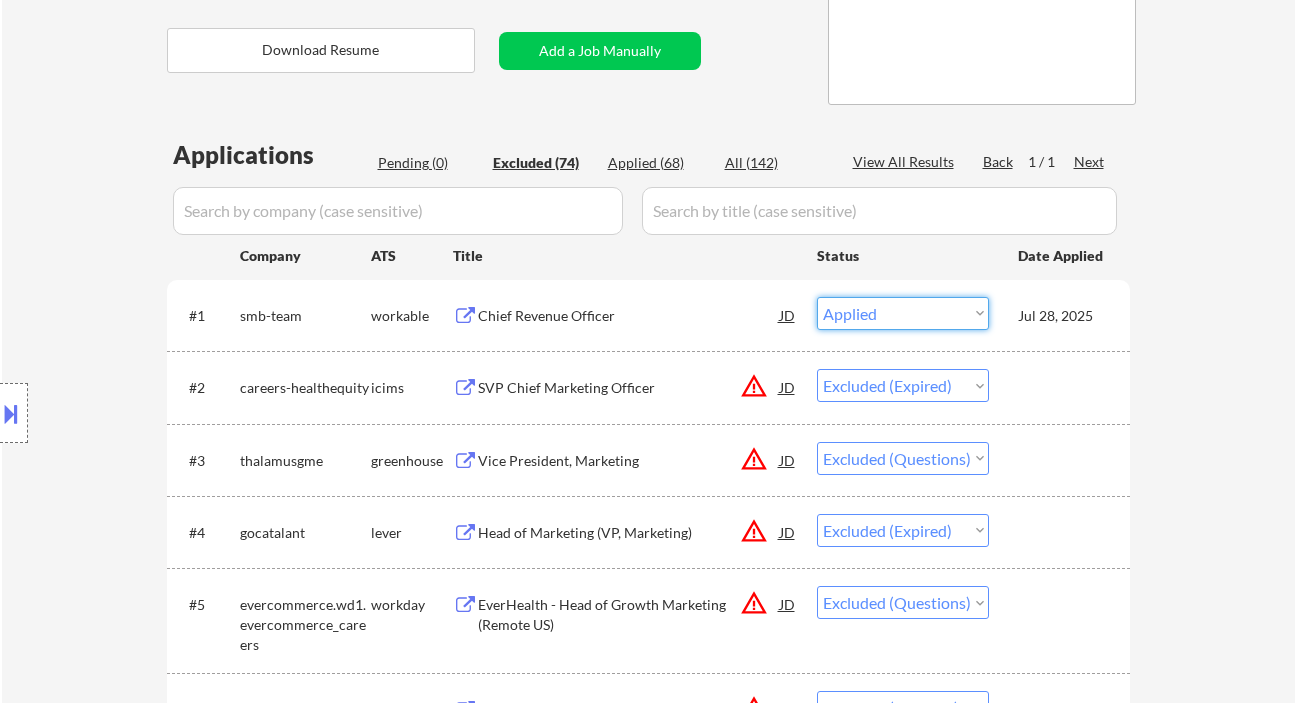 click on "Choose an option... Pending Applied Excluded (Questions) Excluded (Expired) Excluded (Location) Excluded (Bad Match) Excluded (Blocklist) Excluded (Salary) Excluded (Other)" at bounding box center (903, 313) 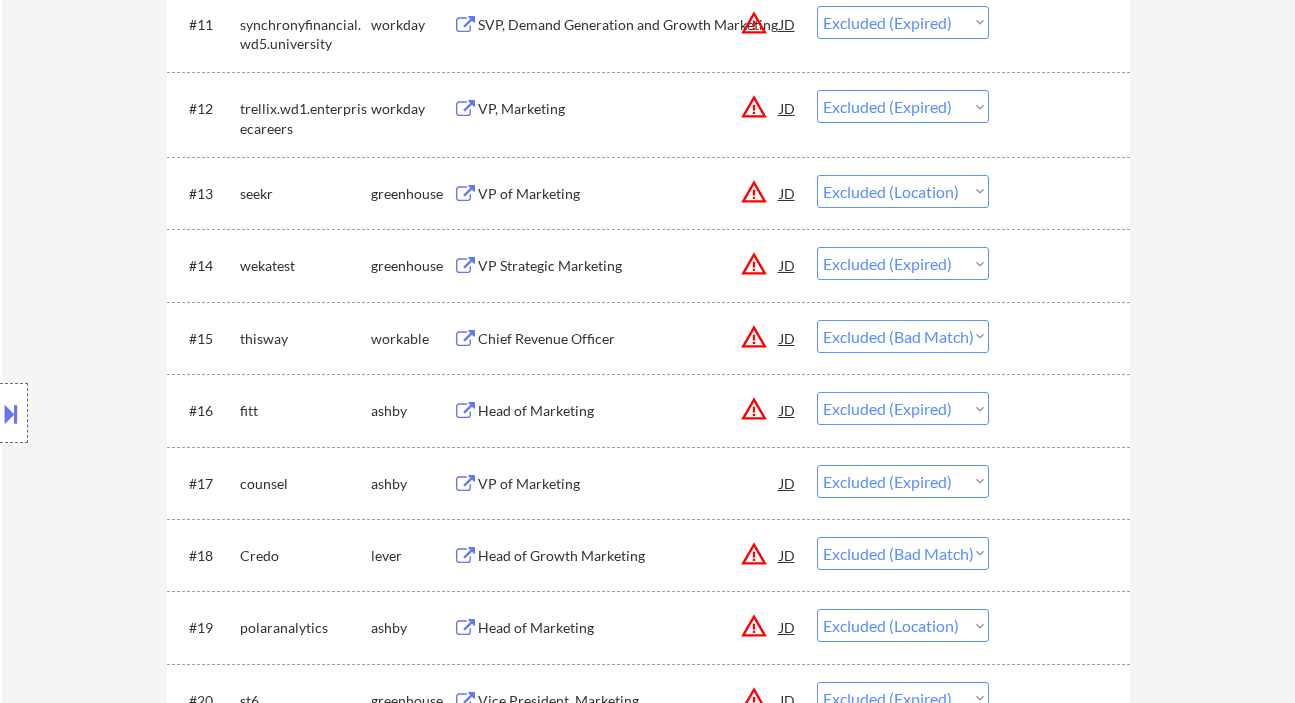 scroll, scrollTop: 1600, scrollLeft: 0, axis: vertical 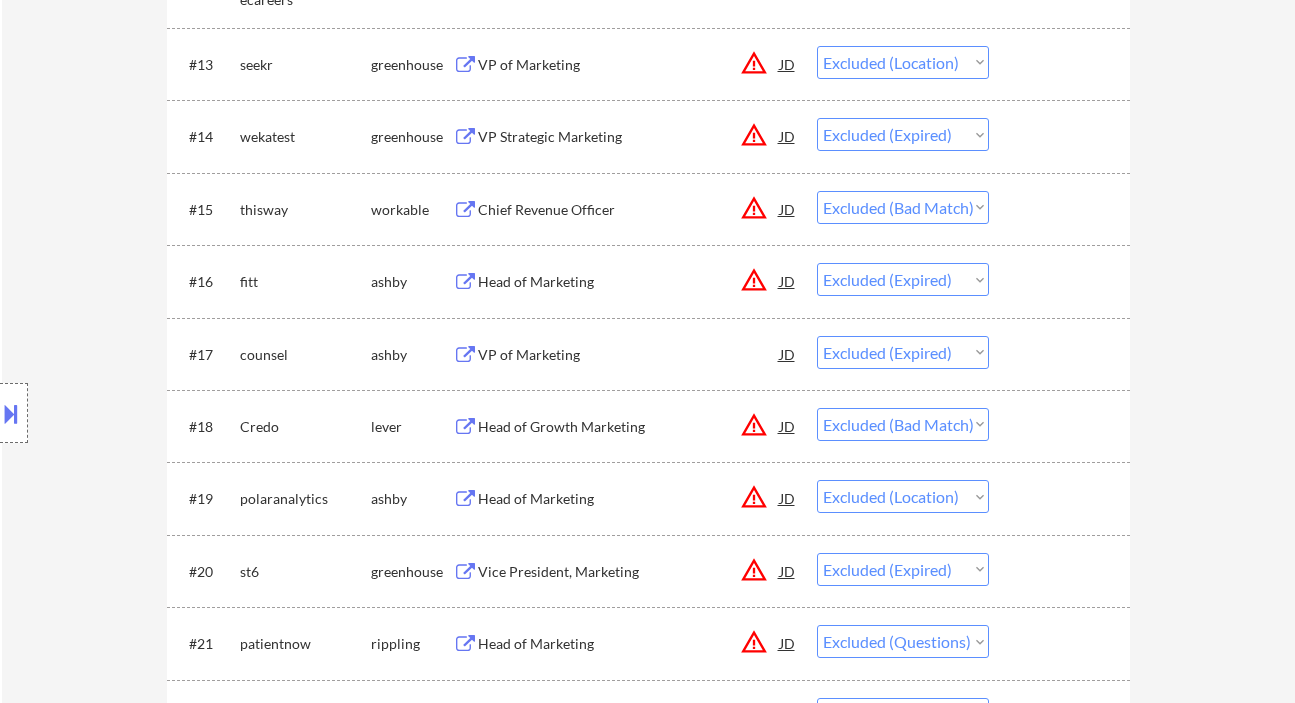 click on "Chief Revenue Officer" at bounding box center [629, 210] 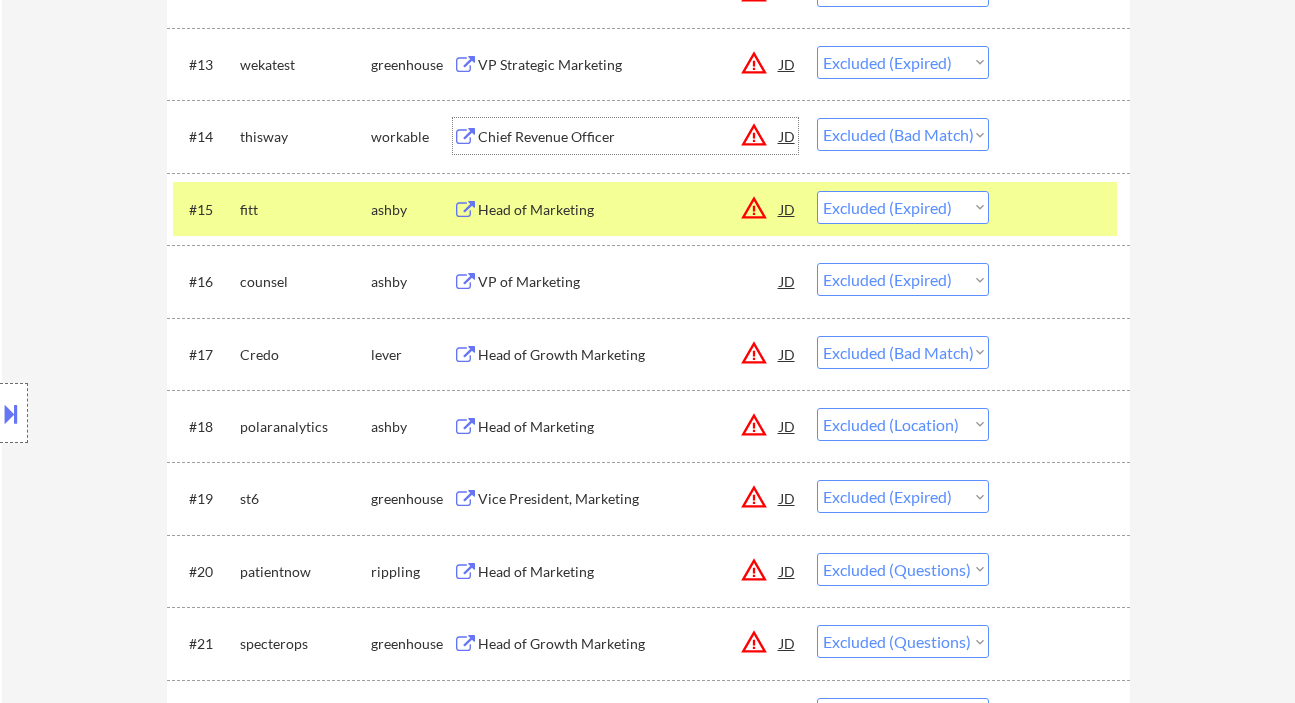 click on "Chief Revenue Officer" at bounding box center (629, 137) 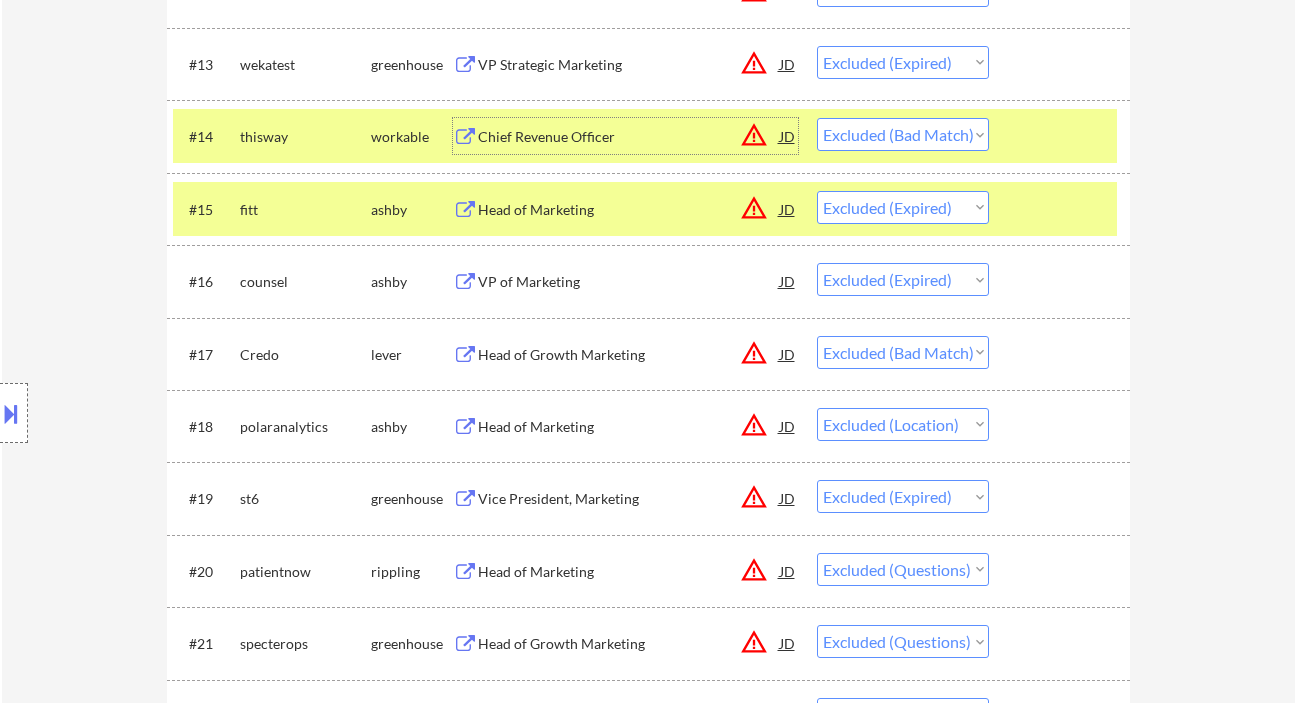 click on "Choose an option... Pending Applied Excluded (Questions) Excluded (Expired) Excluded (Location) Excluded (Bad Match) Excluded (Blocklist) Excluded (Salary) Excluded (Other)" at bounding box center (903, 134) 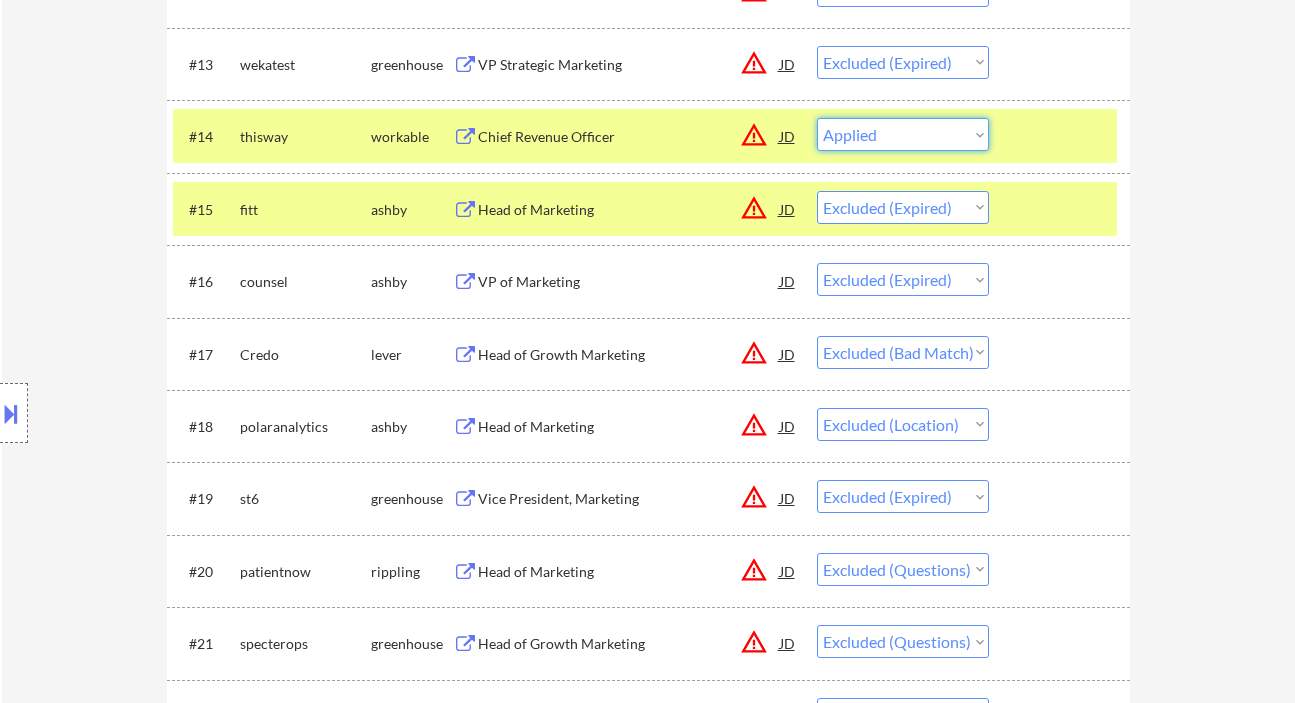 click on "Choose an option... Pending Applied Excluded (Questions) Excluded (Expired) Excluded (Location) Excluded (Bad Match) Excluded (Blocklist) Excluded (Salary) Excluded (Other)" at bounding box center [903, 134] 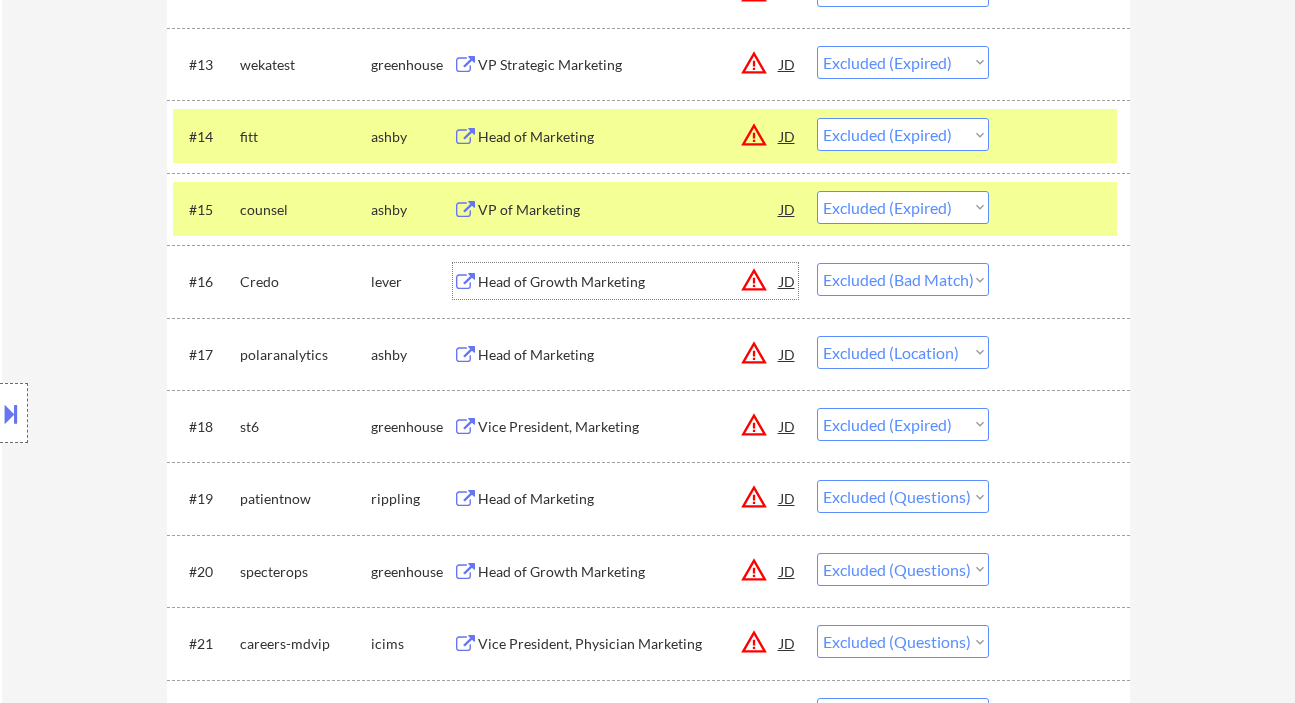 click on "Head of Growth Marketing" at bounding box center [629, 282] 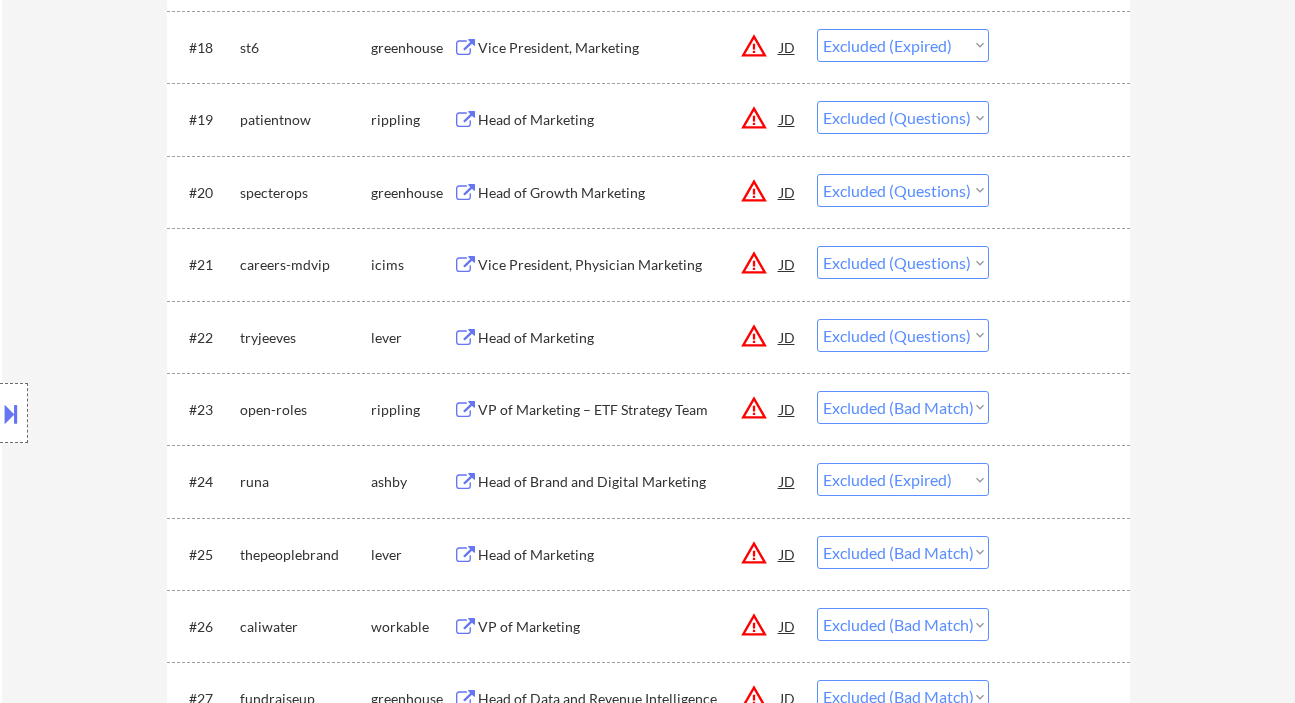scroll, scrollTop: 2133, scrollLeft: 0, axis: vertical 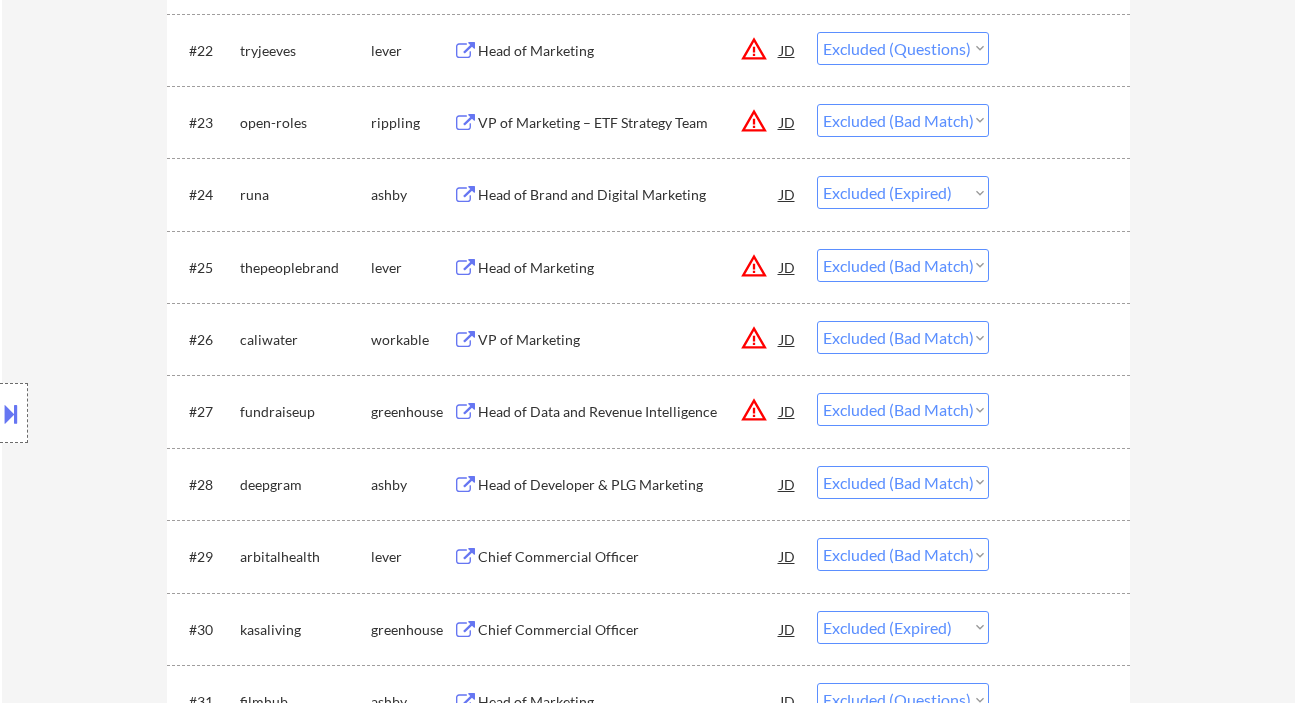 click on "Head of Marketing" at bounding box center [629, 268] 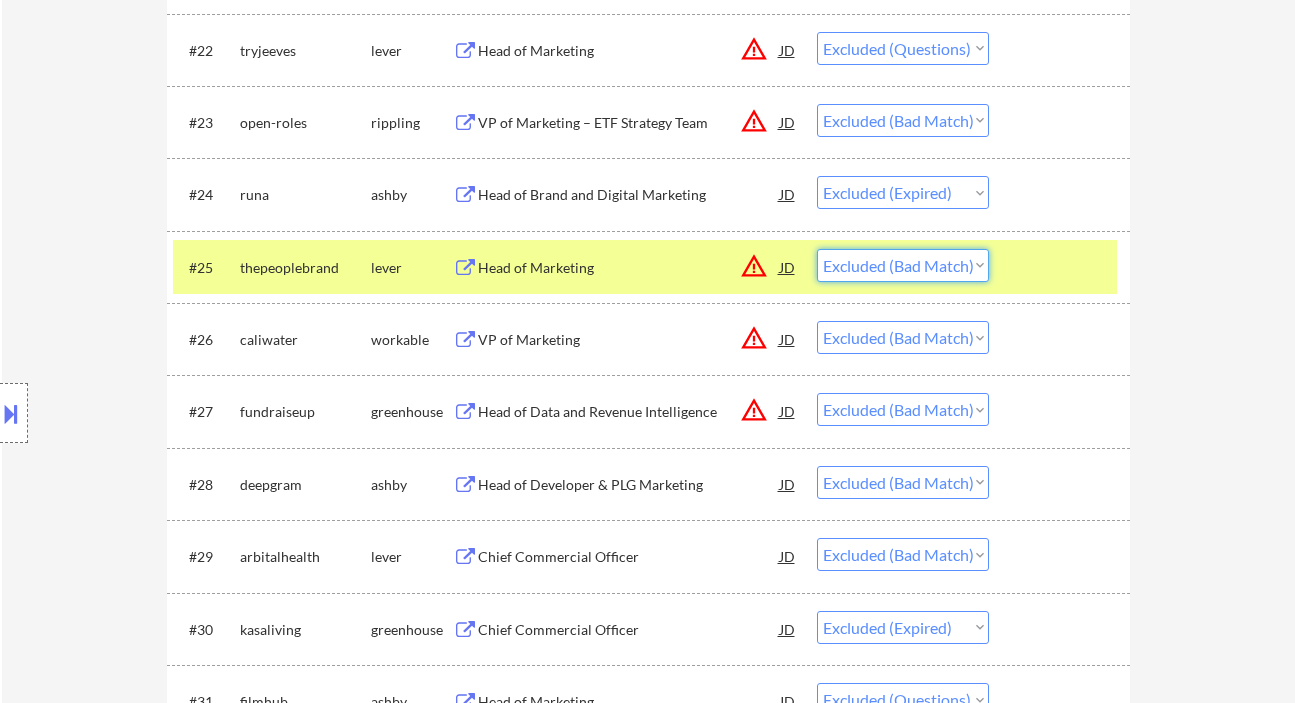 drag, startPoint x: 904, startPoint y: 269, endPoint x: 911, endPoint y: 280, distance: 13.038404 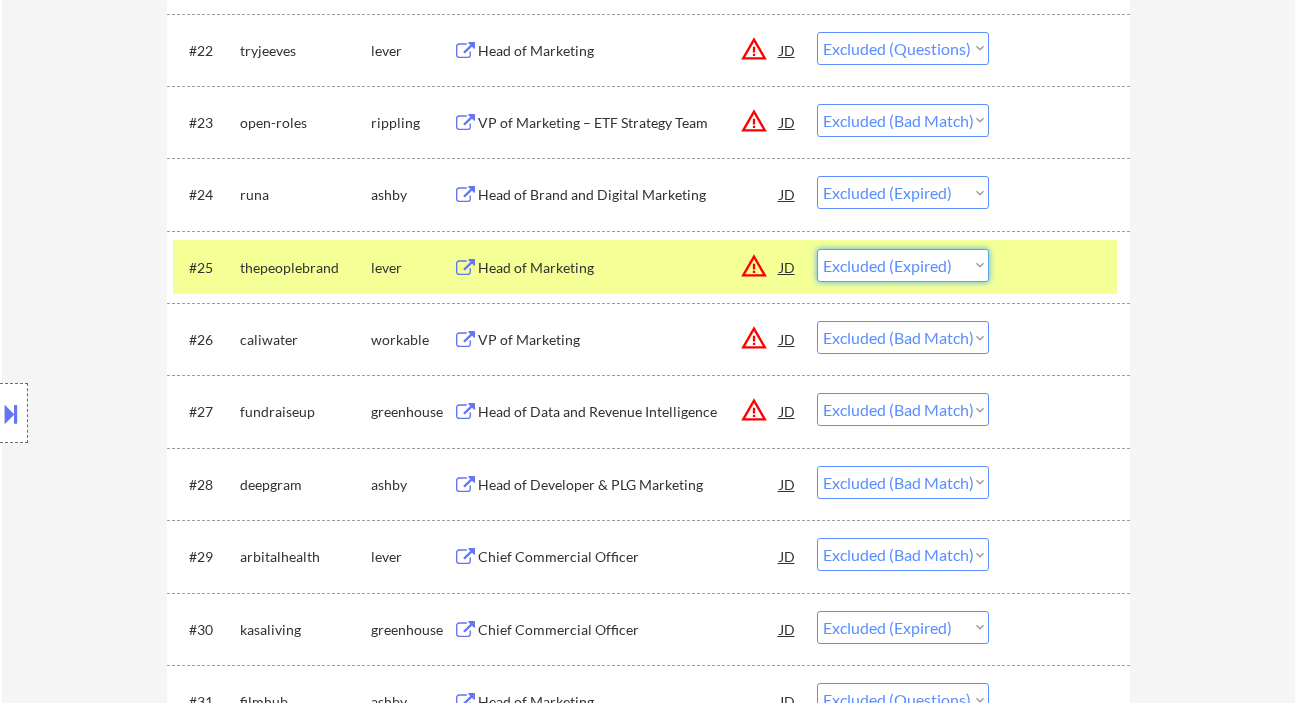 click on "Choose an option... Pending Applied Excluded (Questions) Excluded (Expired) Excluded (Location) Excluded (Bad Match) Excluded (Blocklist) Excluded (Salary) Excluded (Other)" at bounding box center (903, 265) 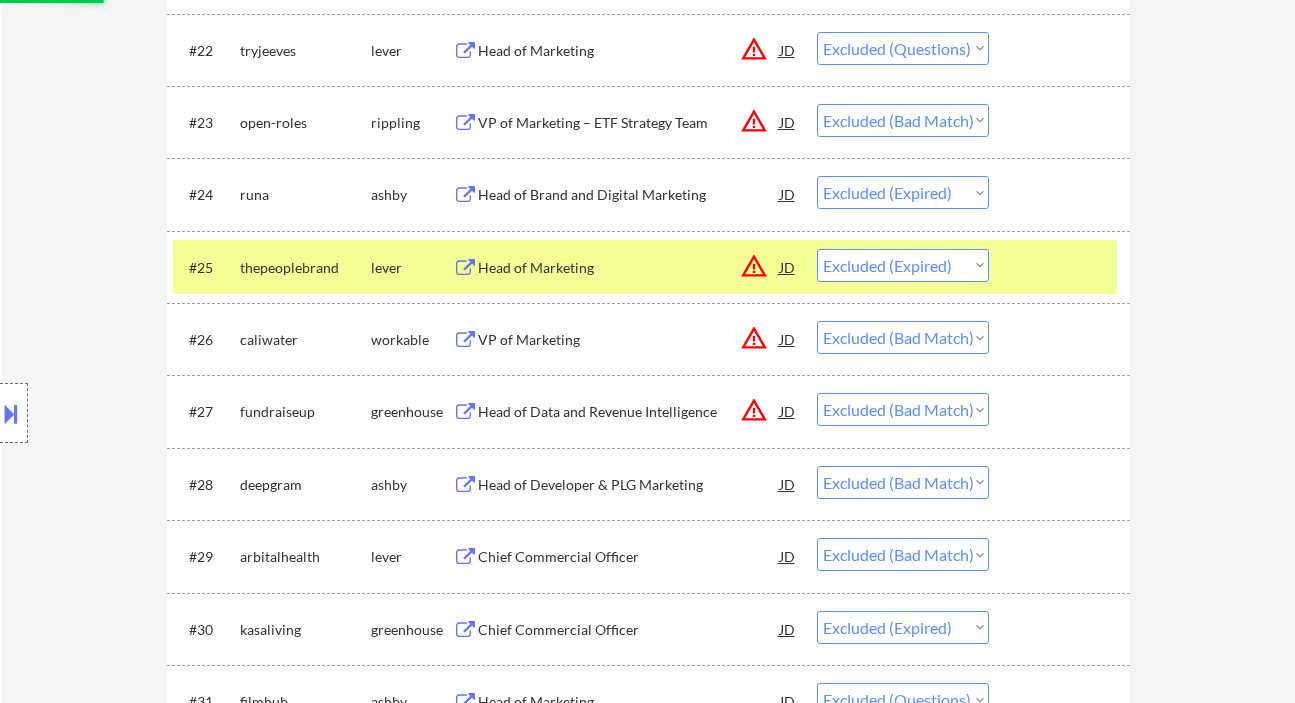 click on "VP of Marketing" at bounding box center (629, 340) 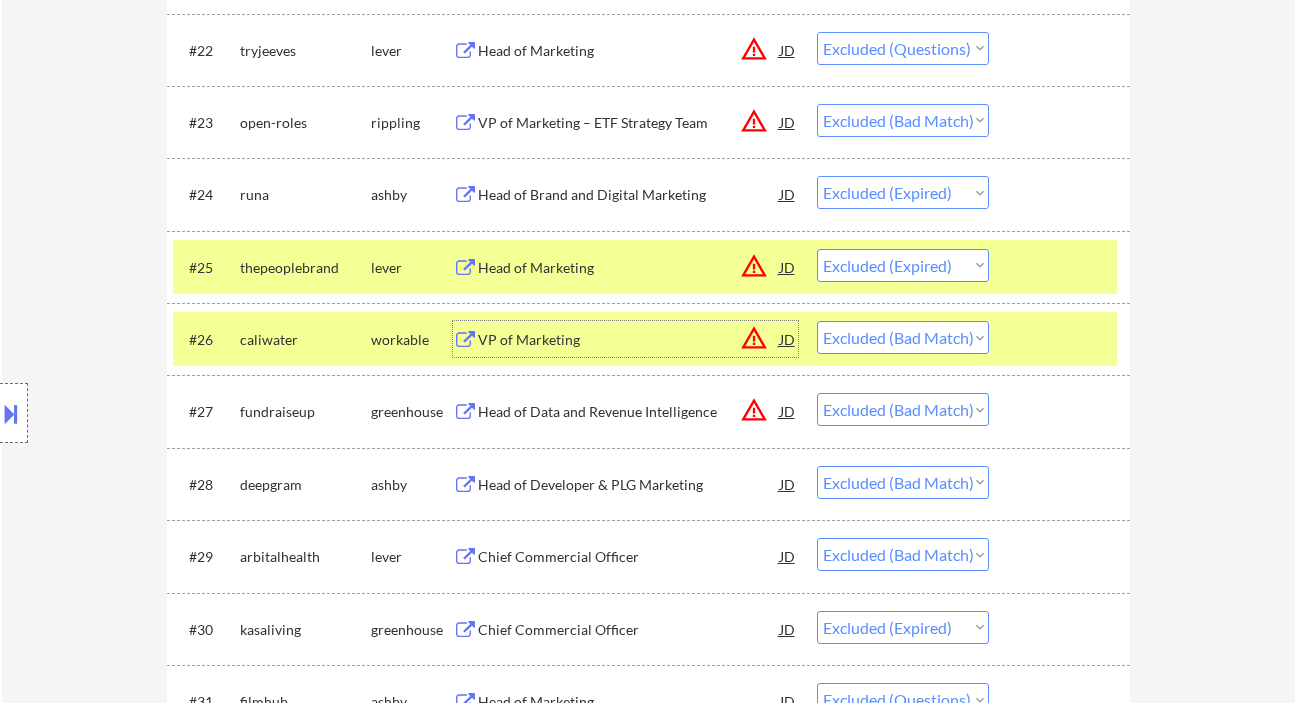 drag, startPoint x: 939, startPoint y: 342, endPoint x: 944, endPoint y: 353, distance: 12.083046 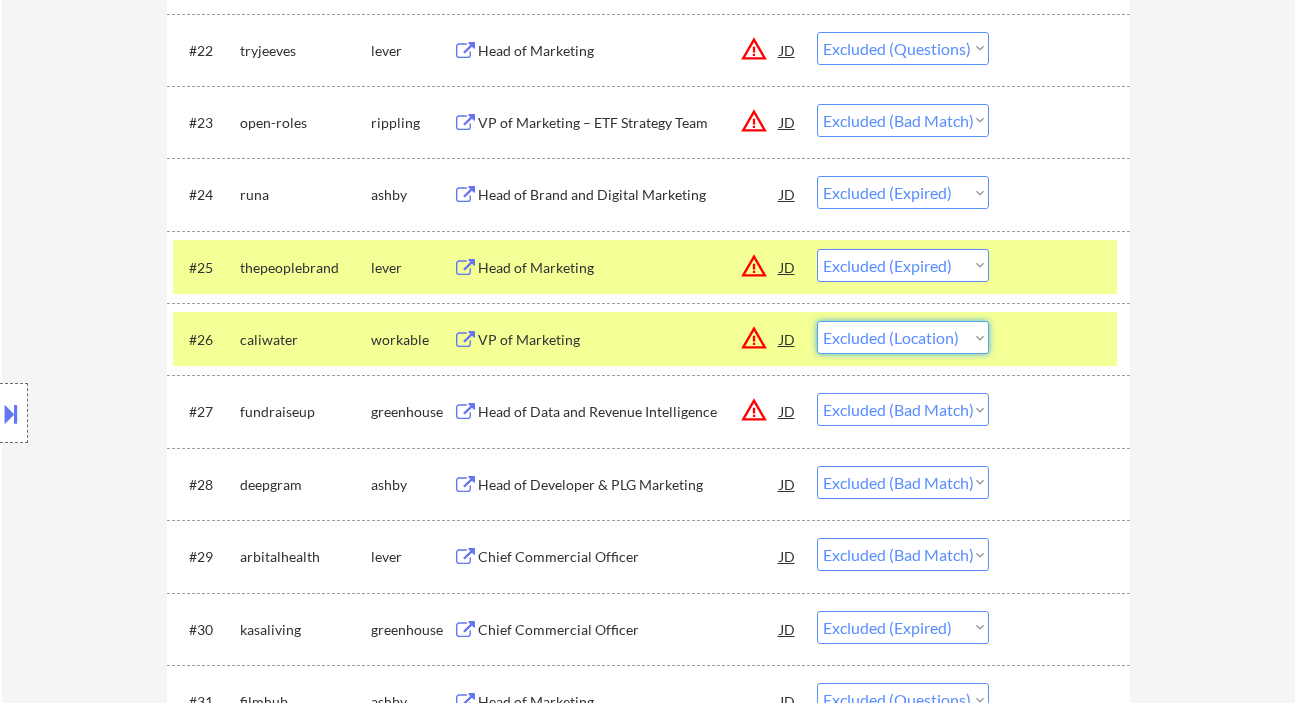 click on "Choose an option... Pending Applied Excluded (Questions) Excluded (Expired) Excluded (Location) Excluded (Bad Match) Excluded (Blocklist) Excluded (Salary) Excluded (Other)" at bounding box center [903, 337] 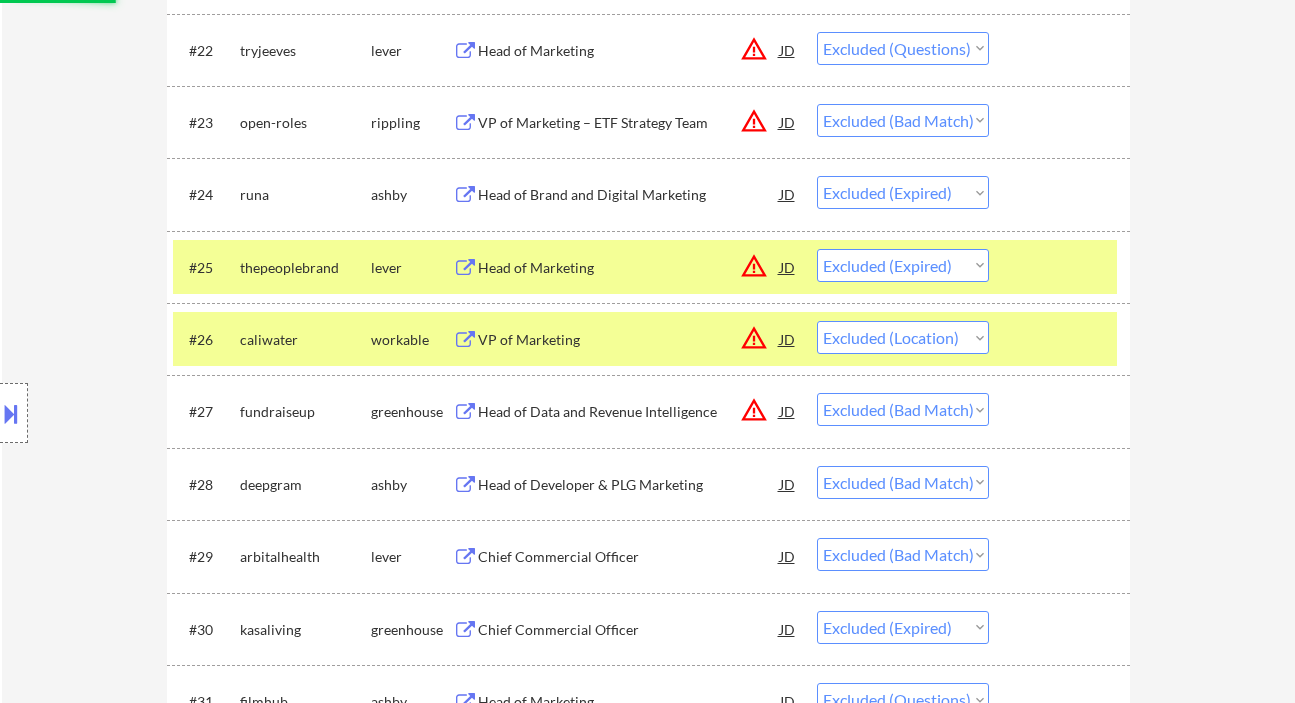 click on "Head of Data and Revenue Intelligence" at bounding box center (629, 412) 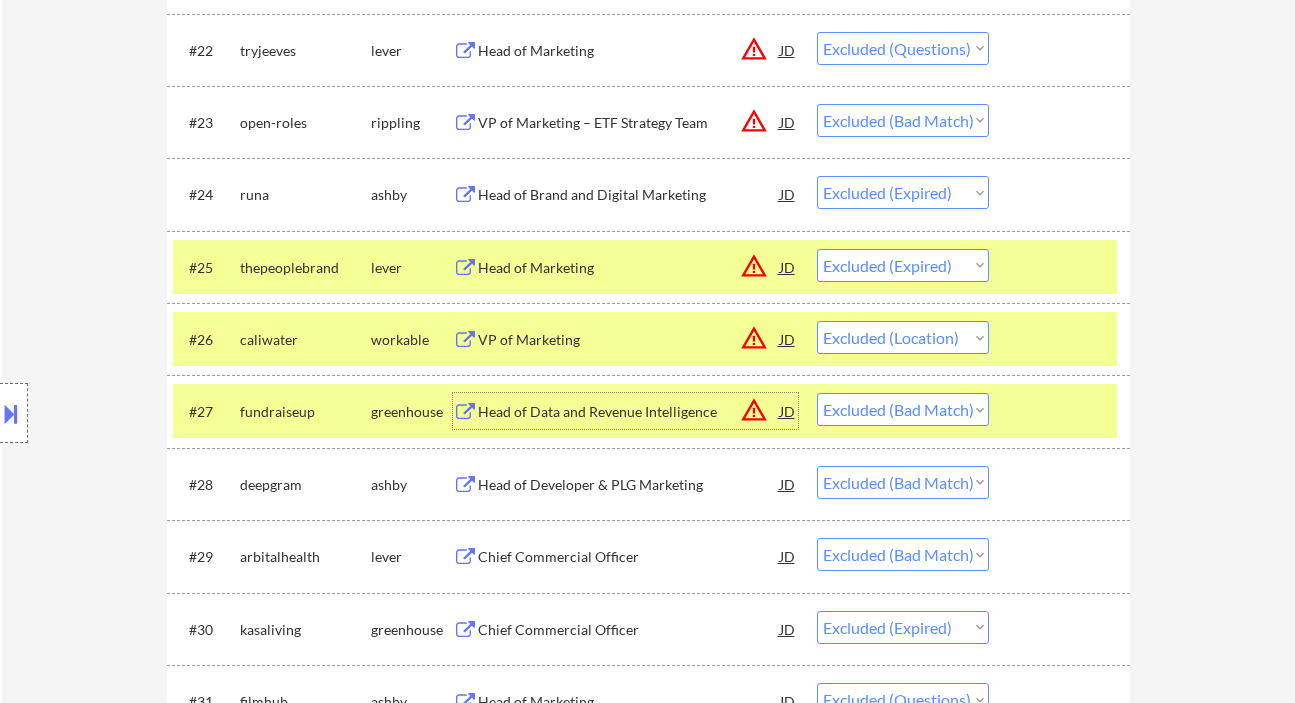 click on "JD" at bounding box center (788, 411) 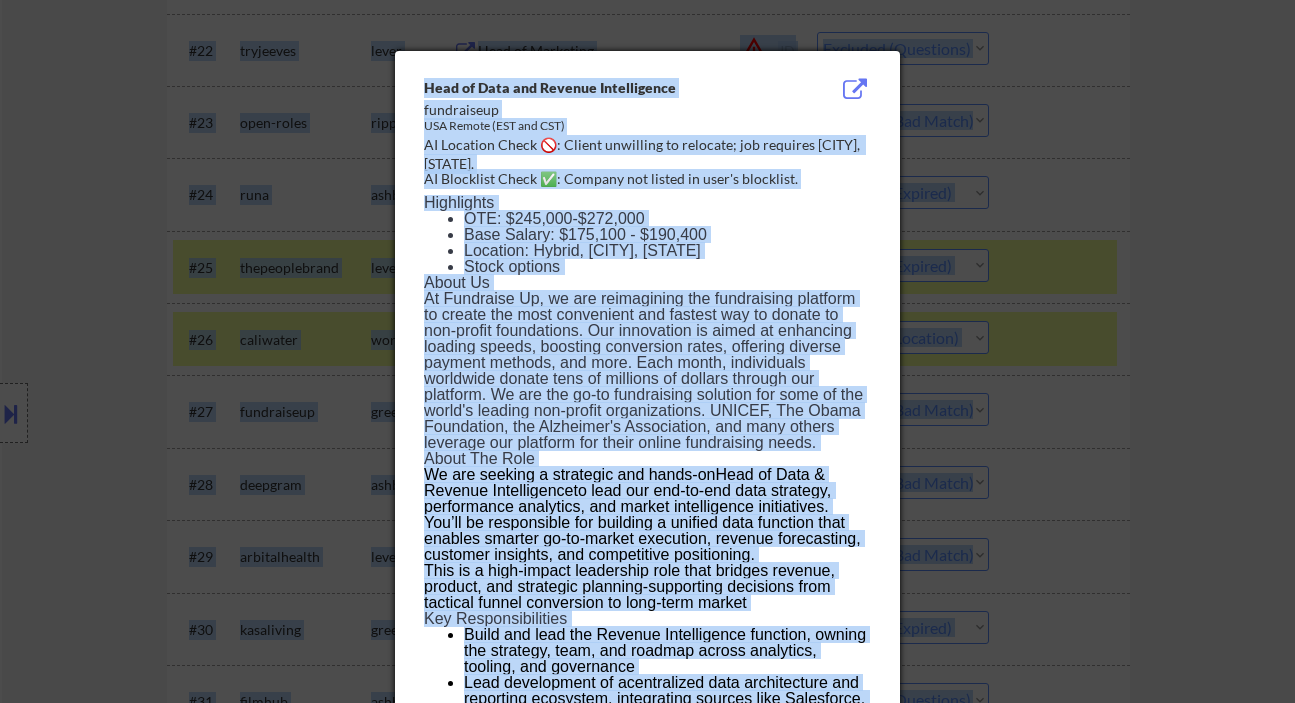 drag, startPoint x: 659, startPoint y: 314, endPoint x: 660, endPoint y: 304, distance: 10.049875 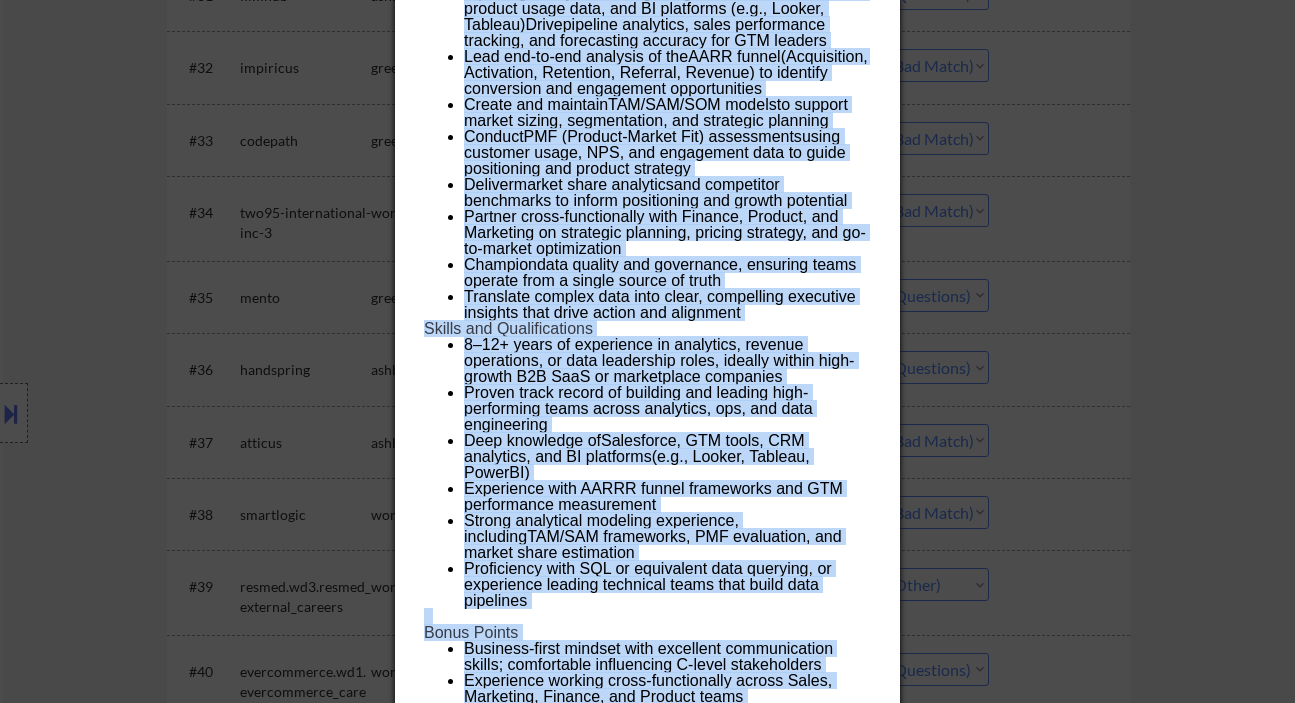 scroll, scrollTop: 3333, scrollLeft: 0, axis: vertical 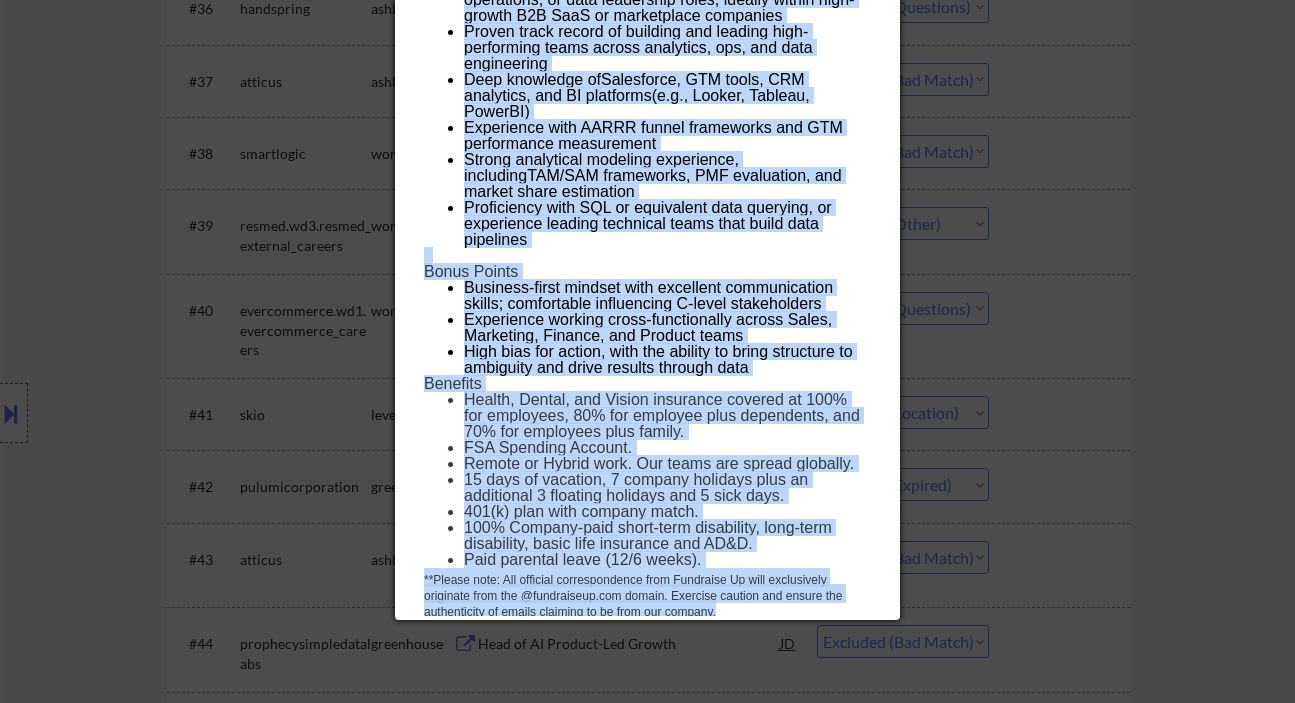 drag, startPoint x: 424, startPoint y: 85, endPoint x: 766, endPoint y: 611, distance: 627.40735 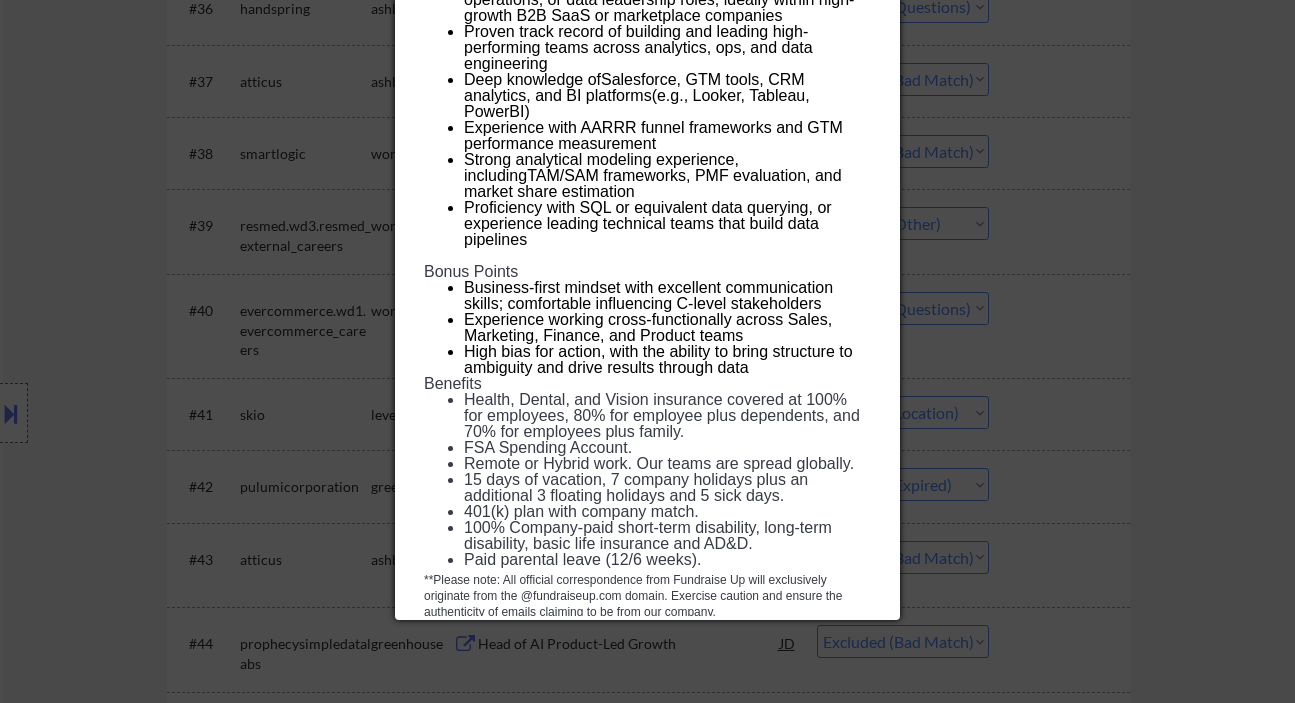 drag, startPoint x: 1109, startPoint y: 288, endPoint x: 1118, endPoint y: 298, distance: 13.453624 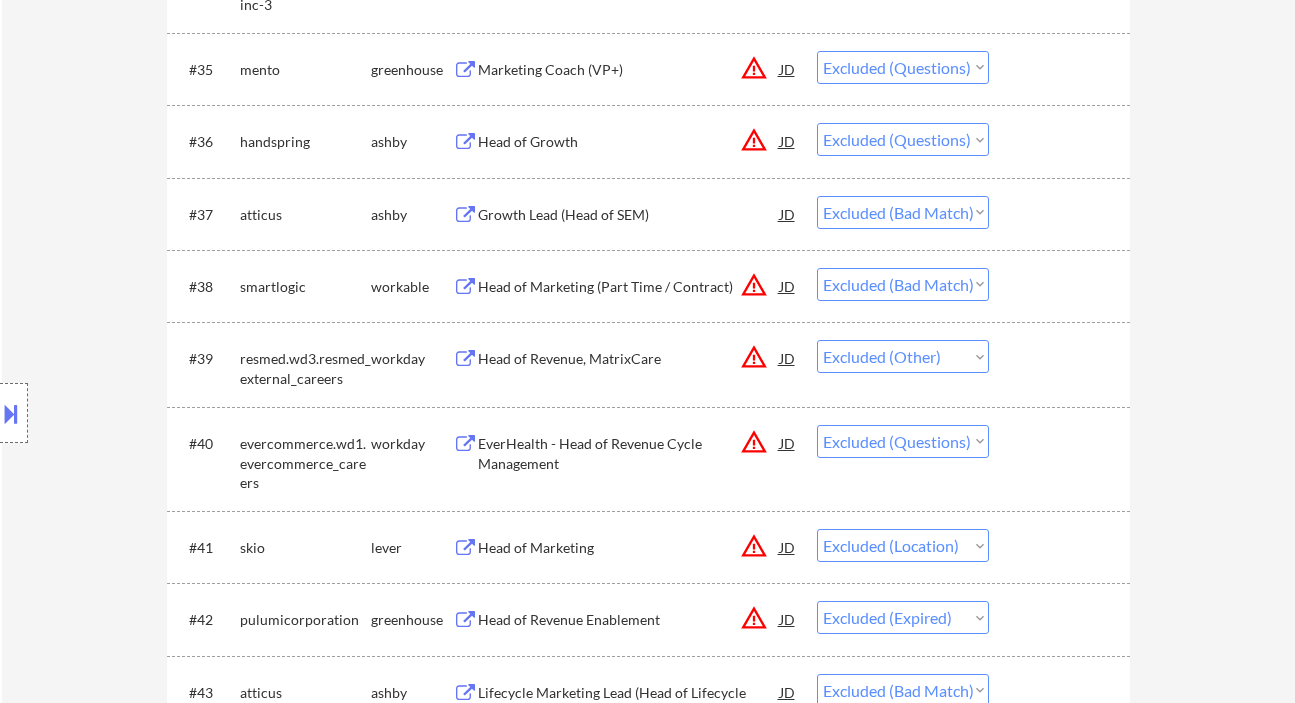 scroll, scrollTop: 3466, scrollLeft: 0, axis: vertical 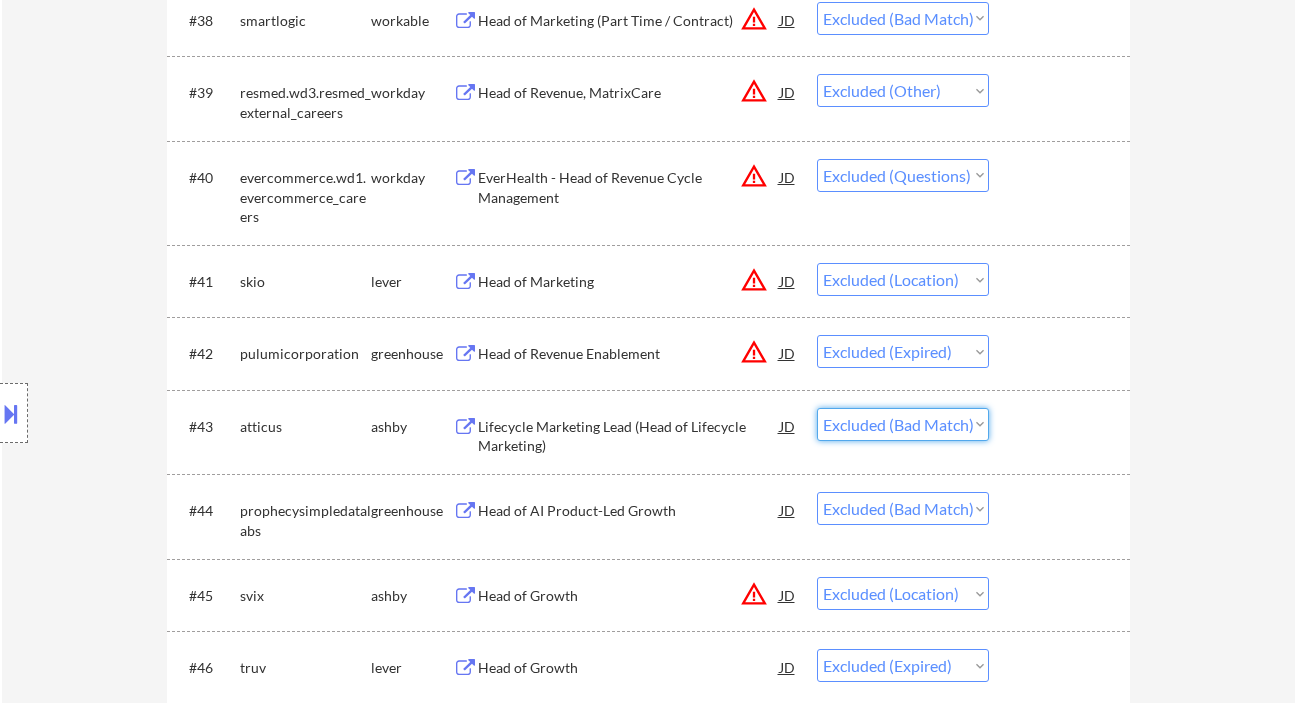 click on "Choose an option... Pending Applied Excluded (Questions) Excluded (Expired) Excluded (Location) Excluded (Bad Match) Excluded (Blocklist) Excluded (Salary) Excluded (Other)" at bounding box center [903, 424] 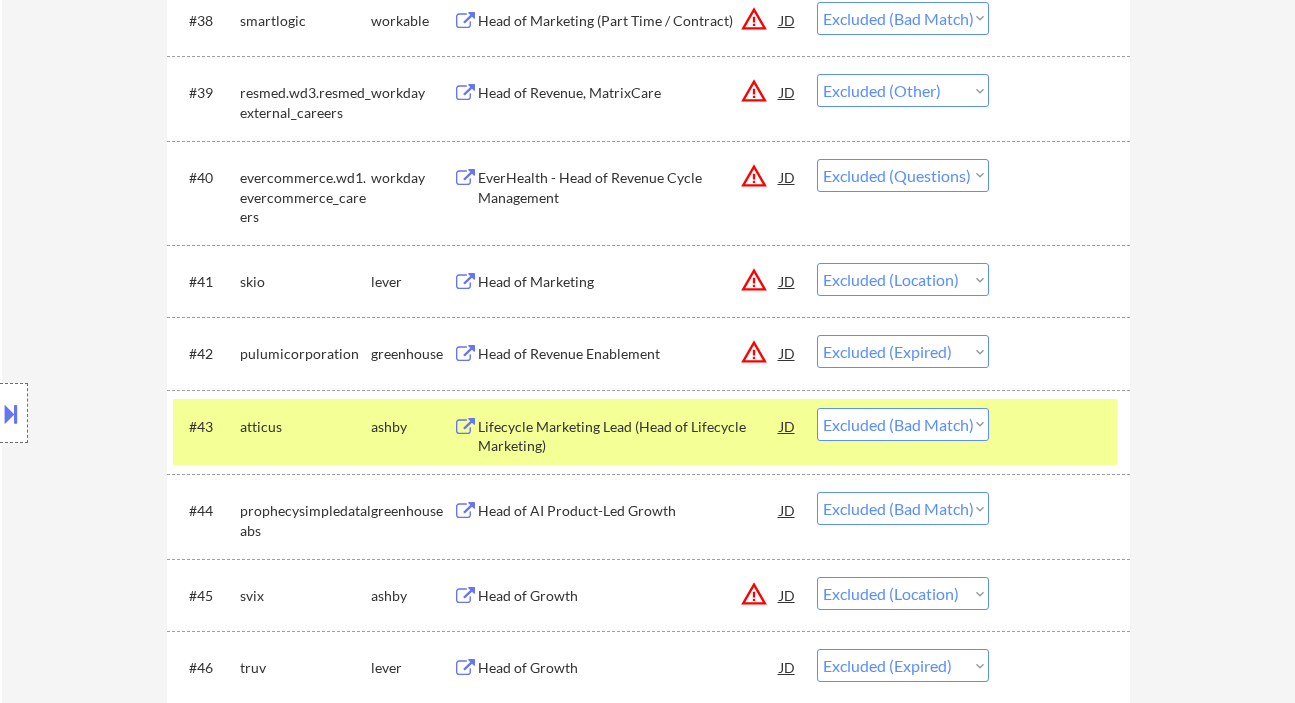 click on "Choose an option... Pending Applied Excluded (Questions) Excluded (Expired) Excluded (Location) Excluded (Bad Match) Excluded (Blocklist) Excluded (Salary) Excluded (Other)" at bounding box center [903, 424] 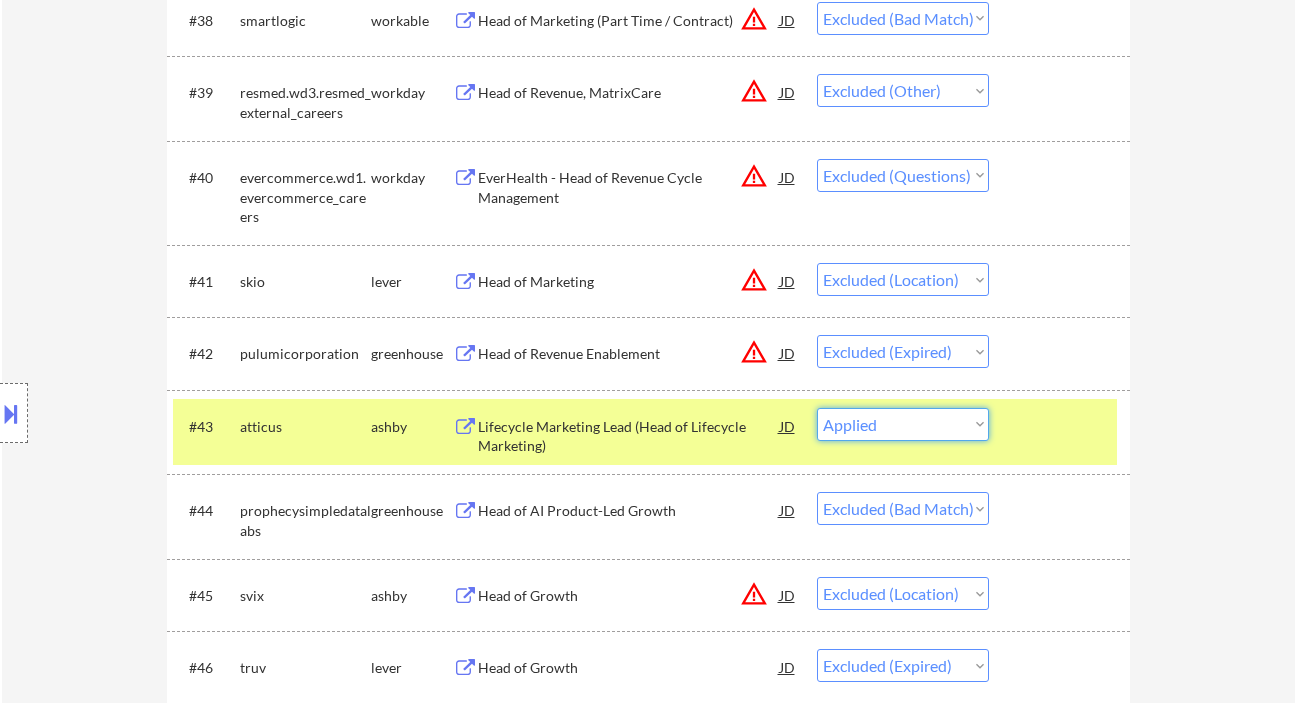 click on "Choose an option... Pending Applied Excluded (Questions) Excluded (Expired) Excluded (Location) Excluded (Bad Match) Excluded (Blocklist) Excluded (Salary) Excluded (Other)" at bounding box center [903, 424] 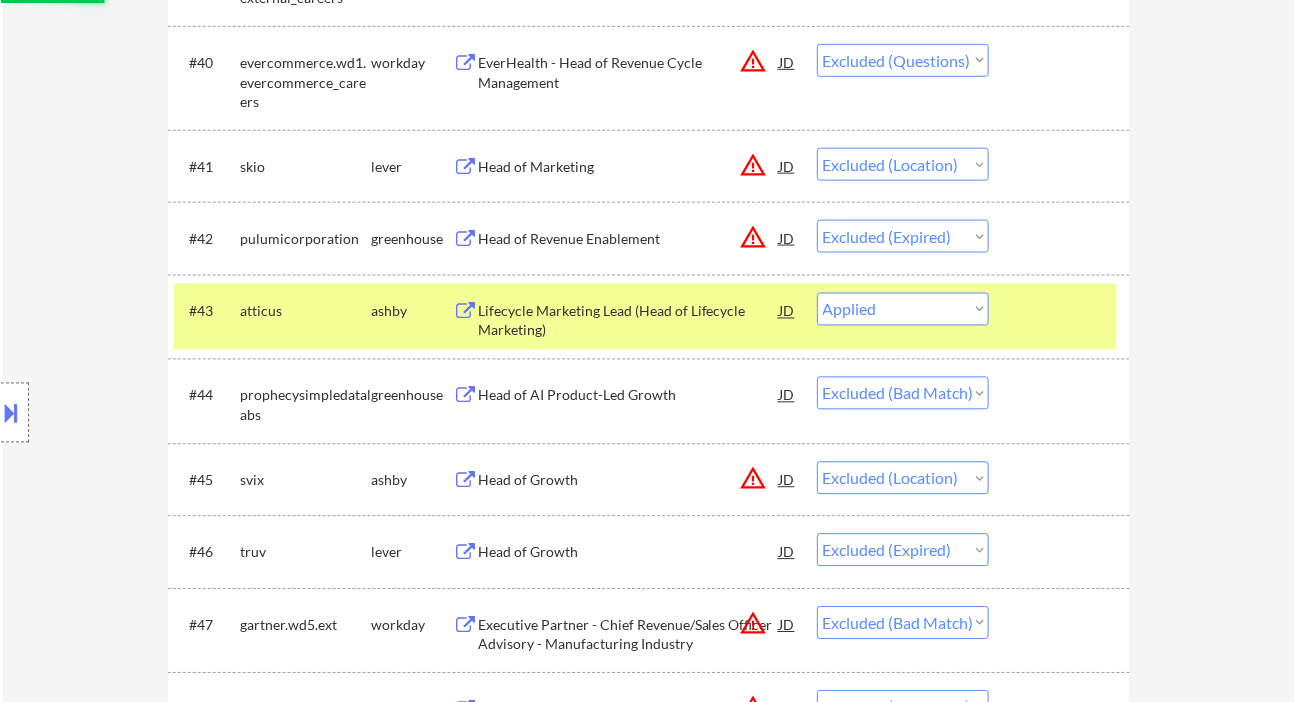 scroll, scrollTop: 3600, scrollLeft: 0, axis: vertical 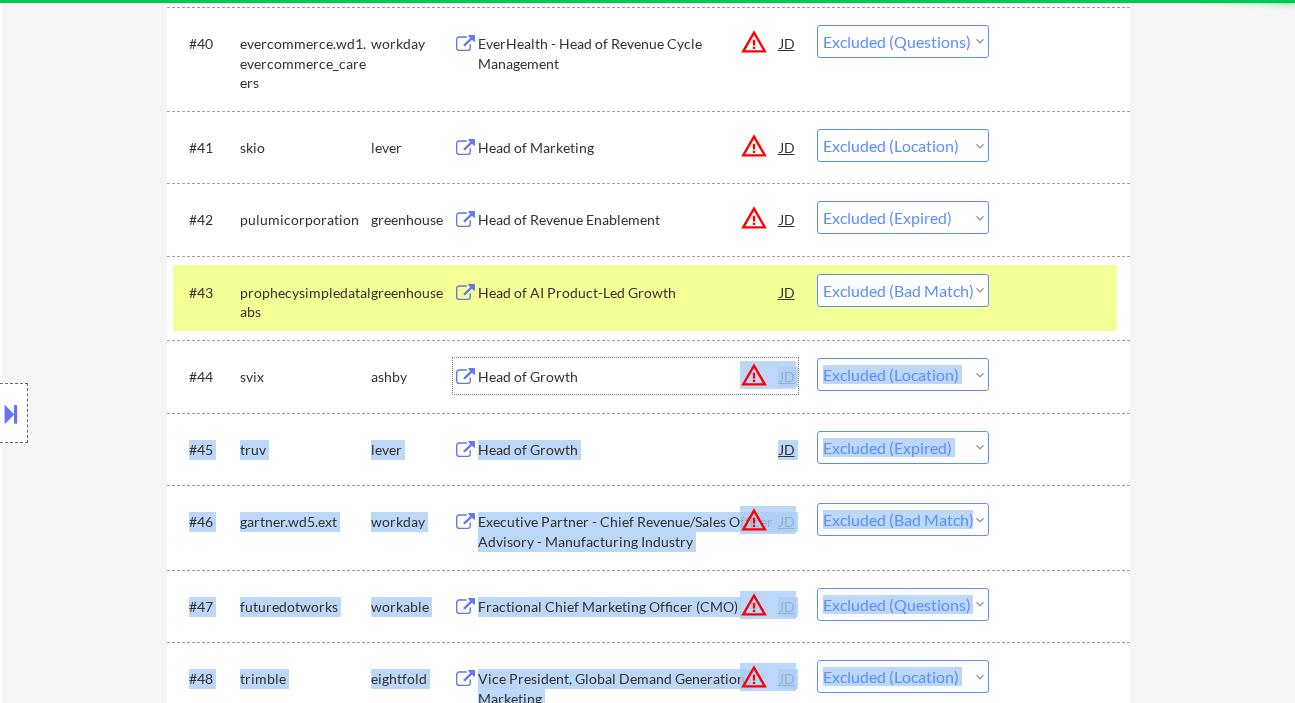 drag, startPoint x: 642, startPoint y: 378, endPoint x: 166, endPoint y: 338, distance: 477.6777 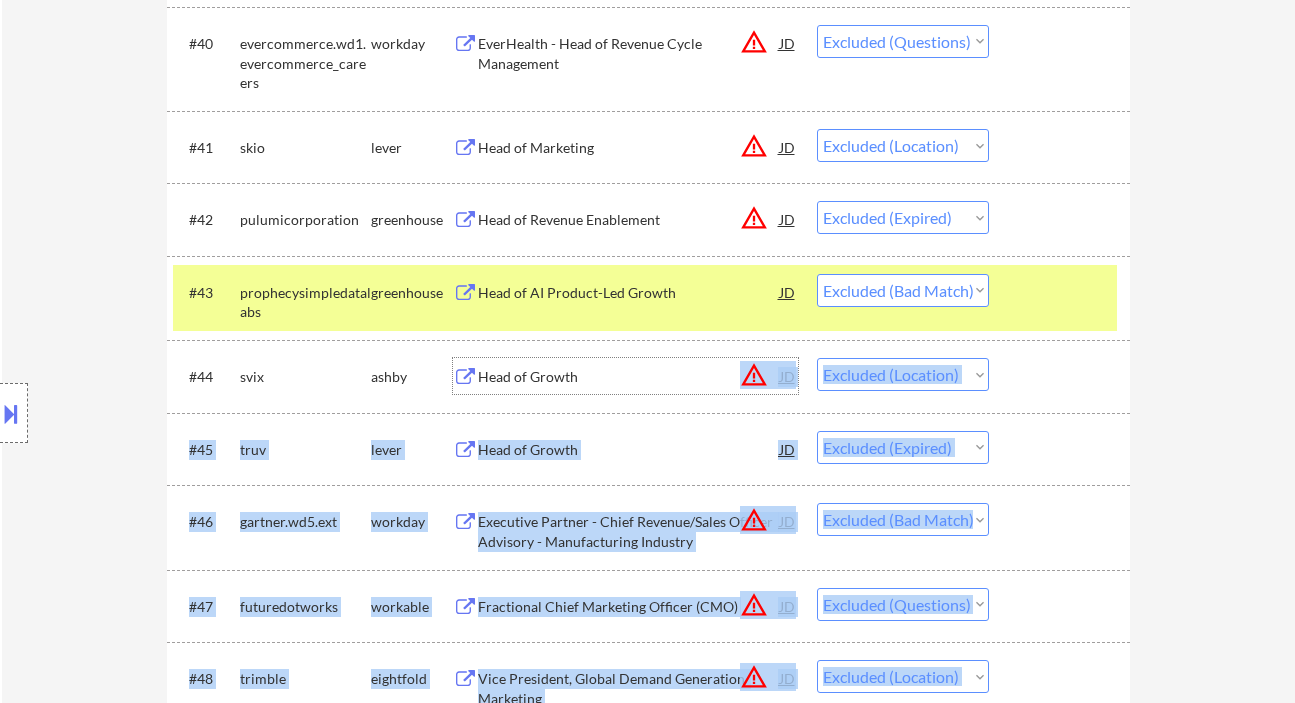click on "Location Inclusions: remote" at bounding box center (179, 413) 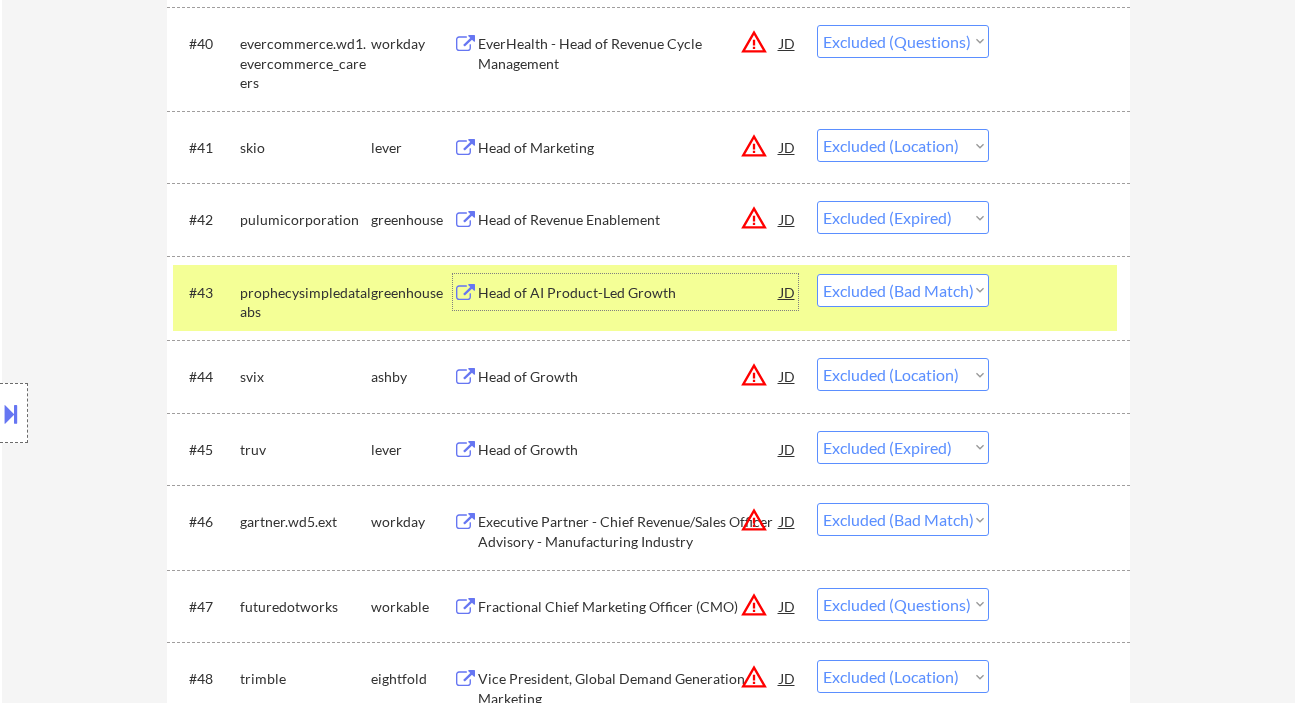 click on "Head of AI Product-Led Growth" at bounding box center (629, 293) 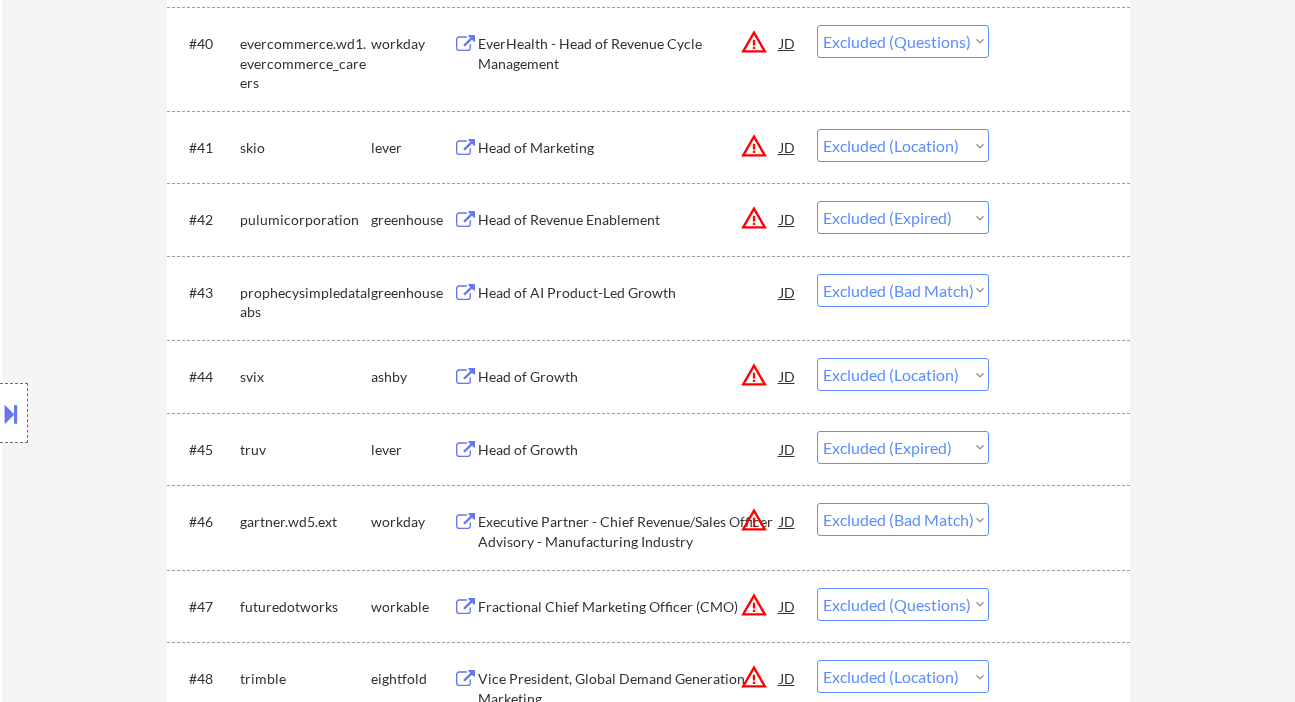 drag, startPoint x: 863, startPoint y: 286, endPoint x: 878, endPoint y: 302, distance: 21.931713 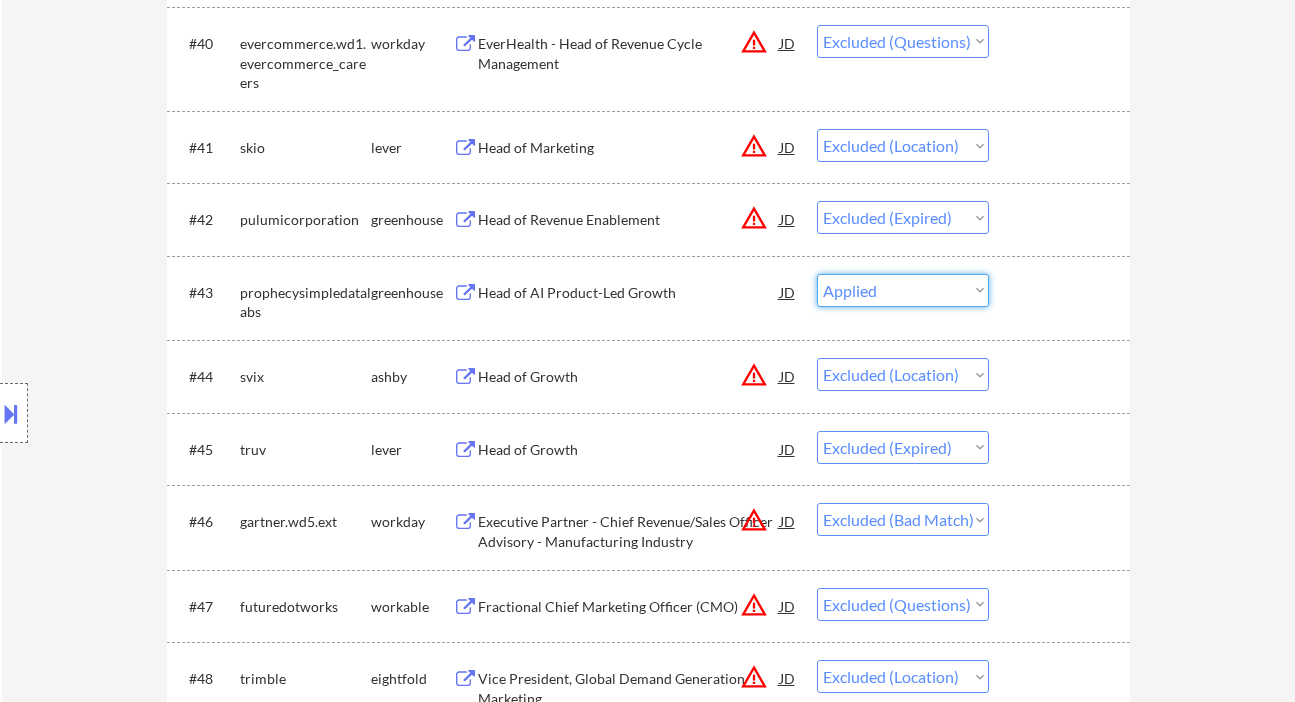 click on "Choose an option... Pending Applied Excluded (Questions) Excluded (Expired) Excluded (Location) Excluded (Bad Match) Excluded (Blocklist) Excluded (Salary) Excluded (Other)" at bounding box center [903, 290] 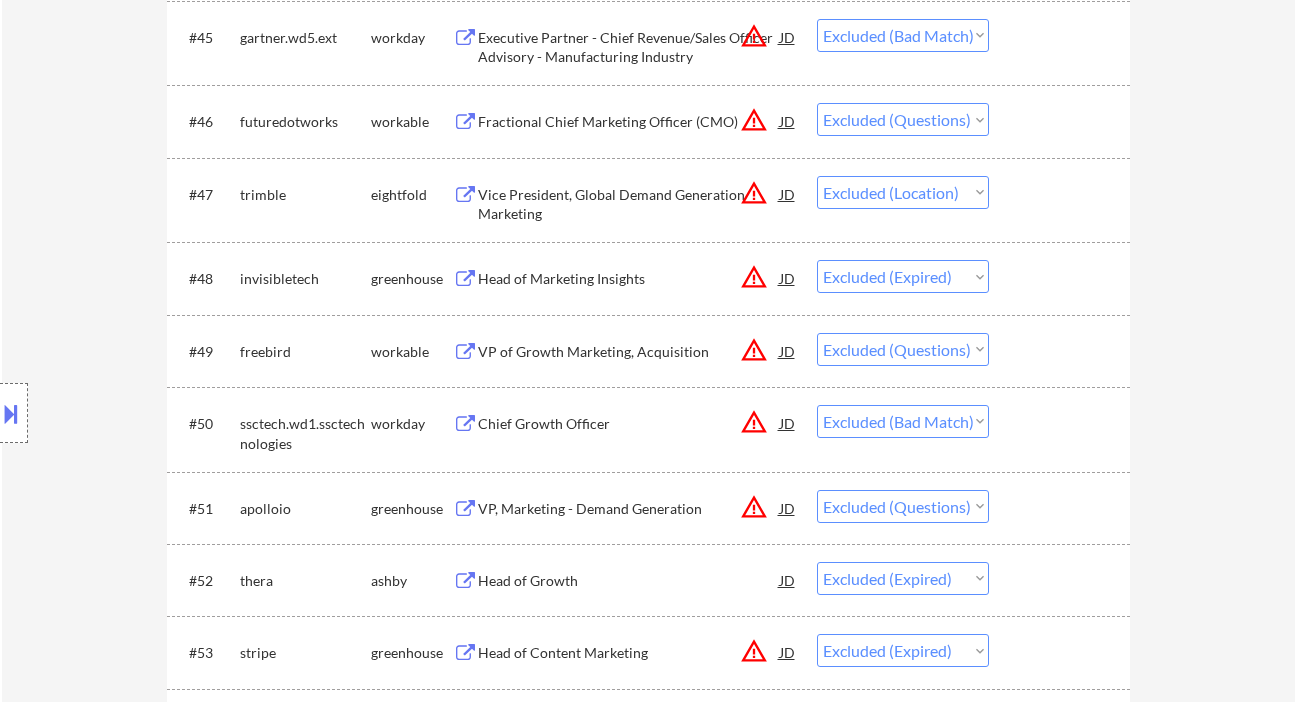 scroll, scrollTop: 4133, scrollLeft: 0, axis: vertical 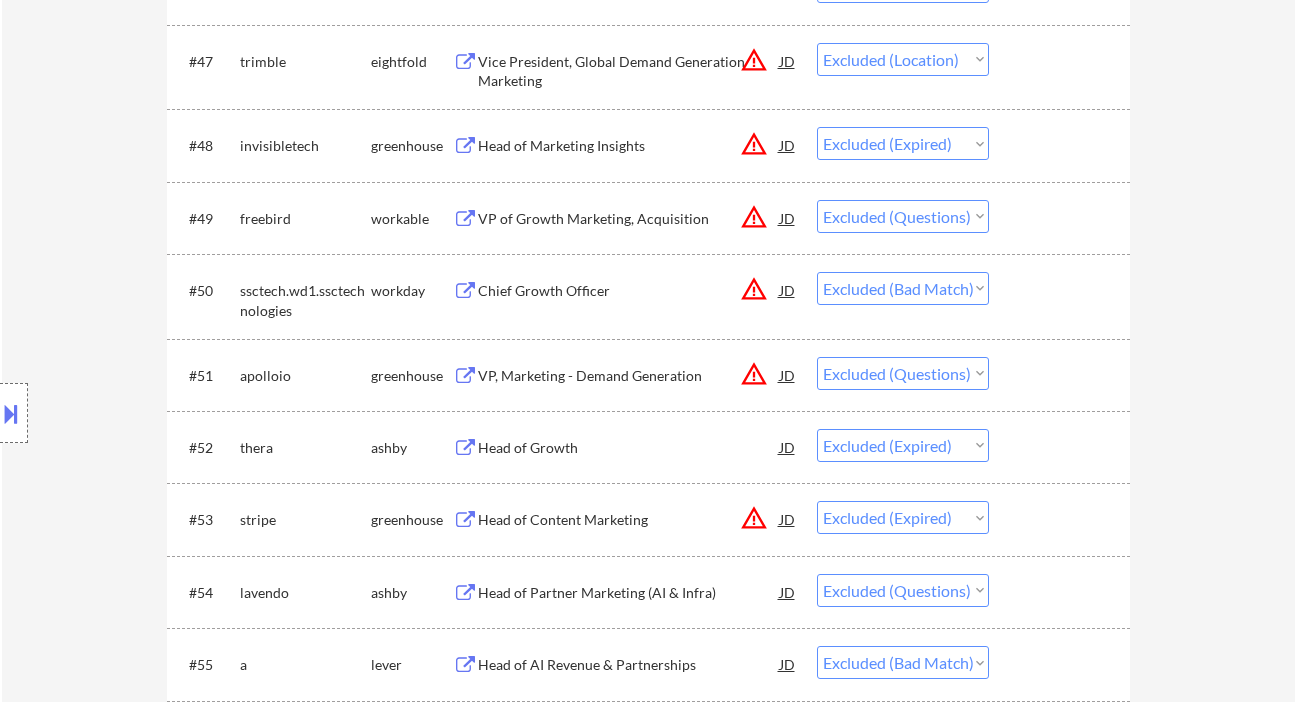 click on "Chief Growth Officer" at bounding box center (629, 291) 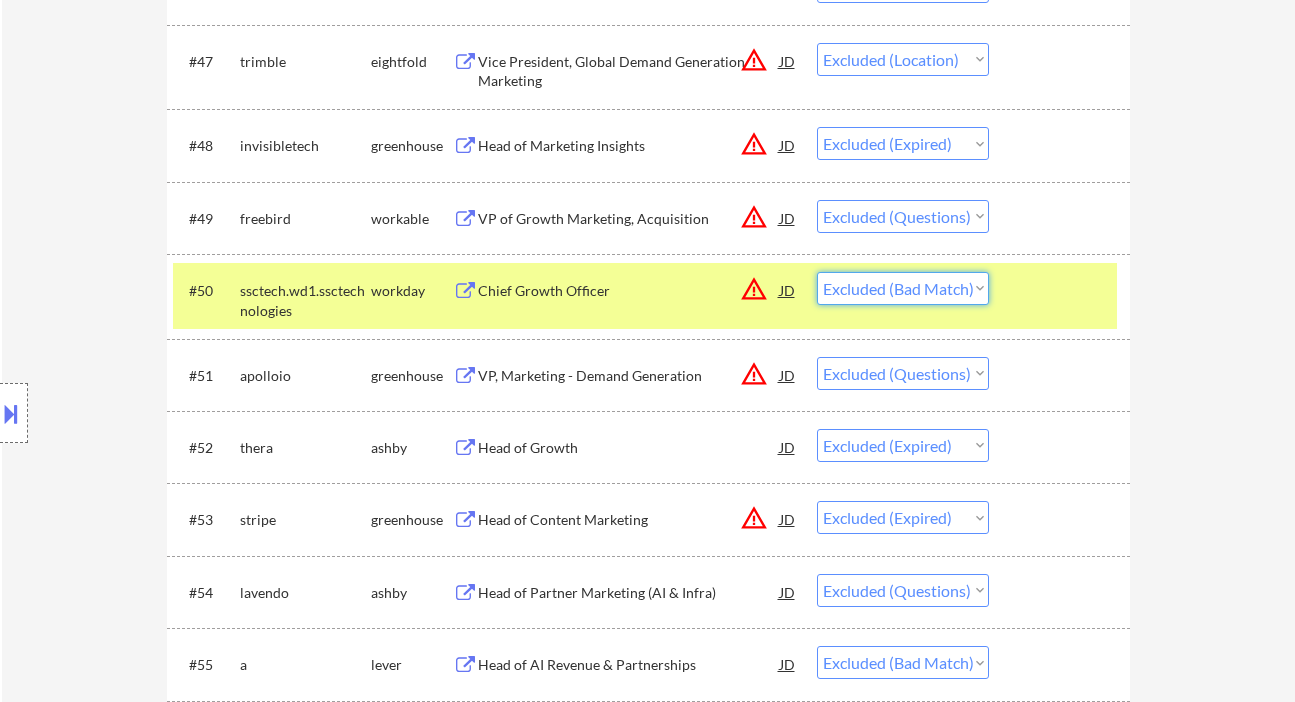drag, startPoint x: 938, startPoint y: 284, endPoint x: 946, endPoint y: 304, distance: 21.540659 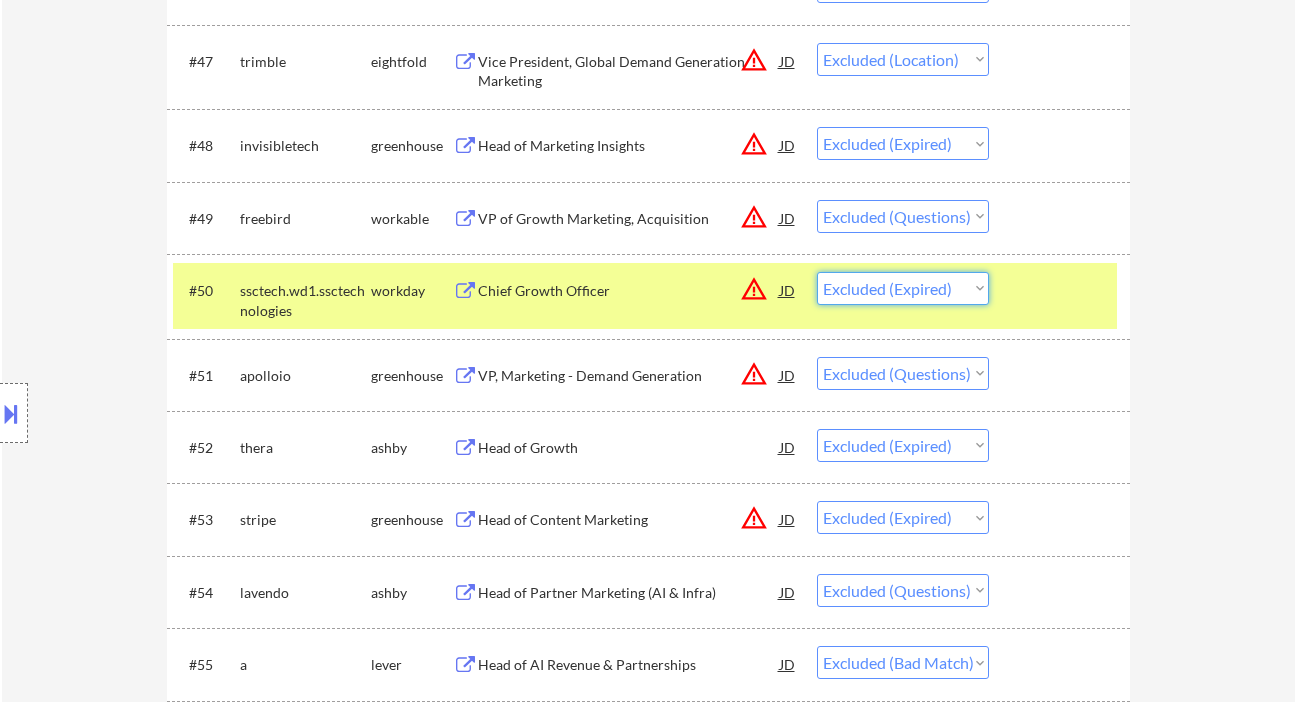 click on "Choose an option... Pending Applied Excluded (Questions) Excluded (Expired) Excluded (Location) Excluded (Bad Match) Excluded (Blocklist) Excluded (Salary) Excluded (Other)" at bounding box center (903, 288) 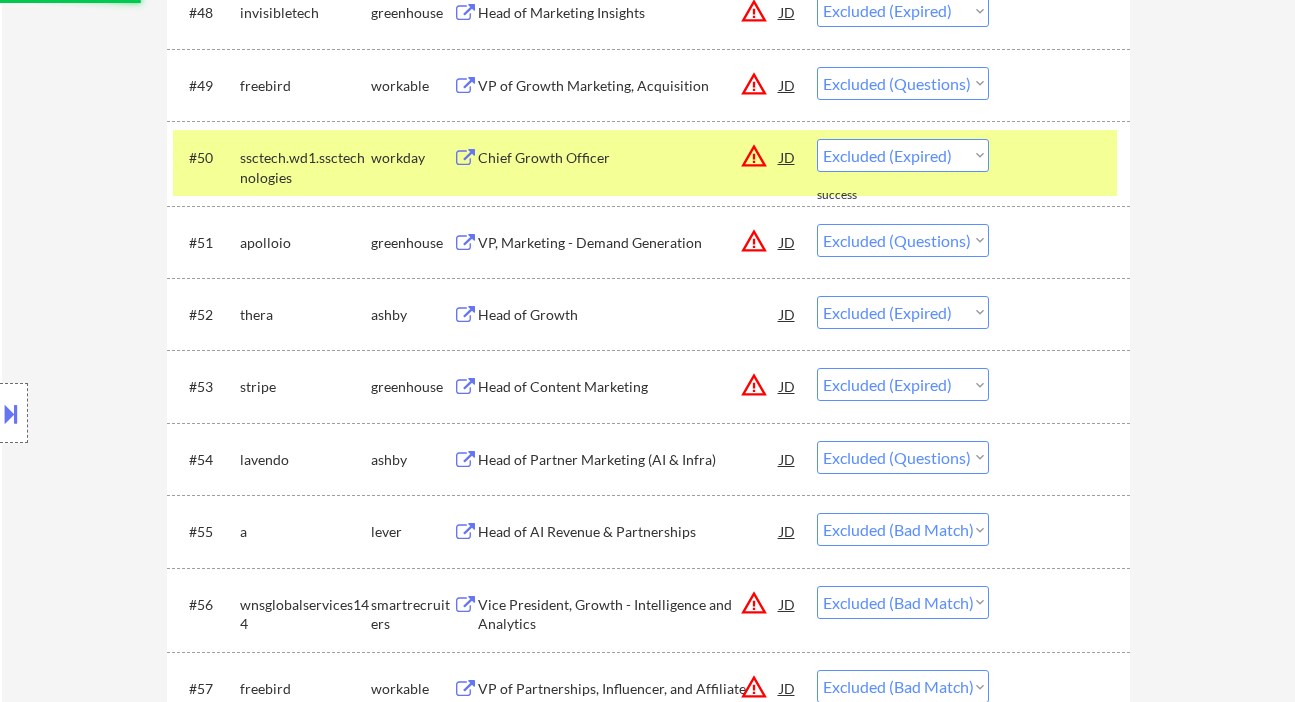 scroll, scrollTop: 4400, scrollLeft: 0, axis: vertical 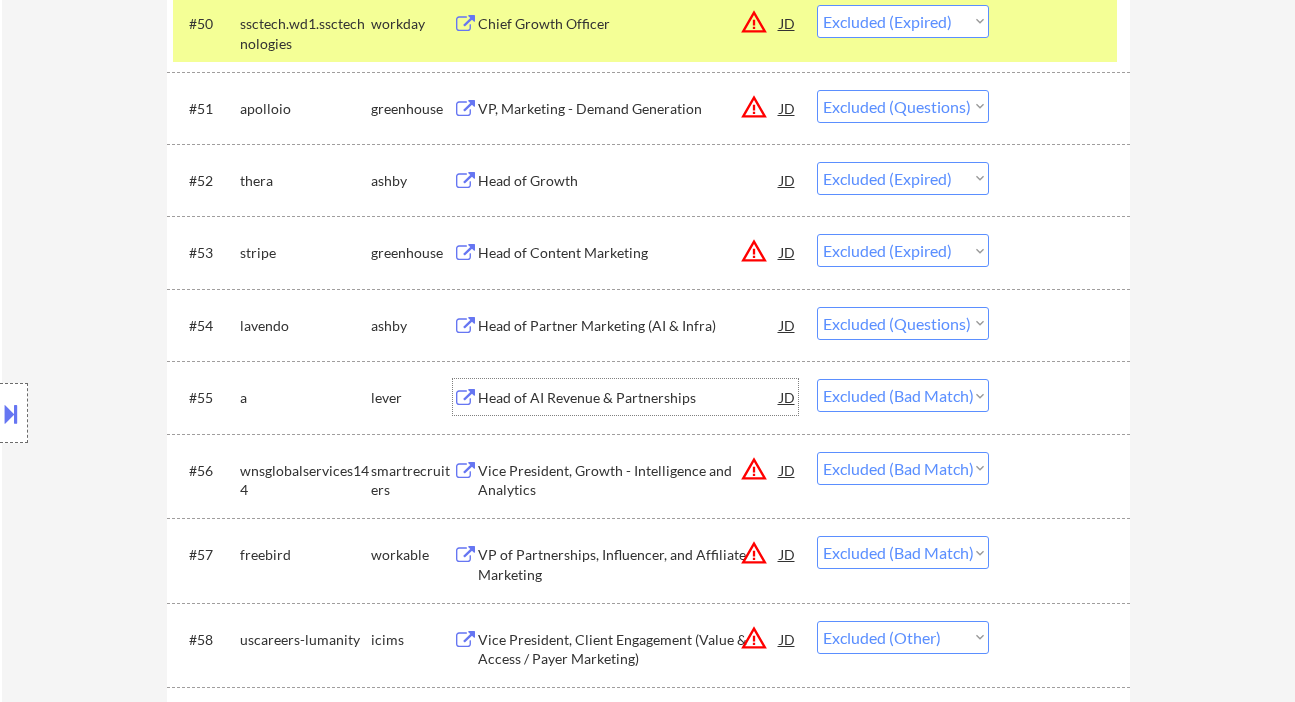 click on "Head of AI Revenue & Partnerships" at bounding box center (629, 398) 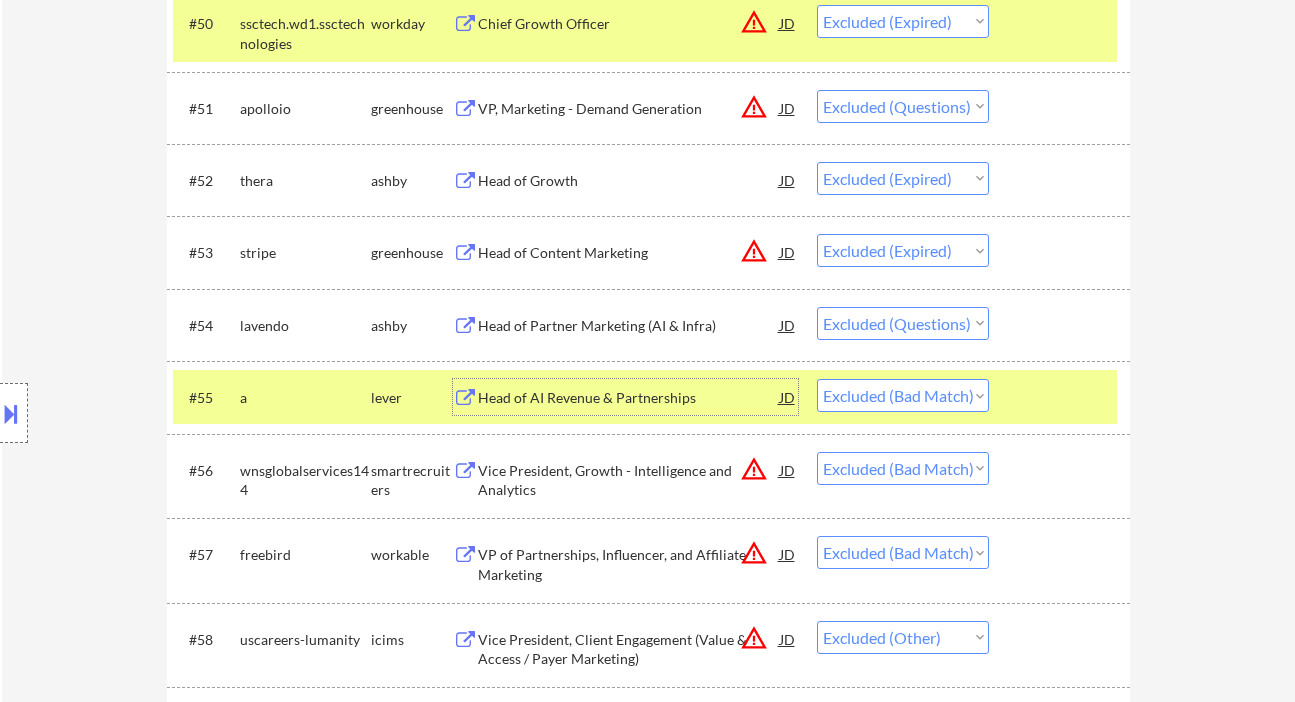 scroll, scrollTop: 4533, scrollLeft: 0, axis: vertical 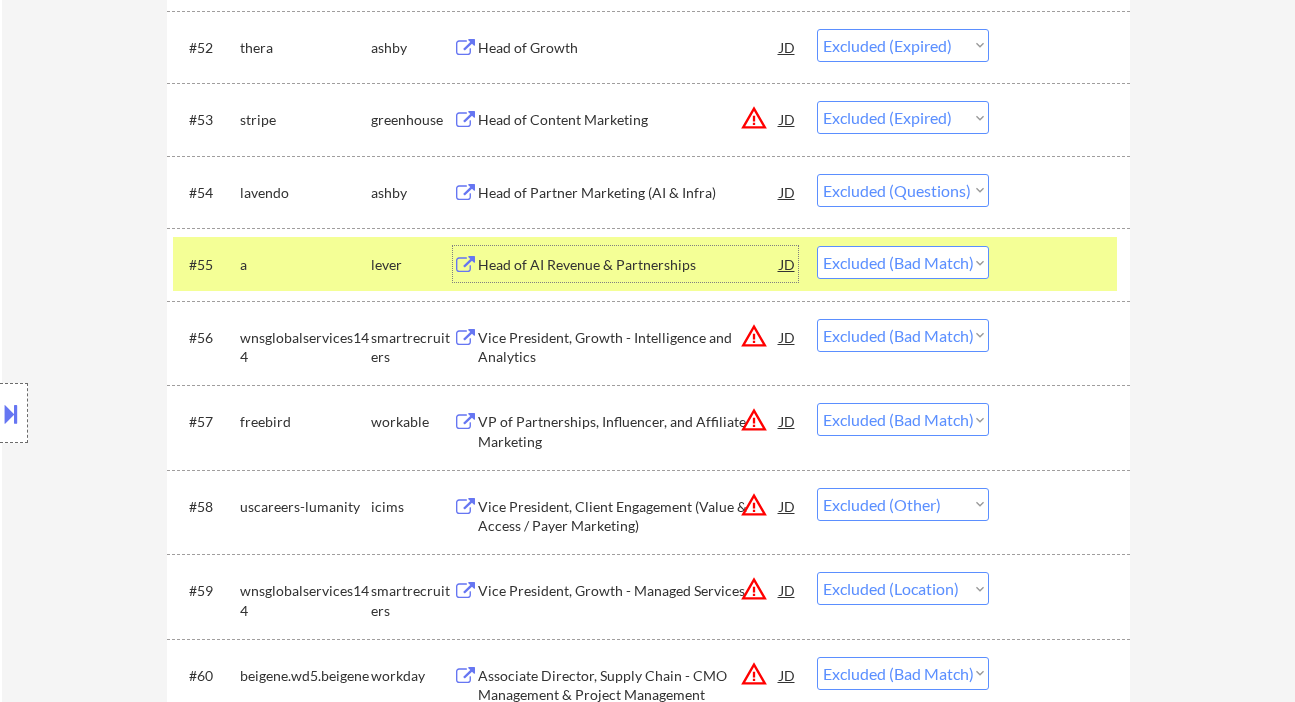 click on "VP of Partnerships, Influencer, and Affiliate Marketing" at bounding box center (629, 431) 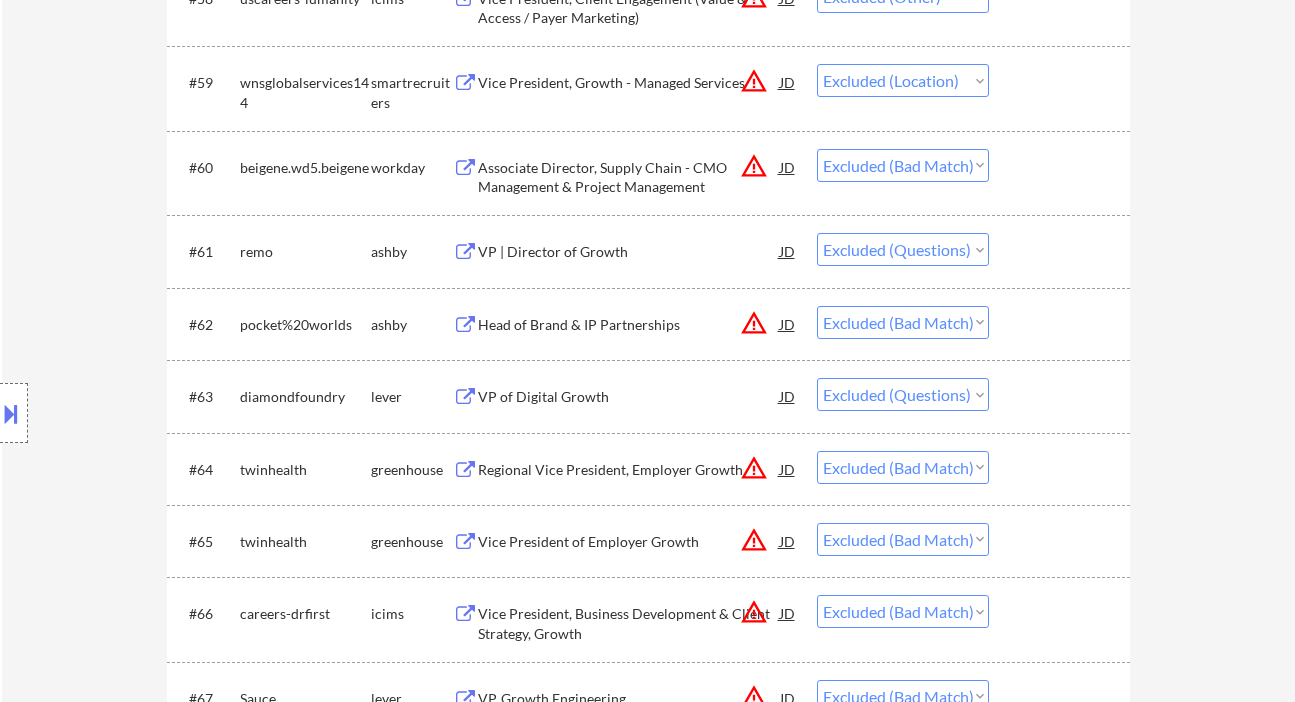 scroll, scrollTop: 5200, scrollLeft: 0, axis: vertical 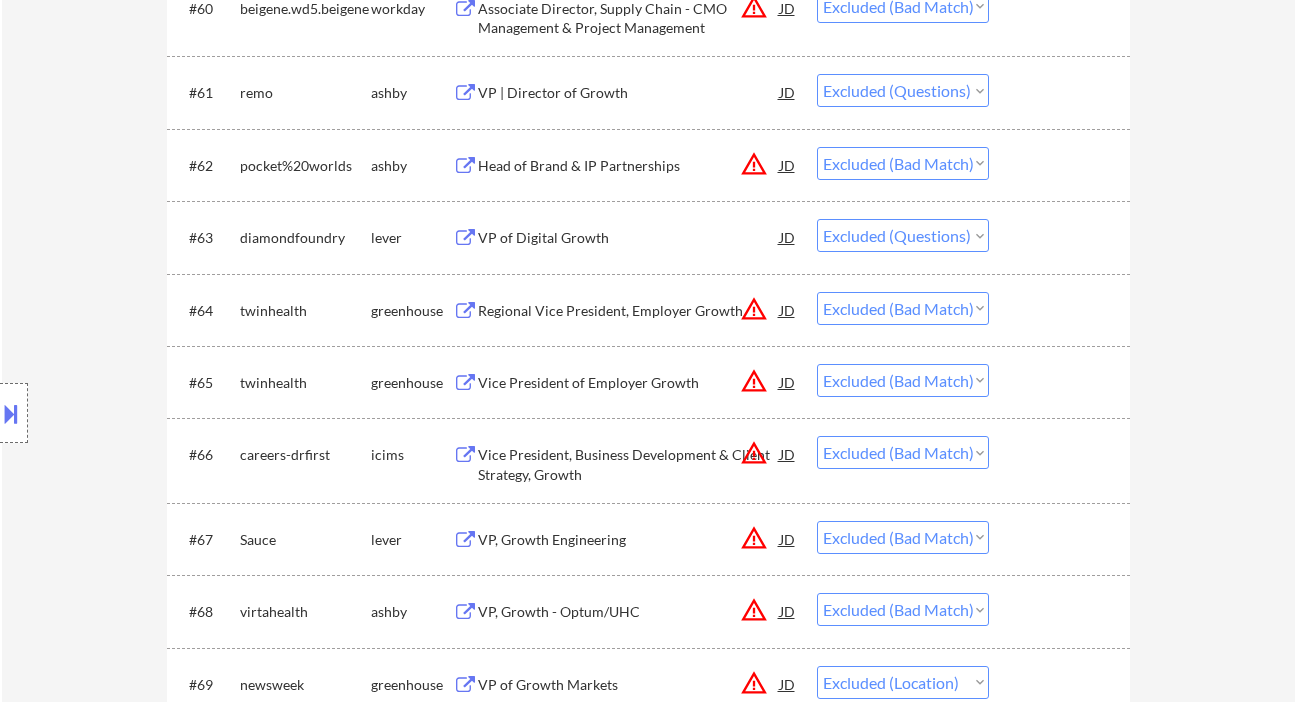 click on "Vice President of Employer Growth" at bounding box center (629, 383) 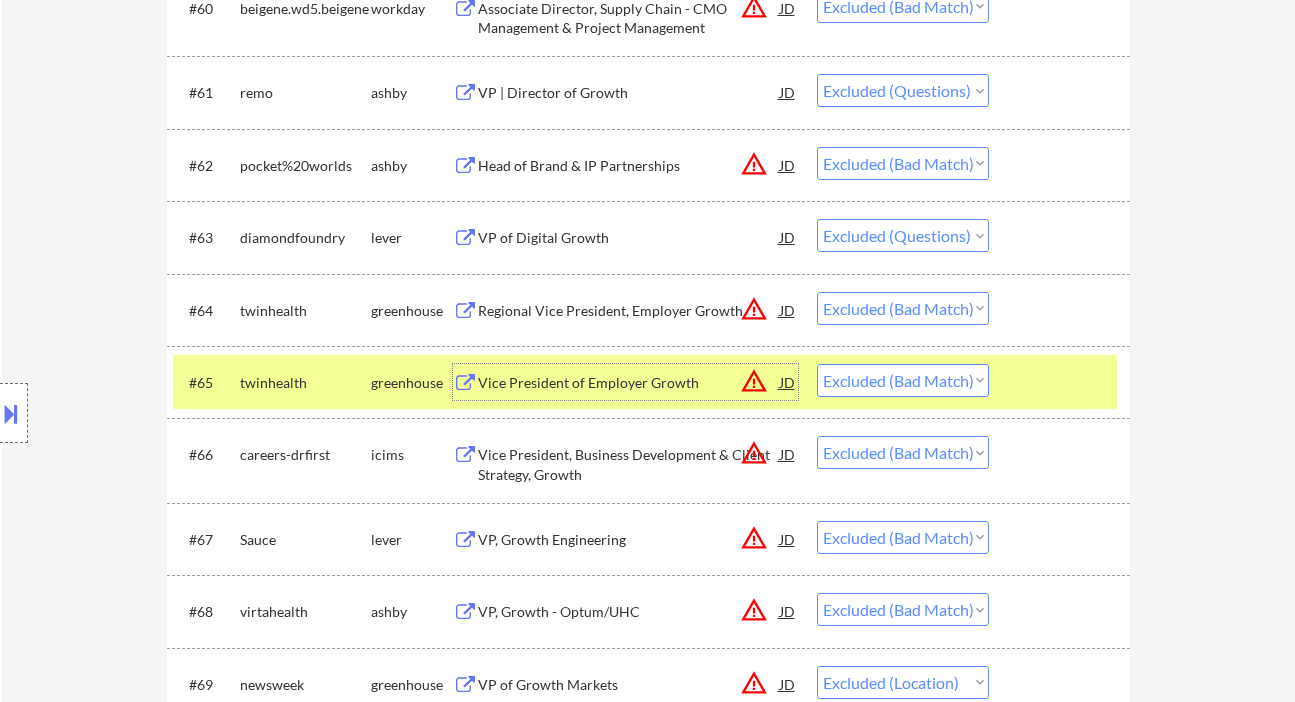 scroll, scrollTop: 5333, scrollLeft: 0, axis: vertical 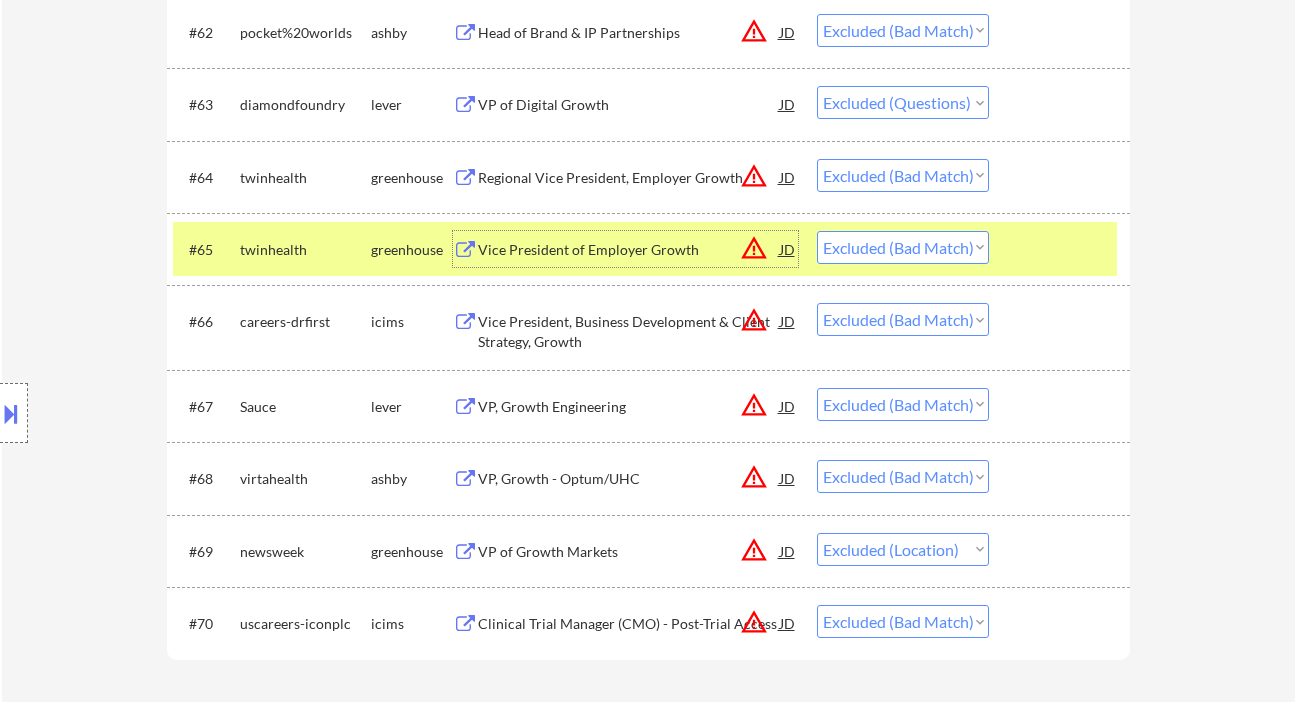 click on "VP, Growth Engineering" at bounding box center (629, 407) 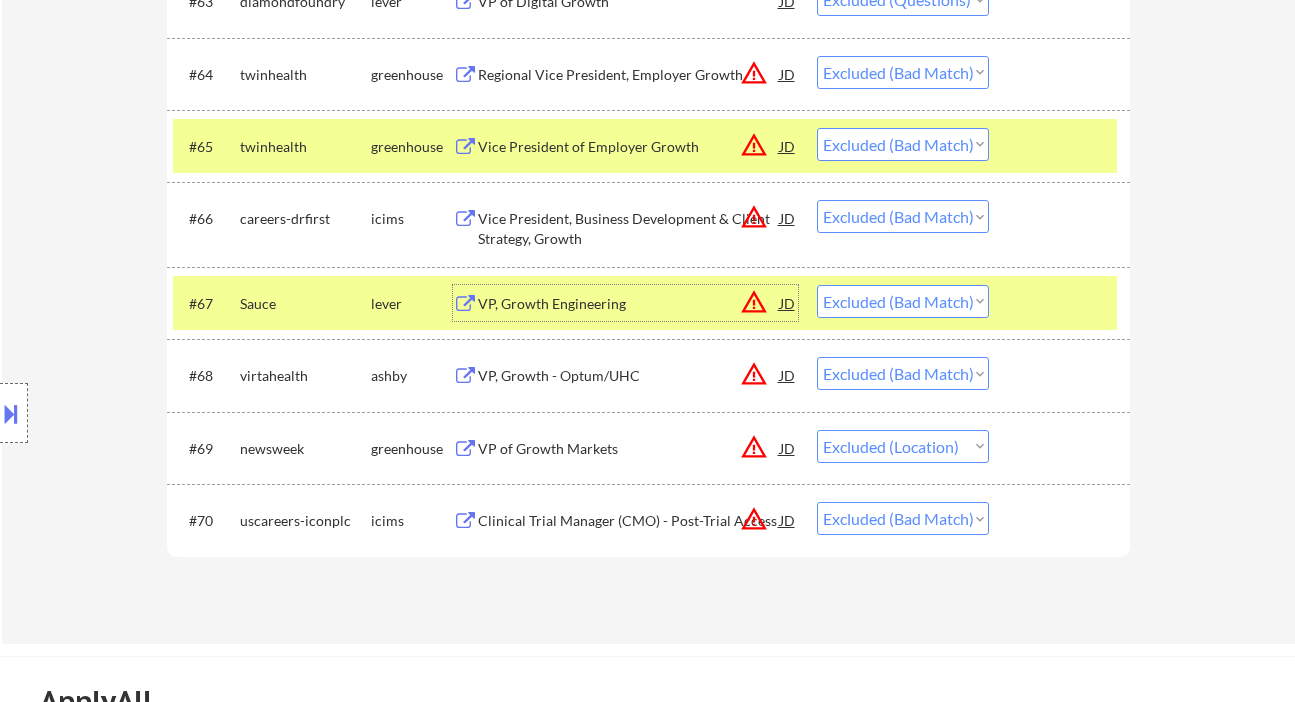 scroll, scrollTop: 5466, scrollLeft: 0, axis: vertical 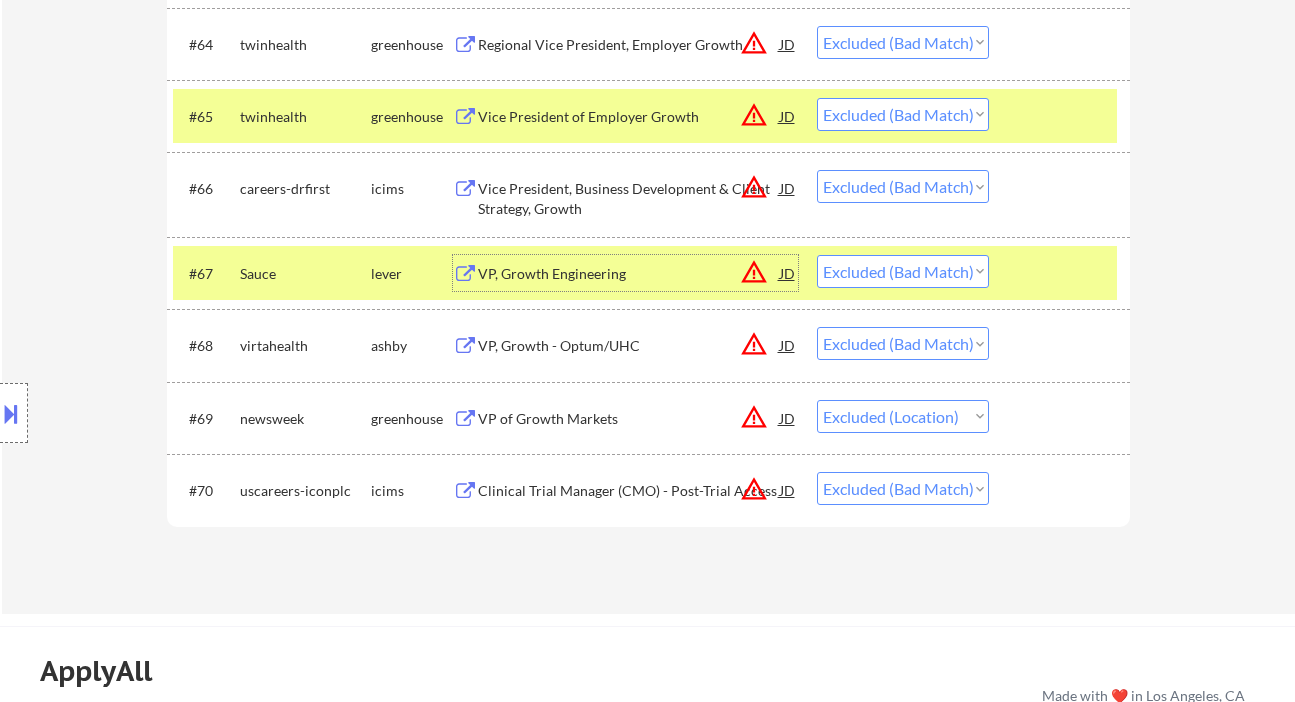 click on "VP, Growth - Optum/UHC" at bounding box center [629, 346] 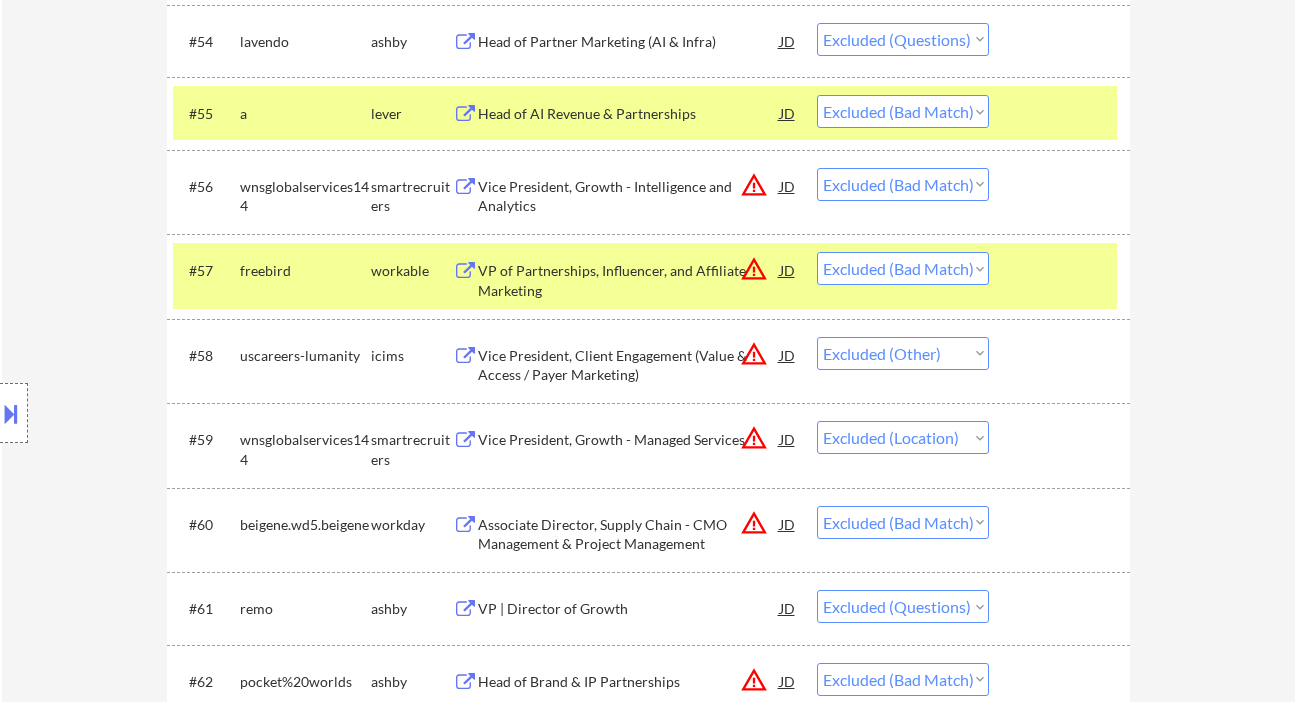 scroll, scrollTop: 4666, scrollLeft: 0, axis: vertical 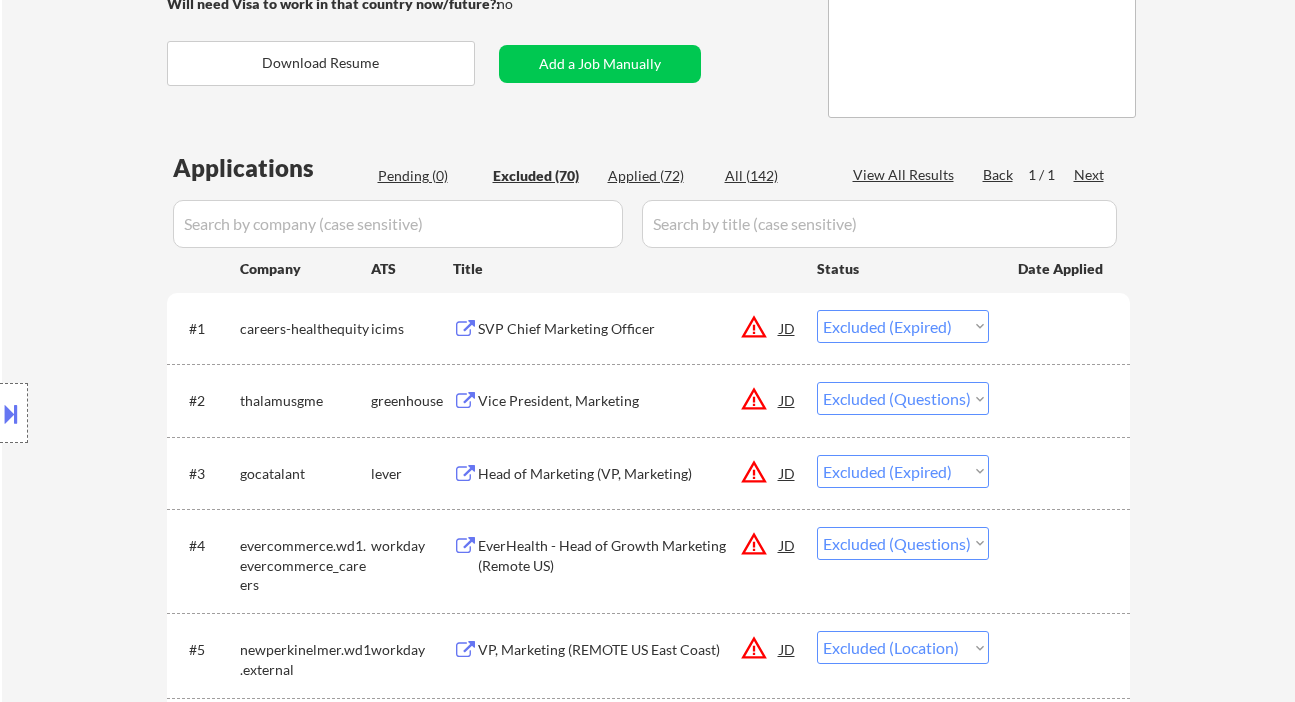 drag, startPoint x: 57, startPoint y: 93, endPoint x: 72, endPoint y: 93, distance: 15 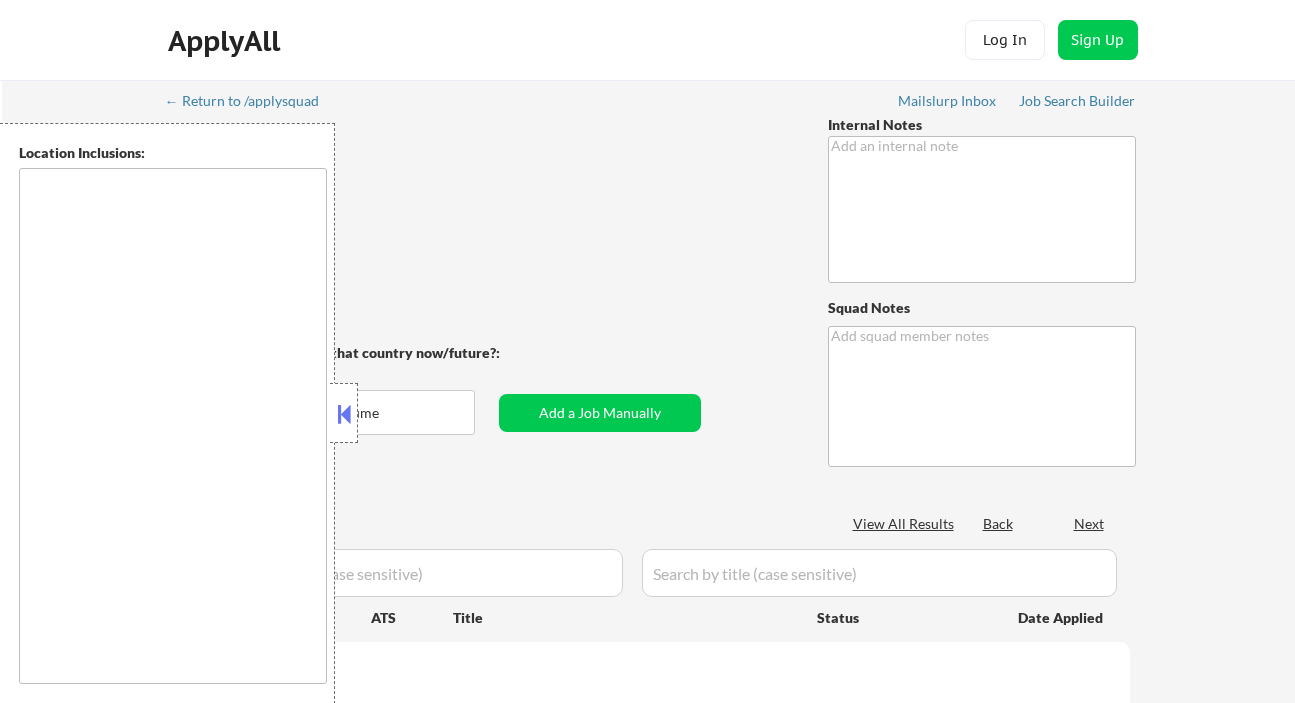 scroll, scrollTop: 0, scrollLeft: 0, axis: both 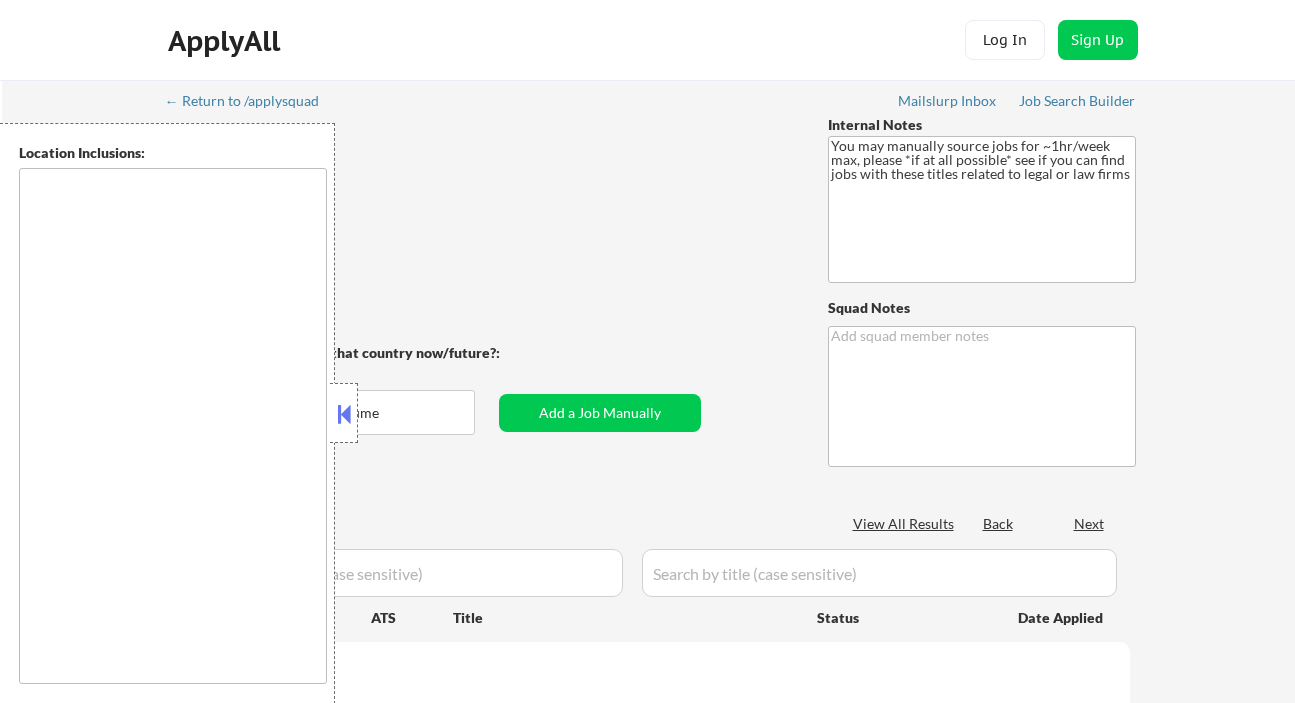 type on "Ramel" 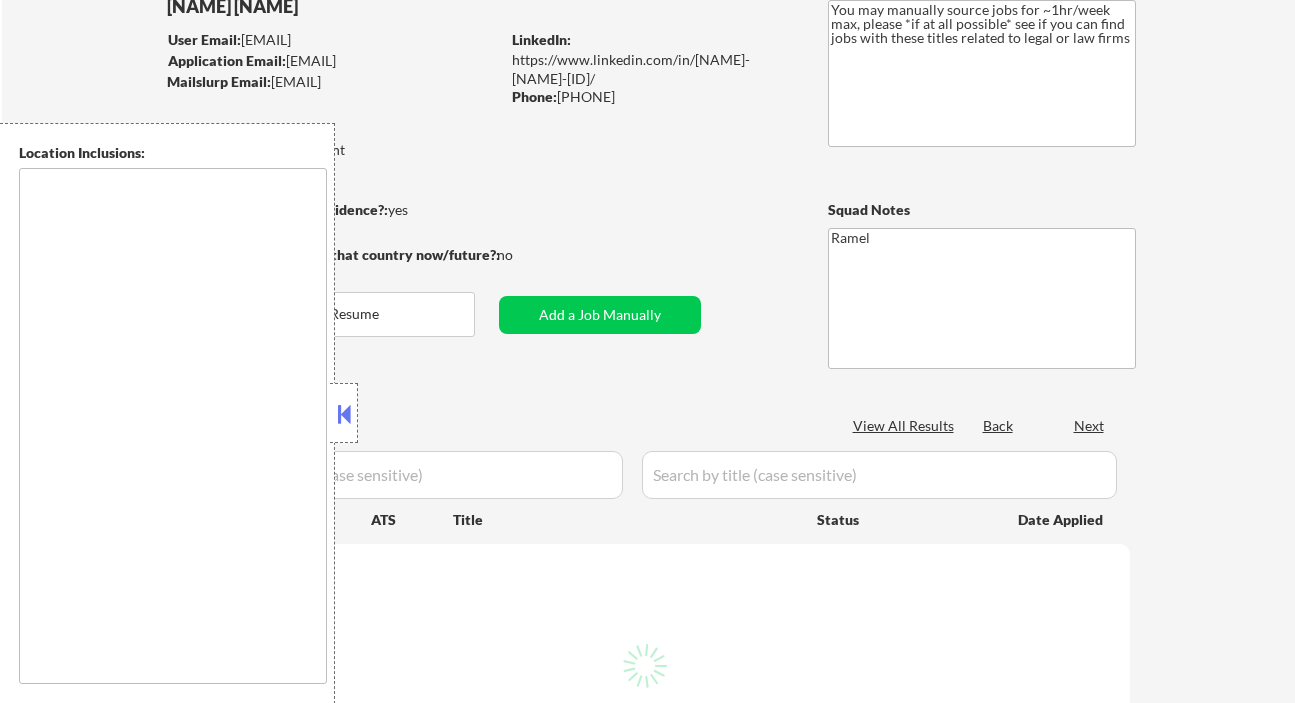 scroll, scrollTop: 266, scrollLeft: 0, axis: vertical 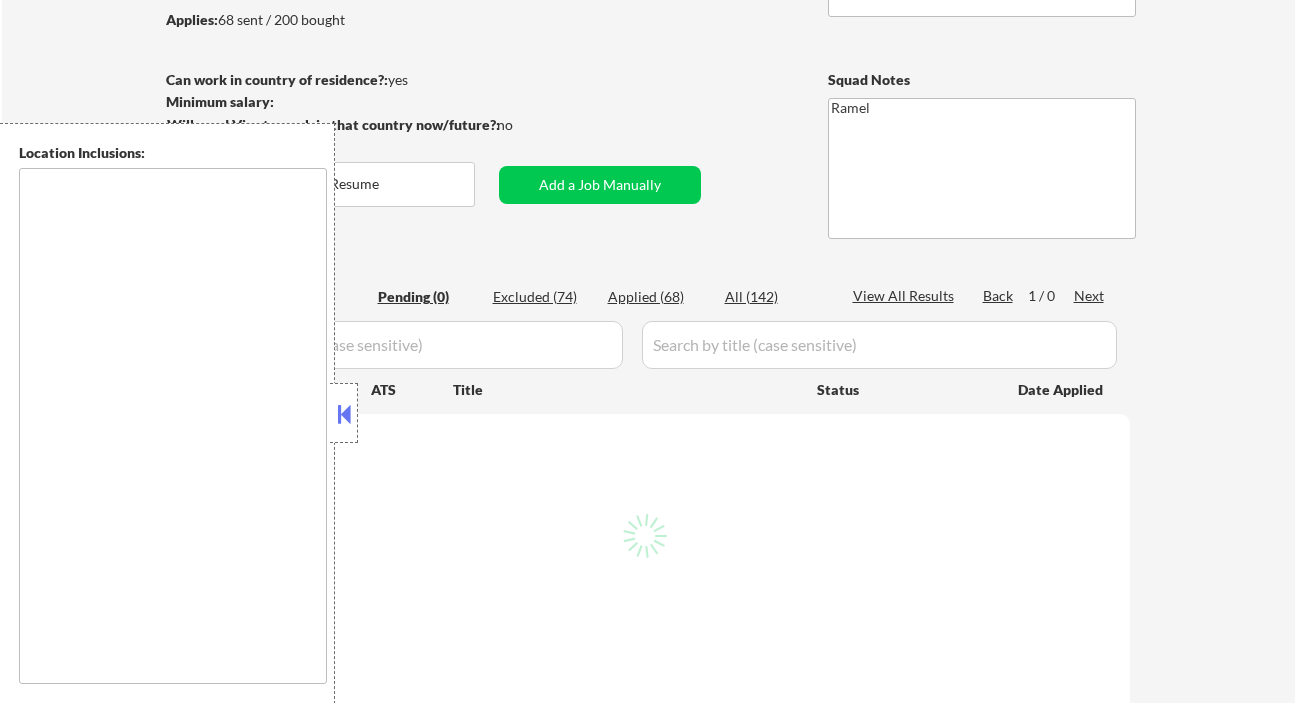 type on "remote" 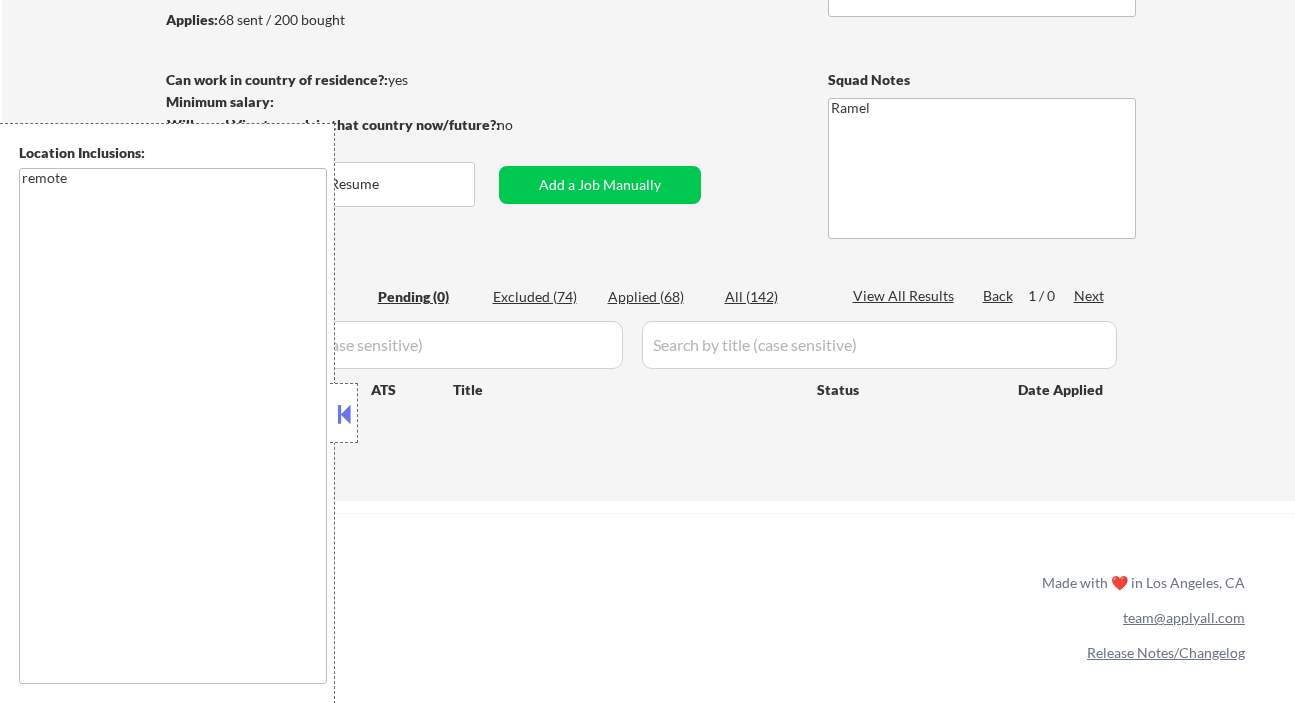 click on "Applied (68)" at bounding box center (658, 297) 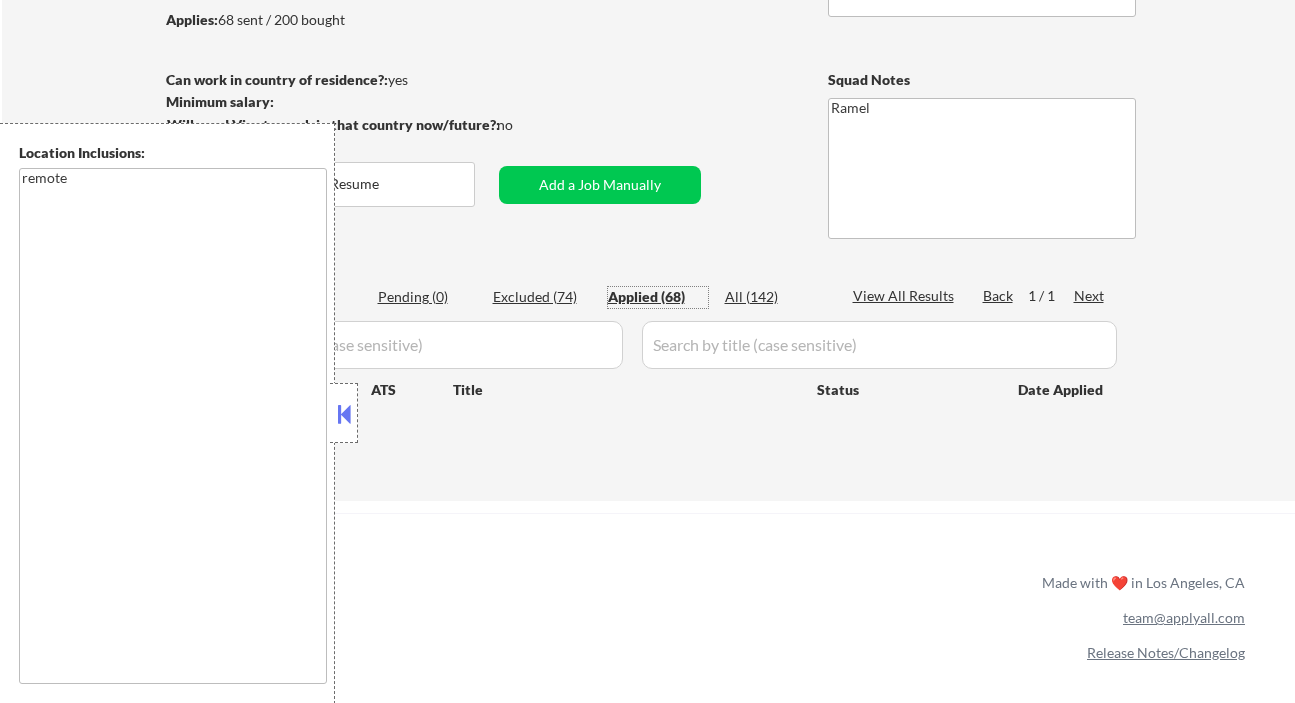 click on "Applied (68)" at bounding box center (658, 297) 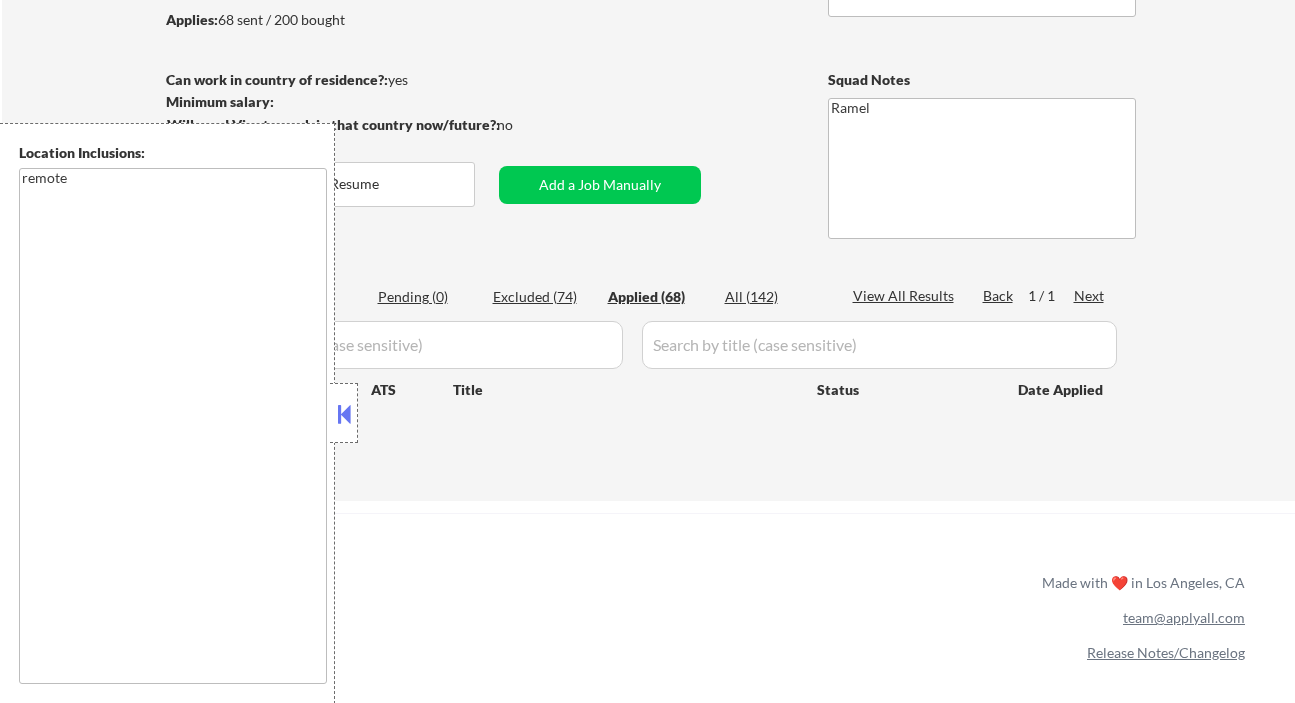 click on "Applied (68)" at bounding box center (658, 297) 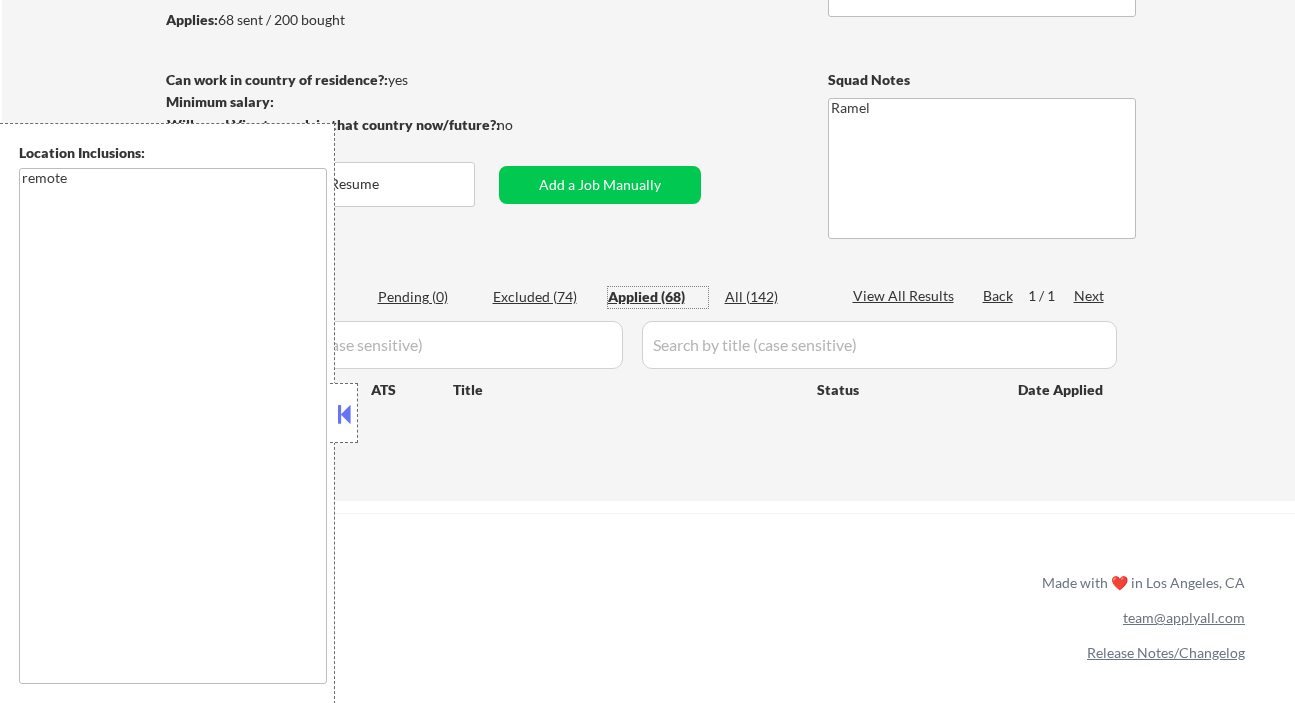 click on "Applied (68)" at bounding box center (658, 297) 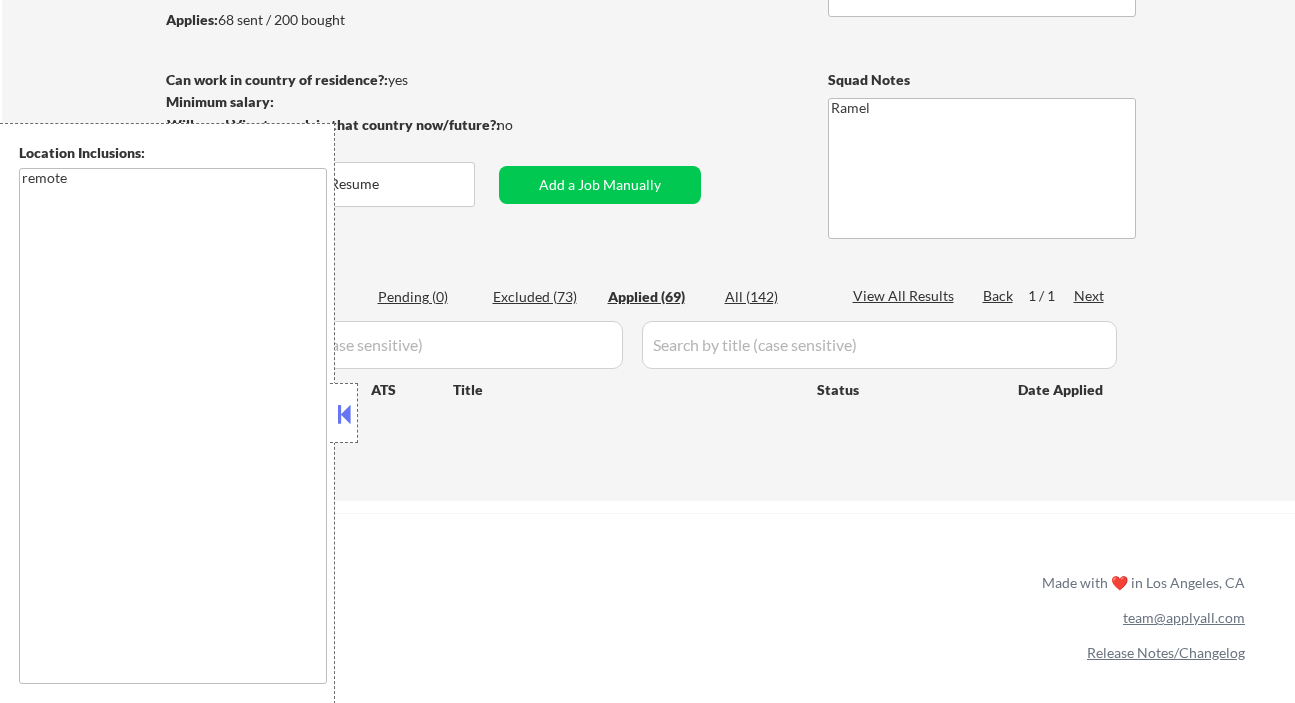 select on ""applied"" 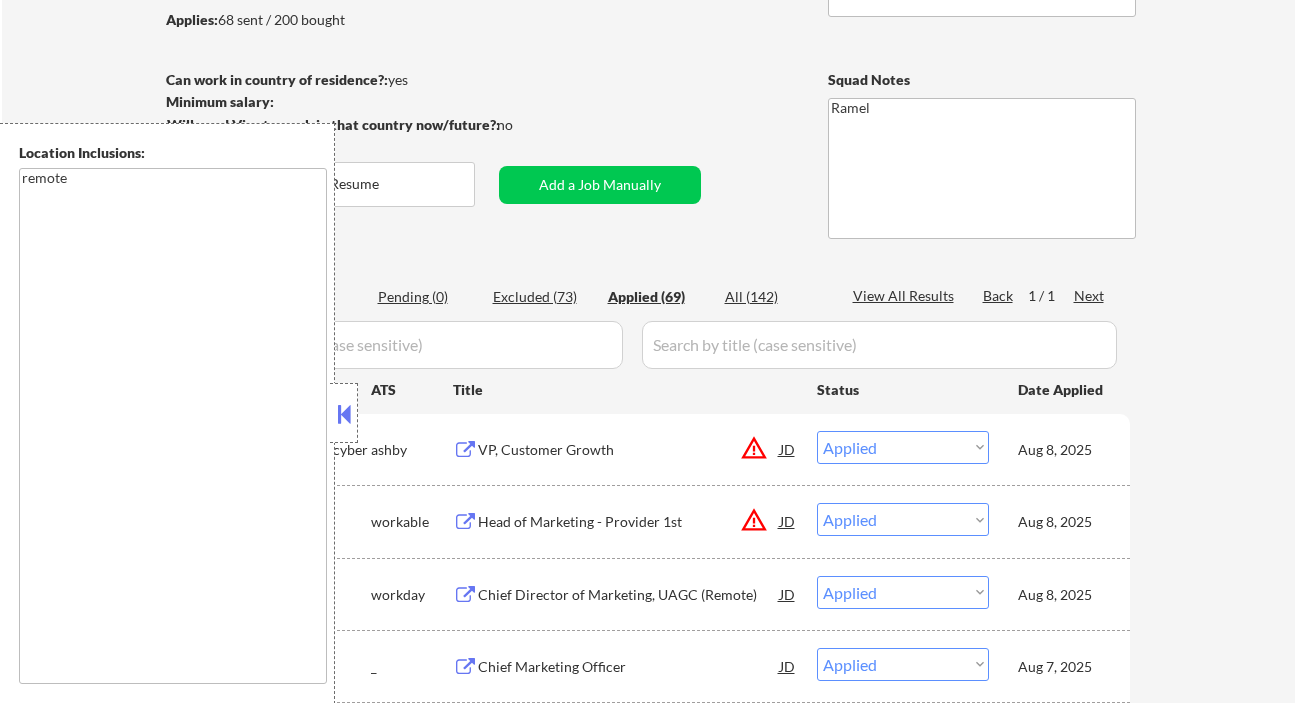 select on ""applied"" 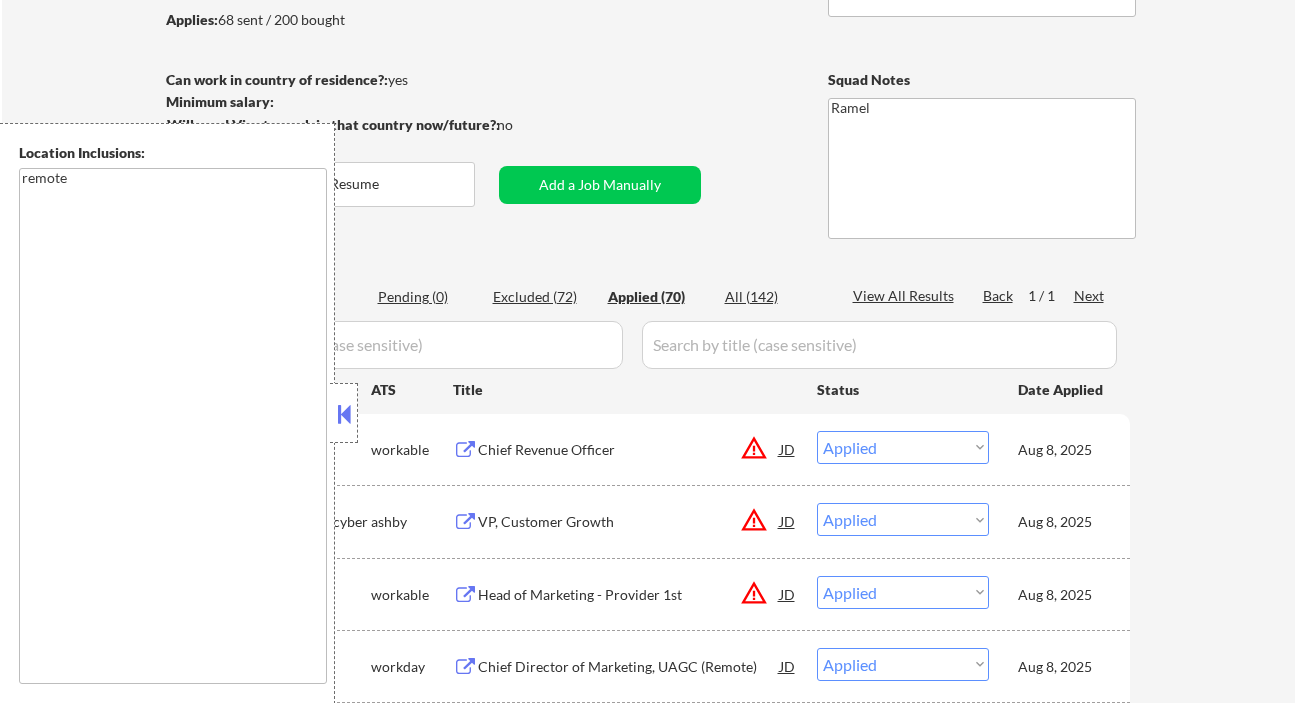 click at bounding box center [344, 414] 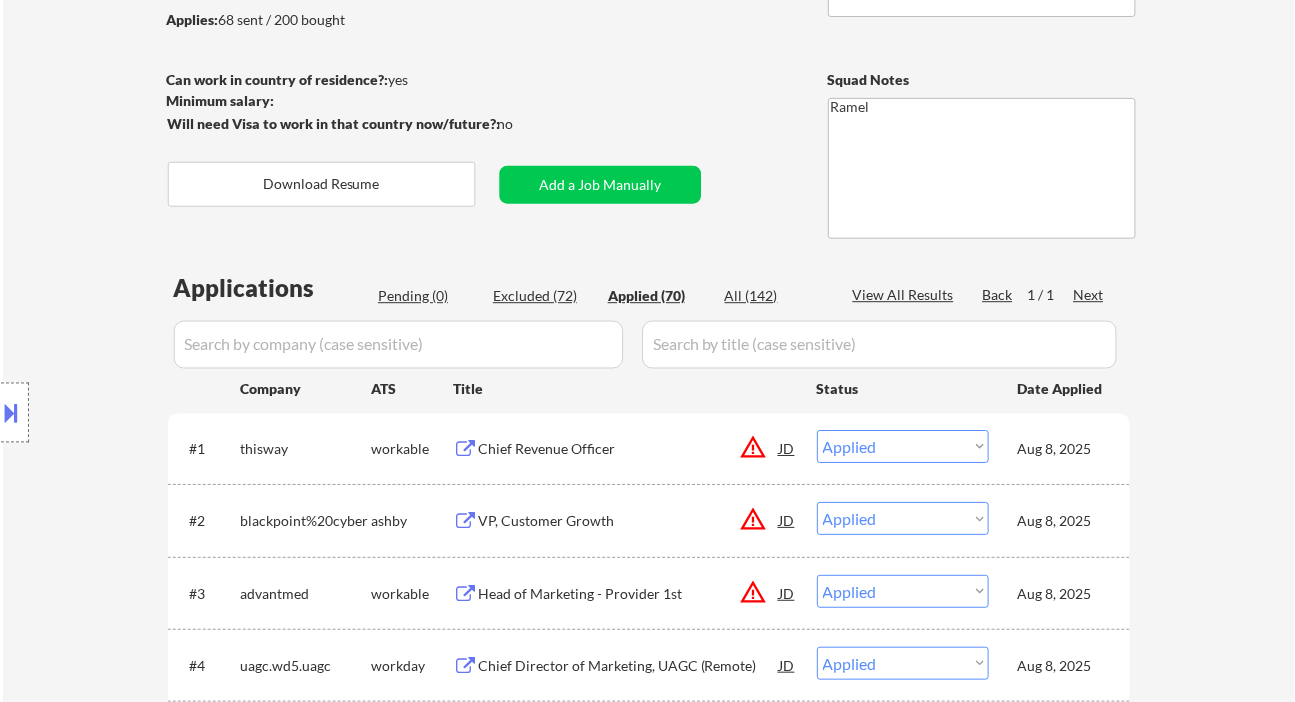 scroll, scrollTop: 0, scrollLeft: 0, axis: both 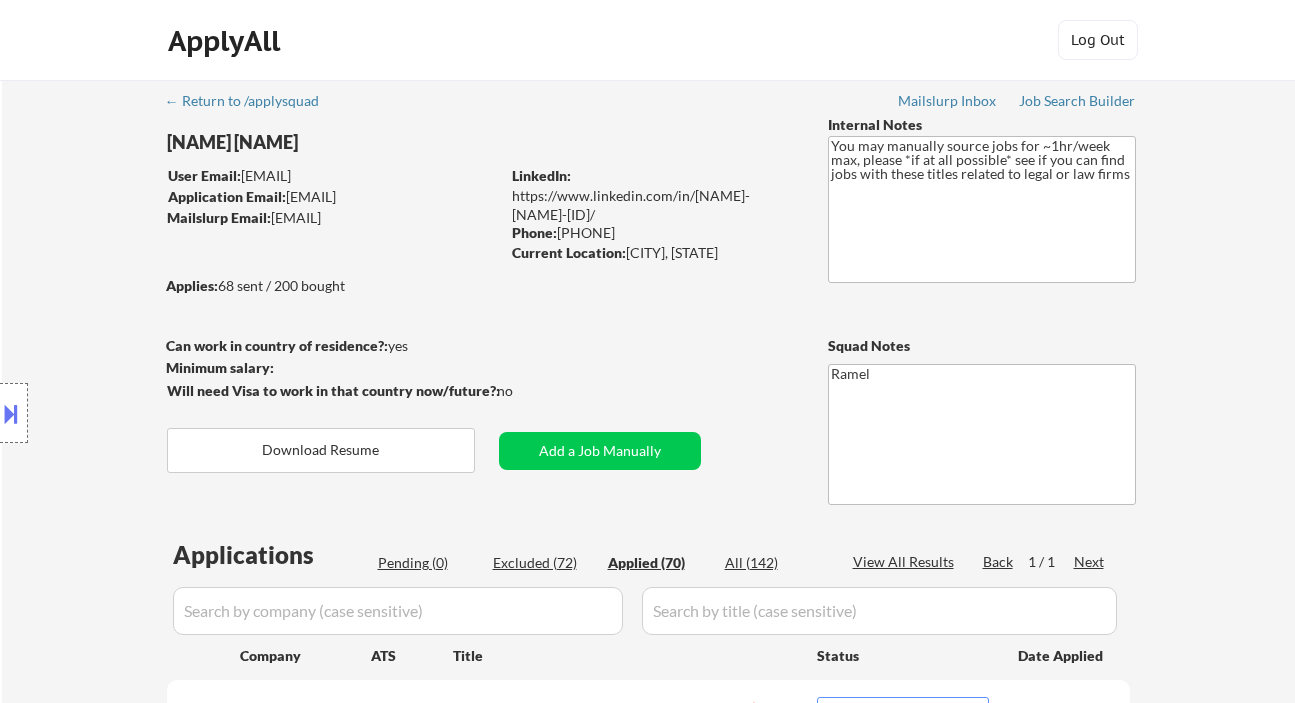 select on ""applied"" 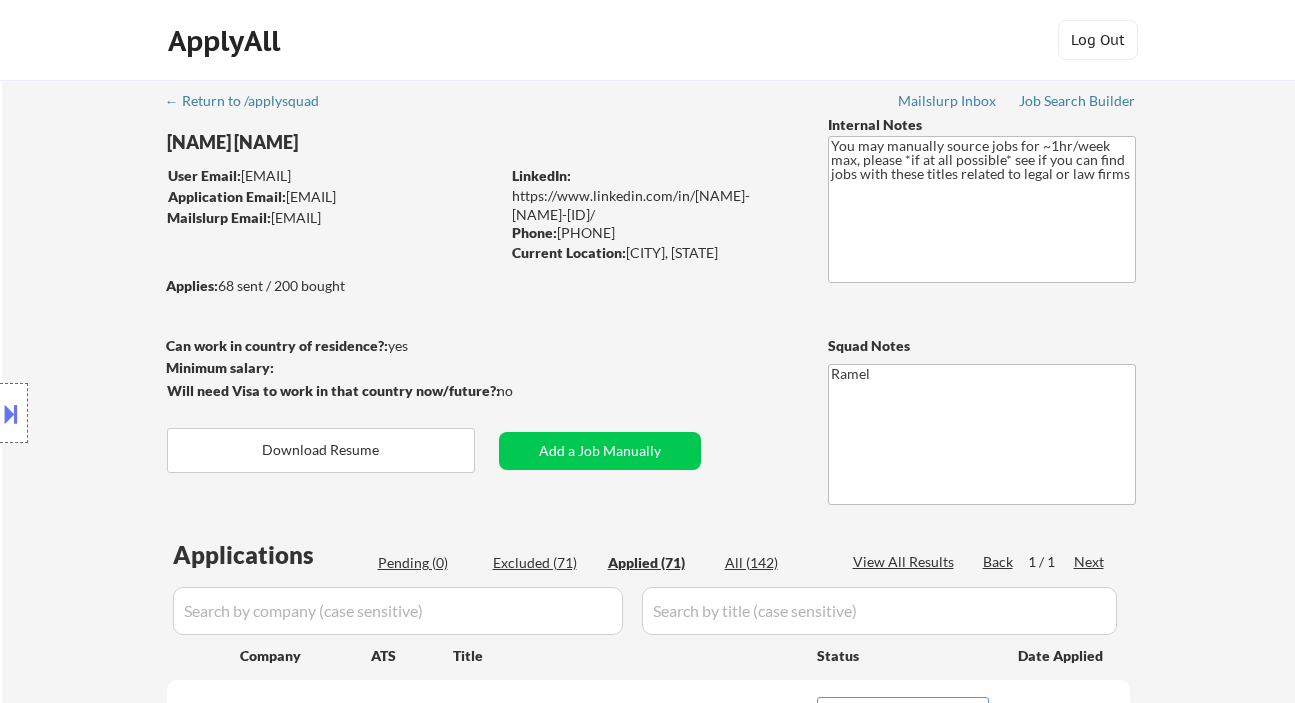 select on ""applied"" 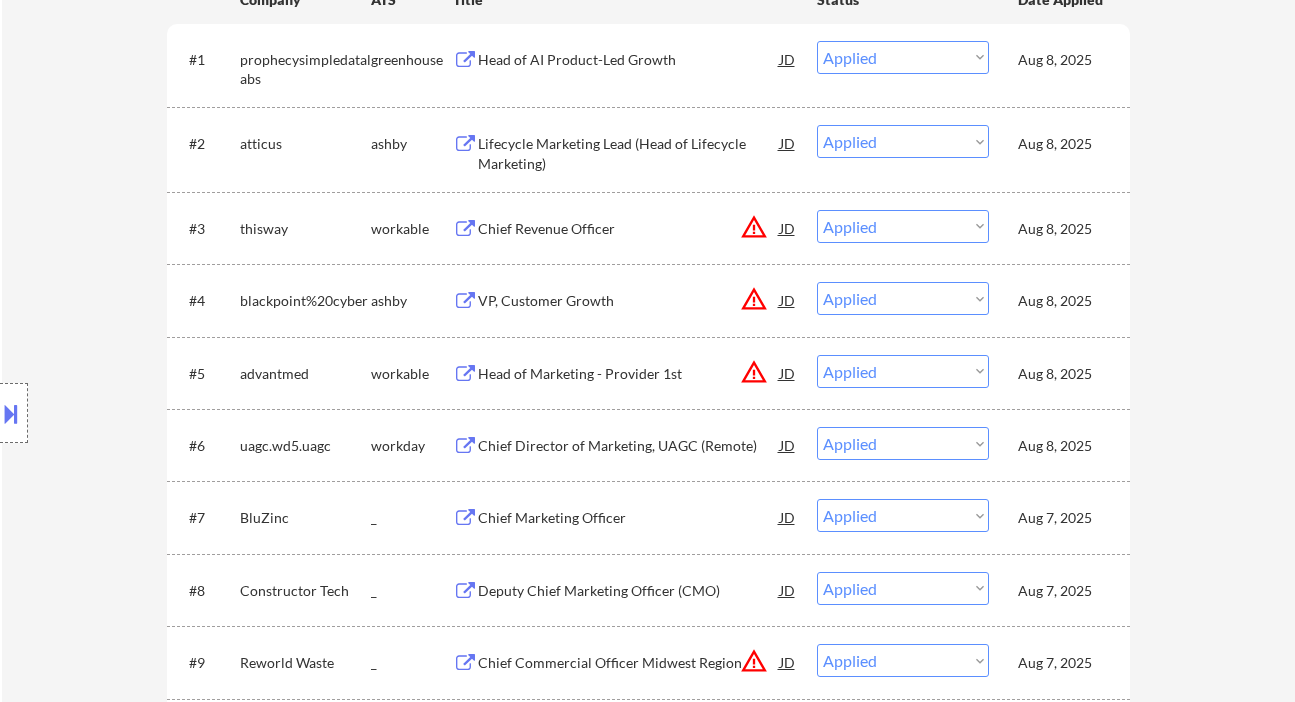 scroll, scrollTop: 666, scrollLeft: 0, axis: vertical 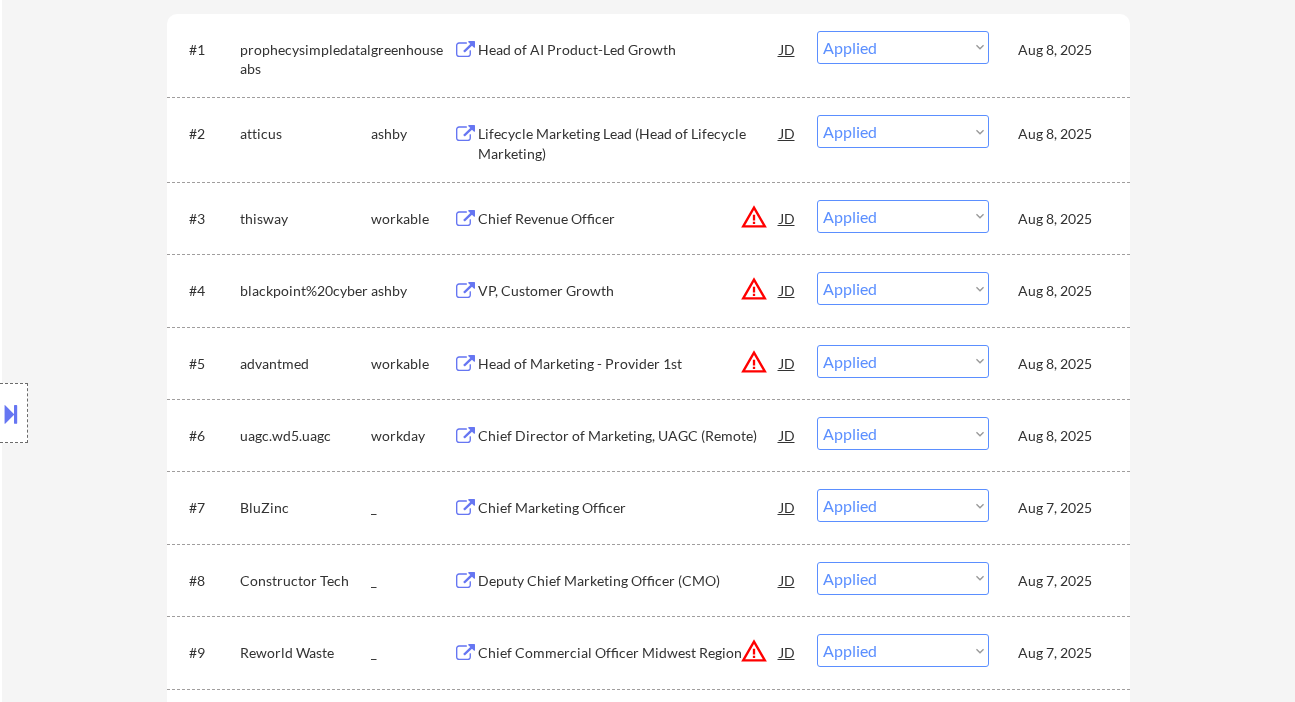 drag, startPoint x: 55, startPoint y: 159, endPoint x: 134, endPoint y: 126, distance: 85.61542 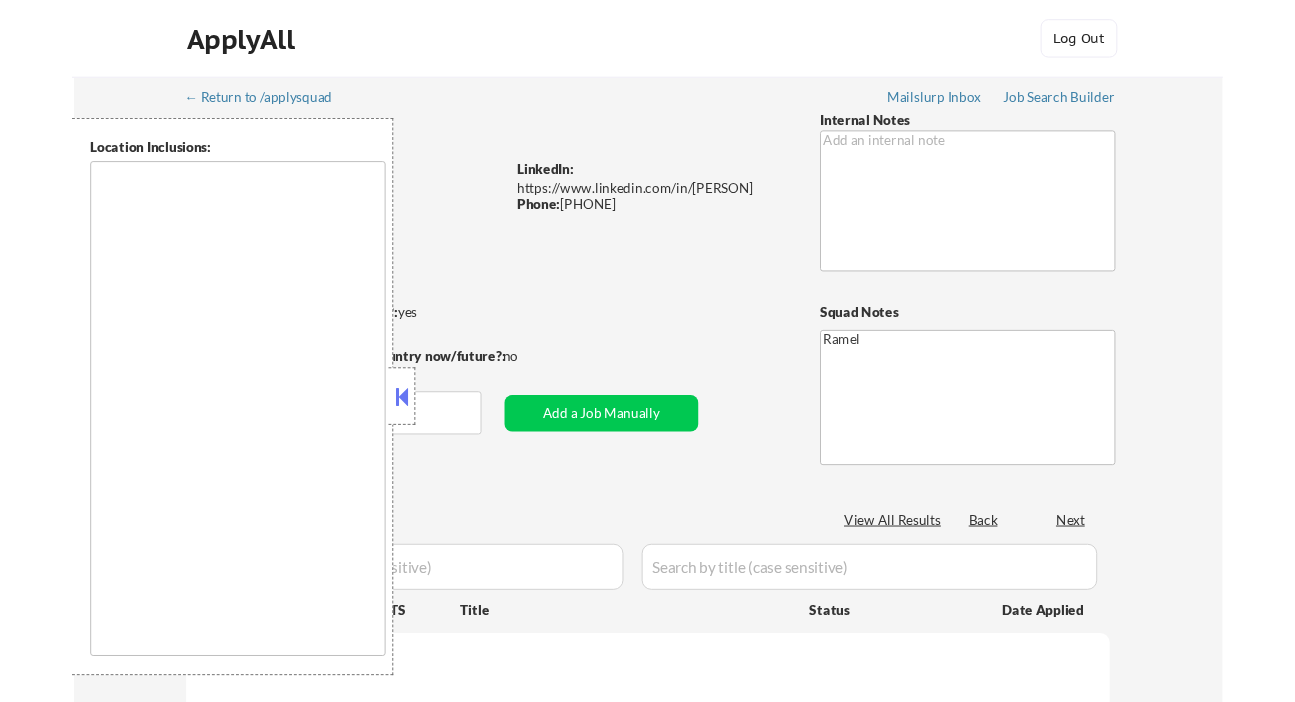 scroll, scrollTop: 0, scrollLeft: 0, axis: both 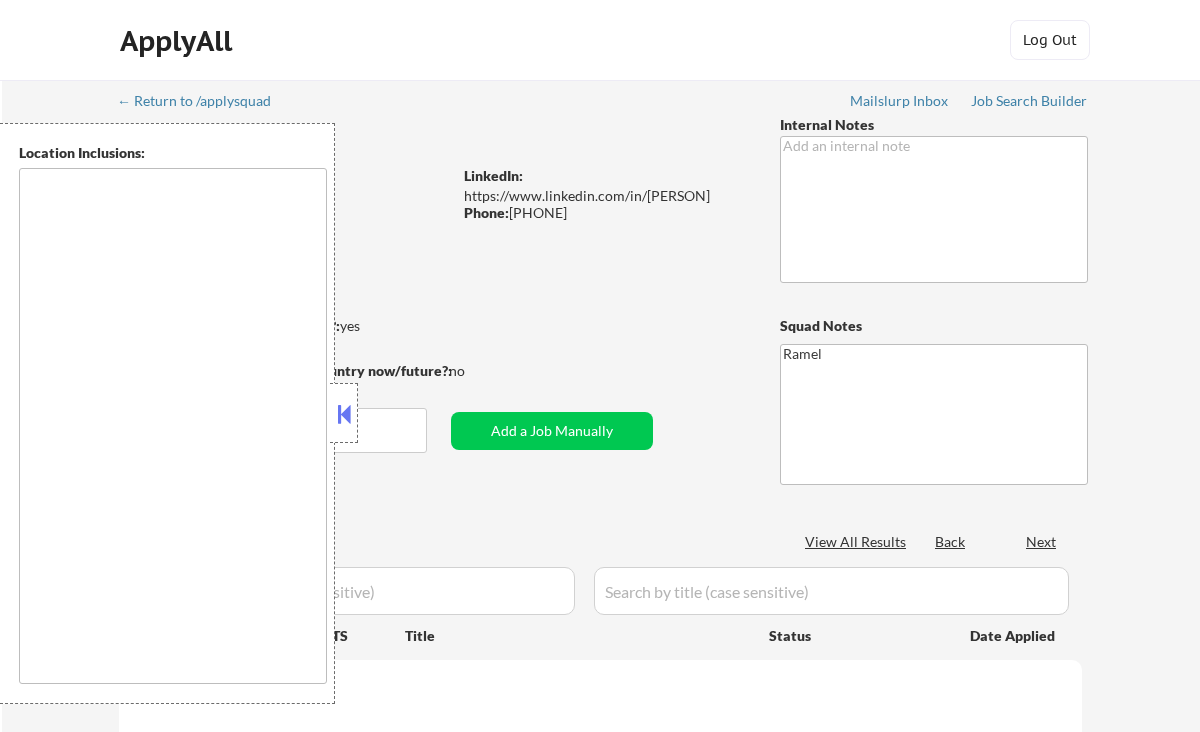 type on "remote" 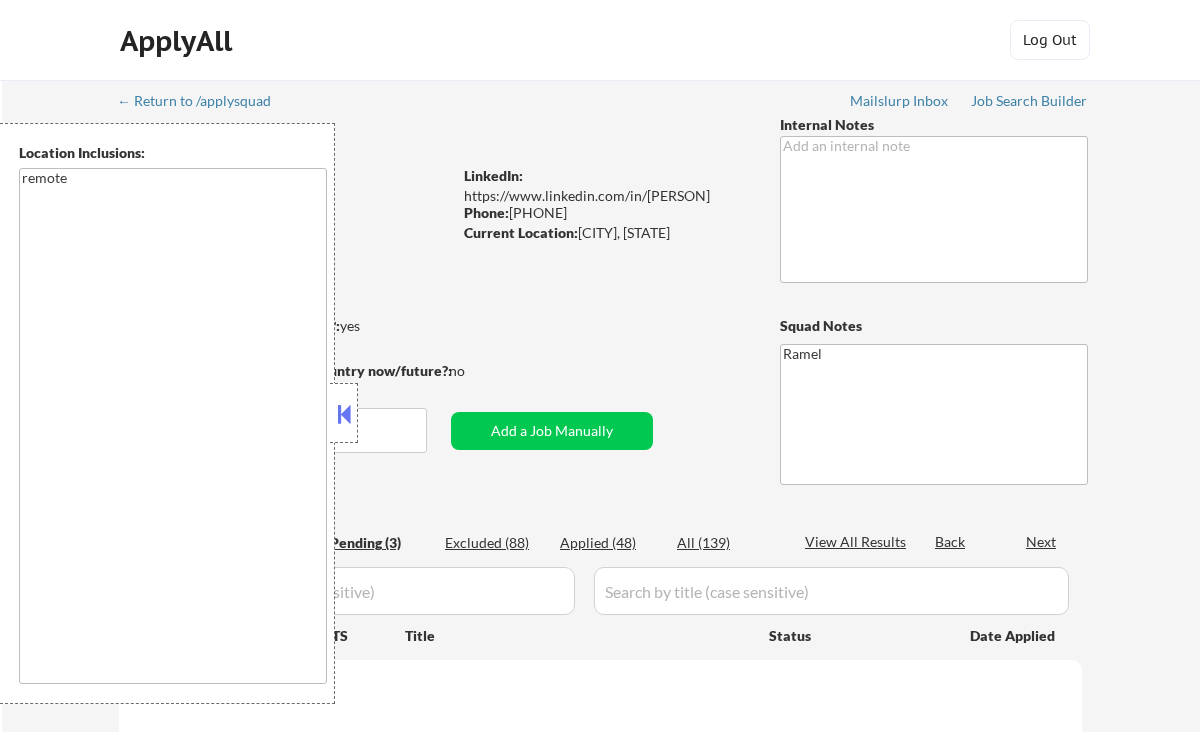 select on ""pending"" 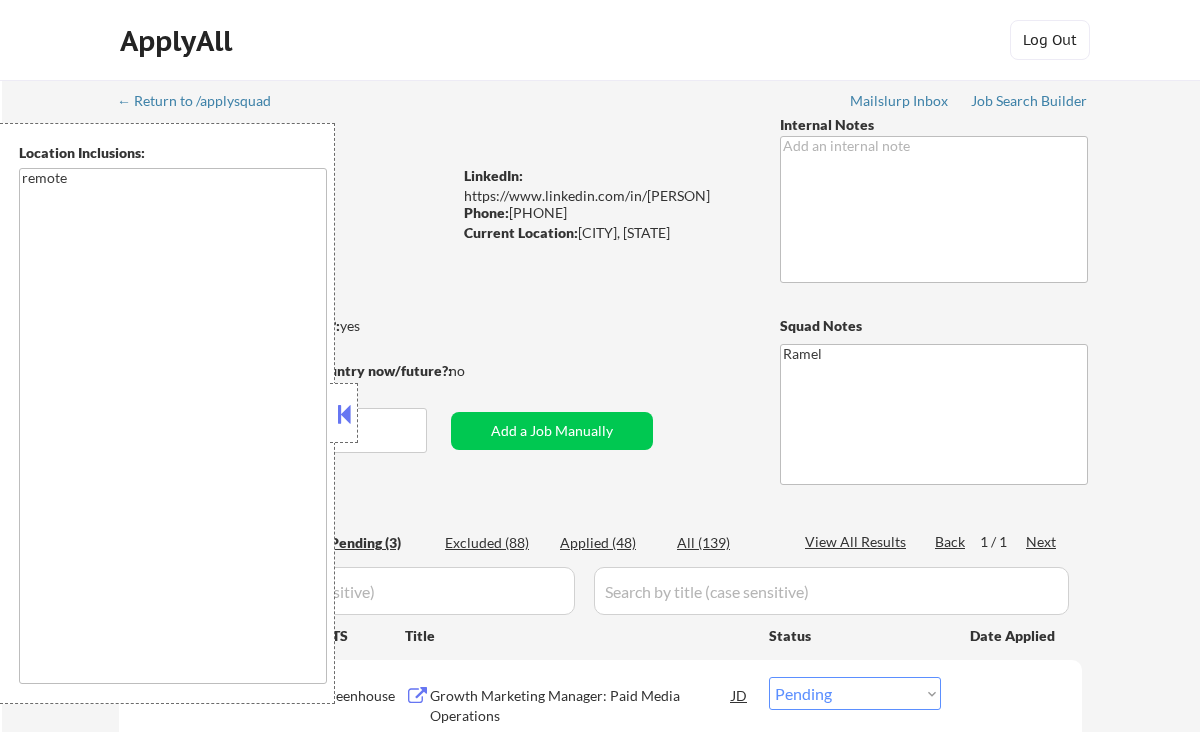 click at bounding box center [344, 414] 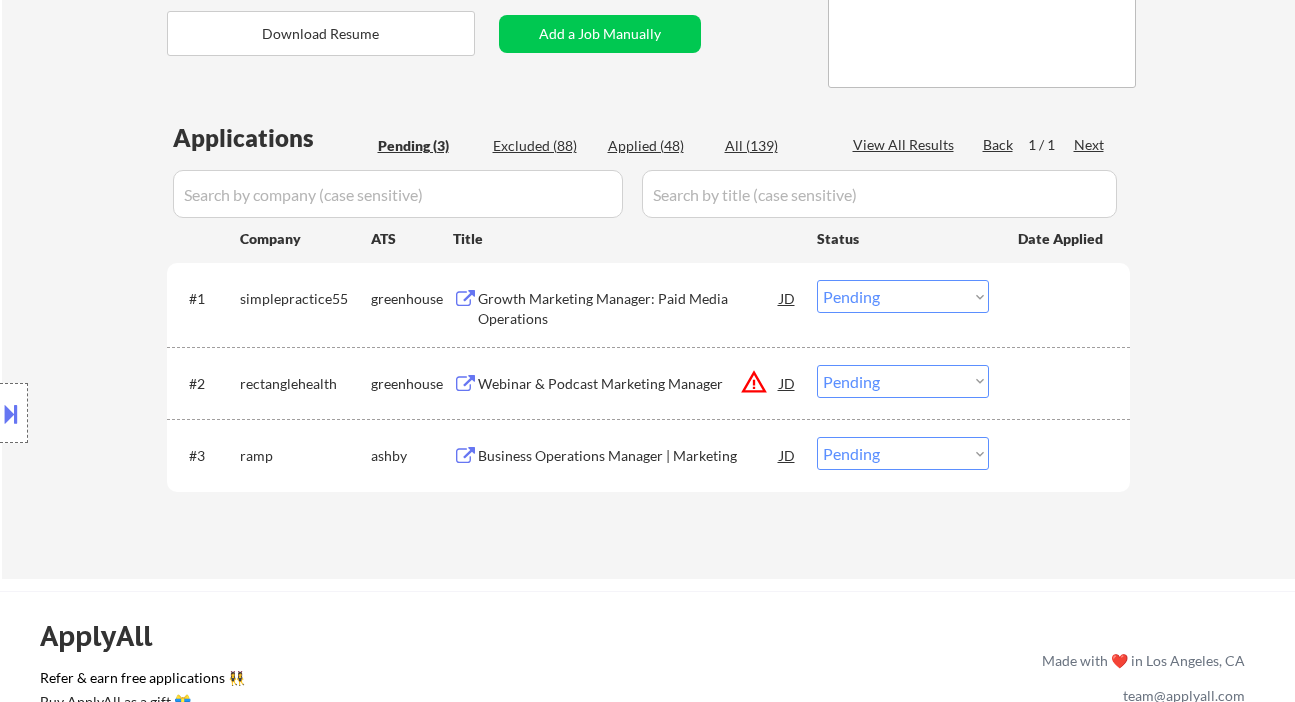 scroll, scrollTop: 400, scrollLeft: 0, axis: vertical 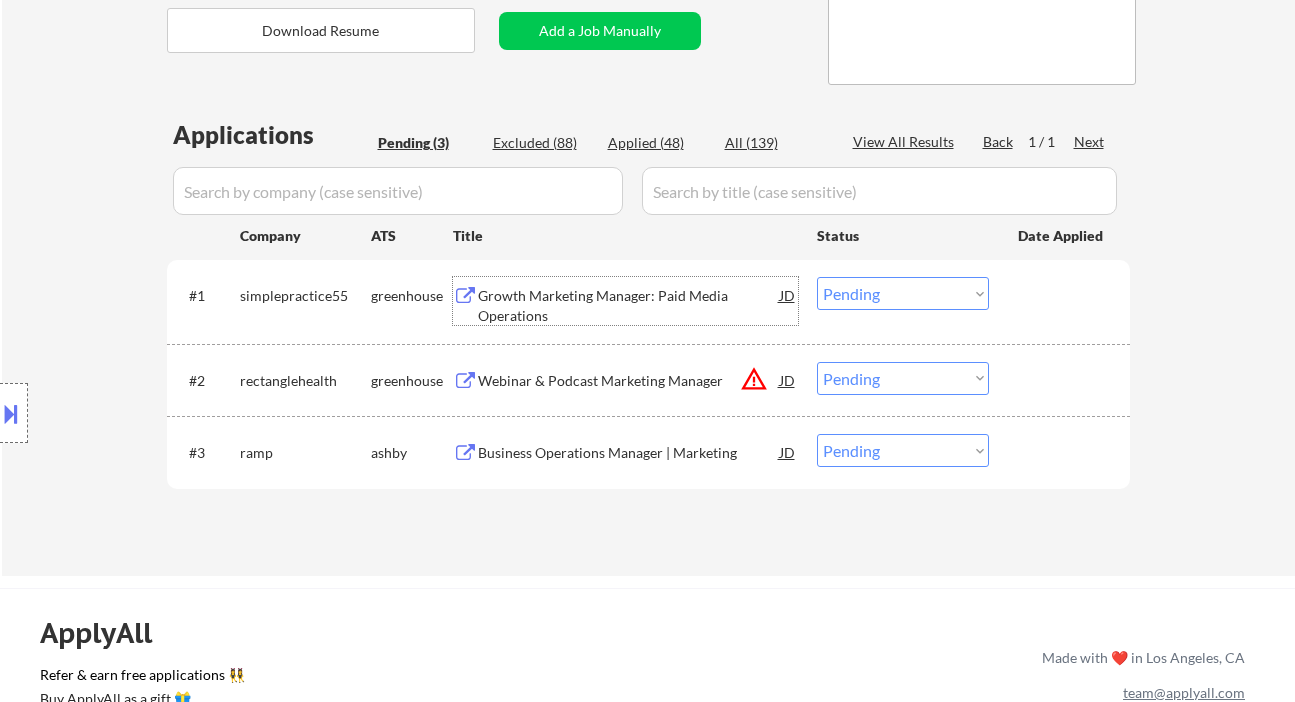 click on "Growth Marketing Manager: Paid Media Operations" at bounding box center (629, 305) 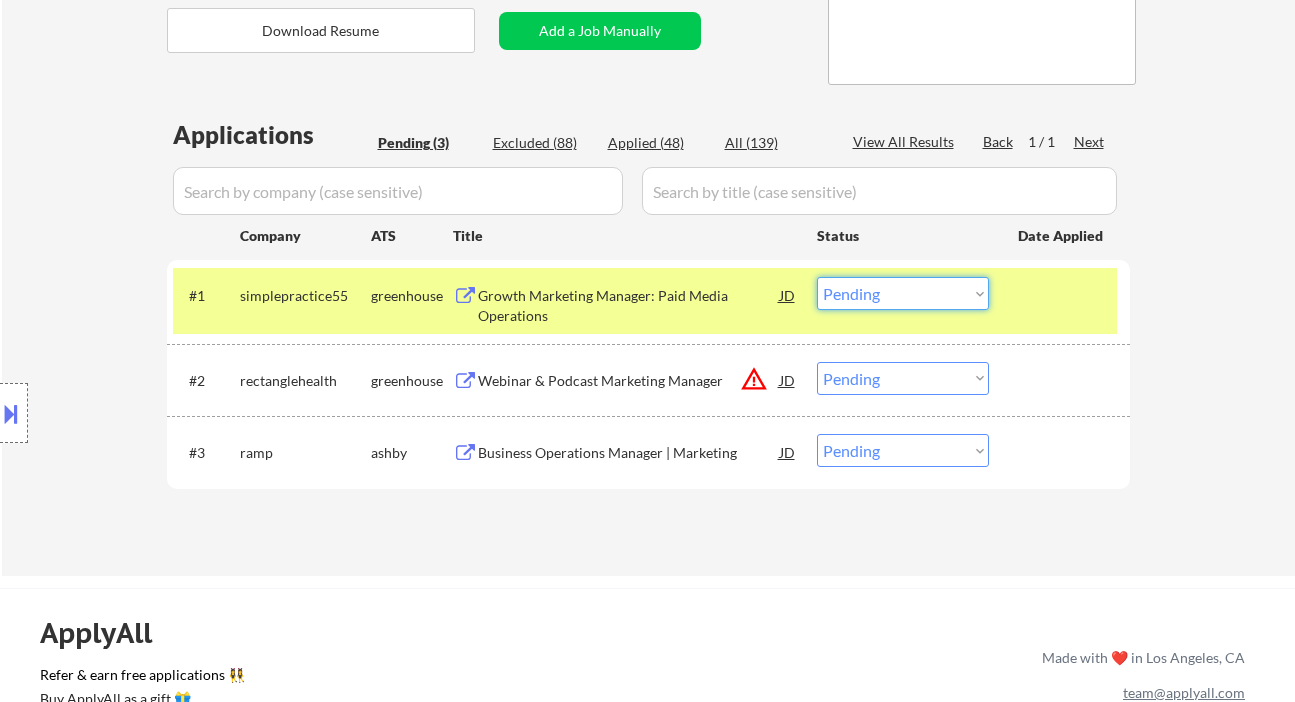 drag, startPoint x: 882, startPoint y: 294, endPoint x: 860, endPoint y: 303, distance: 23.769728 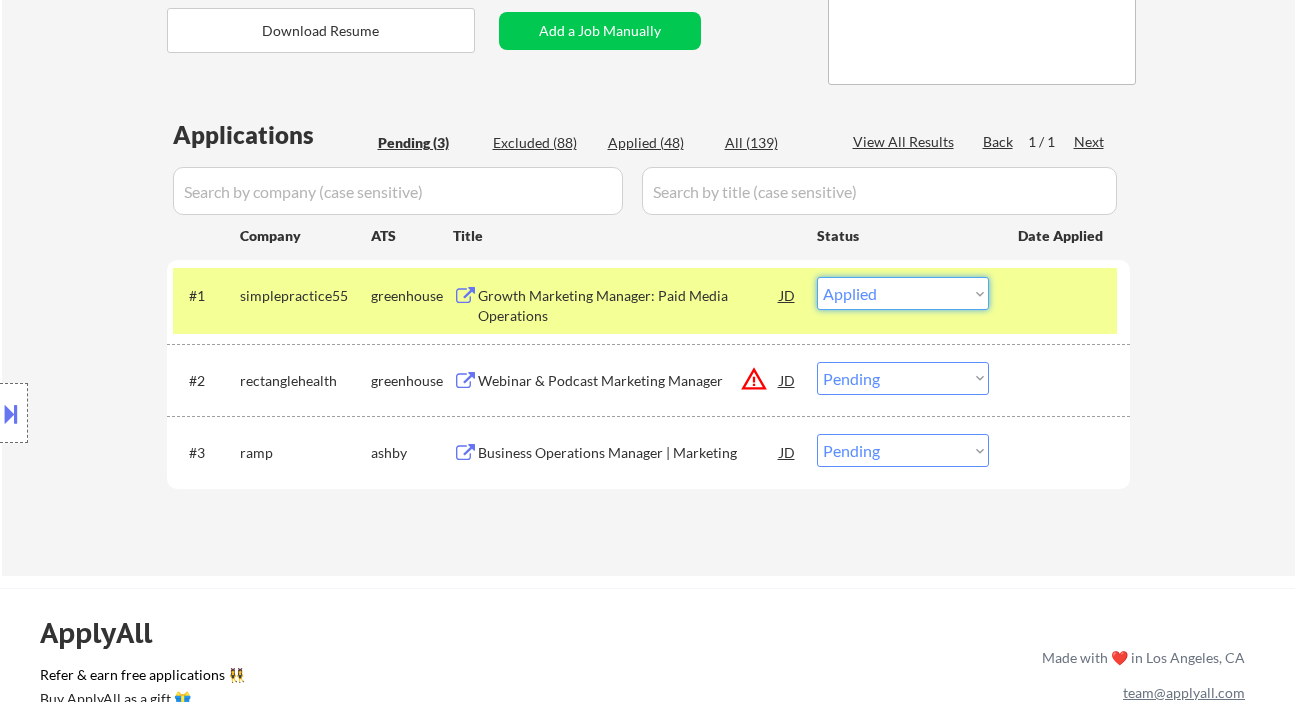 click on "Choose an option... Pending Applied Excluded (Questions) Excluded (Expired) Excluded (Location) Excluded (Bad Match) Excluded (Blocklist) Excluded (Salary) Excluded (Other)" at bounding box center [903, 293] 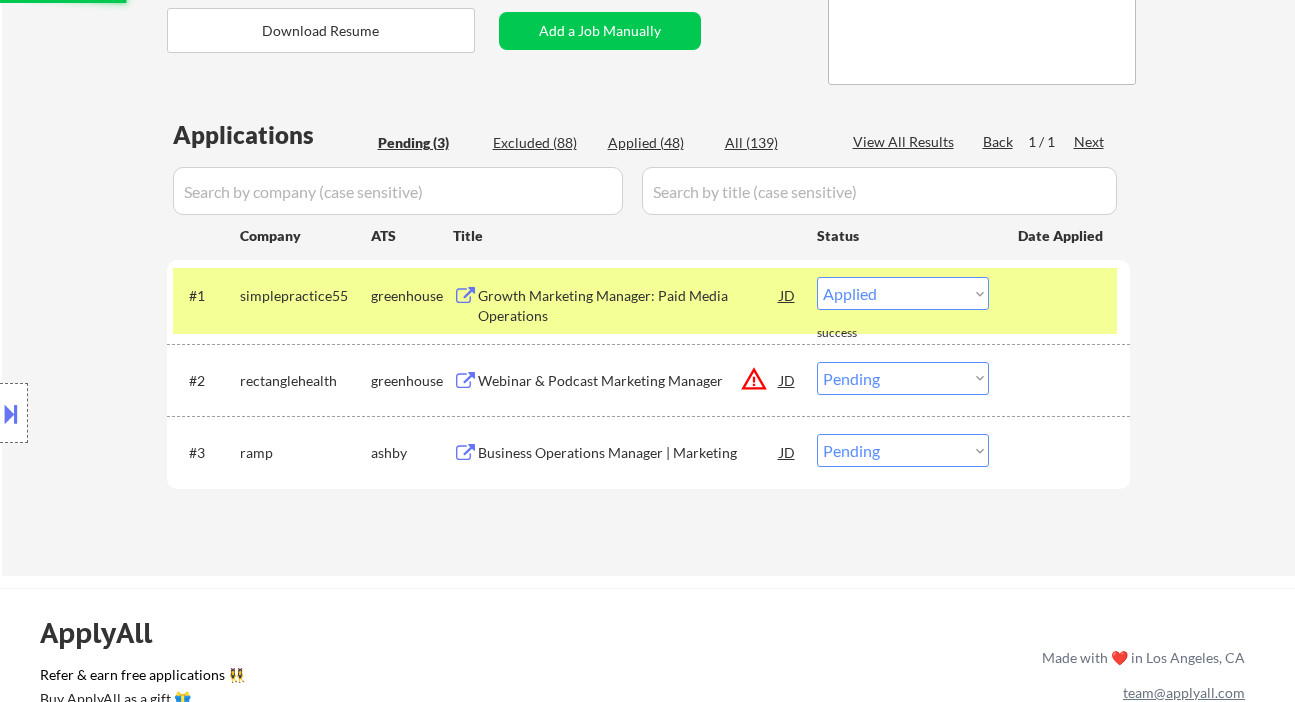 select on ""pending"" 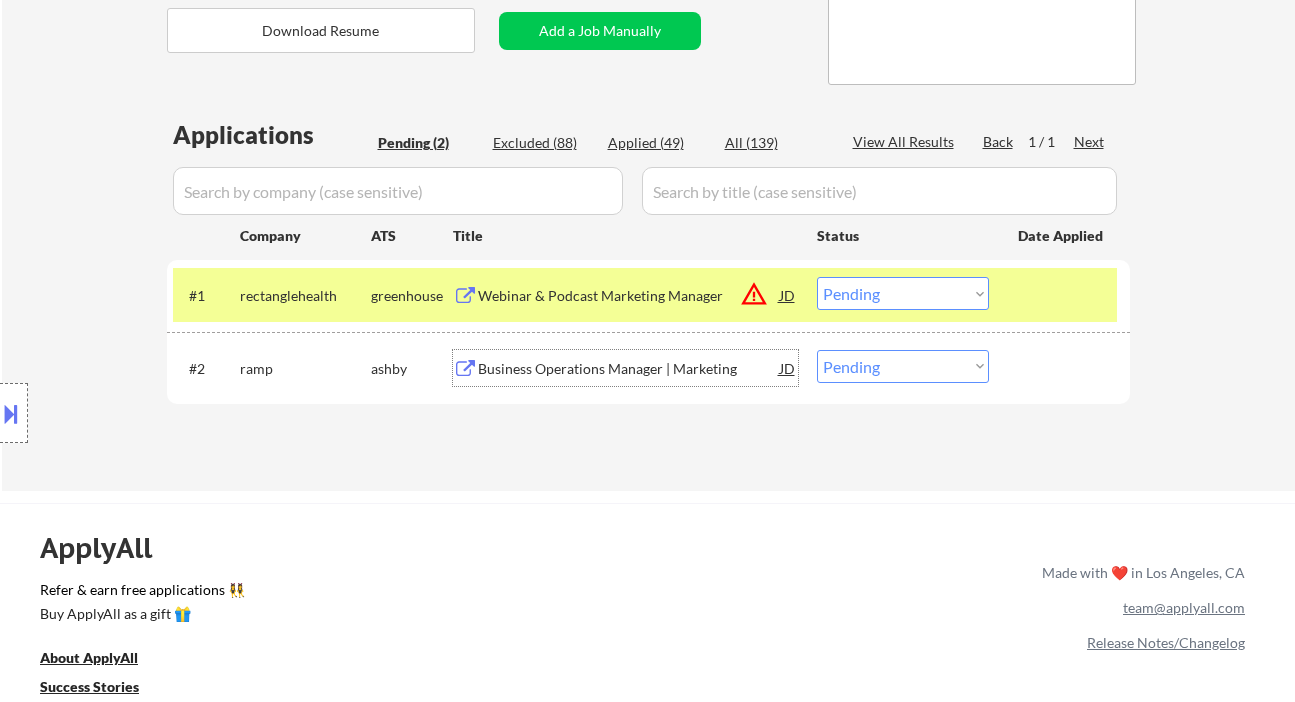 click on "Business Operations Manager | Marketing" at bounding box center [629, 368] 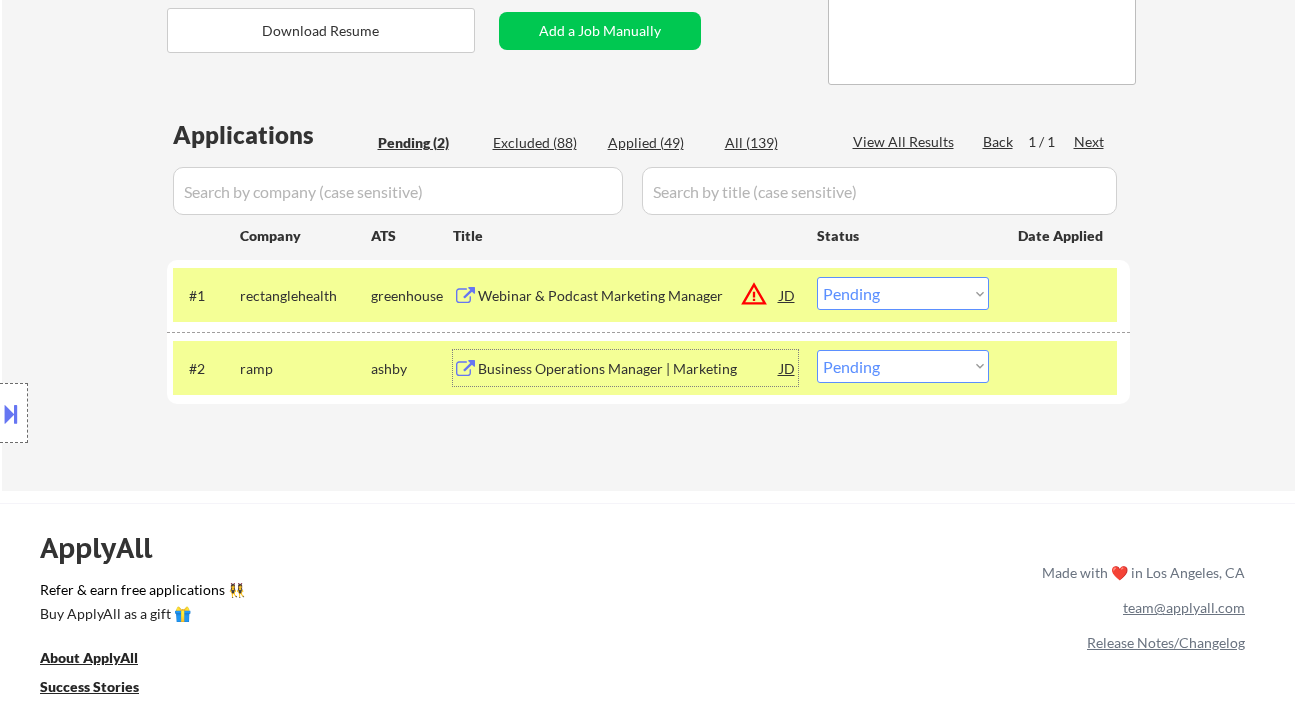 click on "Choose an option... Pending Applied Excluded (Questions) Excluded (Expired) Excluded (Location) Excluded (Bad Match) Excluded (Blocklist) Excluded (Salary) Excluded (Other)" at bounding box center [903, 366] 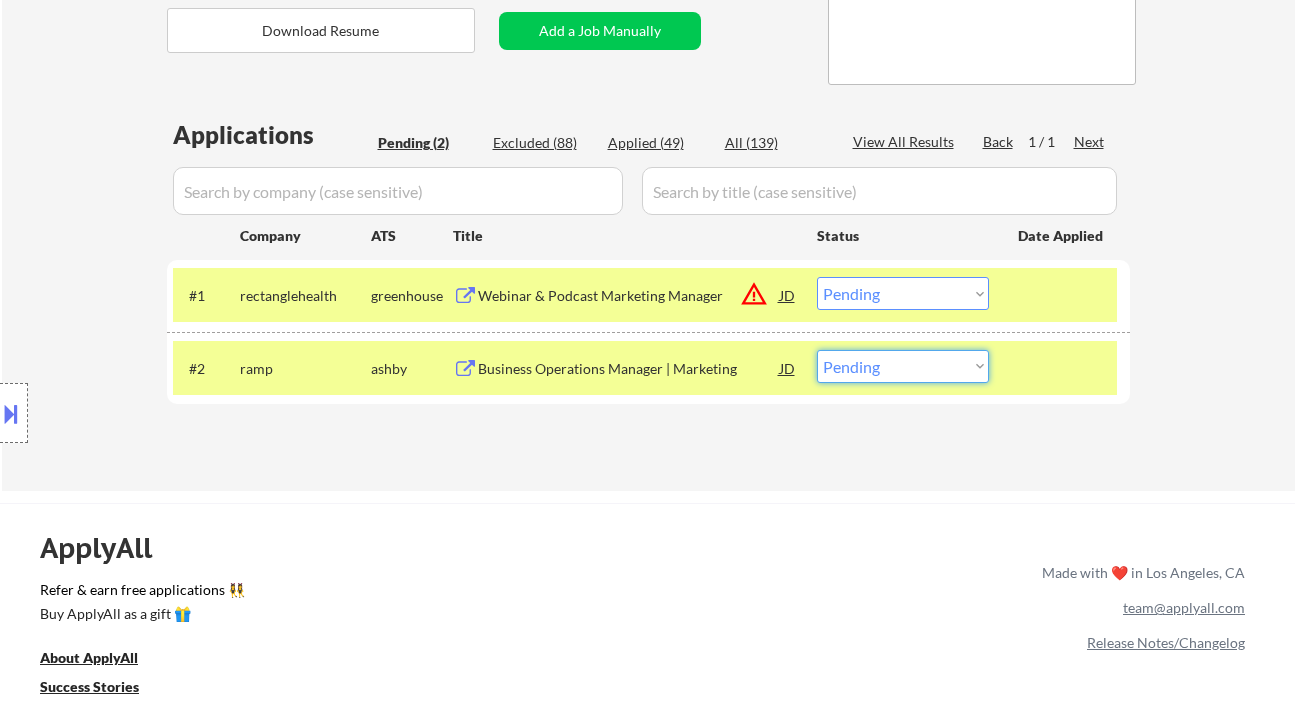 select on ""excluded__bad_match_"" 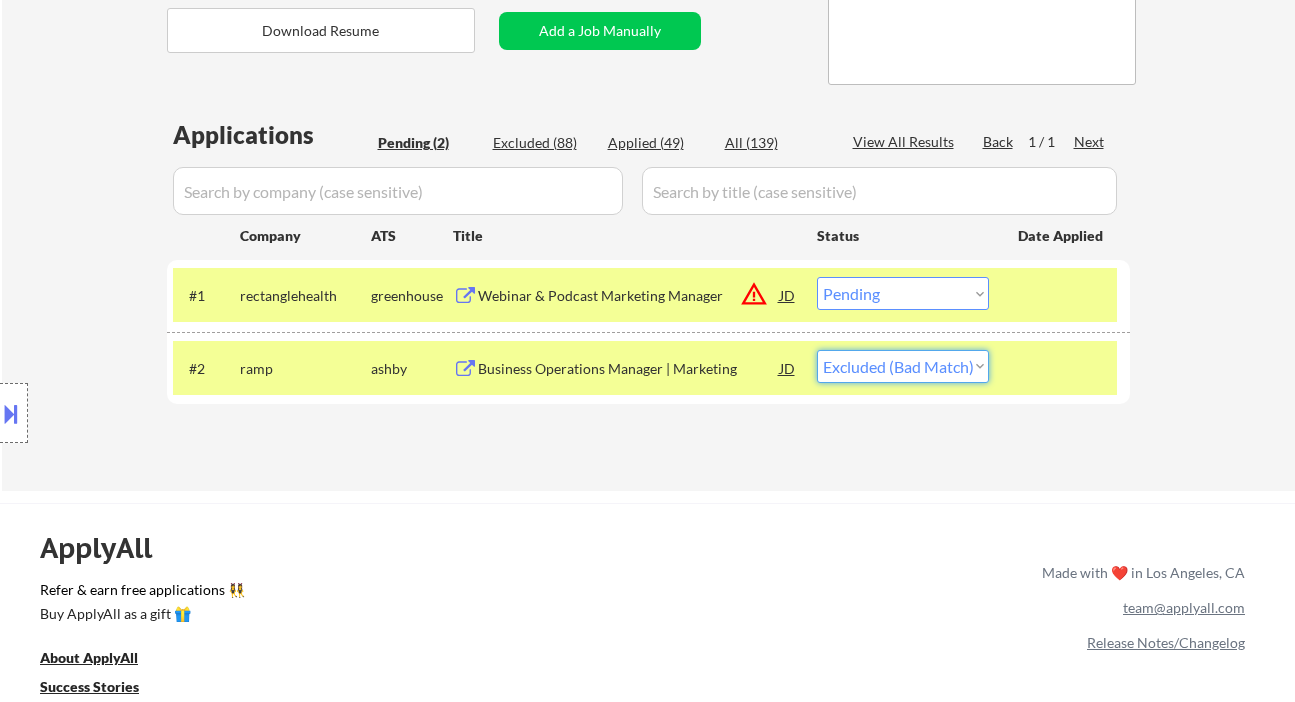 click on "Choose an option... Pending Applied Excluded (Questions) Excluded (Expired) Excluded (Location) Excluded (Bad Match) Excluded (Blocklist) Excluded (Salary) Excluded (Other)" at bounding box center (903, 366) 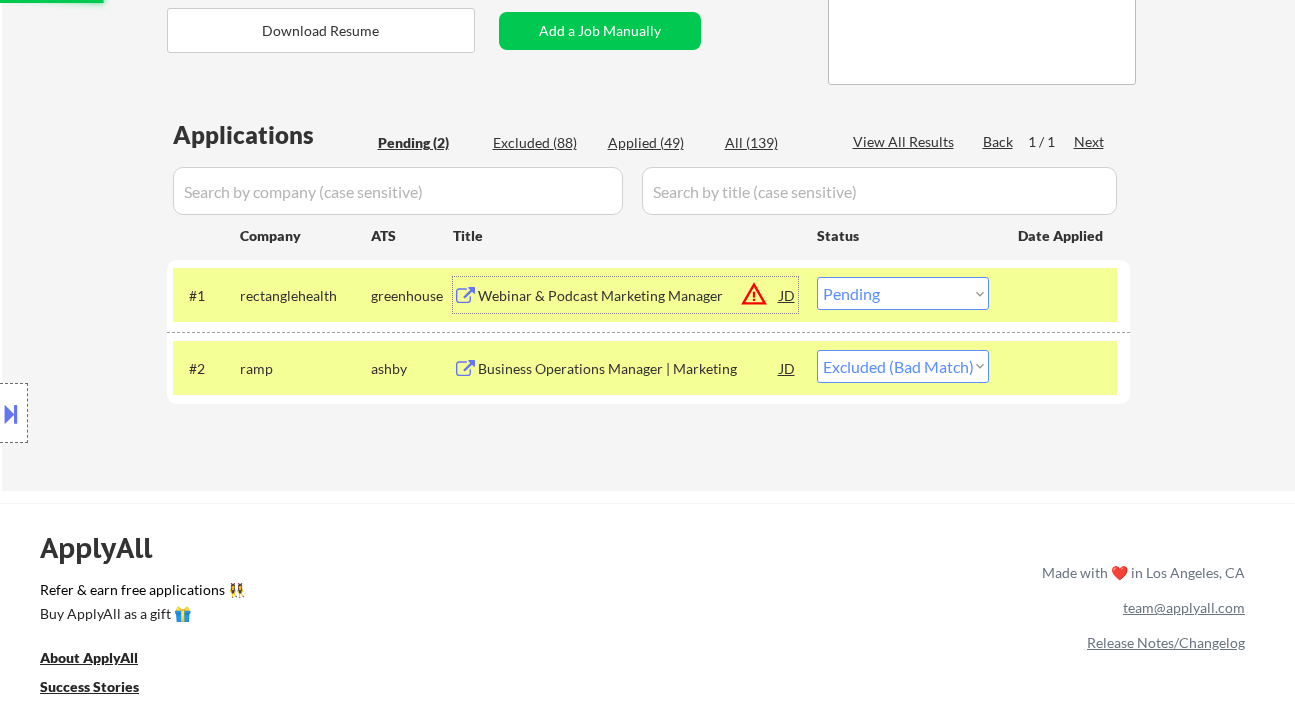 click on "Webinar & Podcast Marketing Manager" at bounding box center [629, 296] 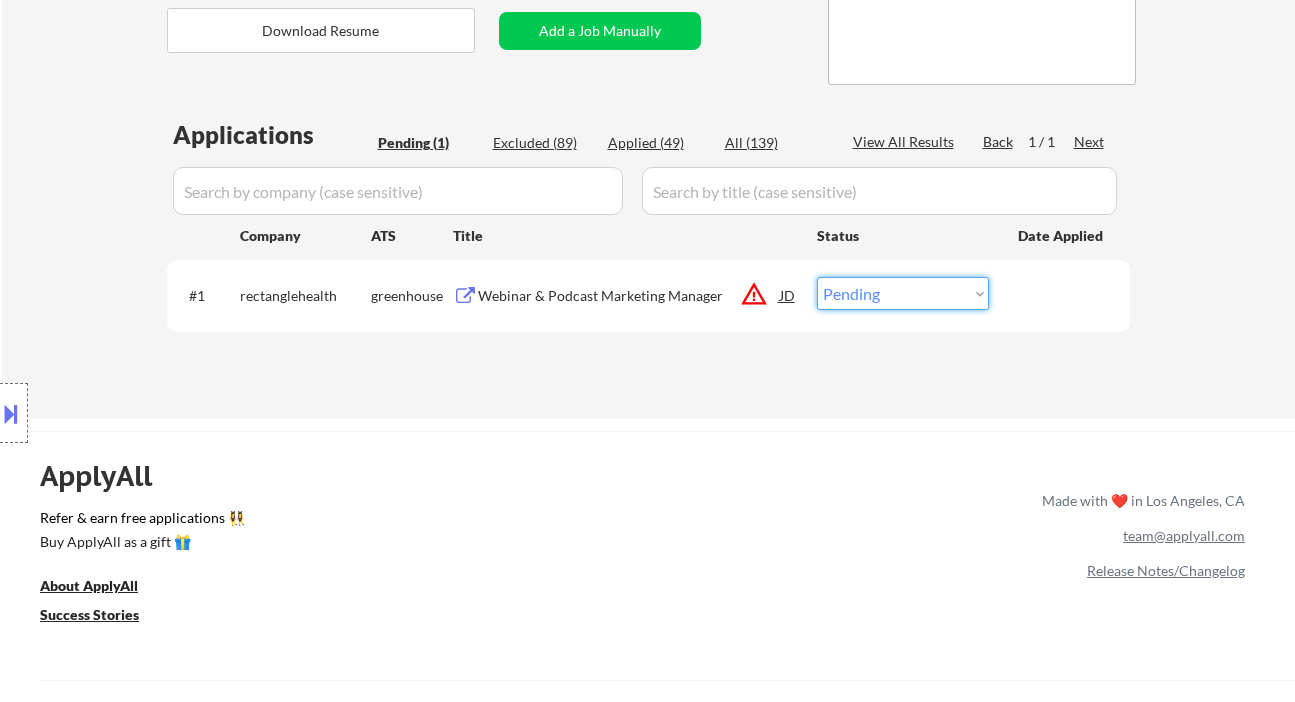 click on "Choose an option... Pending Applied Excluded (Questions) Excluded (Expired) Excluded (Location) Excluded (Bad Match) Excluded (Blocklist) Excluded (Salary) Excluded (Other)" at bounding box center [903, 293] 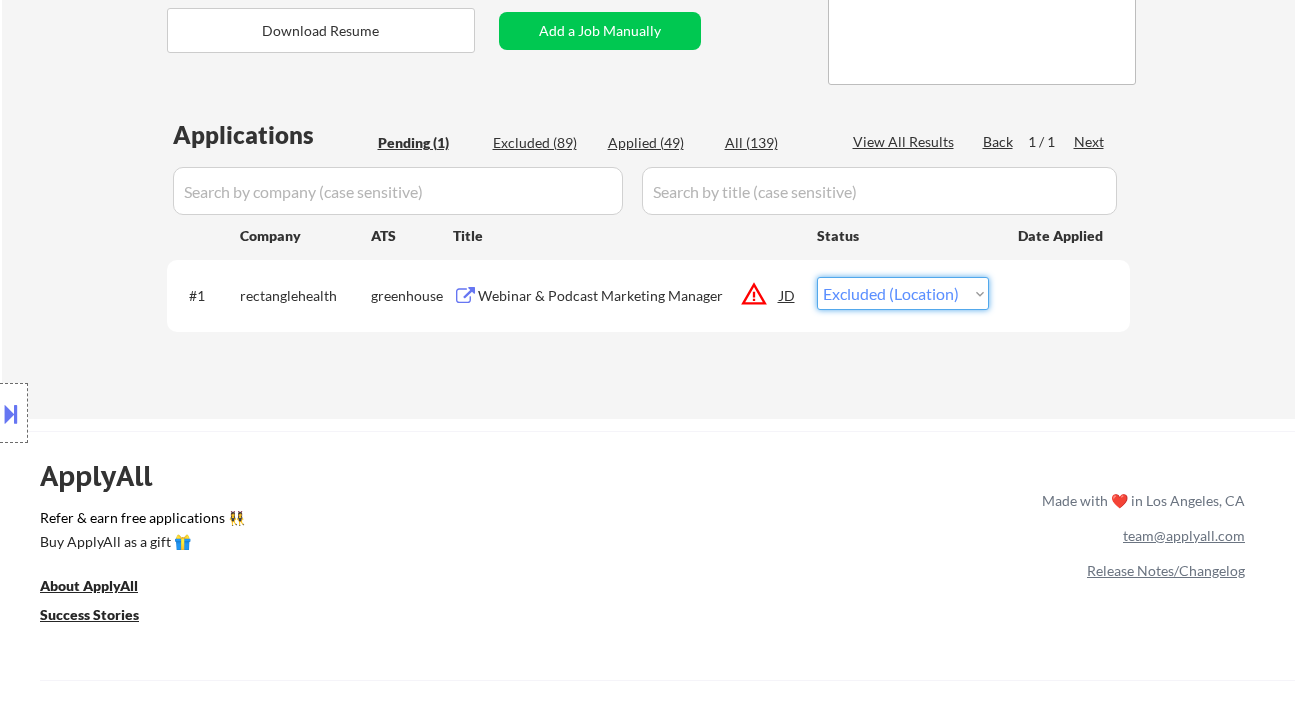 click on "Choose an option... Pending Applied Excluded (Questions) Excluded (Expired) Excluded (Location) Excluded (Bad Match) Excluded (Blocklist) Excluded (Salary) Excluded (Other)" at bounding box center [903, 293] 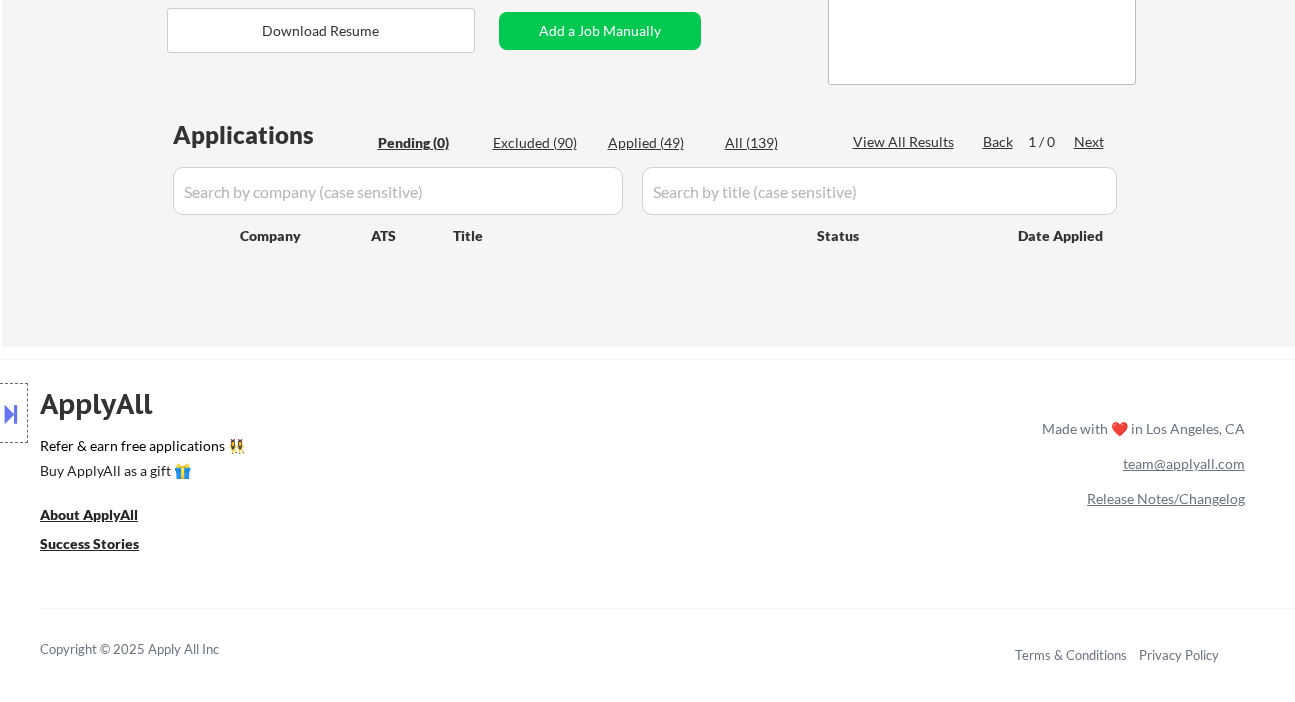 click on "← Return to /applysquad Mailslurp Inbox Job Search Builder Matt Kopyt User Email:  matt@mkm.digital Application Email:  mattkopyt@gmail.com Mailslurp Email:  matt.kopyt@mailflux.com LinkedIn:   https://www.linkedin.com/in/mattkopyt/
Phone:  3159393152 Current Location:  Westbrook, Maine Applies:  47 sent / 100 bought Internal Notes Can work in country of residence?:  yes Squad Notes Minimum salary:  $120,000 Will need Visa to work in that country now/future?:   no Download Resume Add a Job Manually Ramel Applications Pending (0) Excluded (90) Applied (49) All (139) View All Results Back 1 / 0
Next Company ATS Title Status Date Applied #1 rectanglehealth greenhouse Webinar & Podcast Marketing Manager JD warning_amber Choose an option... Pending Applied Excluded (Questions) Excluded (Expired) Excluded (Location) Excluded (Bad Match) Excluded (Blocklist) Excluded (Salary) Excluded (Other) success #2 ramp ashby Business Operations Manager | Marketing JD warning_amber Choose an option... Pending Applied #3 JD" at bounding box center [648, 13] 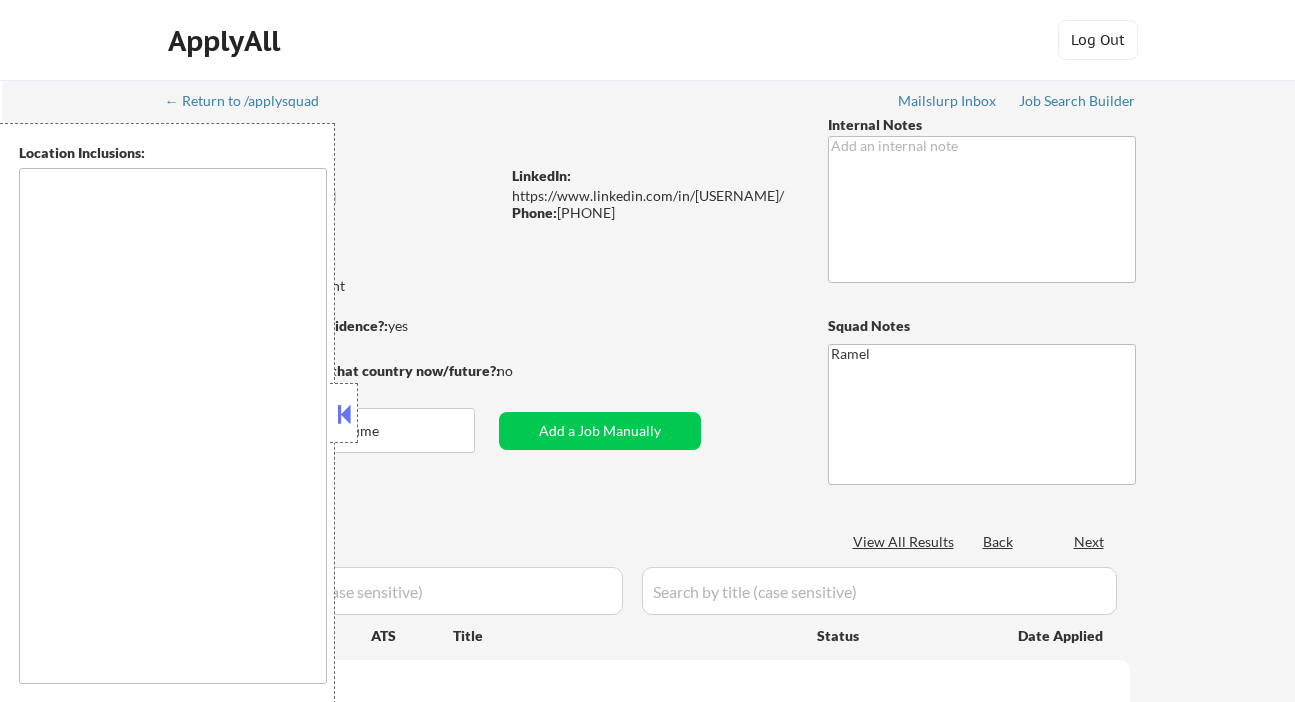 scroll, scrollTop: 0, scrollLeft: 0, axis: both 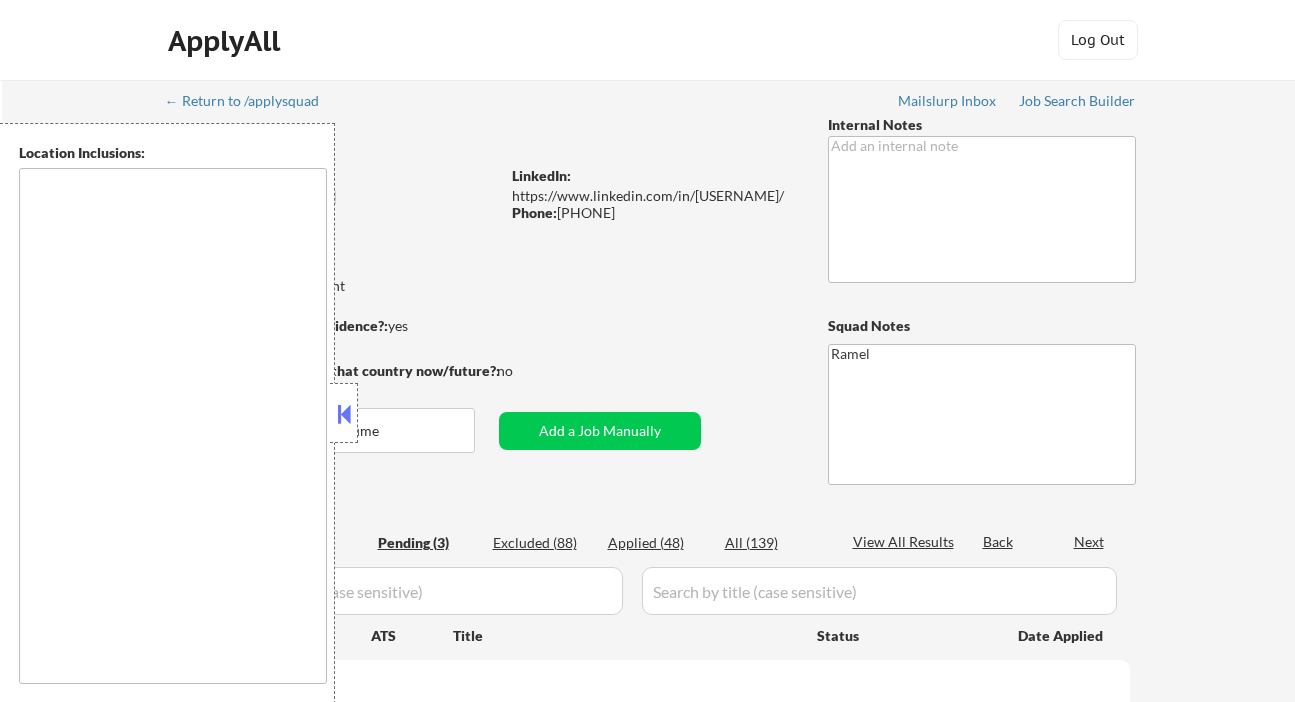 select on ""pending"" 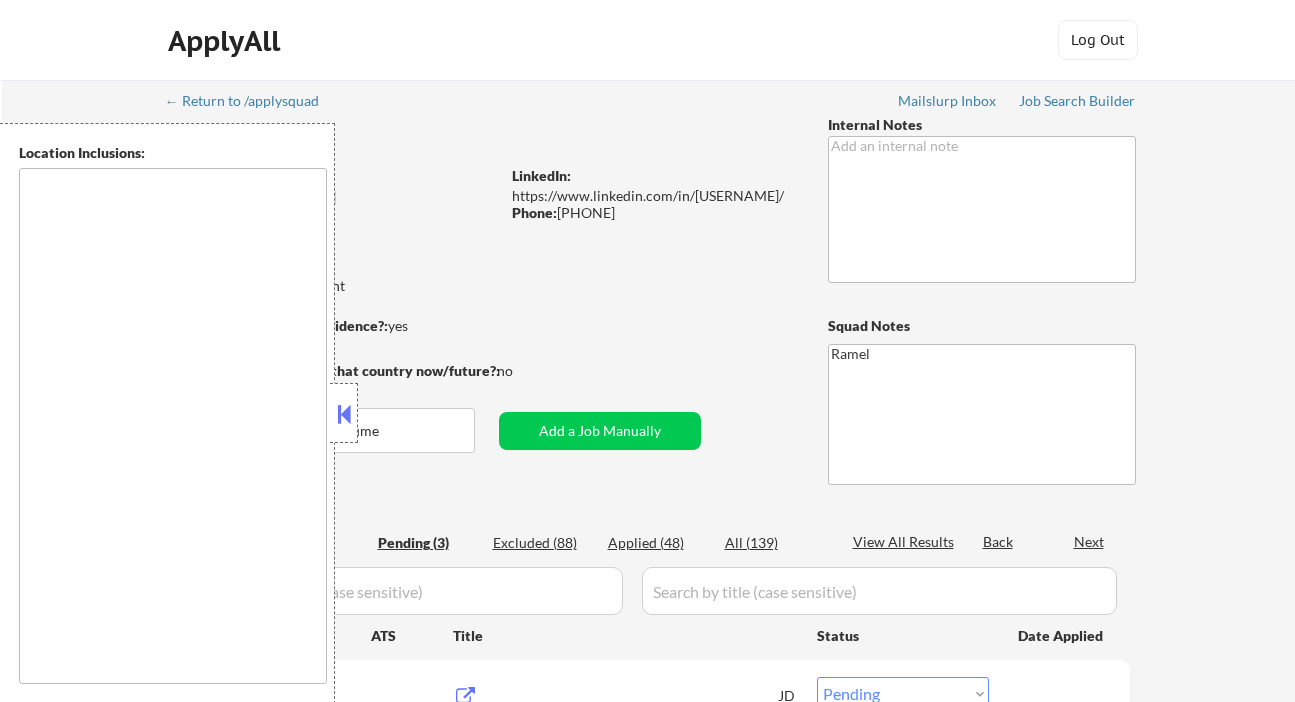 type on "remote" 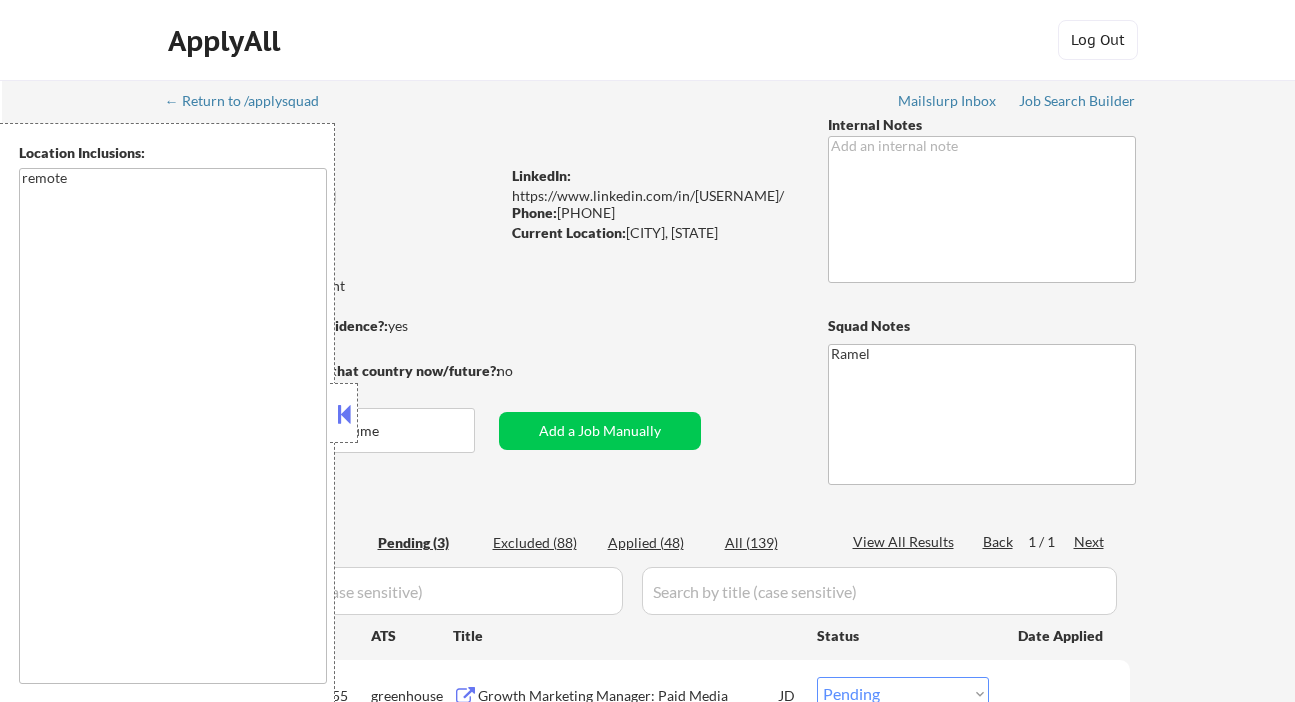 select on ""pending"" 